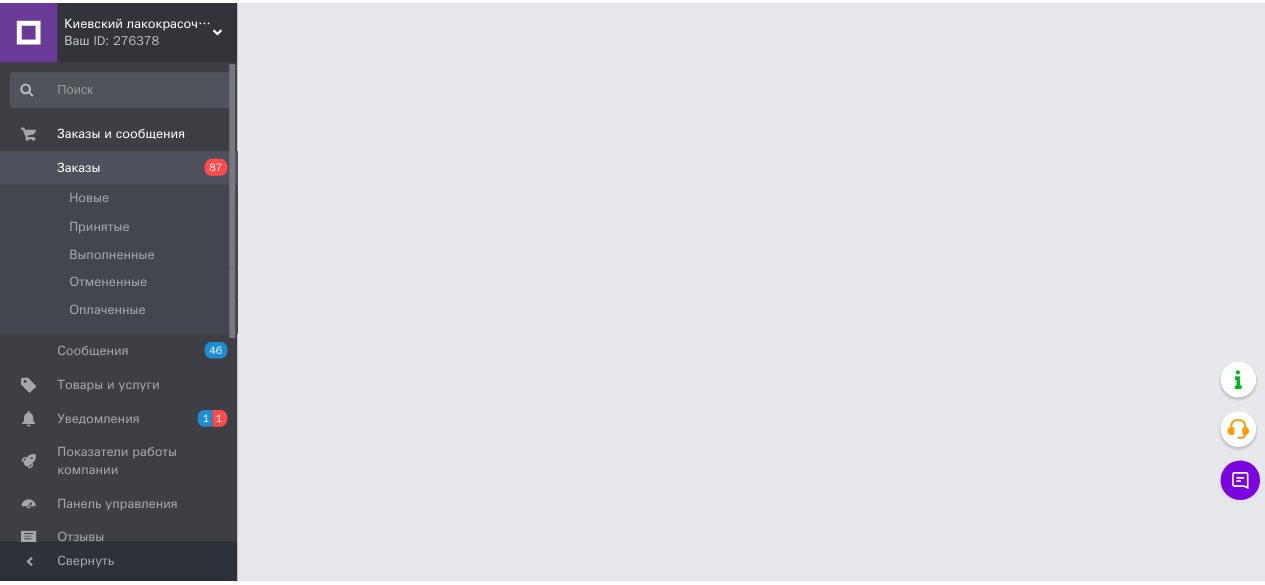 scroll, scrollTop: 0, scrollLeft: 0, axis: both 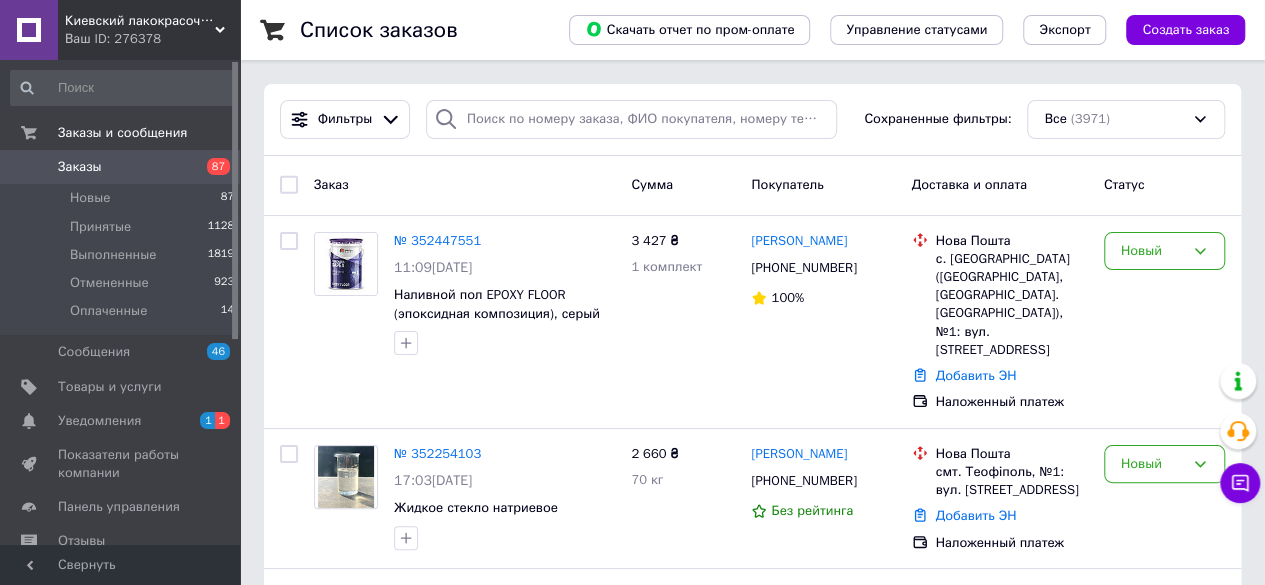 click on "Уведомления" at bounding box center [99, 421] 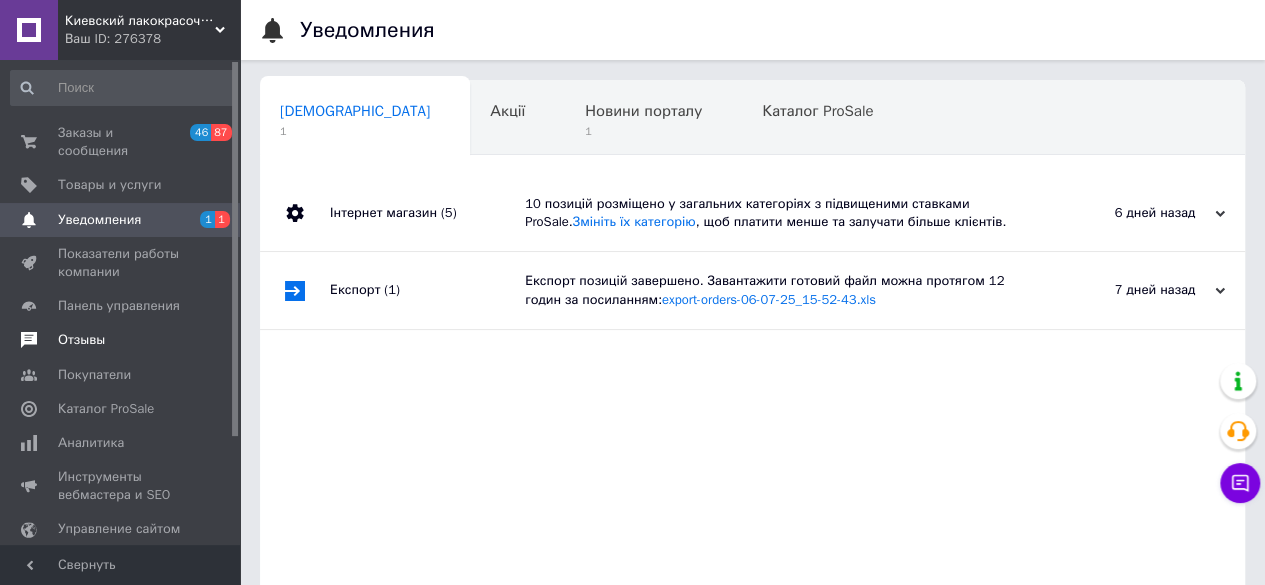click on "Отзывы" at bounding box center [81, 340] 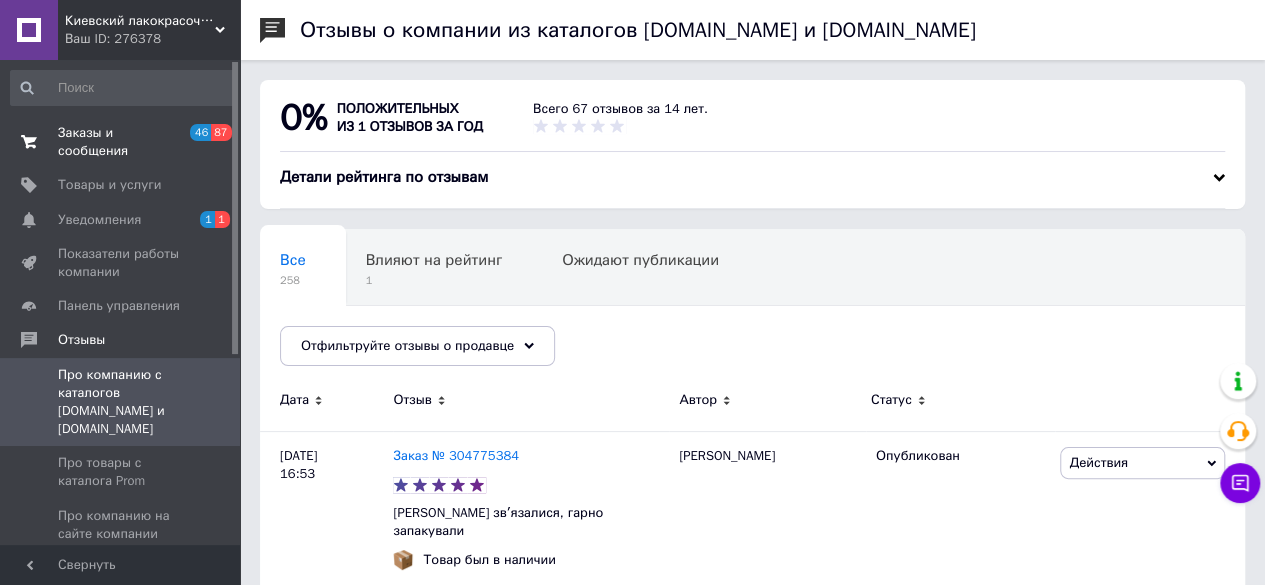 click on "Заказы и сообщения" at bounding box center (121, 142) 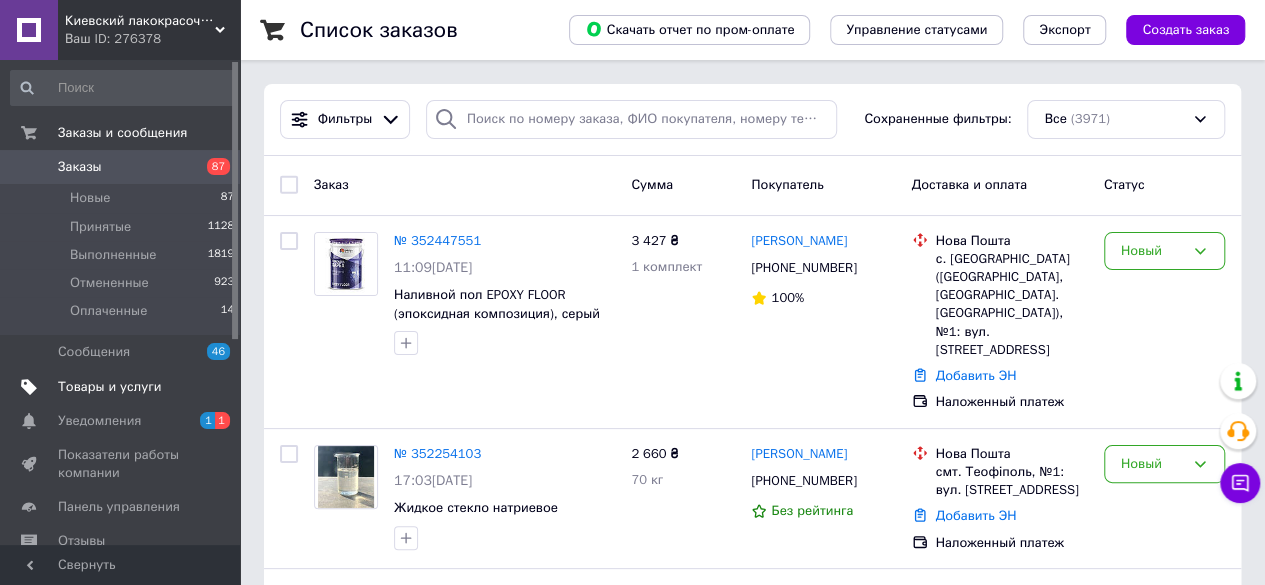 click on "Товары и услуги" at bounding box center (110, 387) 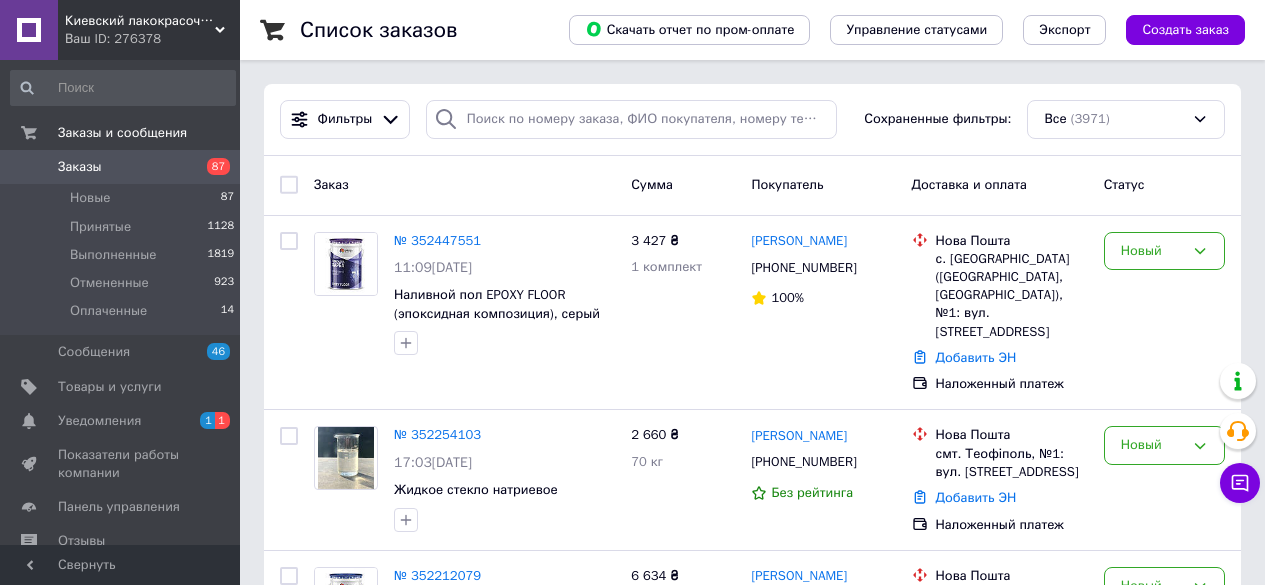 scroll, scrollTop: 0, scrollLeft: 0, axis: both 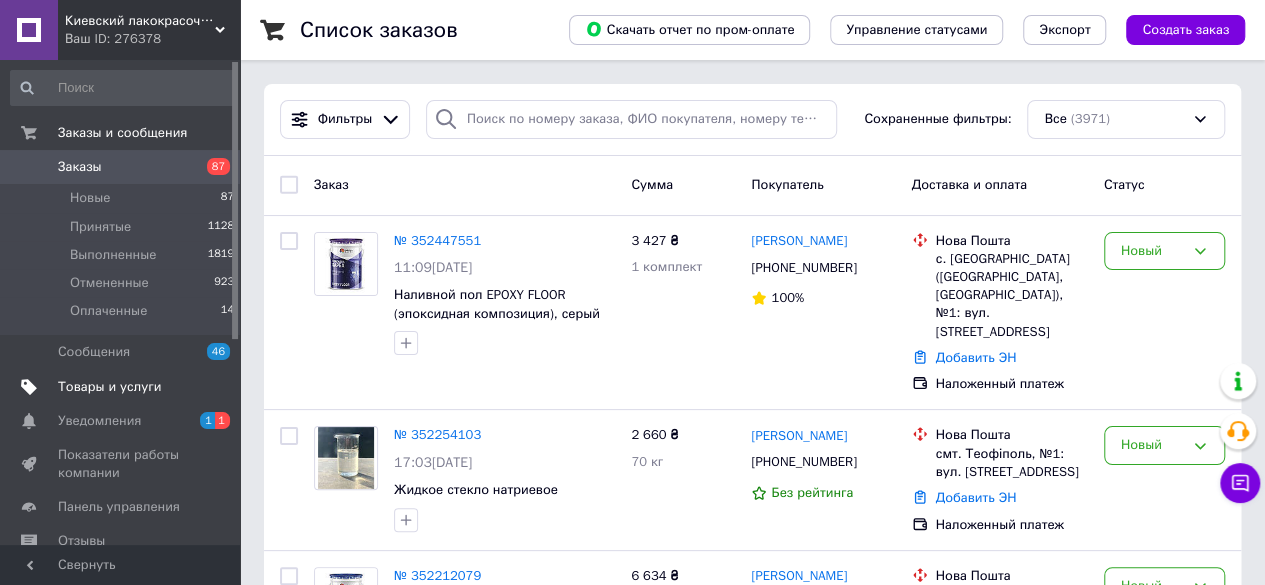 click on "Товары и услуги" at bounding box center [123, 387] 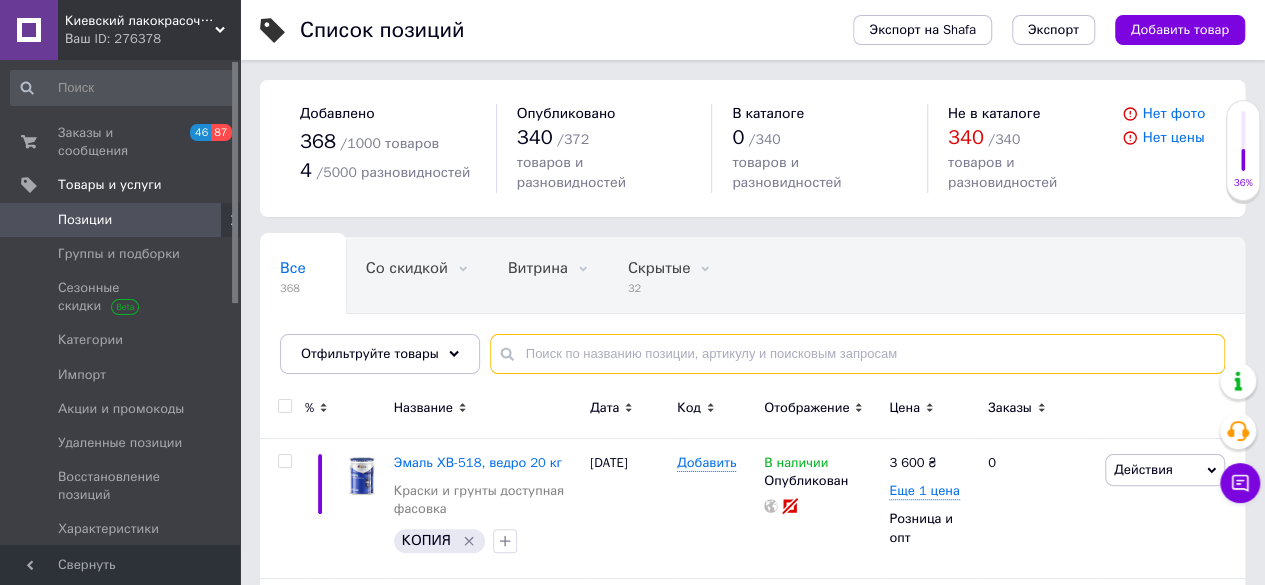 click at bounding box center (857, 354) 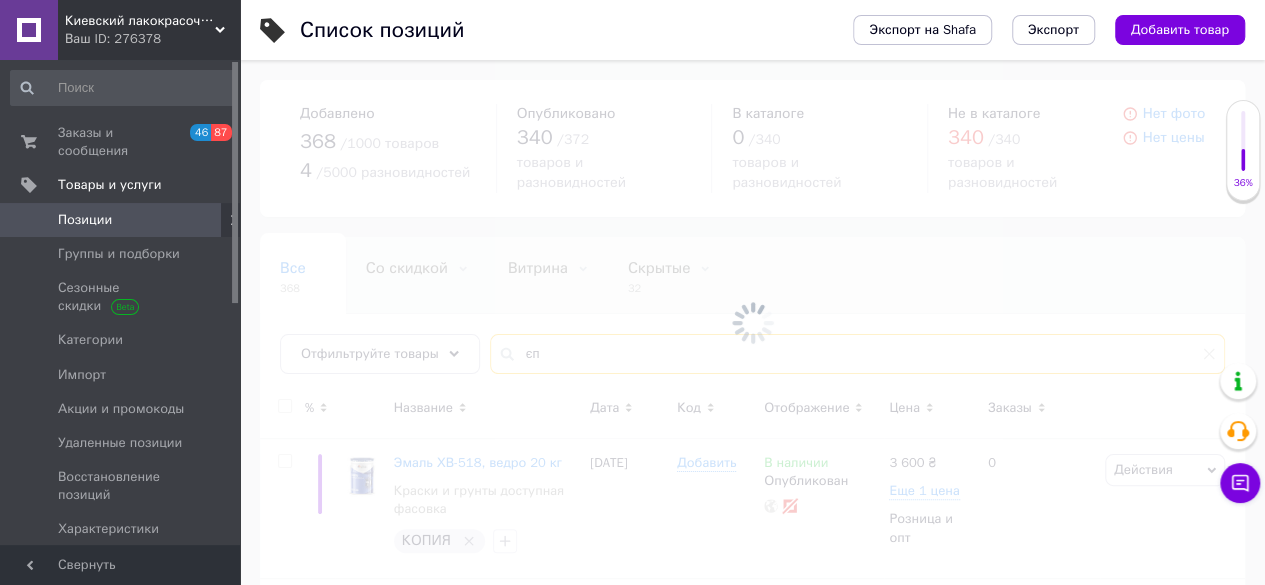 type on "є" 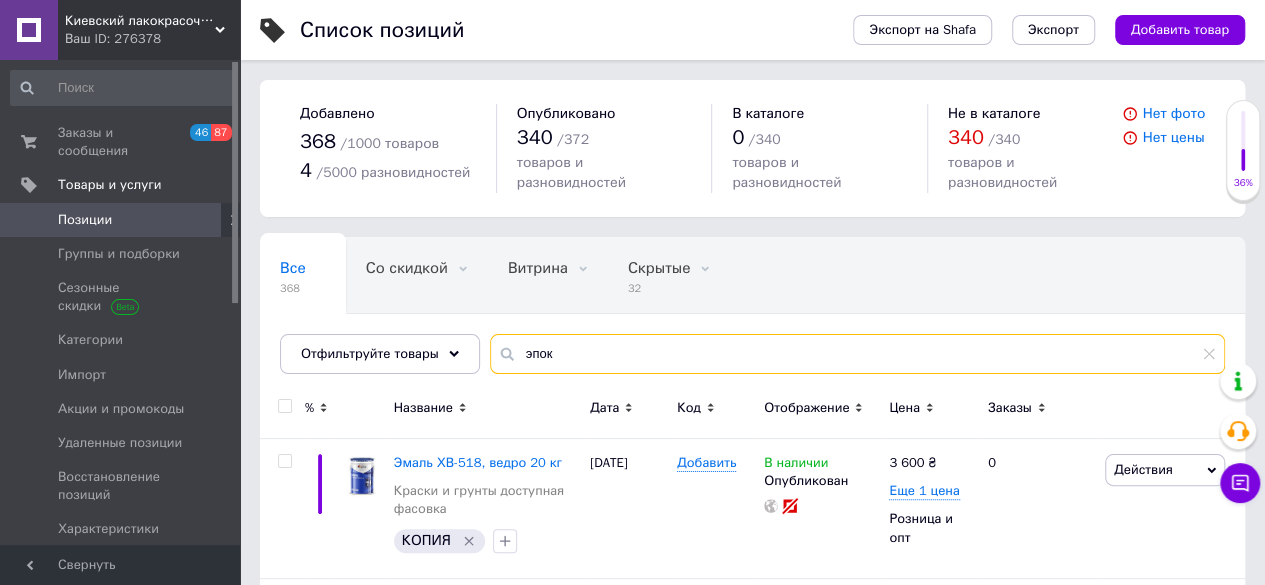 type on "эпок" 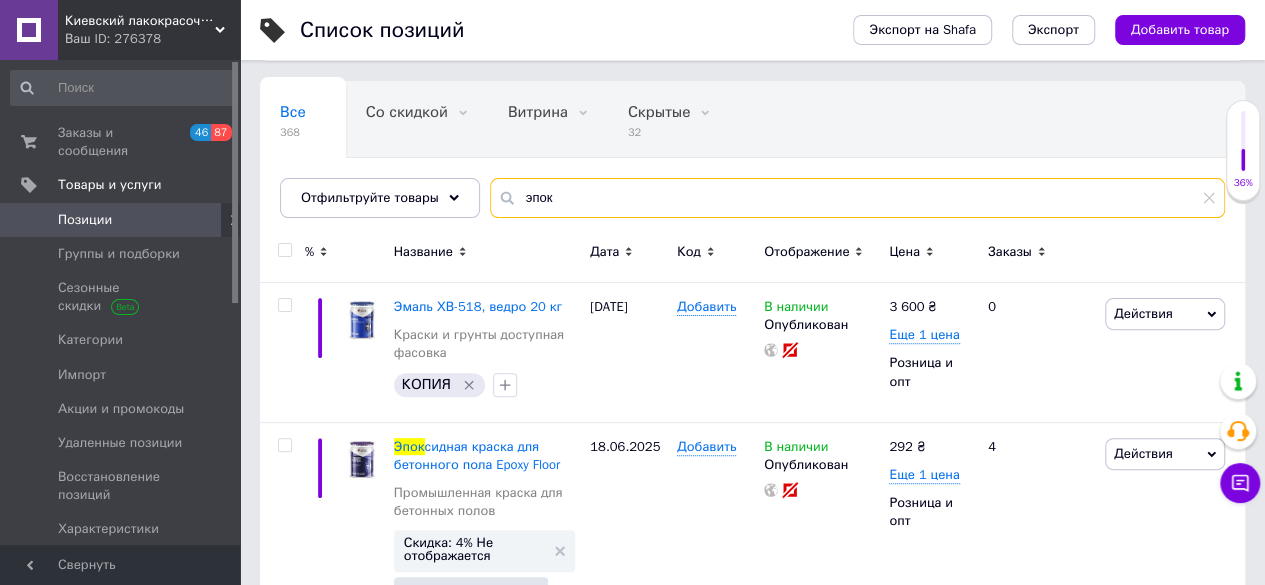 scroll, scrollTop: 300, scrollLeft: 0, axis: vertical 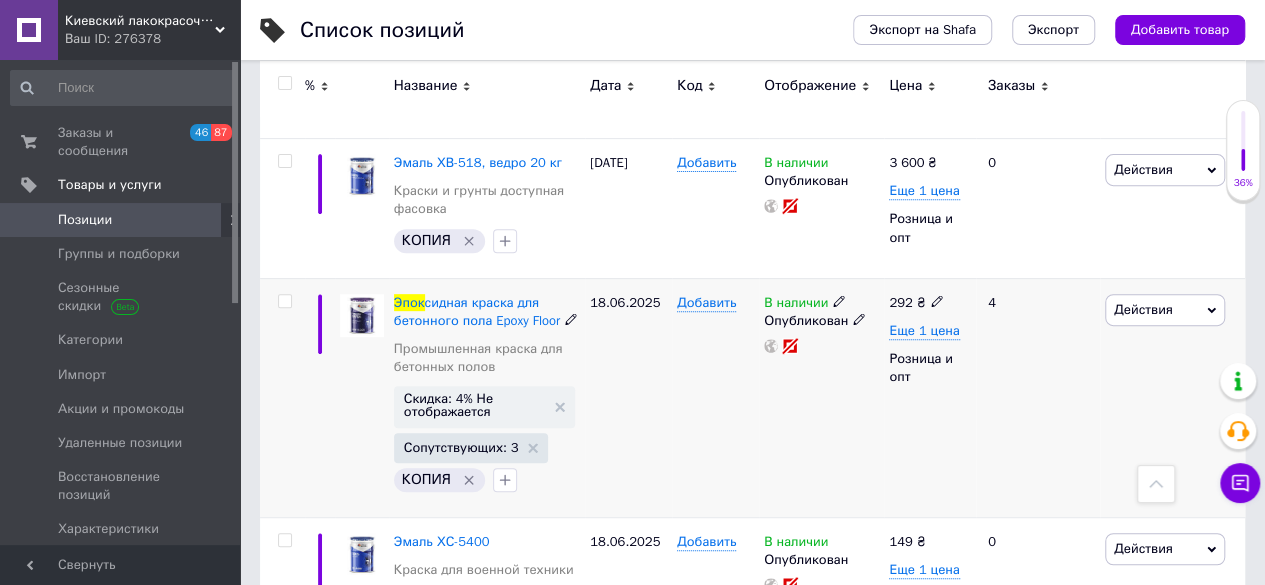 click 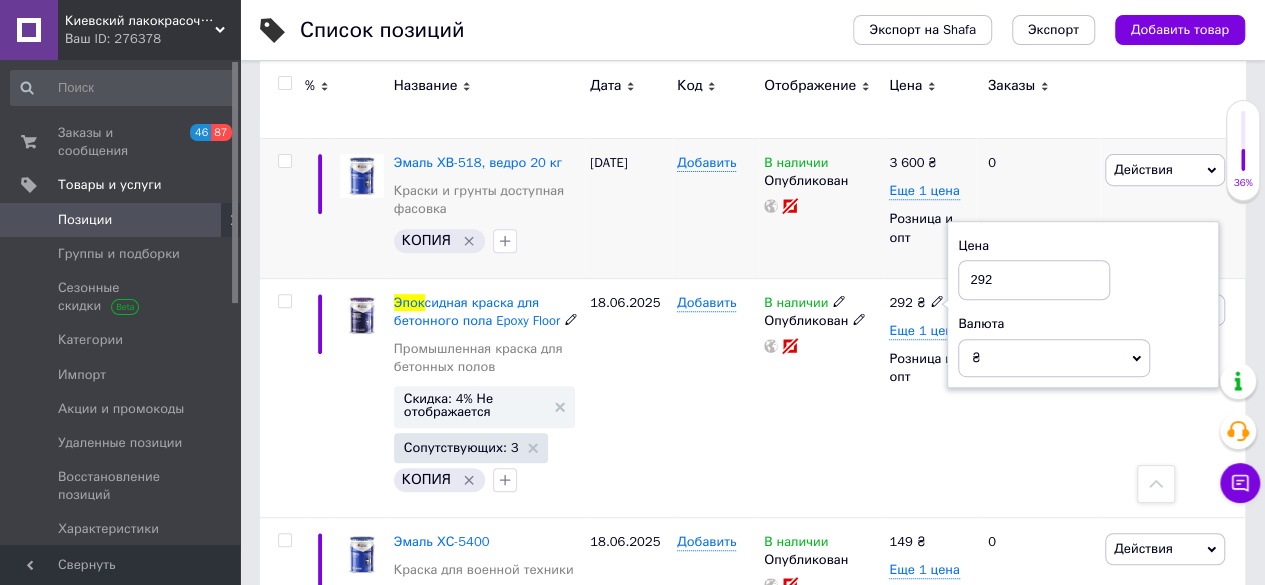 drag, startPoint x: 1057, startPoint y: 271, endPoint x: 824, endPoint y: 239, distance: 235.18716 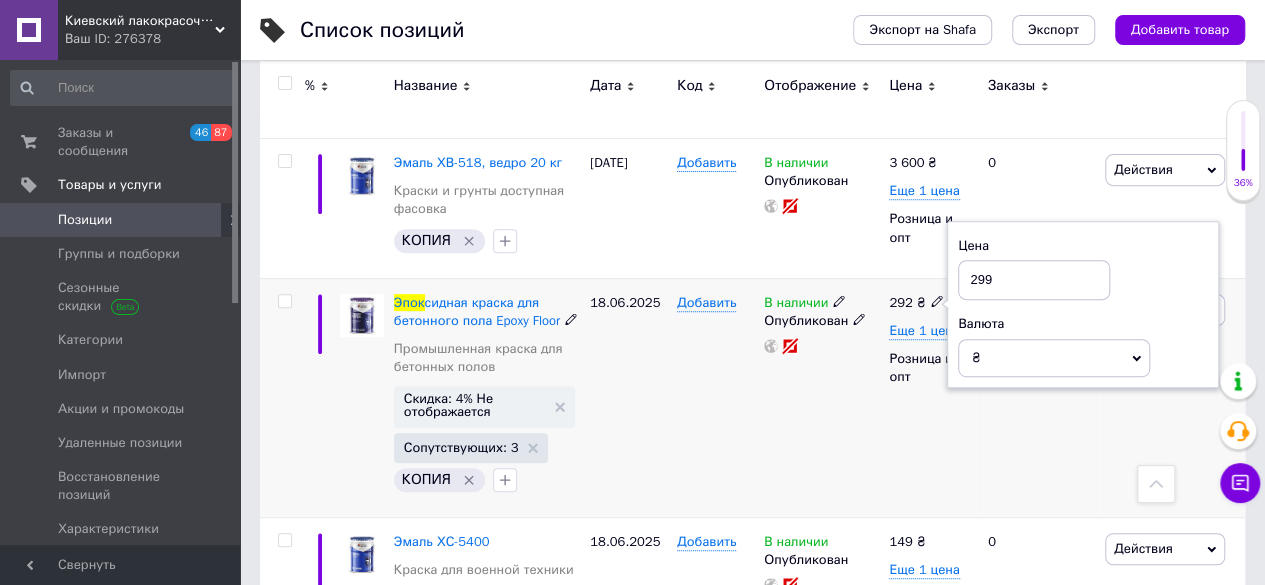 type on "299" 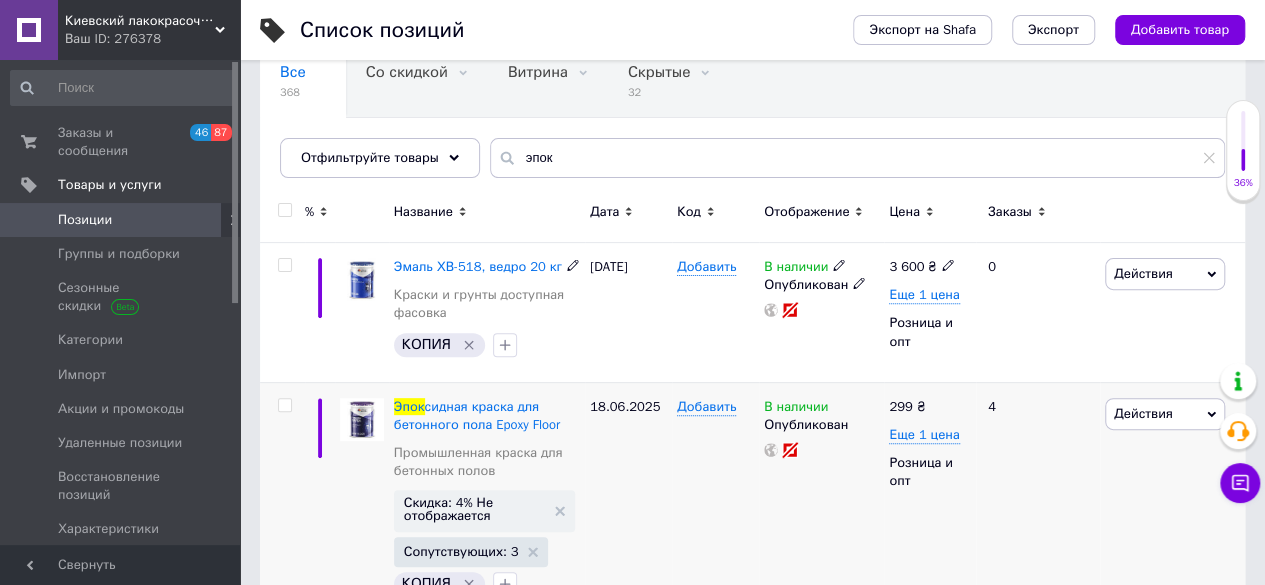 scroll, scrollTop: 300, scrollLeft: 0, axis: vertical 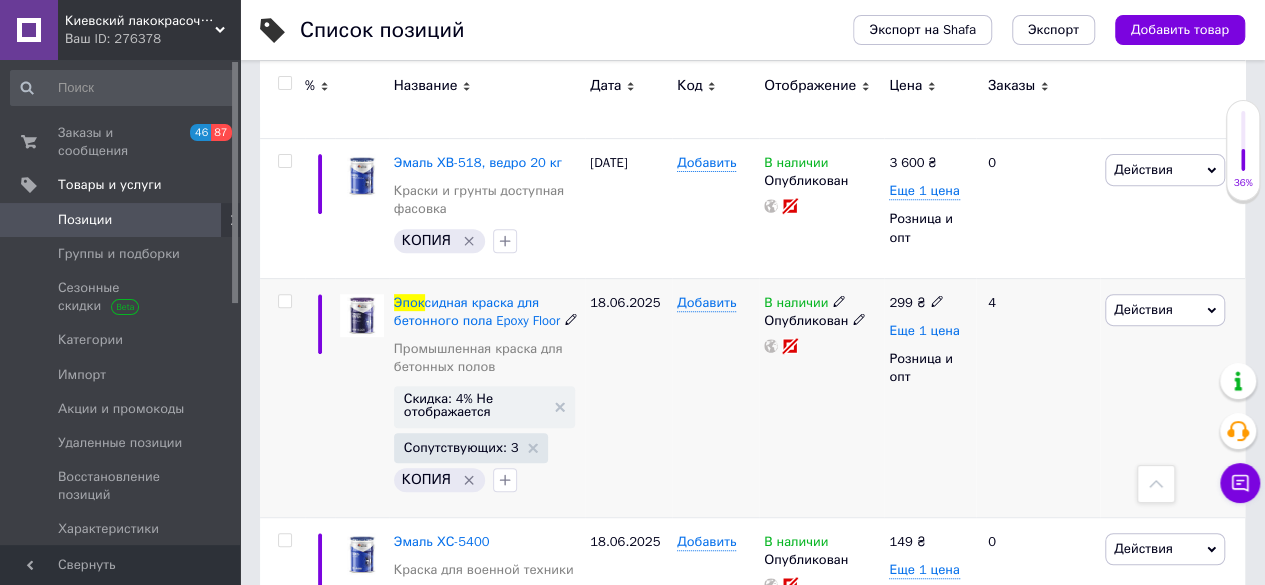 click on "Еще 1 цена" at bounding box center (924, 331) 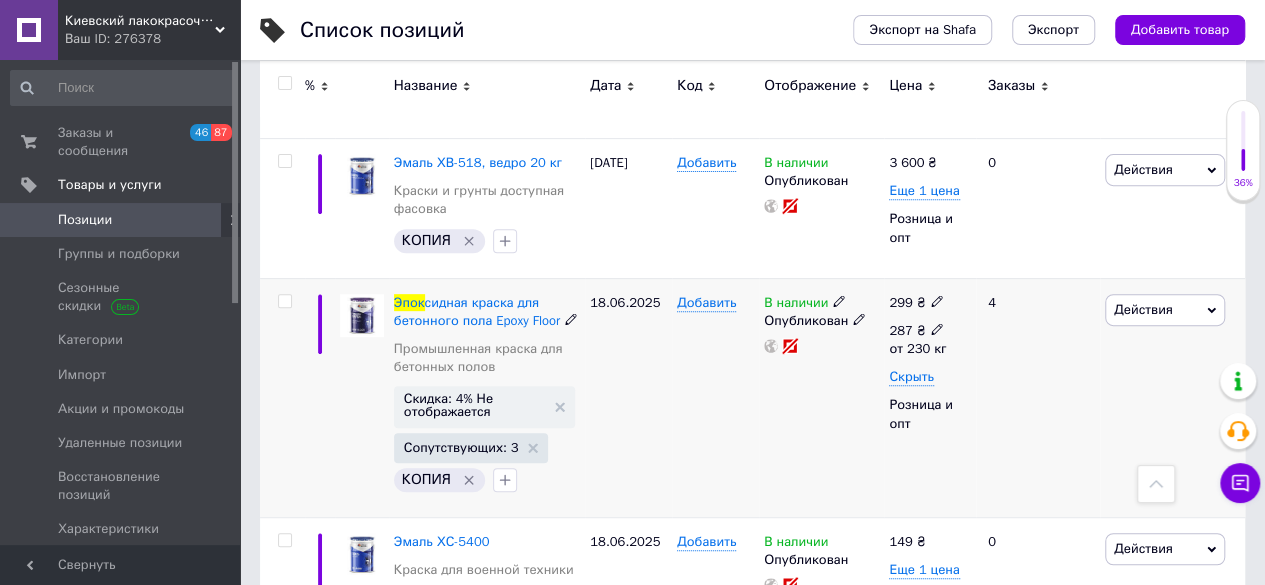 click 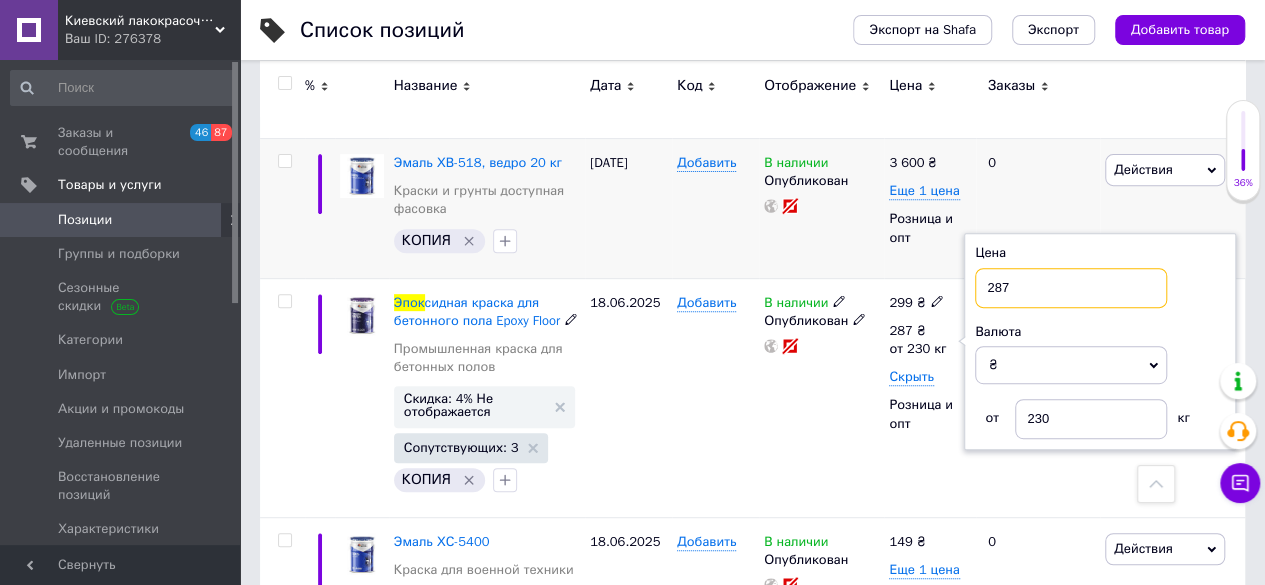 drag, startPoint x: 1041, startPoint y: 273, endPoint x: 936, endPoint y: 262, distance: 105.574615 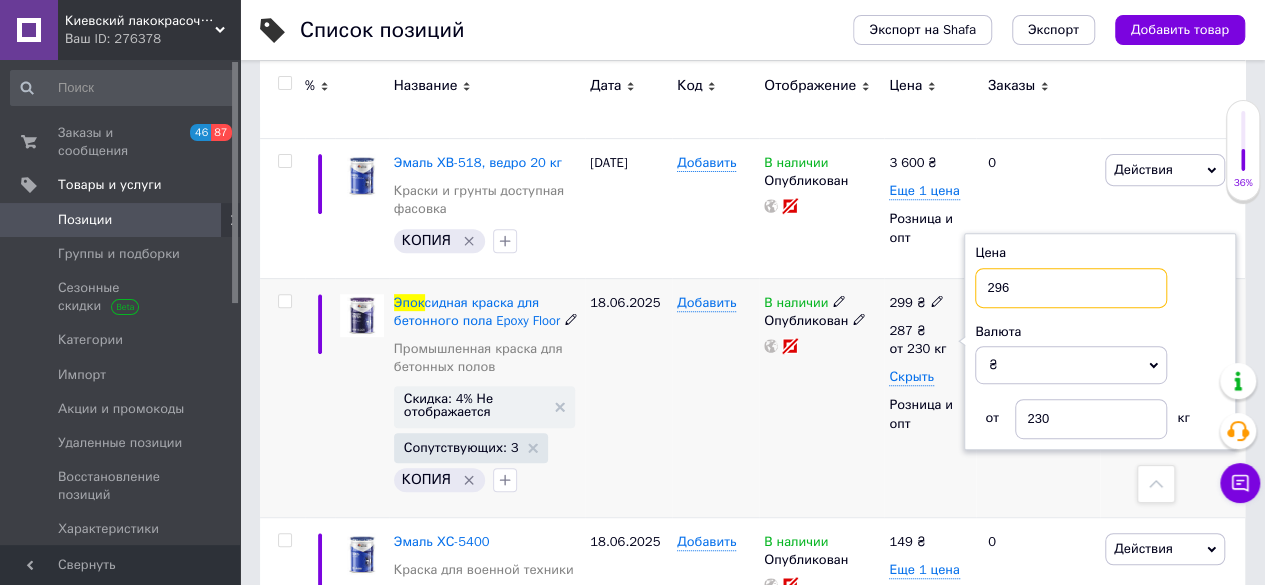 type on "296" 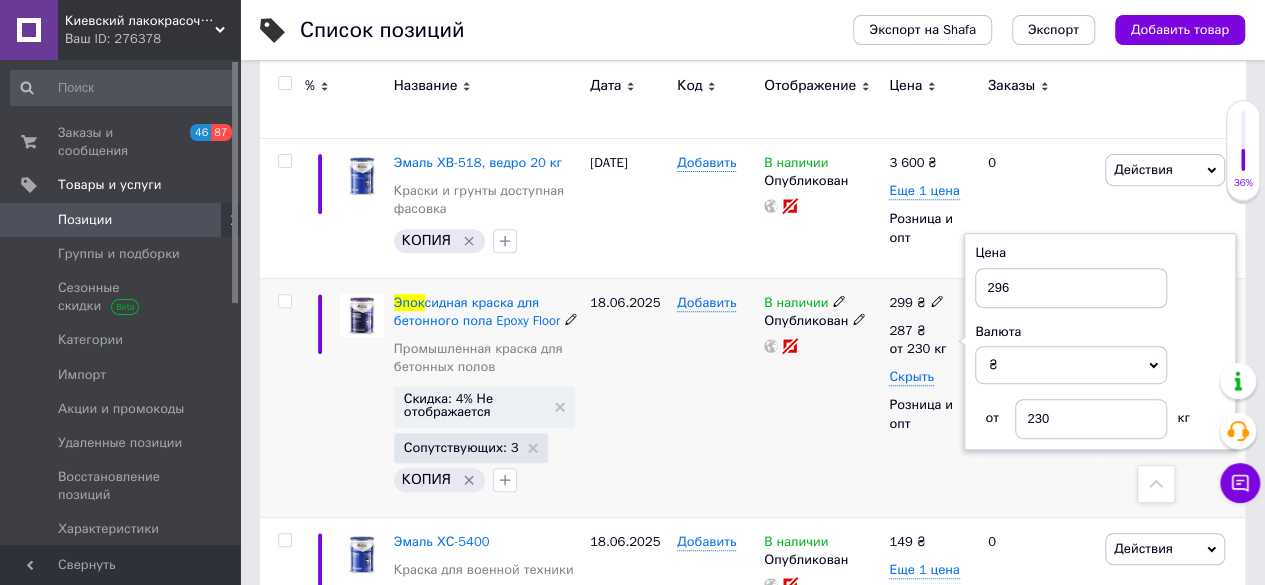 click on "В наличии Опубликован" at bounding box center [821, 397] 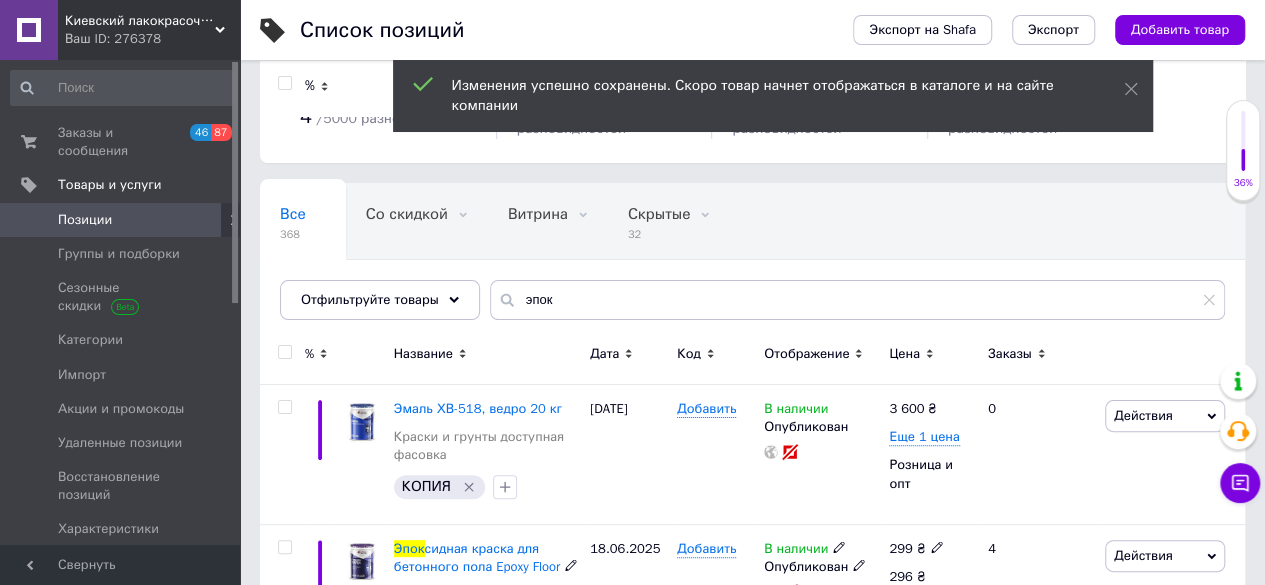scroll, scrollTop: 0, scrollLeft: 0, axis: both 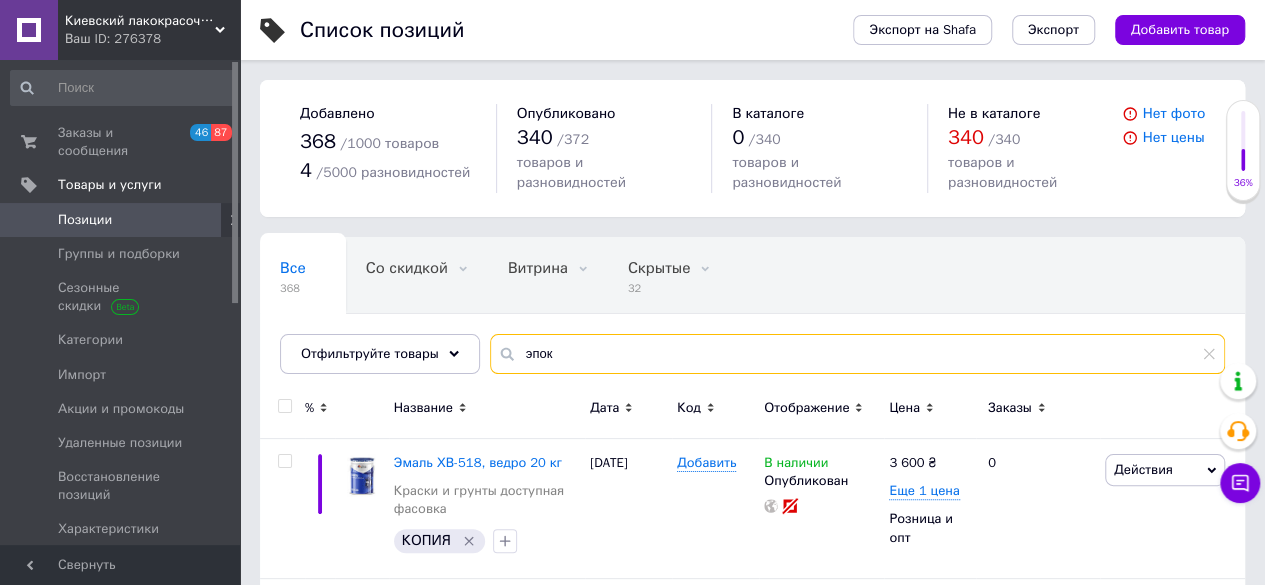 click on "эпок" at bounding box center [857, 354] 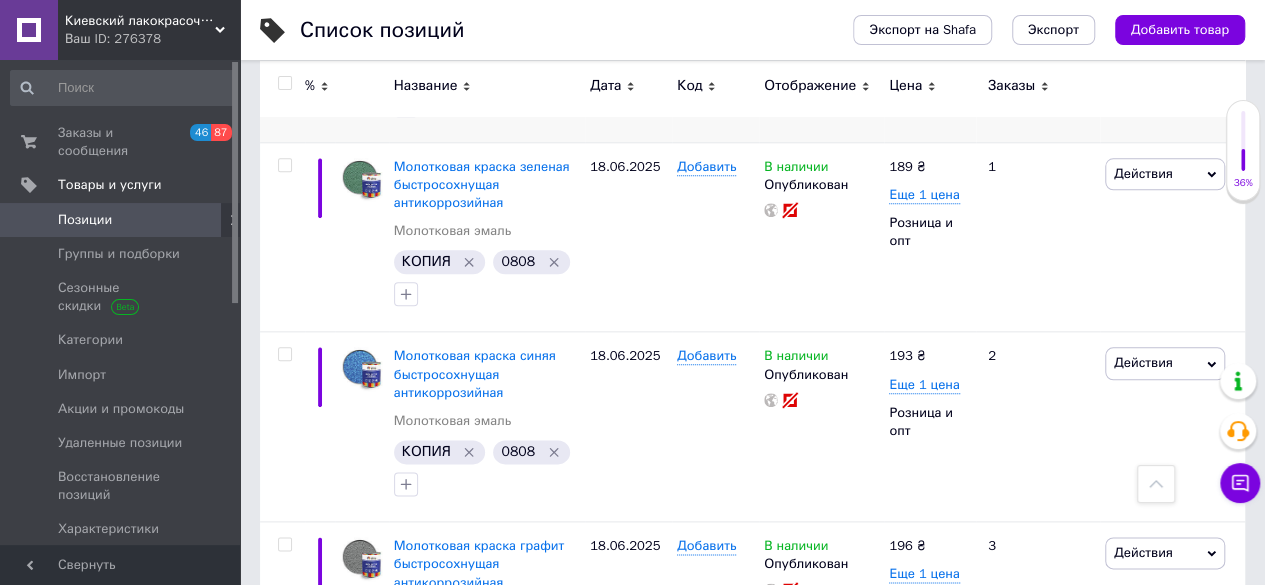 scroll, scrollTop: 900, scrollLeft: 0, axis: vertical 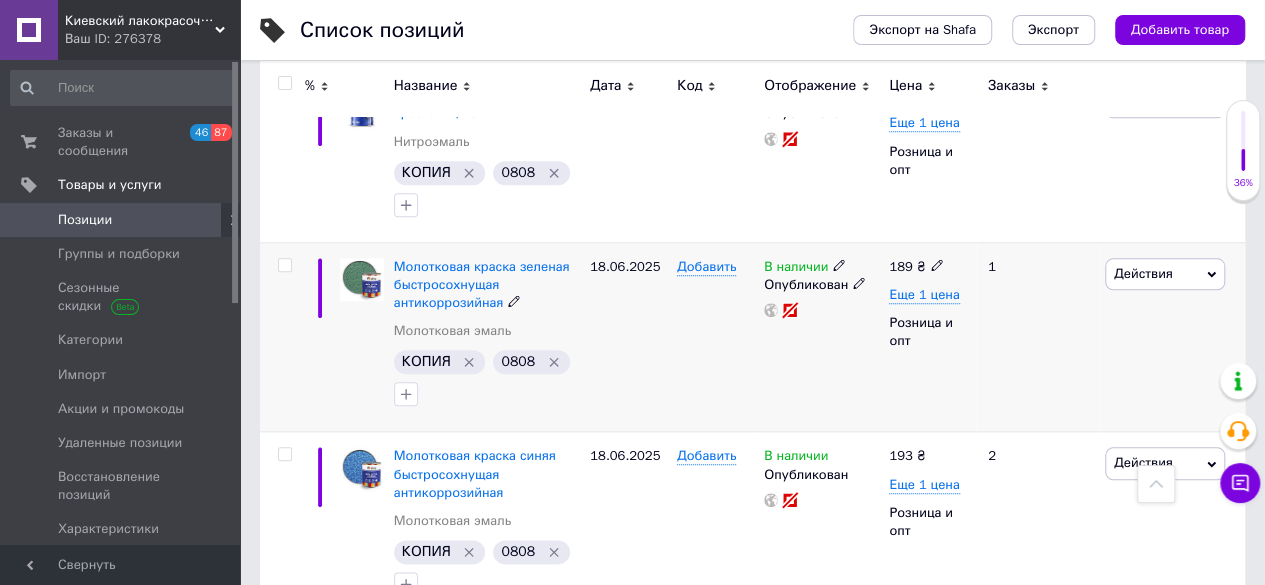 click 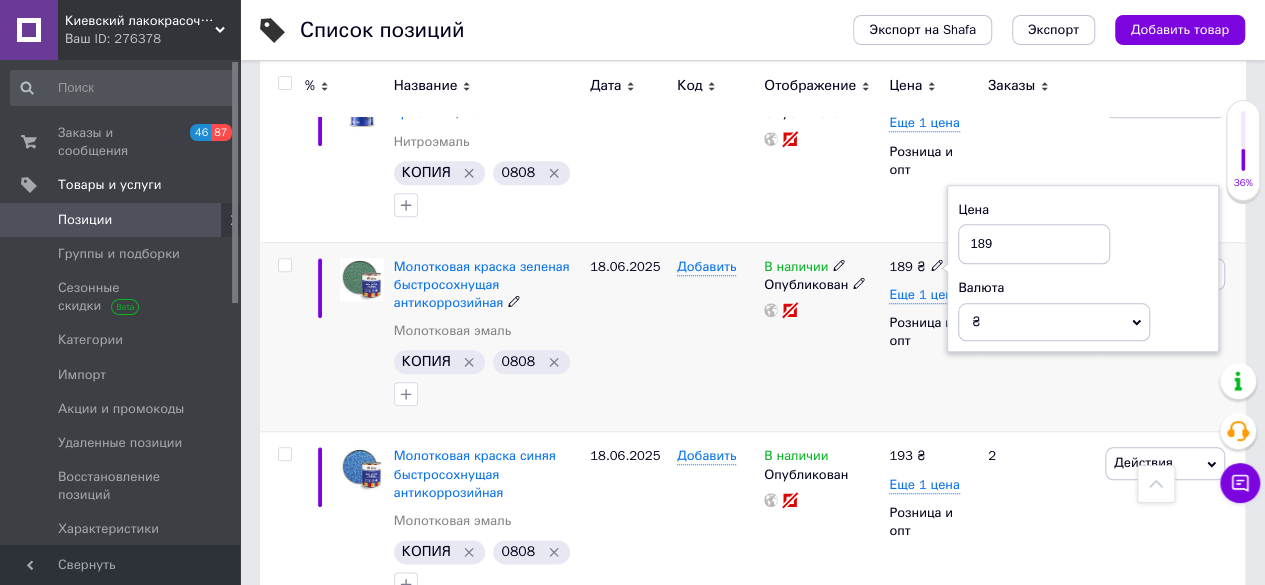 drag, startPoint x: 992, startPoint y: 227, endPoint x: 956, endPoint y: 237, distance: 37.363083 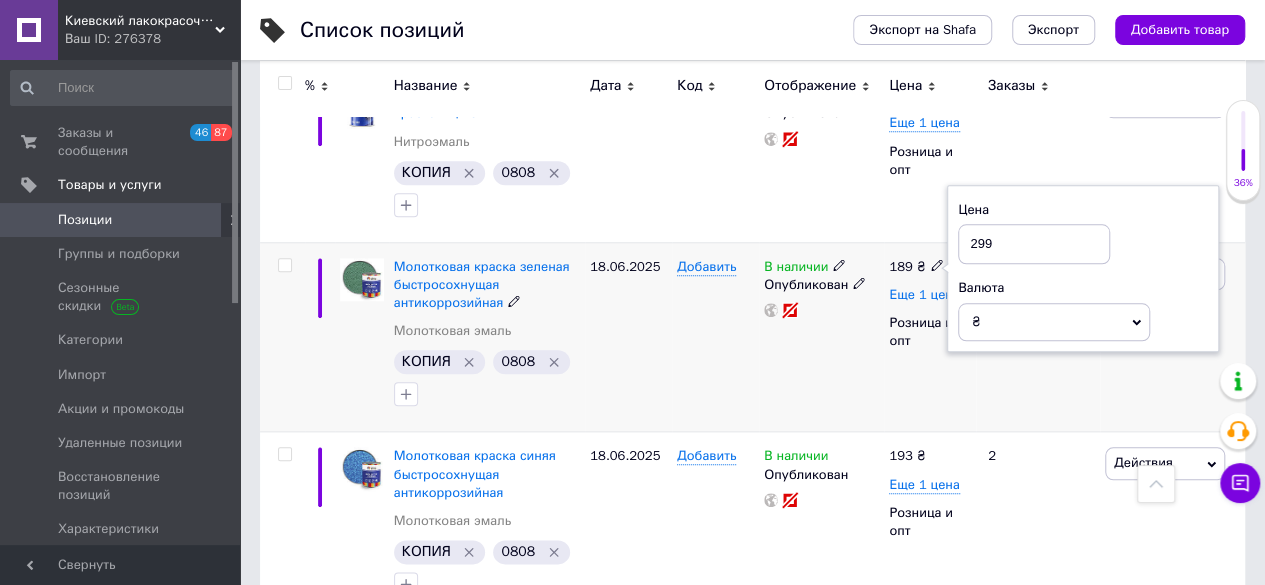 type on "299" 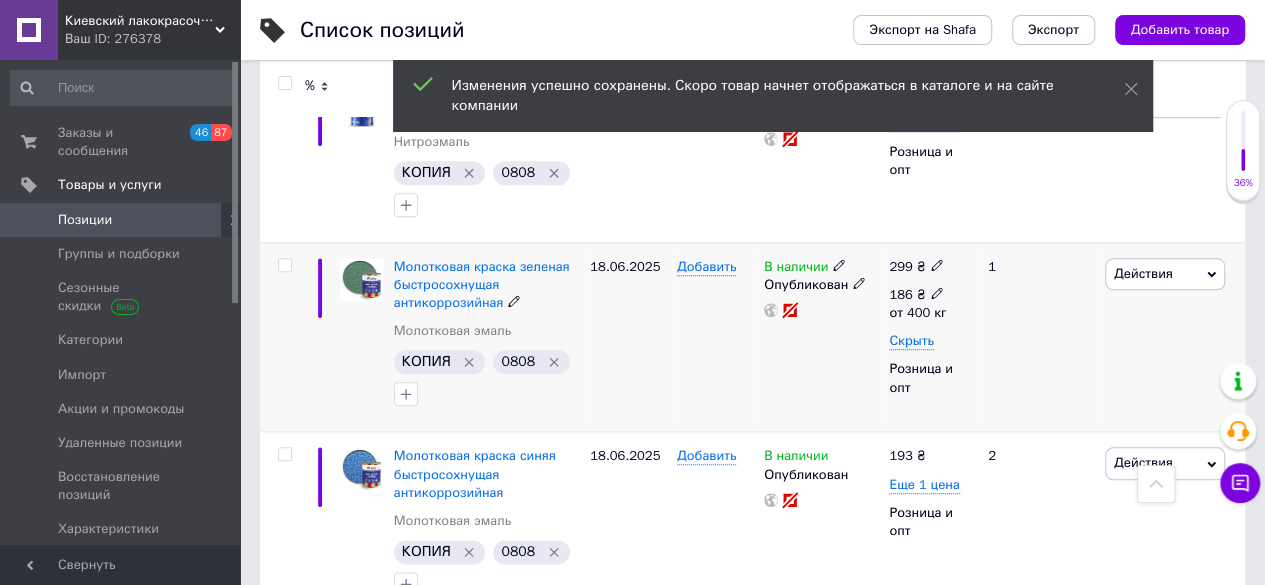 click at bounding box center (937, 292) 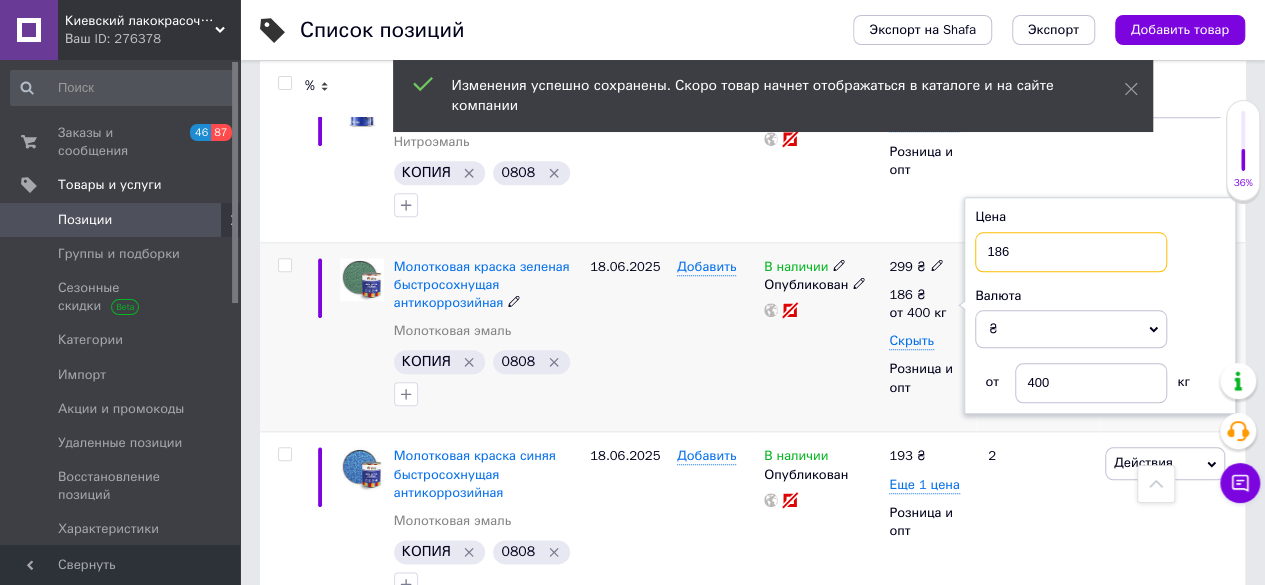 drag, startPoint x: 975, startPoint y: 244, endPoint x: 949, endPoint y: 244, distance: 26 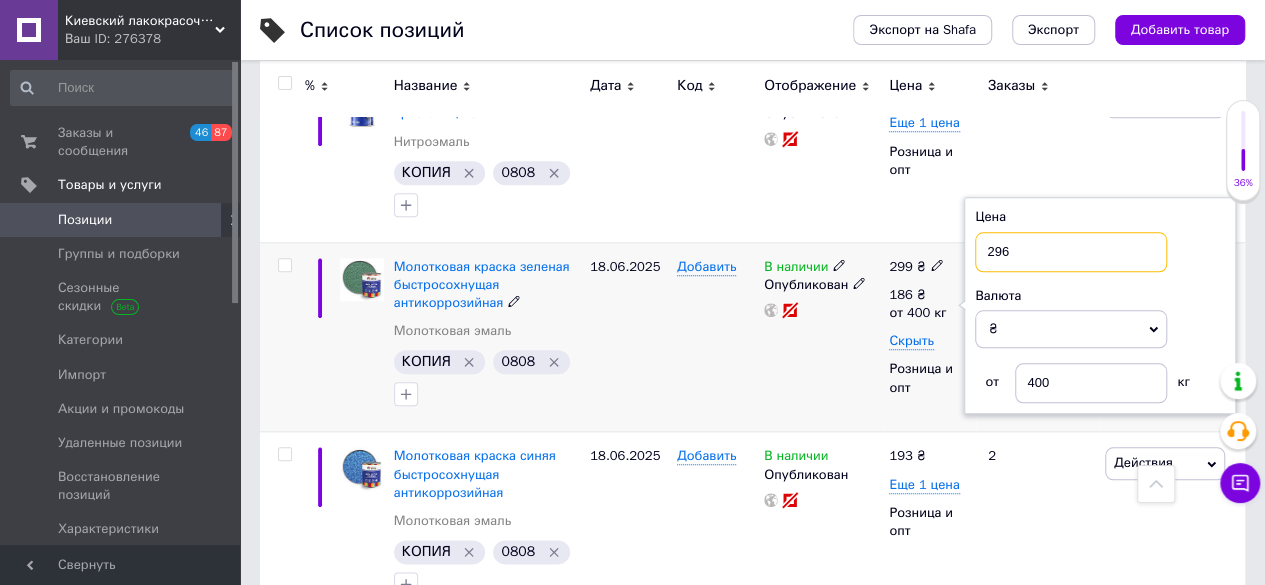 type on "296" 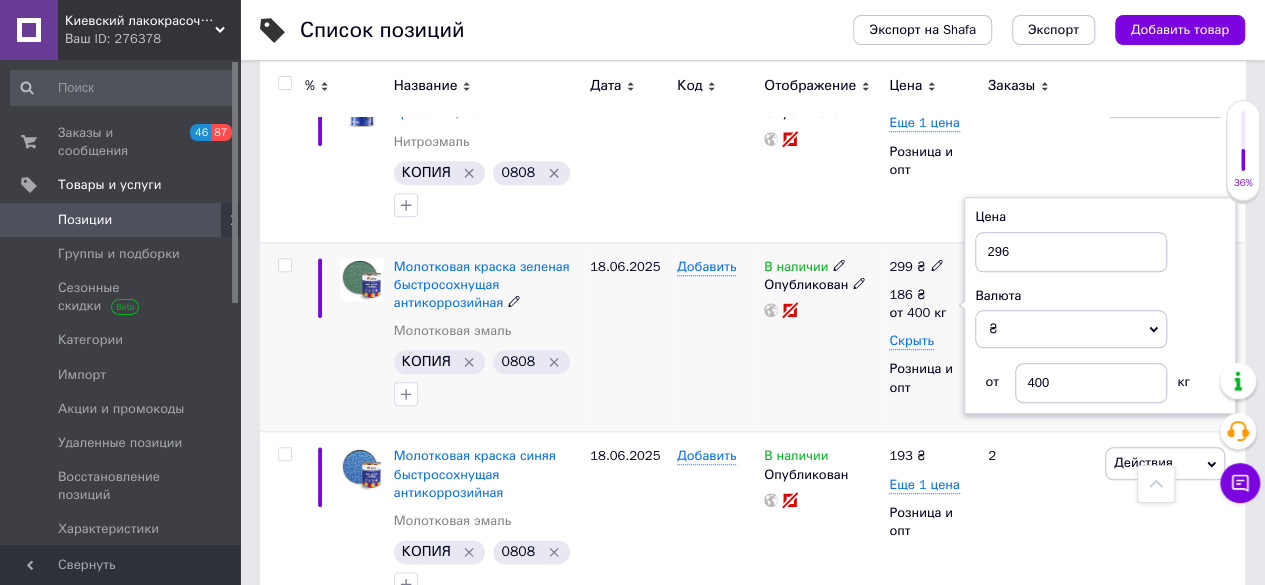 click on "В наличии Опубликован" at bounding box center (821, 337) 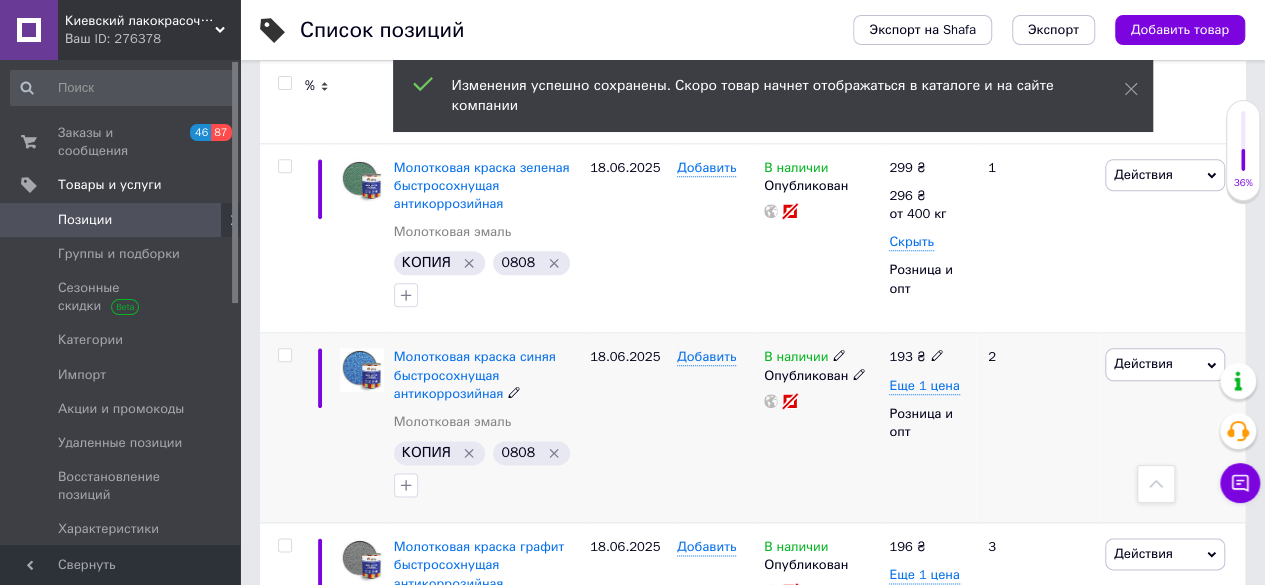 scroll, scrollTop: 1000, scrollLeft: 0, axis: vertical 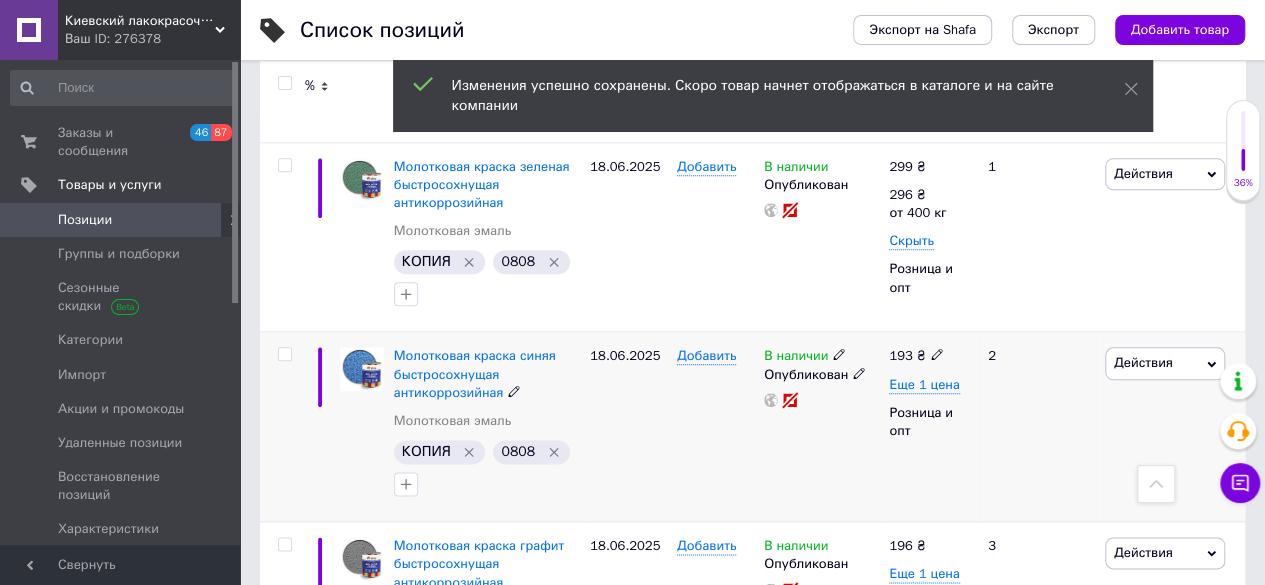 click 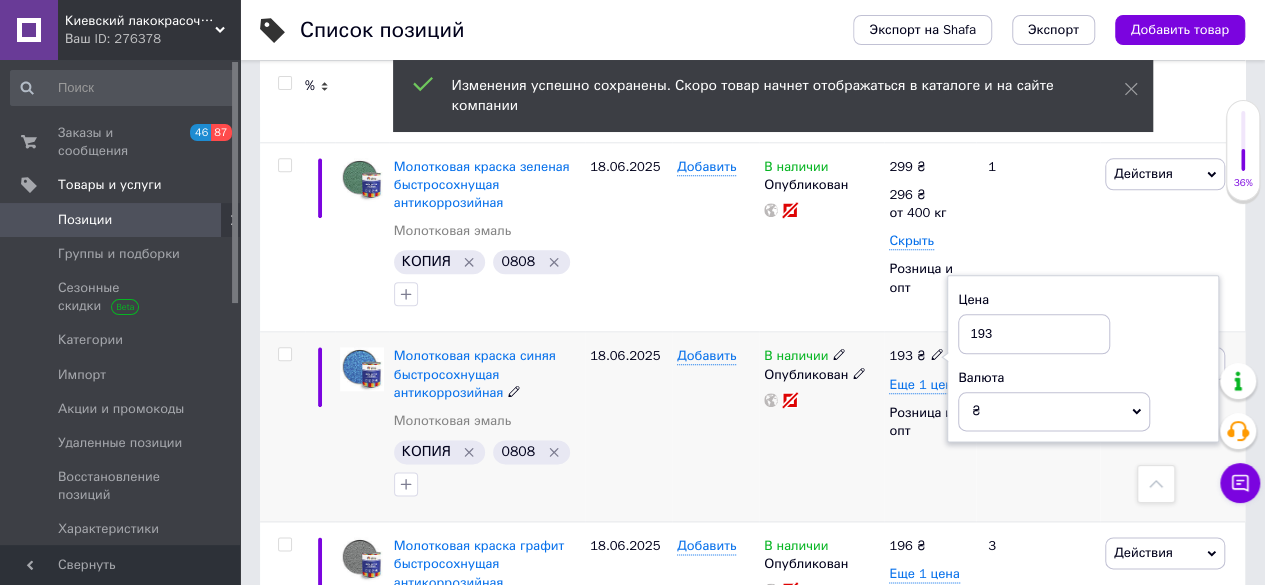 drag, startPoint x: 1016, startPoint y: 327, endPoint x: 933, endPoint y: 322, distance: 83.15047 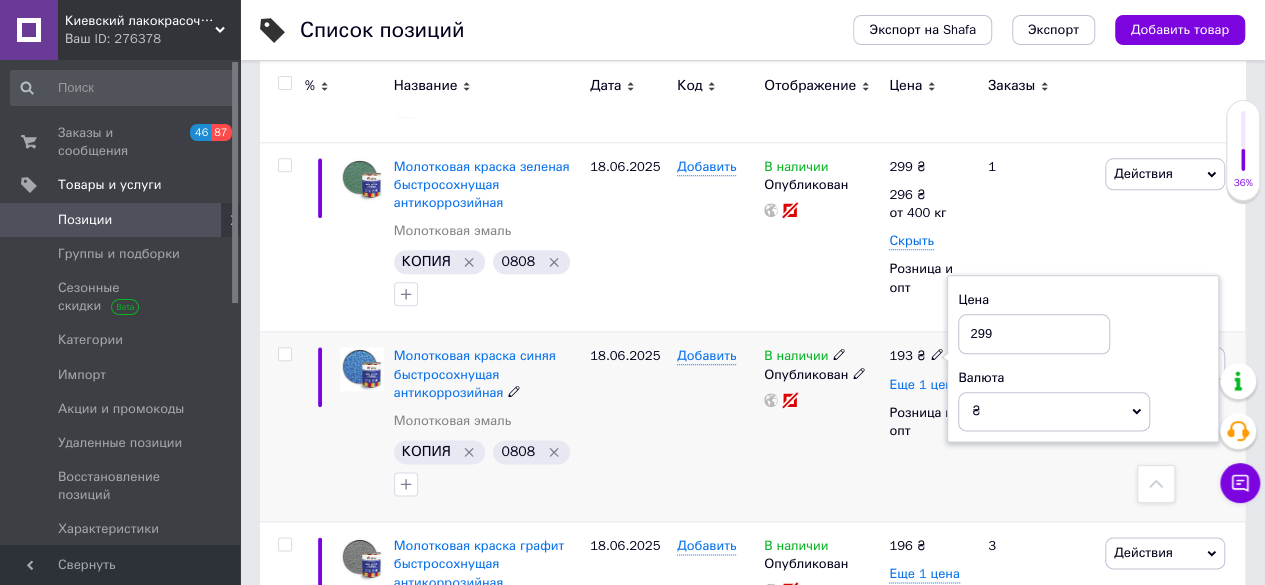 type on "299" 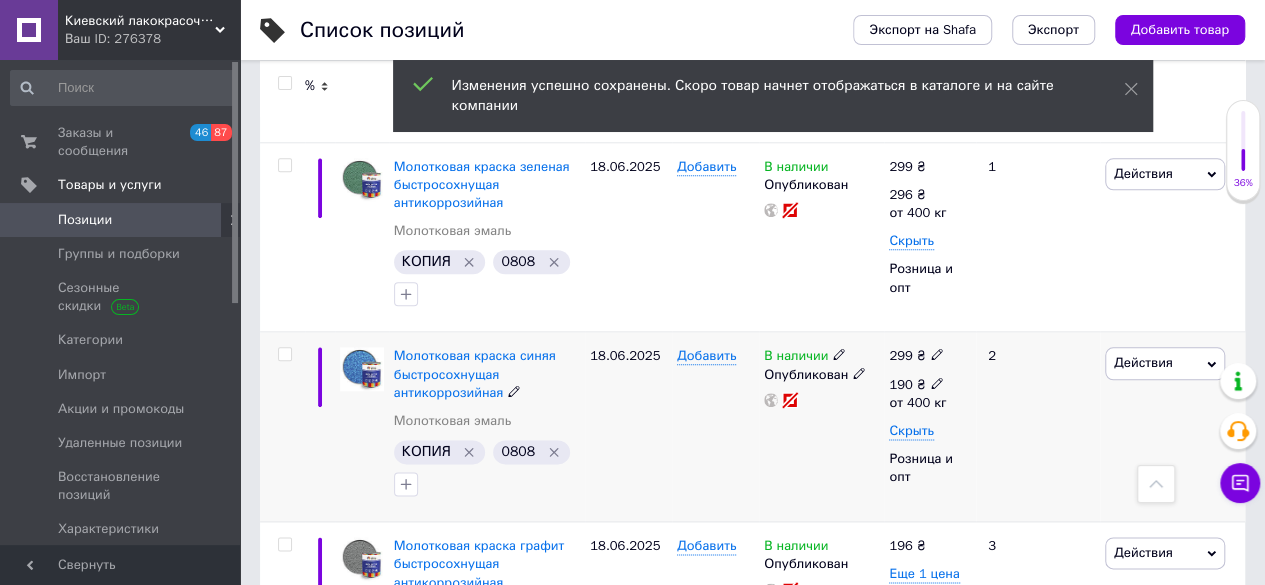 drag, startPoint x: 936, startPoint y: 375, endPoint x: 960, endPoint y: 367, distance: 25.298222 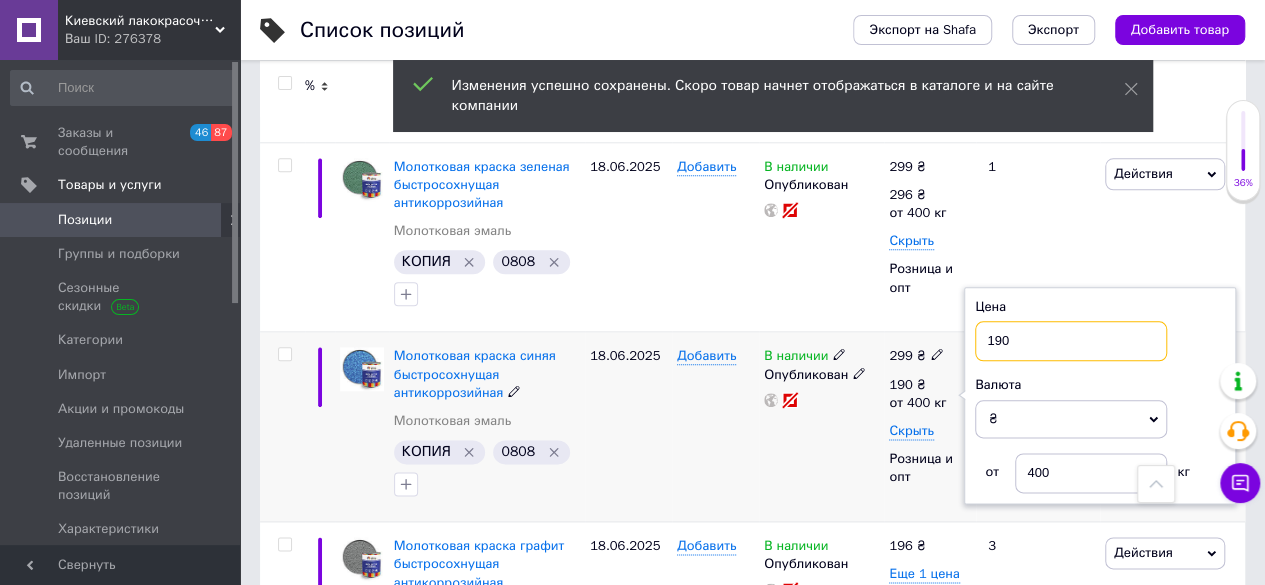 drag, startPoint x: 1034, startPoint y: 333, endPoint x: 950, endPoint y: 327, distance: 84.21401 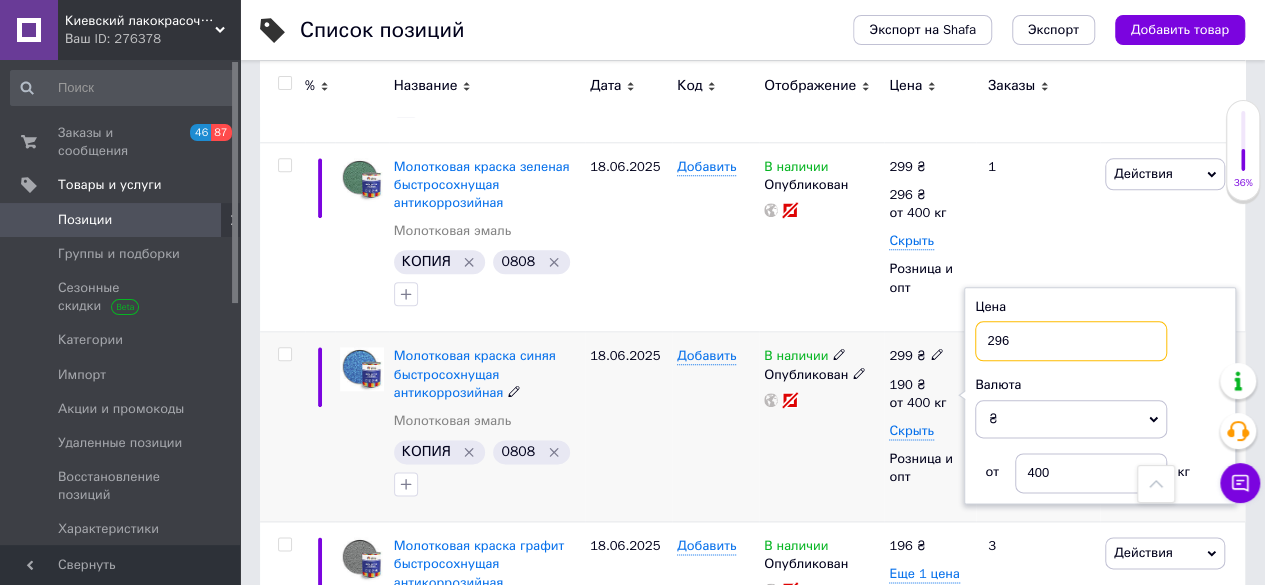 type on "296" 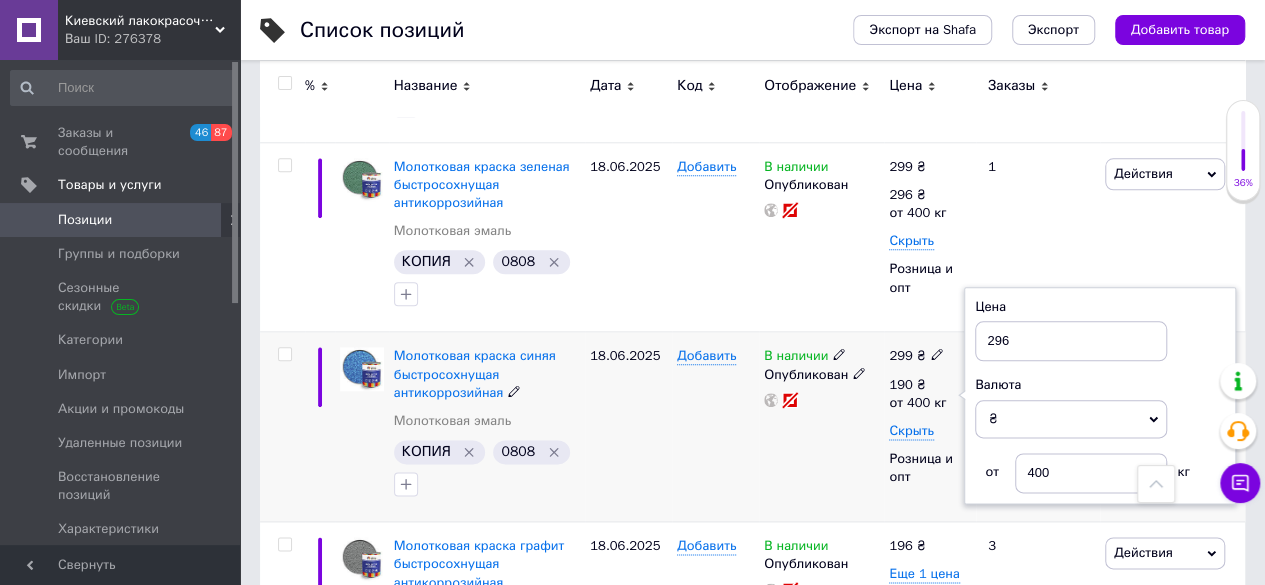 click on "В наличии Опубликован" at bounding box center (821, 427) 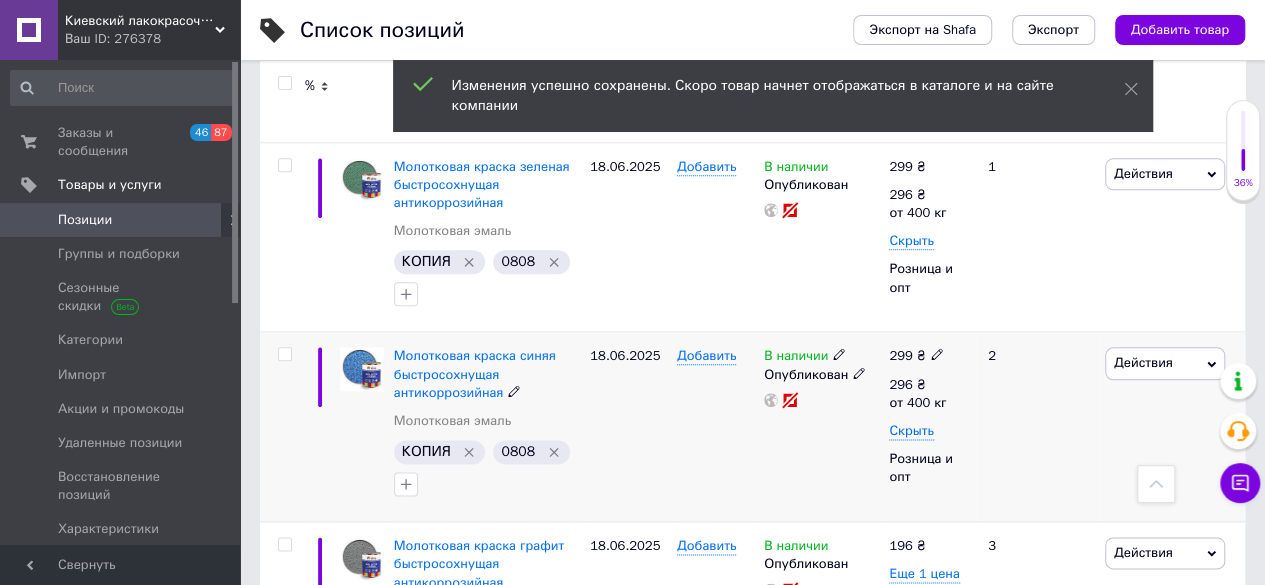scroll, scrollTop: 1100, scrollLeft: 0, axis: vertical 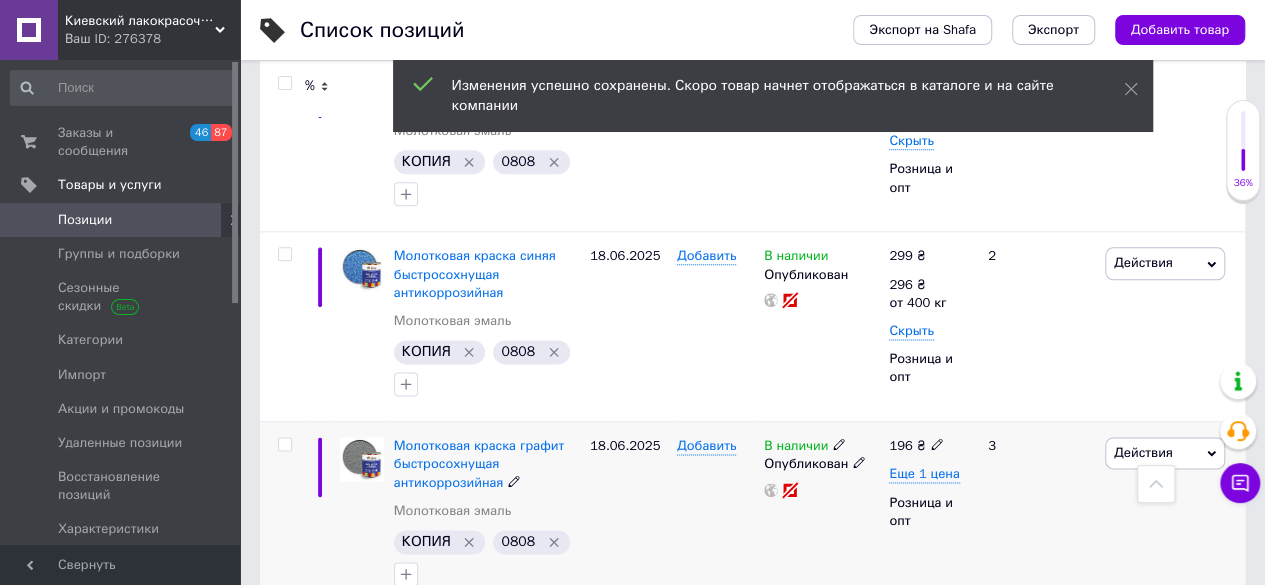 click 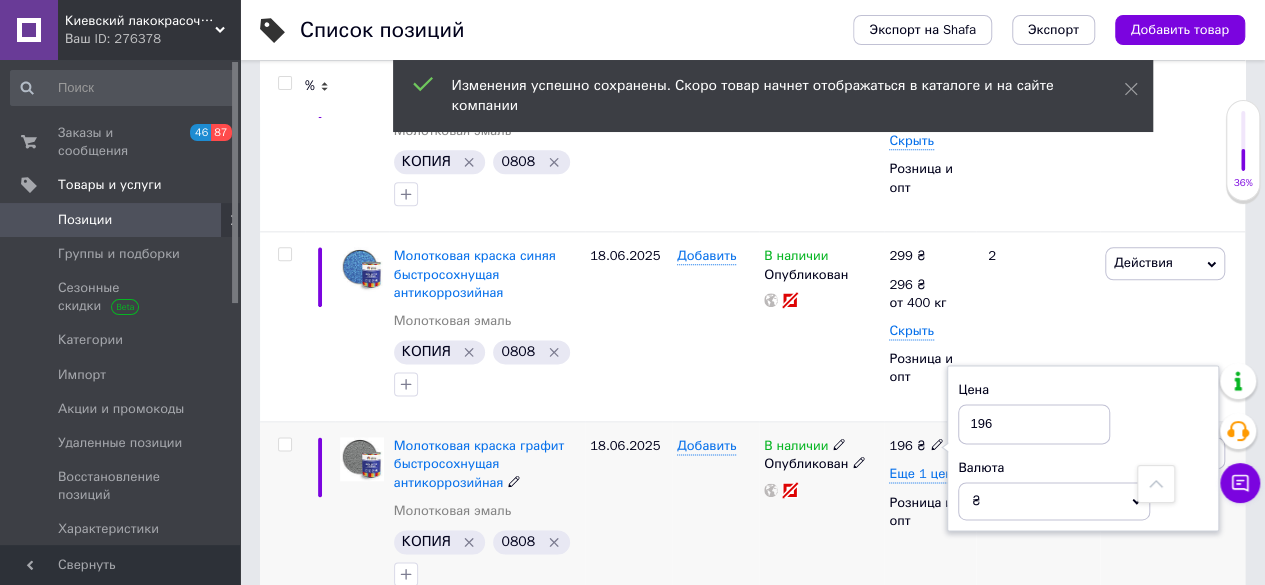 click on "Молотковая краска графит быстросохнущая антикоррозийная Молотковая эмаль КОПИЯ   0808   [DATE] Добавить В наличии Опубликован 196   ₴ Цена 196 Валюта ₴ $ € CHF £ ¥ PLN ₸ MDL HUF KGS CN¥ TRY ₩ lei Еще 1 цена Розница и опт 3 Действия Редактировать Поднять в начало группы Копировать Скидка Подарок Сопутствующие Скрыть Ярлык Добавить на витрину Добавить в кампанию Каталог ProSale Удалить" at bounding box center (752, 517) 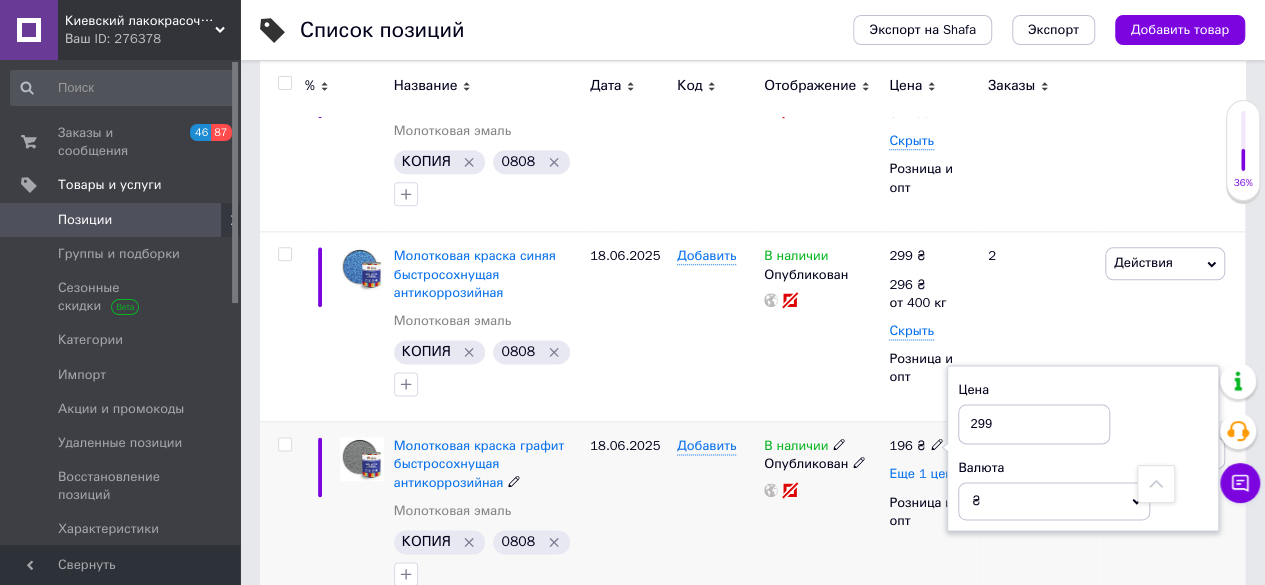 type on "299" 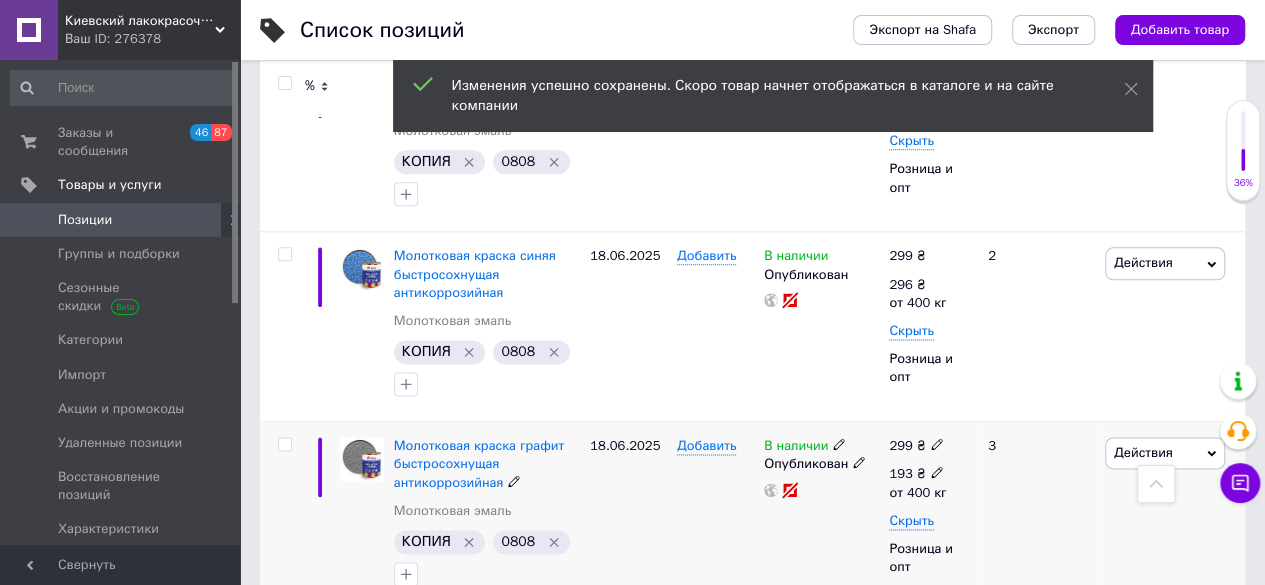 click 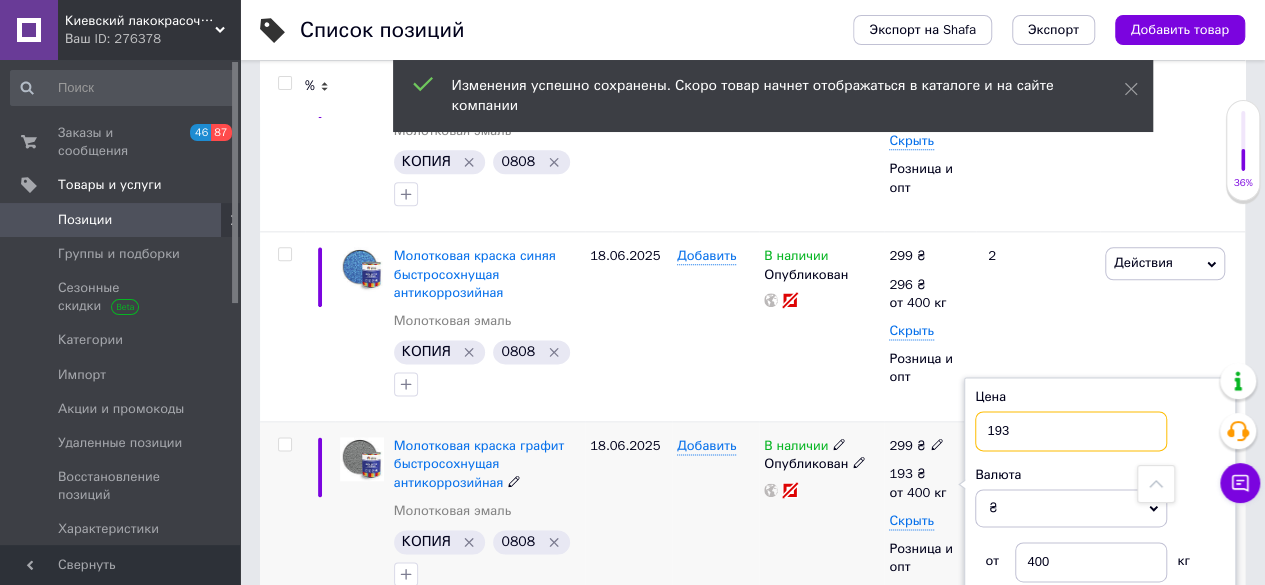 drag, startPoint x: 1039, startPoint y: 425, endPoint x: 947, endPoint y: 424, distance: 92.00543 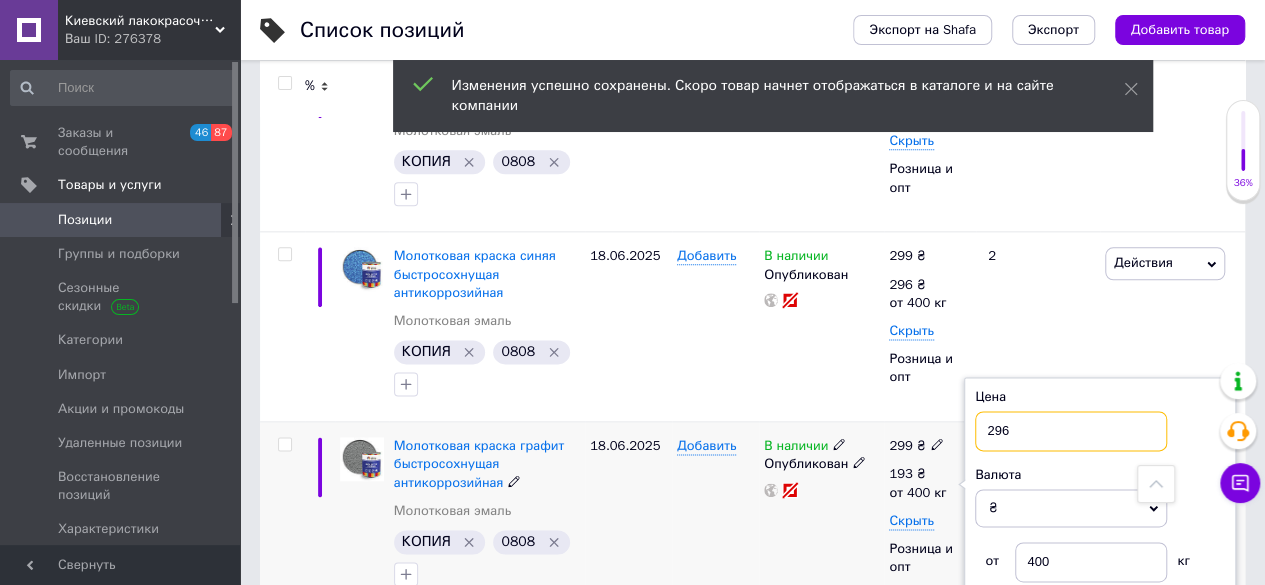 type on "296" 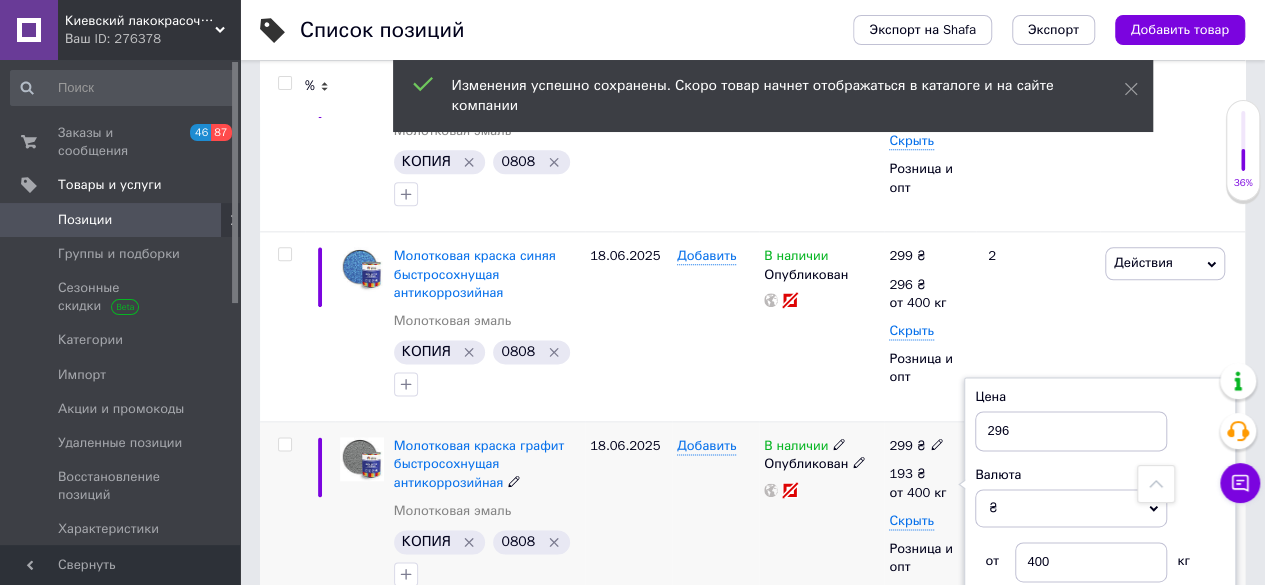 click on "В наличии Опубликован" at bounding box center [821, 517] 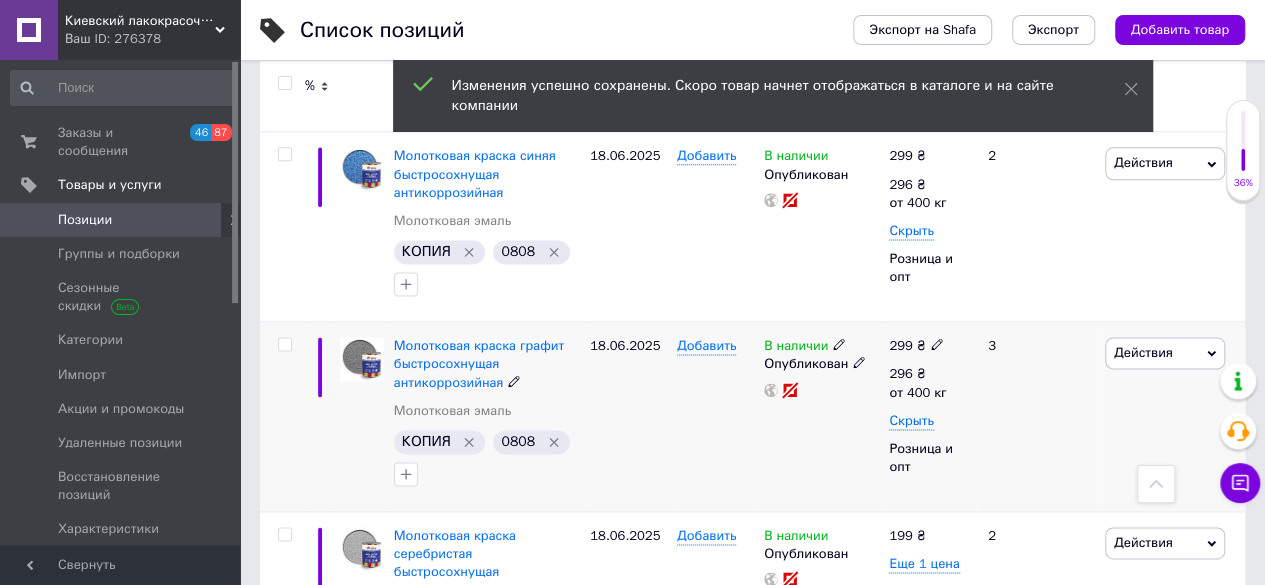 scroll, scrollTop: 1400, scrollLeft: 0, axis: vertical 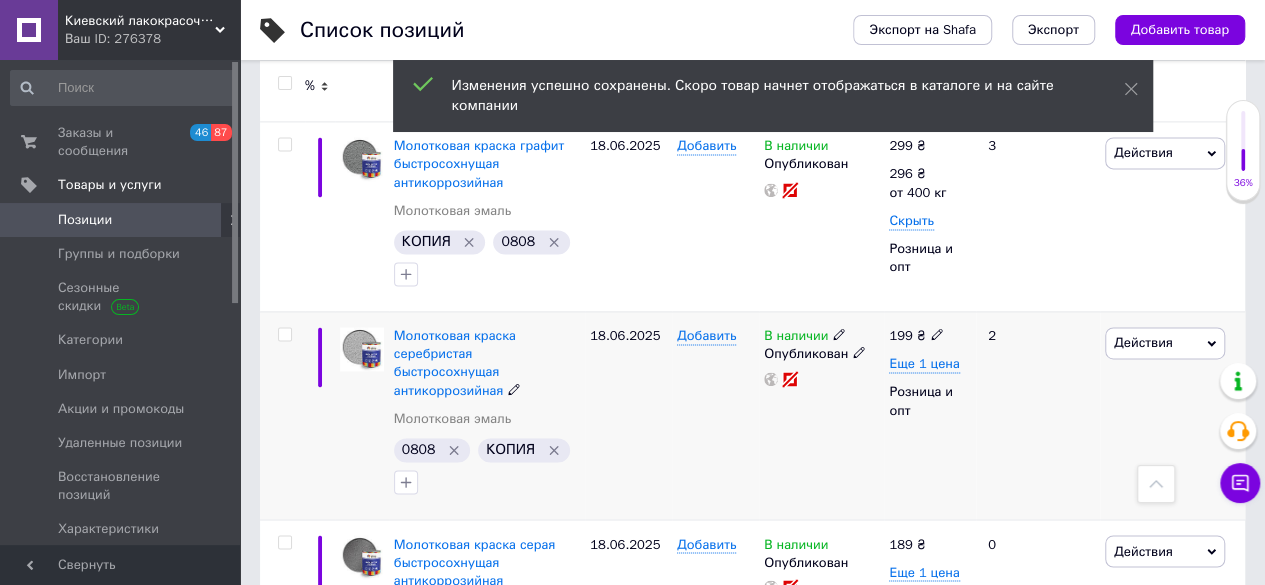 click 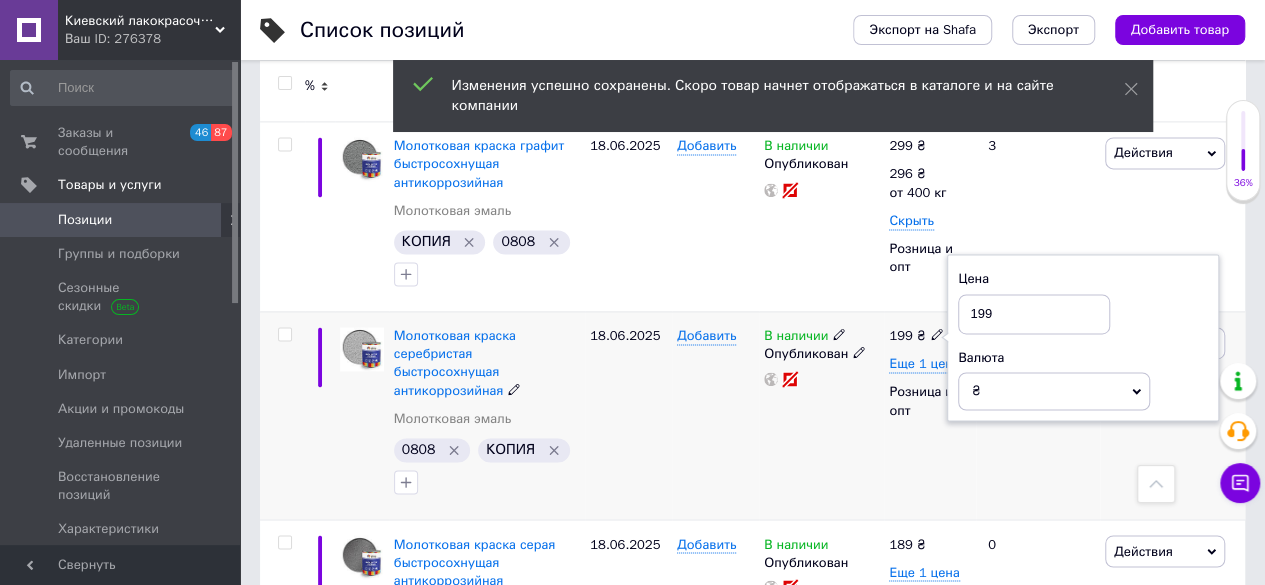 drag, startPoint x: 999, startPoint y: 291, endPoint x: 958, endPoint y: 293, distance: 41.04875 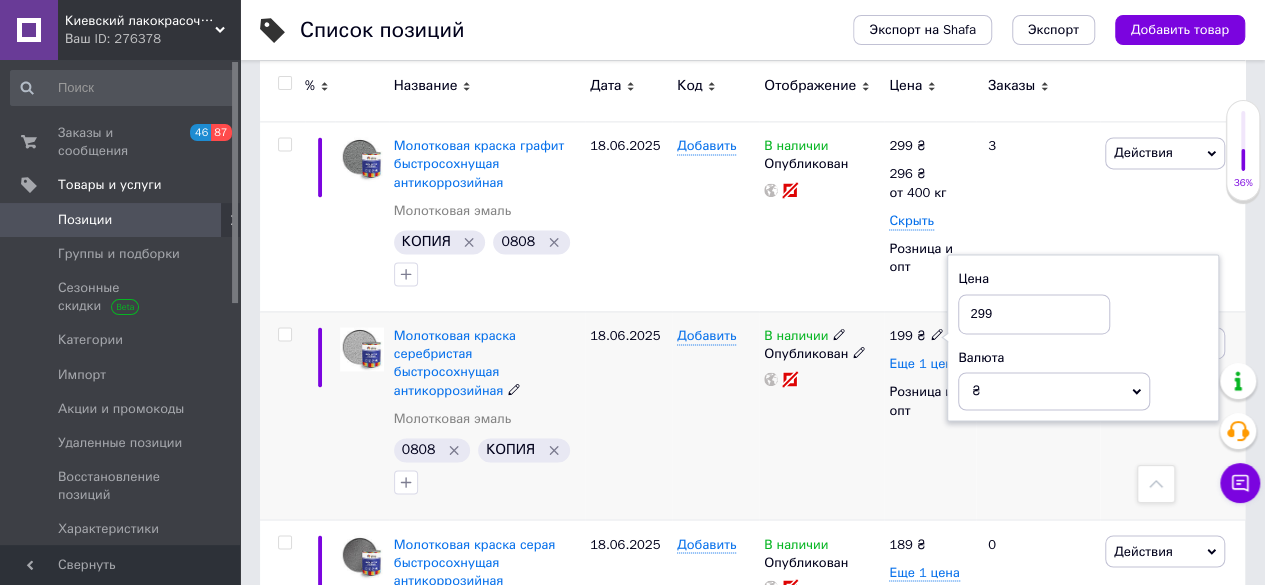 type on "299" 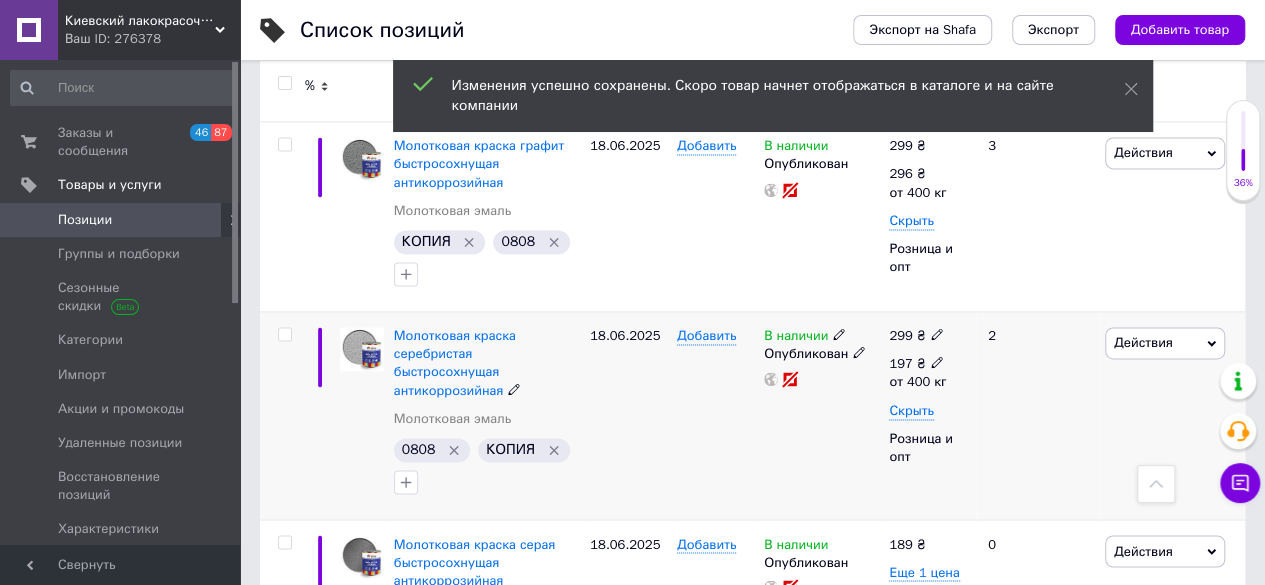click 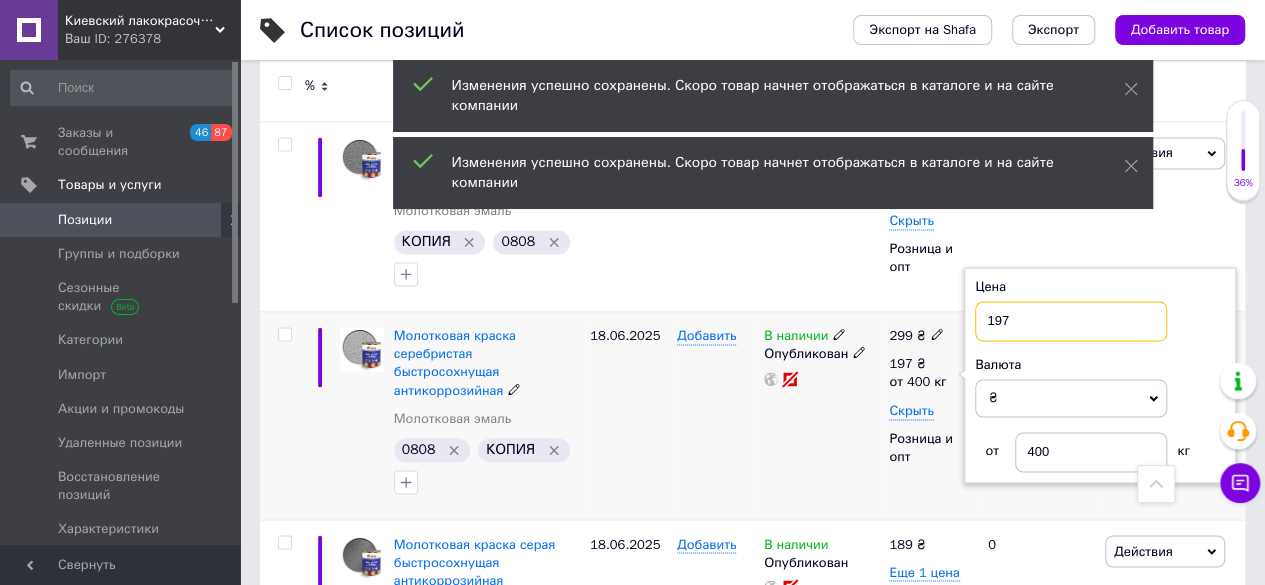 drag, startPoint x: 936, startPoint y: 302, endPoint x: 913, endPoint y: 300, distance: 23.086792 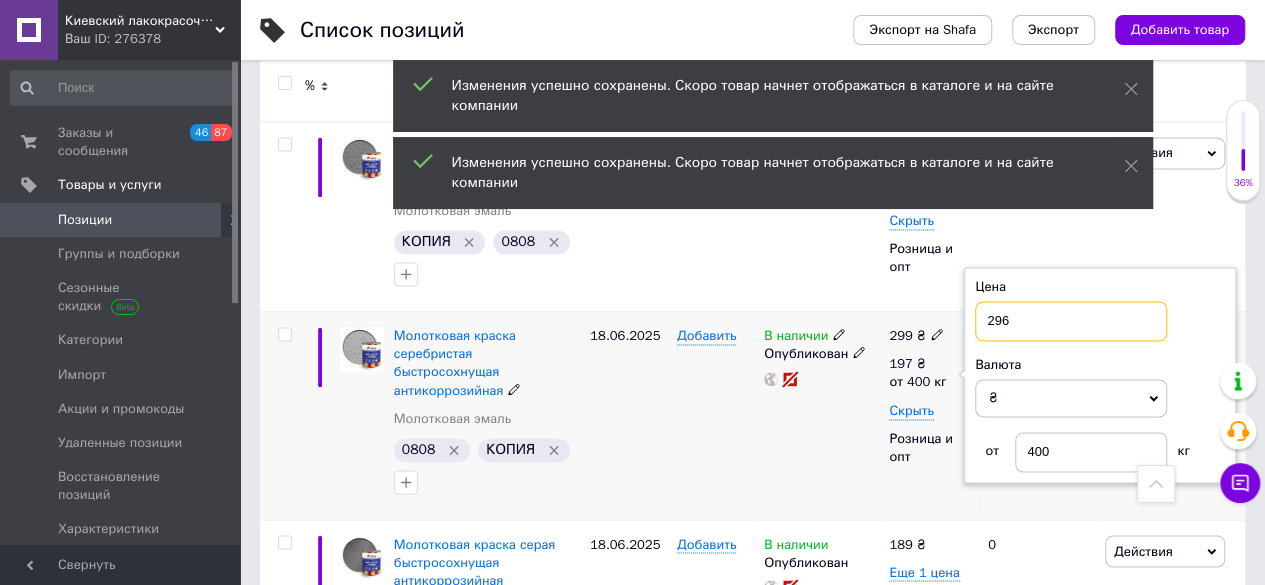 type on "296" 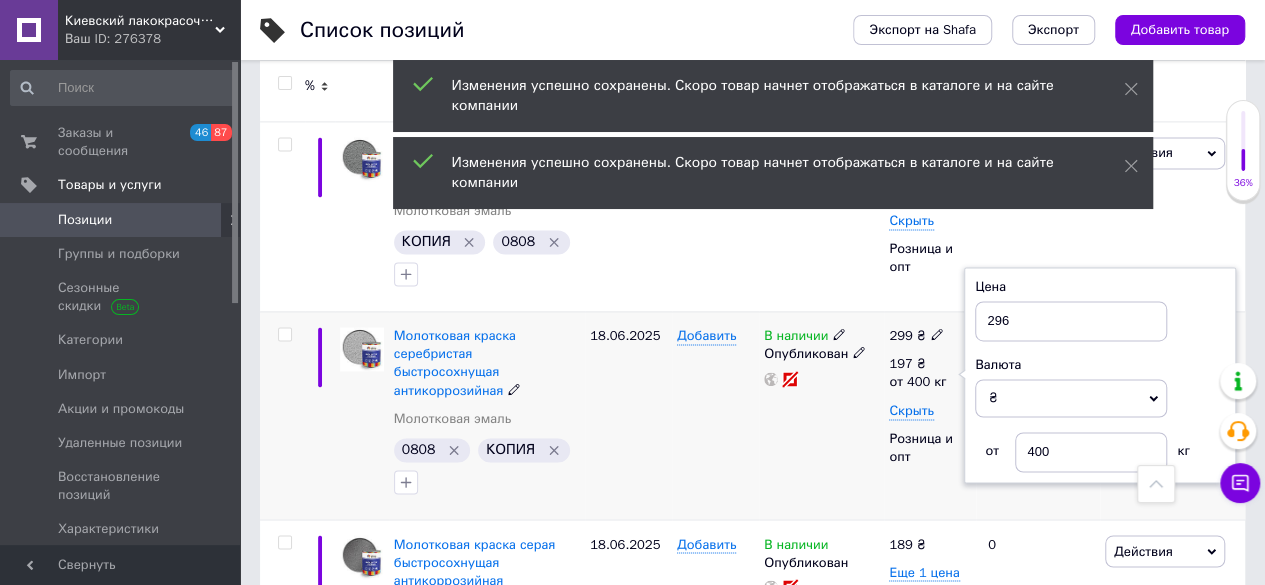 click on "В наличии Опубликован" at bounding box center [821, 415] 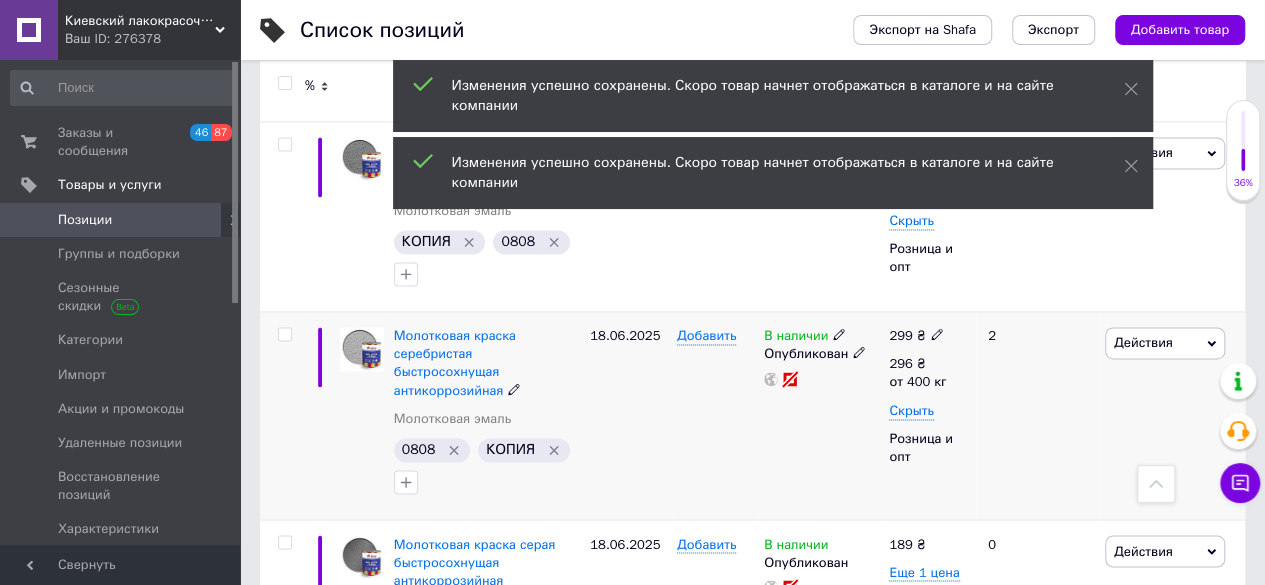 scroll, scrollTop: 1500, scrollLeft: 0, axis: vertical 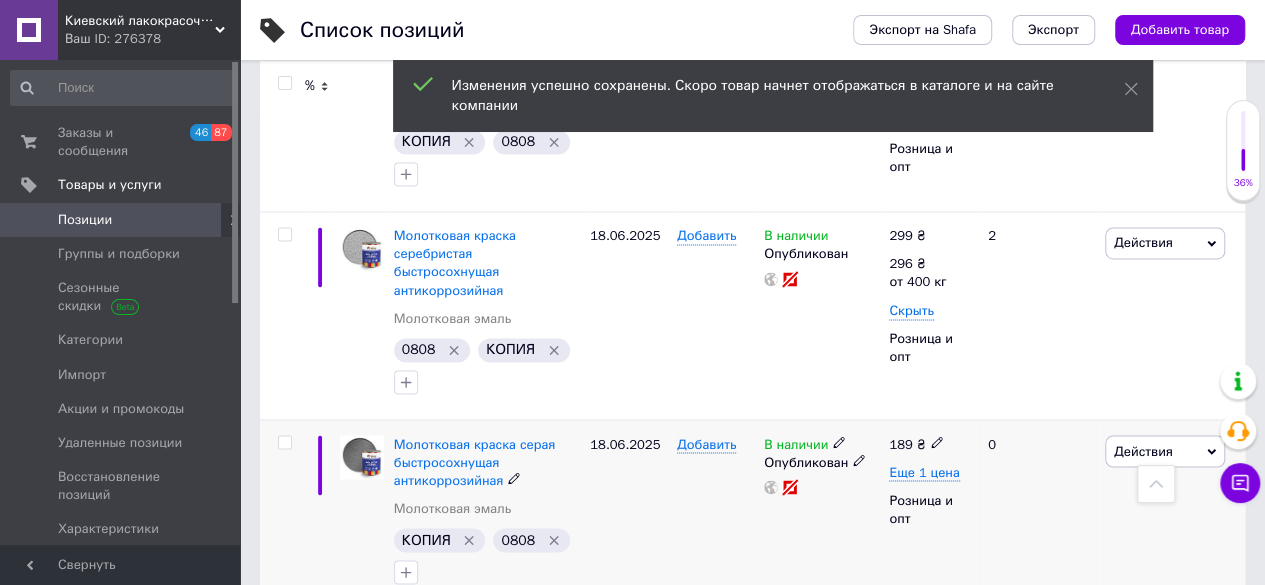 click 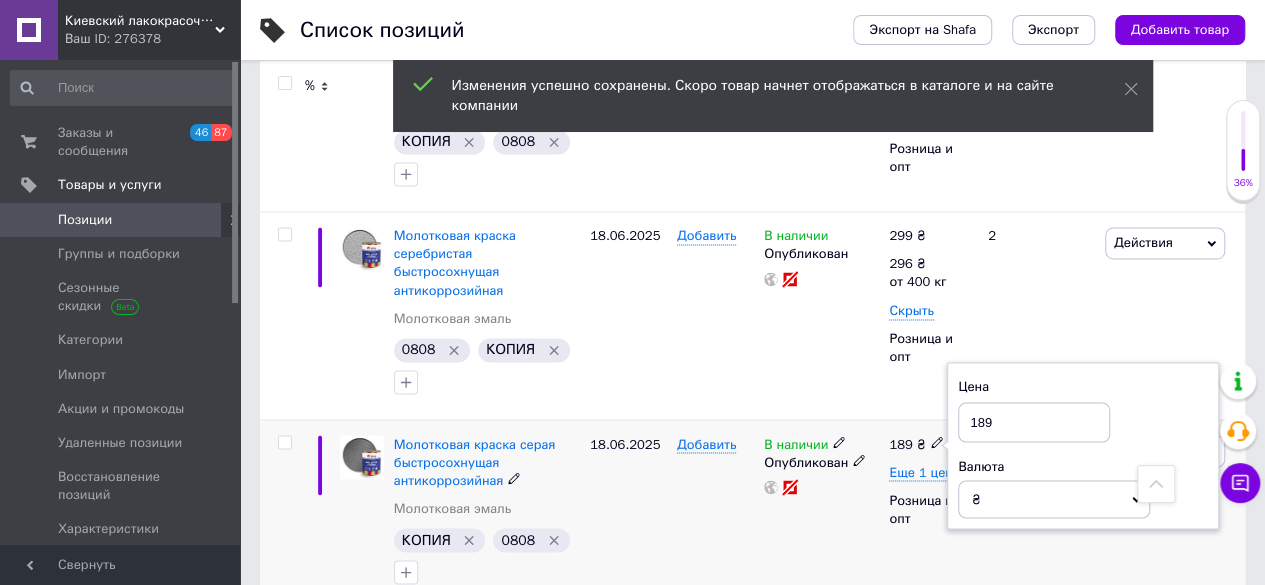 click on "189   ₴ Цена 189 Валюта ₴ $ € CHF £ ¥ PLN ₸ MDL HUF KGS CN¥ TRY ₩ lei Еще 1 цена Розница и опт" at bounding box center (930, 514) 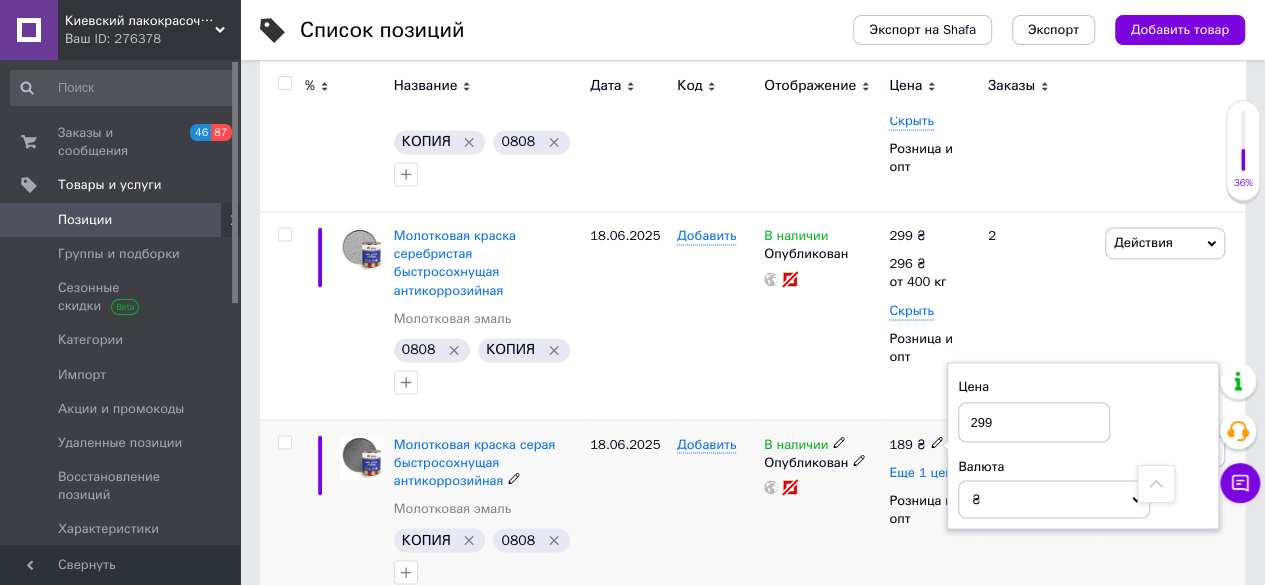 type on "299" 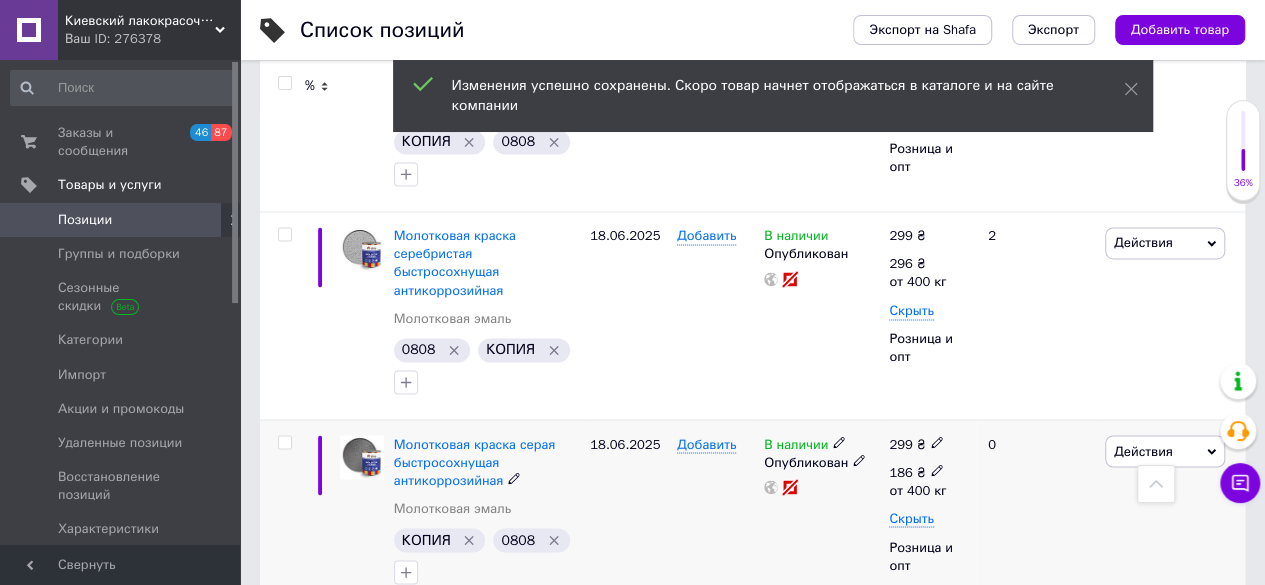 click 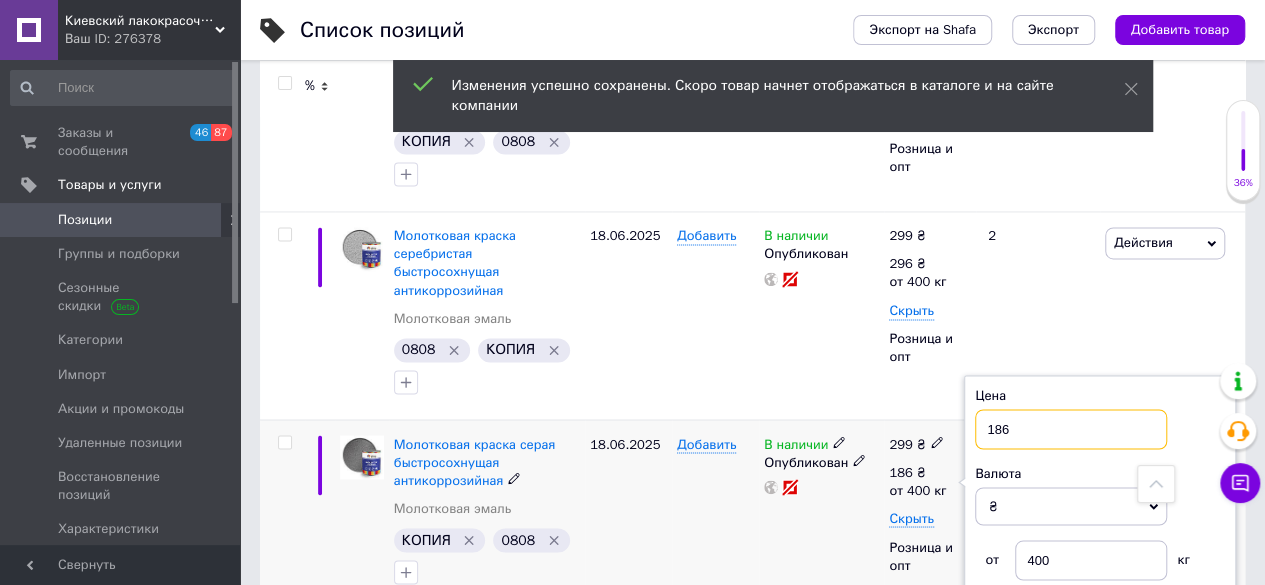 click on "299   ₴ 186   ₴ от 400 кг Цена 186 Валюта ₴ $ € CHF £ ¥ PLN ₸ MDL HUF KGS CN¥ TRY ₩ lei от 400 кг Скрыть Розница и опт" at bounding box center [930, 514] 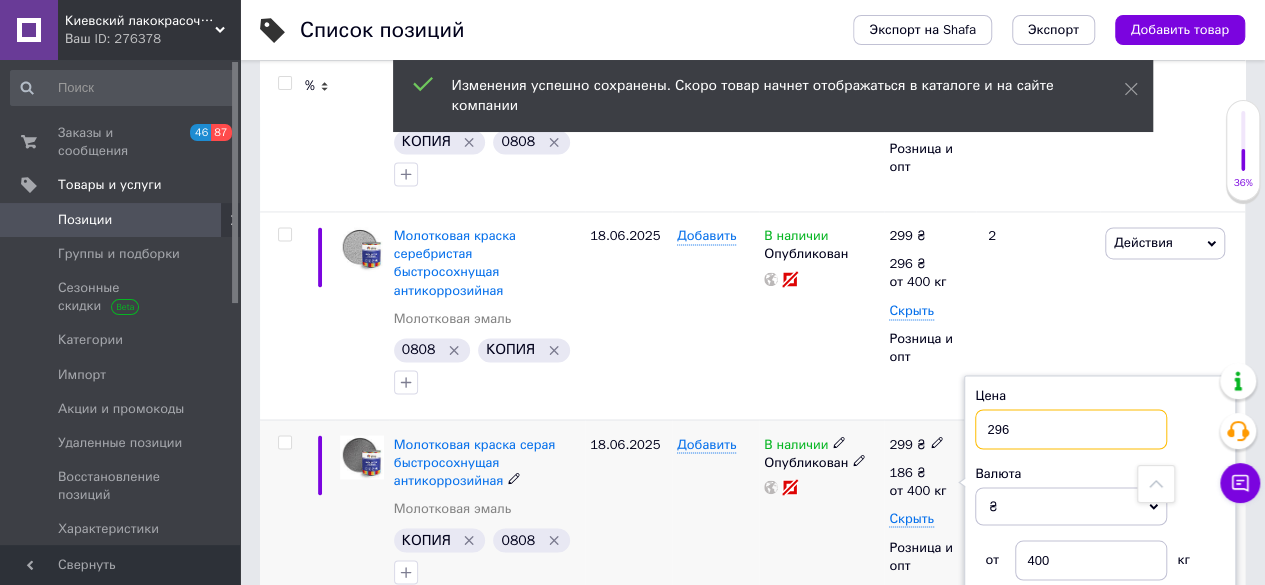 type on "296" 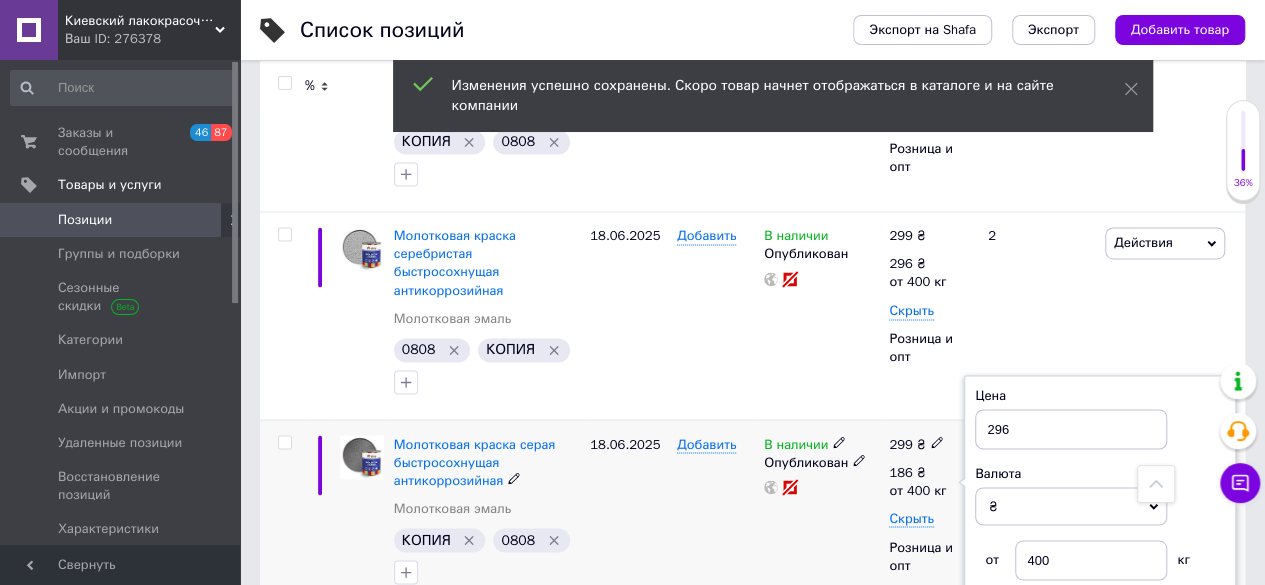 click on "В наличии Опубликован" at bounding box center [821, 514] 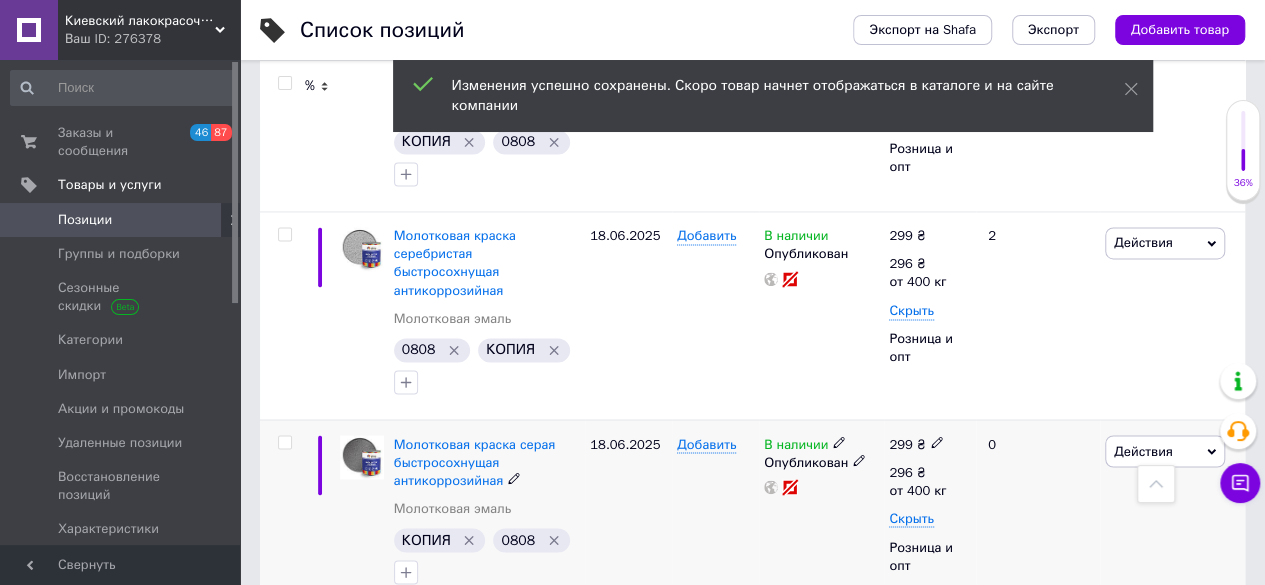 scroll, scrollTop: 1600, scrollLeft: 0, axis: vertical 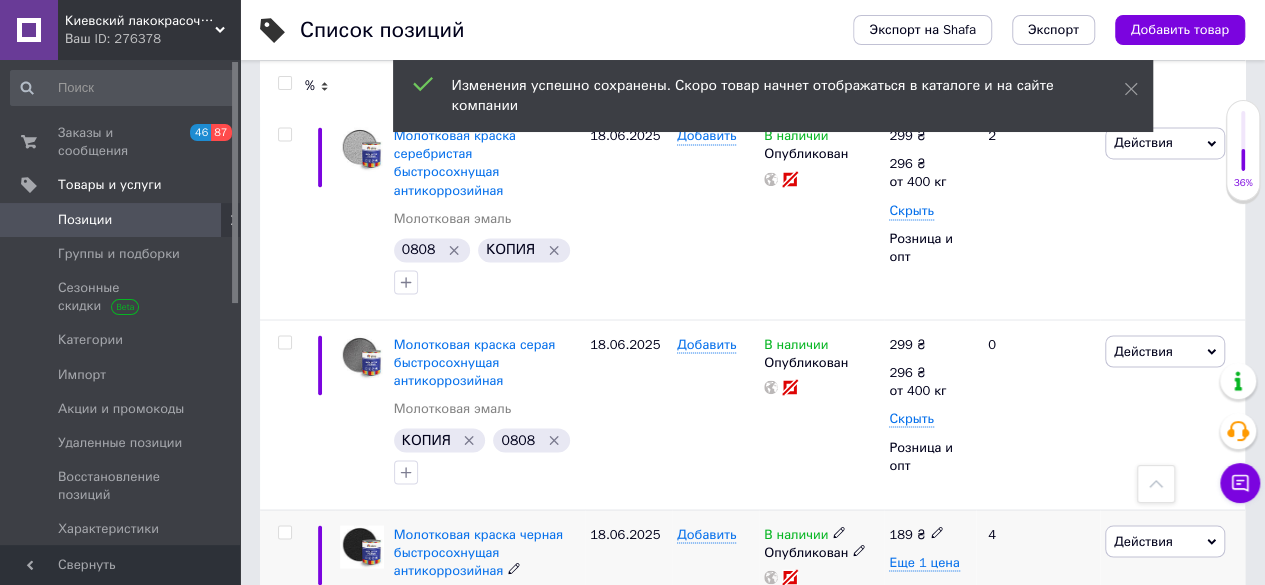 click 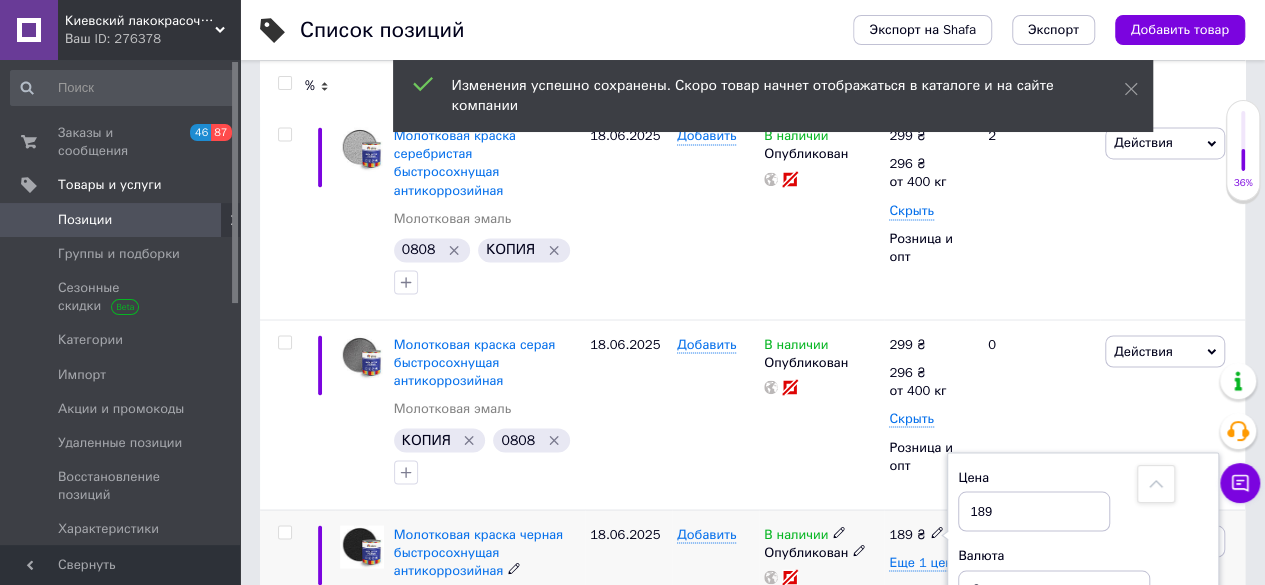 scroll, scrollTop: 1605, scrollLeft: 0, axis: vertical 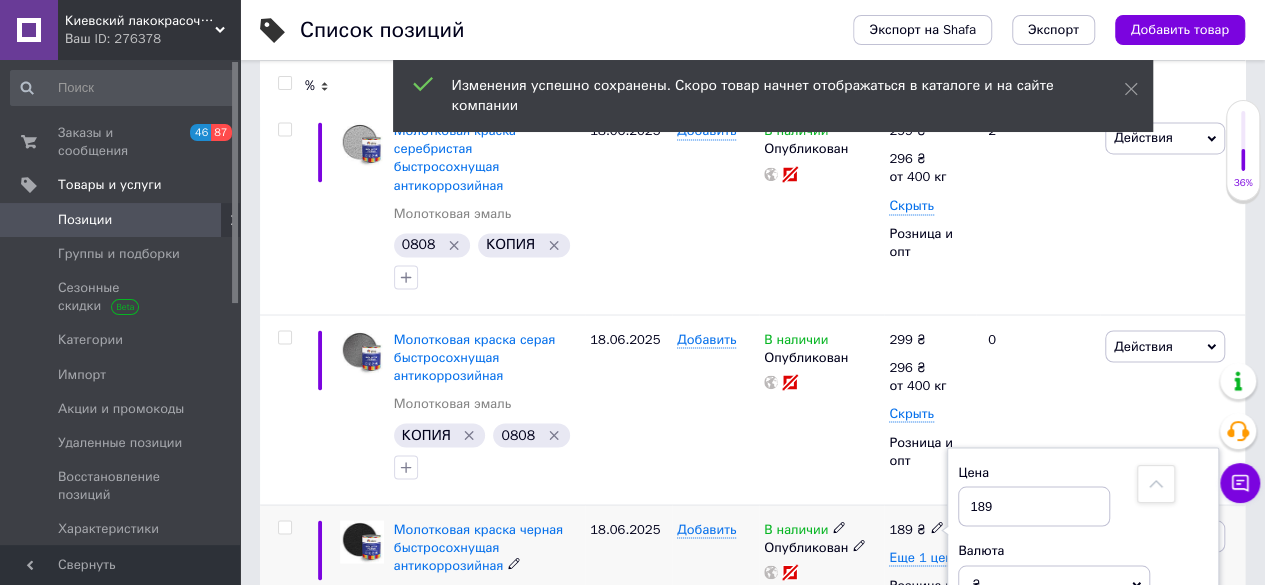 drag, startPoint x: 1000, startPoint y: 463, endPoint x: 960, endPoint y: 472, distance: 41 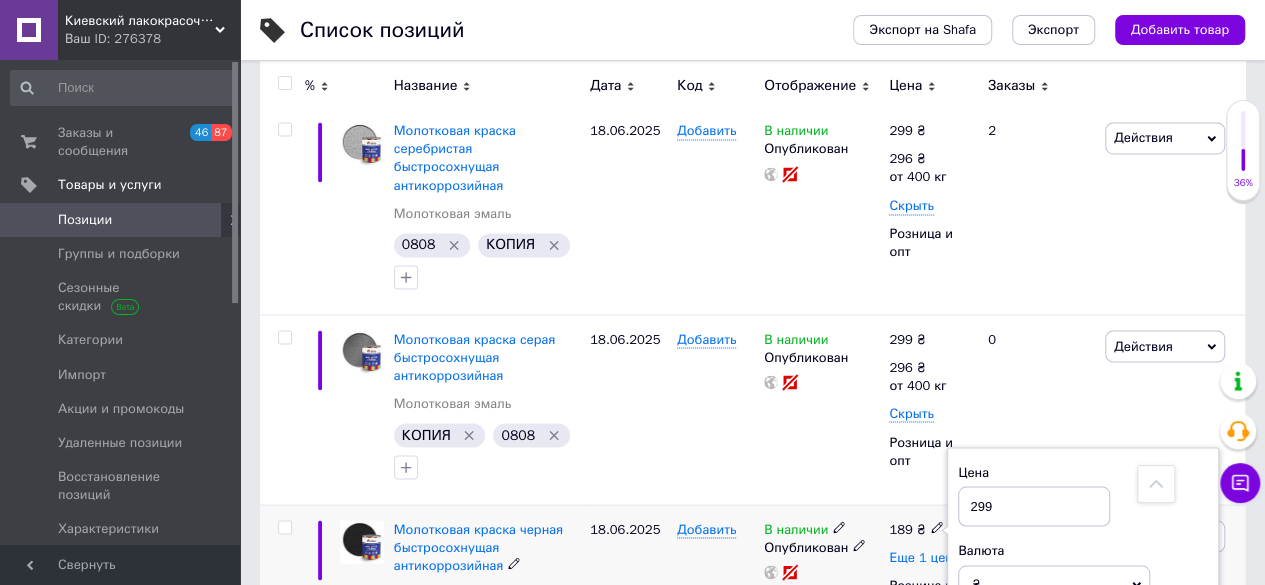 type on "299" 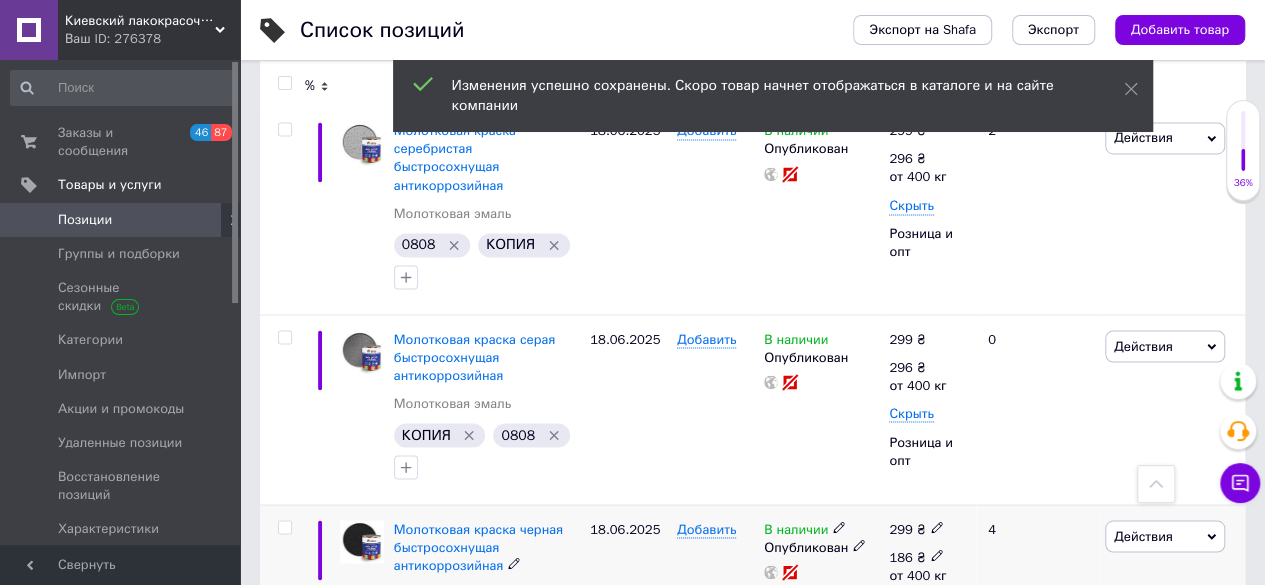 click on "186   ₴" at bounding box center [917, 557] 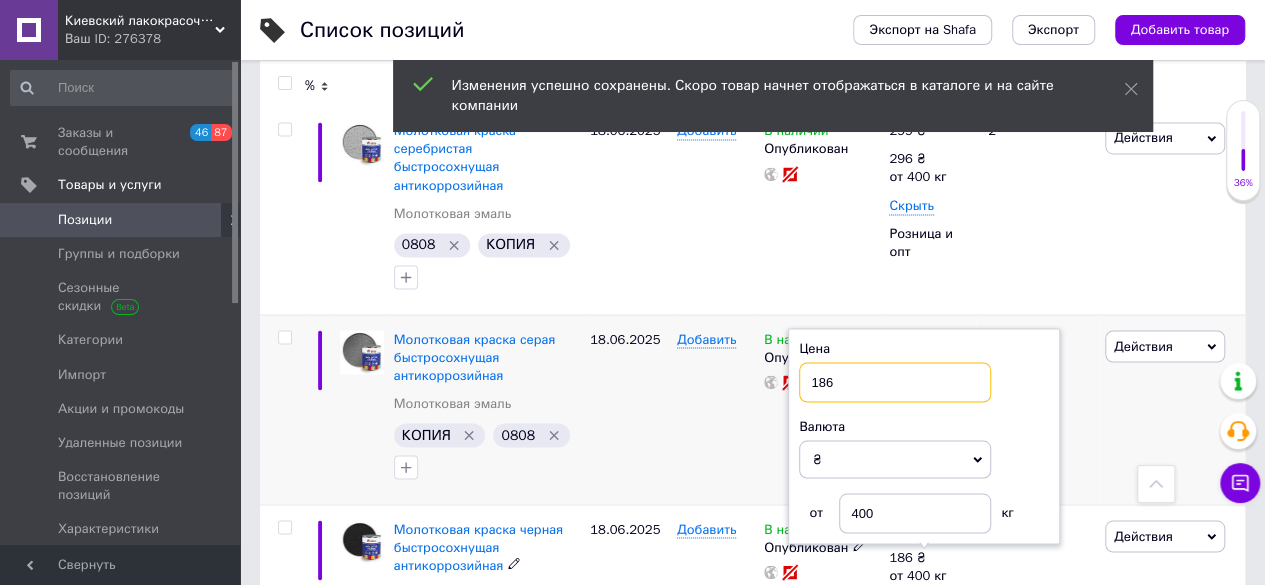 drag, startPoint x: 826, startPoint y: 337, endPoint x: 700, endPoint y: 339, distance: 126.01587 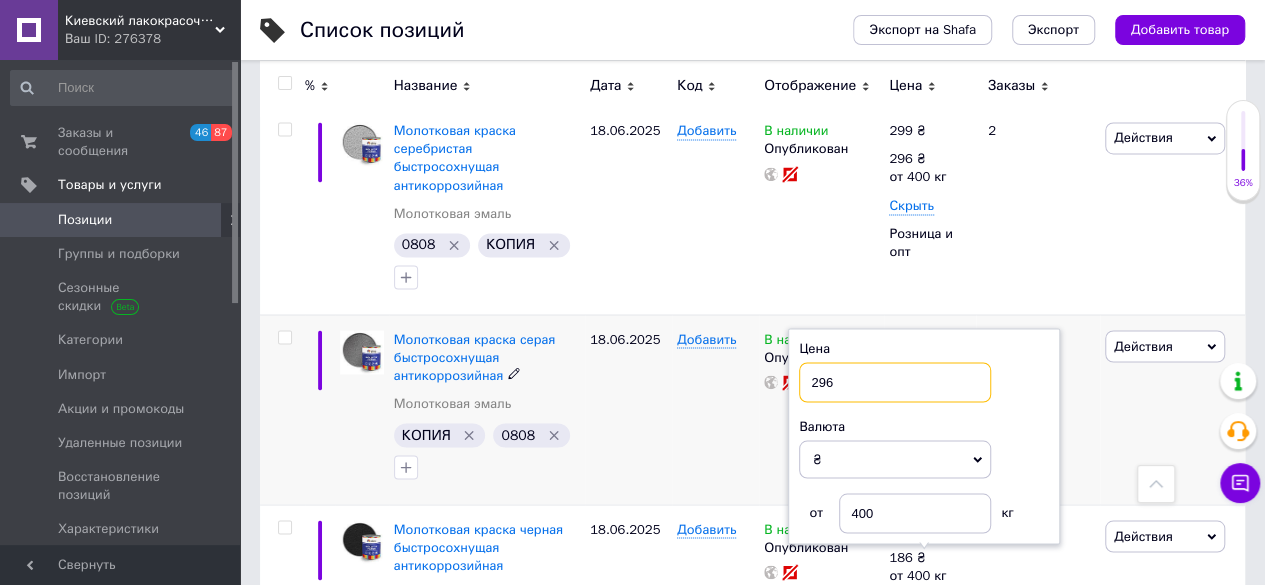 type on "296" 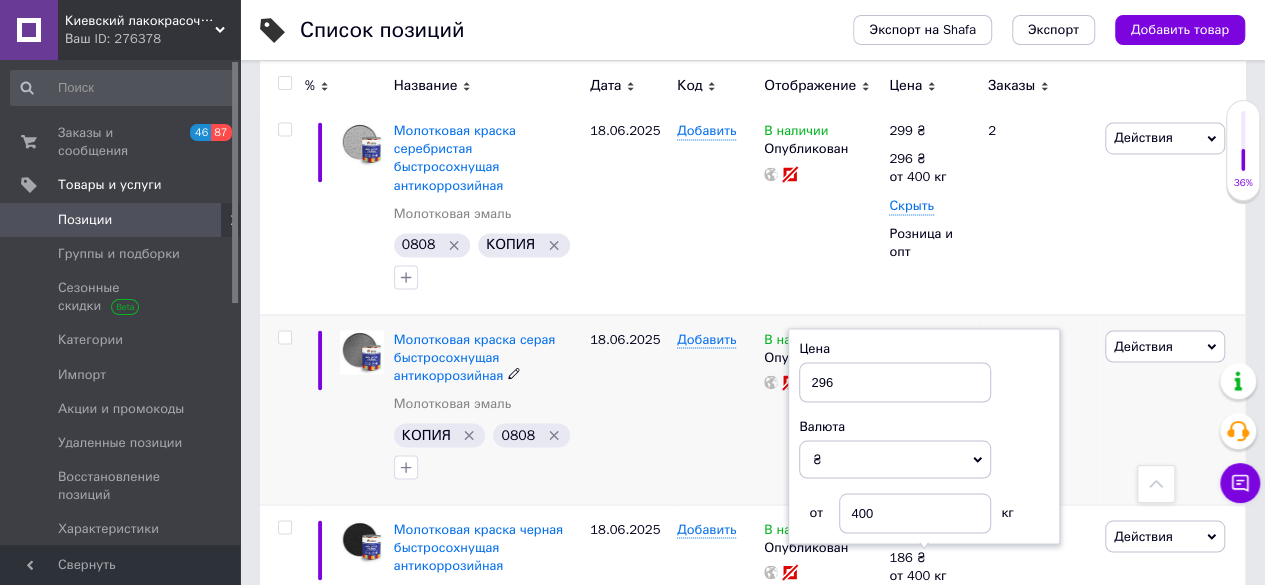 click on "Добавить" at bounding box center [715, 409] 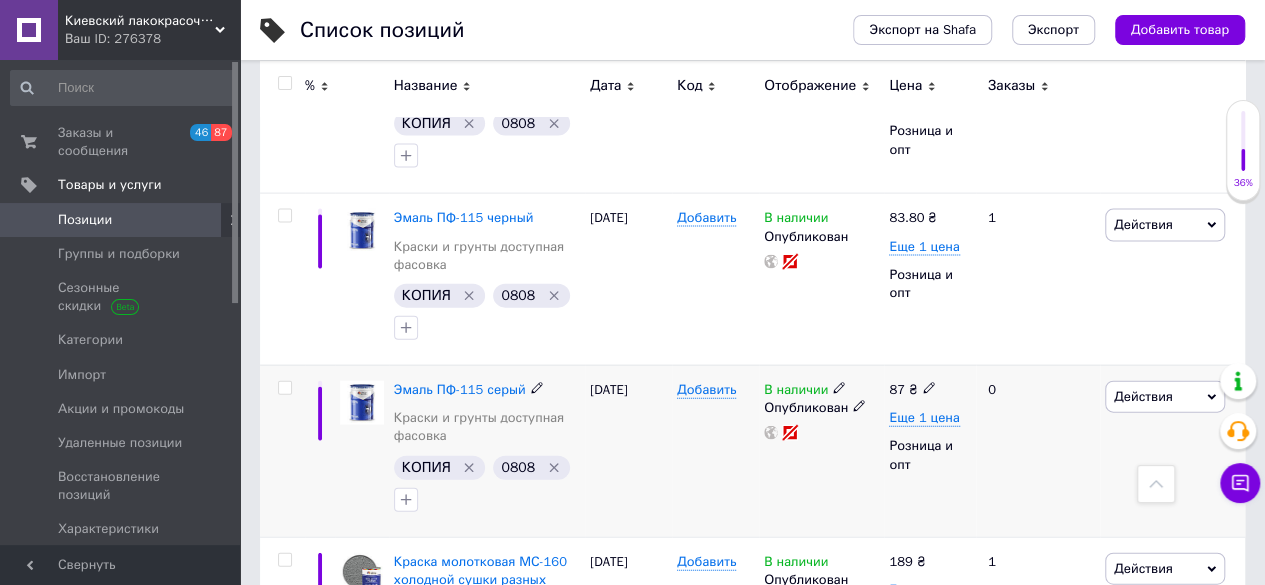 scroll, scrollTop: 2205, scrollLeft: 0, axis: vertical 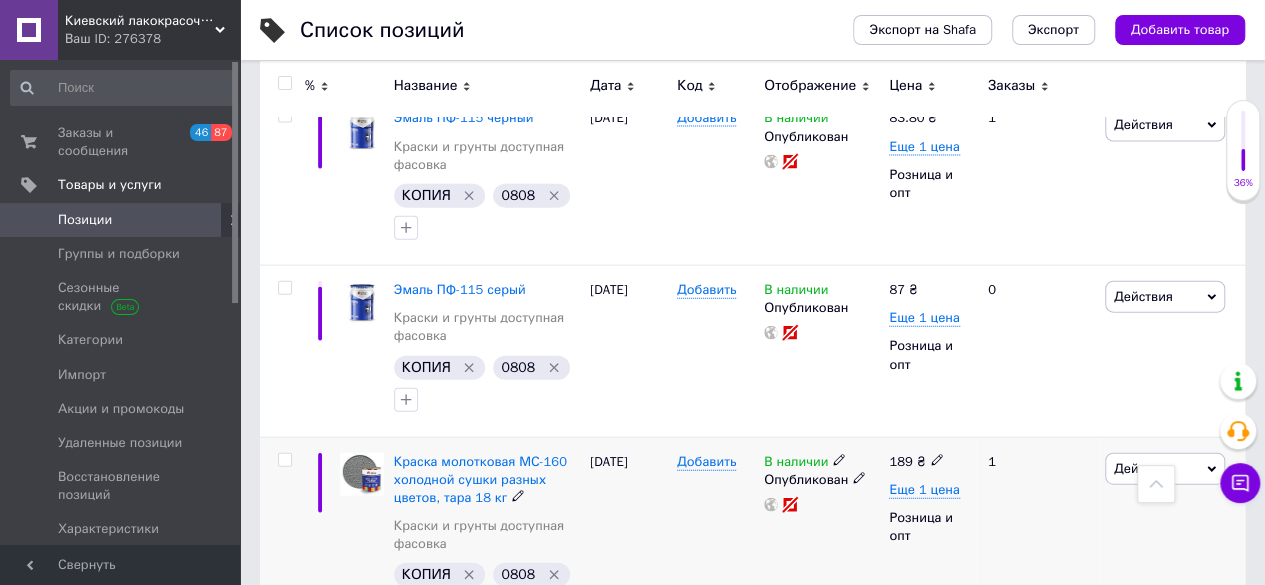 click 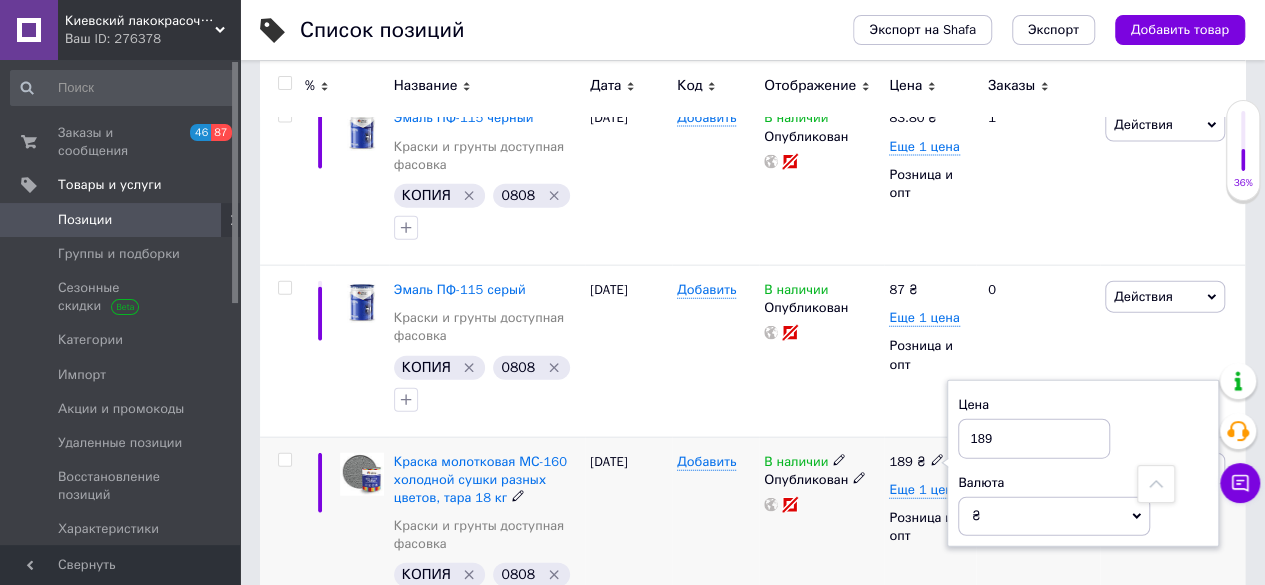 drag, startPoint x: 951, startPoint y: 405, endPoint x: 934, endPoint y: 405, distance: 17 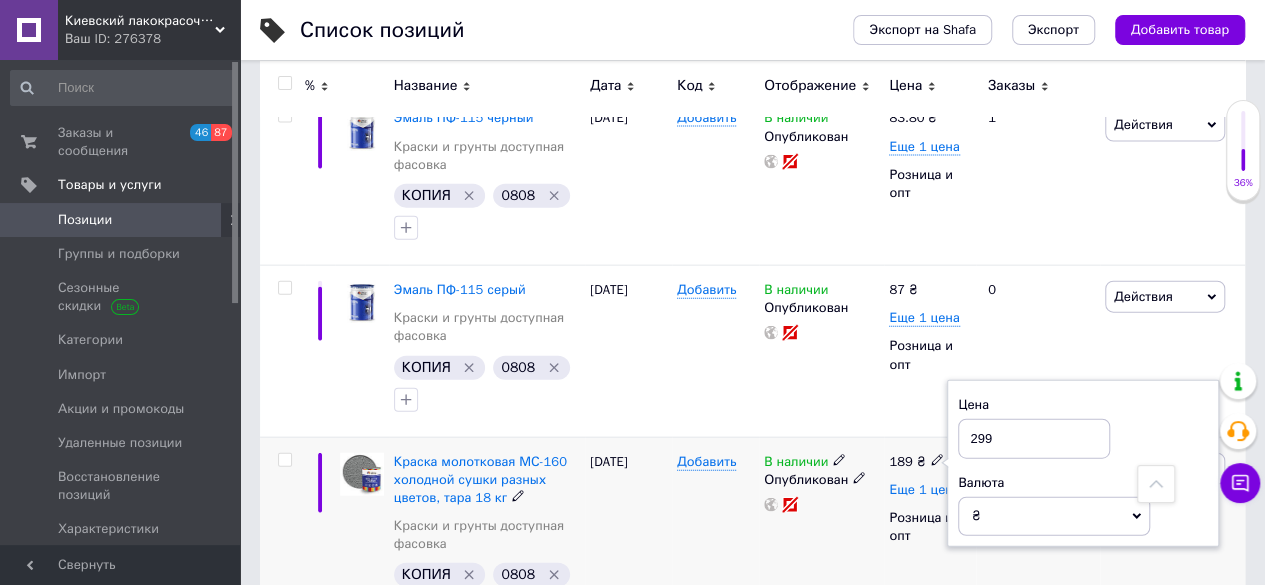 type on "299" 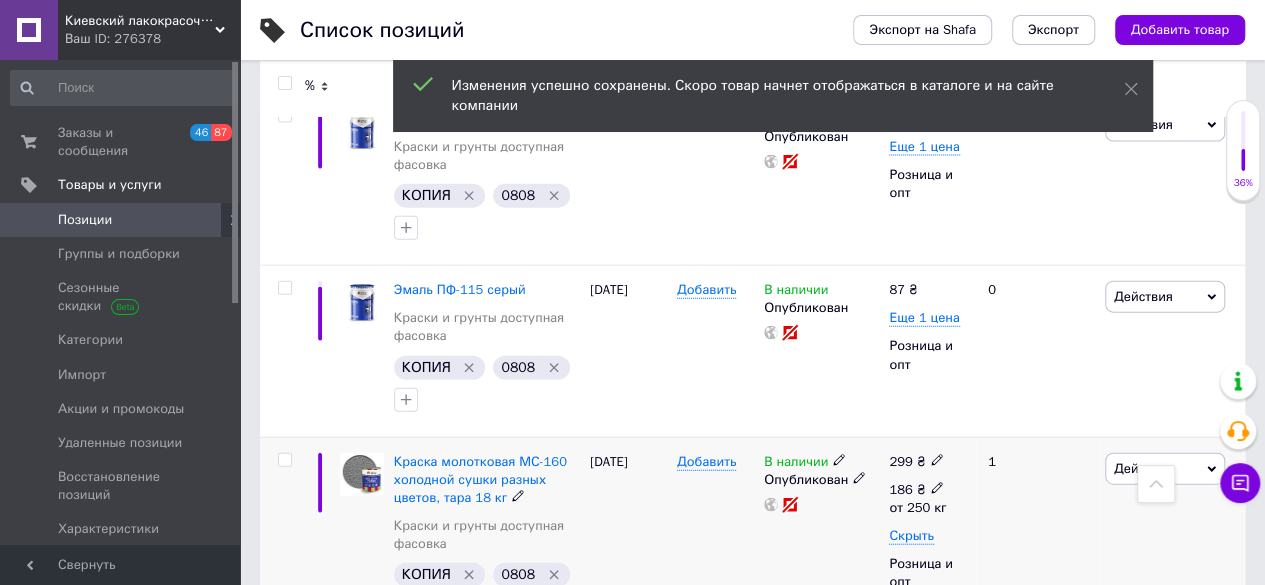 click 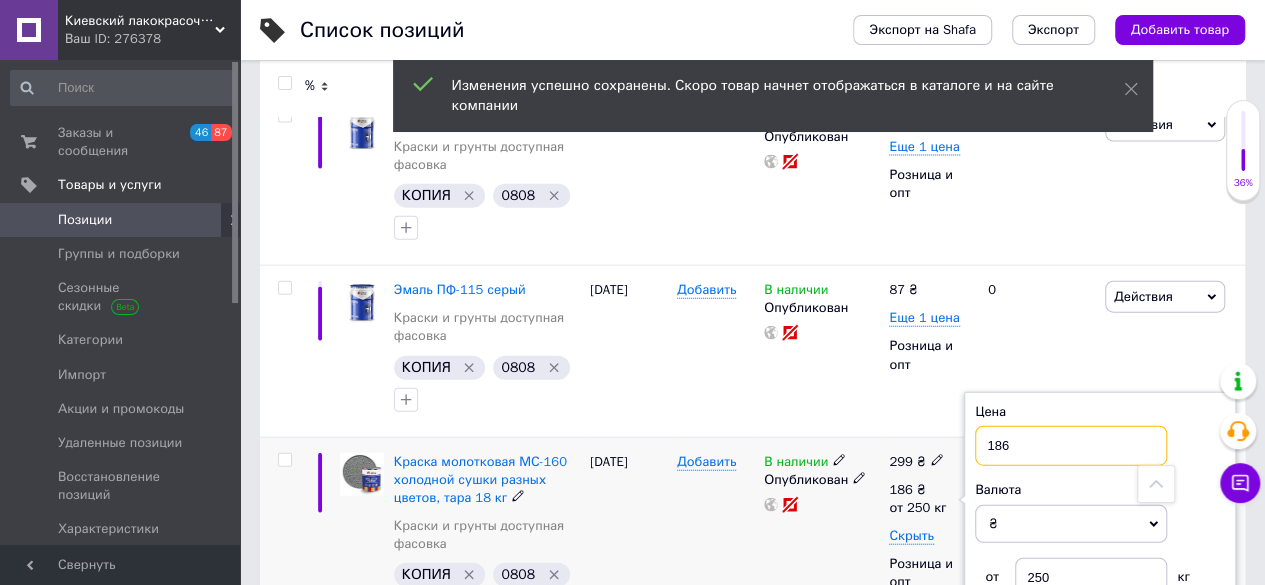 drag, startPoint x: 1008, startPoint y: 423, endPoint x: 966, endPoint y: 424, distance: 42.0119 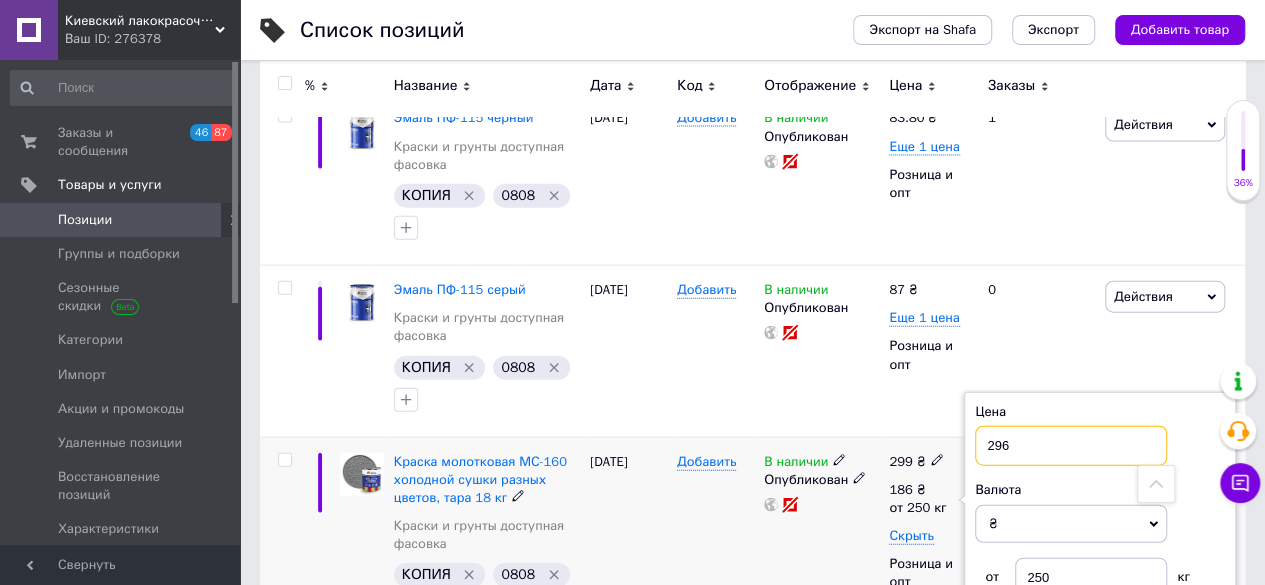 type on "296" 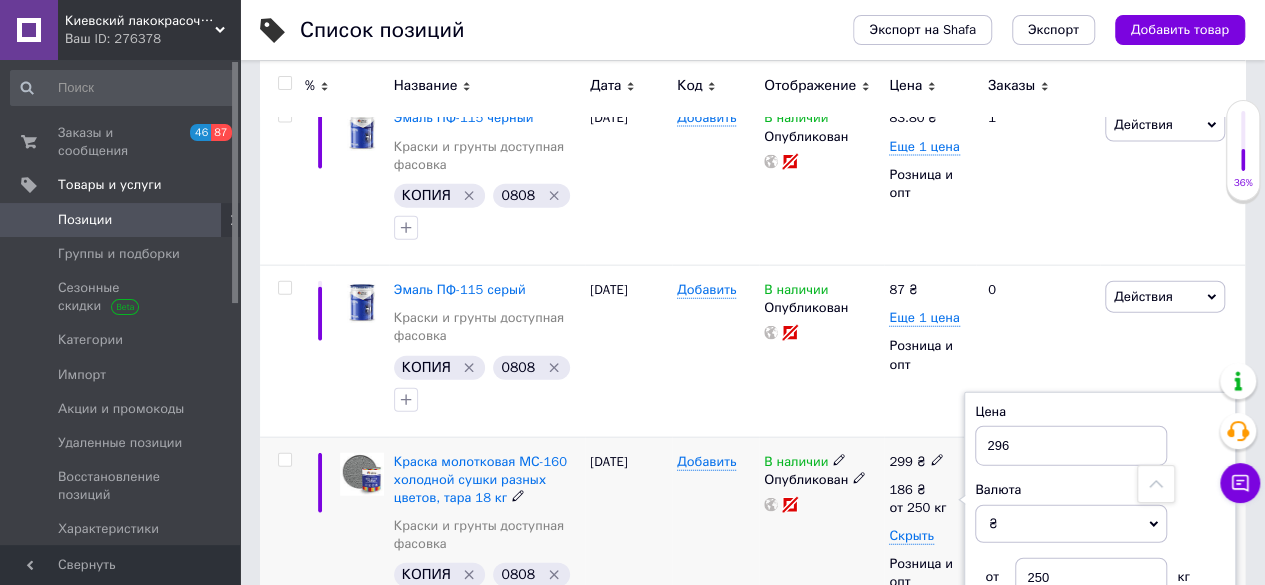 click on "В наличии Опубликован" at bounding box center [821, 541] 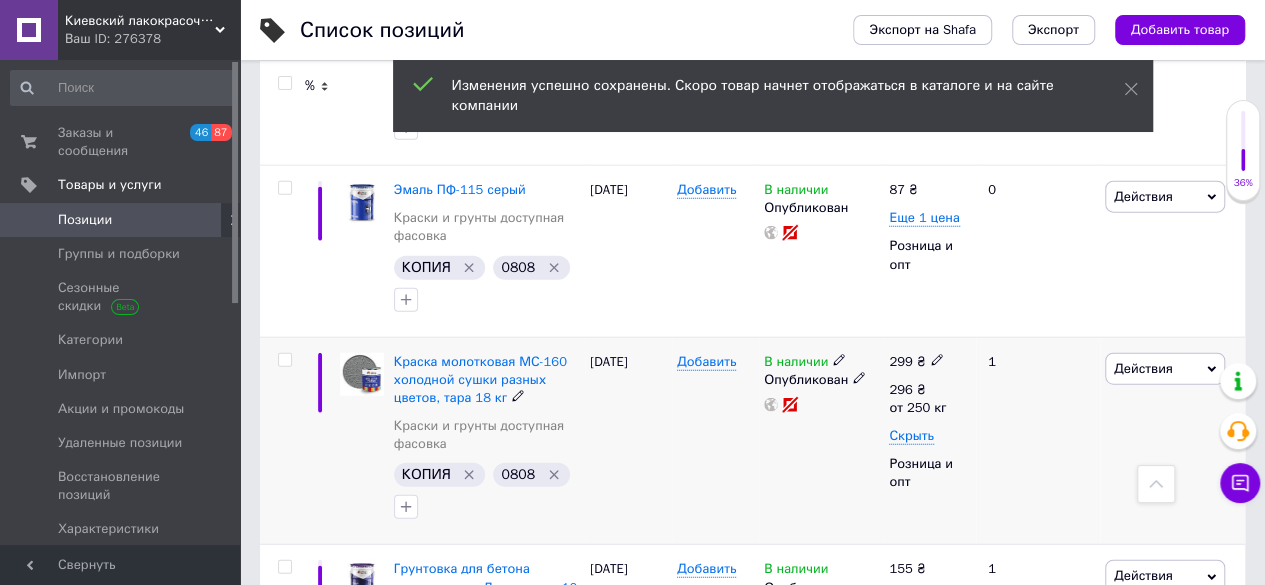 scroll, scrollTop: 2405, scrollLeft: 0, axis: vertical 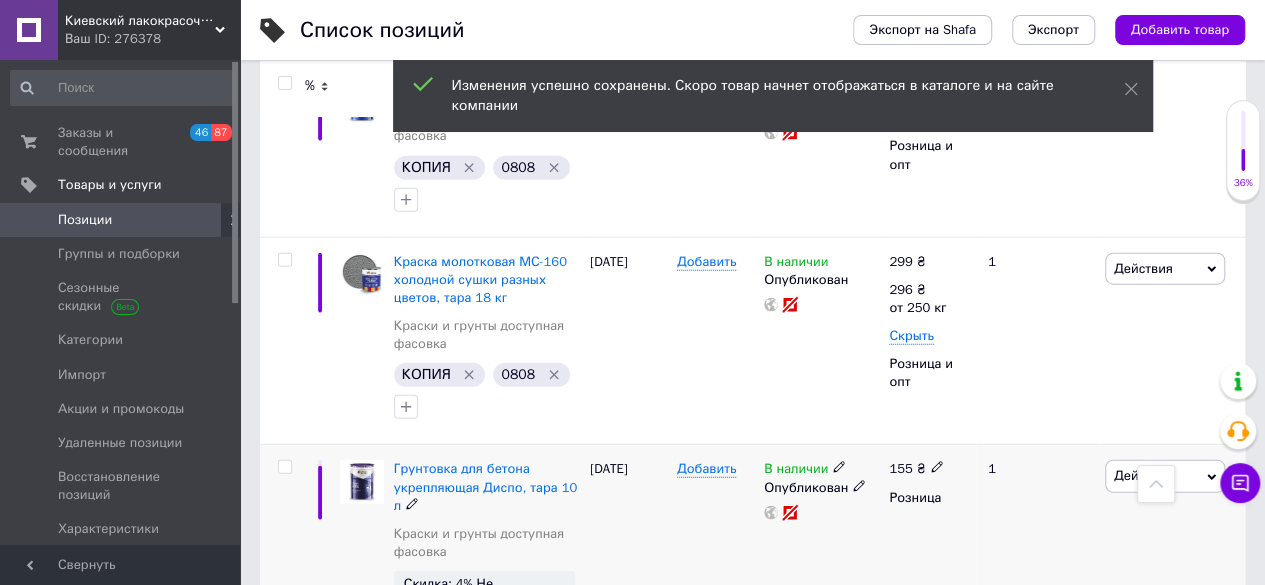 click 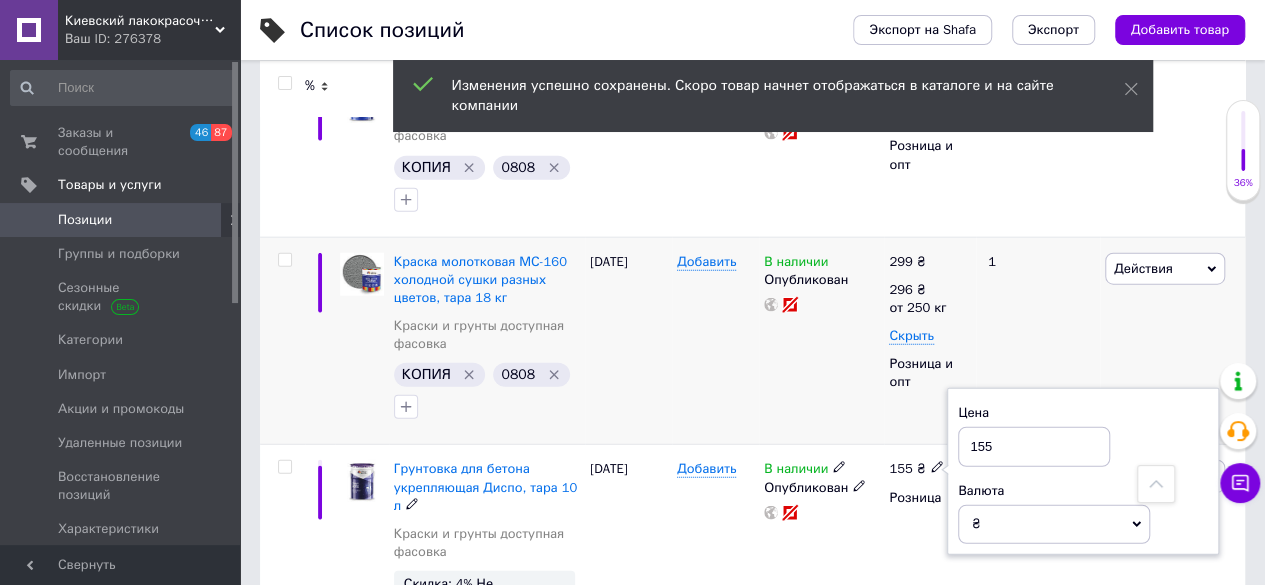 drag, startPoint x: 1000, startPoint y: 415, endPoint x: 932, endPoint y: 412, distance: 68.06615 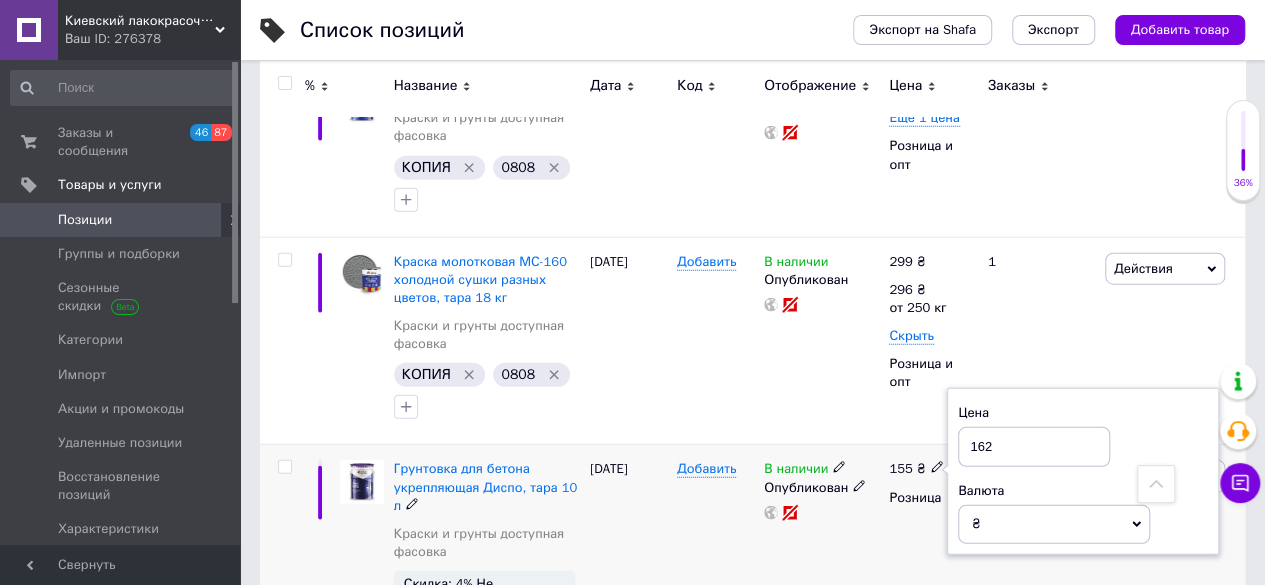 type on "162" 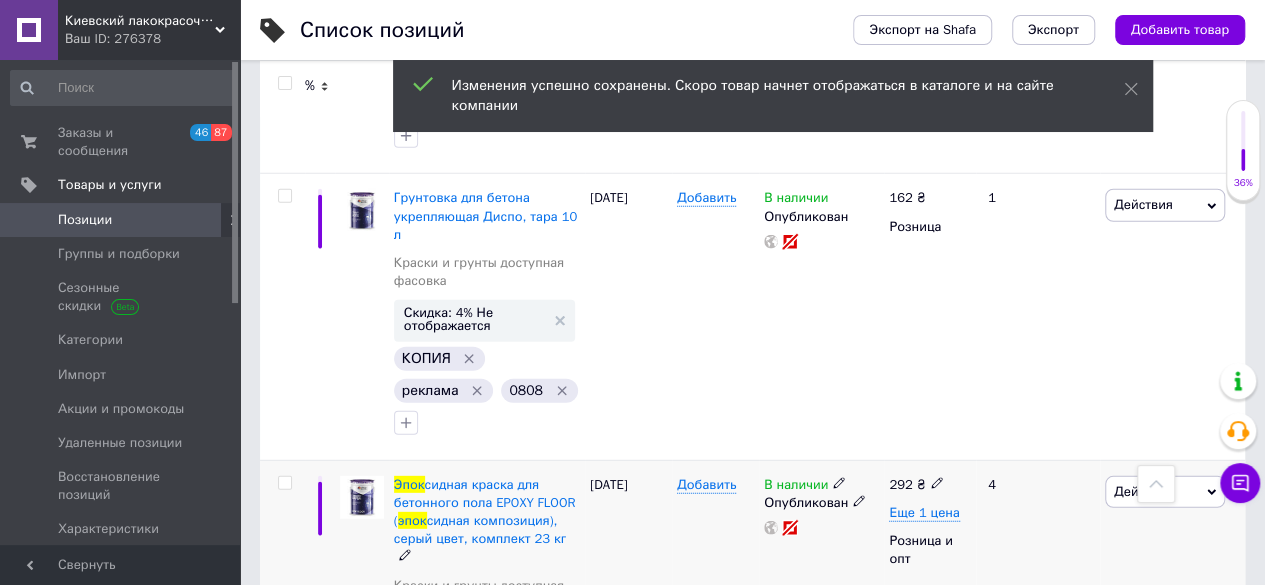 scroll, scrollTop: 2705, scrollLeft: 0, axis: vertical 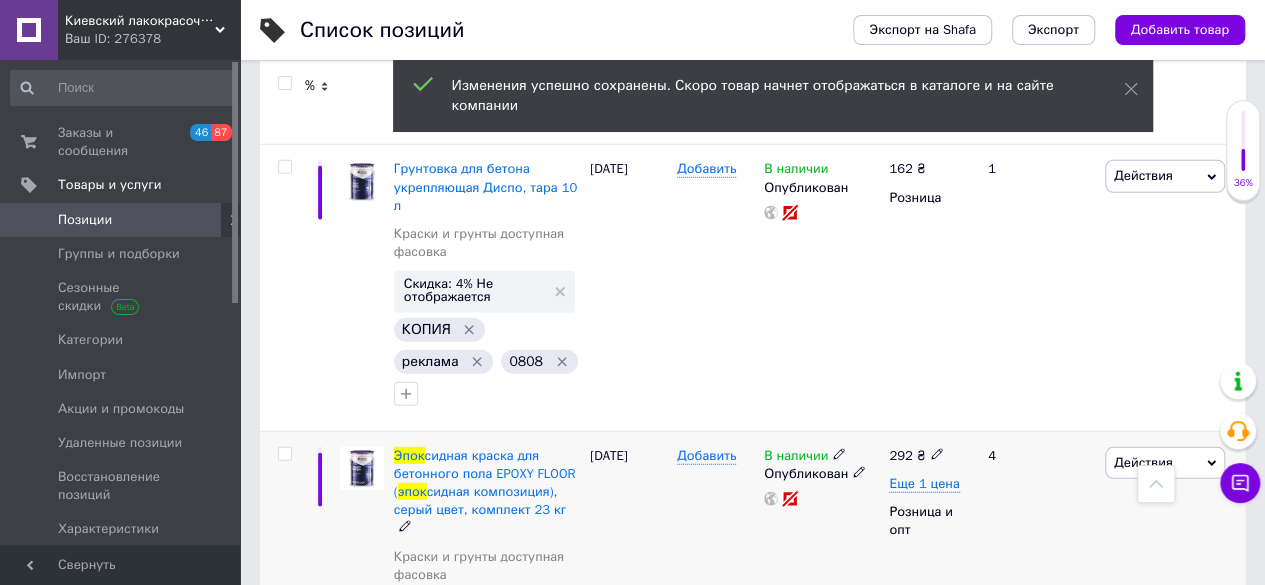click 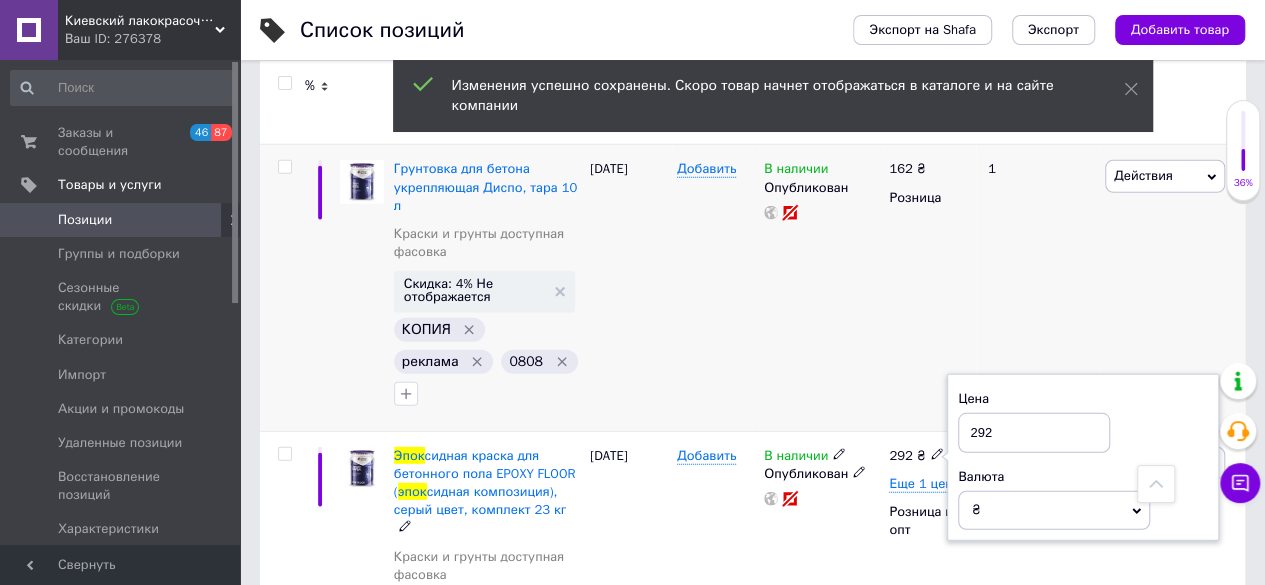 drag, startPoint x: 968, startPoint y: 380, endPoint x: 945, endPoint y: 379, distance: 23.021729 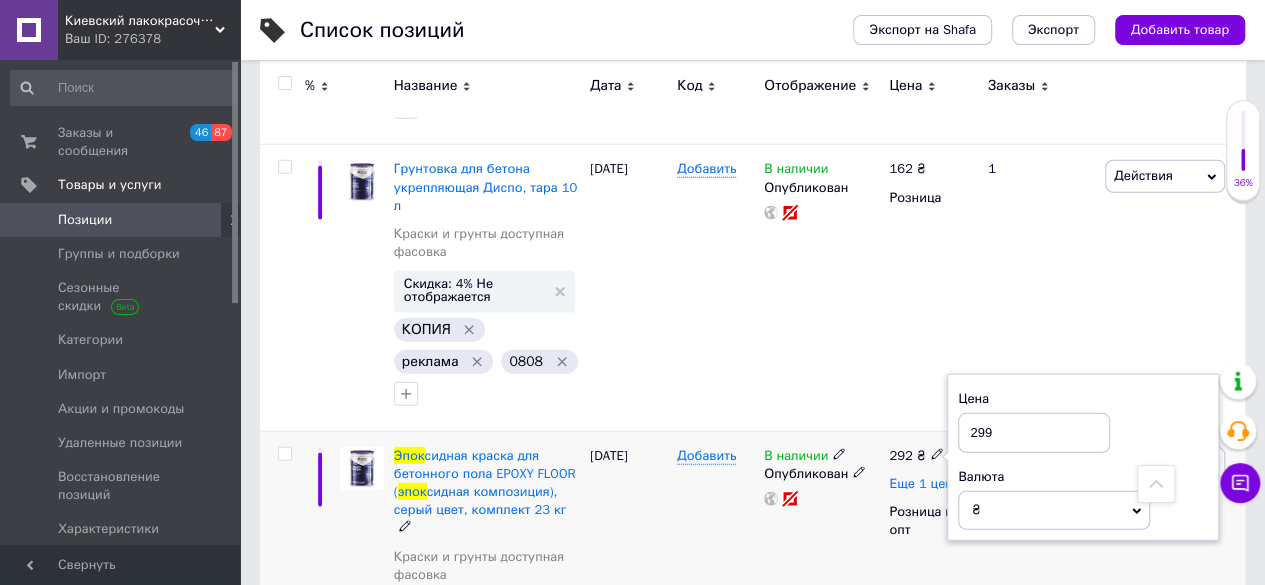 type on "299" 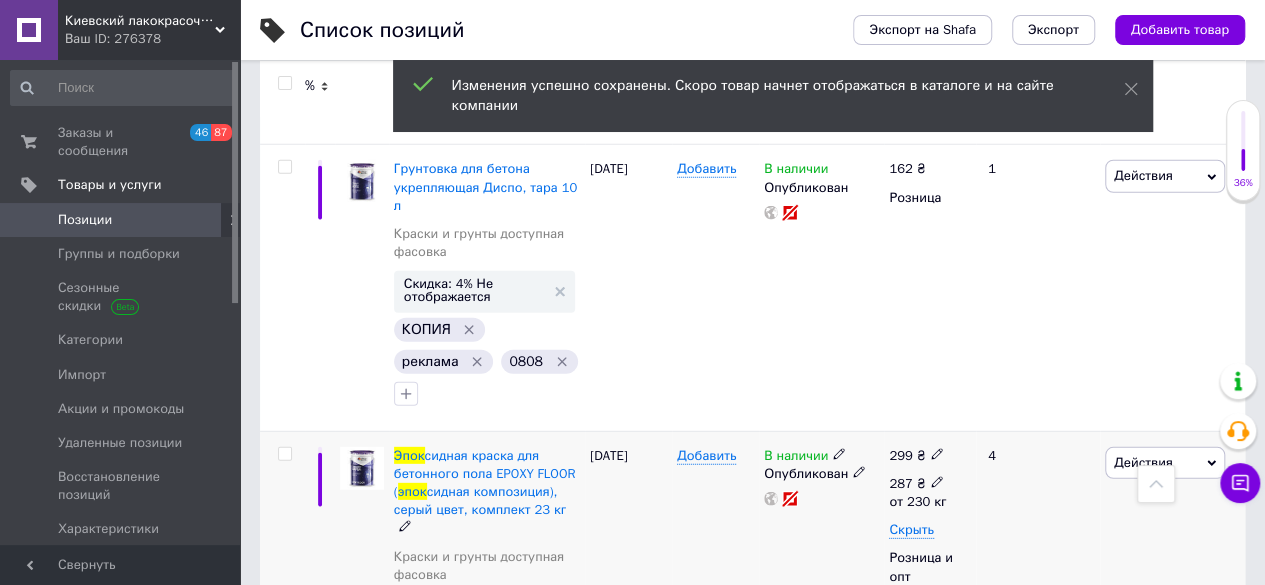 click on "287   ₴" at bounding box center (917, 484) 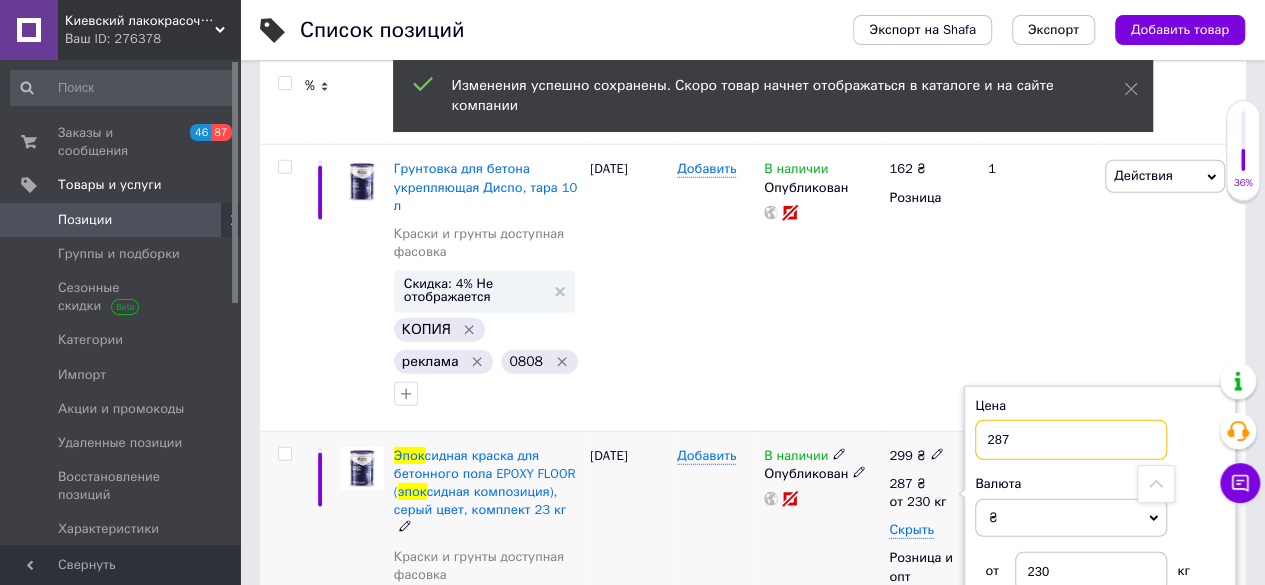 drag, startPoint x: 970, startPoint y: 387, endPoint x: 955, endPoint y: 387, distance: 15 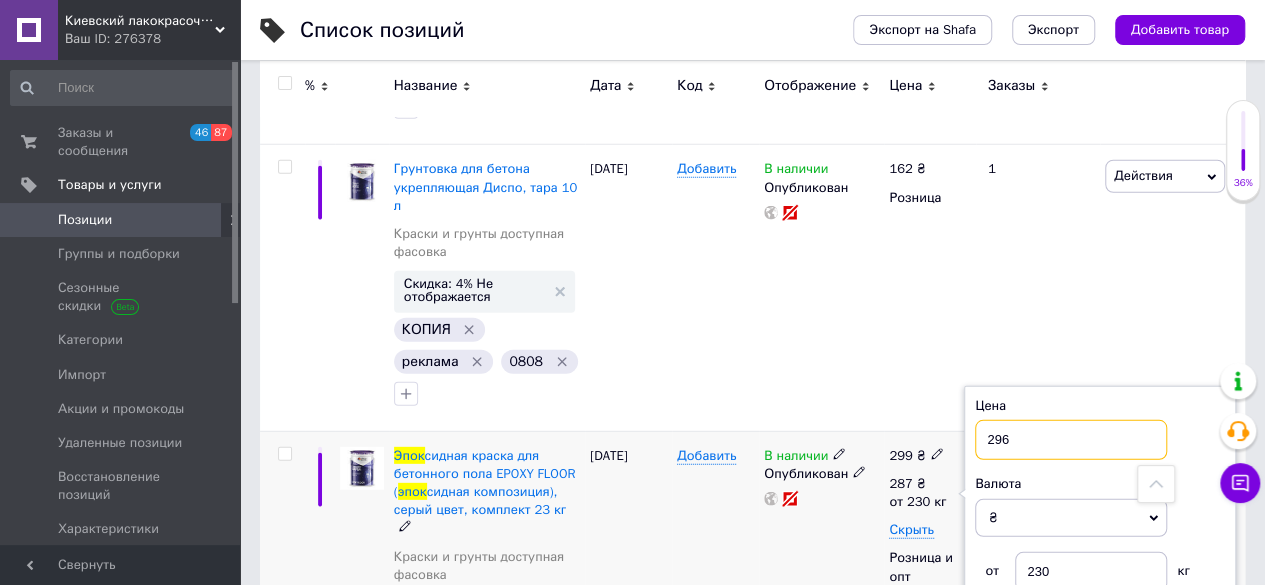 type on "296" 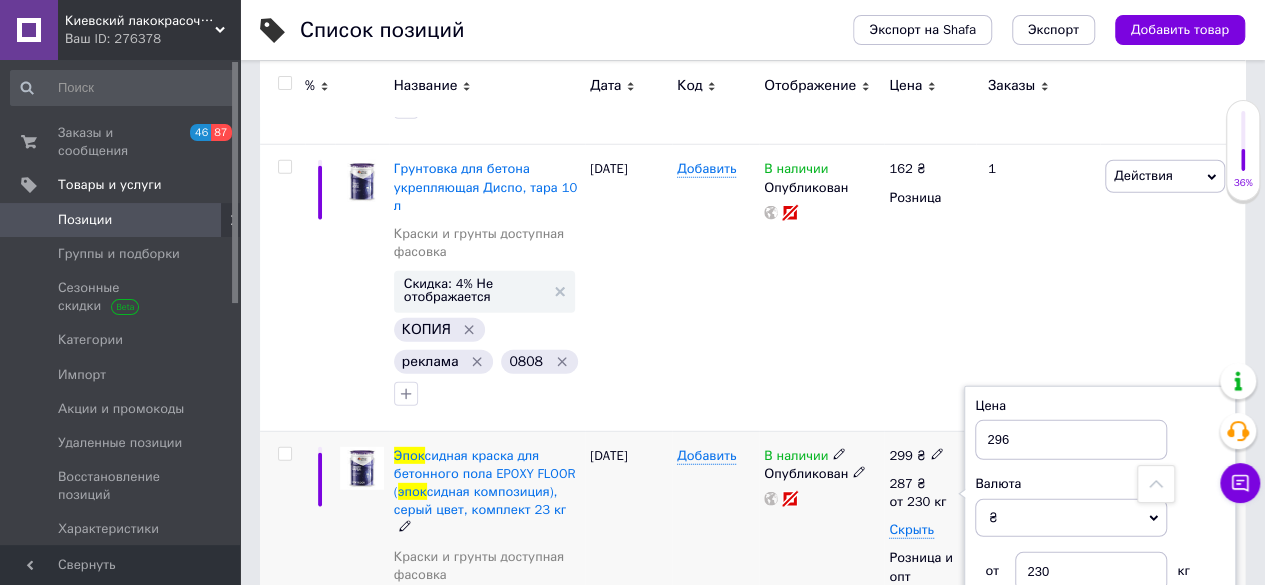 click on "В наличии Опубликован" at bounding box center [821, 592] 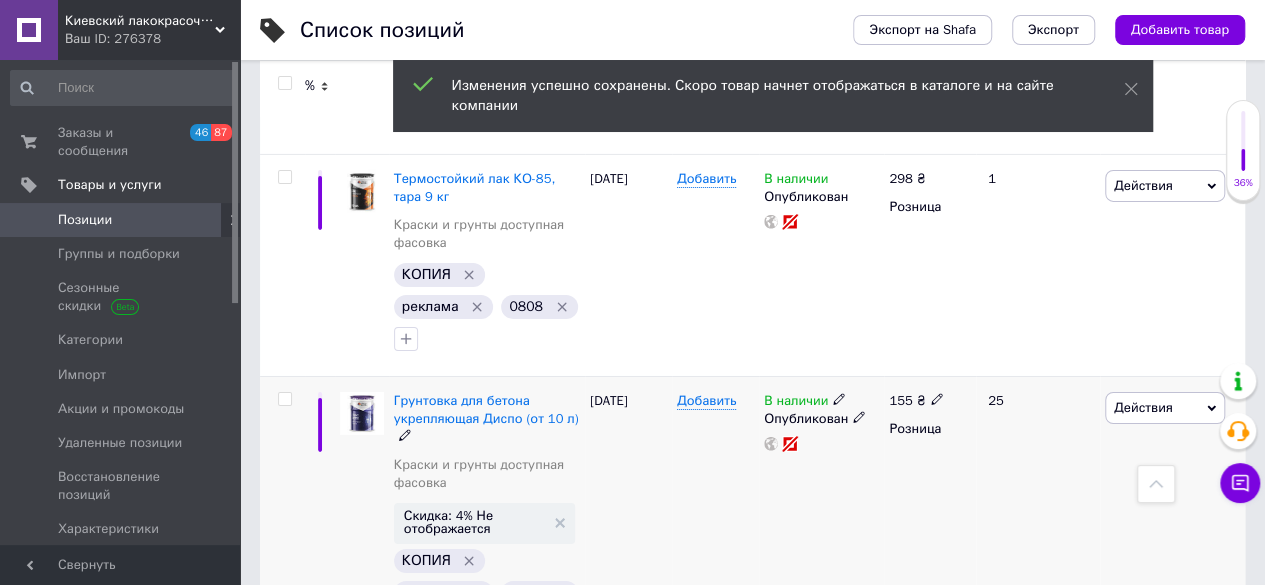 scroll, scrollTop: 3405, scrollLeft: 0, axis: vertical 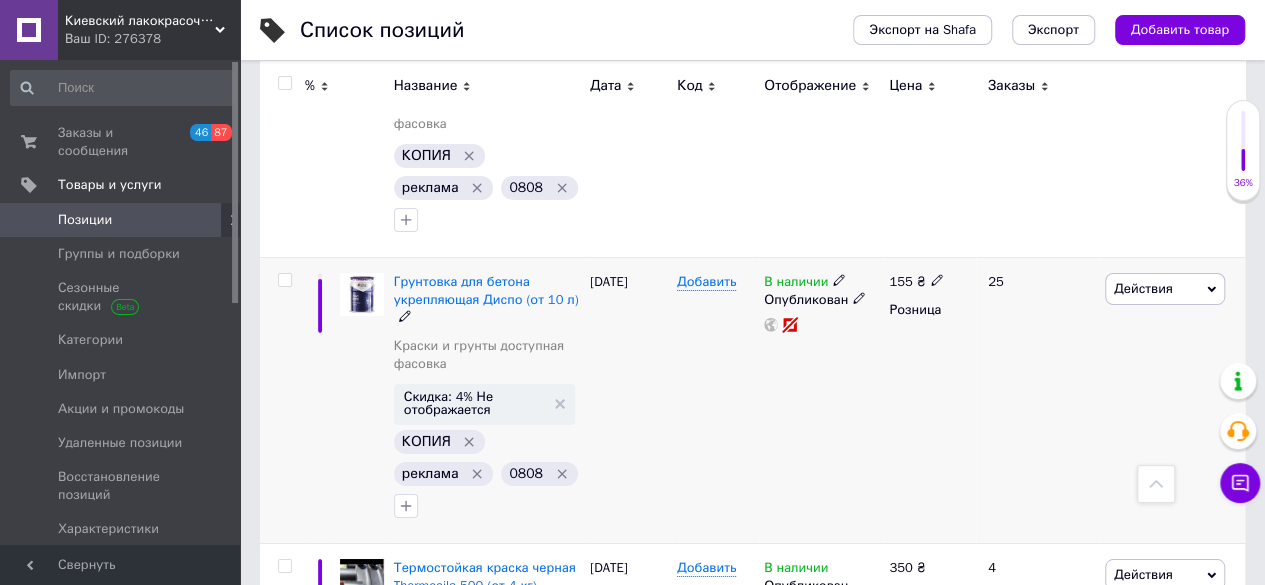 click 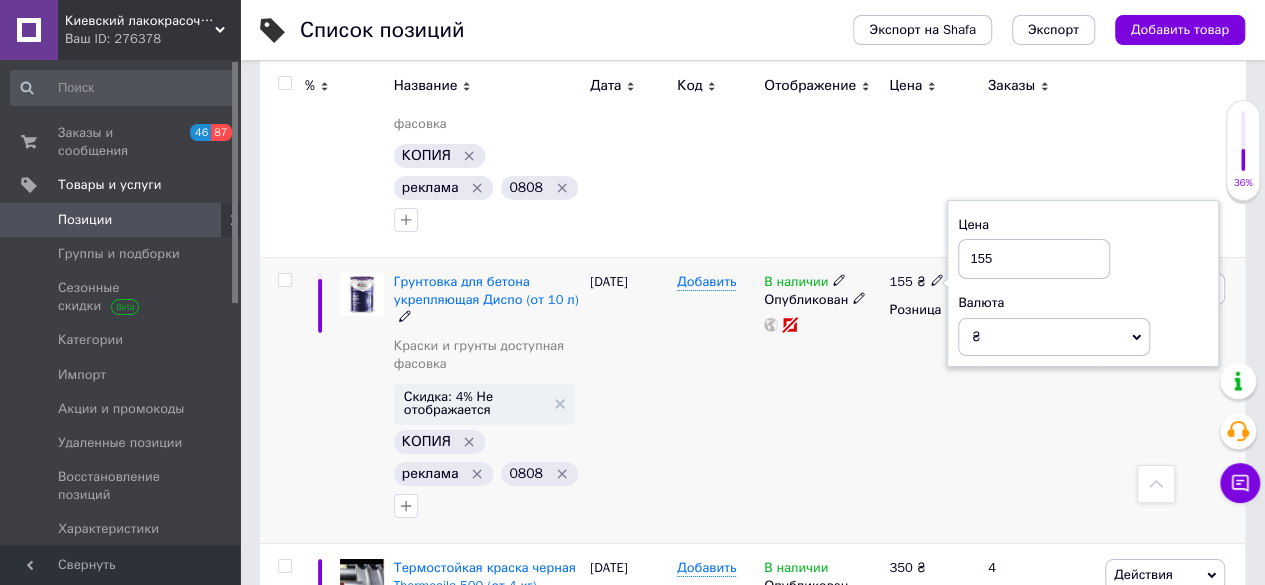 drag, startPoint x: 994, startPoint y: 202, endPoint x: 933, endPoint y: 205, distance: 61.073727 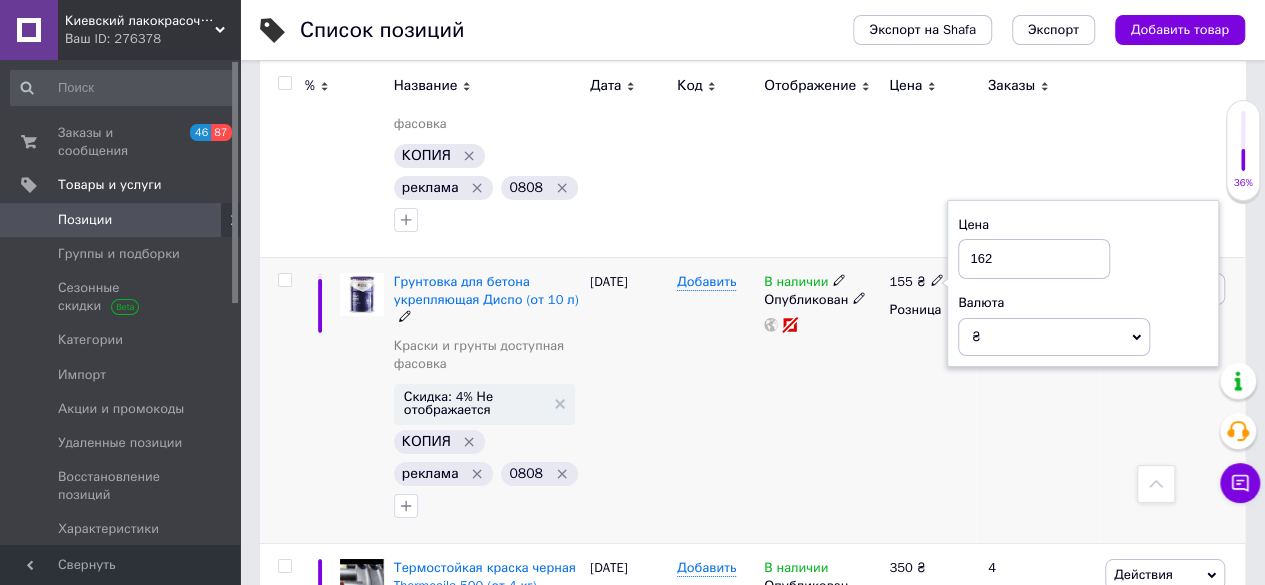 type on "162" 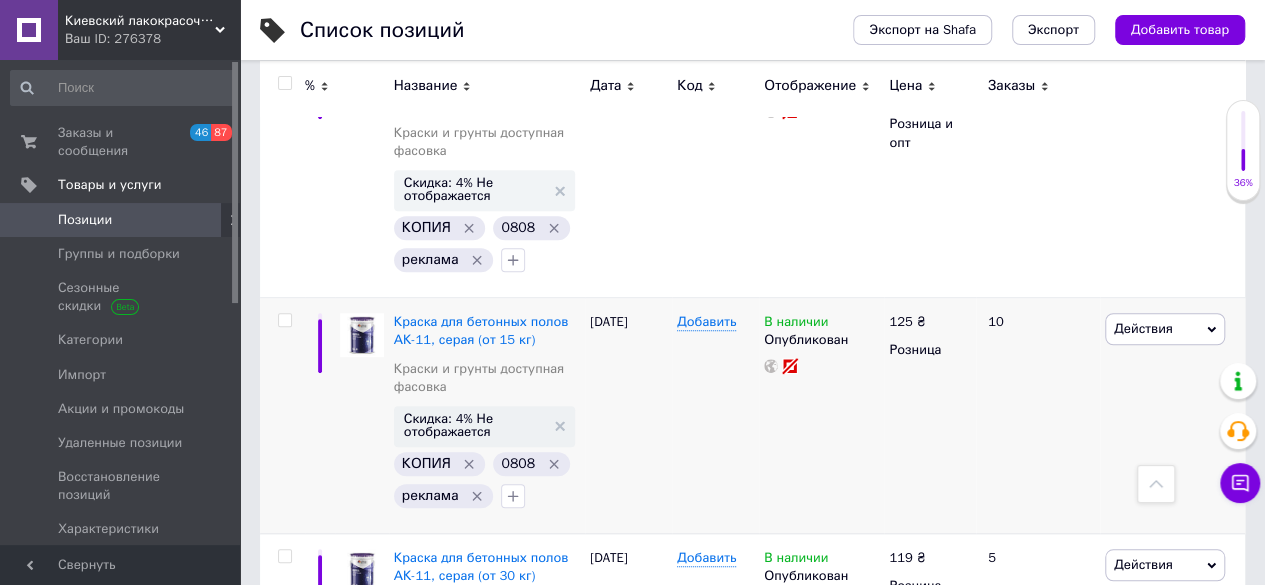 scroll, scrollTop: 4505, scrollLeft: 0, axis: vertical 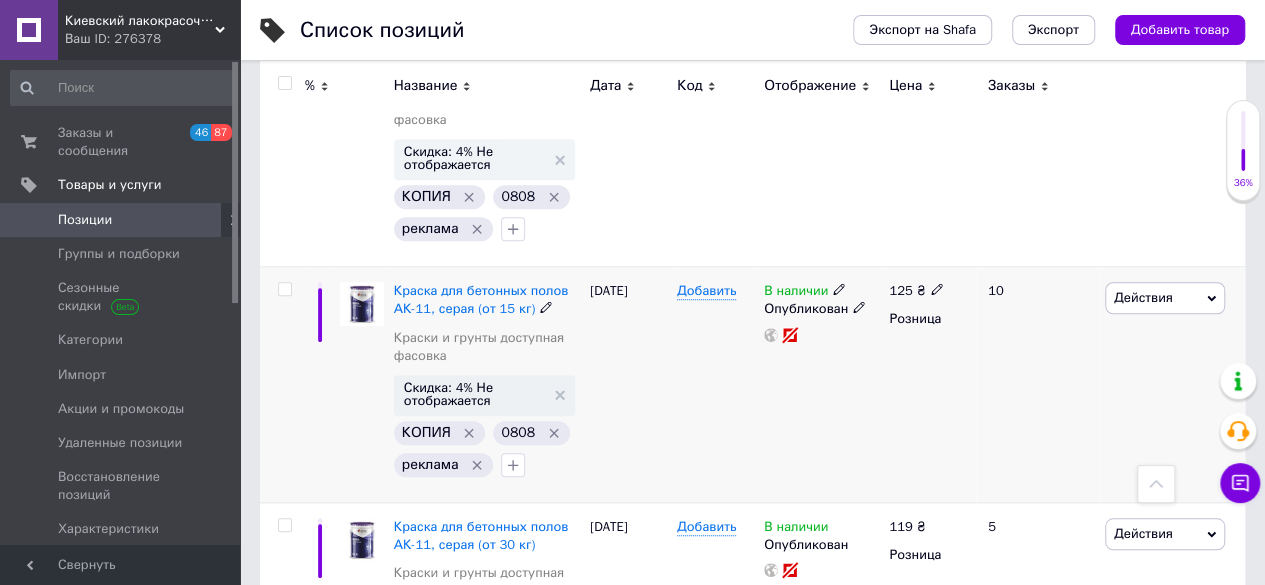 click 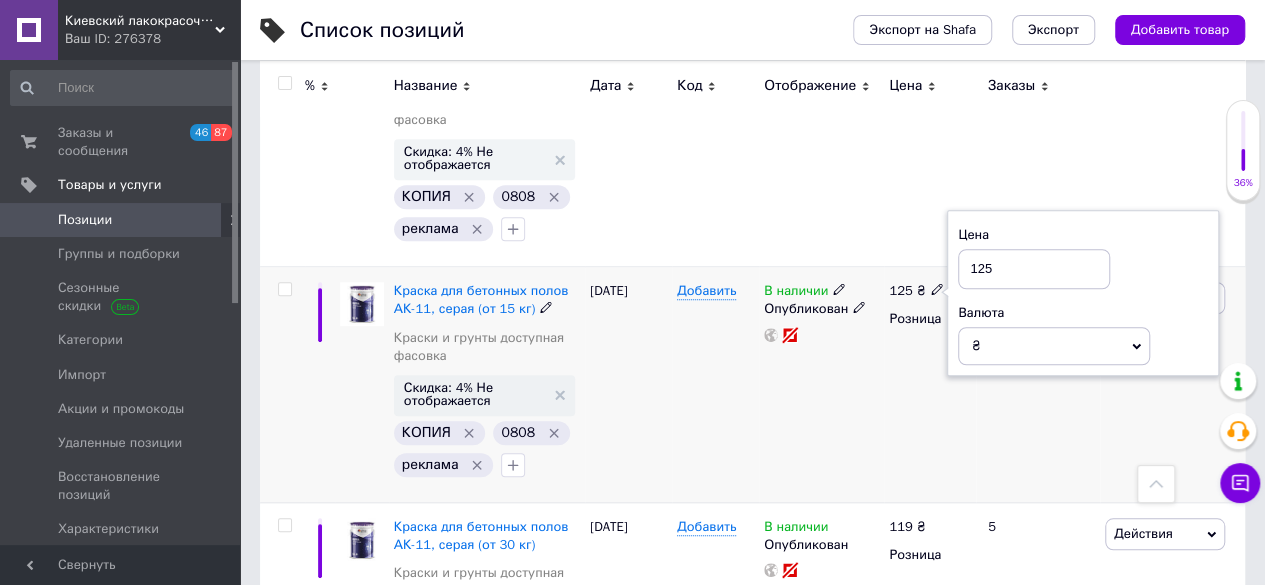 drag, startPoint x: 1014, startPoint y: 212, endPoint x: 924, endPoint y: 219, distance: 90.27181 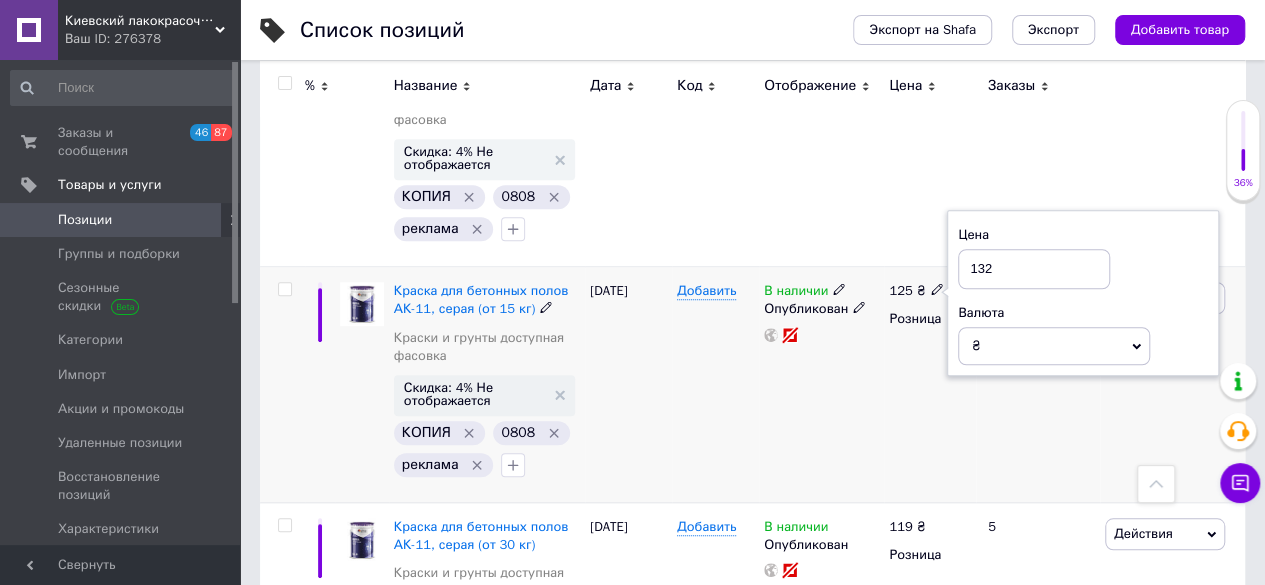 type on "132" 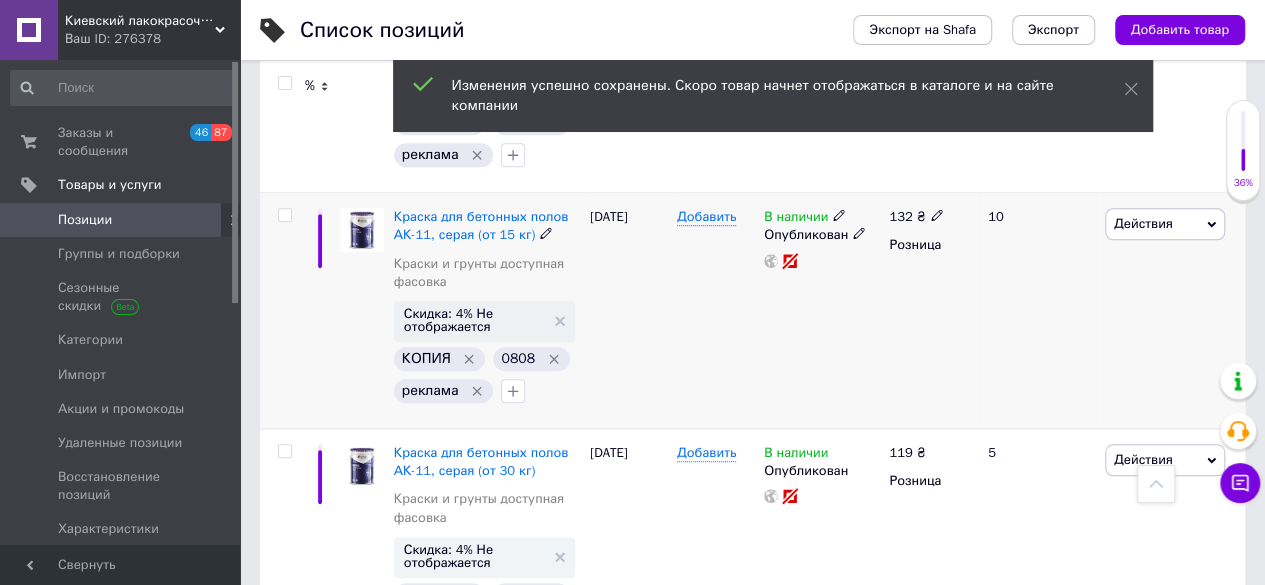 scroll, scrollTop: 4705, scrollLeft: 0, axis: vertical 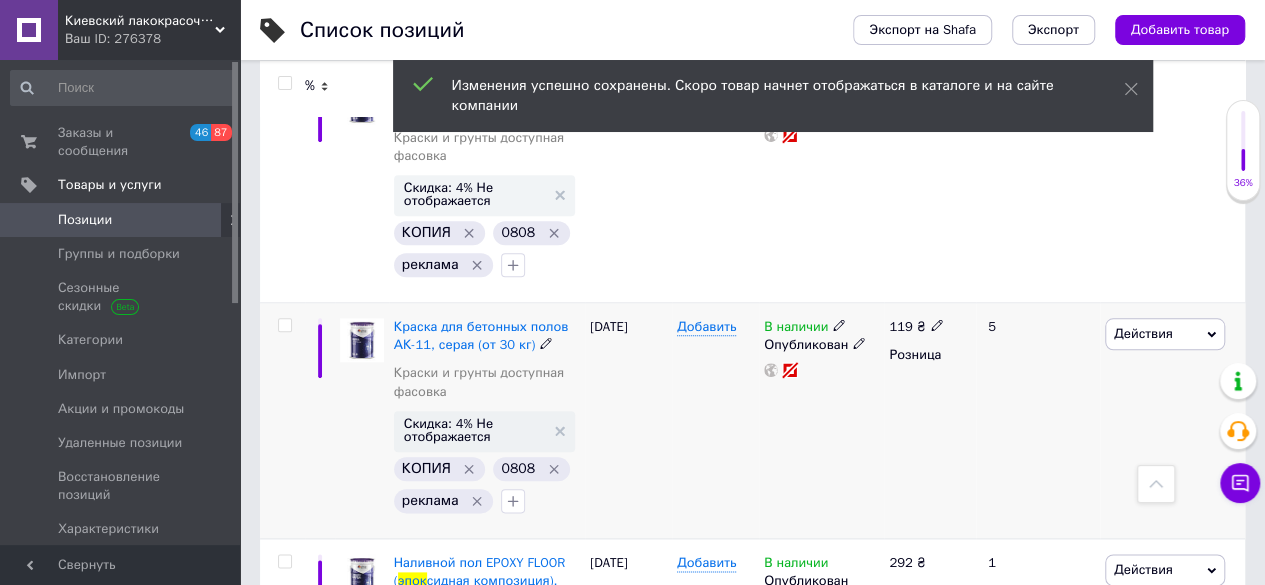 click 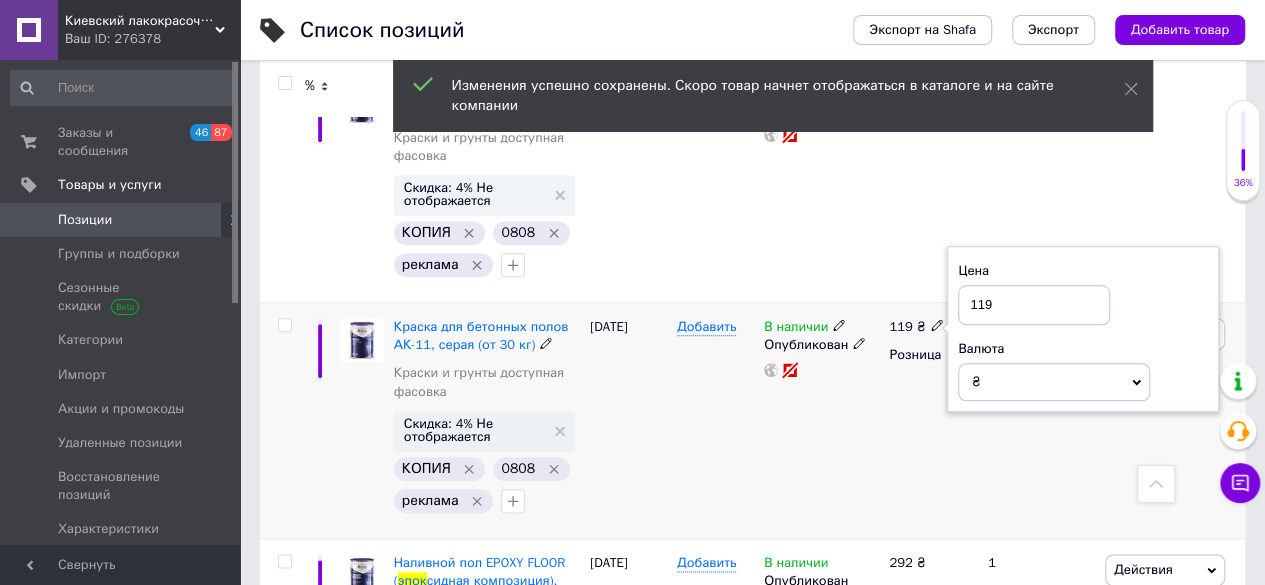 drag, startPoint x: 1012, startPoint y: 251, endPoint x: 950, endPoint y: 249, distance: 62.03225 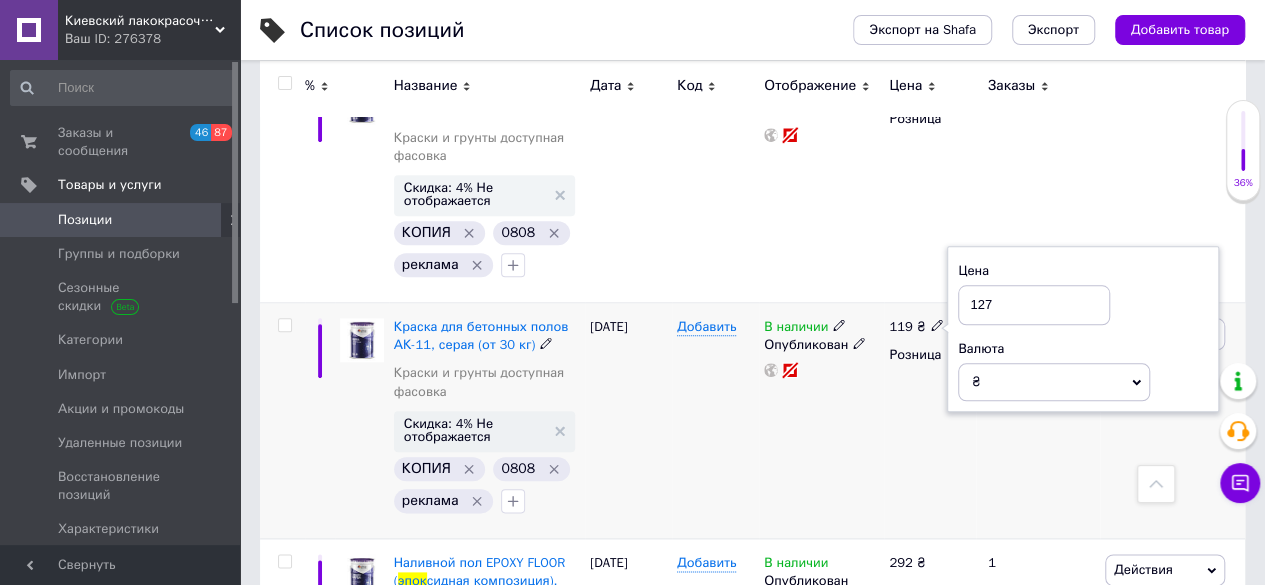 type on "127" 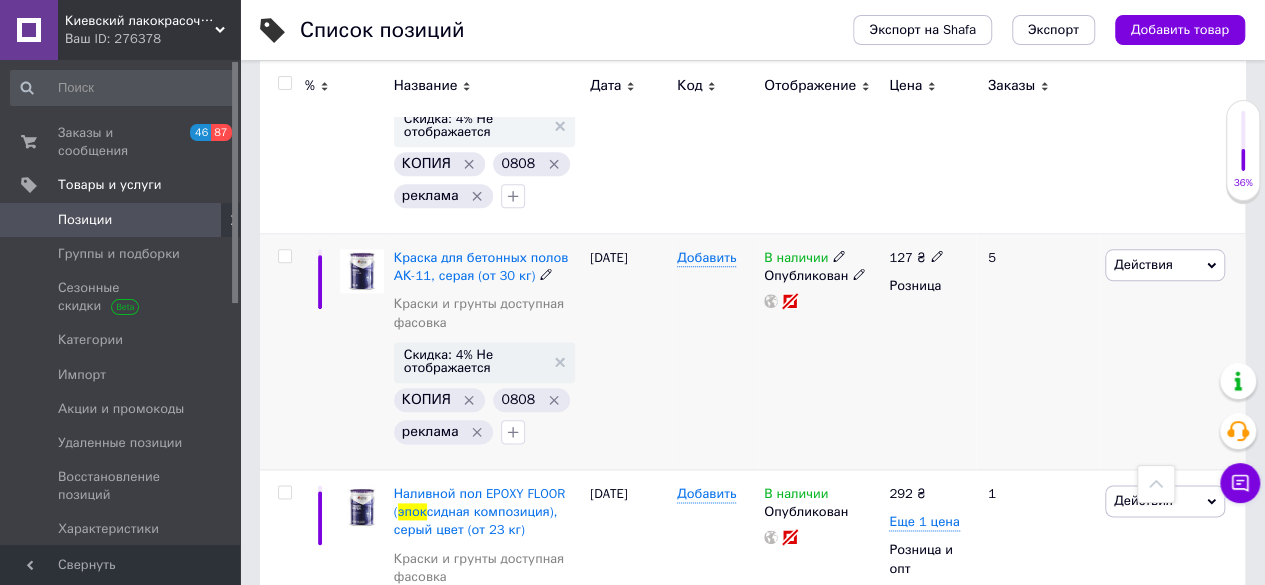 scroll, scrollTop: 4805, scrollLeft: 0, axis: vertical 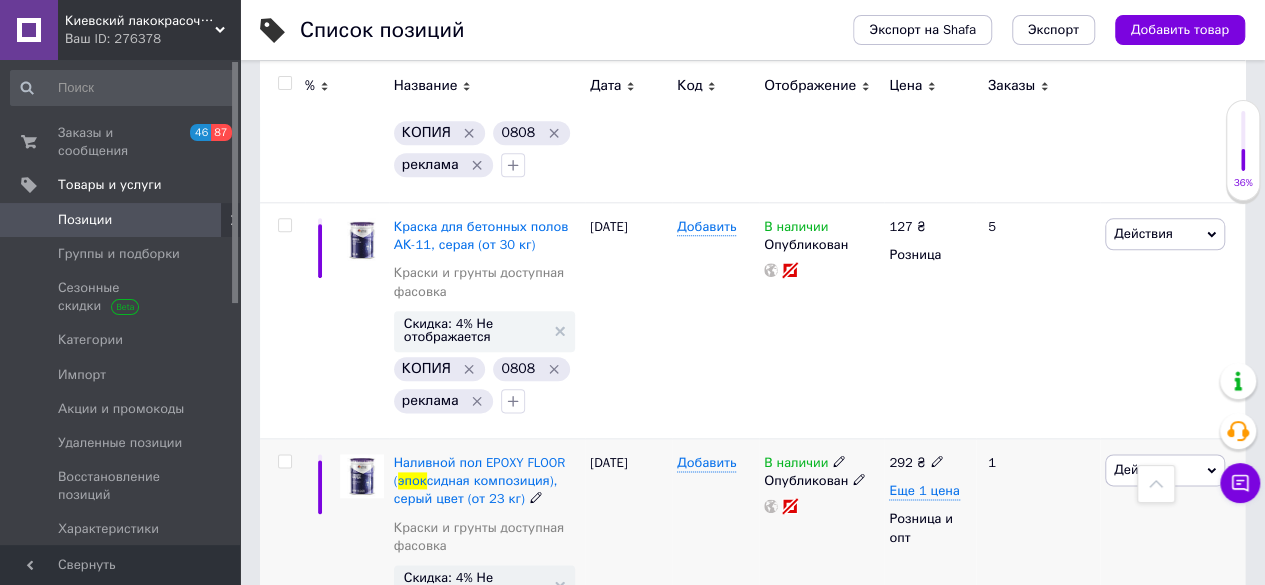 click 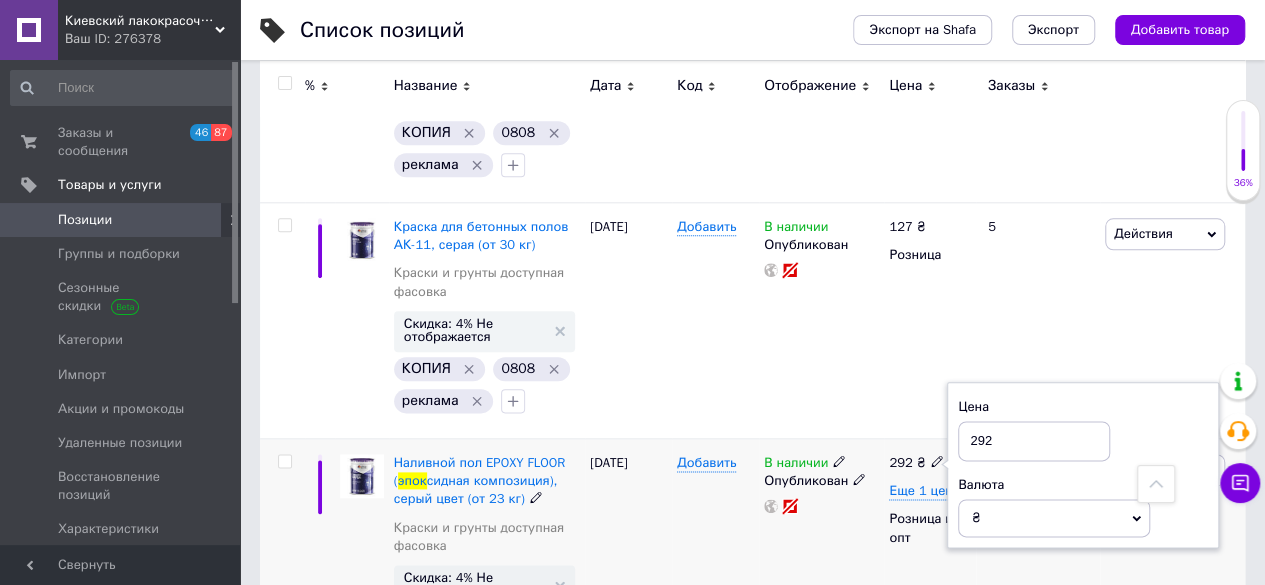 click on "292   ₴ Цена 292 Валюта ₴ $ € CHF £ ¥ PLN ₸ MDL HUF KGS CN¥ TRY ₩ lei Еще 1 цена Розница и опт" at bounding box center [930, 566] 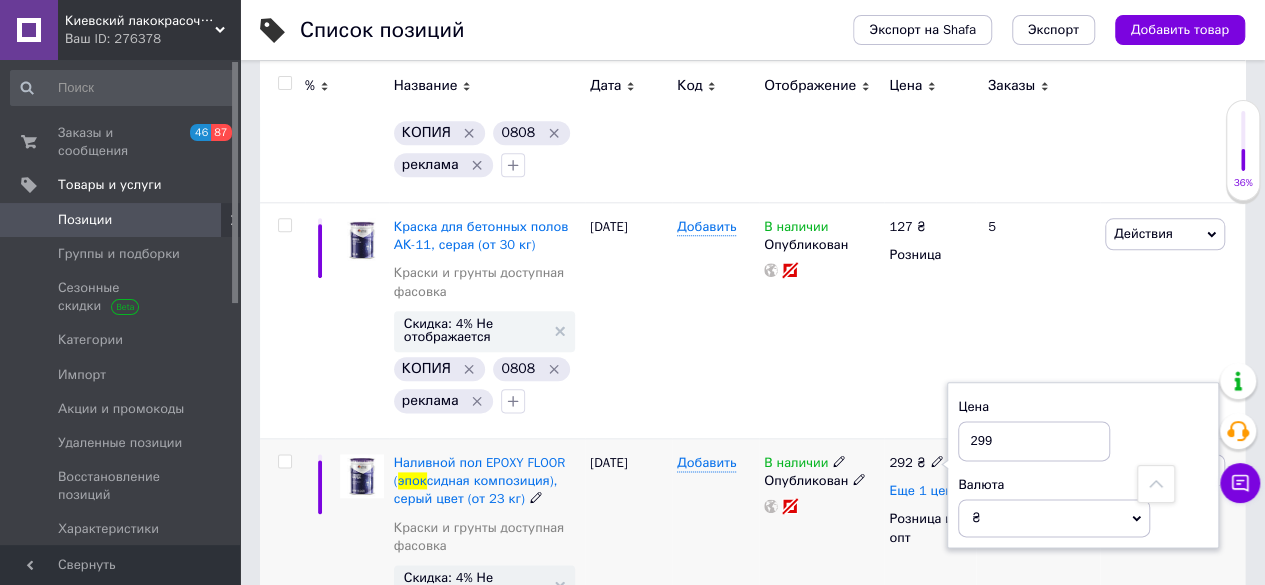 type on "299" 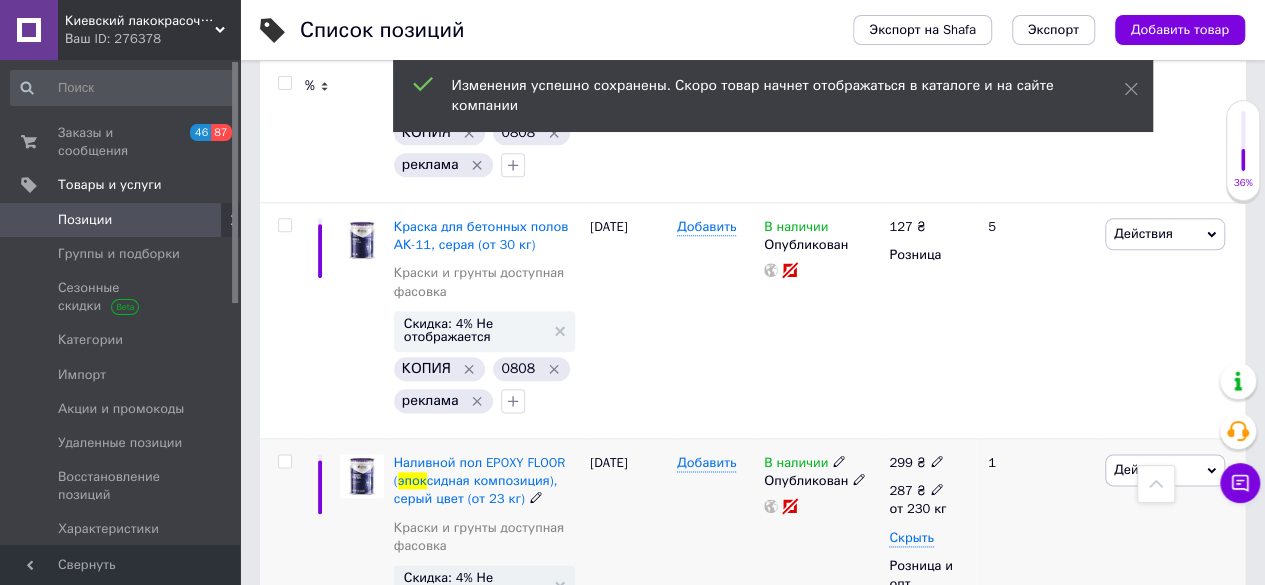 click 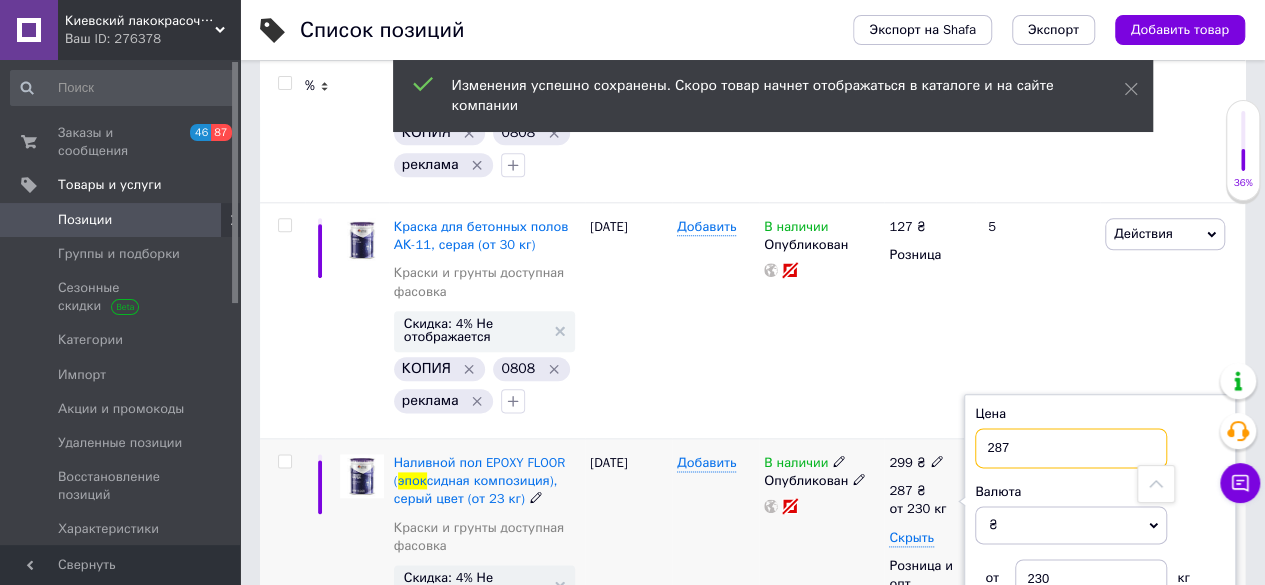 drag, startPoint x: 1034, startPoint y: 397, endPoint x: 943, endPoint y: 391, distance: 91.197586 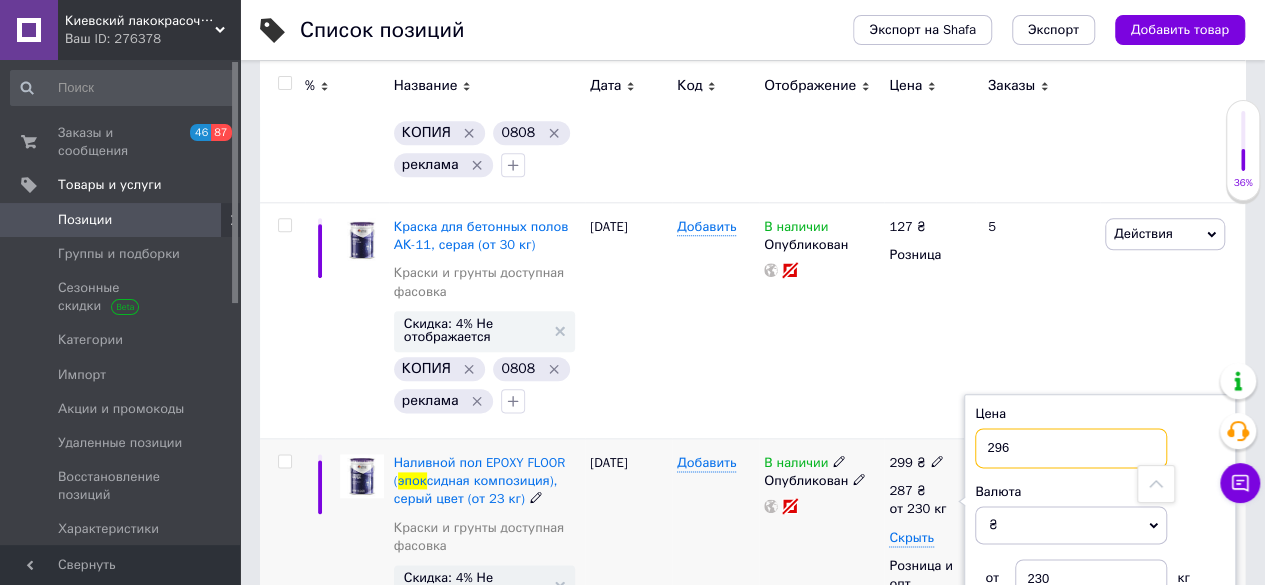 type on "296" 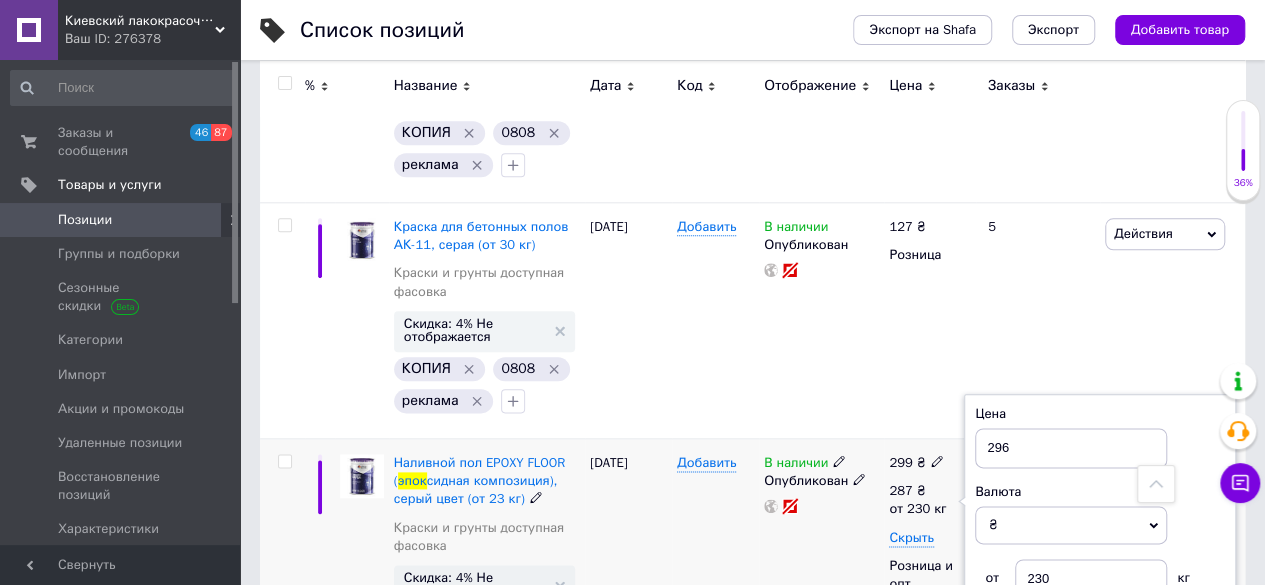 click on "В наличии Опубликован" at bounding box center [821, 566] 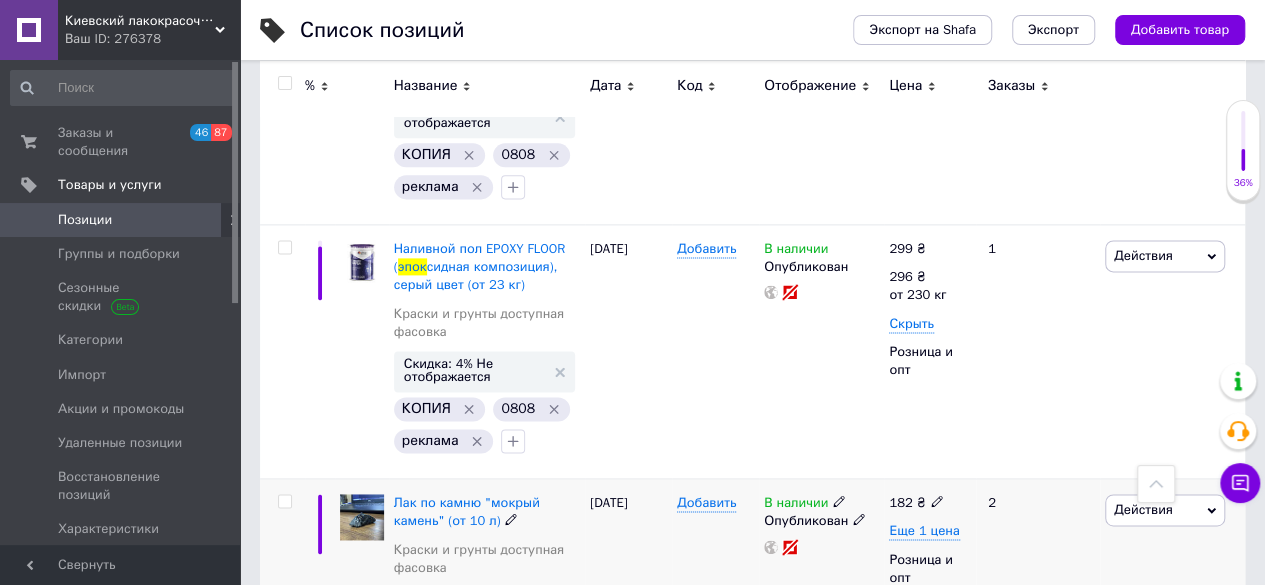 scroll, scrollTop: 5105, scrollLeft: 0, axis: vertical 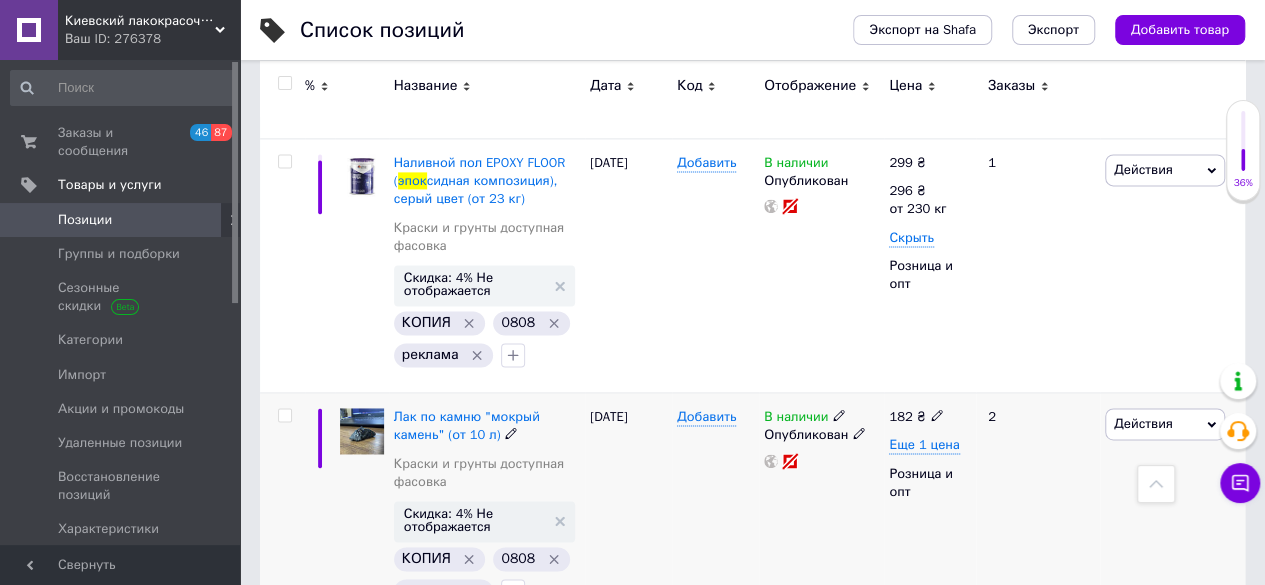 click 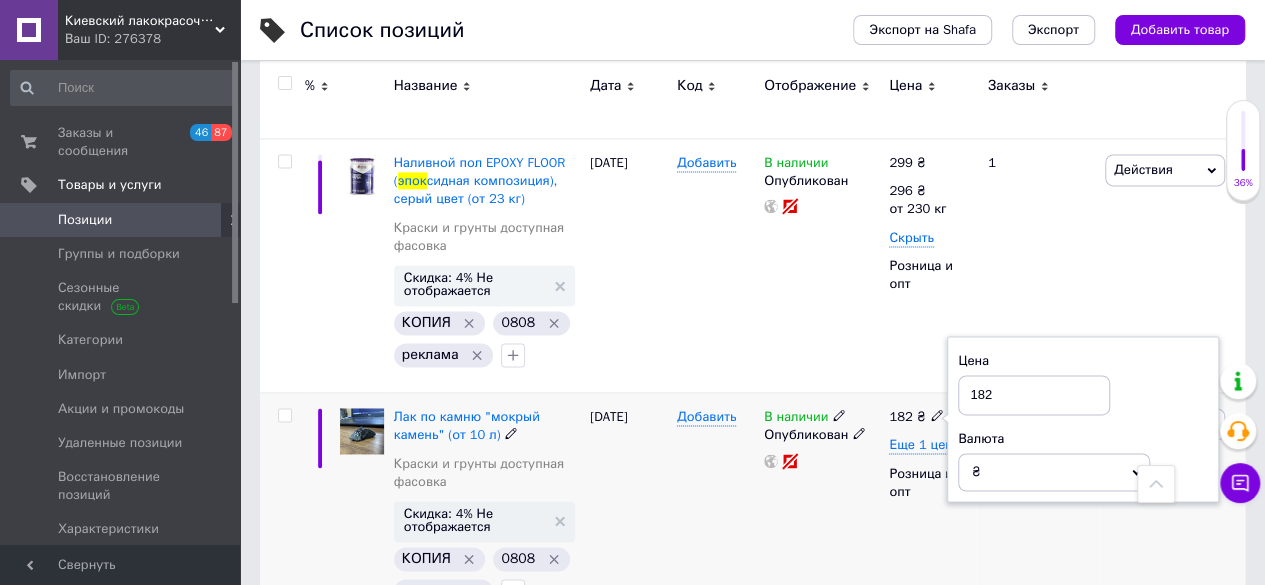 drag, startPoint x: 1050, startPoint y: 340, endPoint x: 958, endPoint y: 327, distance: 92.91394 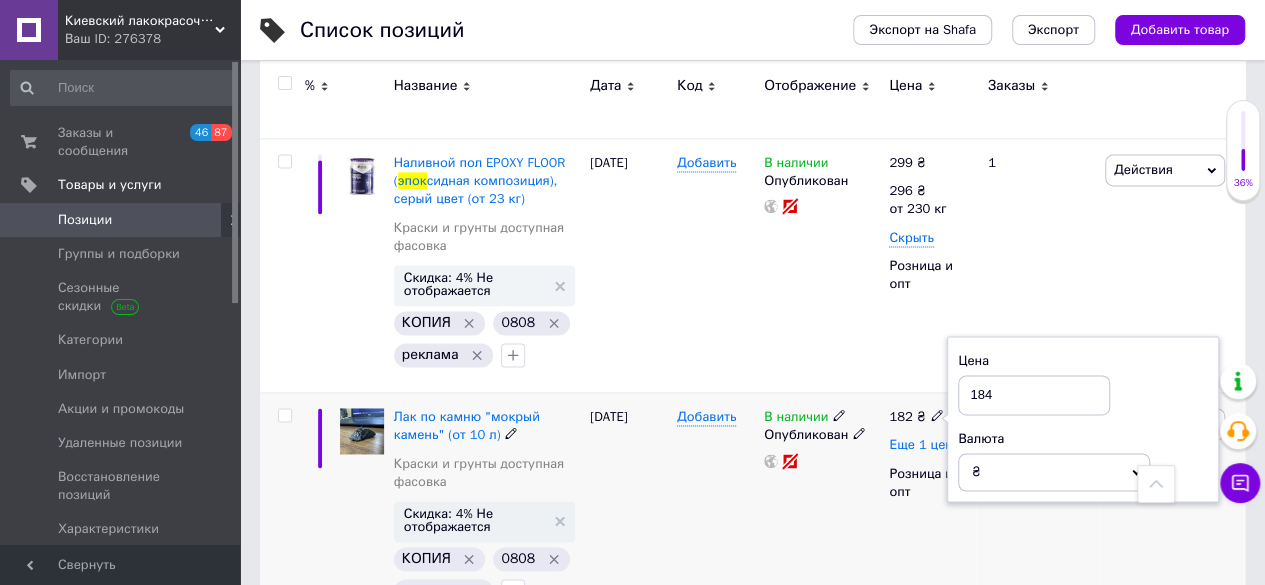 type on "184" 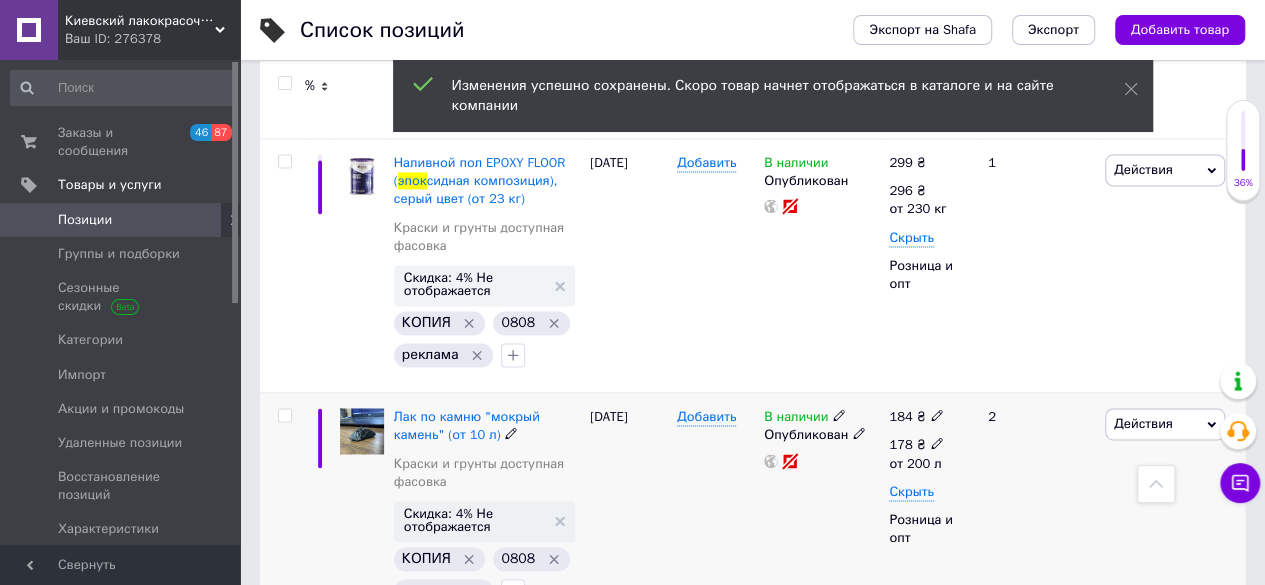 click 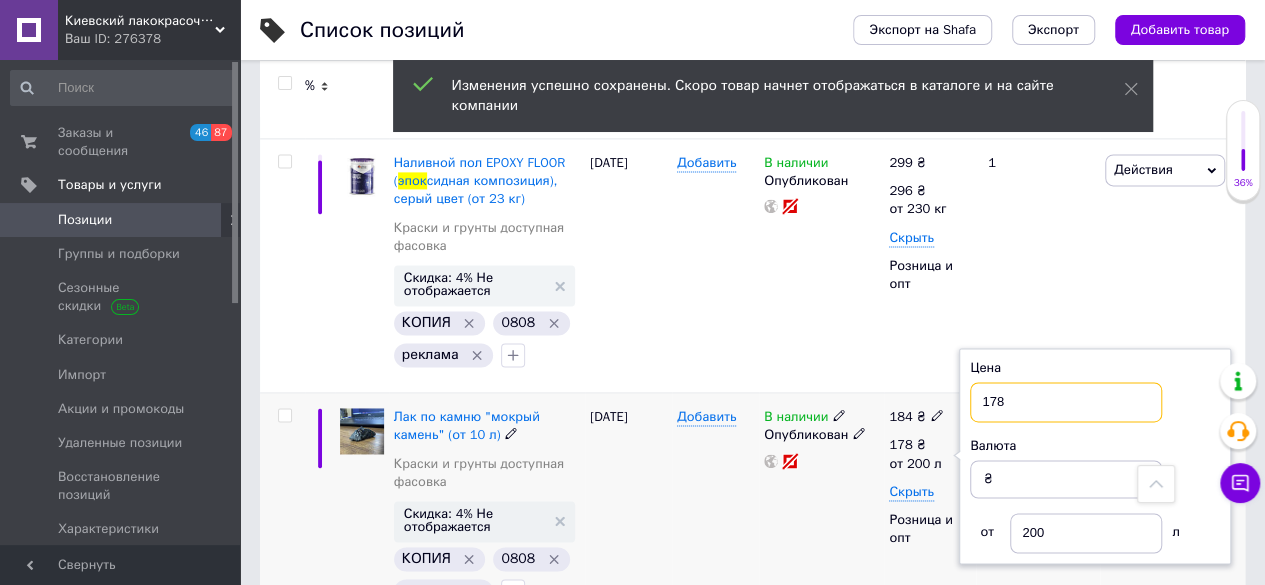click on "178" at bounding box center (1066, 402) 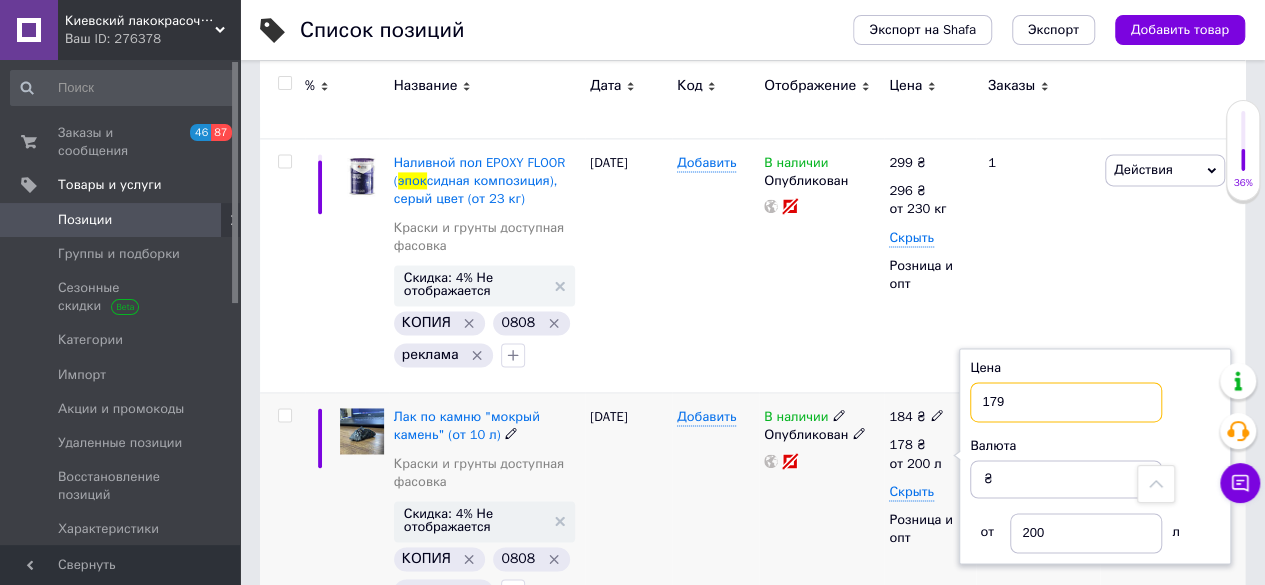 drag, startPoint x: 1008, startPoint y: 340, endPoint x: 954, endPoint y: 338, distance: 54.037025 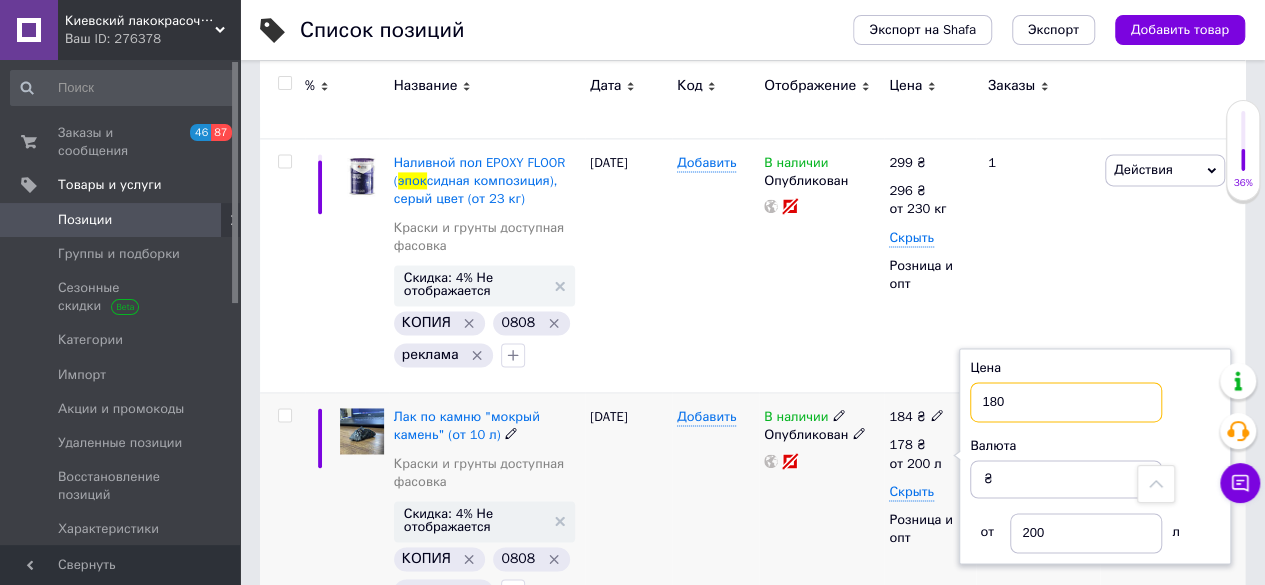 type on "180" 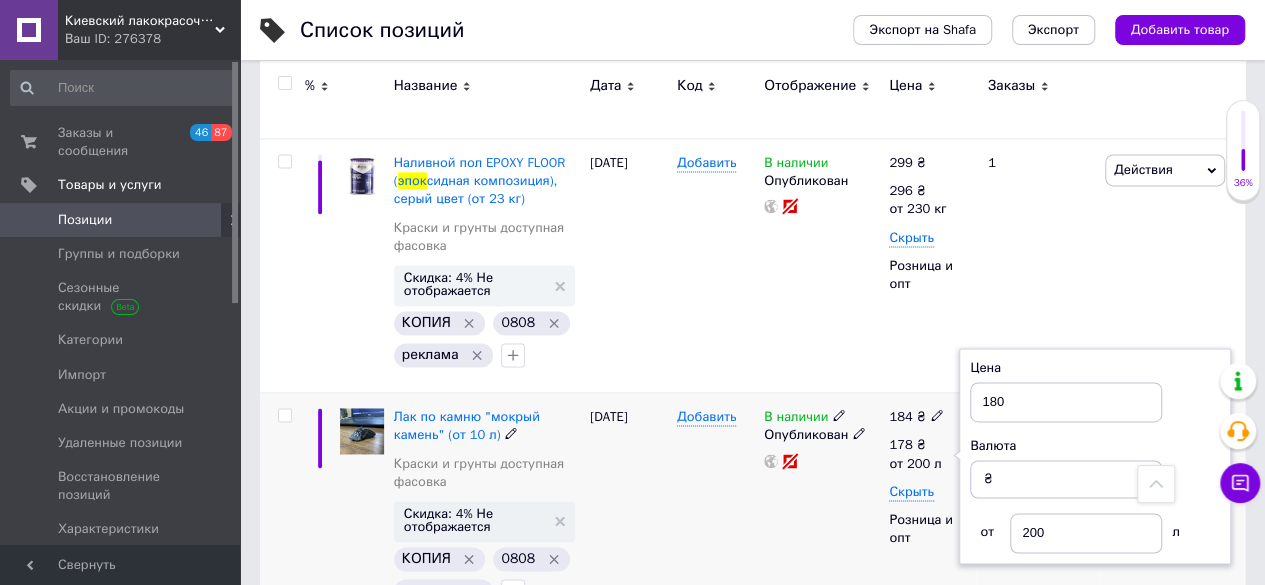 click on "Добавить" at bounding box center [715, 511] 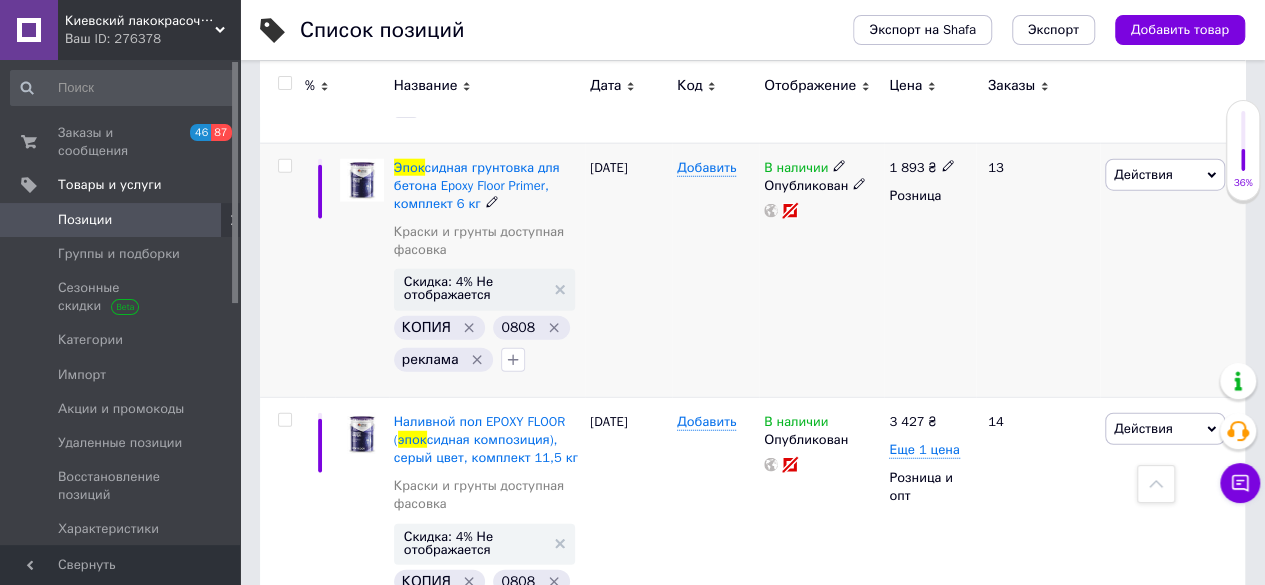 scroll, scrollTop: 6305, scrollLeft: 0, axis: vertical 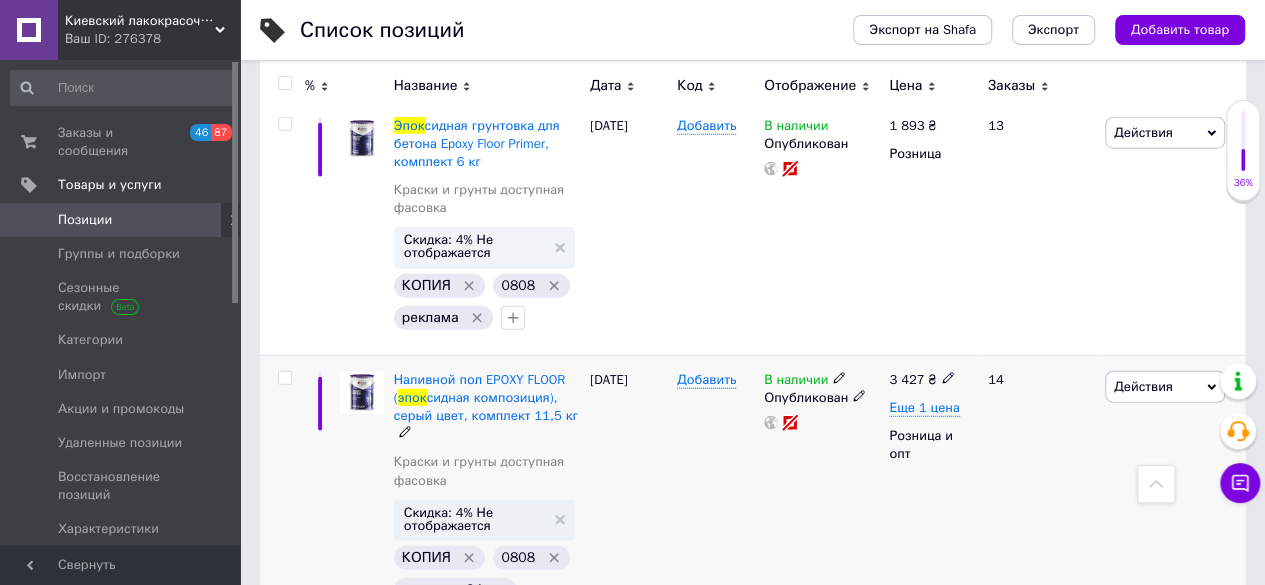 click 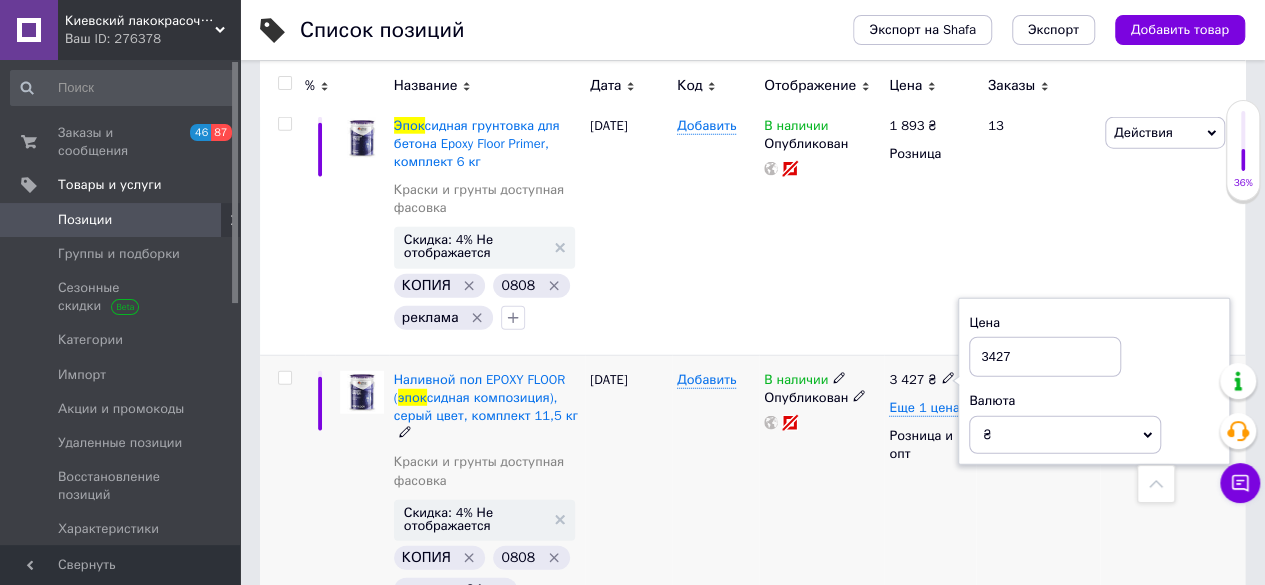 drag, startPoint x: 1010, startPoint y: 299, endPoint x: 962, endPoint y: 299, distance: 48 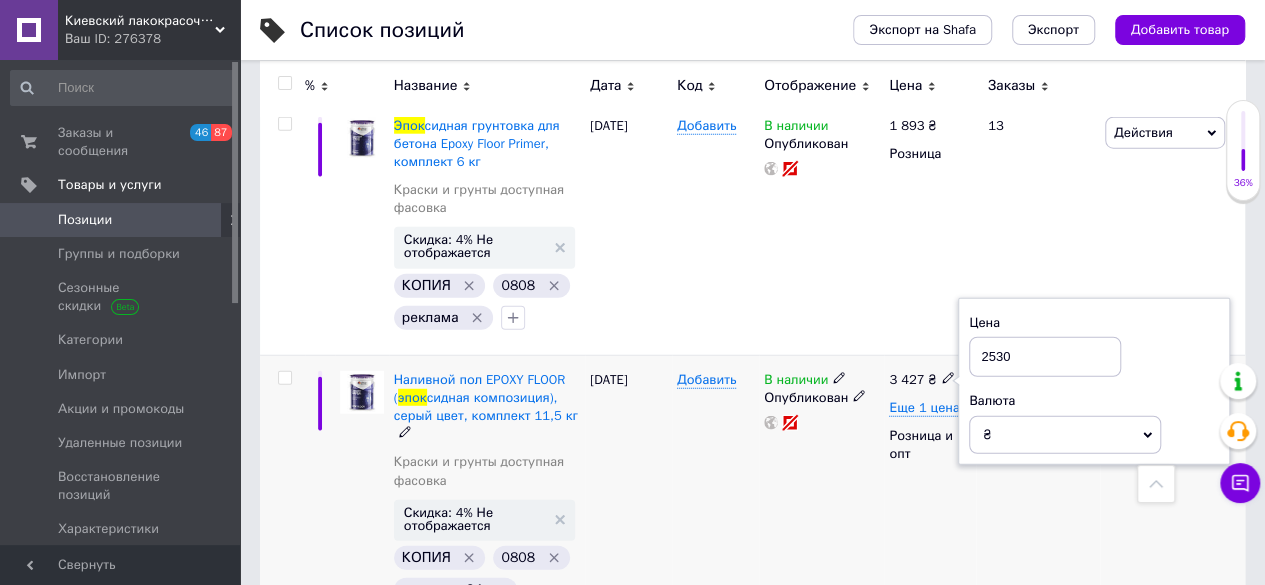 drag, startPoint x: 1028, startPoint y: 307, endPoint x: 934, endPoint y: 298, distance: 94.42987 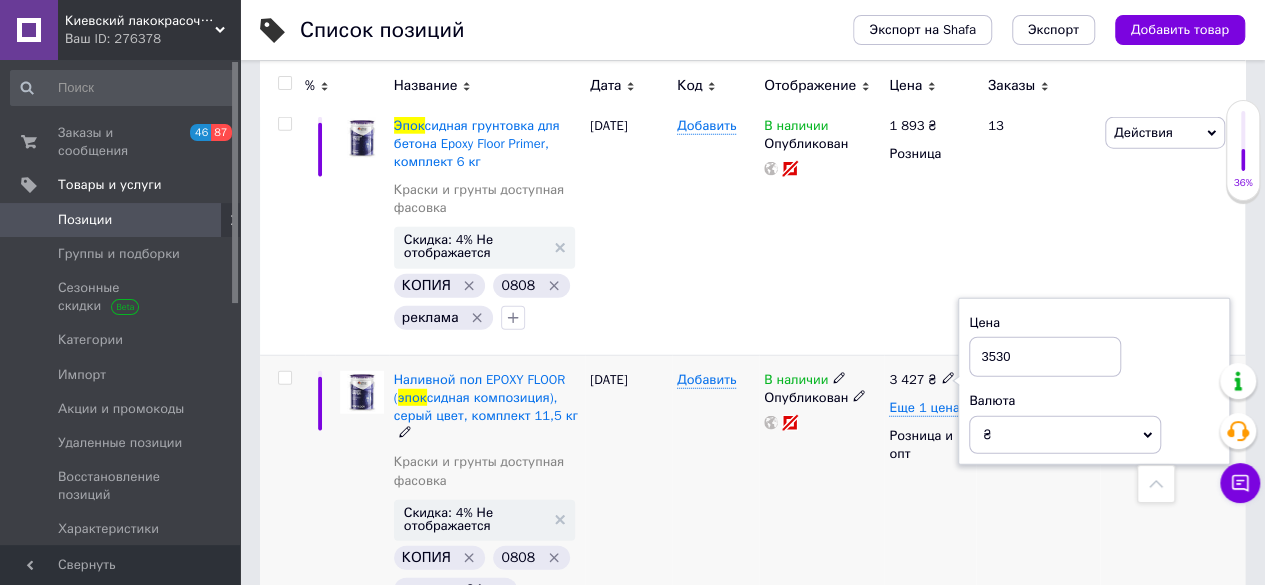 type on "3530" 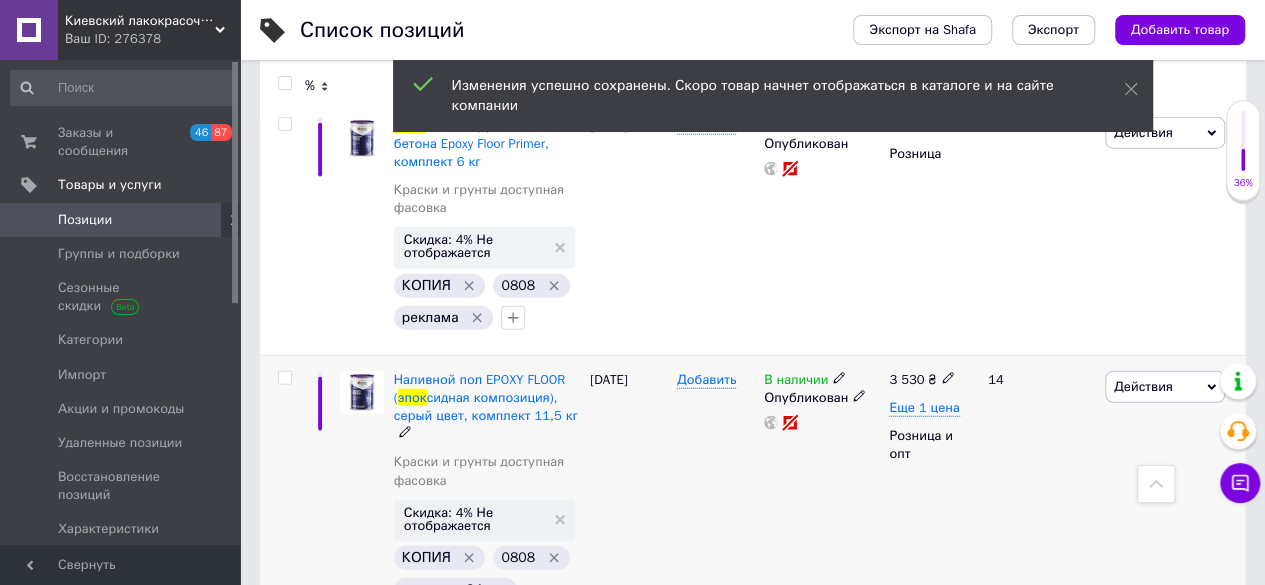 click on "Еще 1 цена" at bounding box center [930, 408] 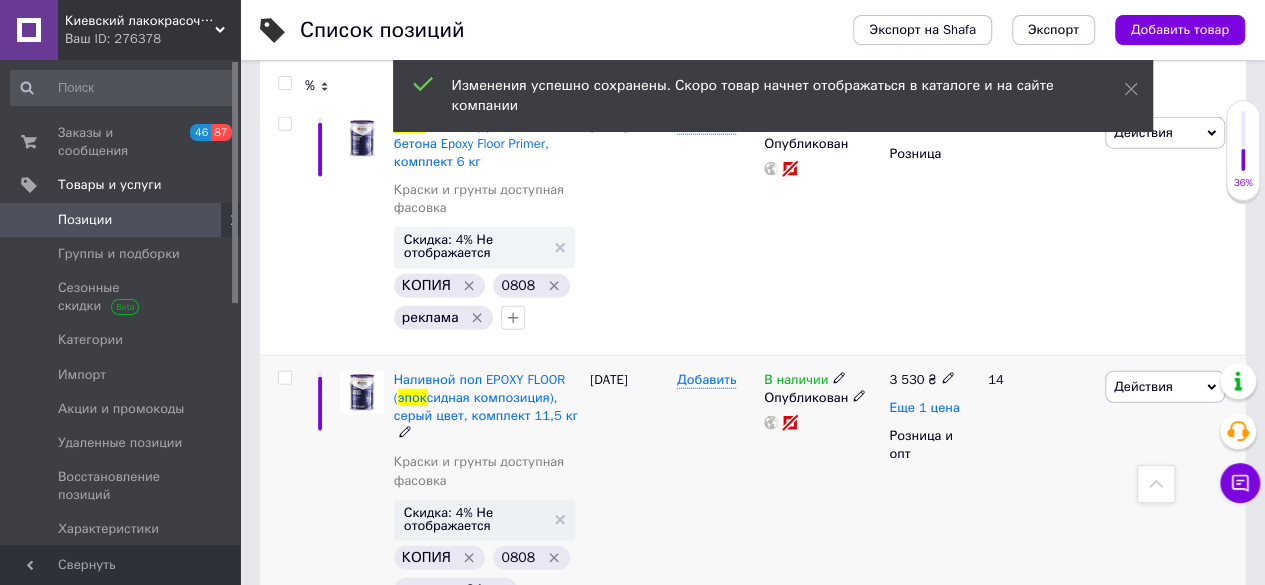 click on "Еще 1 цена" at bounding box center (924, 408) 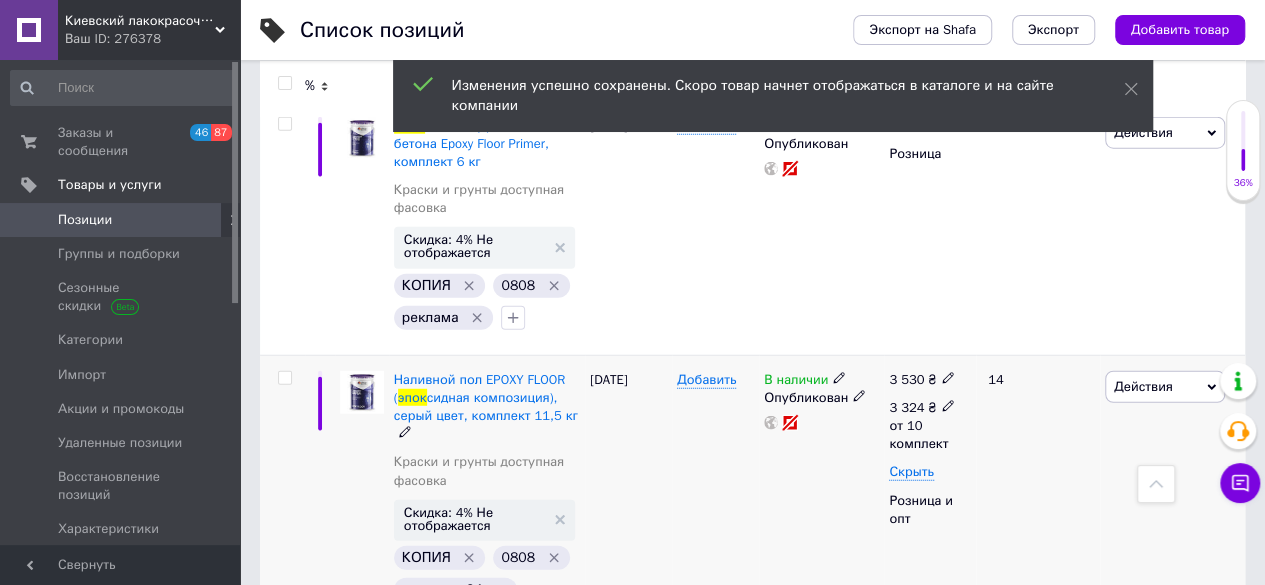 click at bounding box center (948, 405) 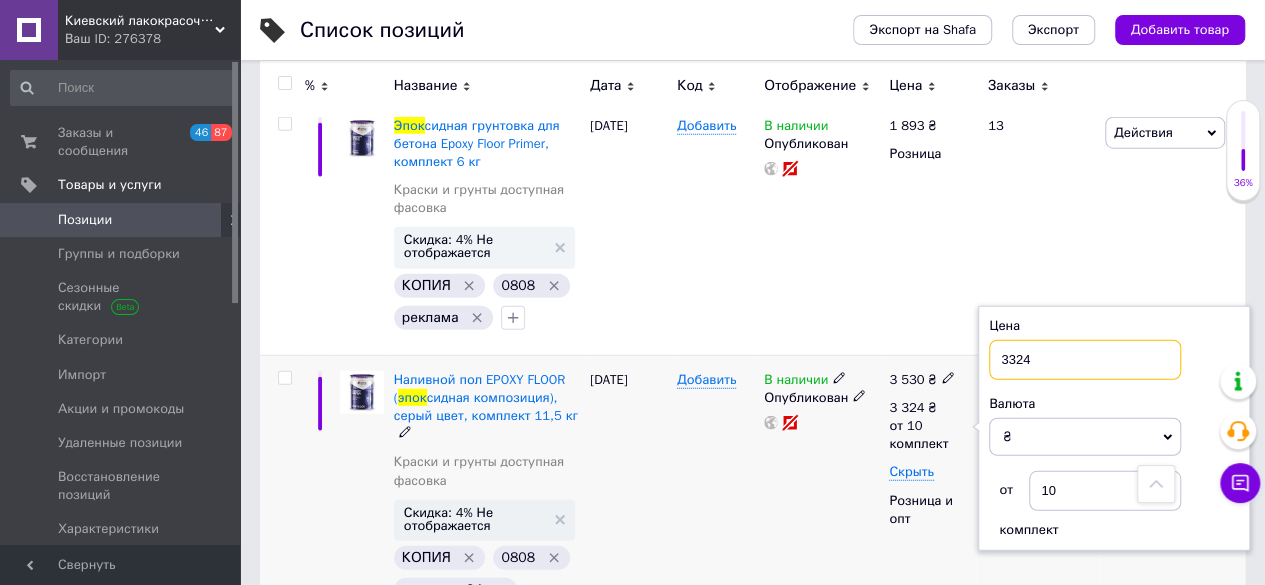 click on "3 530   ₴ 3 324   ₴ от 10 комплект Цена 3324 Валюта ₴ $ € CHF £ ¥ PLN ₸ MDL HUF KGS CN¥ TRY ₩ lei от 10 комплект Скрыть Розница и опт" at bounding box center (930, 507) 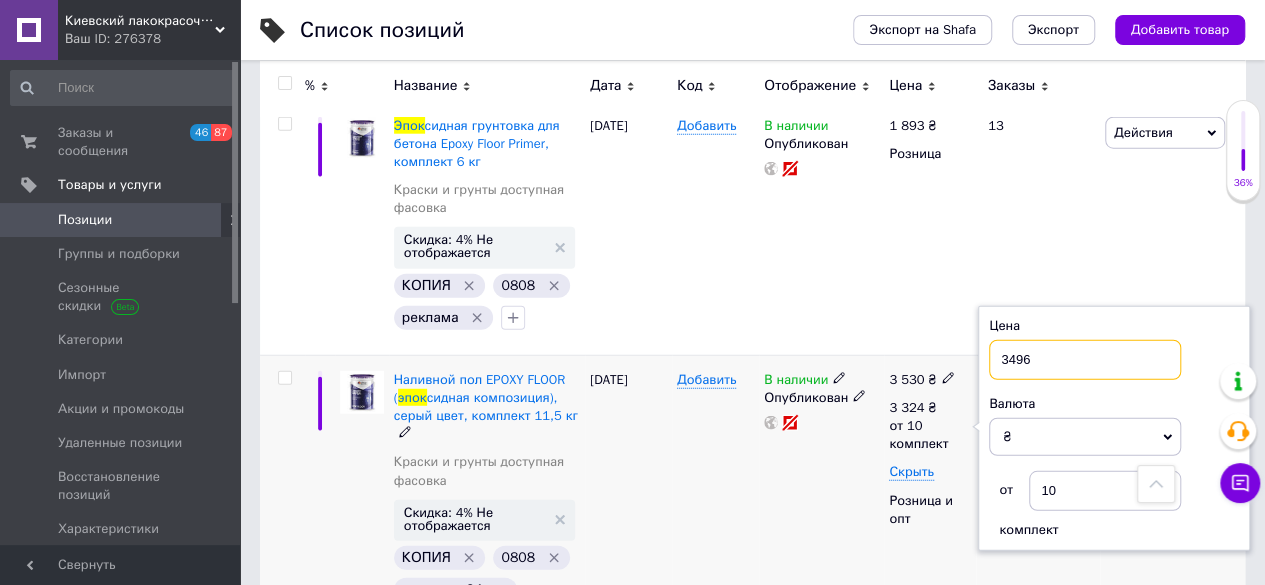 type on "3496" 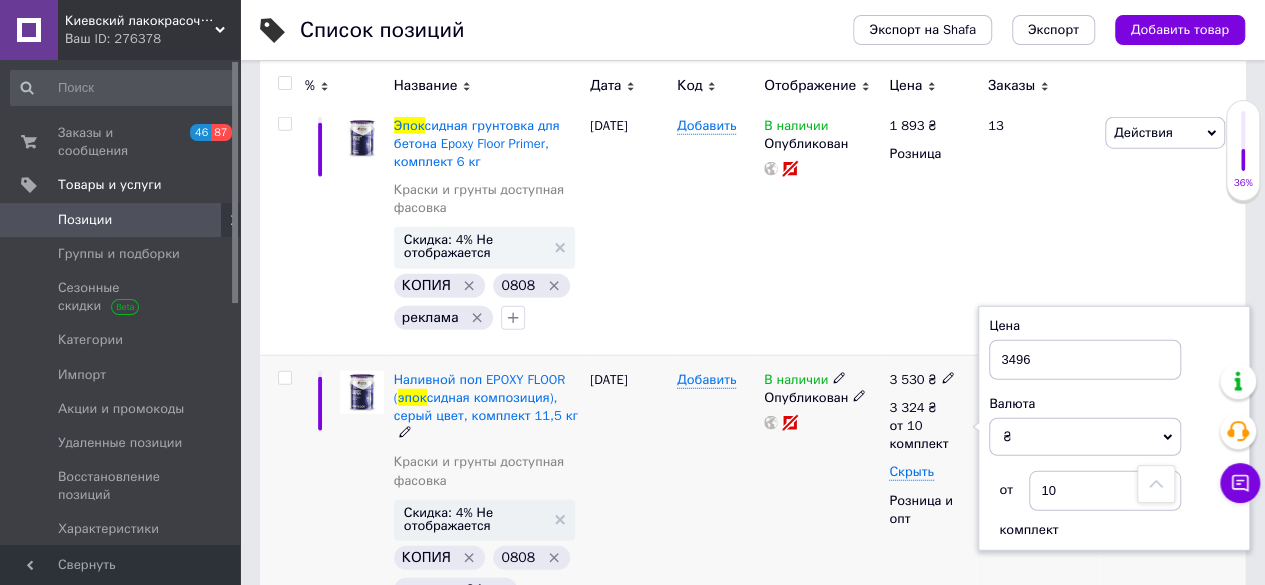 click on "В наличии Опубликован" at bounding box center (821, 507) 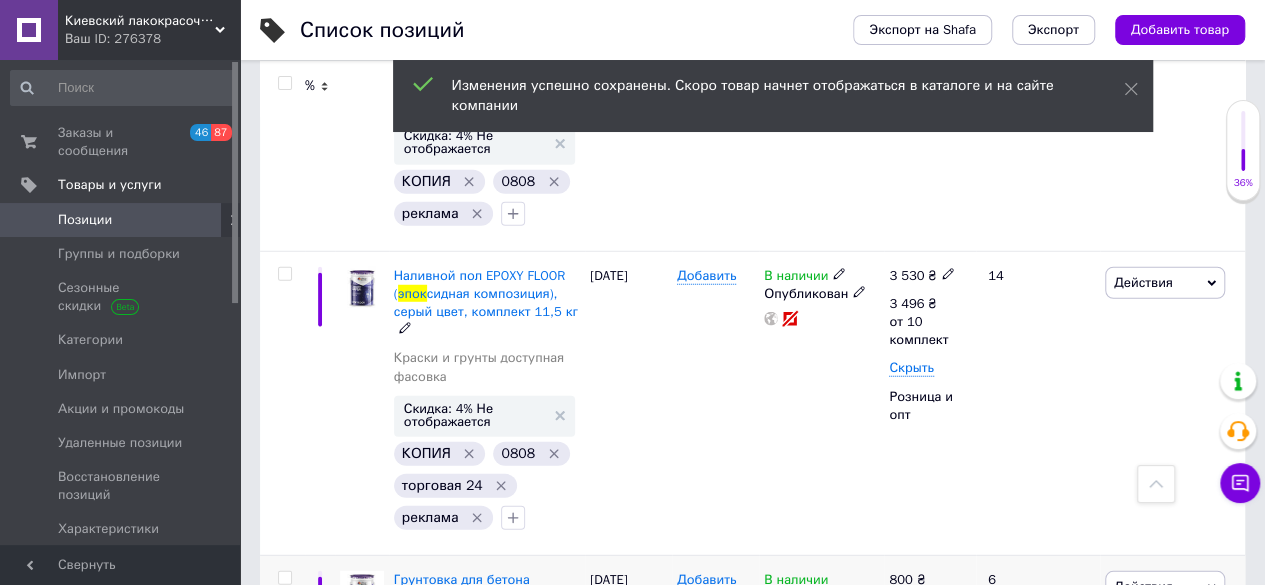 scroll, scrollTop: 6505, scrollLeft: 0, axis: vertical 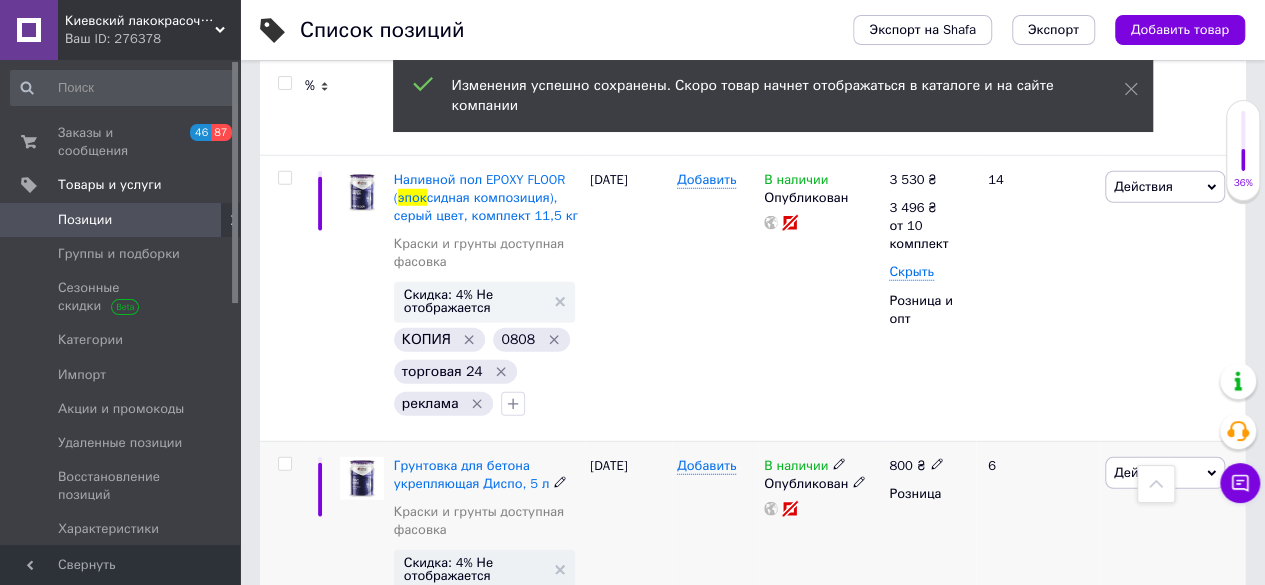 click 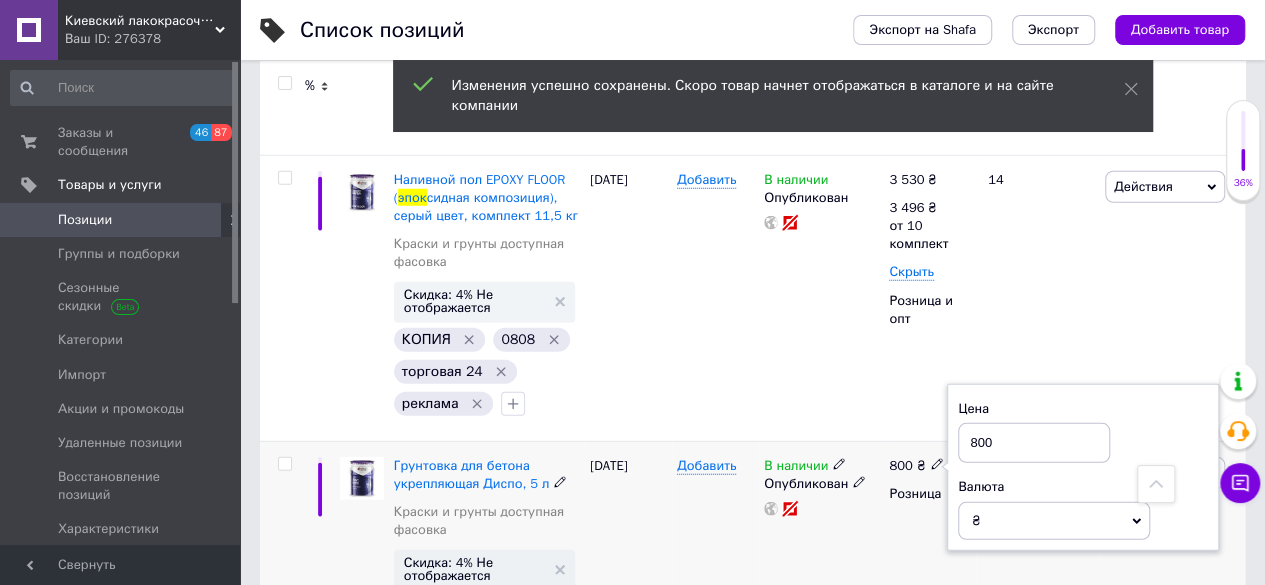 drag, startPoint x: 1010, startPoint y: 377, endPoint x: 940, endPoint y: 381, distance: 70.11419 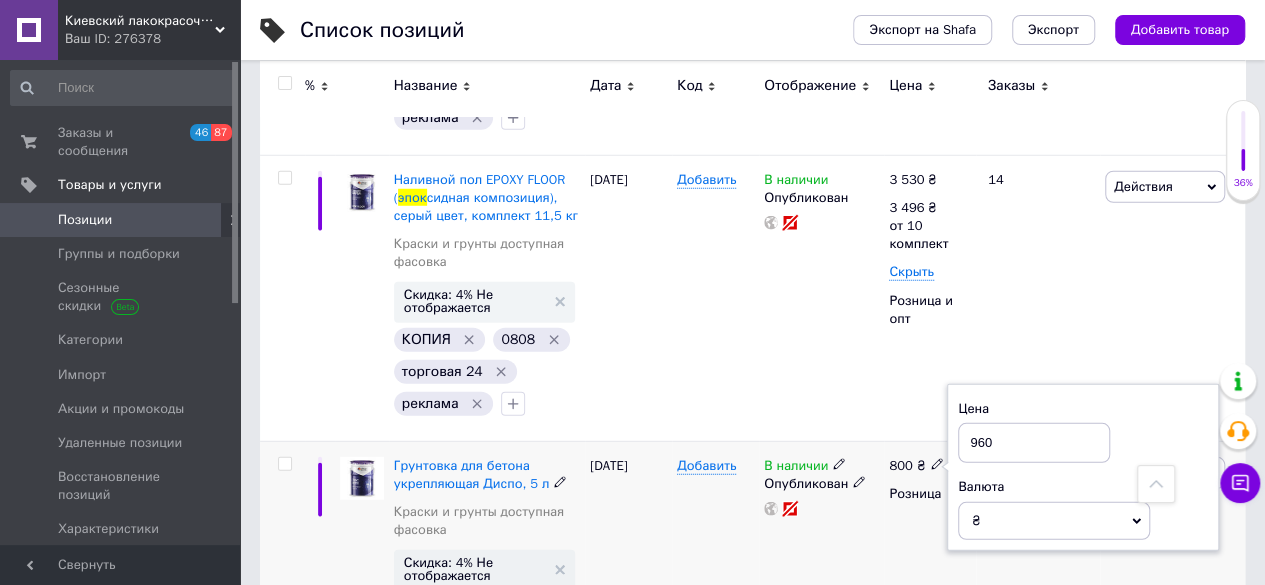 type on "960" 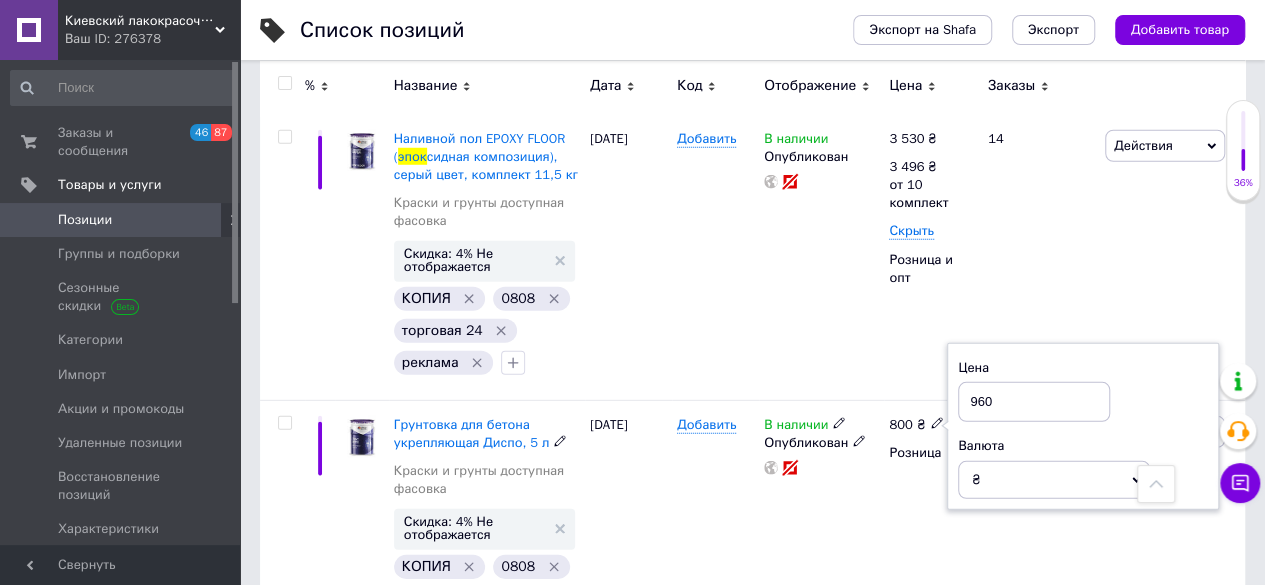scroll, scrollTop: 6705, scrollLeft: 0, axis: vertical 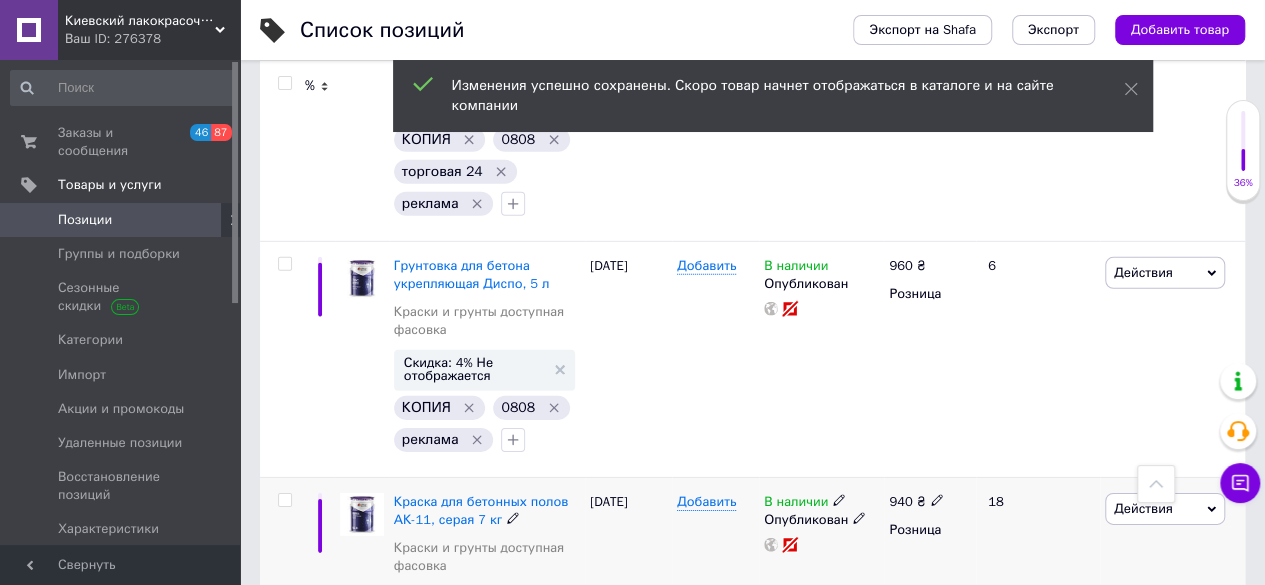 click 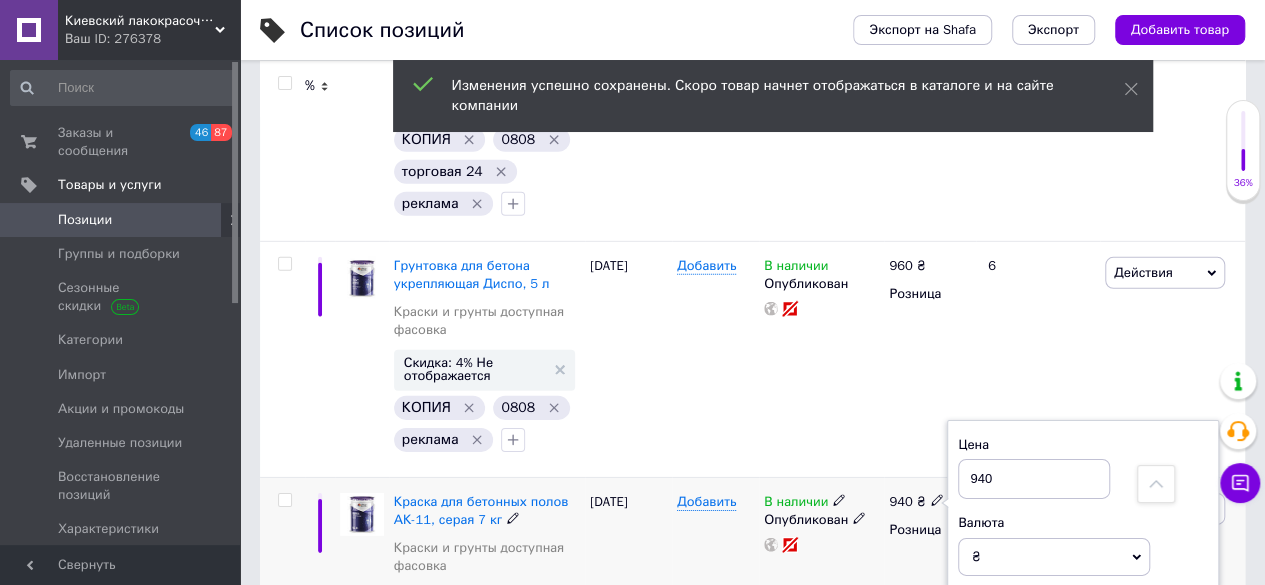 drag, startPoint x: 1002, startPoint y: 420, endPoint x: 934, endPoint y: 424, distance: 68.117546 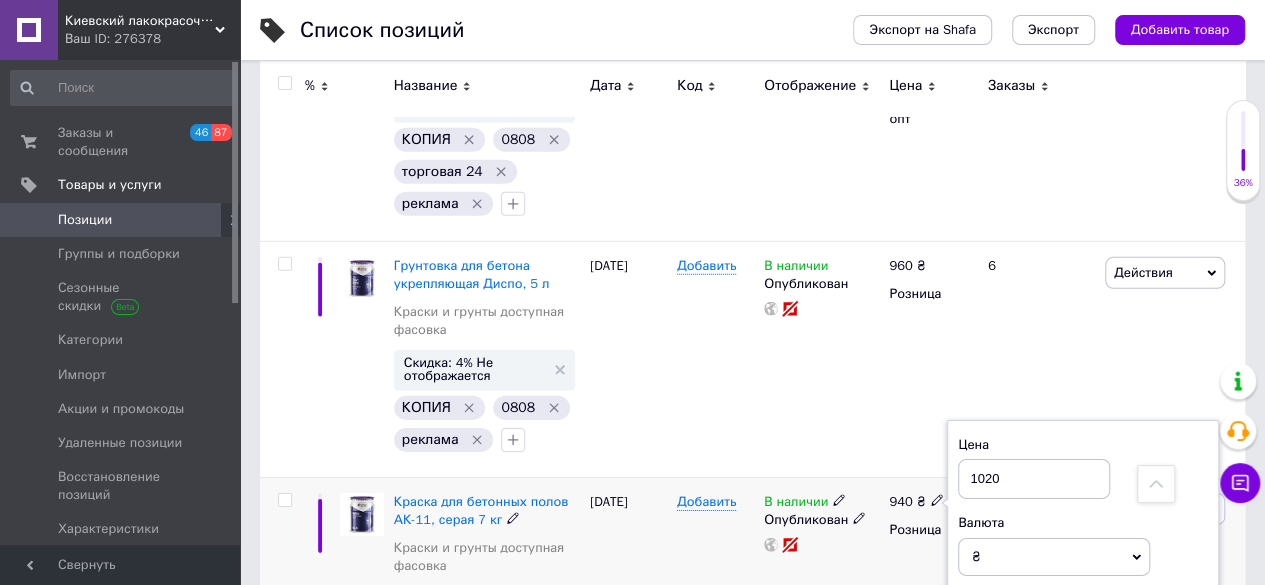 type on "1020" 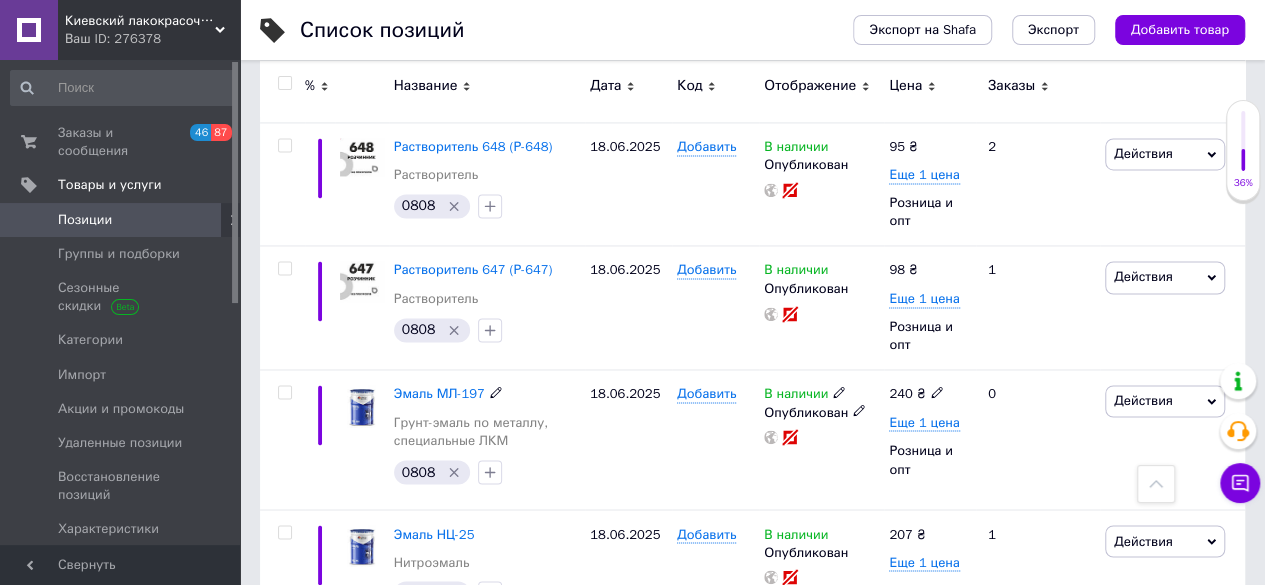 scroll, scrollTop: 9105, scrollLeft: 0, axis: vertical 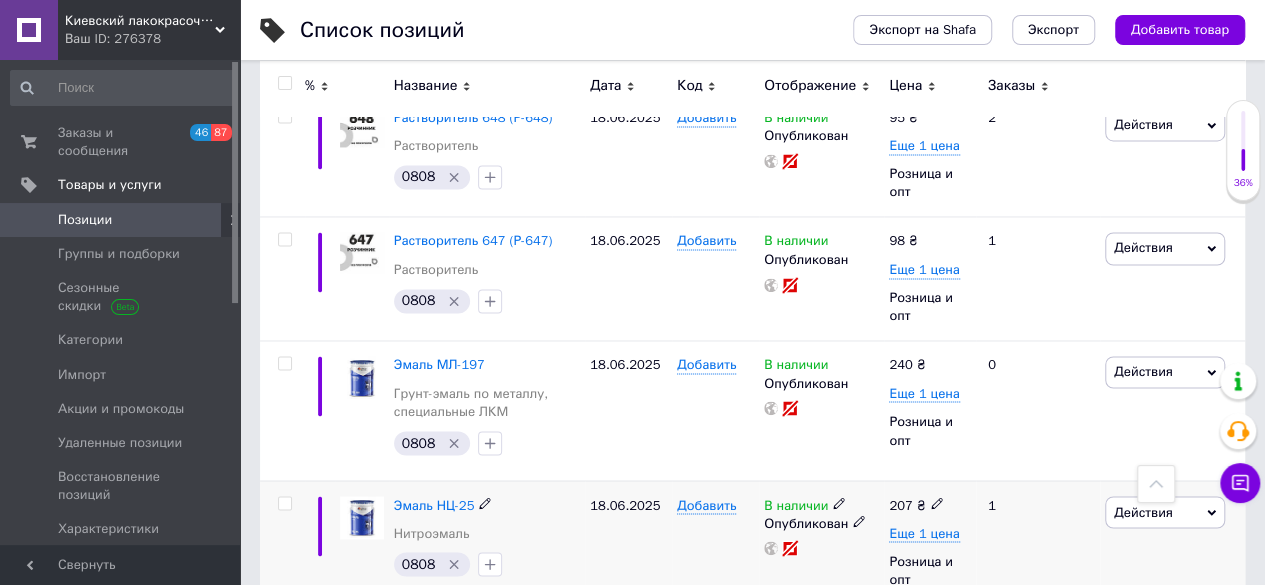 click 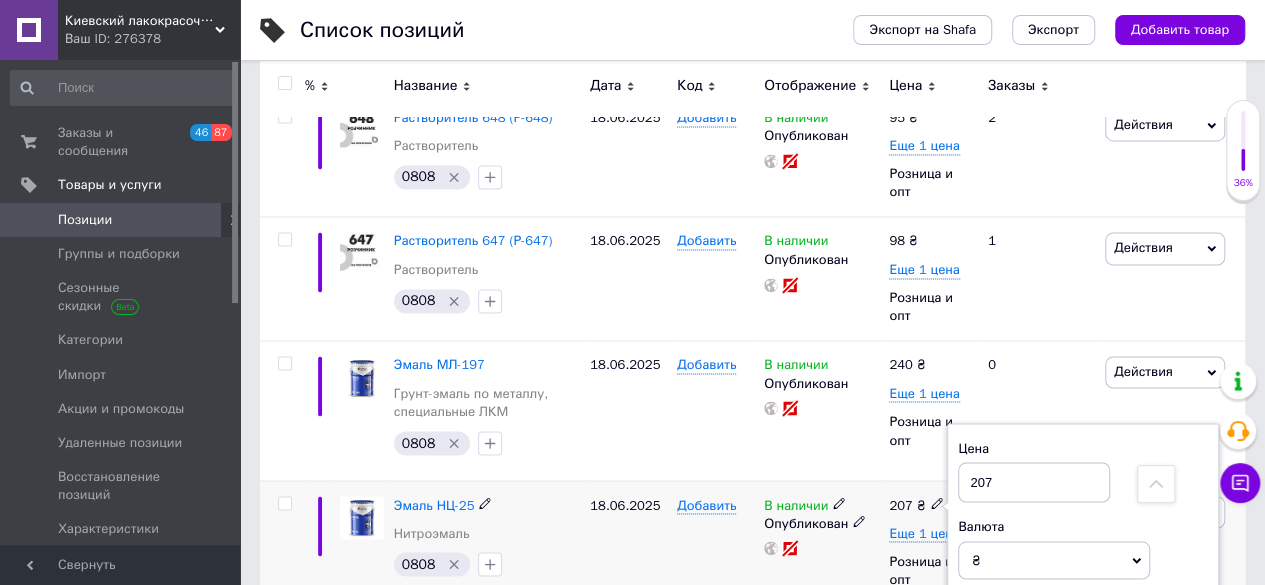 drag, startPoint x: 1022, startPoint y: 376, endPoint x: 948, endPoint y: 377, distance: 74.00676 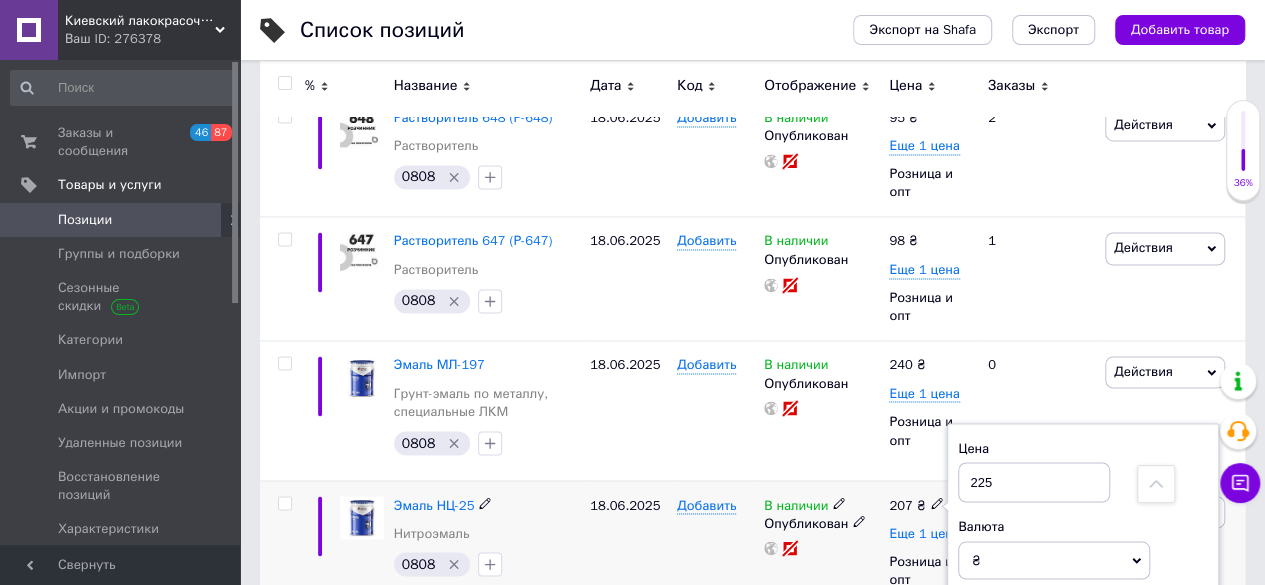 type on "225" 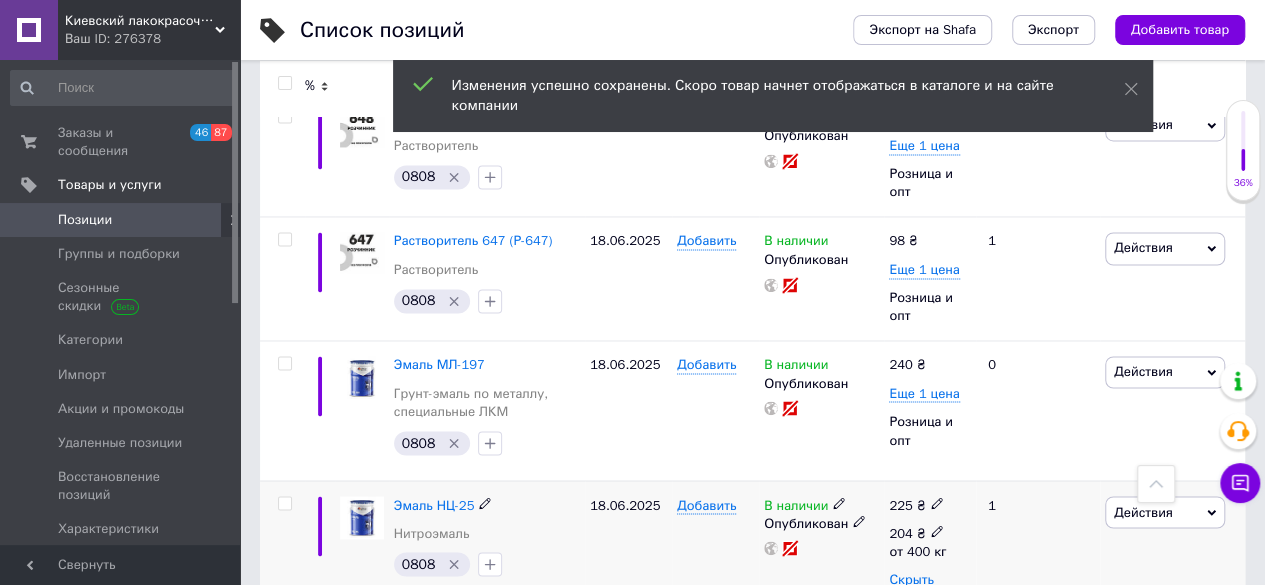 click on "204   ₴" at bounding box center [917, 533] 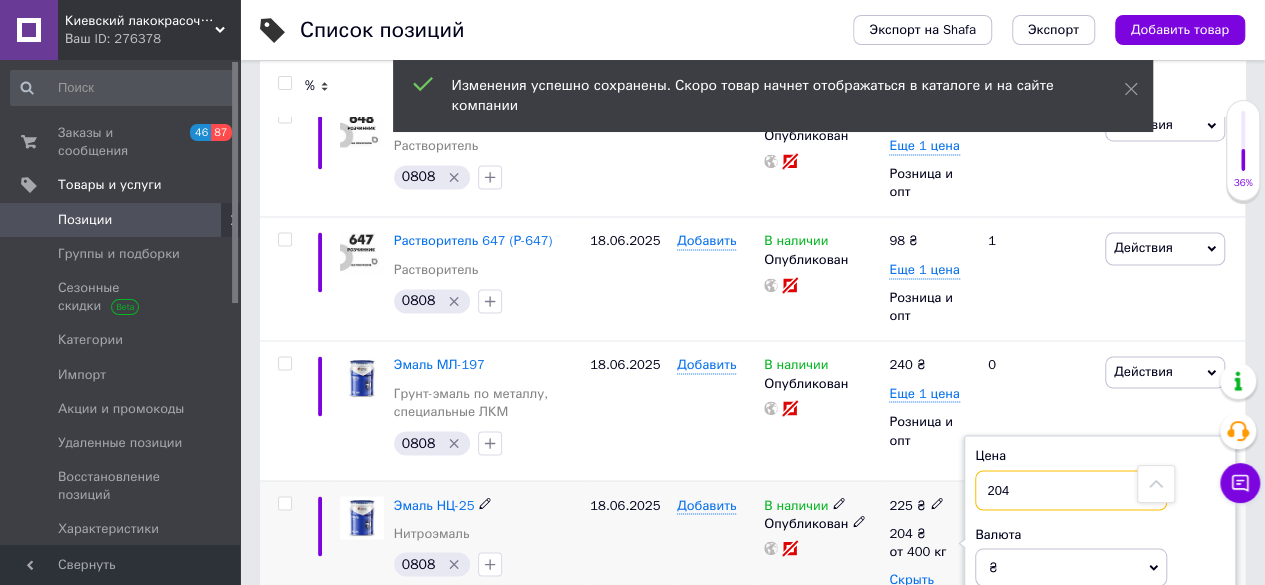 drag, startPoint x: 1028, startPoint y: 391, endPoint x: 942, endPoint y: 383, distance: 86.37129 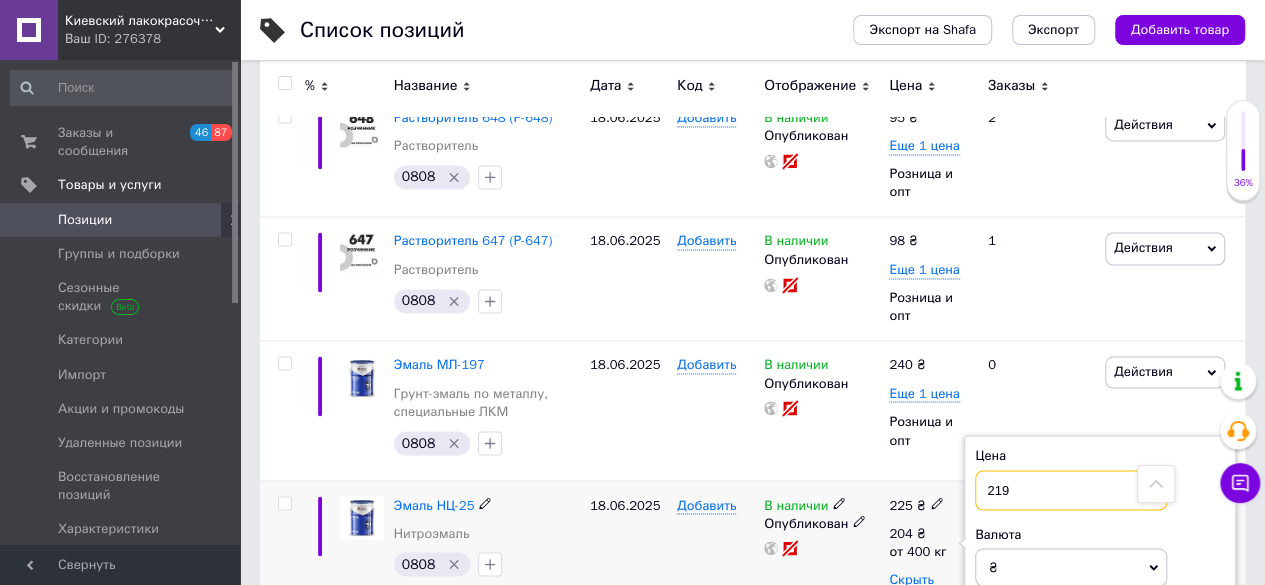 type on "219" 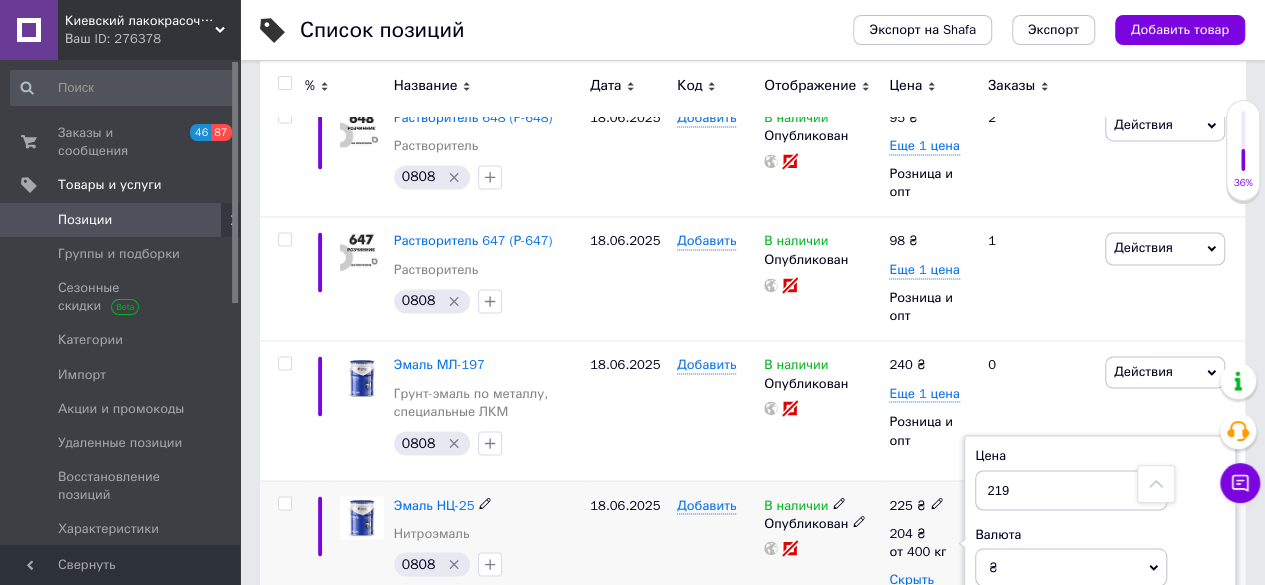 click on "В наличии Опубликован" at bounding box center (821, 565) 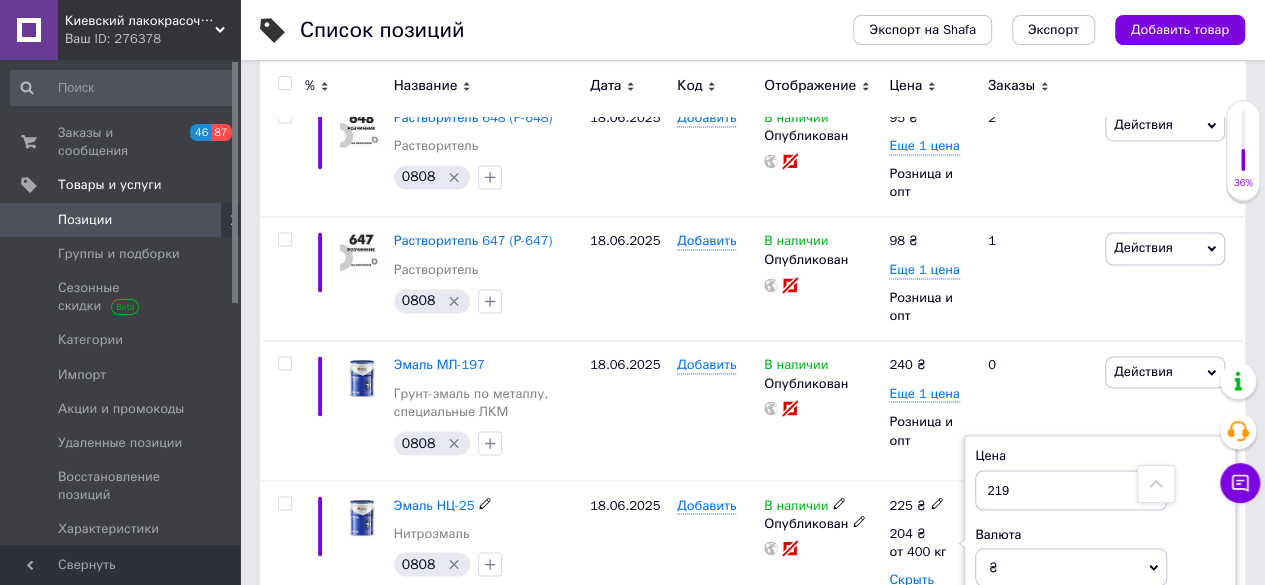scroll, scrollTop: 9205, scrollLeft: 0, axis: vertical 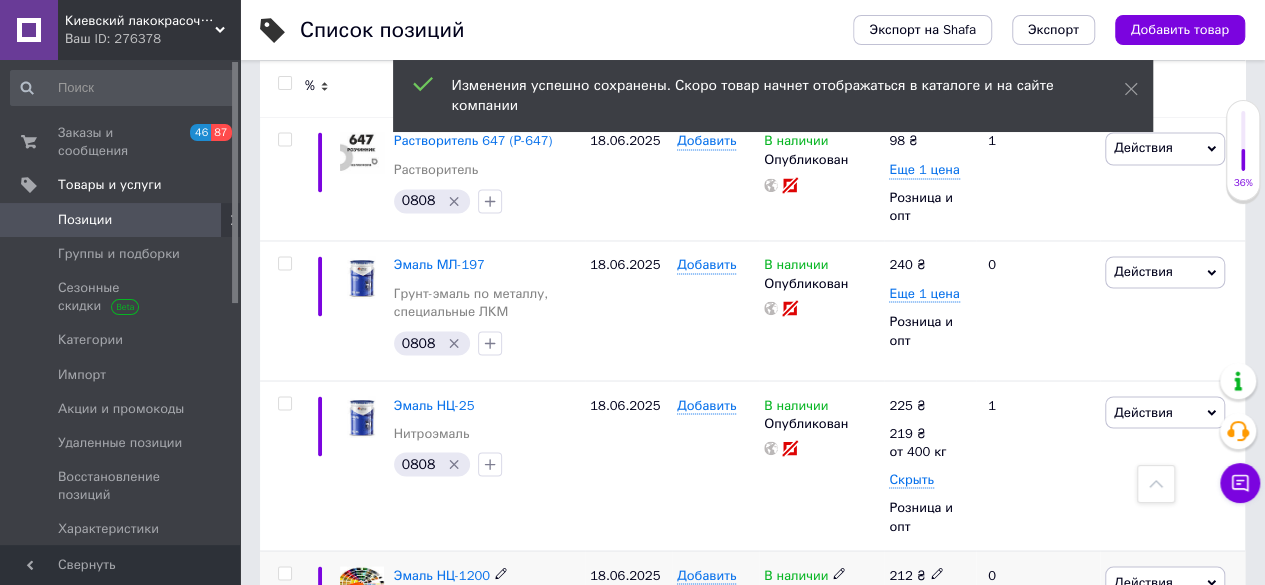 click on "212   ₴" at bounding box center (916, 575) 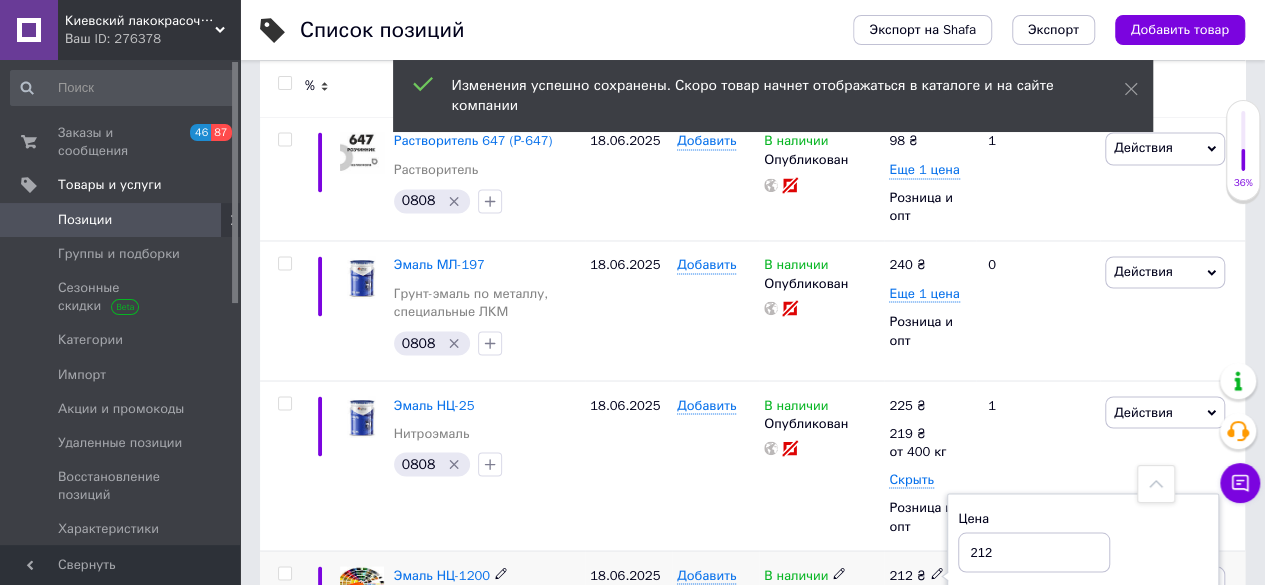 click on "212" at bounding box center (1034, 552) 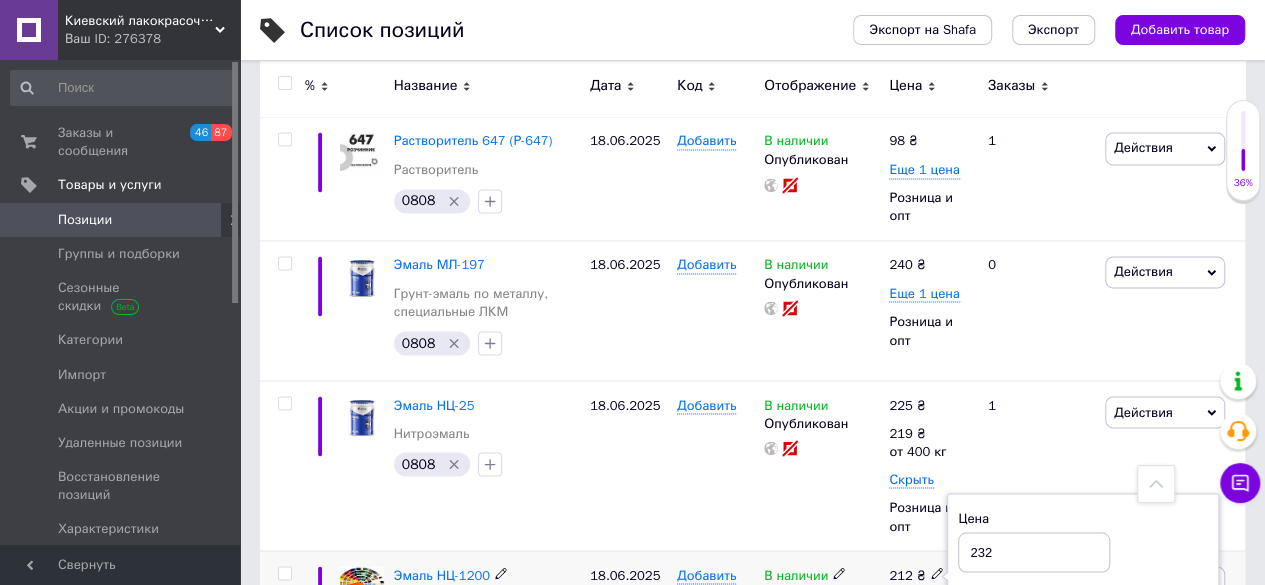 type on "232" 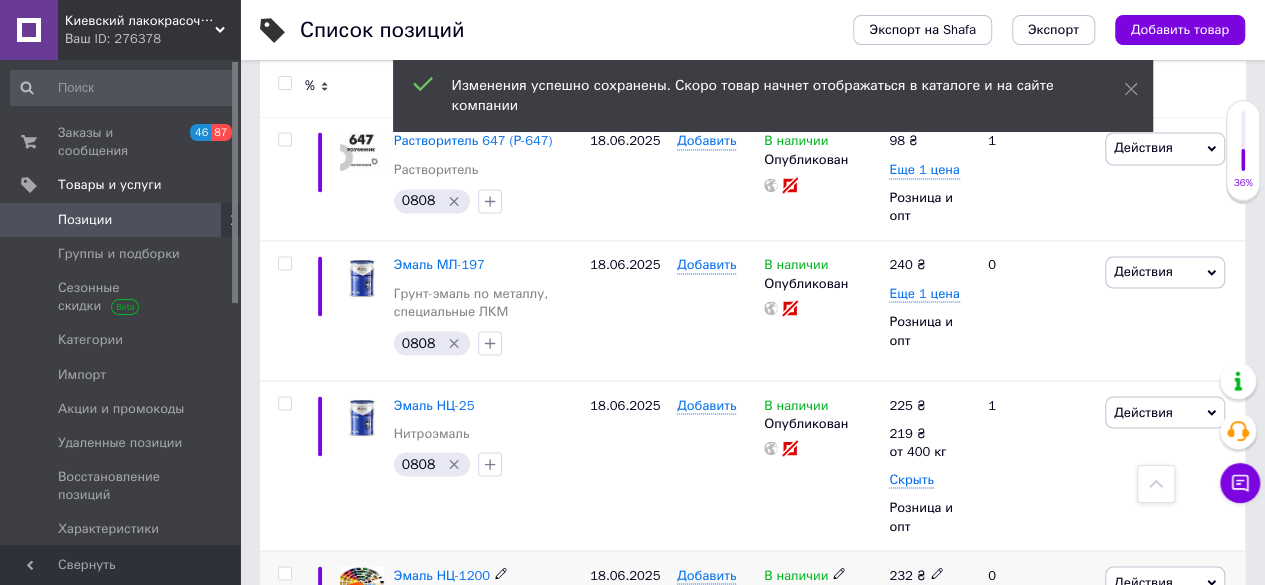 click 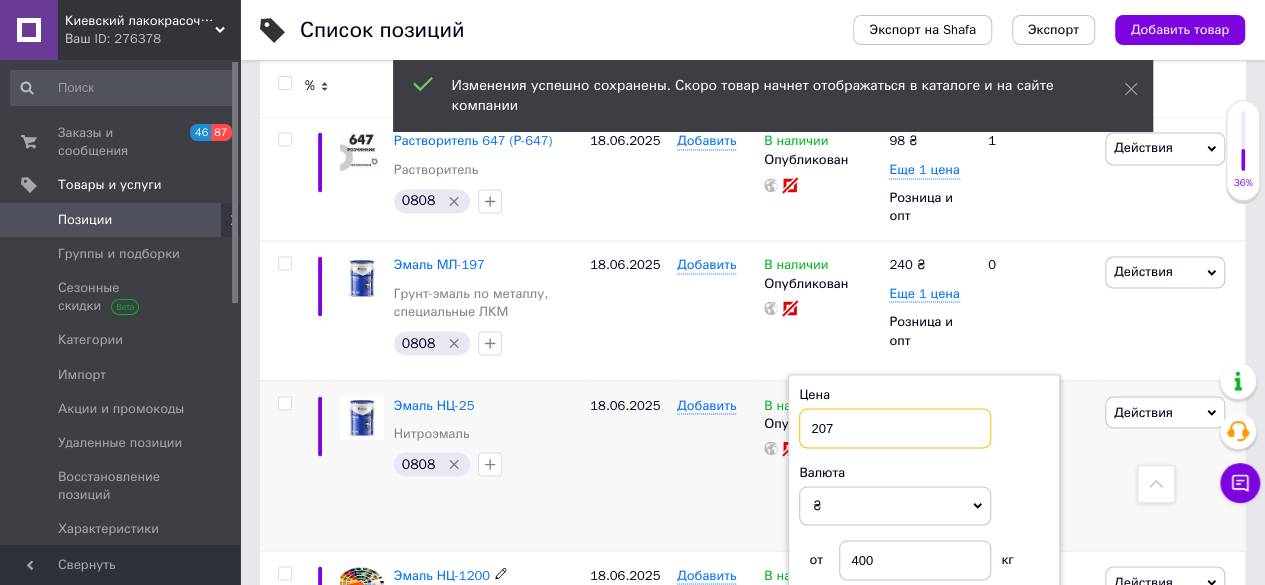 drag, startPoint x: 824, startPoint y: 327, endPoint x: 638, endPoint y: 320, distance: 186.13167 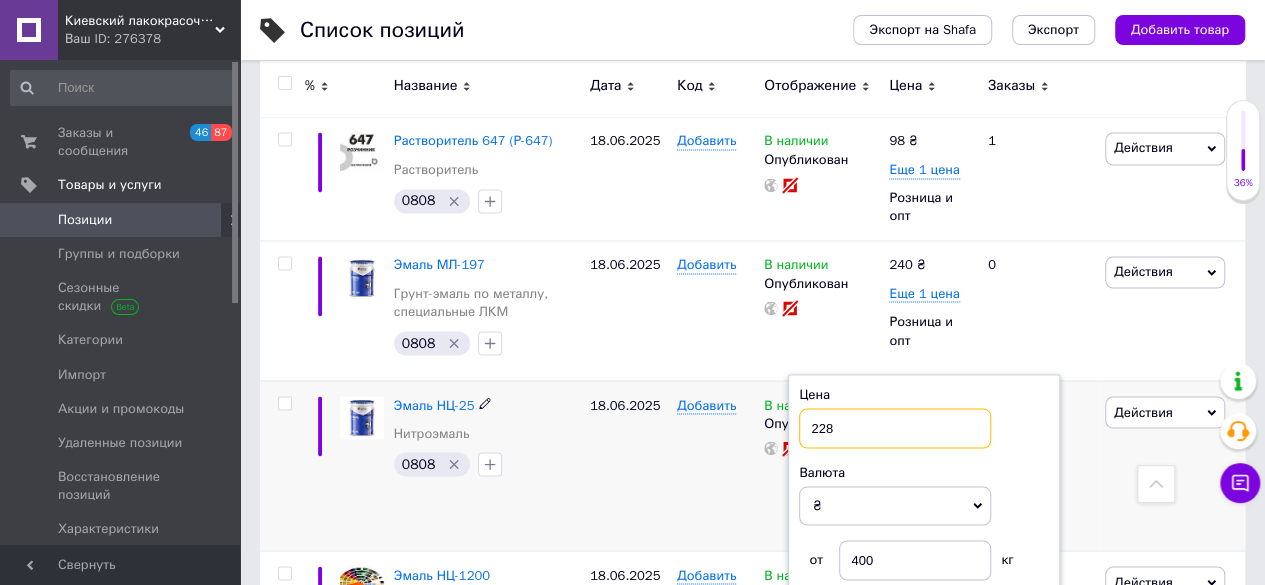 type on "228" 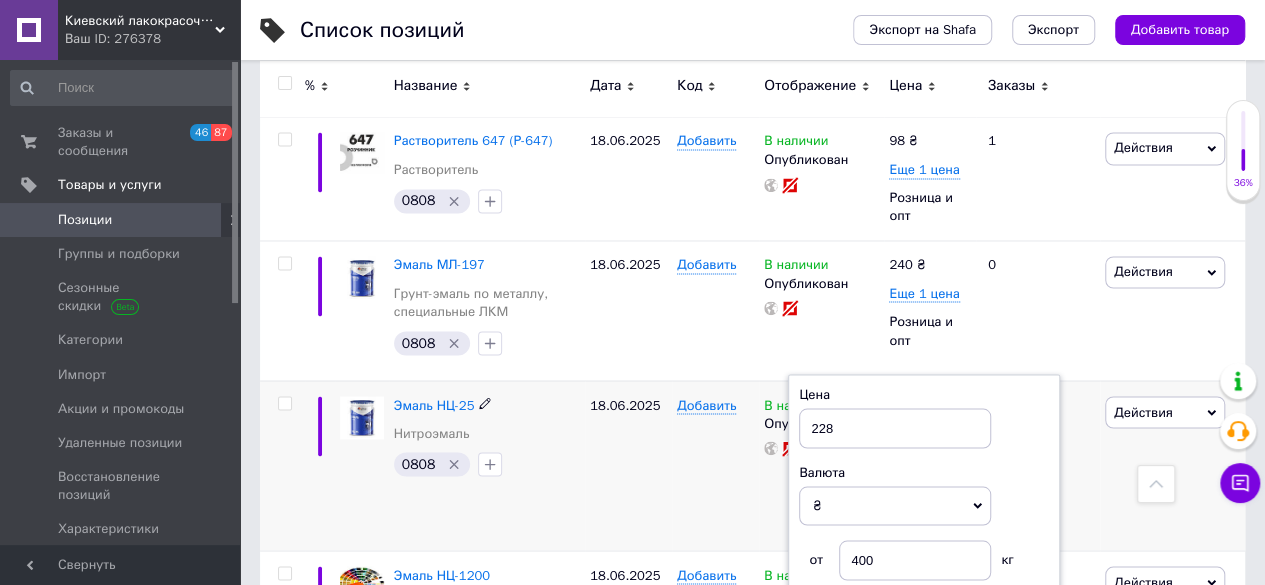 click on "Добавить" at bounding box center (715, 465) 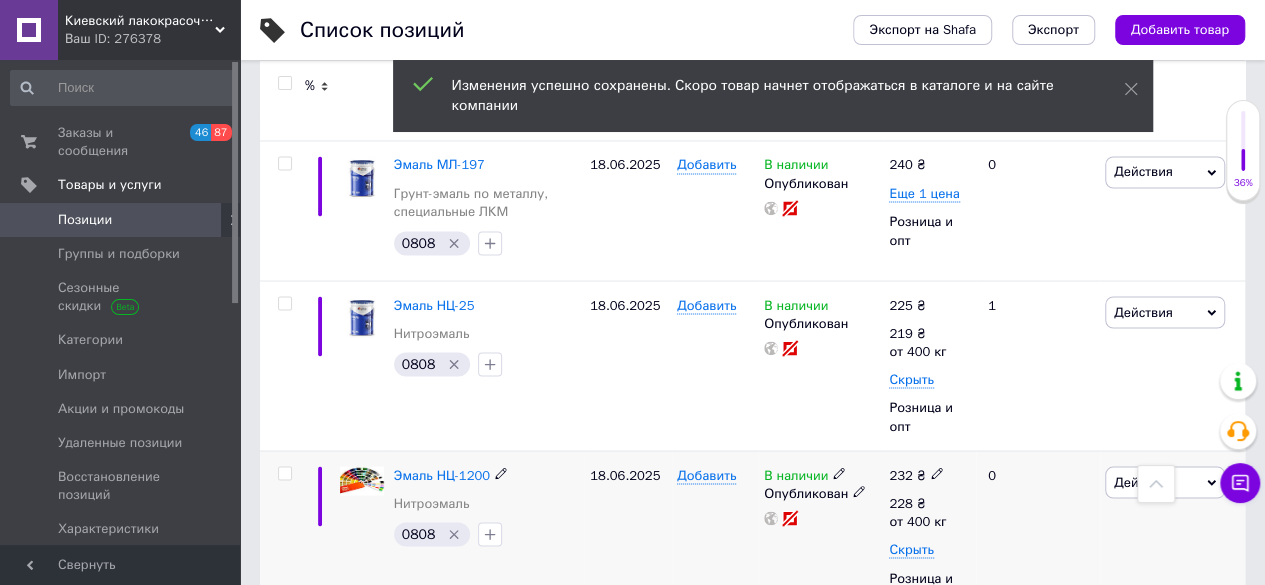 scroll, scrollTop: 9405, scrollLeft: 0, axis: vertical 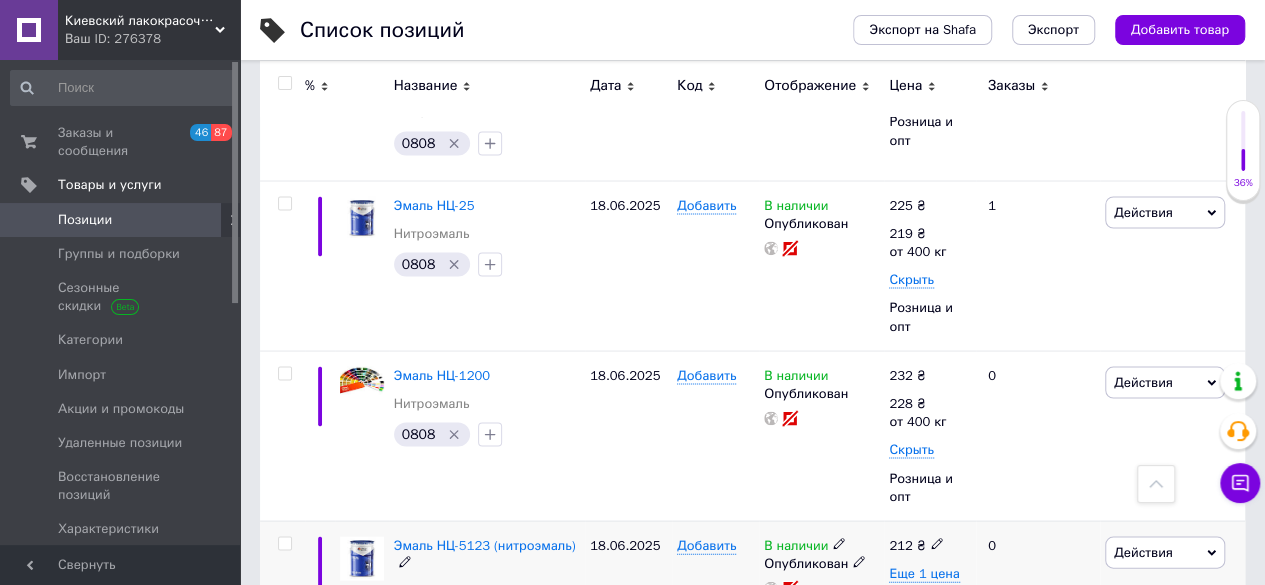 click 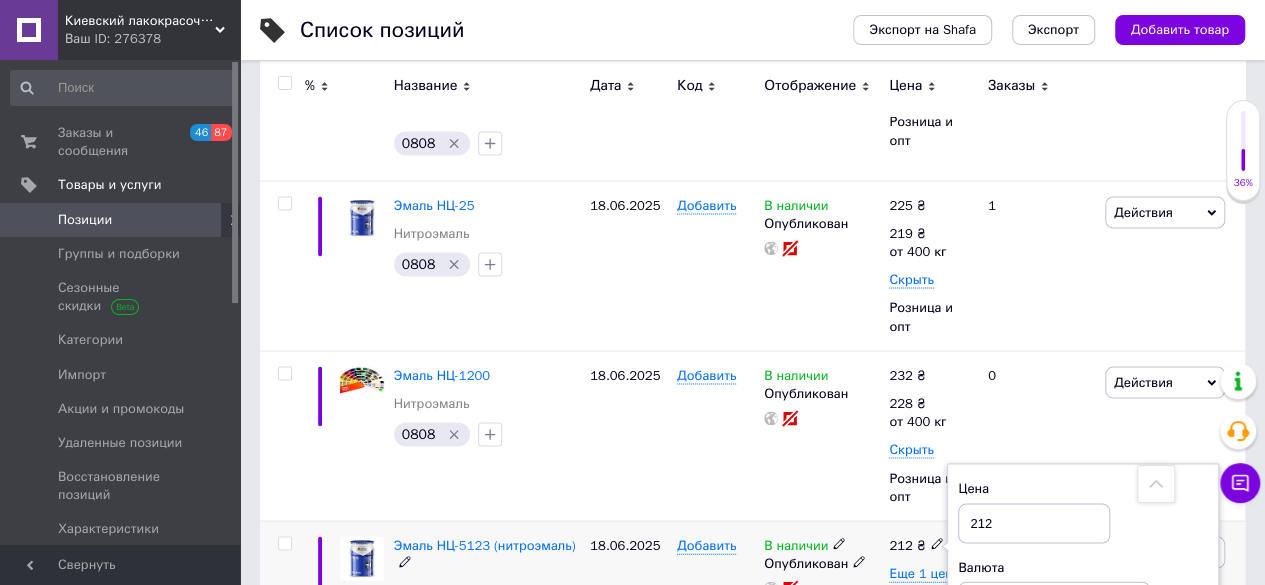 drag, startPoint x: 1036, startPoint y: 424, endPoint x: 951, endPoint y: 415, distance: 85.47514 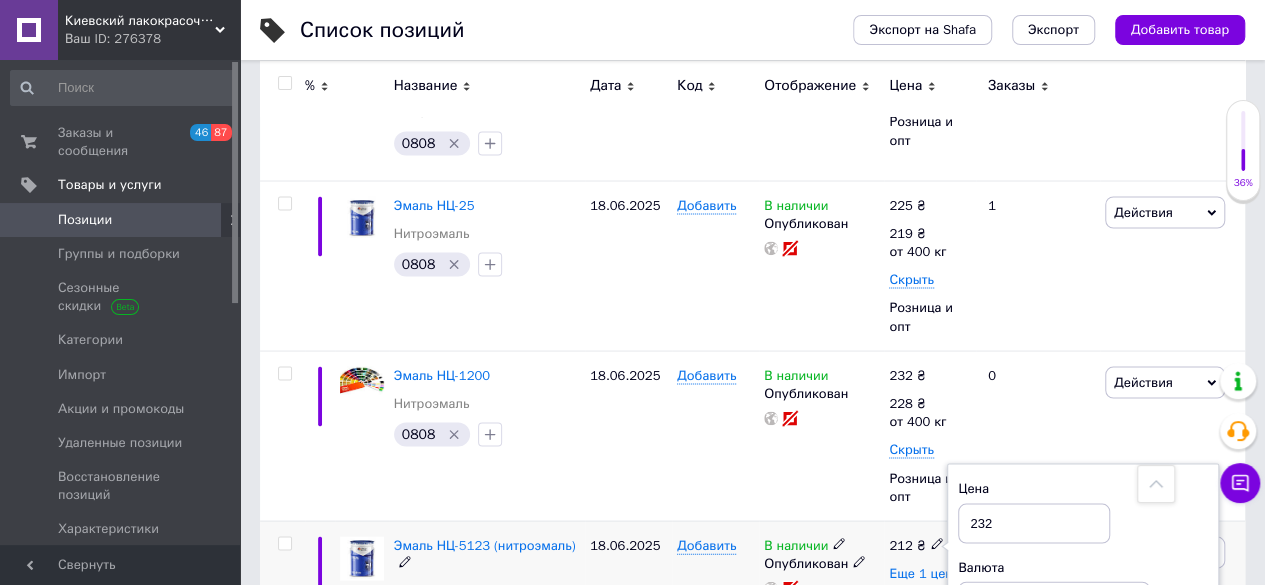 type on "232" 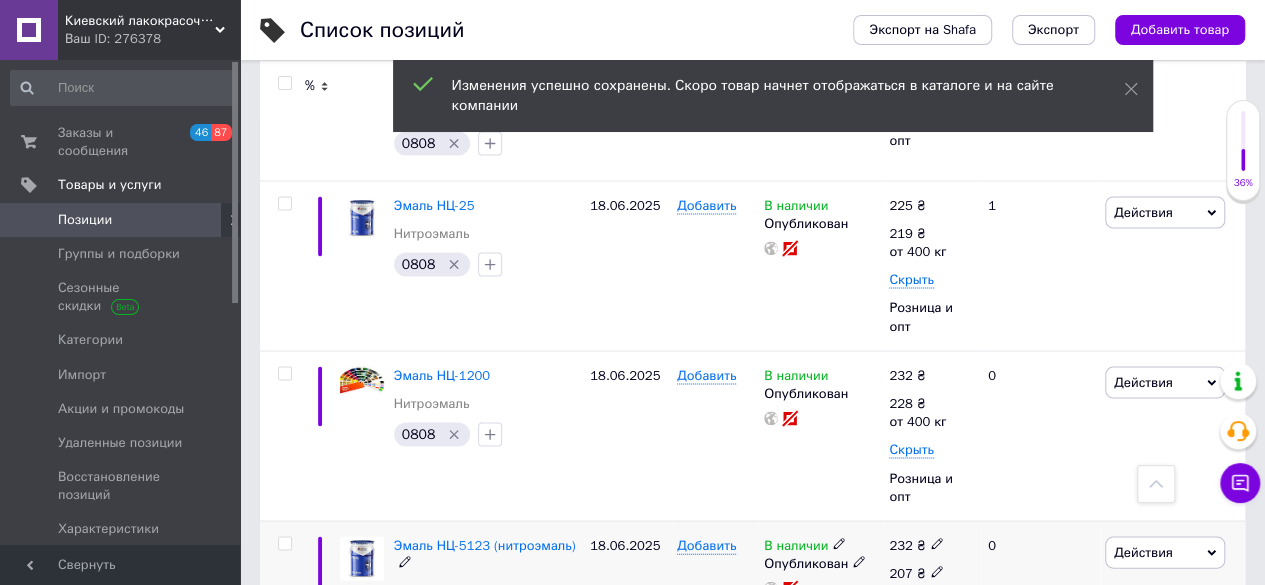 click 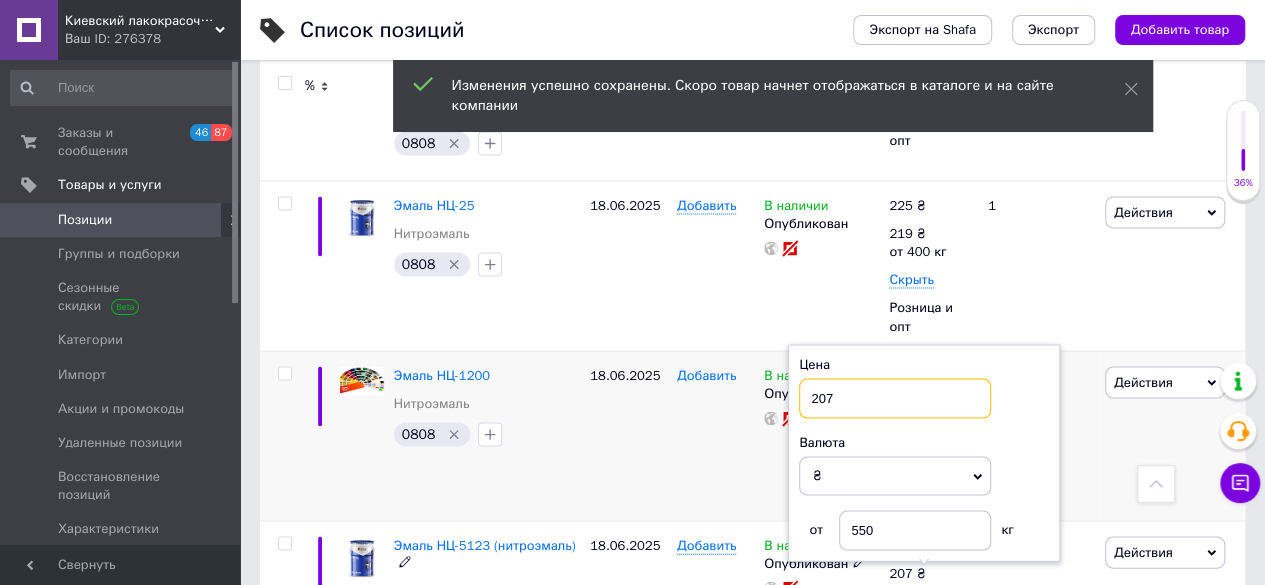 drag, startPoint x: 813, startPoint y: 291, endPoint x: 732, endPoint y: 282, distance: 81.49847 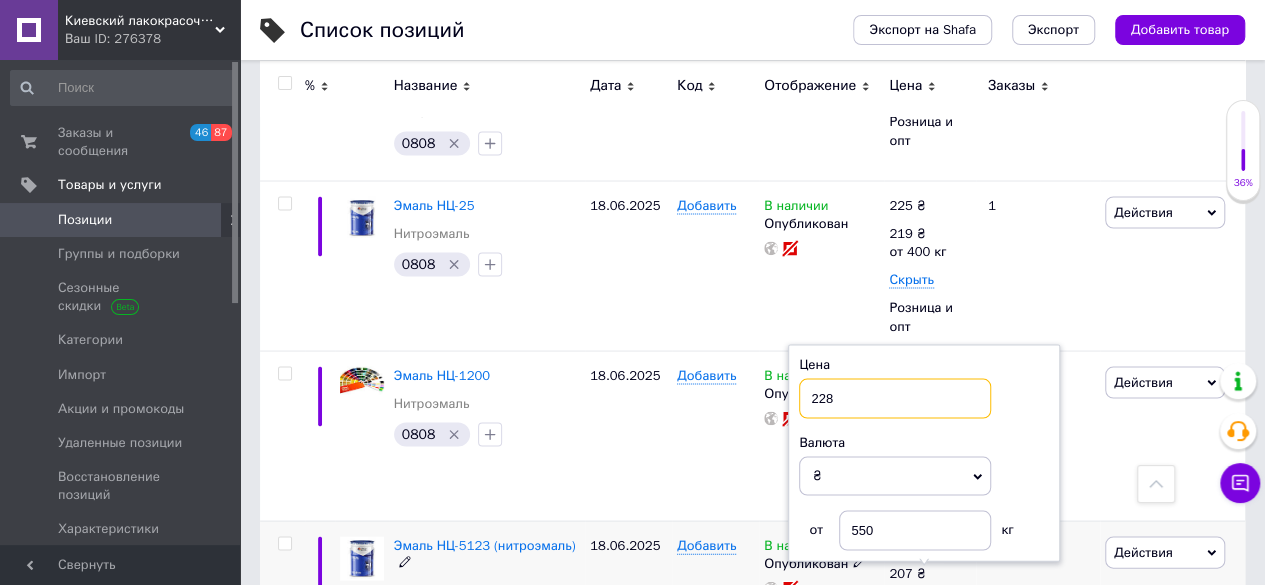 type on "228" 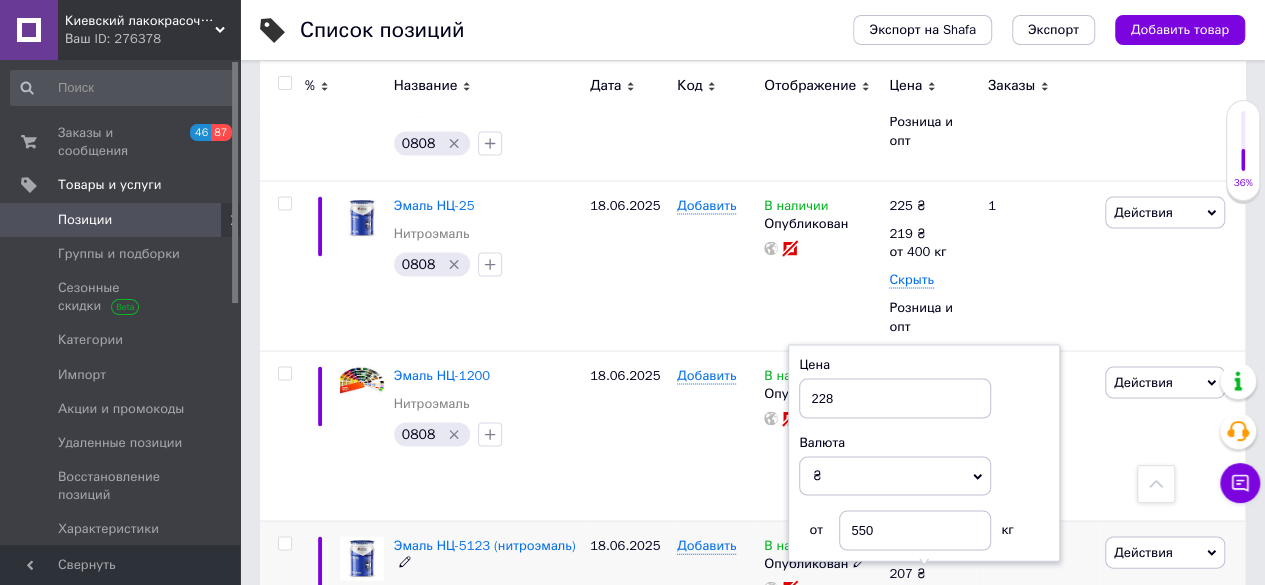 click on "18.06.2025" at bounding box center (628, 605) 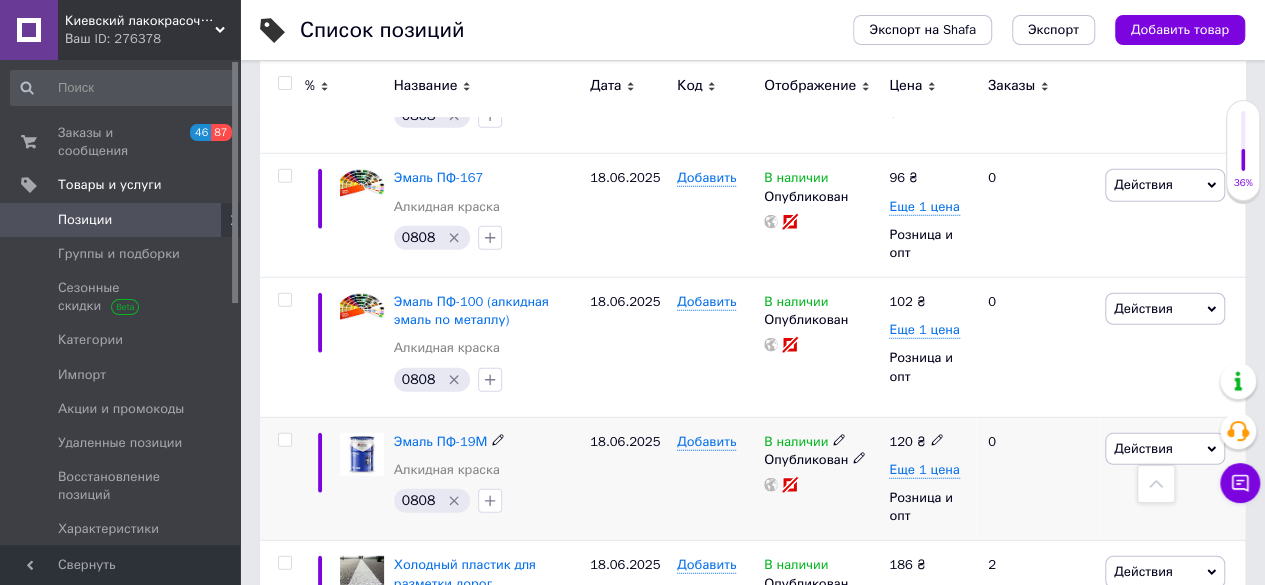 scroll, scrollTop: 10305, scrollLeft: 0, axis: vertical 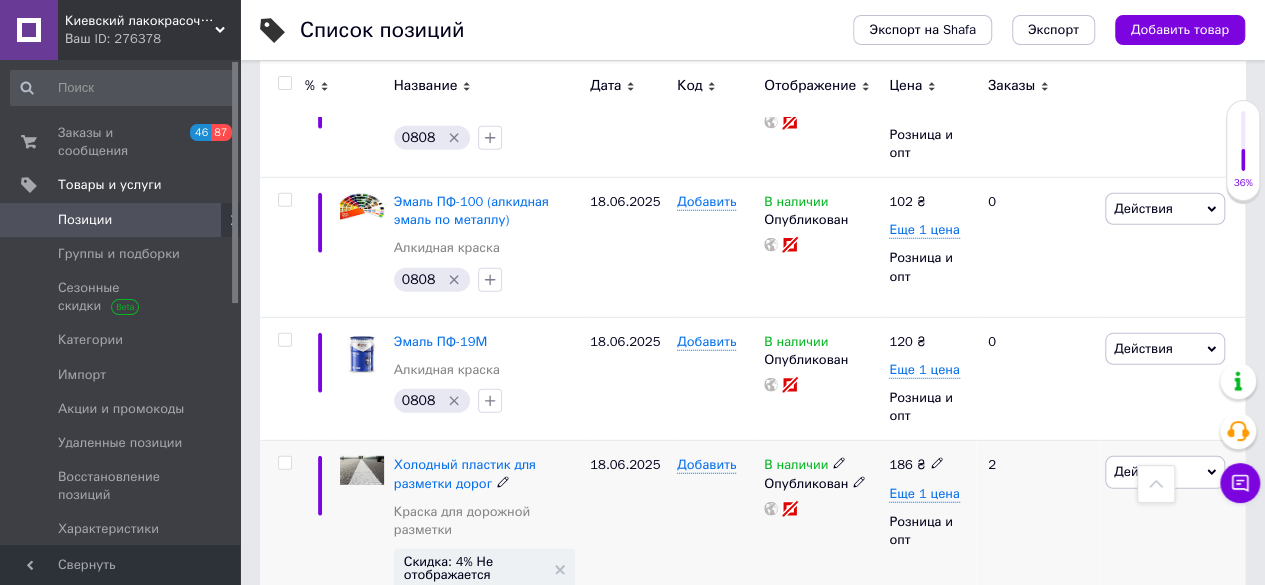 click 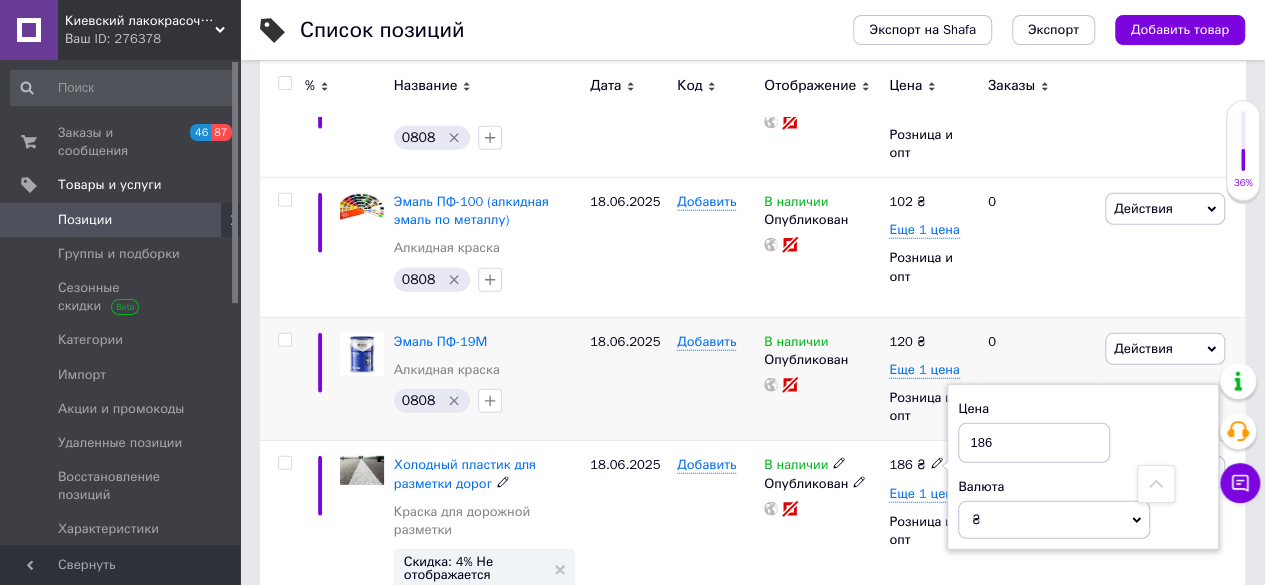 drag, startPoint x: 1004, startPoint y: 339, endPoint x: 930, endPoint y: 333, distance: 74.24284 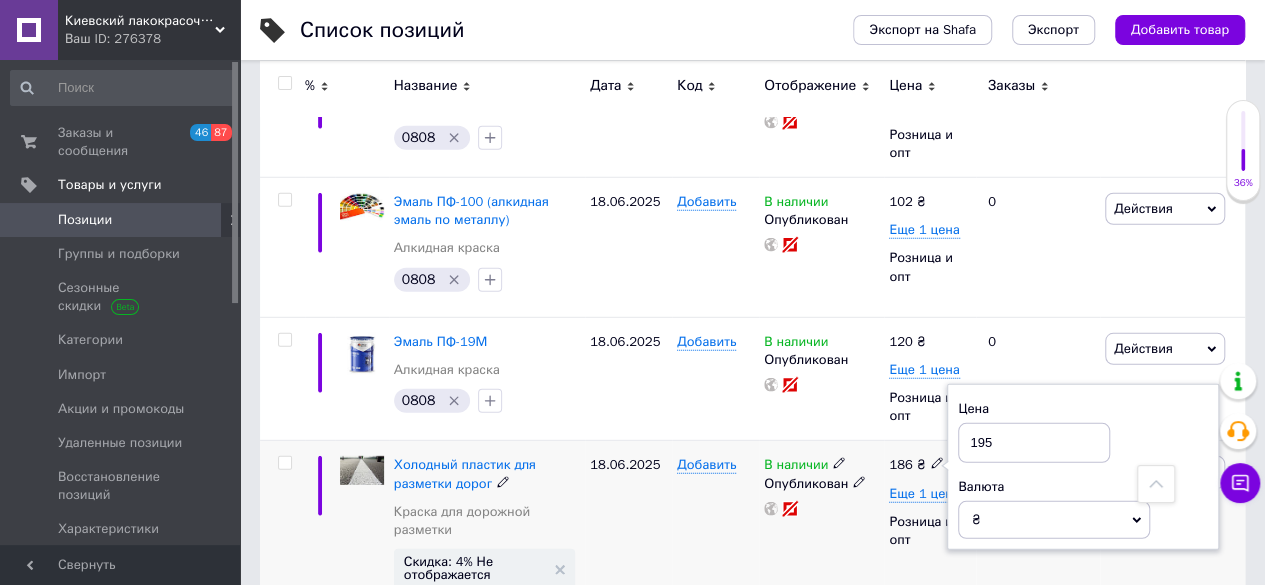 type on "195" 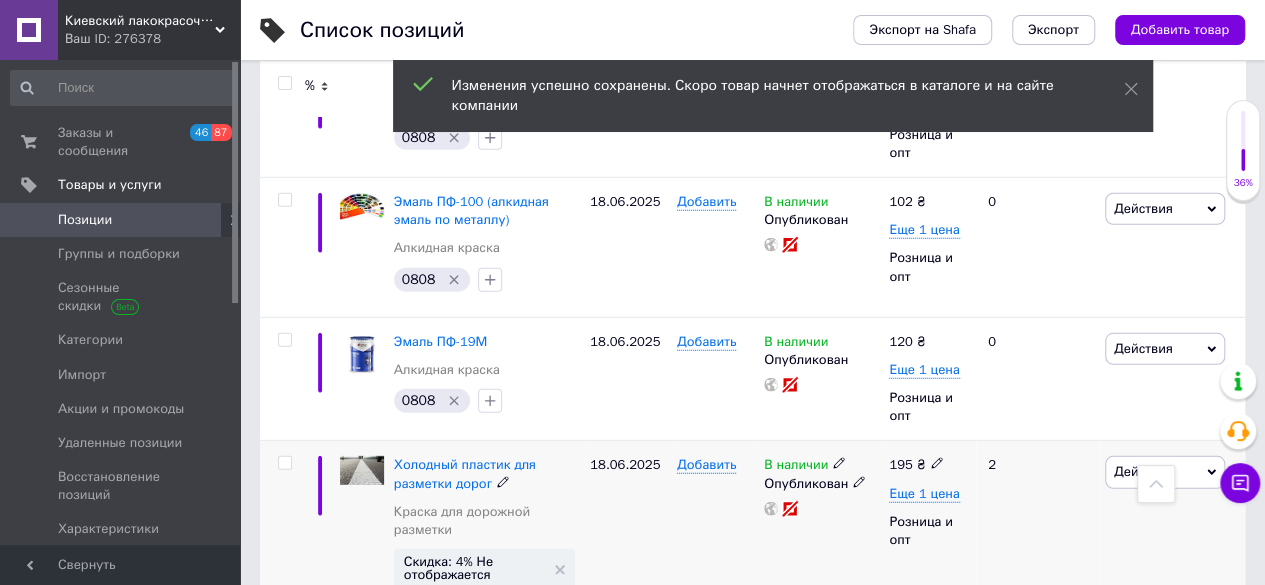 scroll, scrollTop: 10405, scrollLeft: 0, axis: vertical 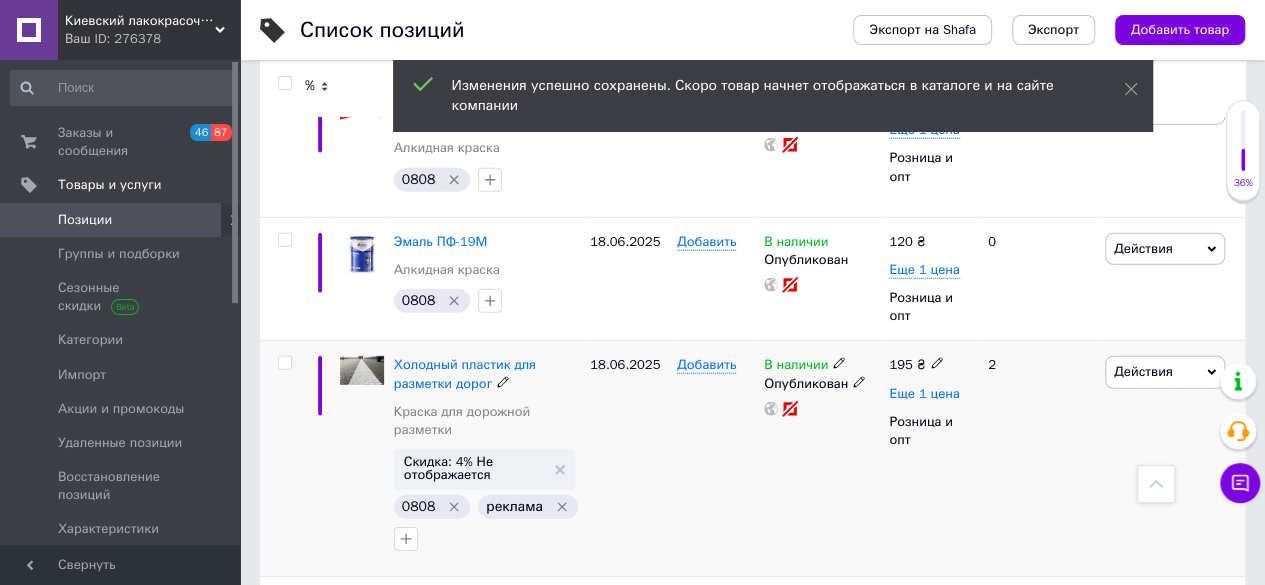 click on "Еще 1 цена" at bounding box center [924, 394] 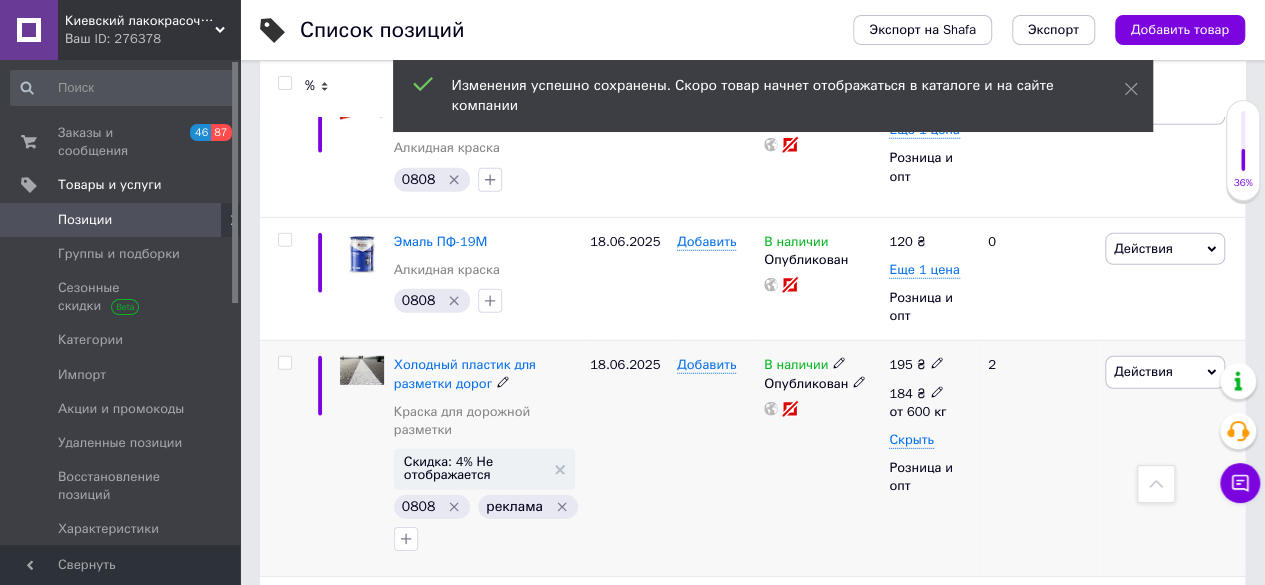 click 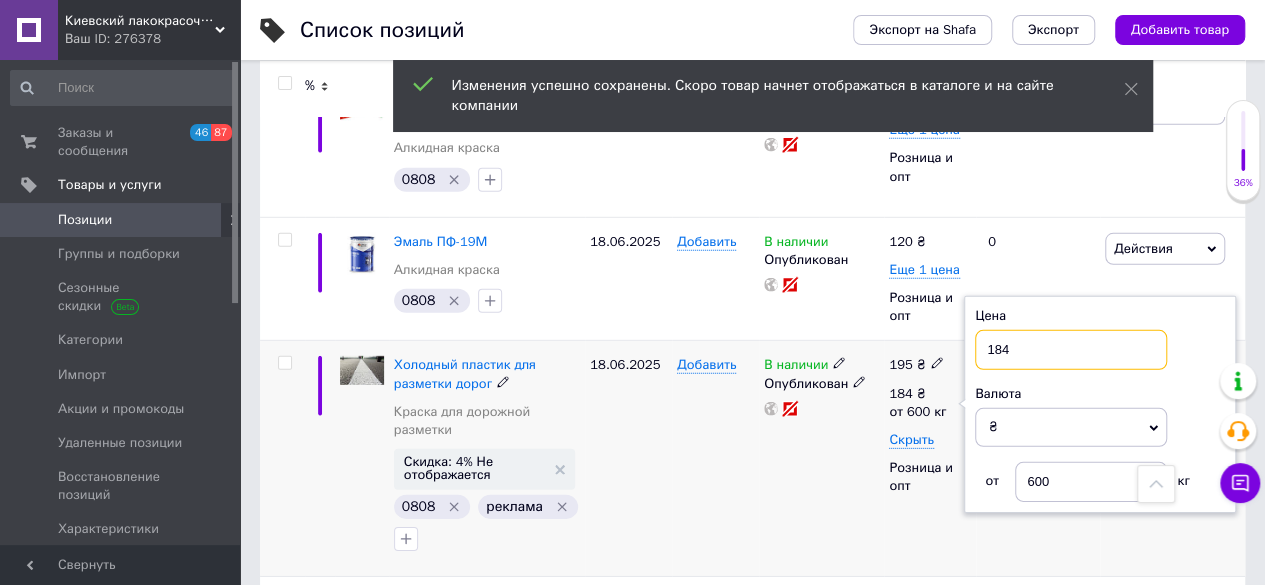 drag, startPoint x: 1009, startPoint y: 250, endPoint x: 924, endPoint y: 245, distance: 85.146935 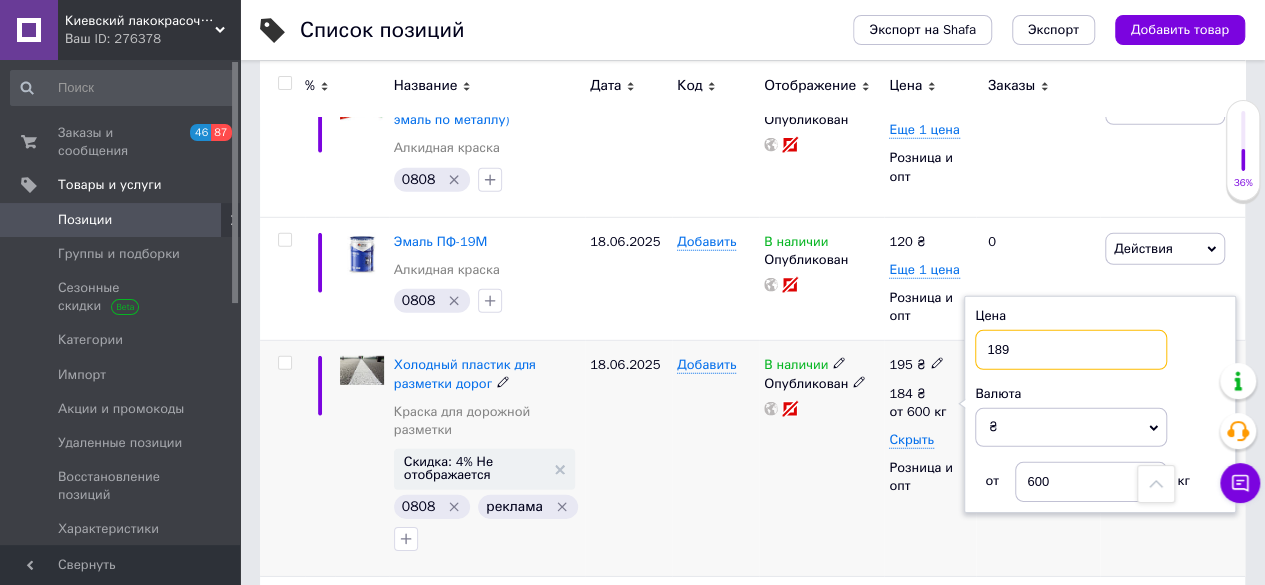 type on "189" 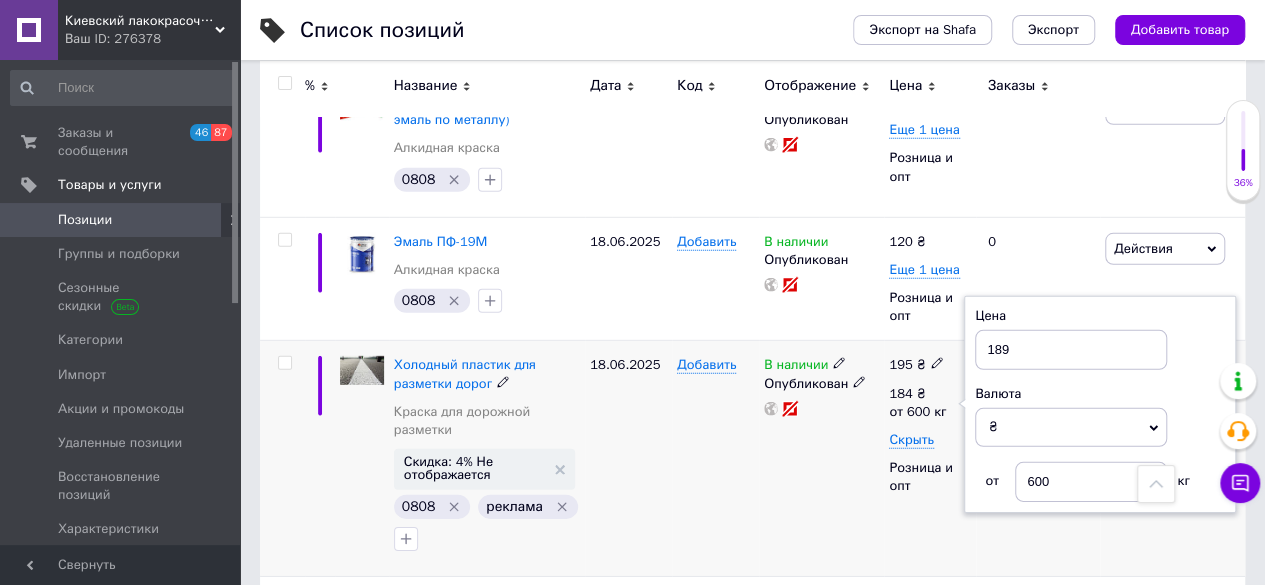 click on "В наличии Опубликован" at bounding box center [821, 459] 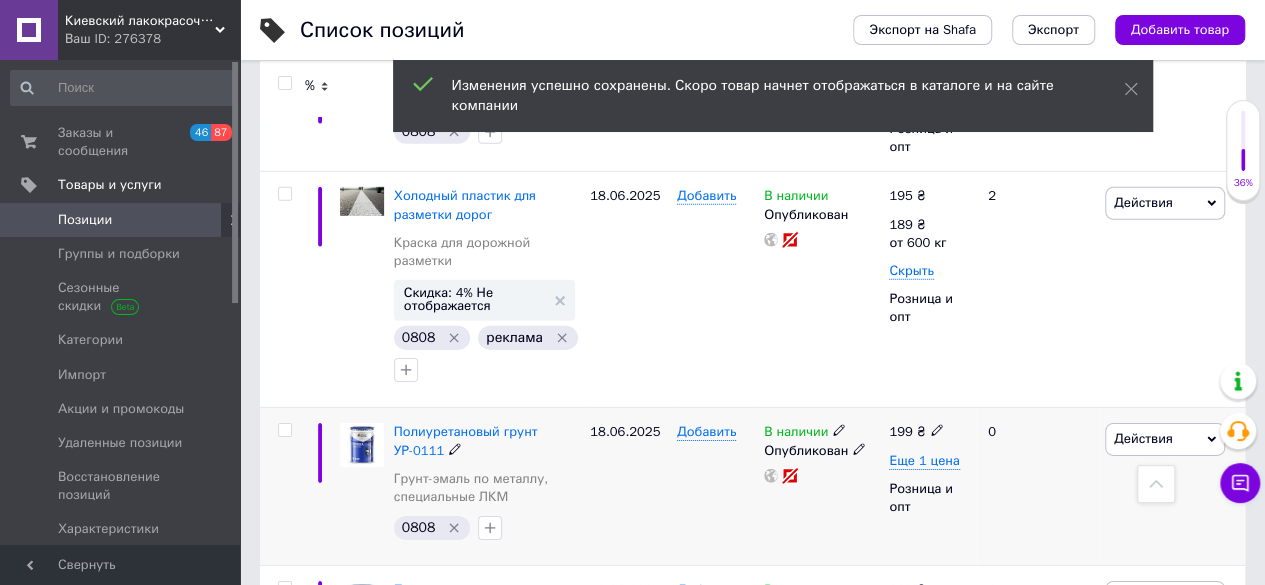 scroll, scrollTop: 10605, scrollLeft: 0, axis: vertical 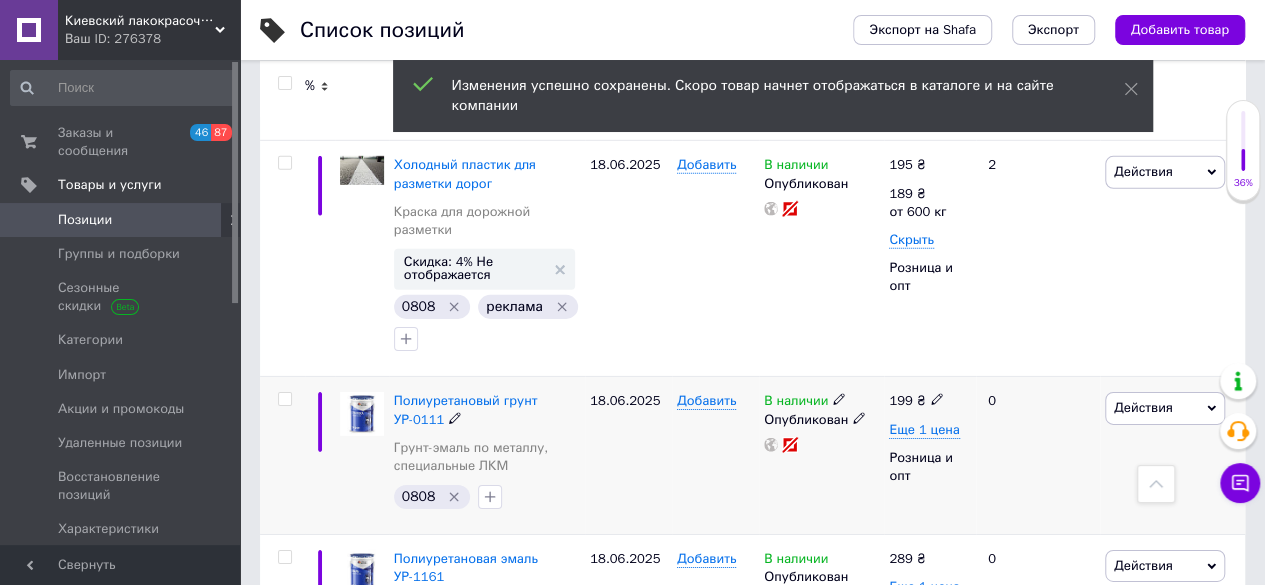 click 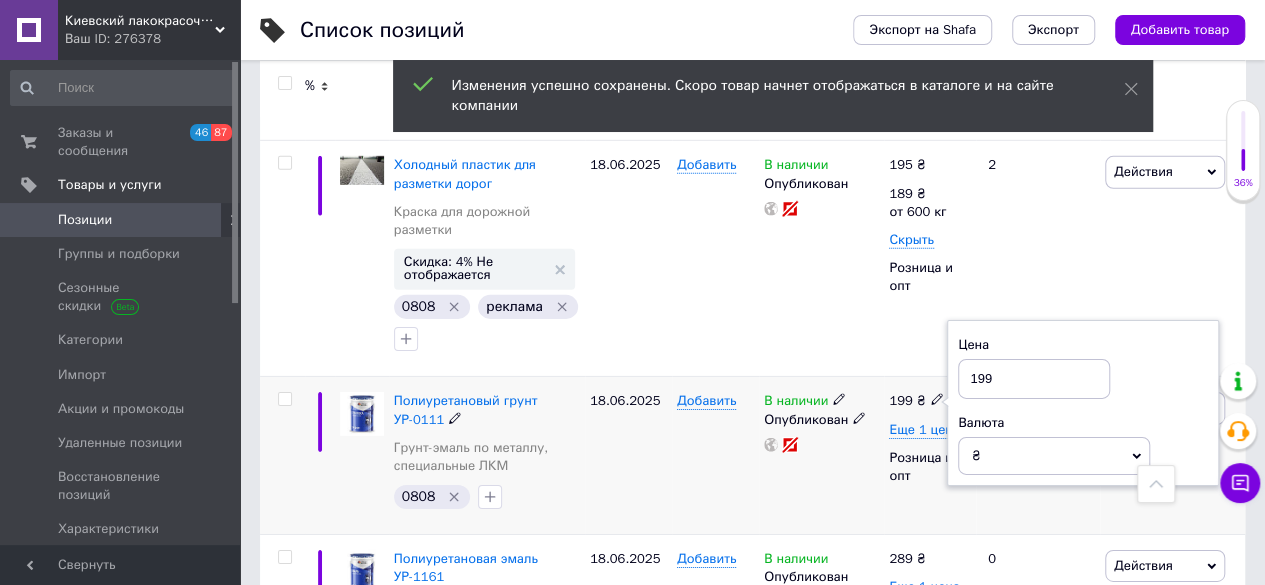 drag, startPoint x: 997, startPoint y: 274, endPoint x: 955, endPoint y: 269, distance: 42.296574 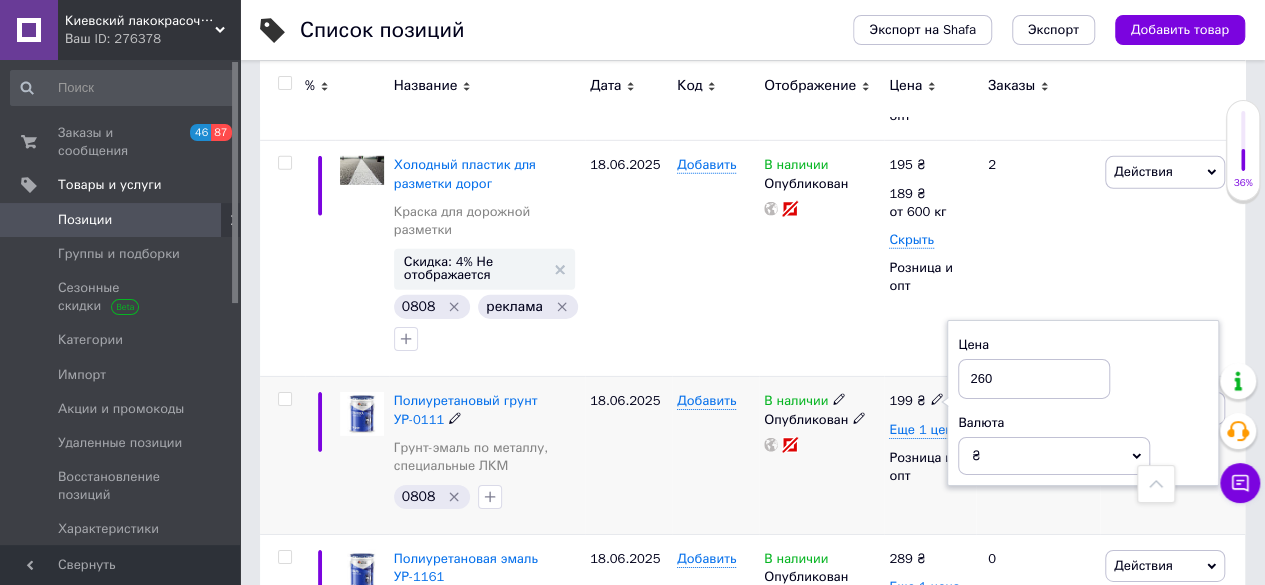 type on "260" 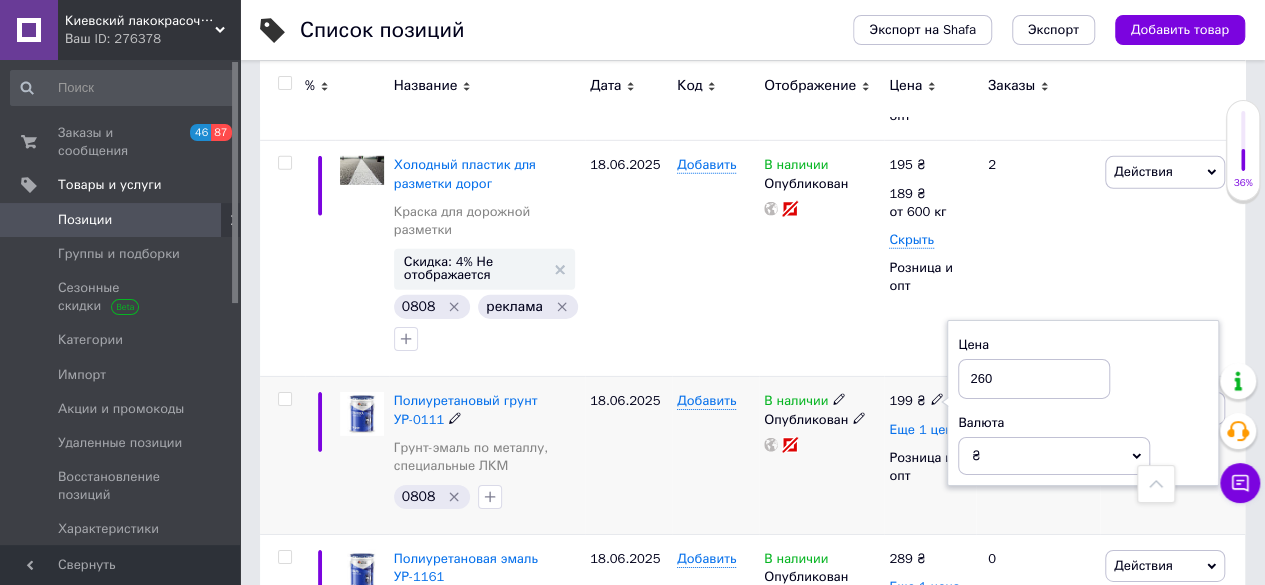 drag, startPoint x: 931, startPoint y: 311, endPoint x: 930, endPoint y: 322, distance: 11.045361 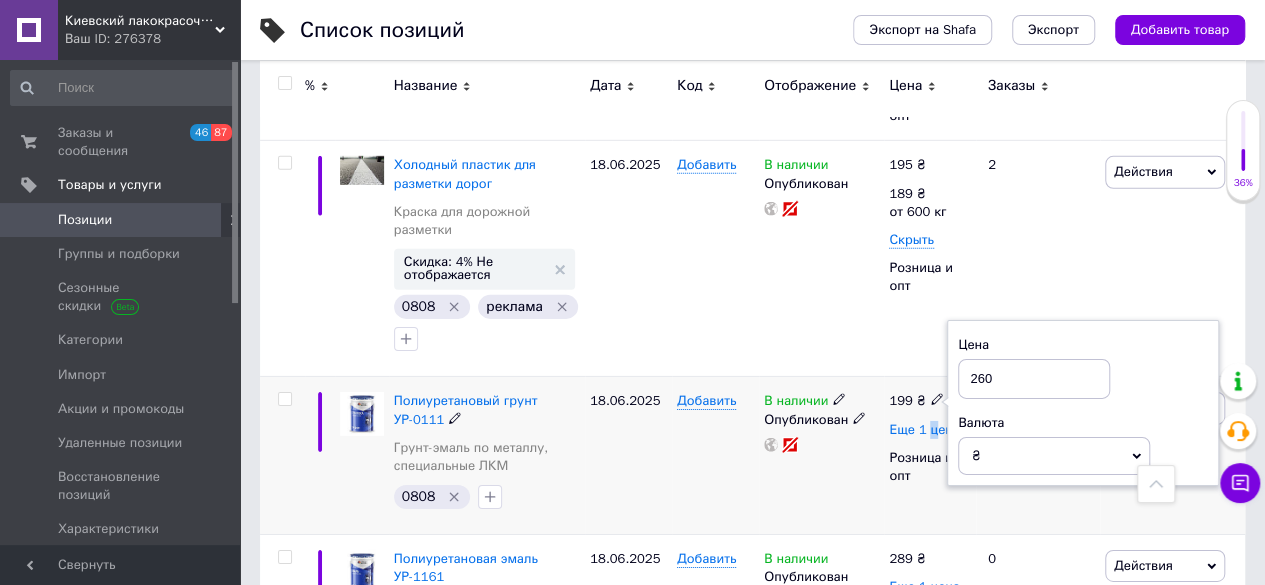 click on "Еще 1 цена" at bounding box center (924, 430) 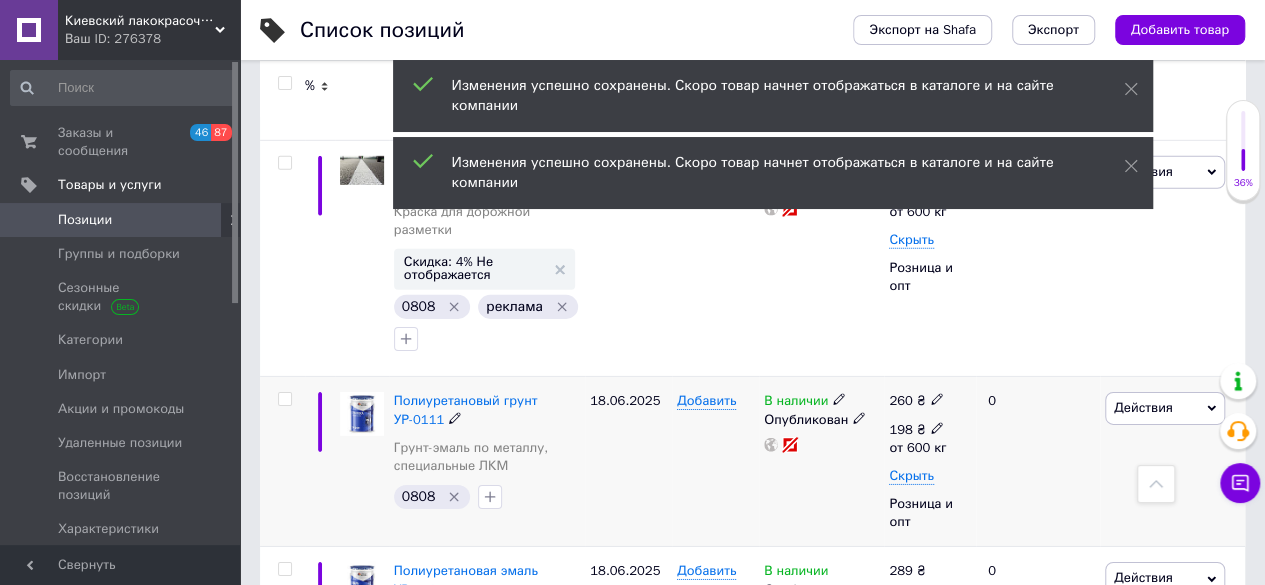 click 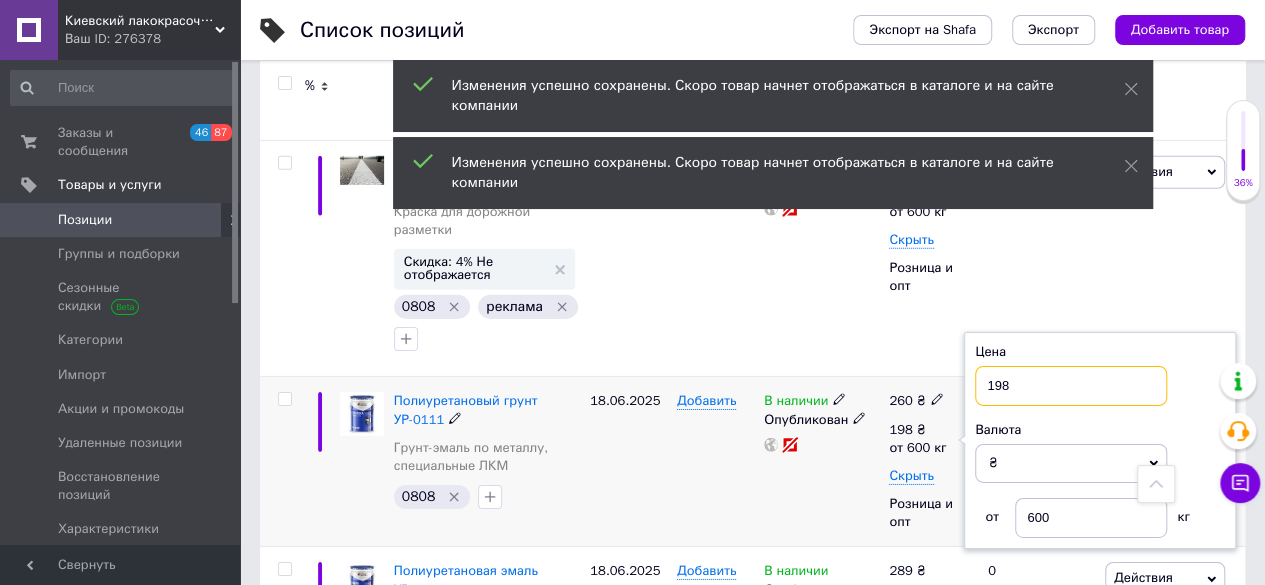 drag, startPoint x: 1028, startPoint y: 277, endPoint x: 954, endPoint y: 278, distance: 74.00676 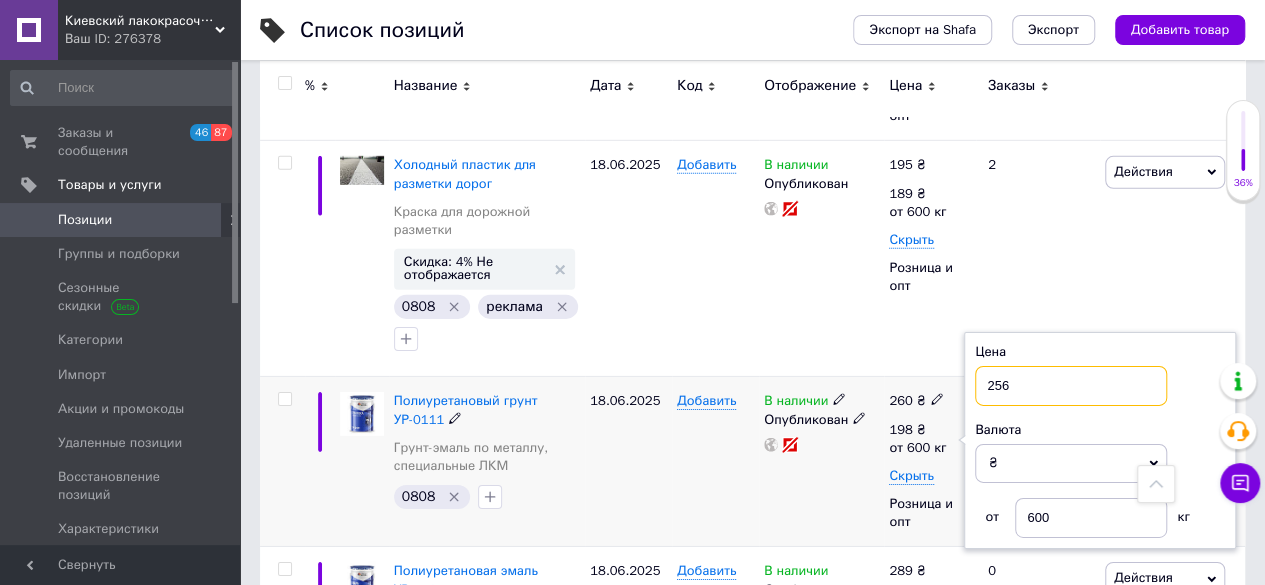 type on "256" 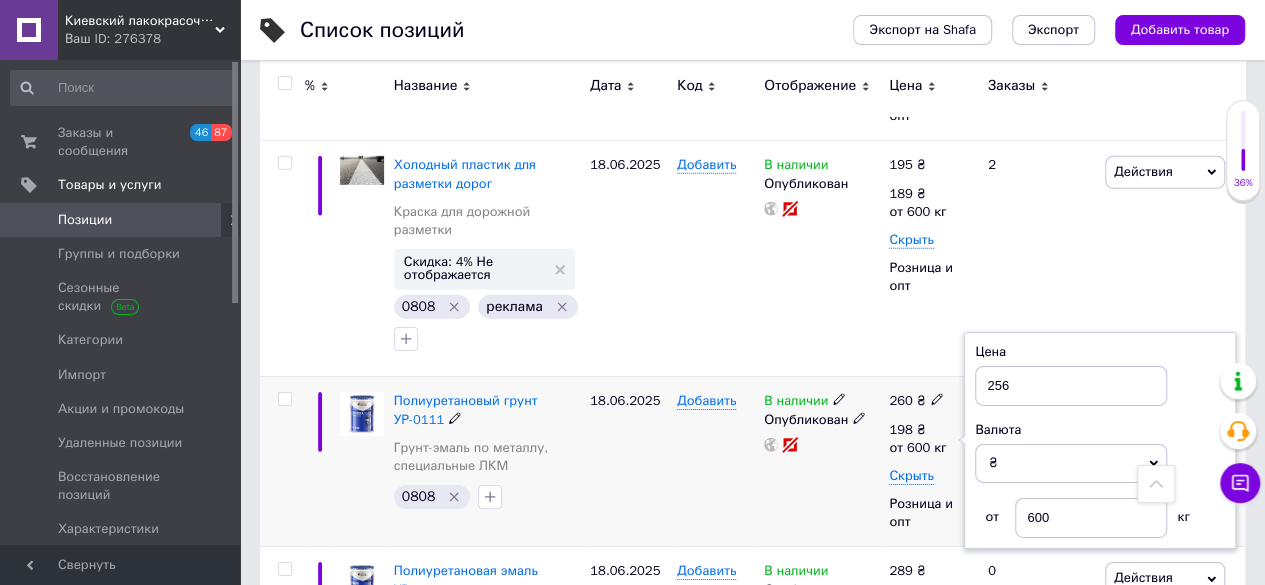 click on "В наличии Опубликован" at bounding box center (821, 462) 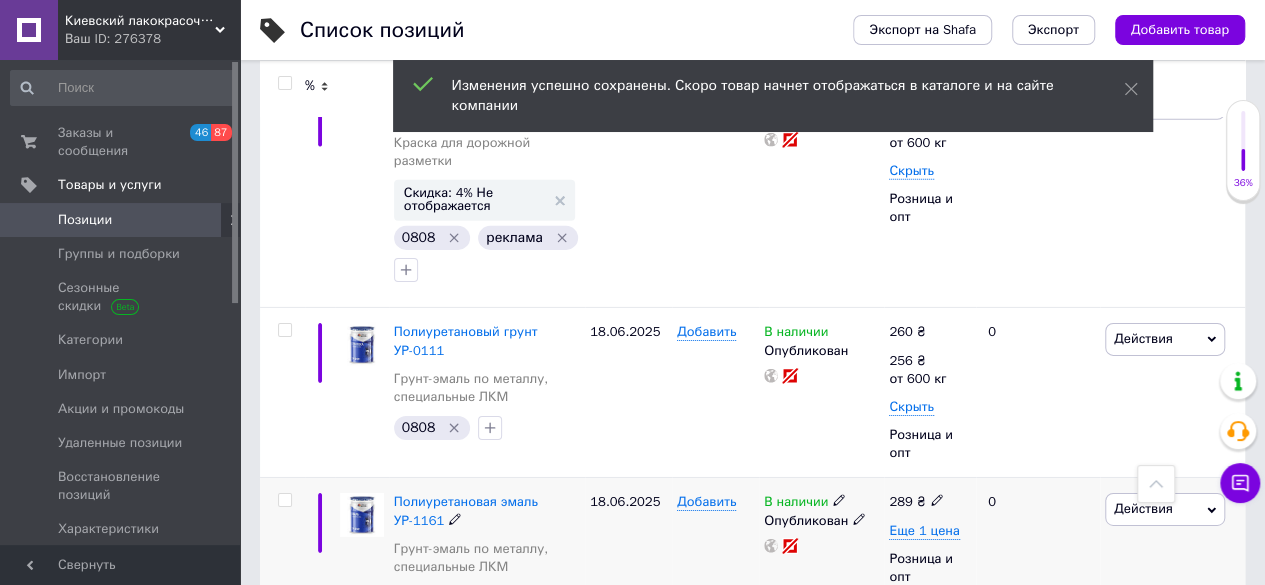 scroll, scrollTop: 10705, scrollLeft: 0, axis: vertical 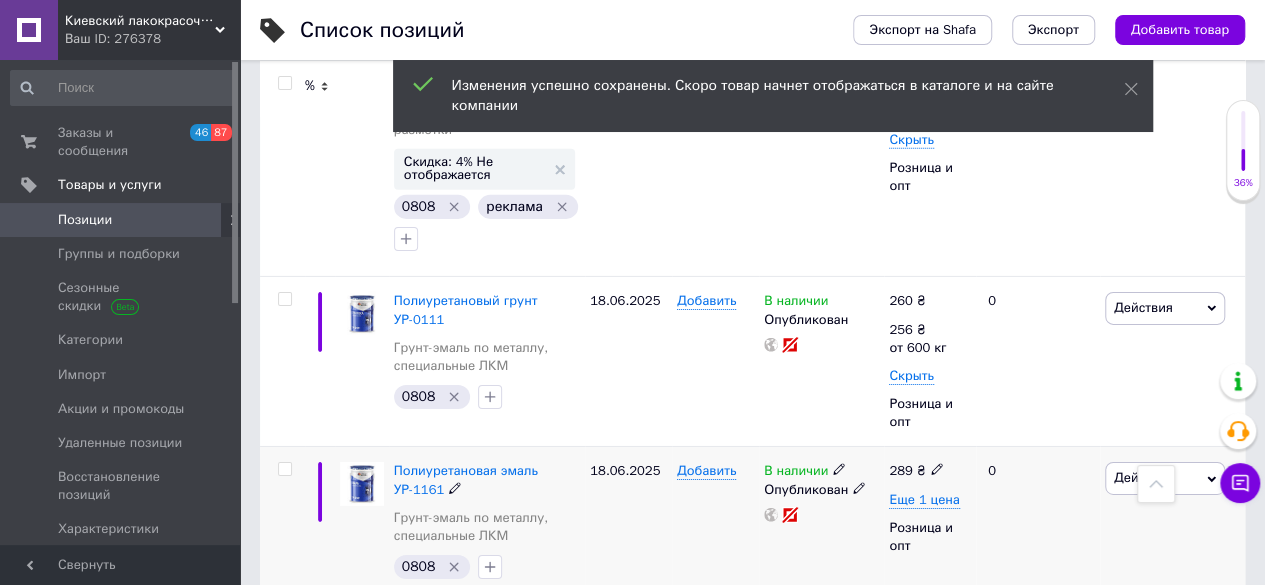 click 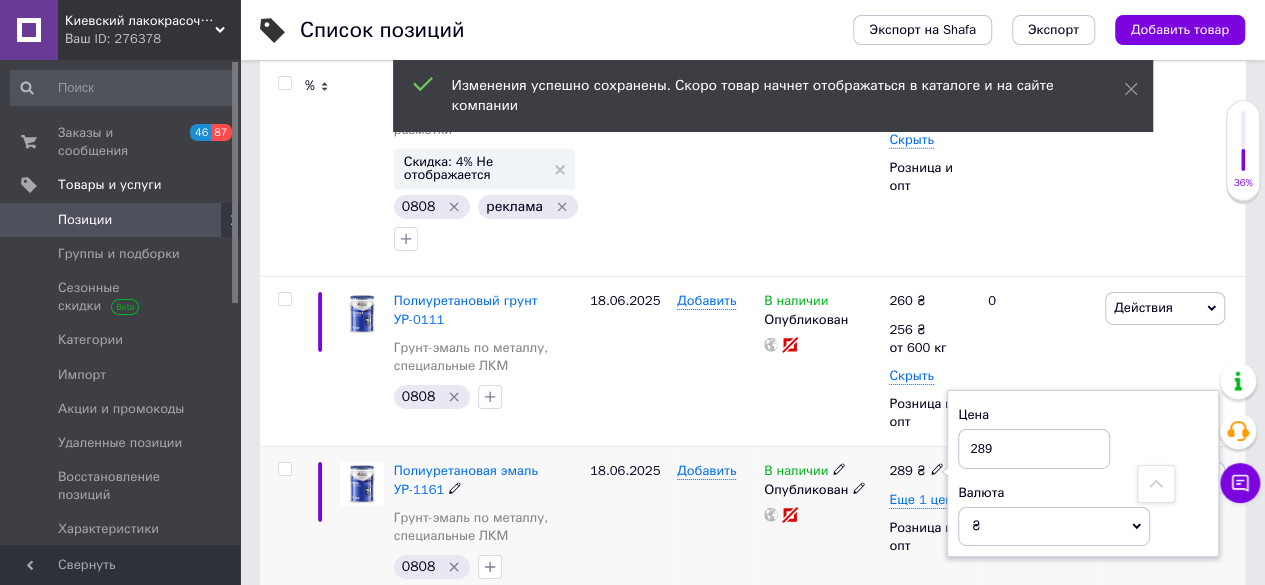 click on "289" at bounding box center [1034, 449] 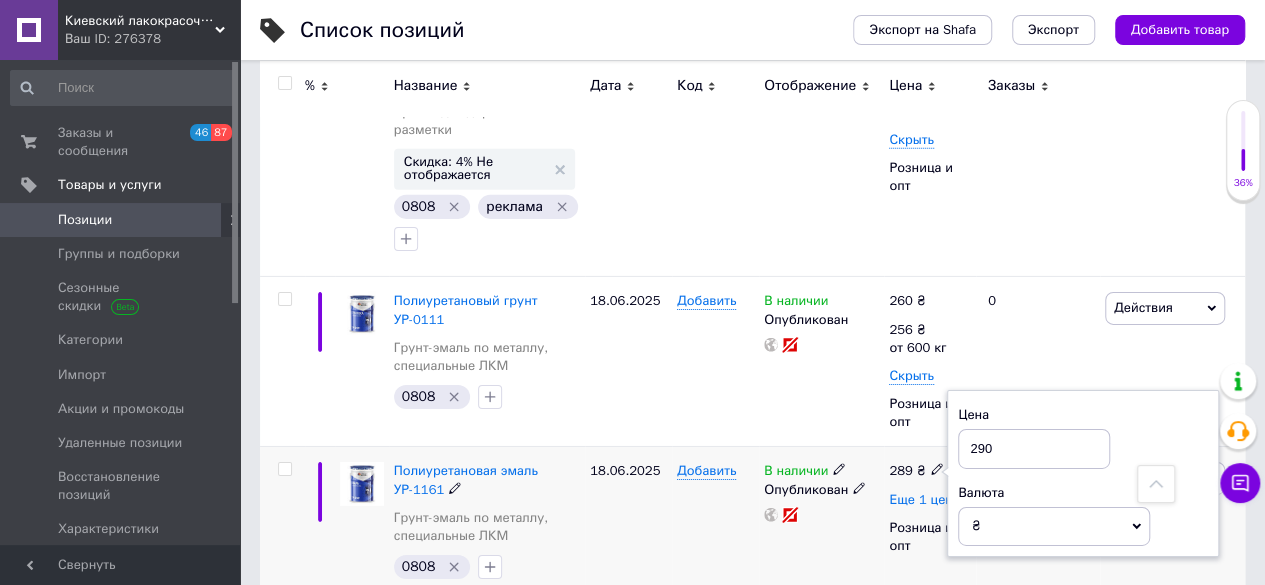 type on "290" 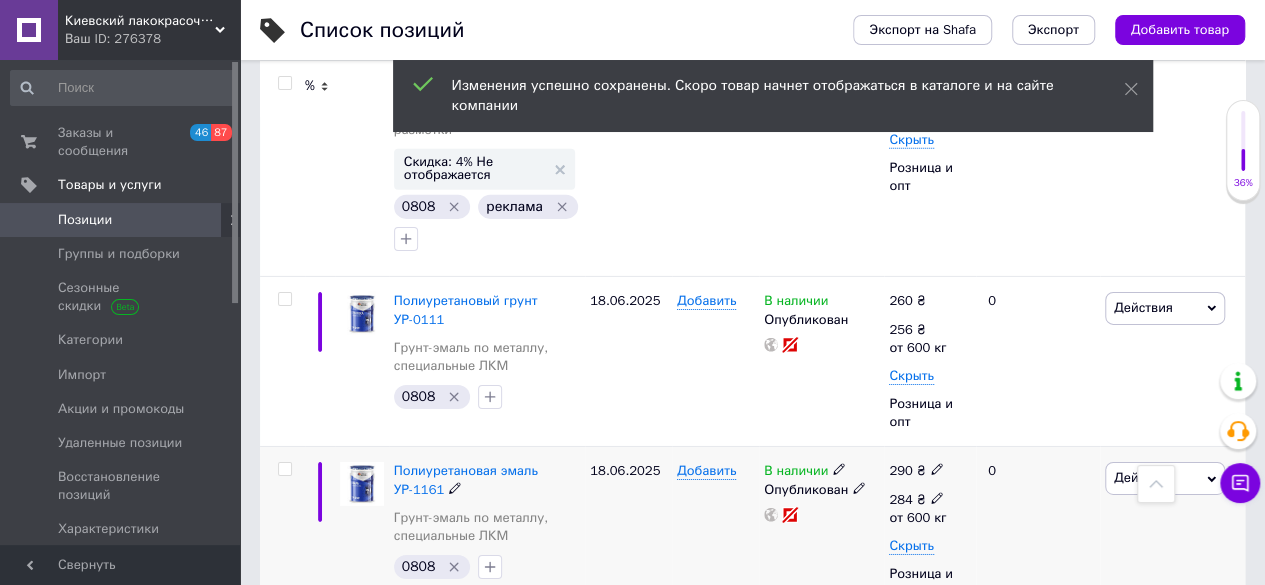 click 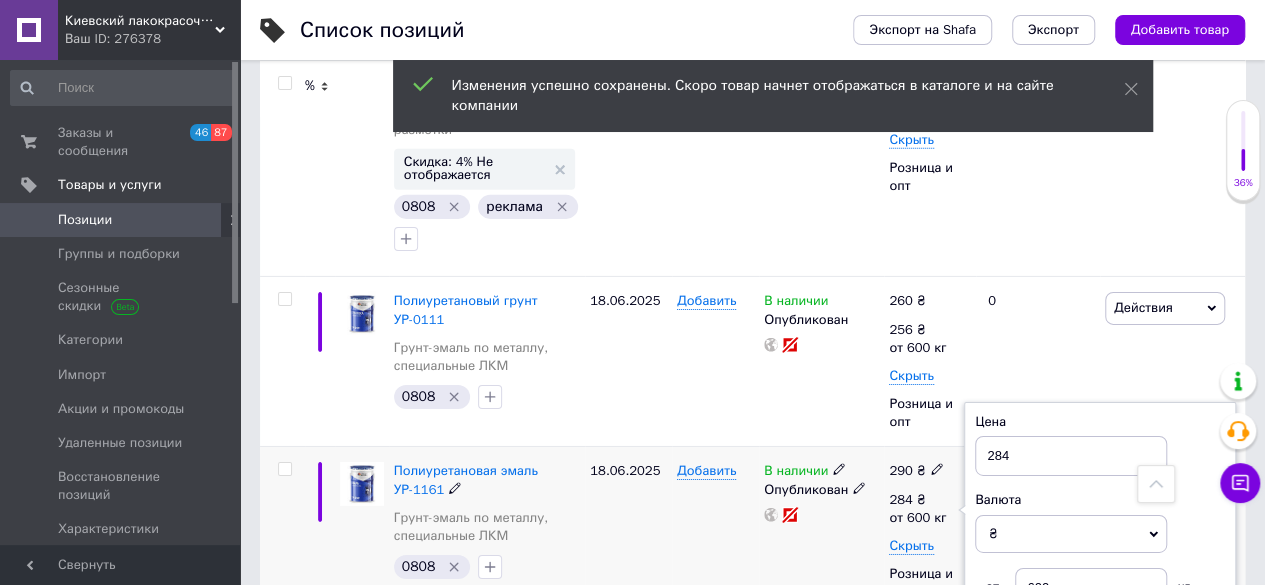 click on "В наличии Опубликован" at bounding box center (821, 532) 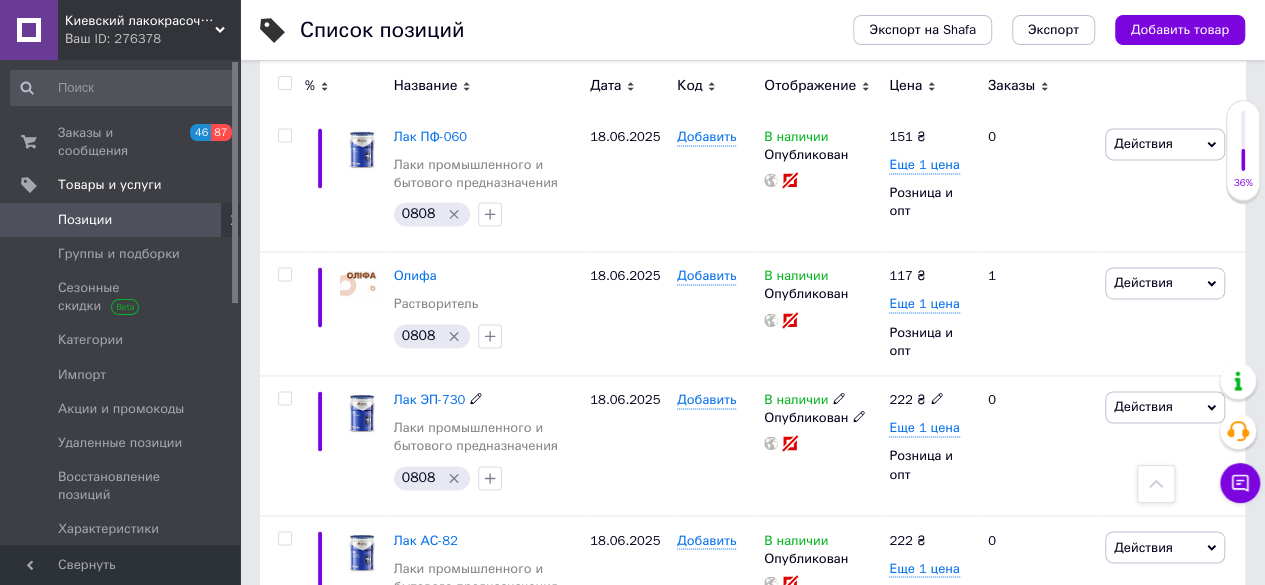 scroll, scrollTop: 12805, scrollLeft: 0, axis: vertical 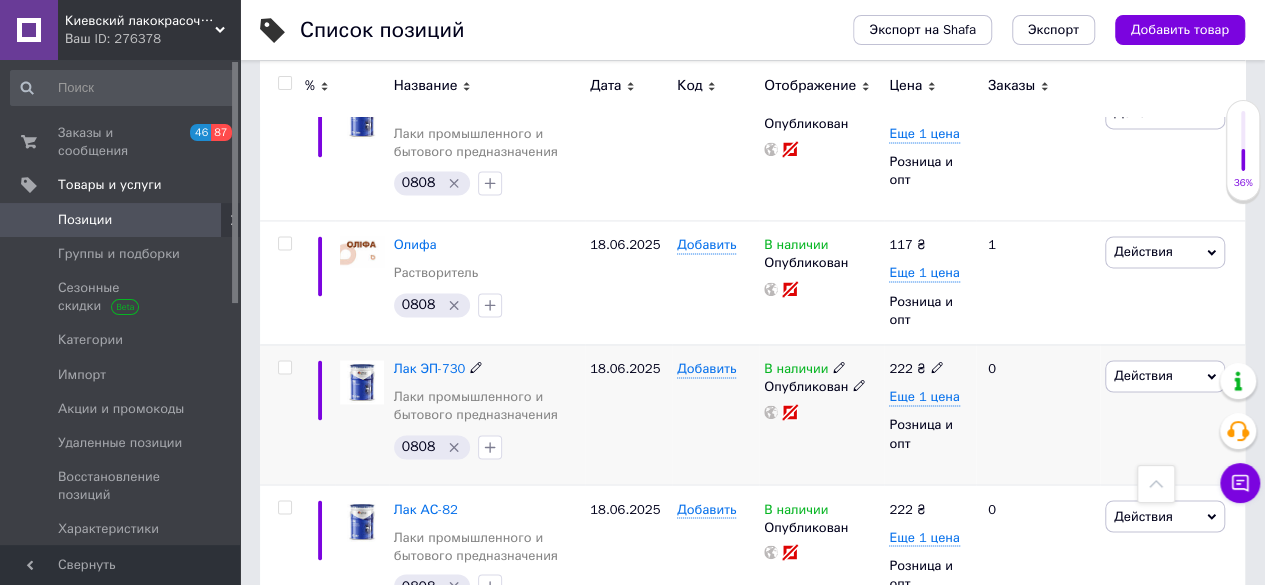 click 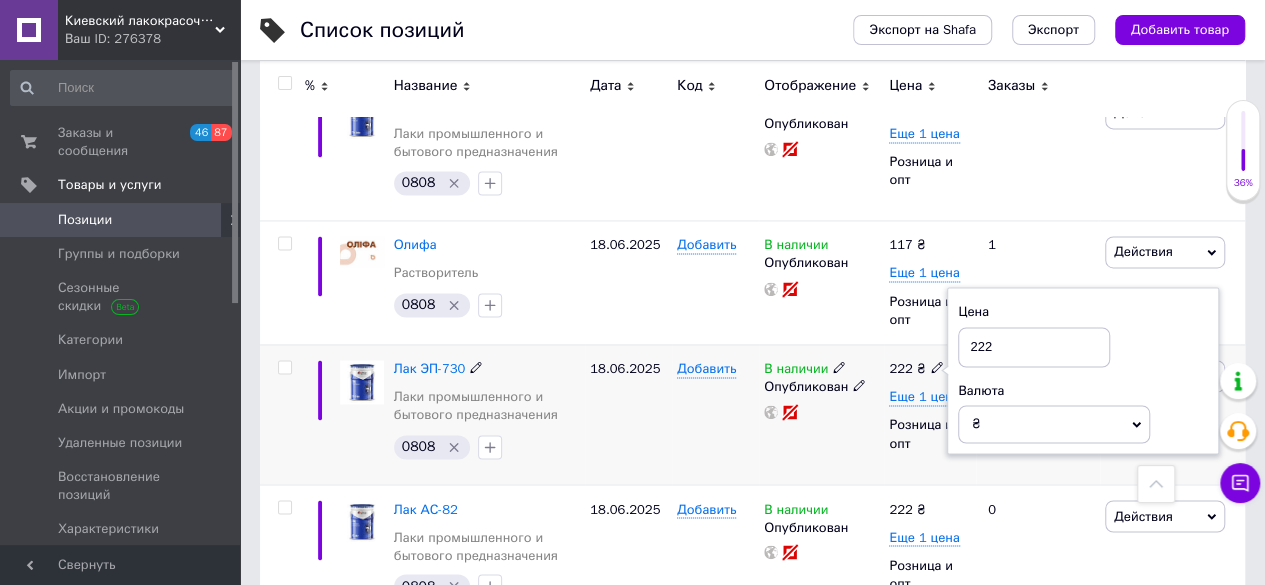 drag, startPoint x: 1022, startPoint y: 246, endPoint x: 954, endPoint y: 245, distance: 68.007355 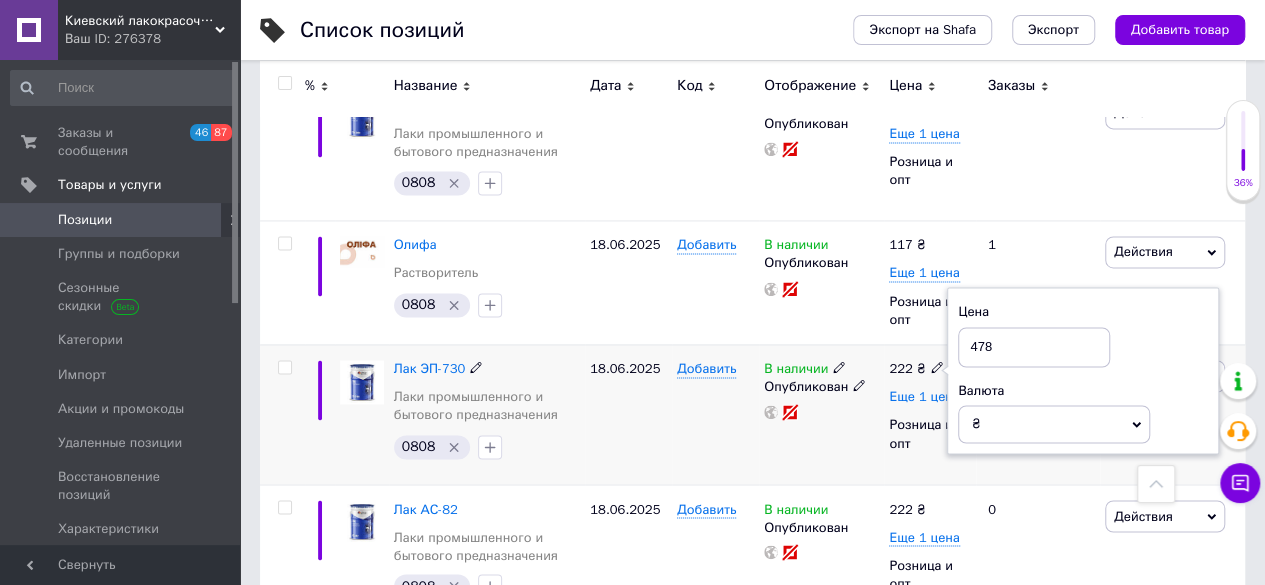 type on "478" 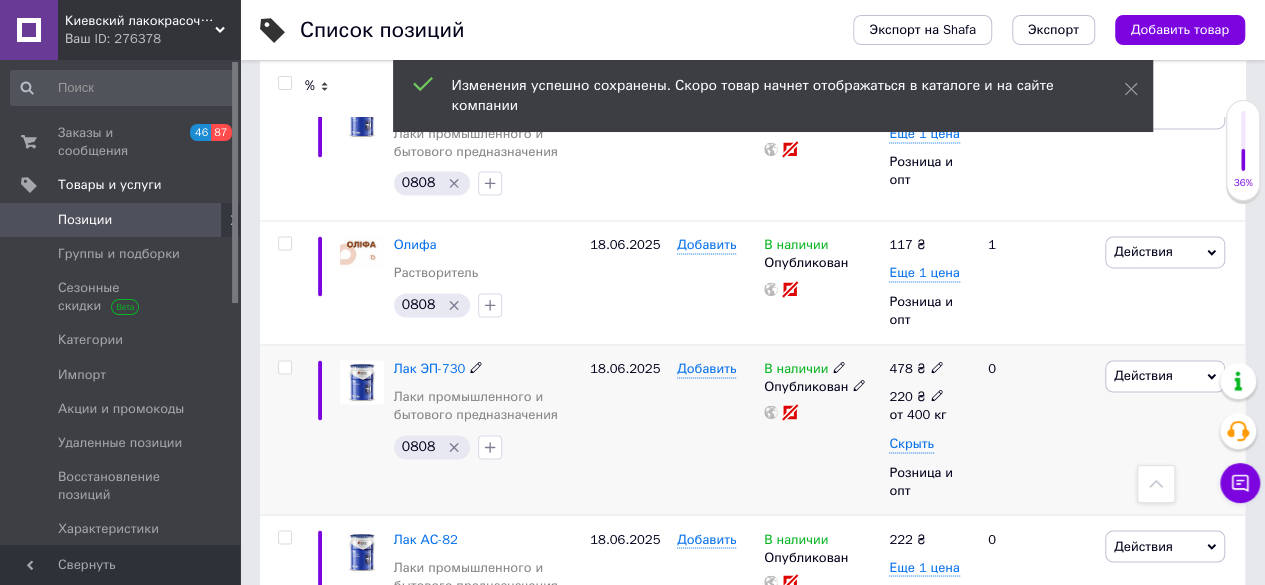 drag, startPoint x: 938, startPoint y: 285, endPoint x: 950, endPoint y: 279, distance: 13.416408 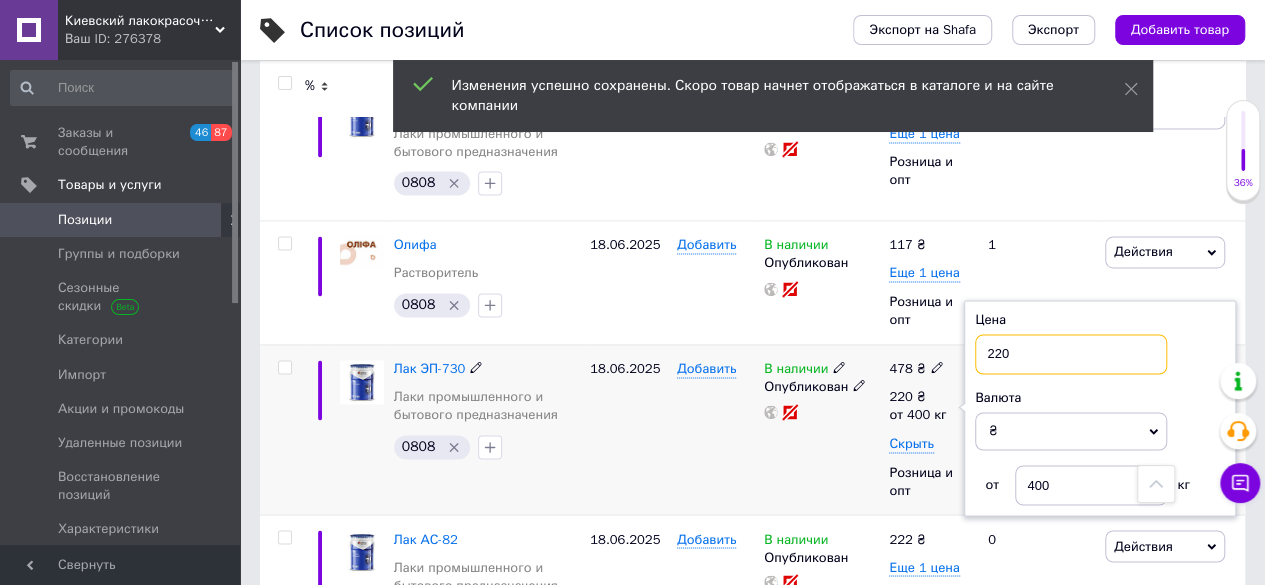 drag, startPoint x: 1032, startPoint y: 249, endPoint x: 930, endPoint y: 249, distance: 102 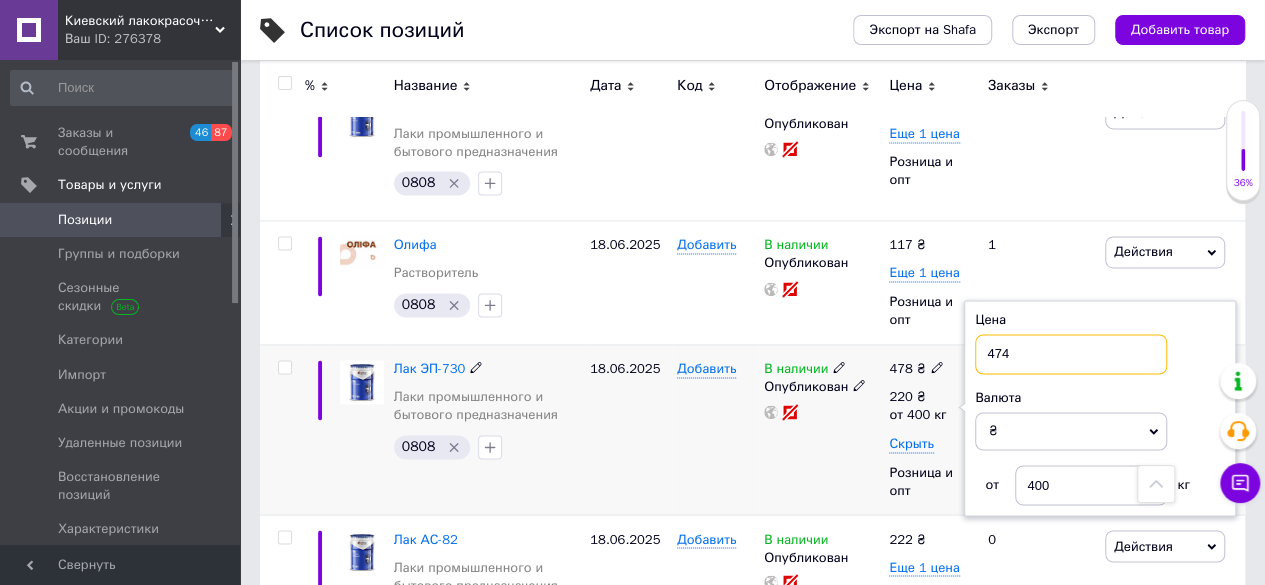 type on "474" 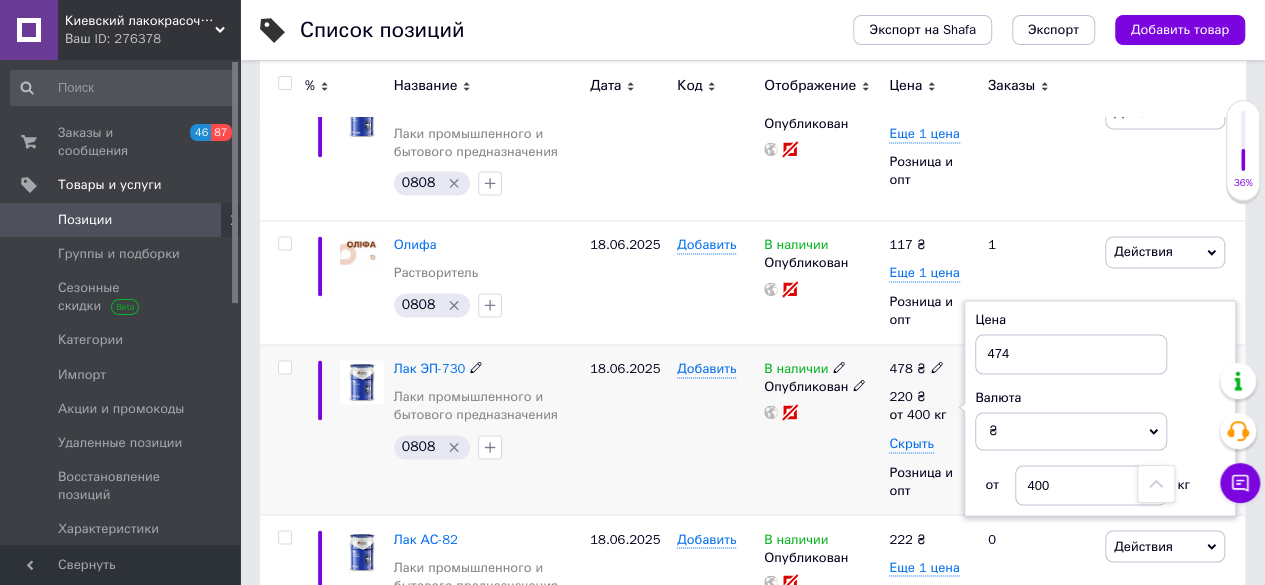 click on "Добавить" at bounding box center (715, 429) 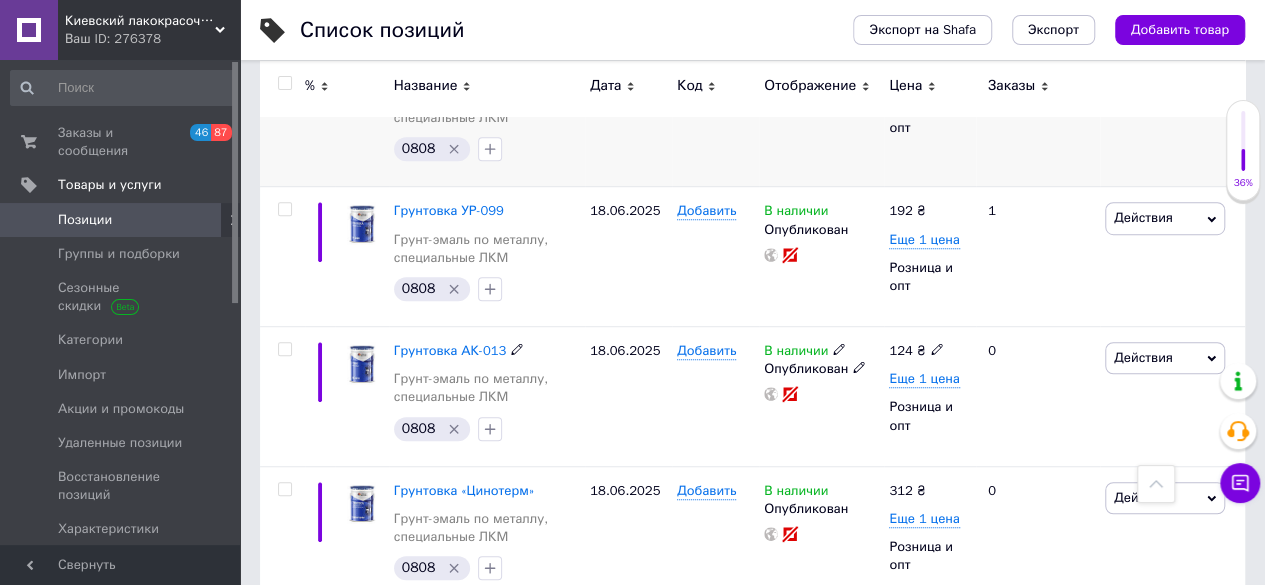 scroll, scrollTop: 15705, scrollLeft: 0, axis: vertical 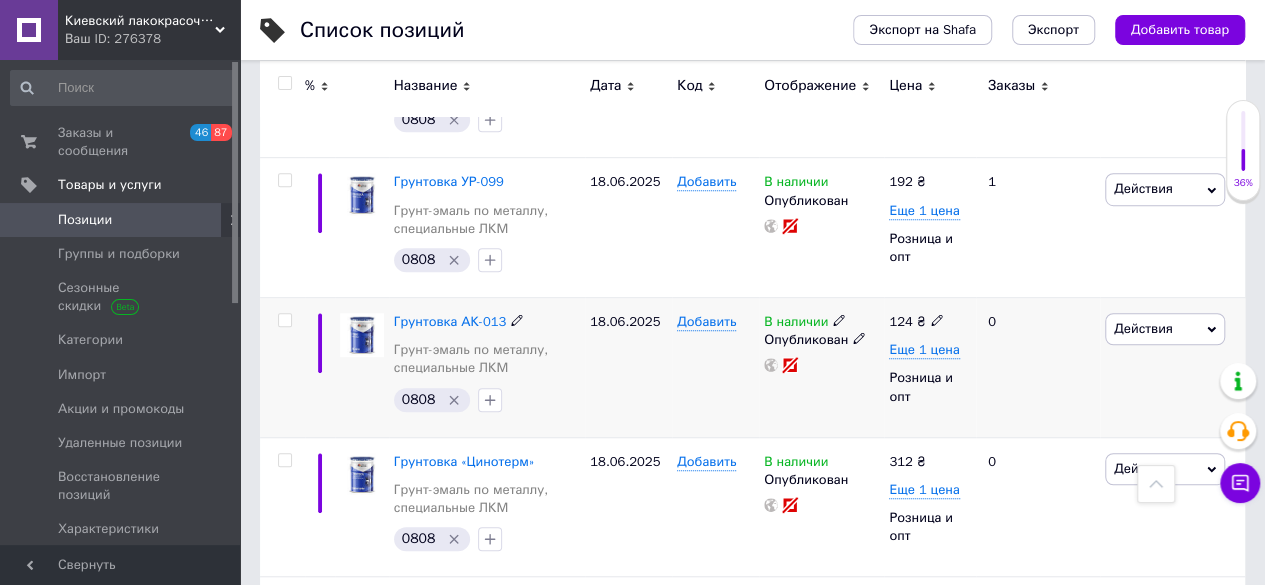 click 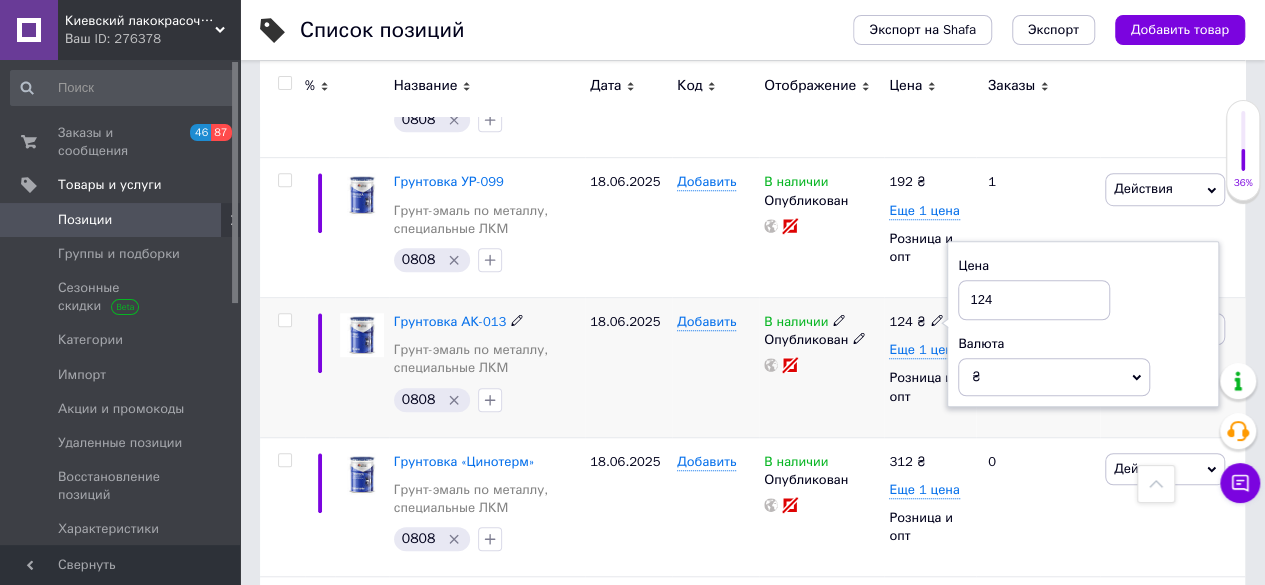 drag, startPoint x: 1016, startPoint y: 187, endPoint x: 962, endPoint y: 190, distance: 54.08327 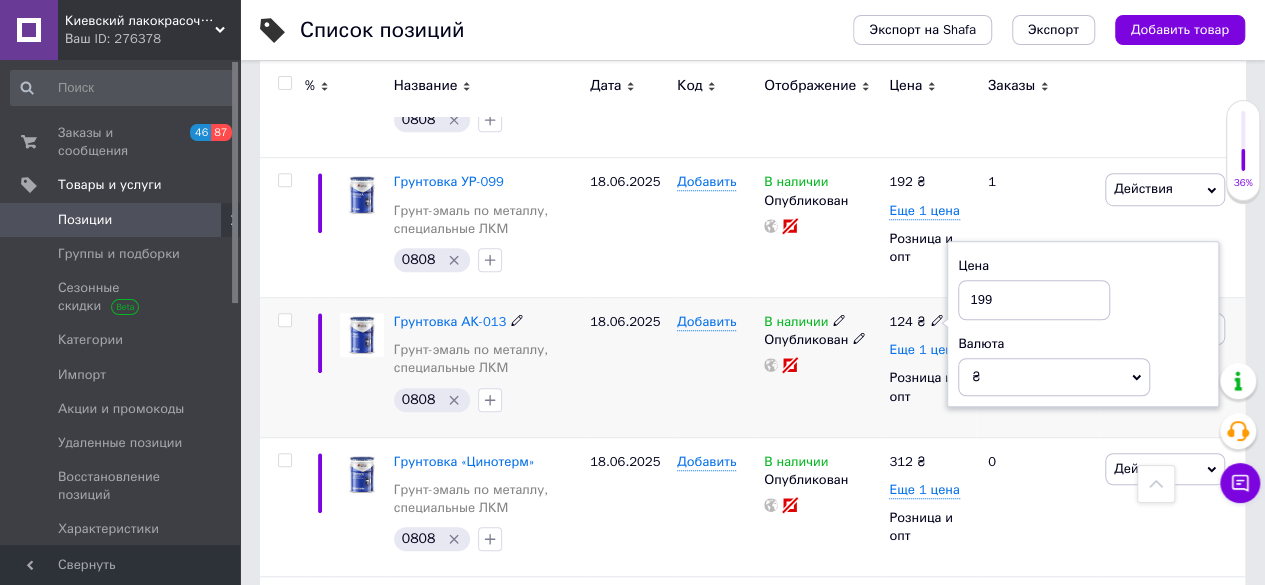type on "199" 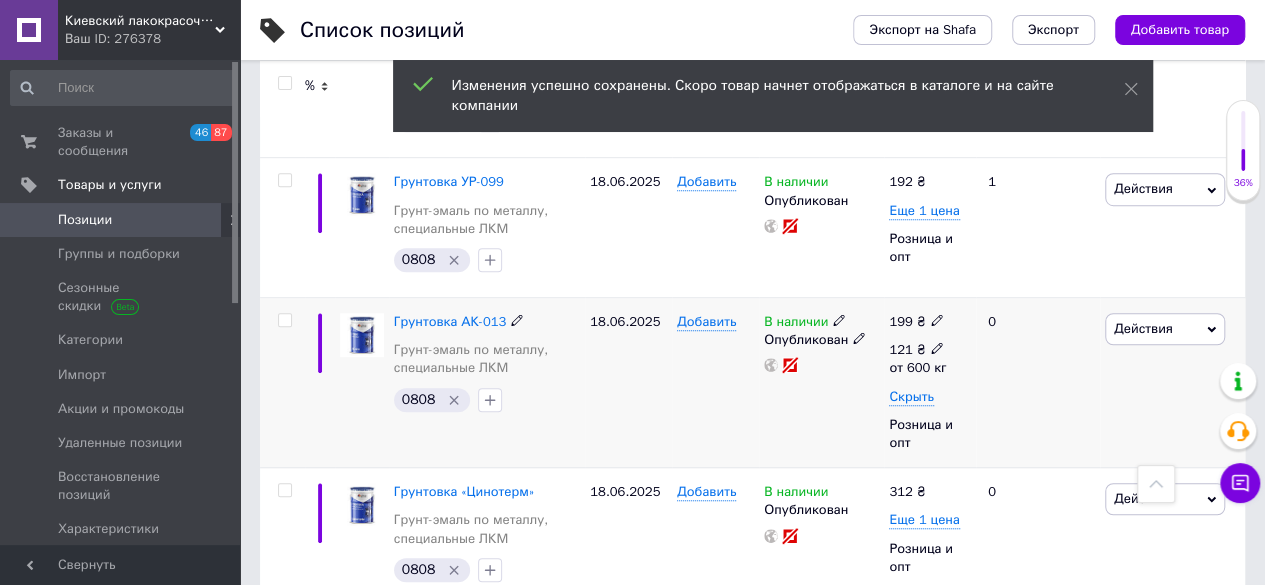 drag, startPoint x: 930, startPoint y: 233, endPoint x: 949, endPoint y: 230, distance: 19.235384 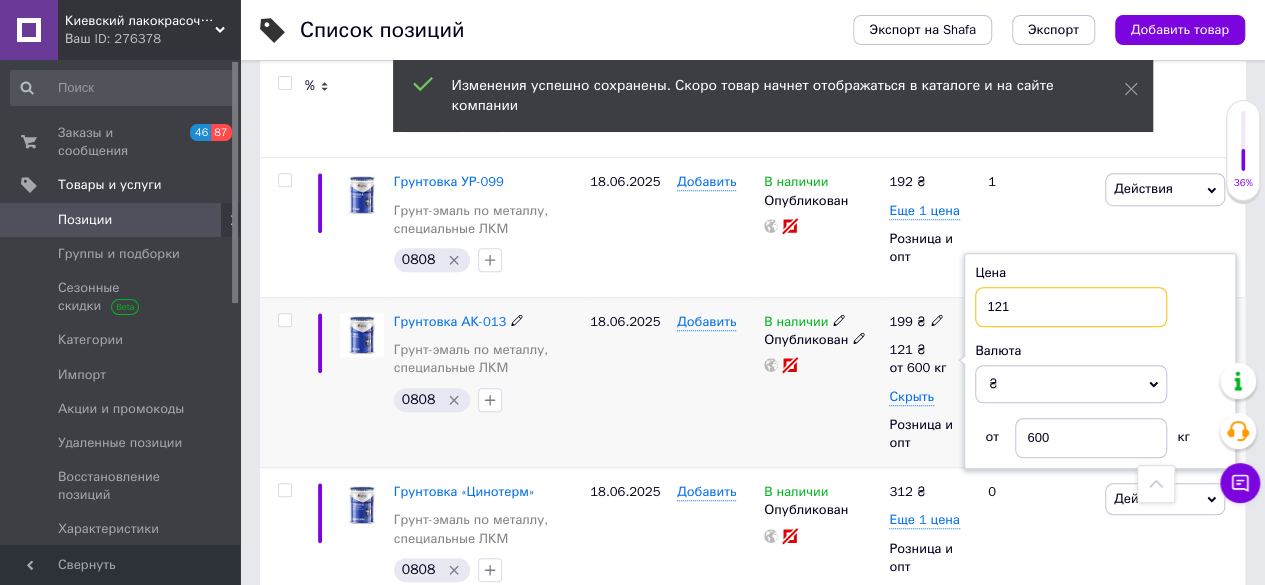 click on "199   ₴ 121   ₴ от 600 кг Цена 121 Валюта ₴ $ € CHF £ ¥ PLN ₸ MDL HUF KGS CN¥ TRY ₩ lei от 600 кг Скрыть Розница и опт" at bounding box center [930, 383] 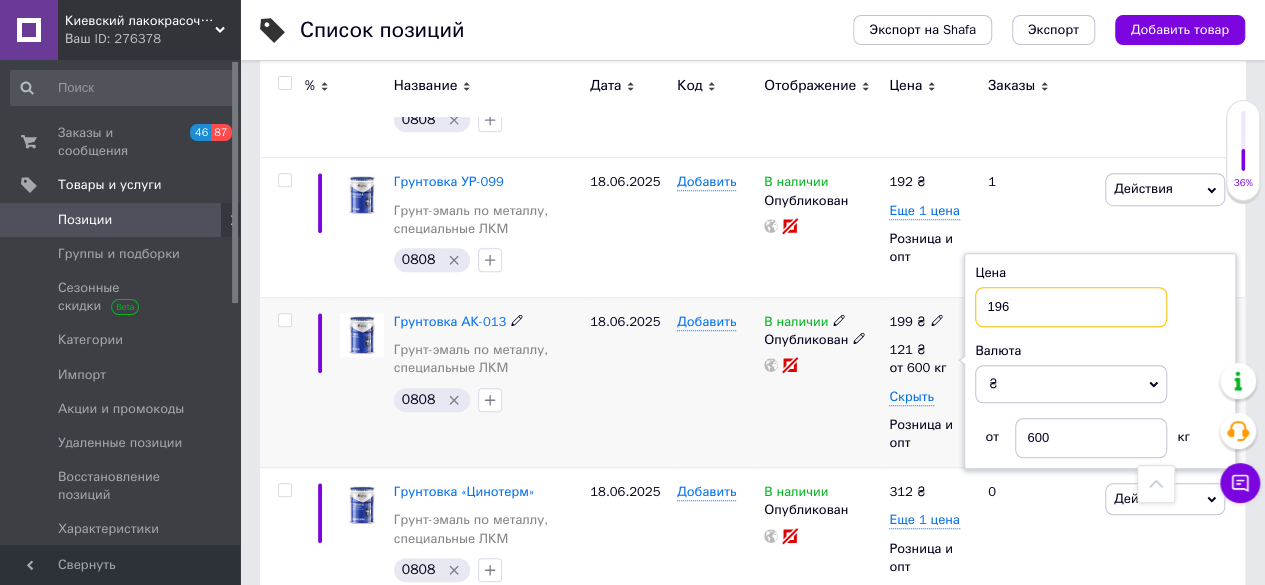 type on "196" 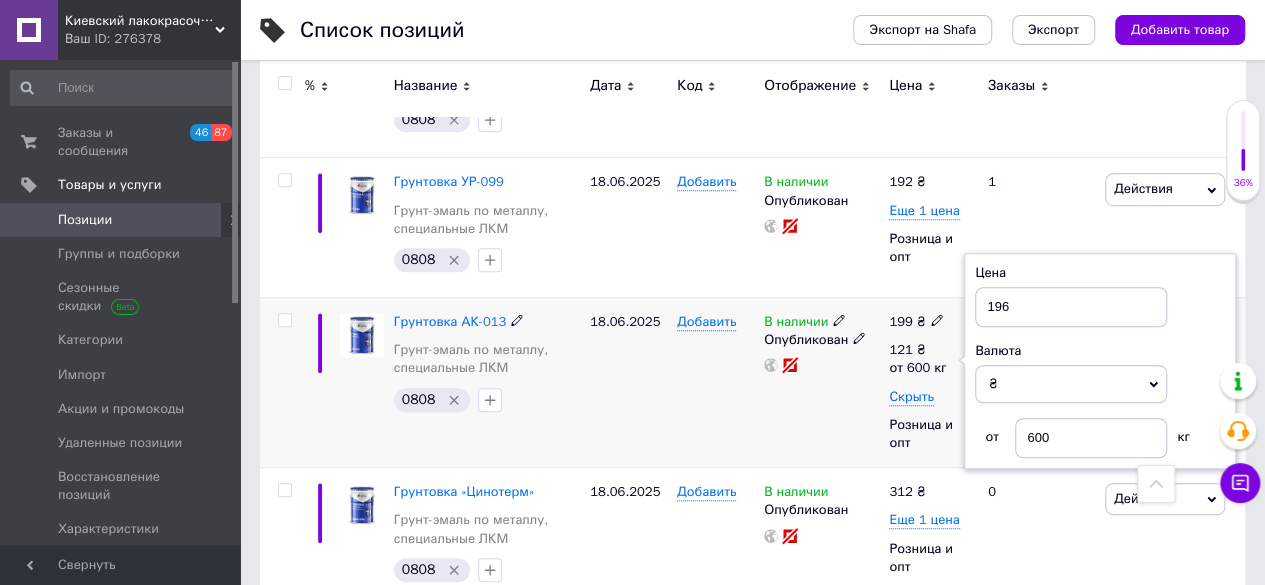 click on "Добавить" at bounding box center [715, 383] 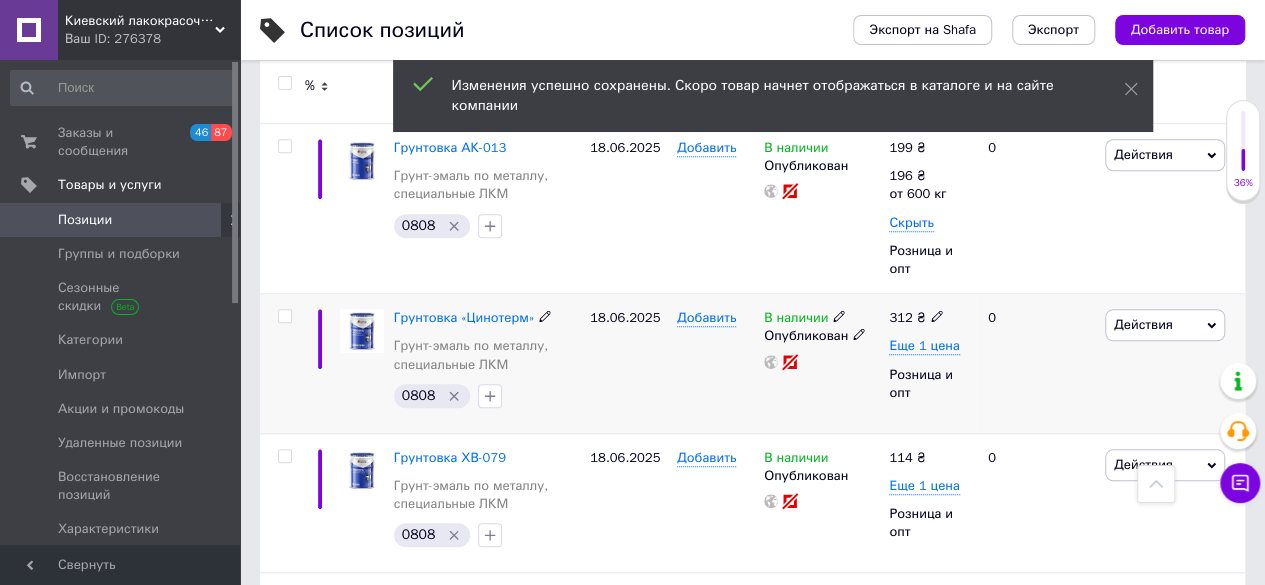 scroll, scrollTop: 15972, scrollLeft: 0, axis: vertical 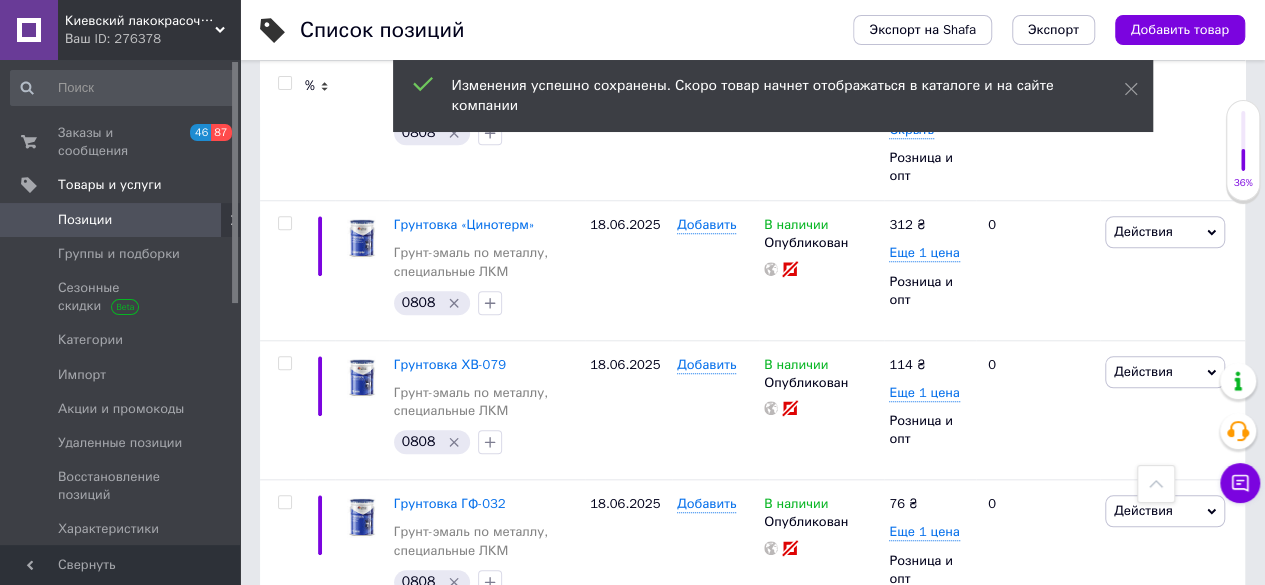 click on "2" at bounding box center [327, 660] 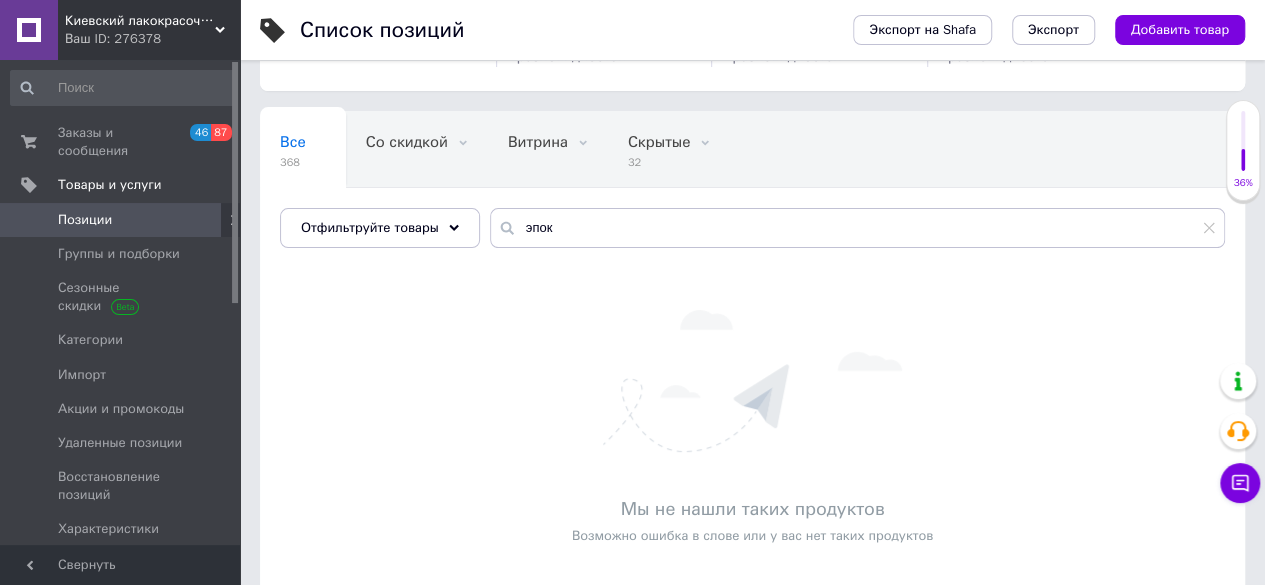 scroll, scrollTop: 9, scrollLeft: 0, axis: vertical 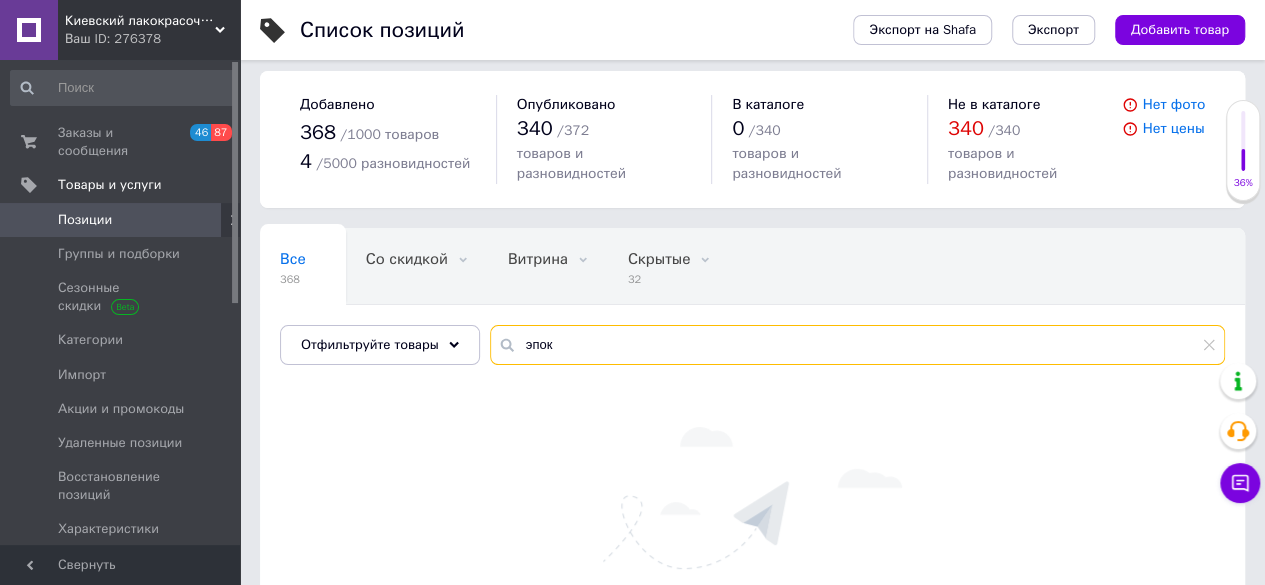 click on "эпок" at bounding box center [857, 345] 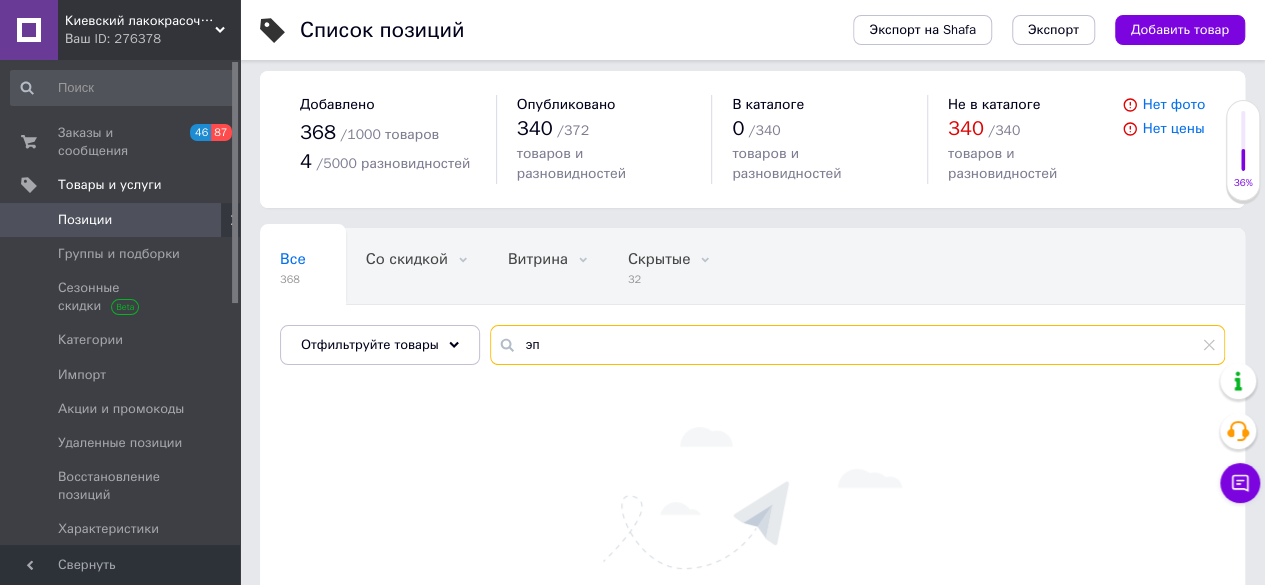 type on "э" 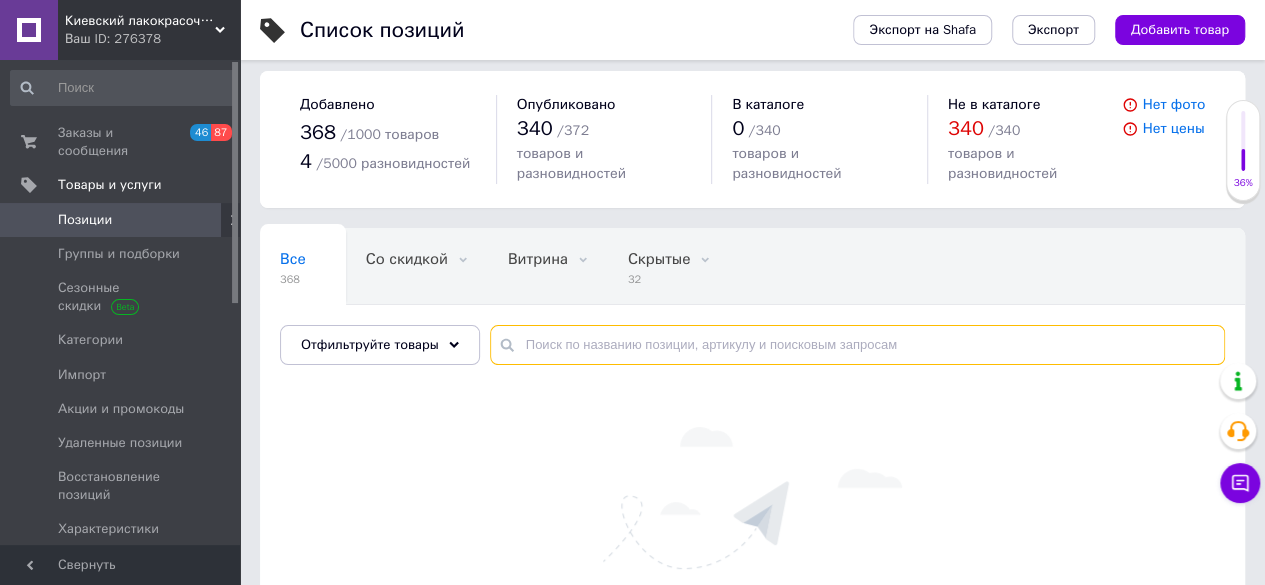 scroll, scrollTop: 0, scrollLeft: 0, axis: both 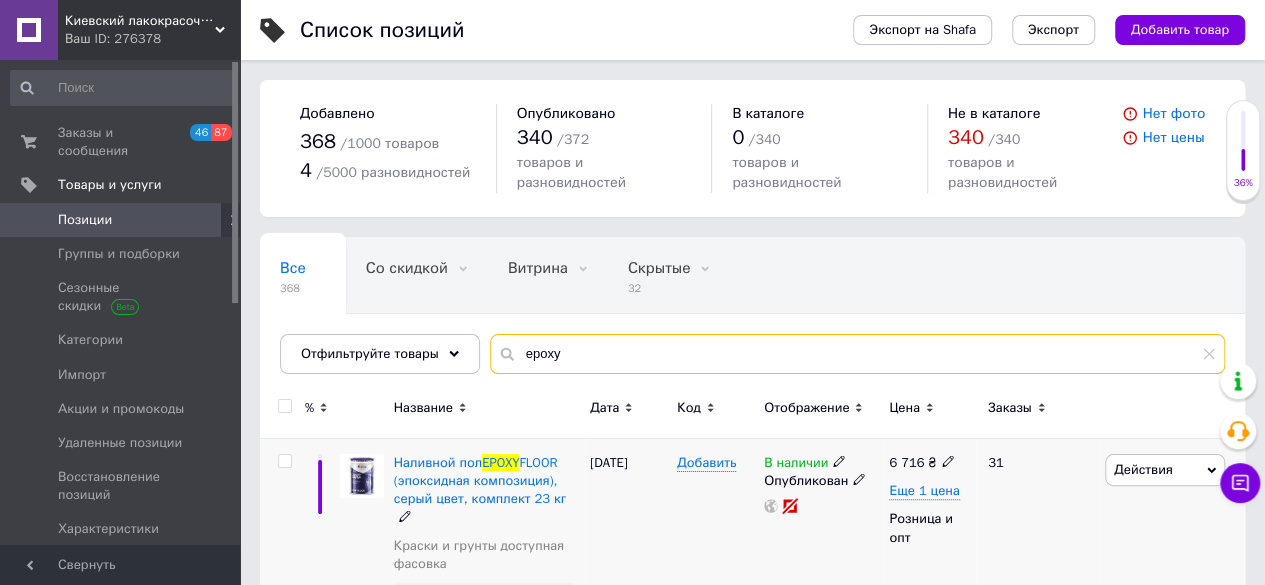 type on "epoxy" 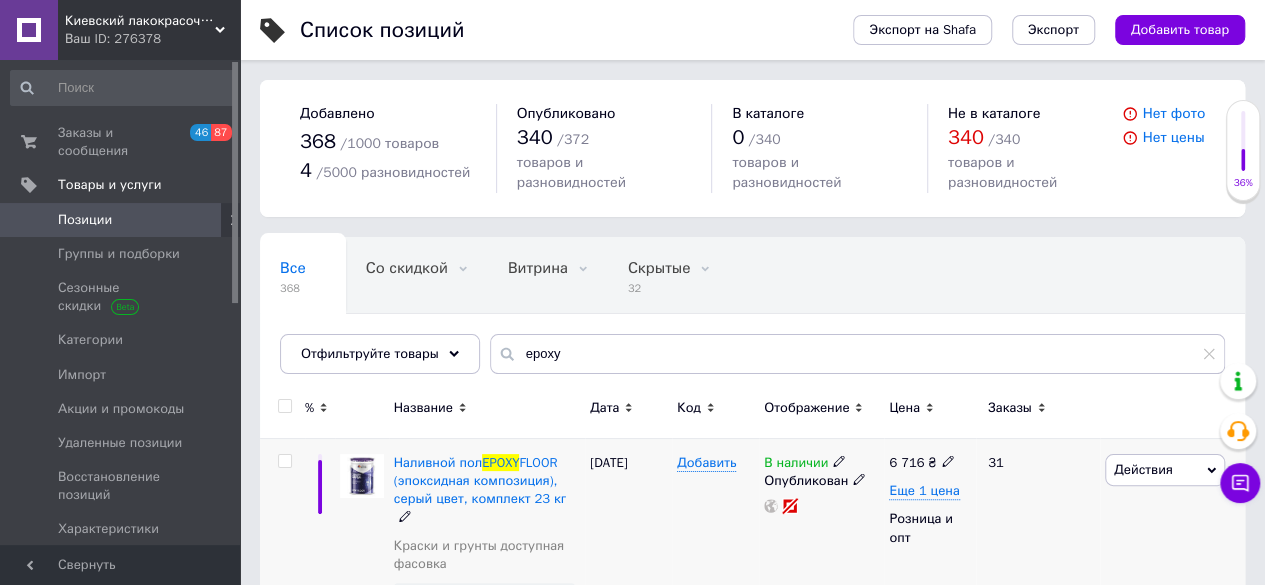 click 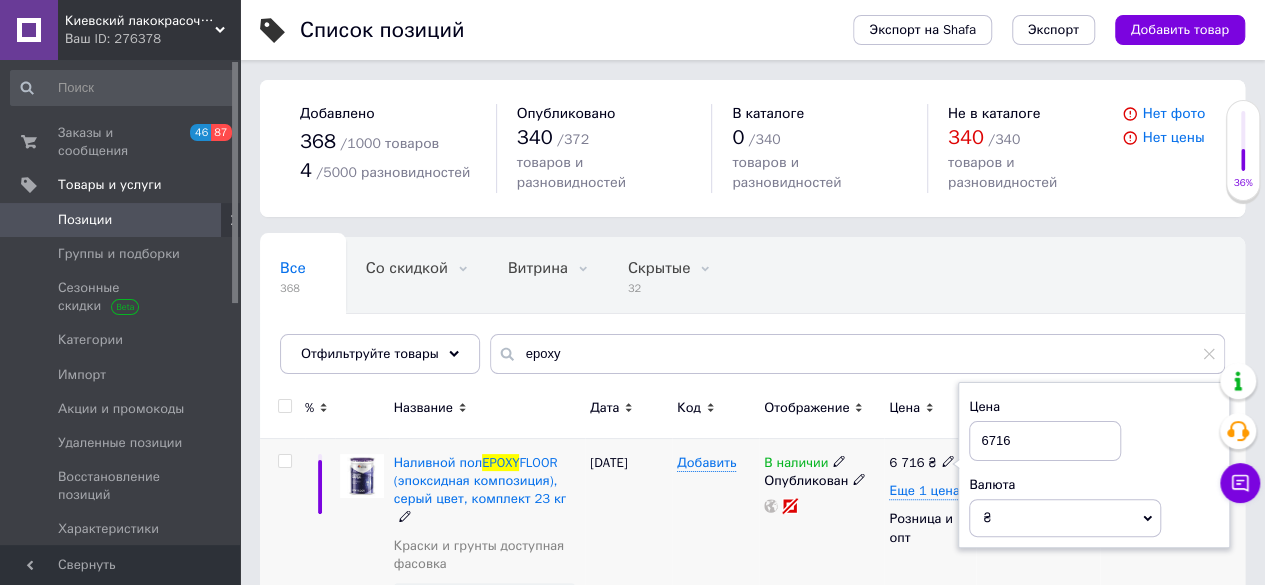drag, startPoint x: 1043, startPoint y: 441, endPoint x: 966, endPoint y: 431, distance: 77.64664 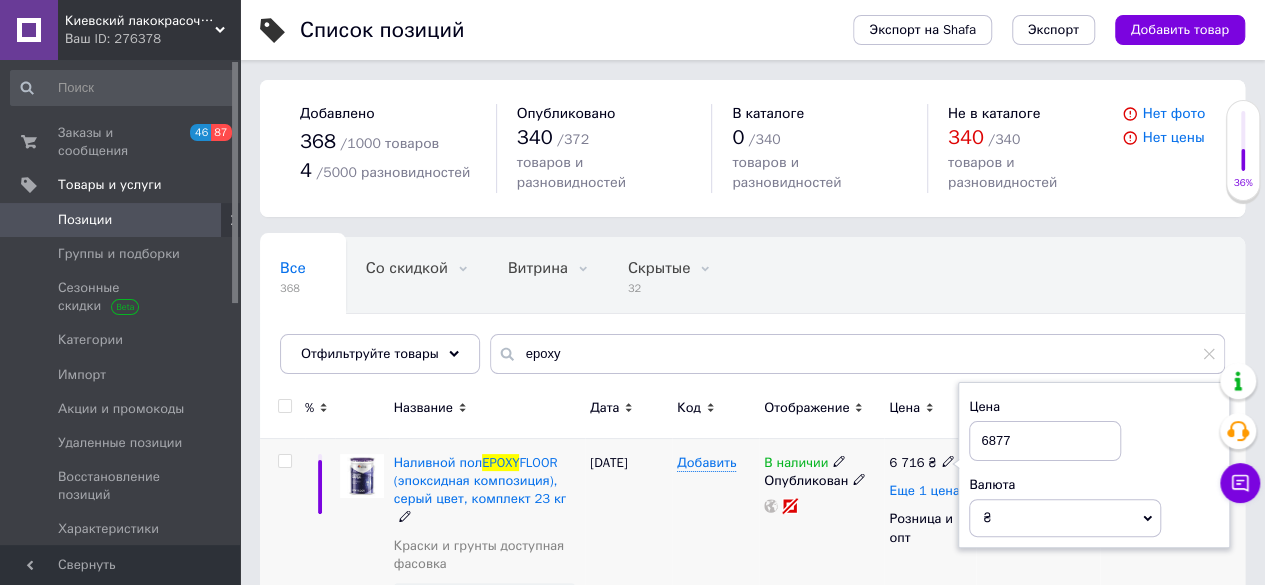 type on "6877" 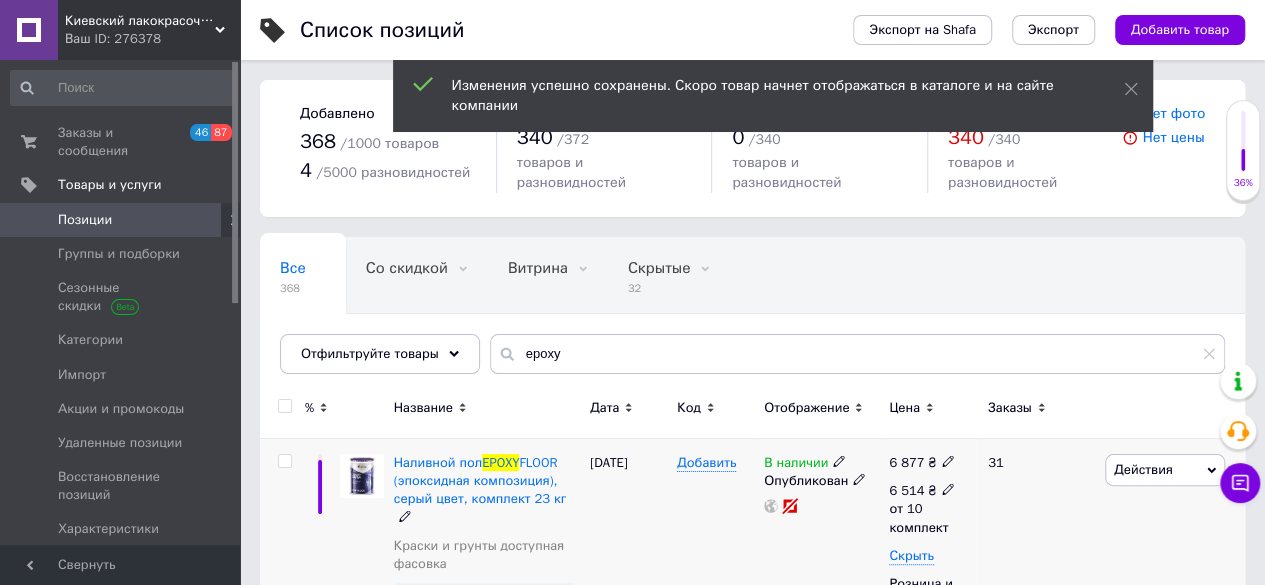 click 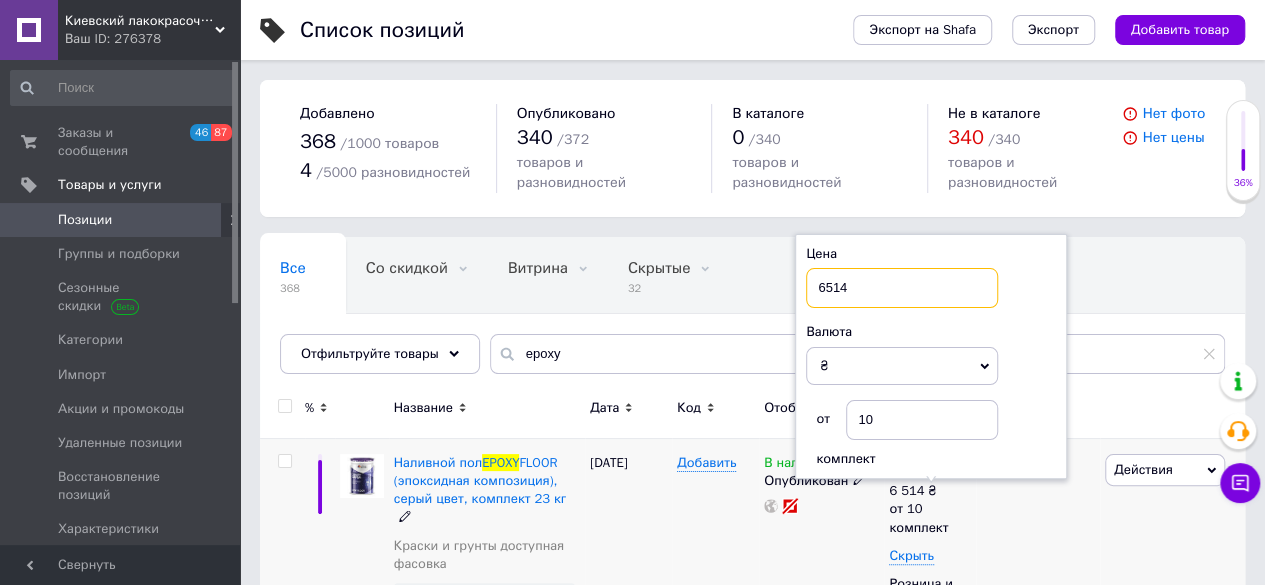 drag, startPoint x: 824, startPoint y: 279, endPoint x: 808, endPoint y: 279, distance: 16 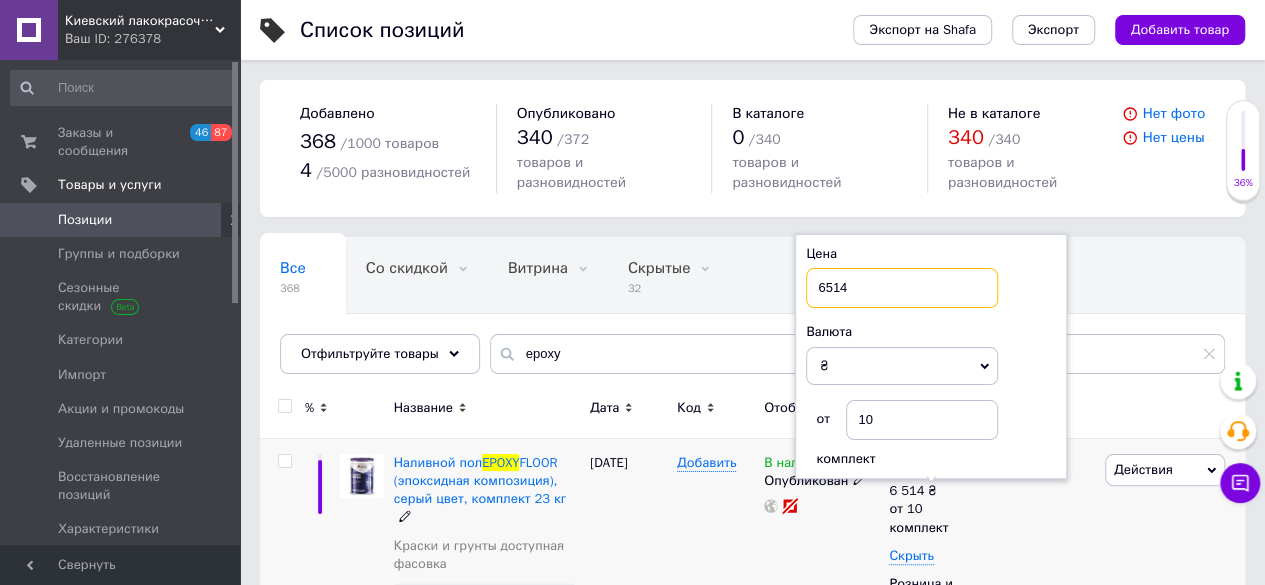click on "6514" at bounding box center (902, 288) 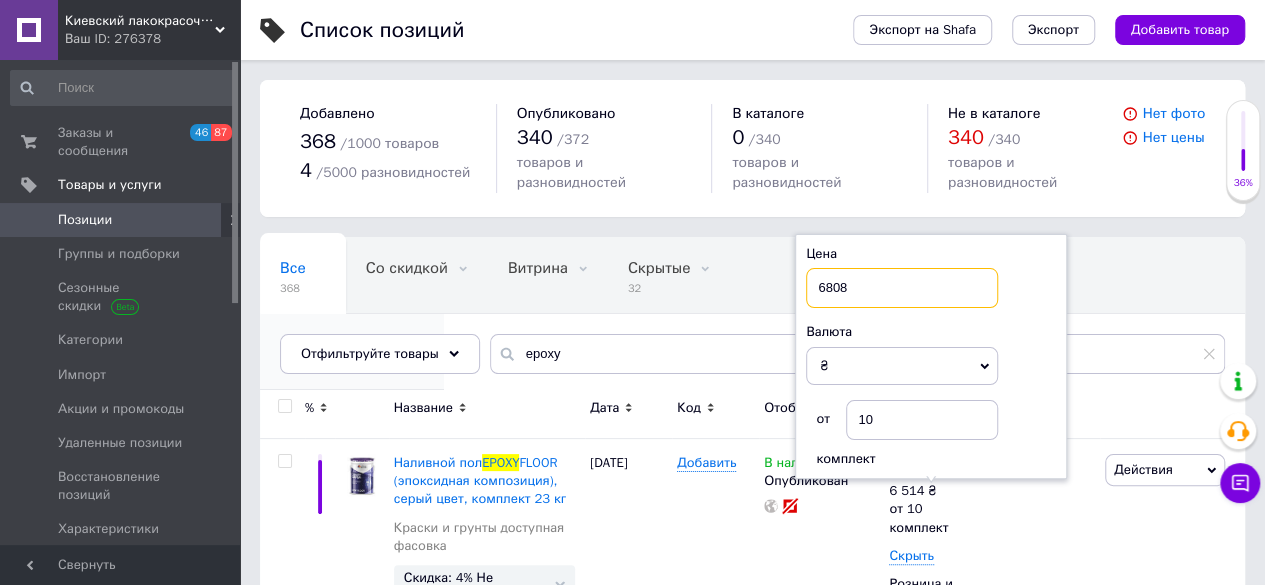 type on "6808" 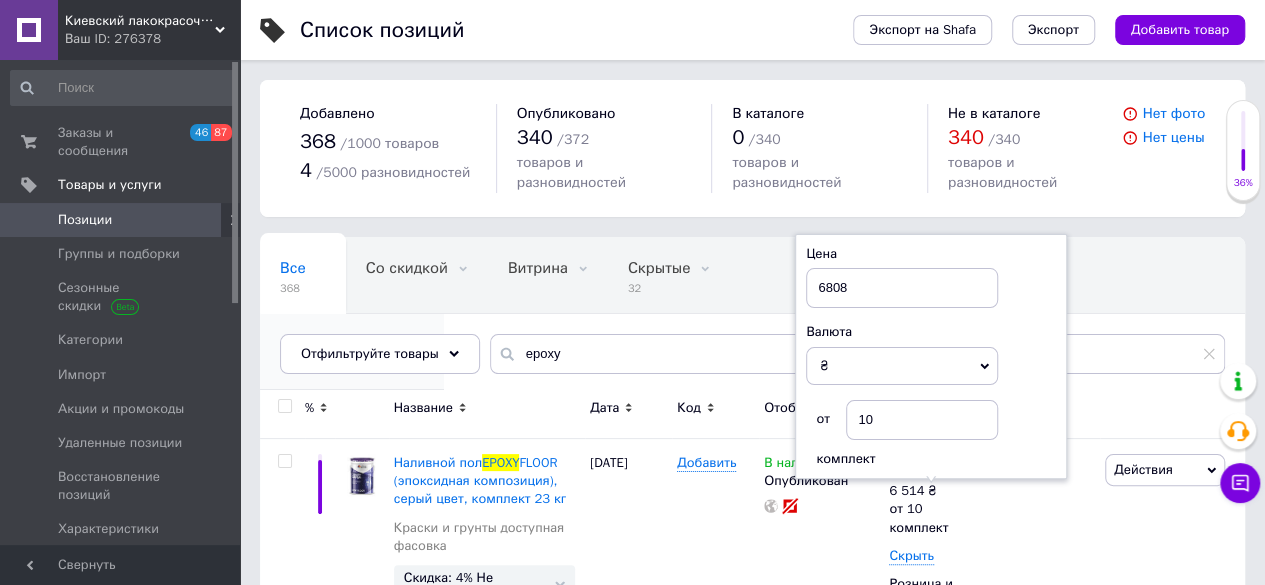 click on "336" at bounding box center (342, 364) 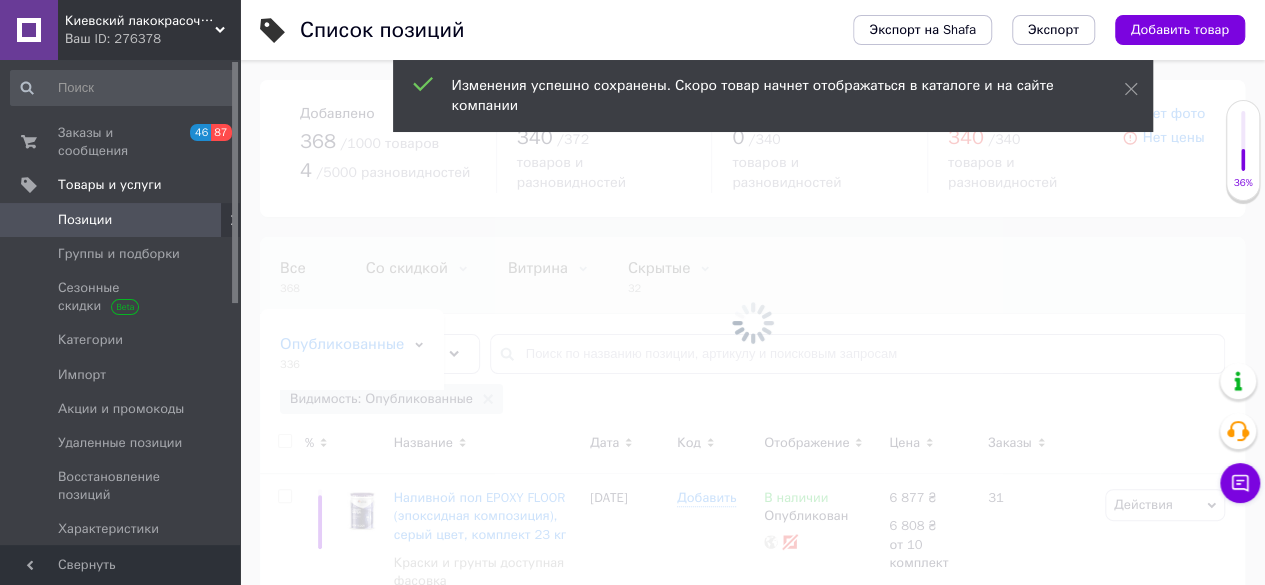 click on "Все 368" at bounding box center (303, 276) 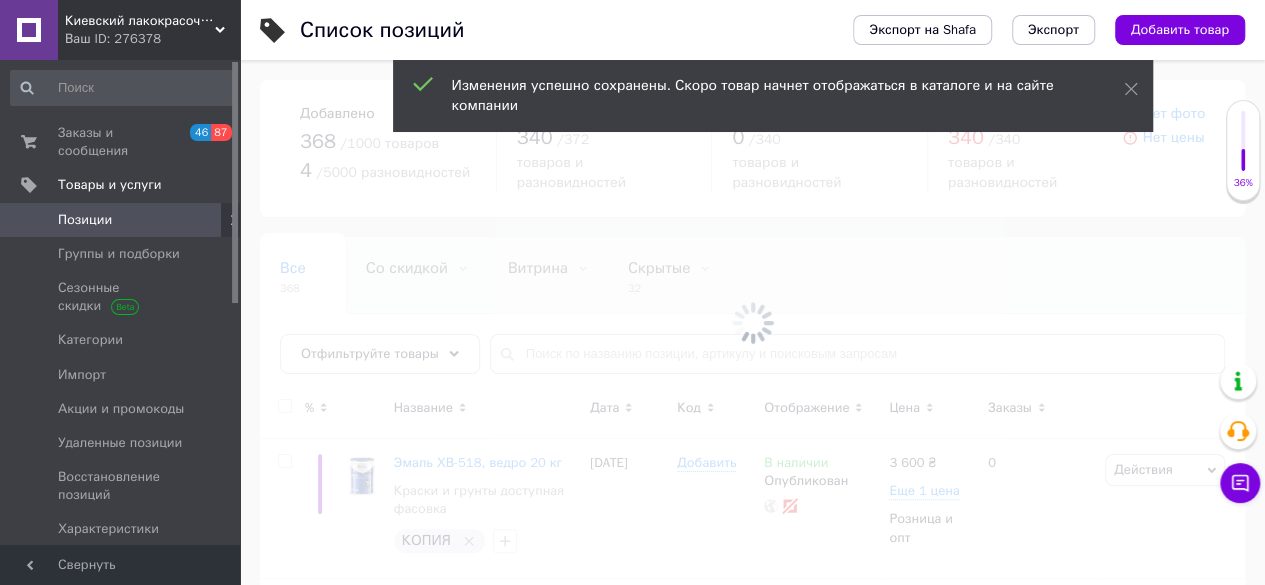 click at bounding box center (752, 322) 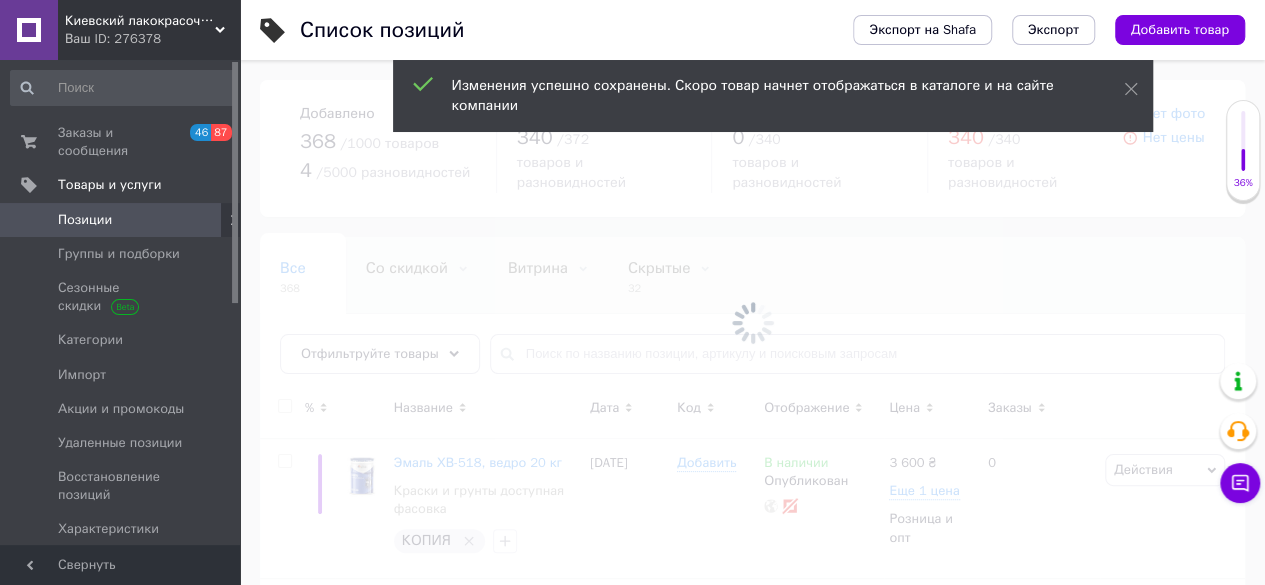 click at bounding box center (752, 322) 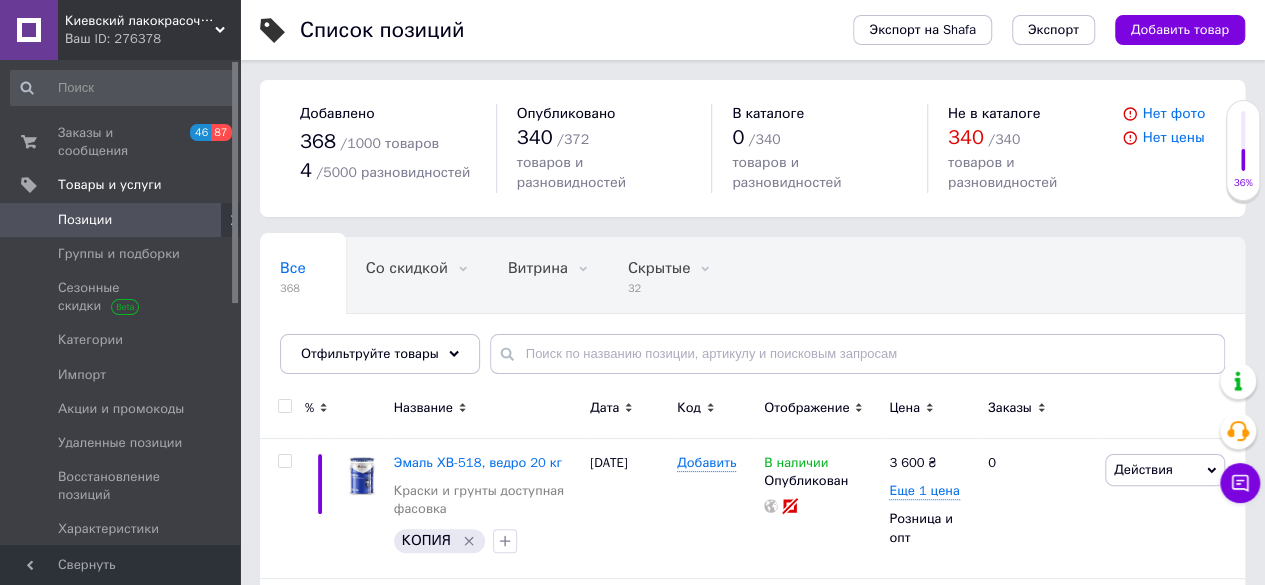 click on "Все" at bounding box center (293, 268) 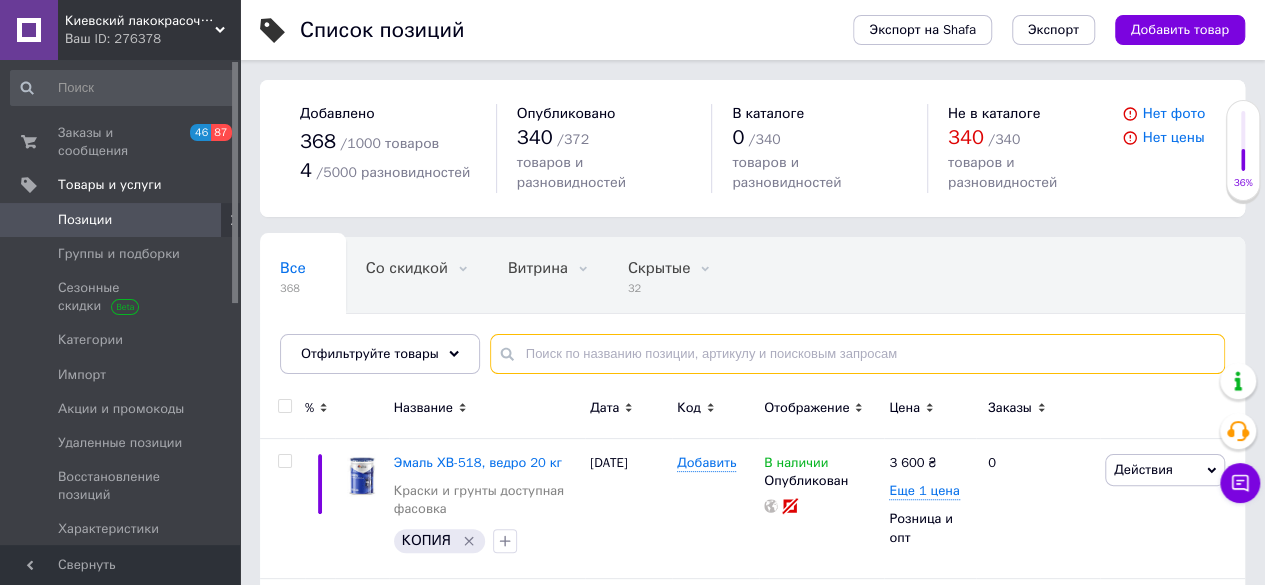 click at bounding box center [857, 354] 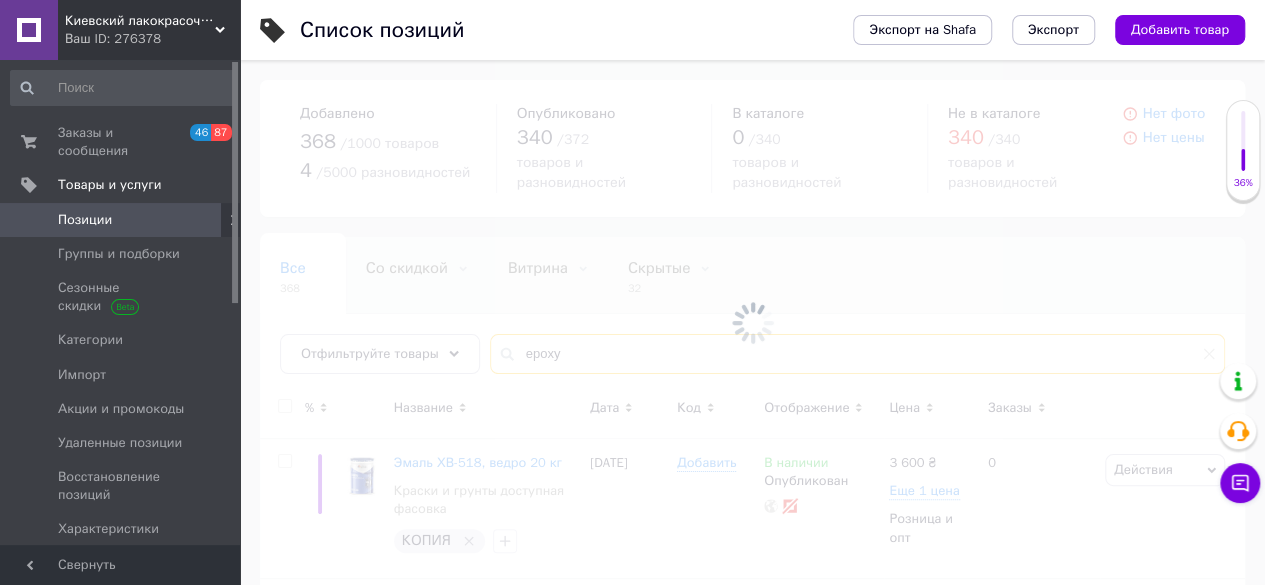 type on "epoxy" 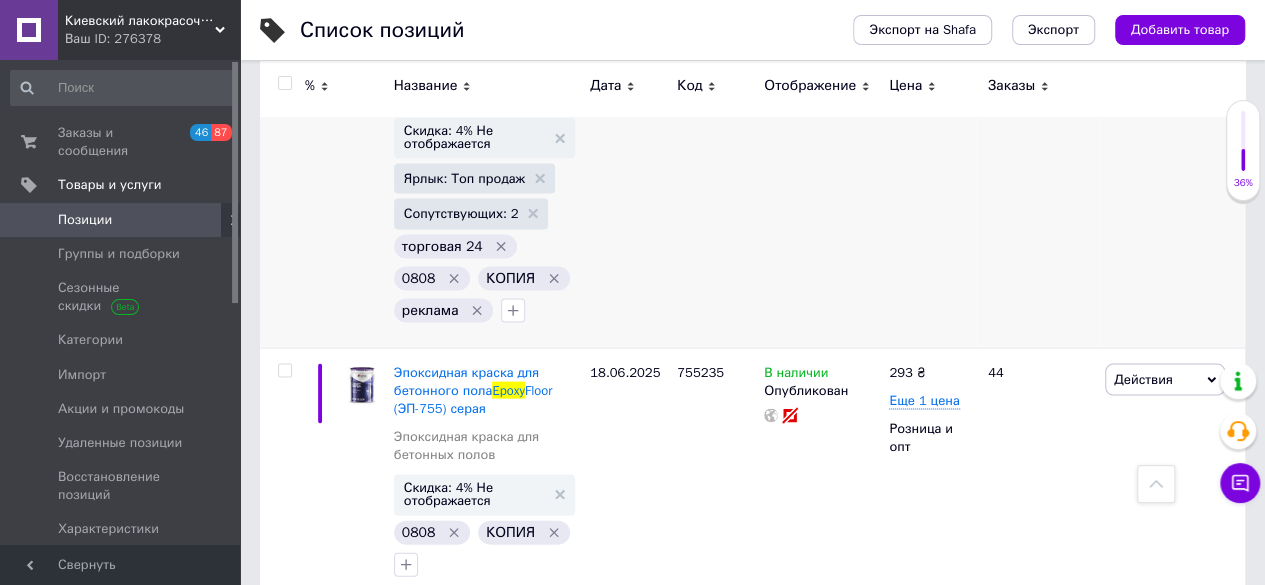 scroll, scrollTop: 1900, scrollLeft: 0, axis: vertical 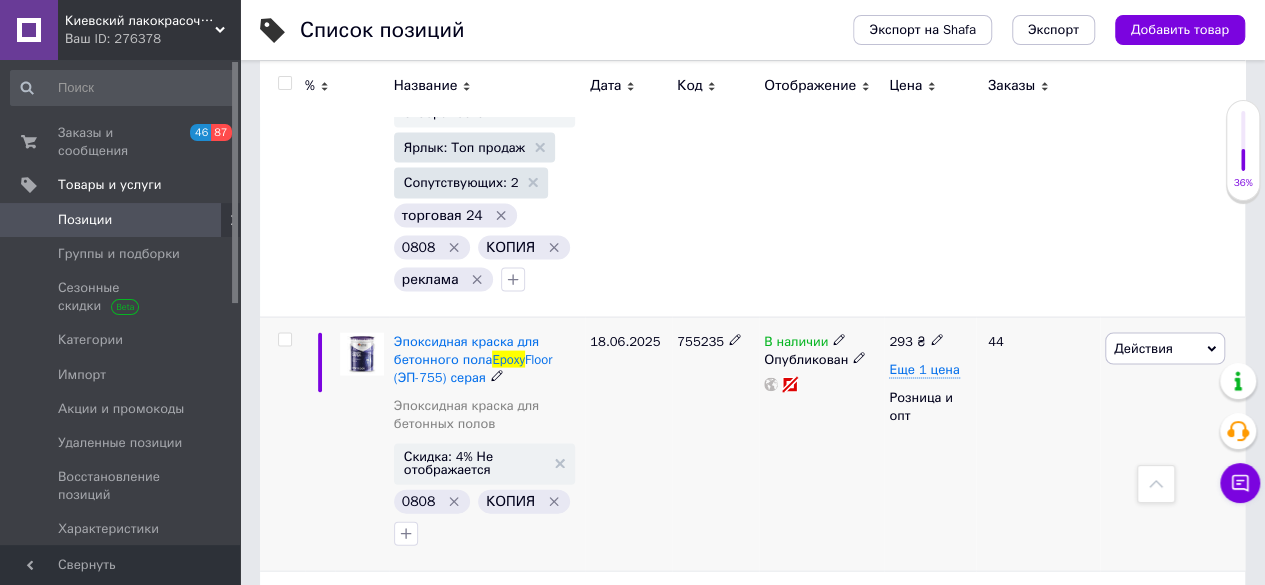 click 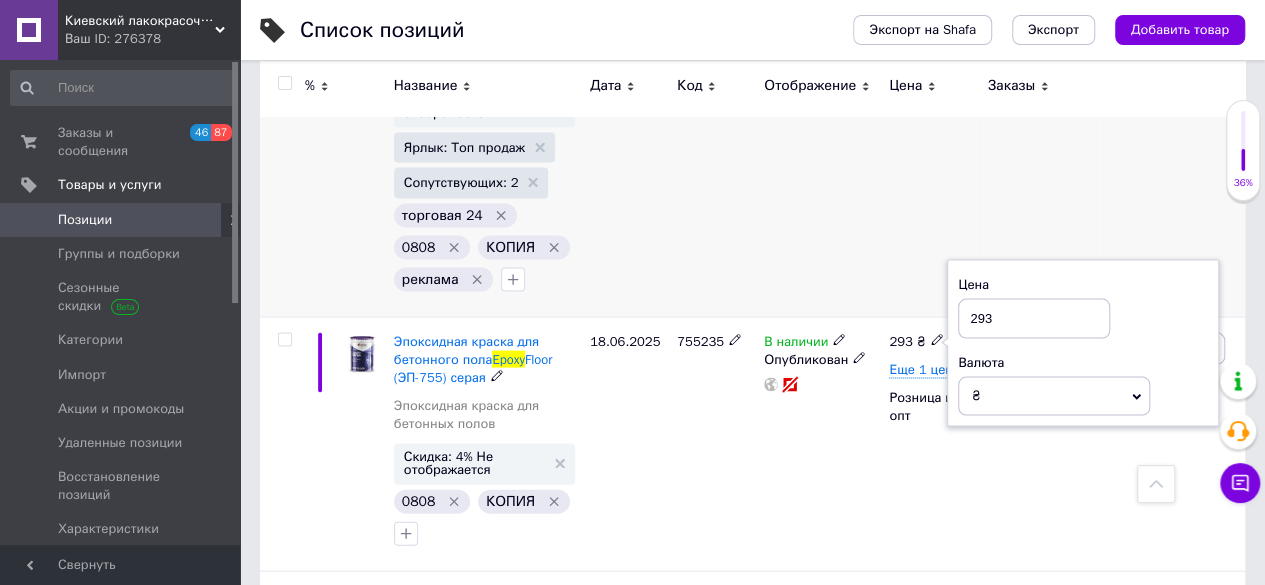 drag, startPoint x: 1002, startPoint y: 307, endPoint x: 928, endPoint y: 300, distance: 74.330345 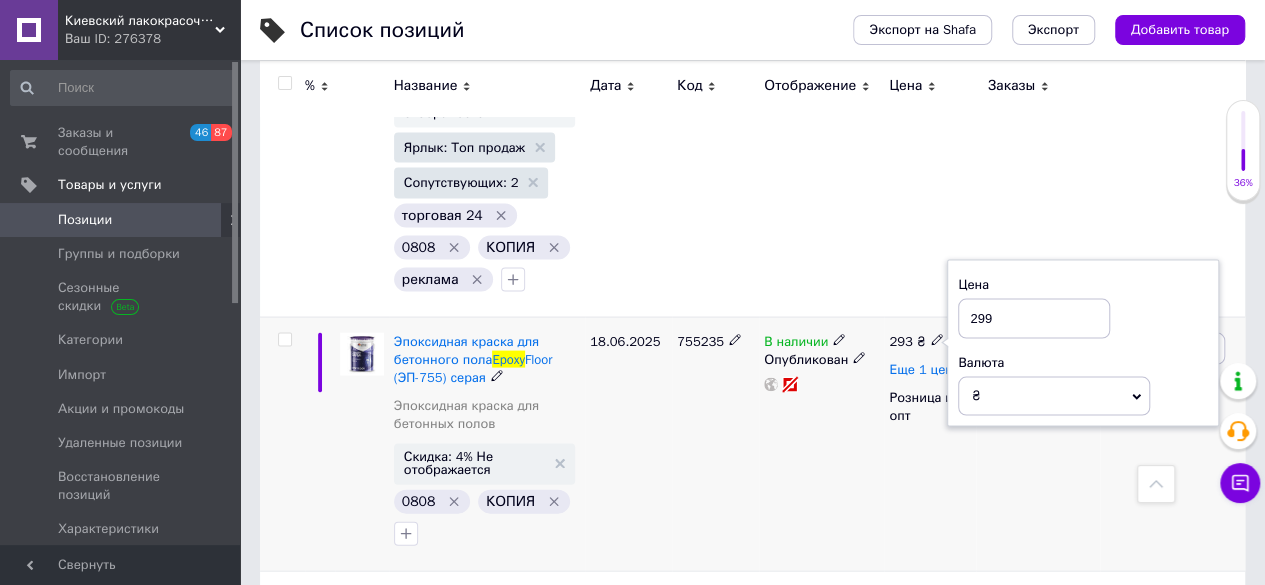 type on "299" 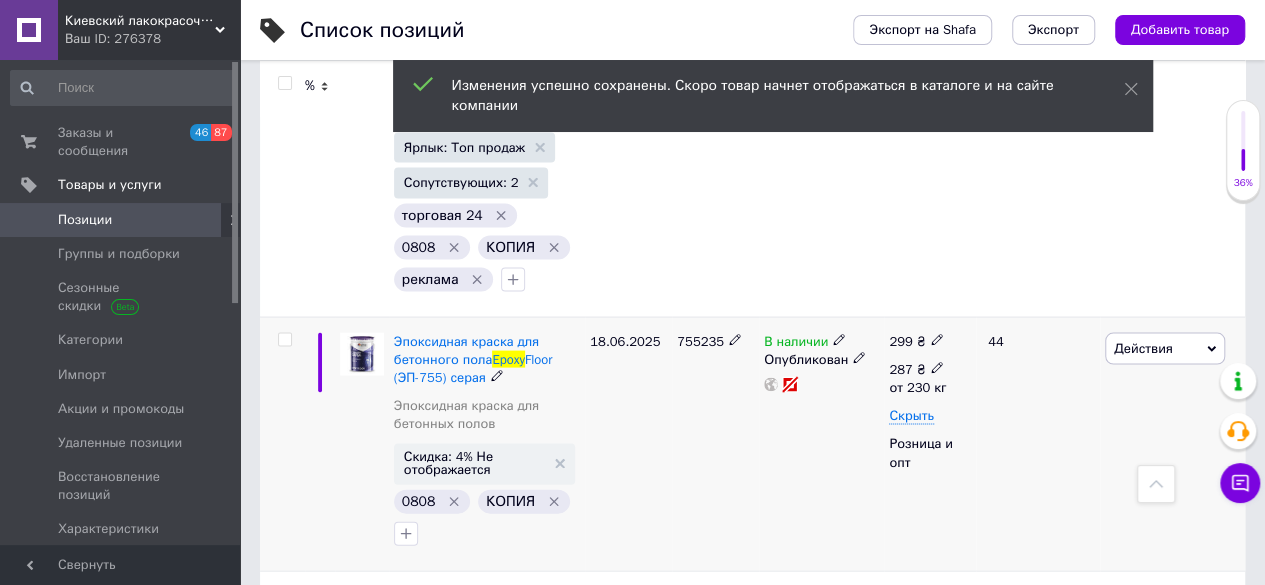 click 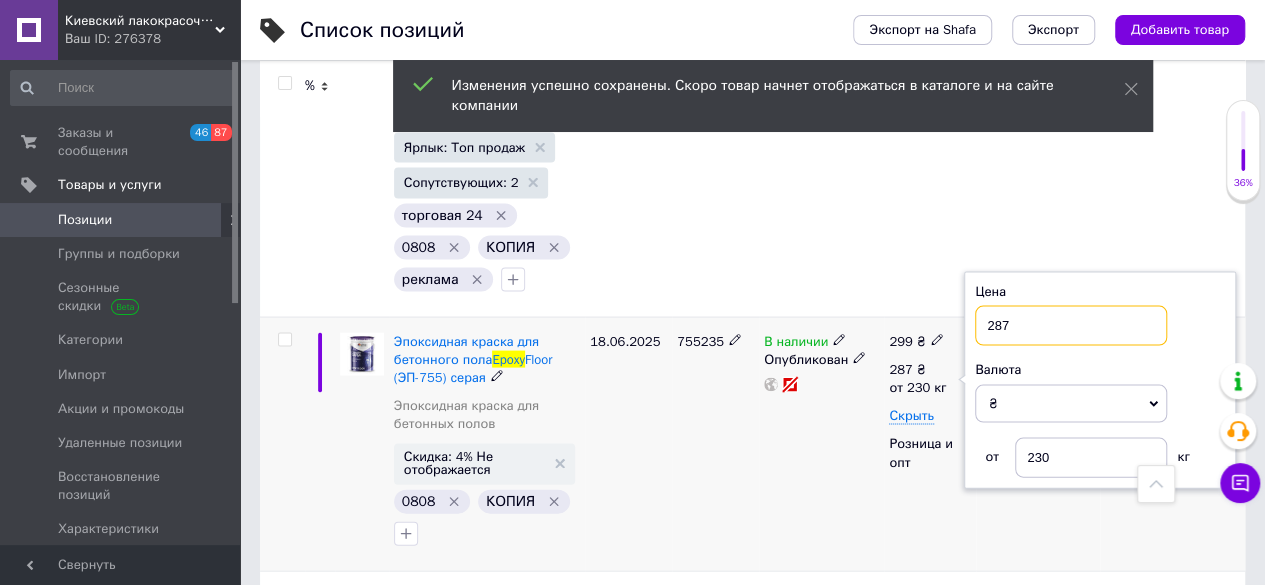 drag, startPoint x: 1044, startPoint y: 312, endPoint x: 974, endPoint y: 305, distance: 70.34913 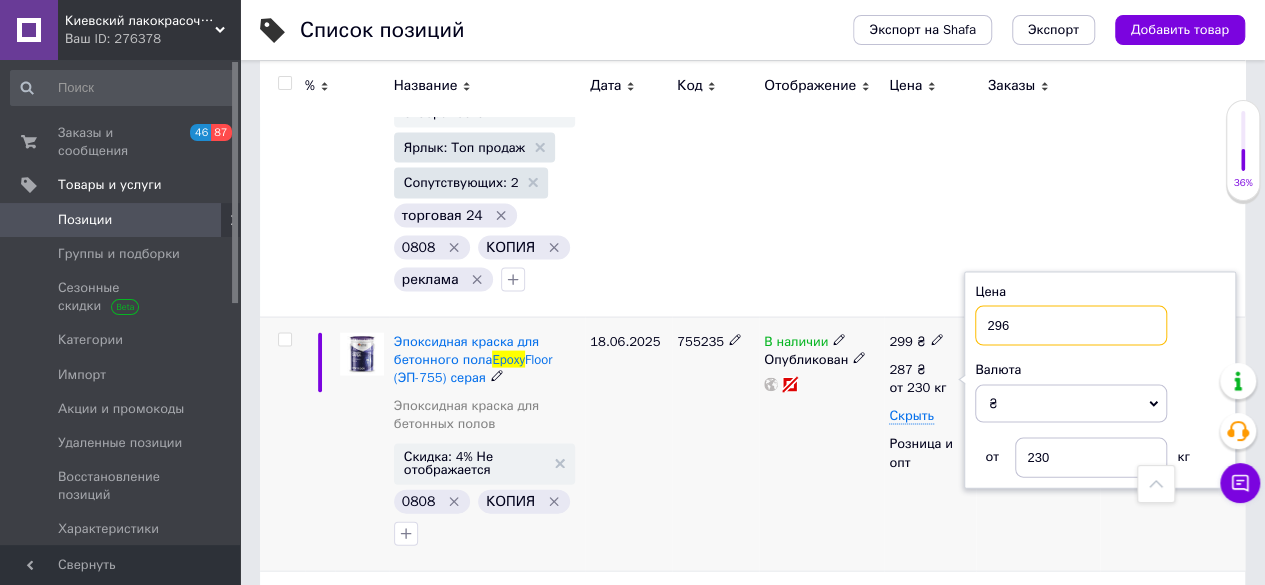 type on "296" 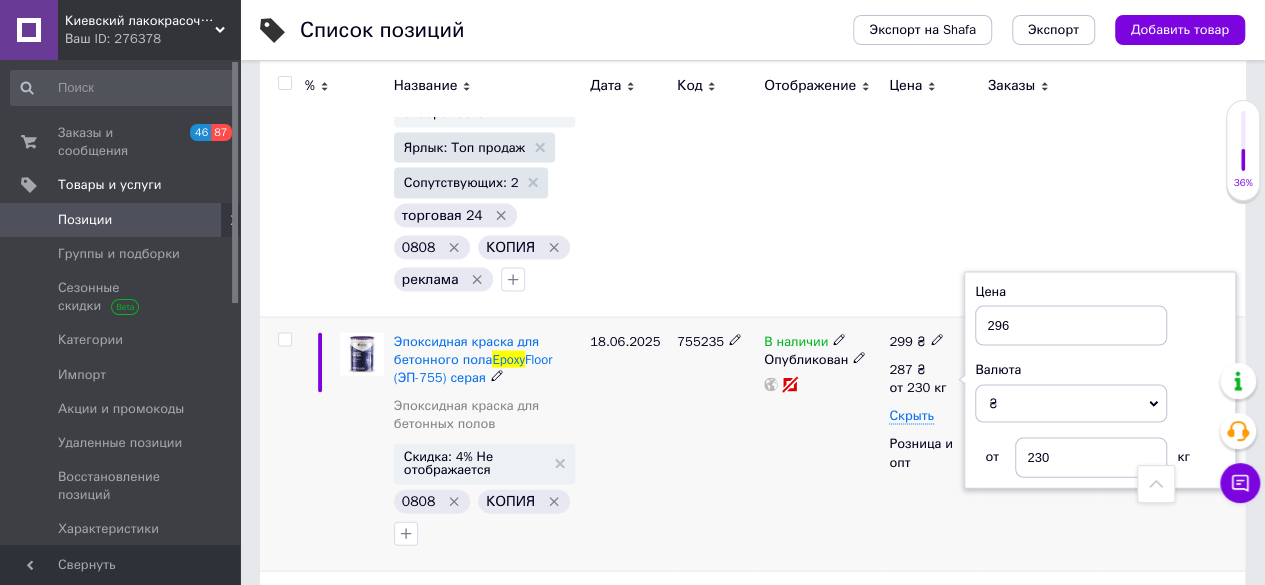 click on "В наличии Опубликован" at bounding box center [821, 444] 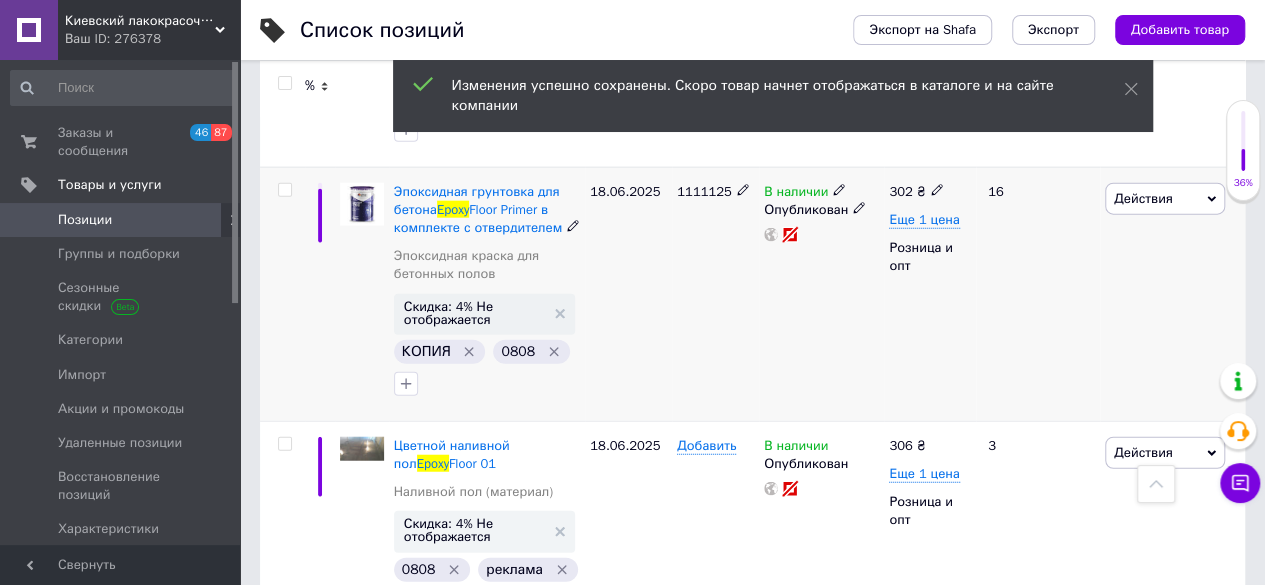 scroll, scrollTop: 2400, scrollLeft: 0, axis: vertical 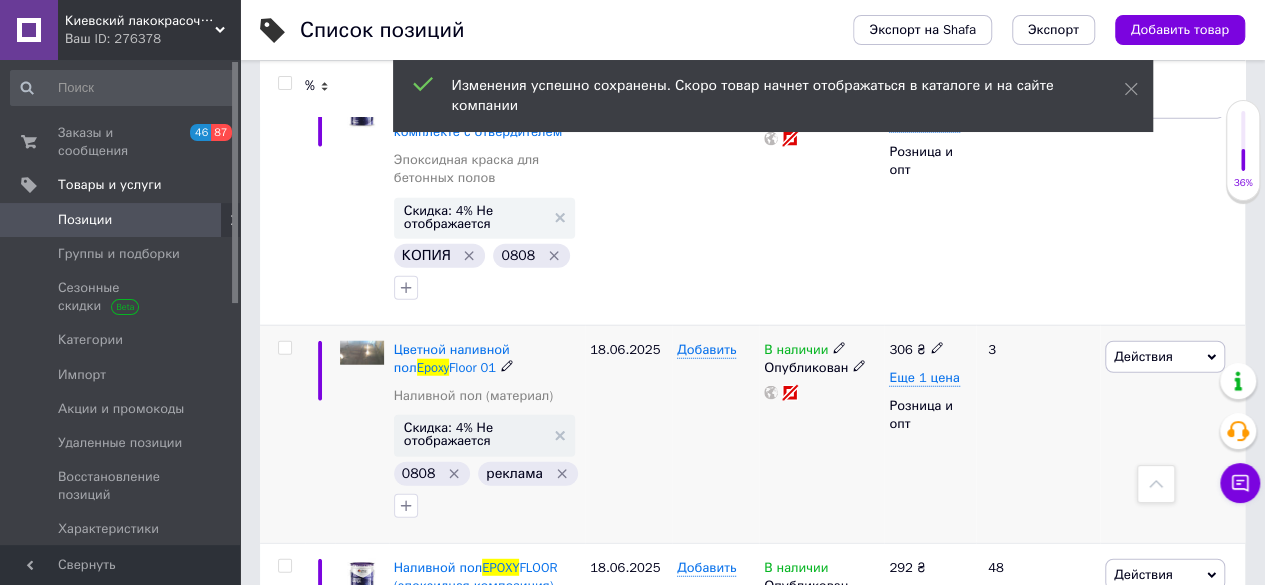 click 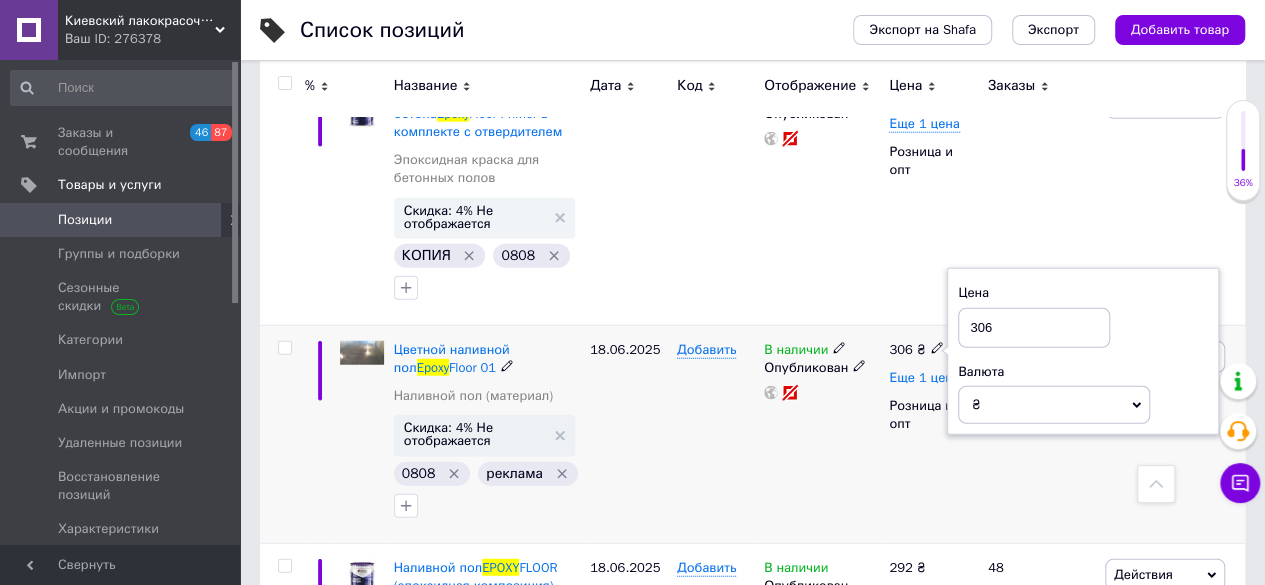 click on "Еще 1 цена" at bounding box center [924, 378] 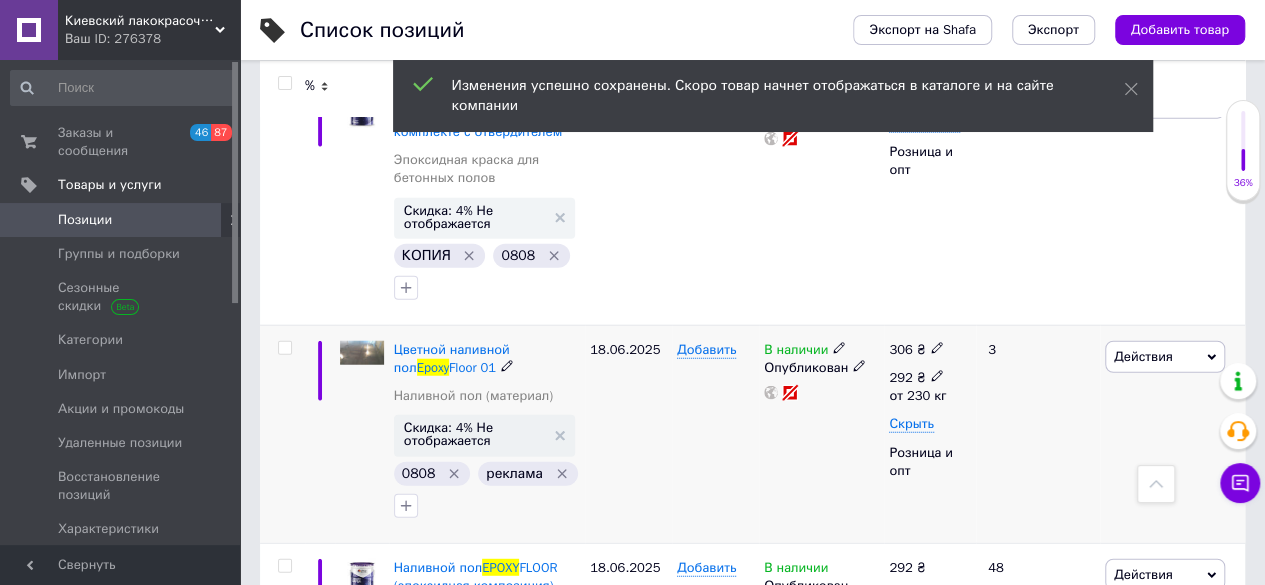 click 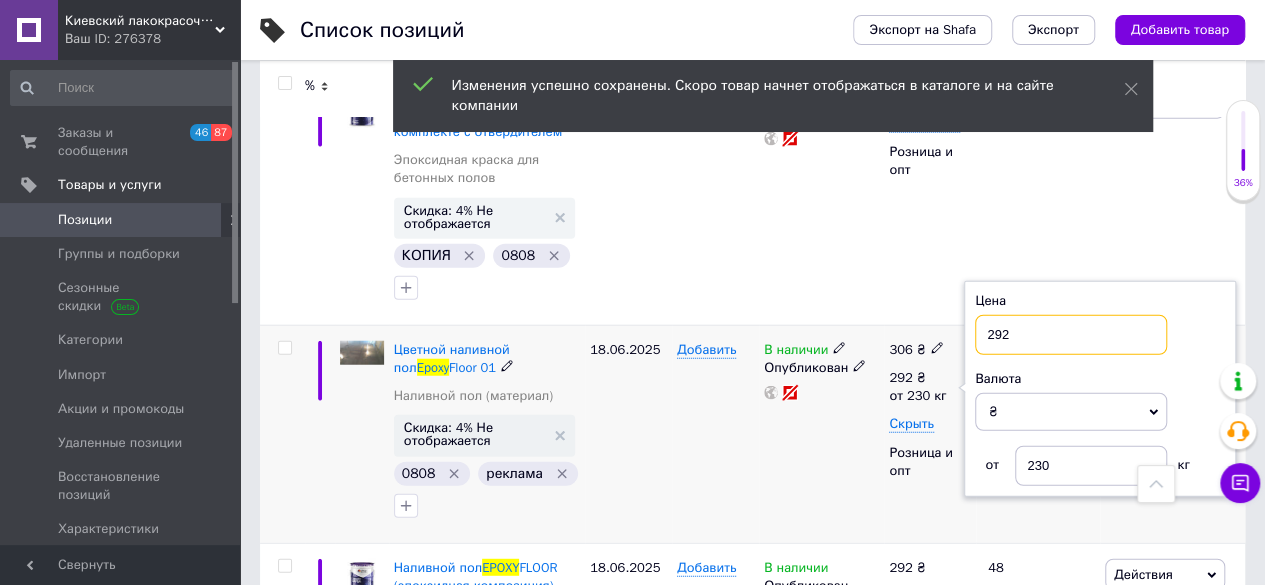 drag, startPoint x: 1030, startPoint y: 319, endPoint x: 955, endPoint y: 325, distance: 75.23962 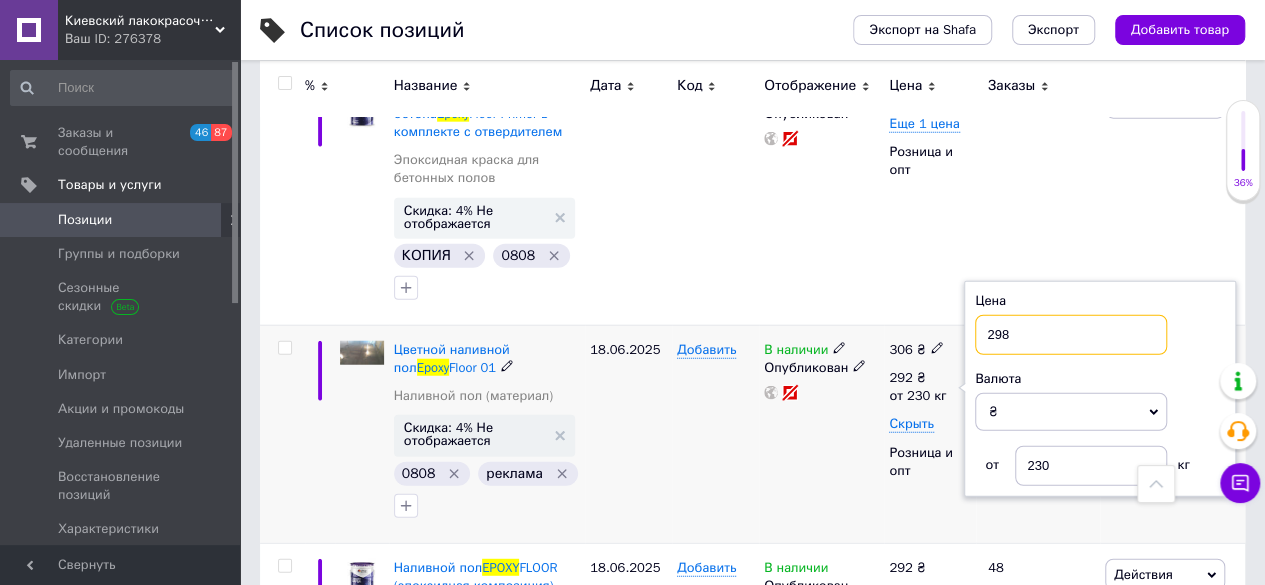type on "298" 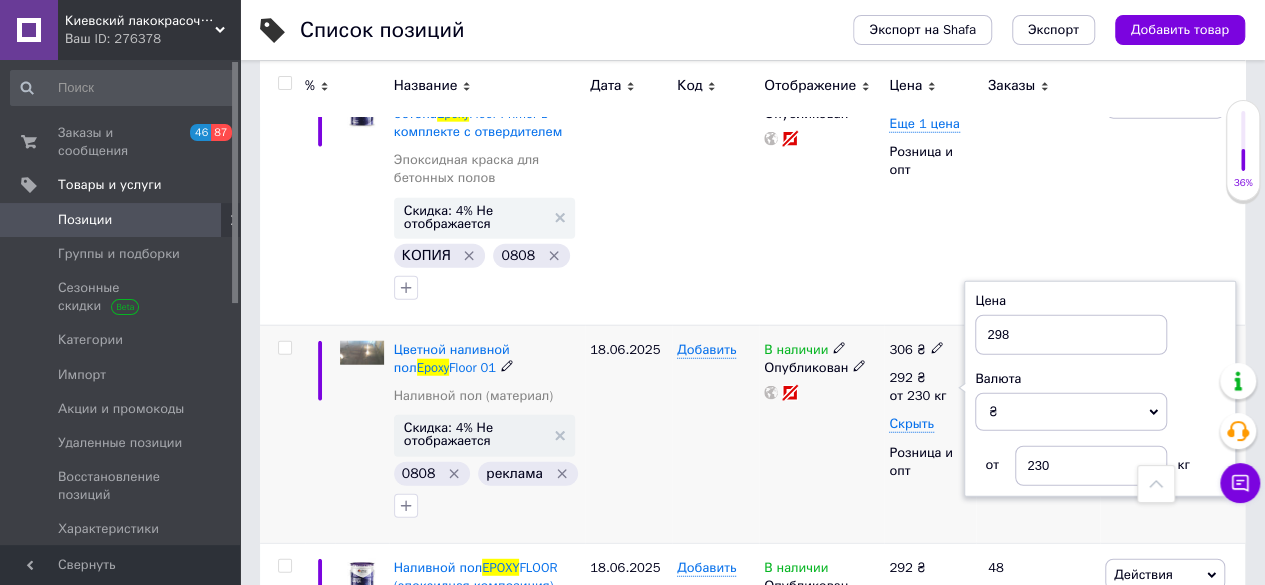 drag, startPoint x: 865, startPoint y: 426, endPoint x: 851, endPoint y: 427, distance: 14.035668 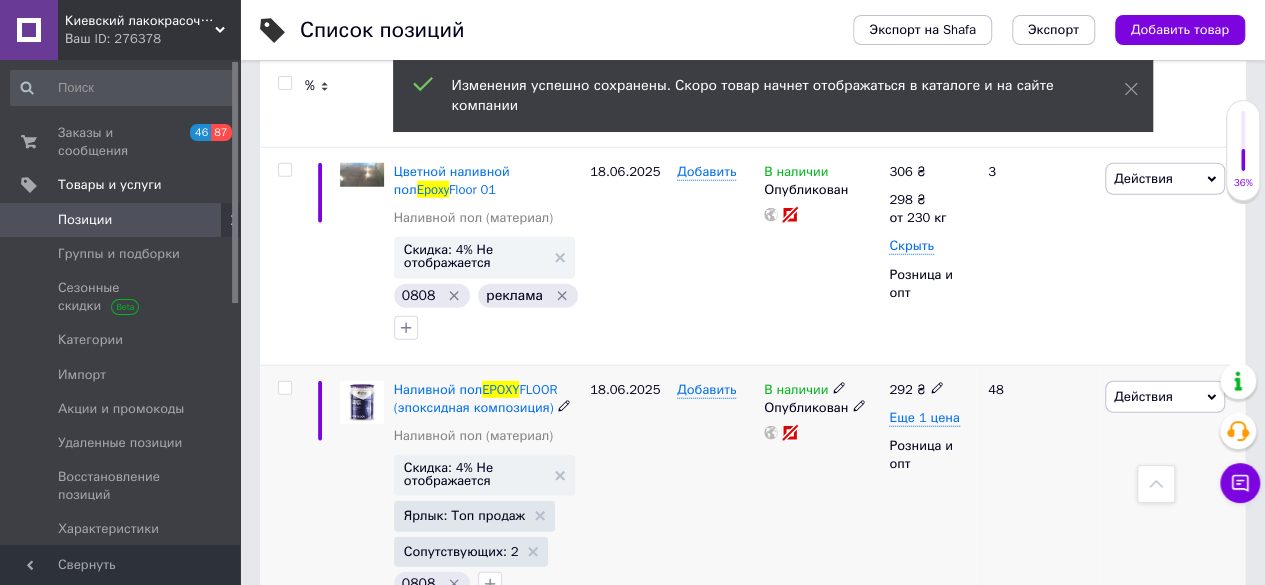 scroll, scrollTop: 2700, scrollLeft: 0, axis: vertical 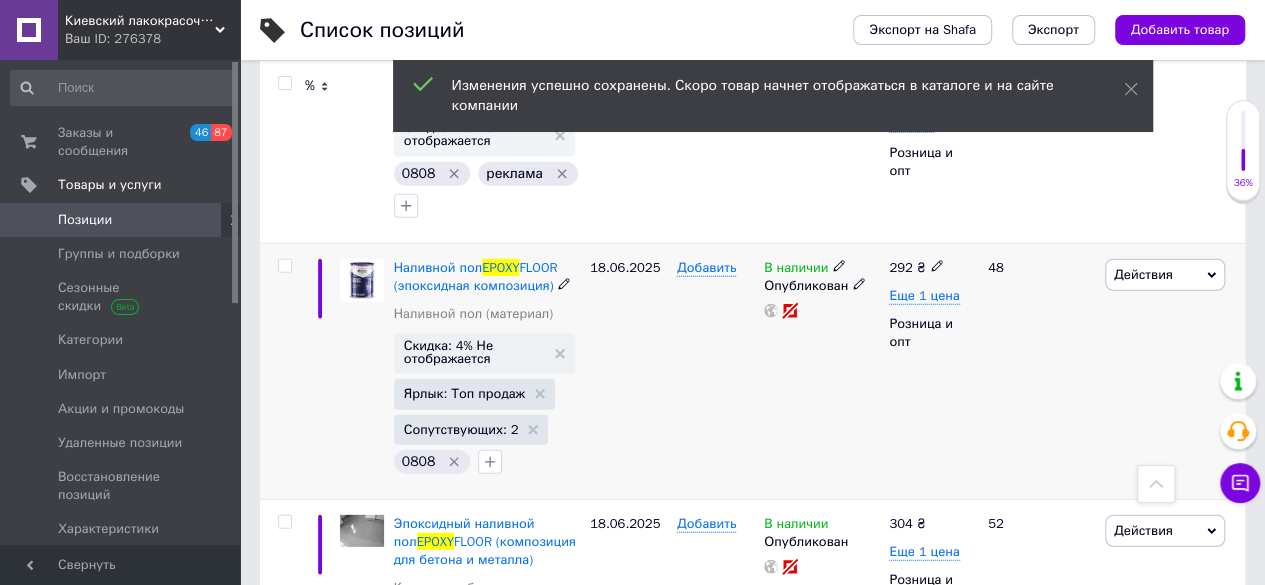 click 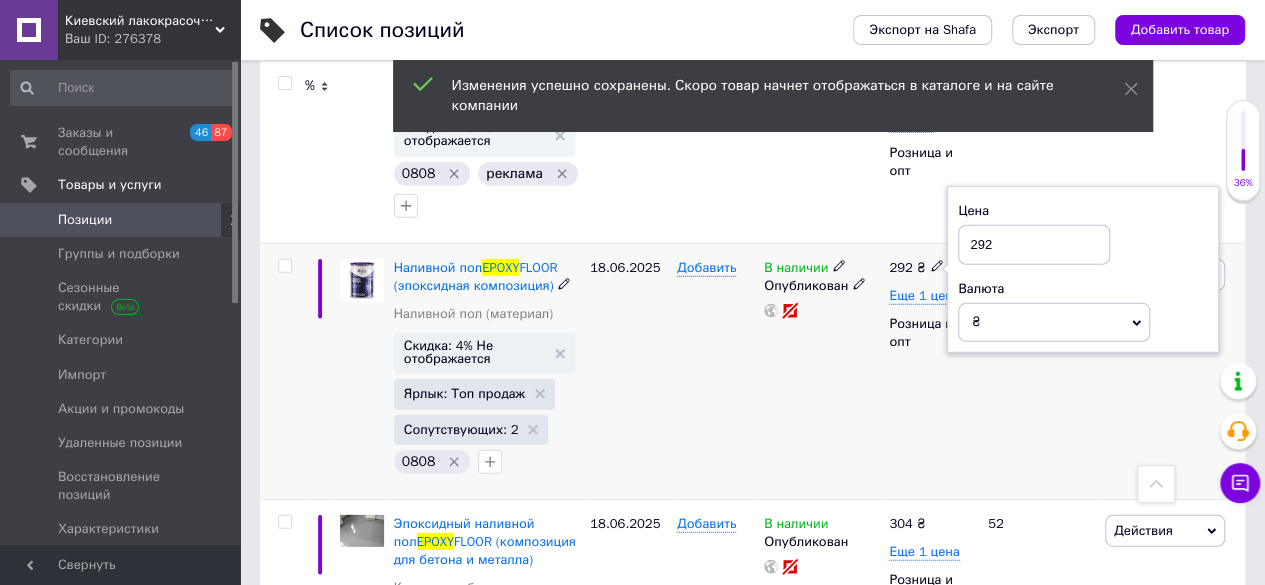 drag, startPoint x: 1003, startPoint y: 235, endPoint x: 958, endPoint y: 235, distance: 45 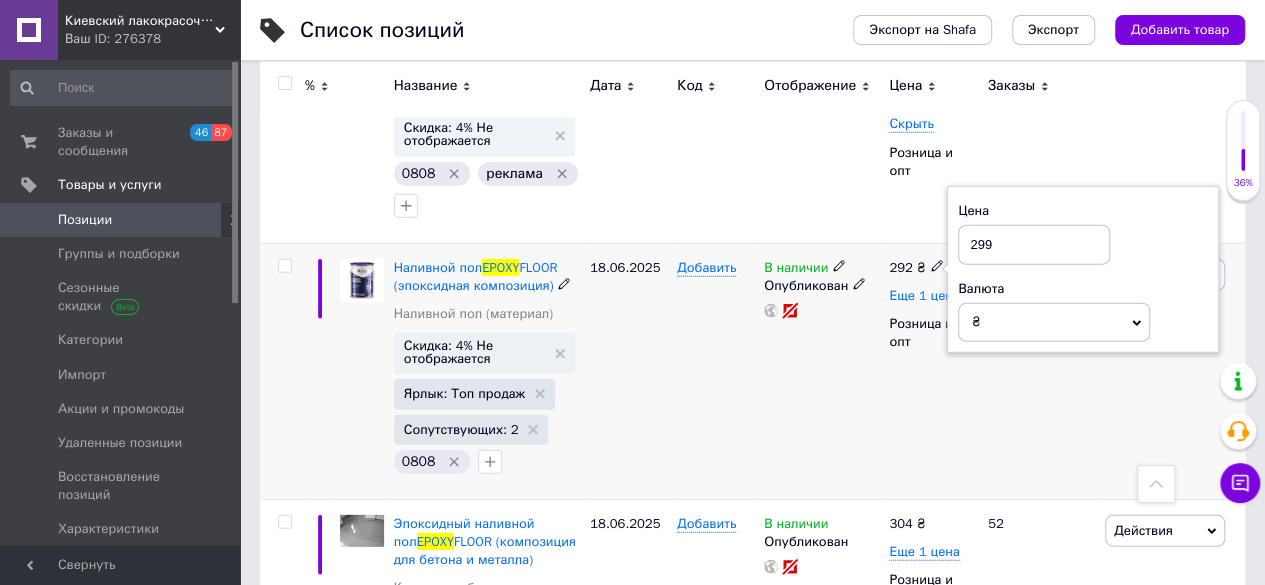 type on "299" 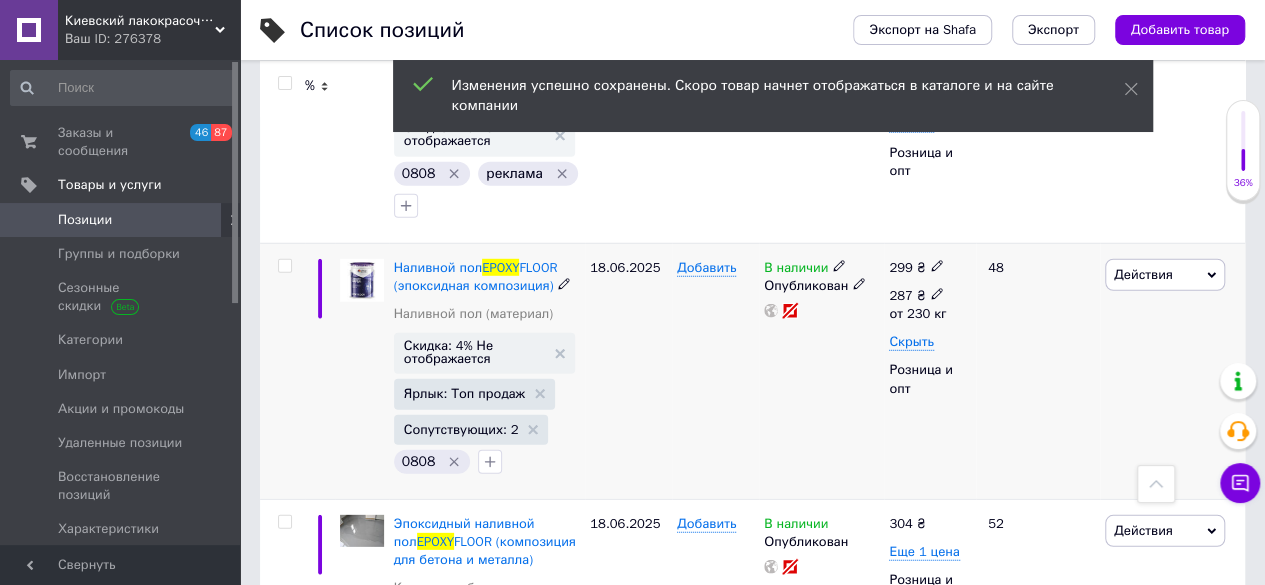 click 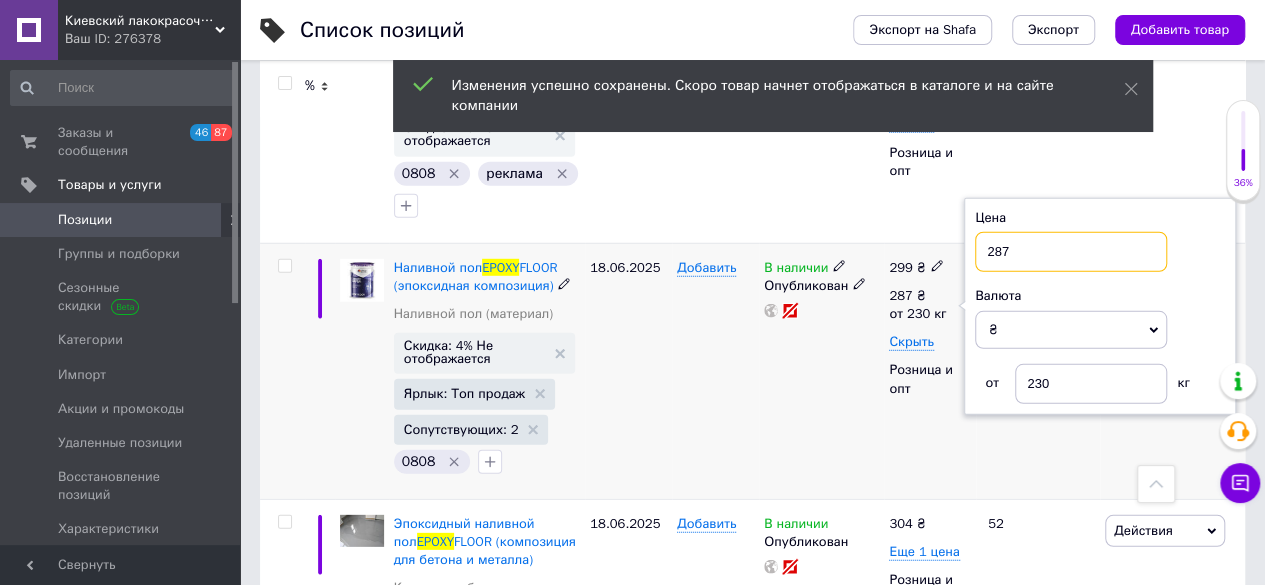 drag, startPoint x: 988, startPoint y: 245, endPoint x: 976, endPoint y: 245, distance: 12 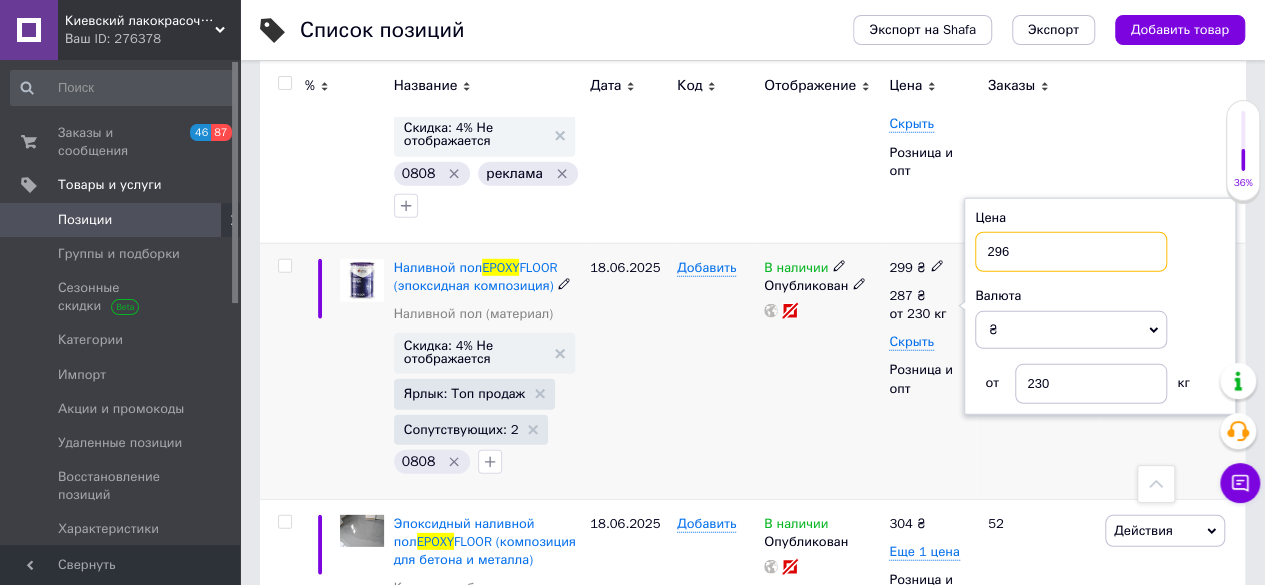 type on "296" 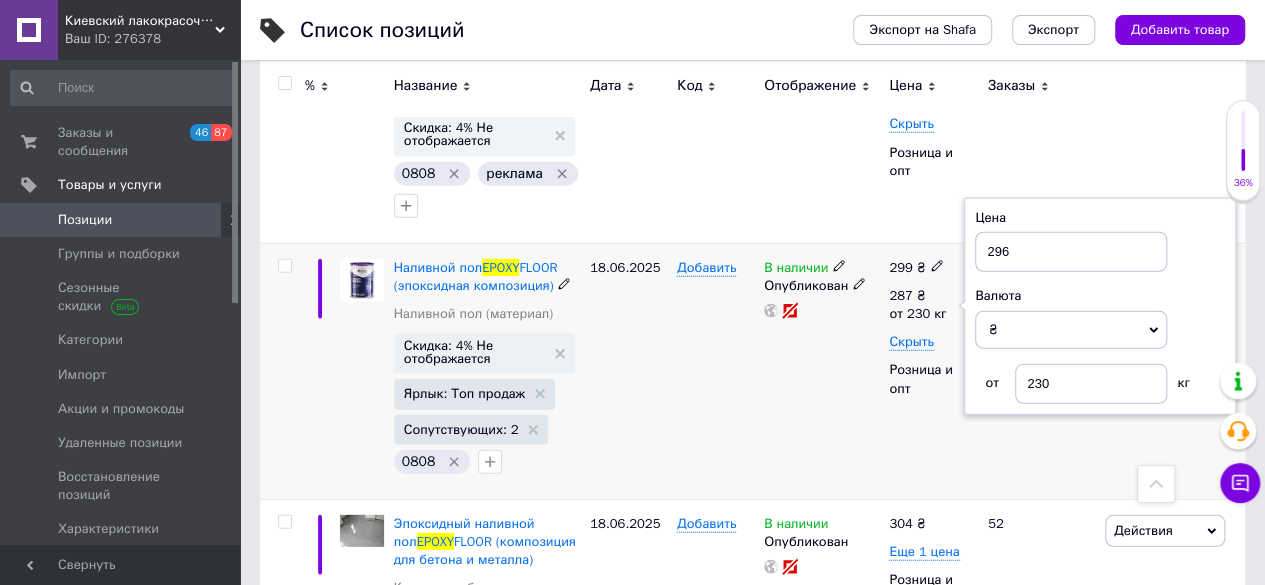 click on "В наличии Опубликован" at bounding box center [821, 371] 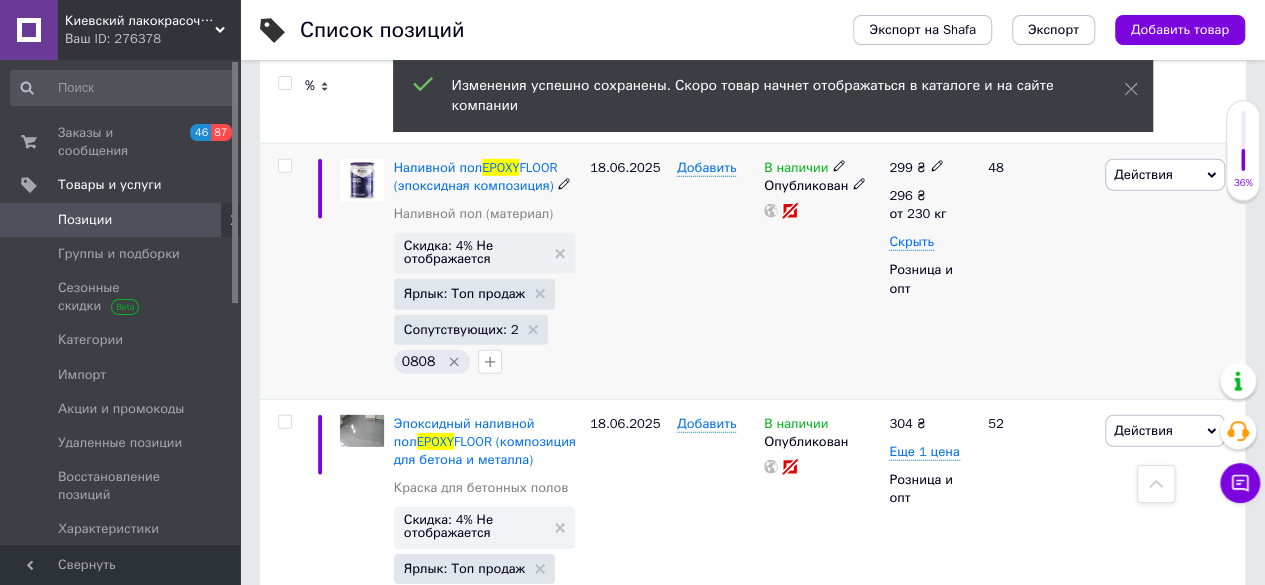 scroll, scrollTop: 2900, scrollLeft: 0, axis: vertical 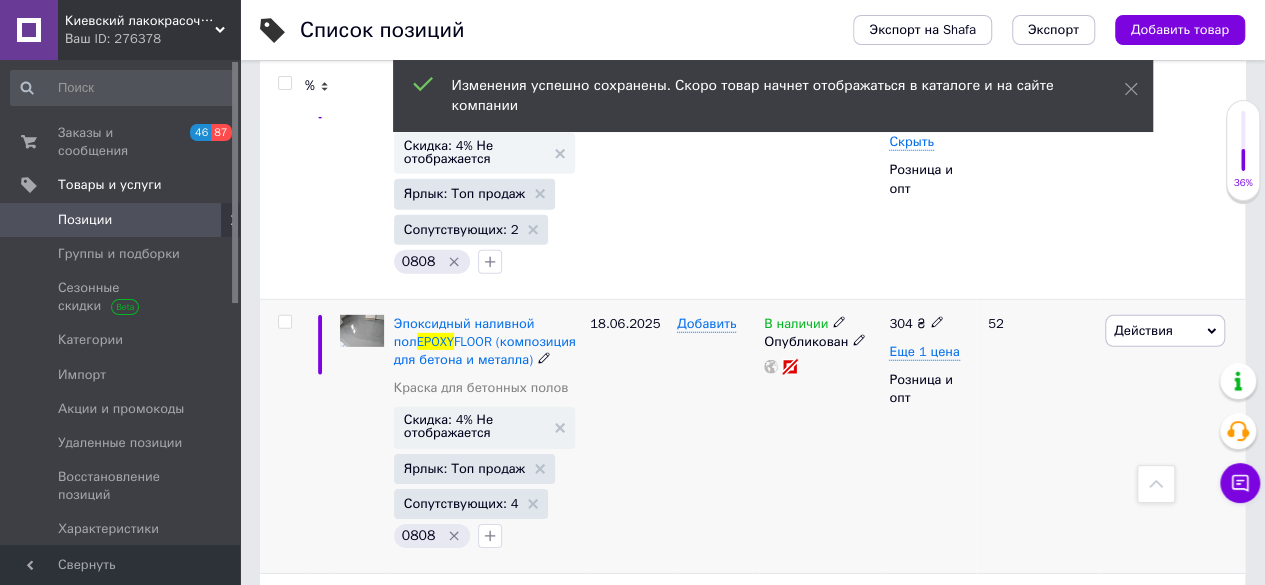click 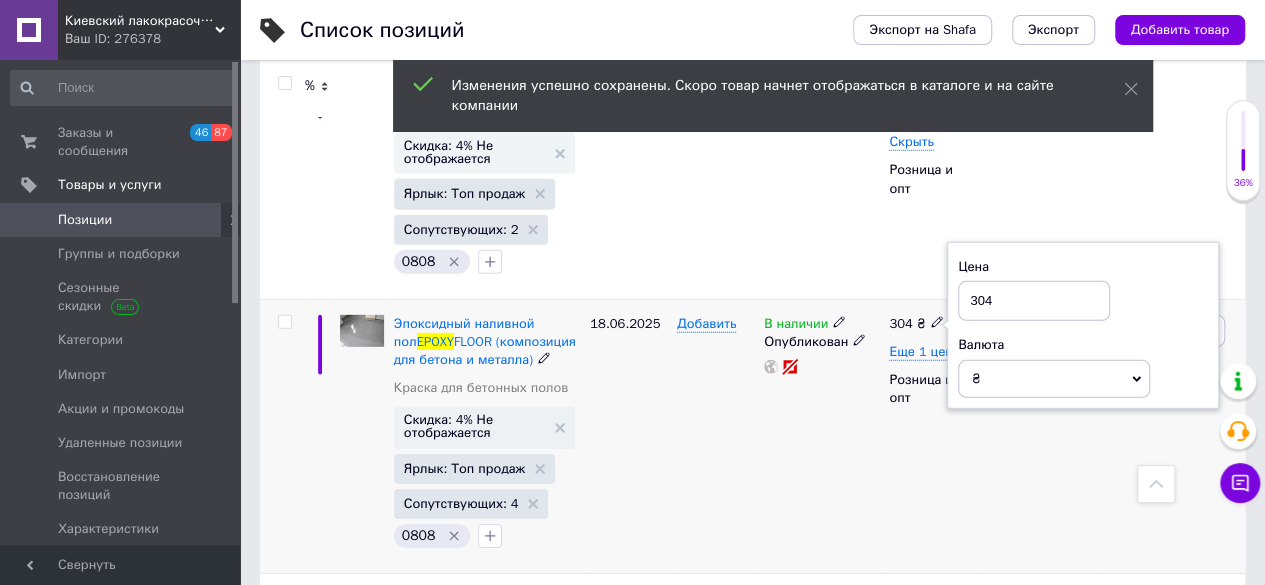 drag, startPoint x: 1020, startPoint y: 280, endPoint x: 948, endPoint y: 281, distance: 72.00694 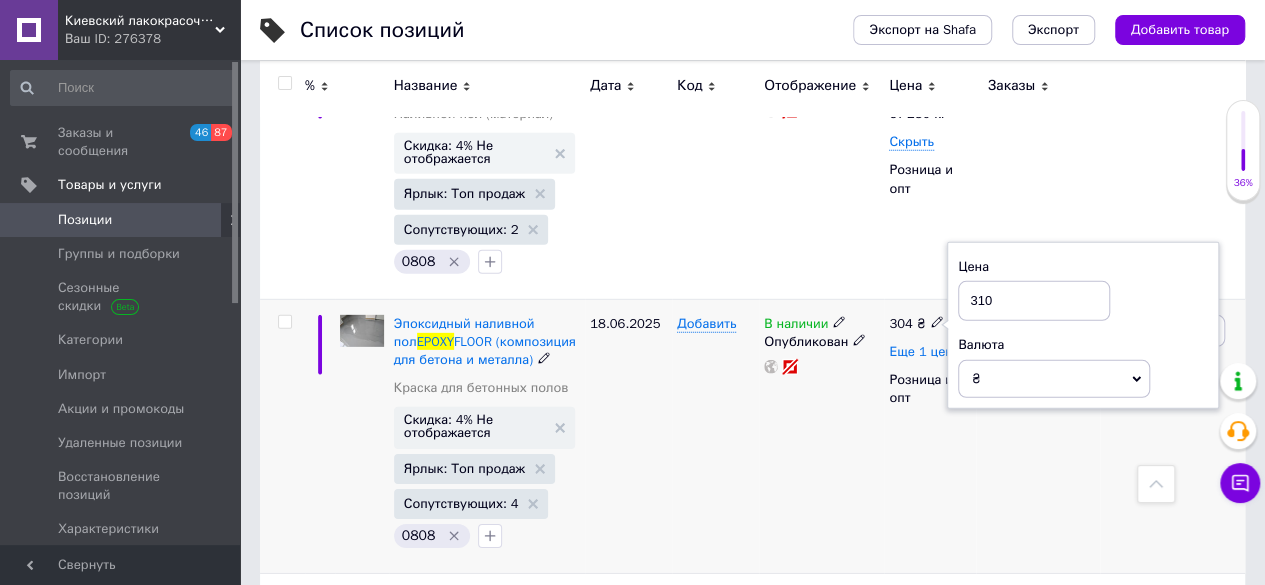 type on "310" 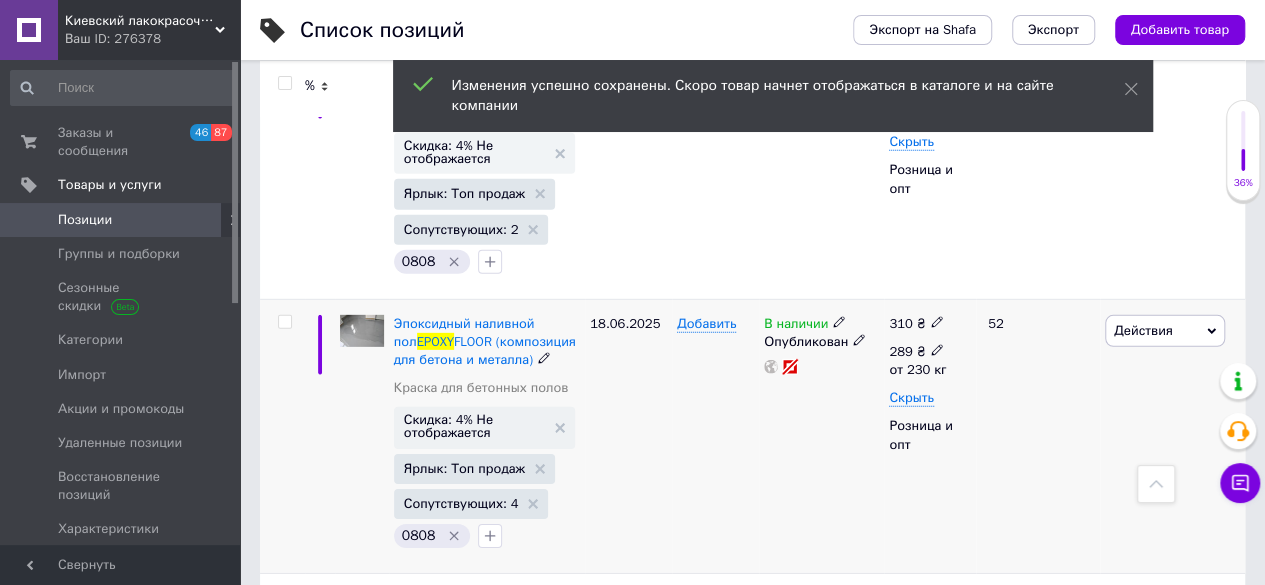 click 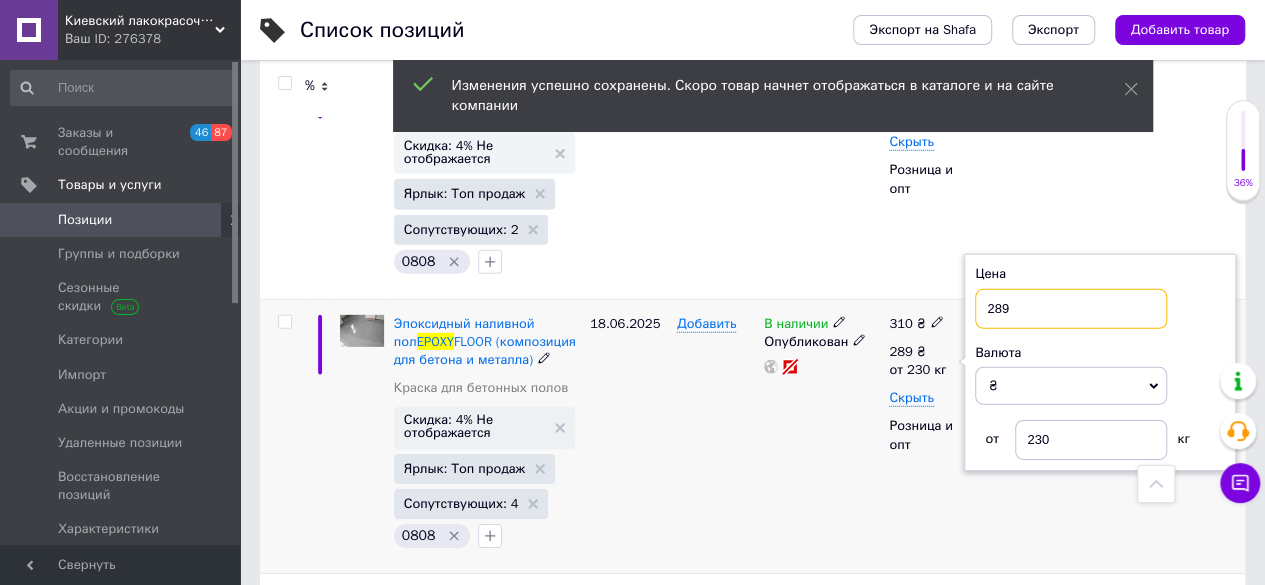 drag, startPoint x: 1021, startPoint y: 306, endPoint x: 939, endPoint y: 303, distance: 82.05486 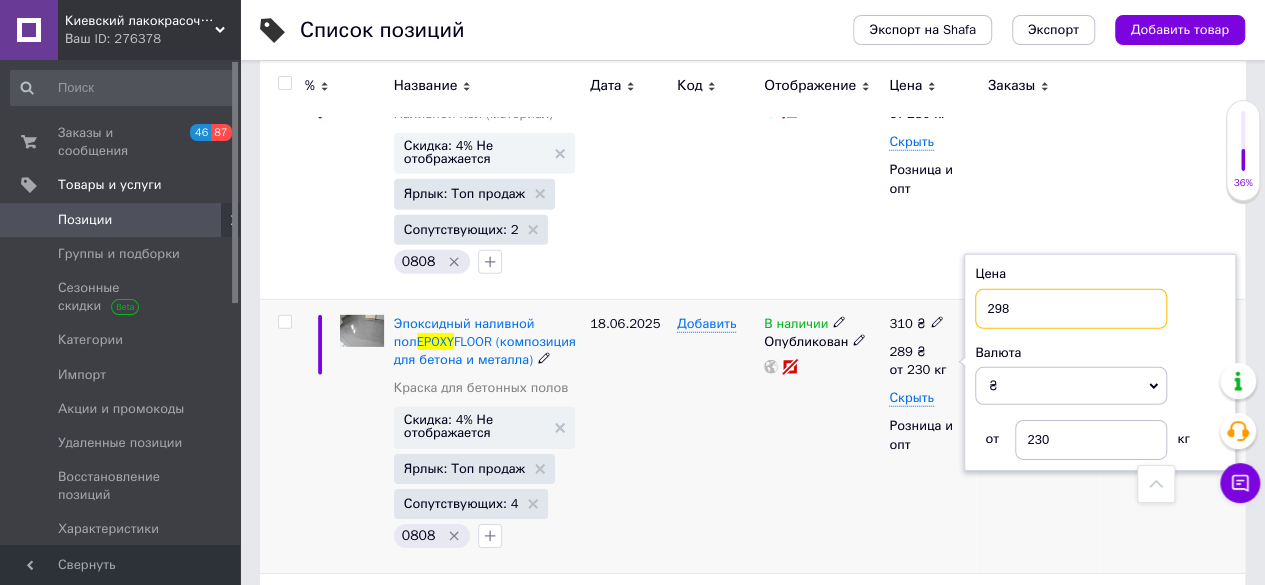 type on "298" 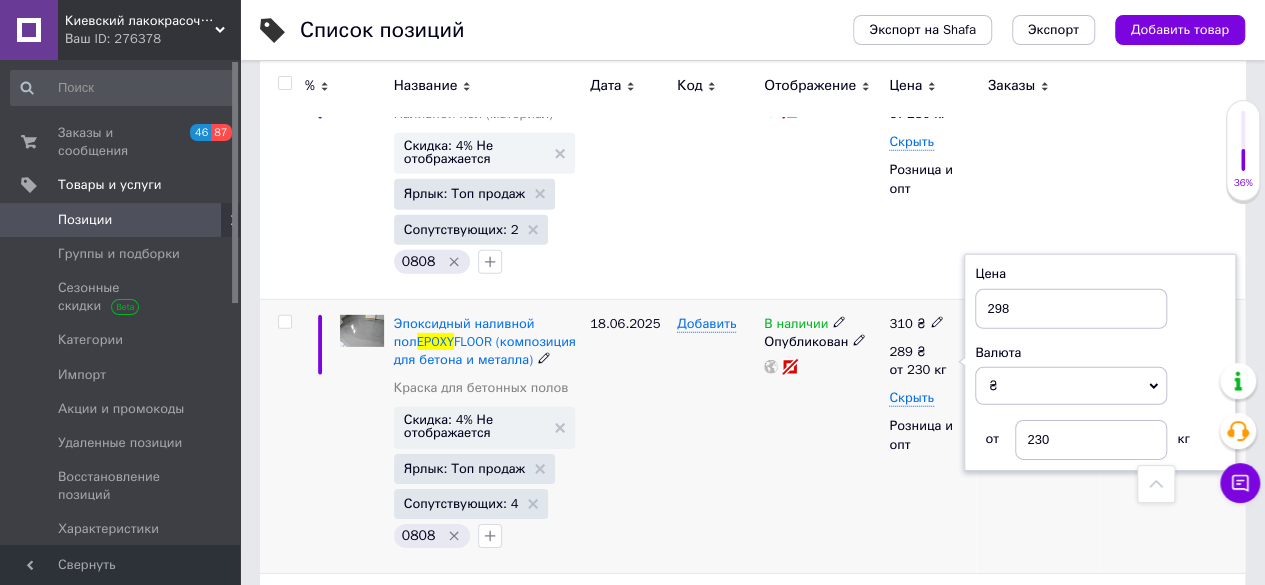 click on "В наличии Опубликован" at bounding box center [821, 436] 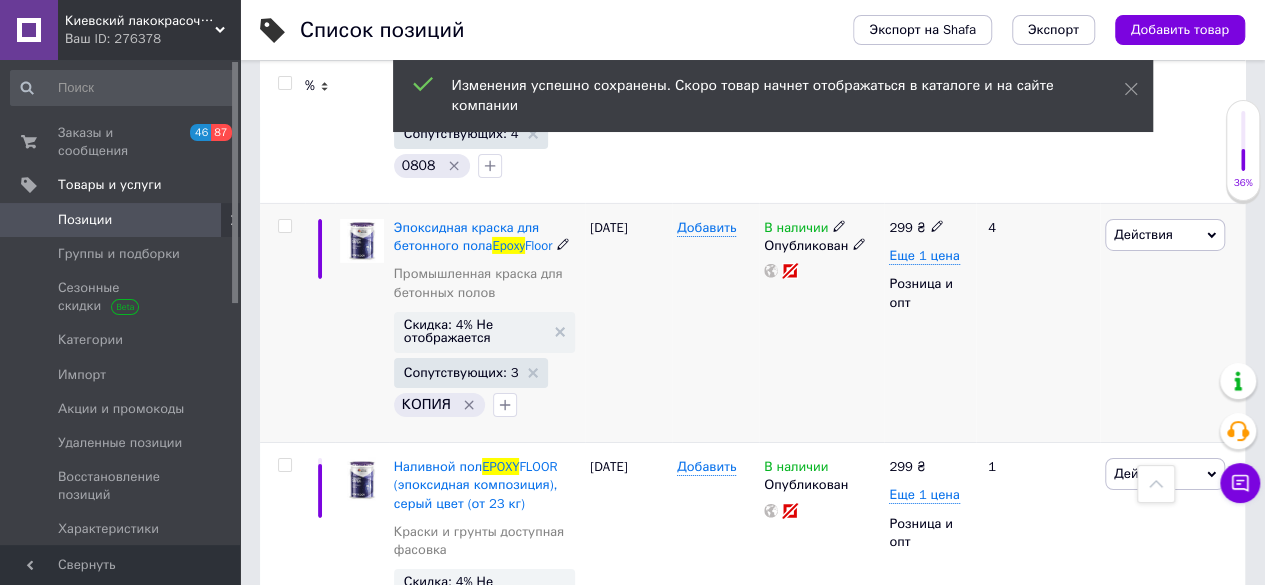 scroll, scrollTop: 3300, scrollLeft: 0, axis: vertical 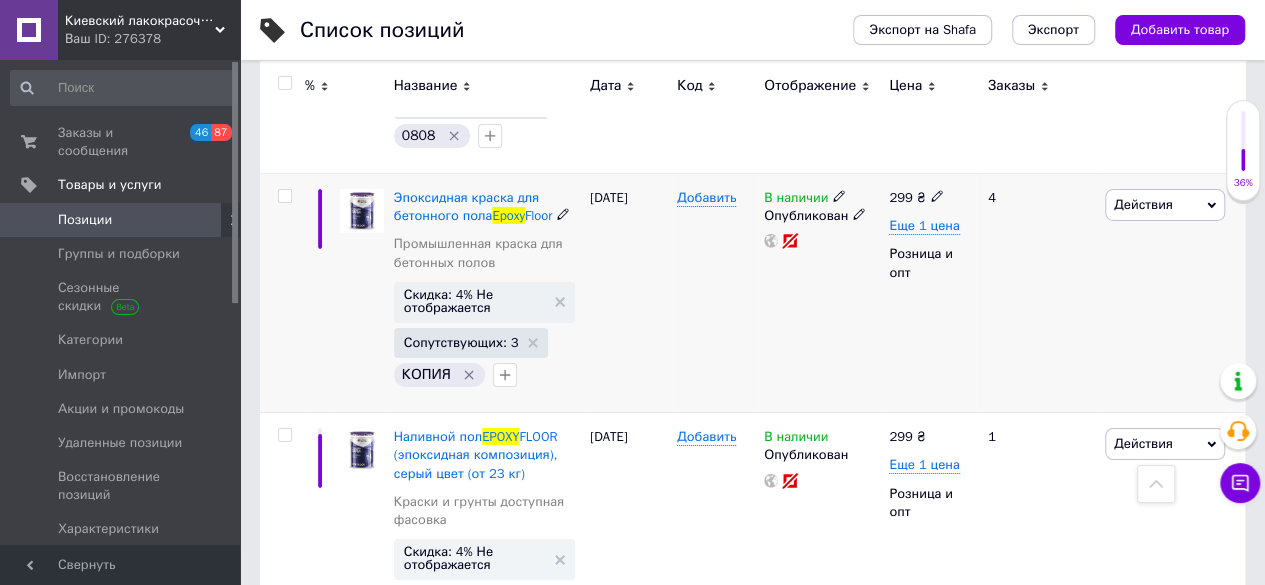 click on "299   ₴ Еще 1 цена Розница и опт" at bounding box center [930, 235] 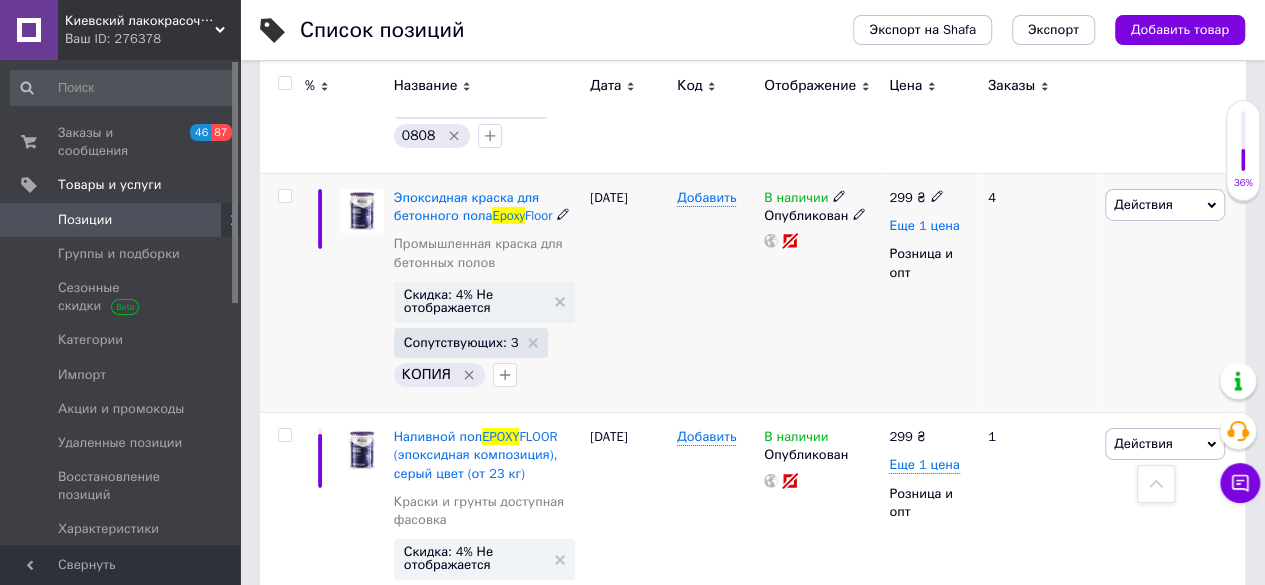 click on "Еще 1 цена" at bounding box center [924, 226] 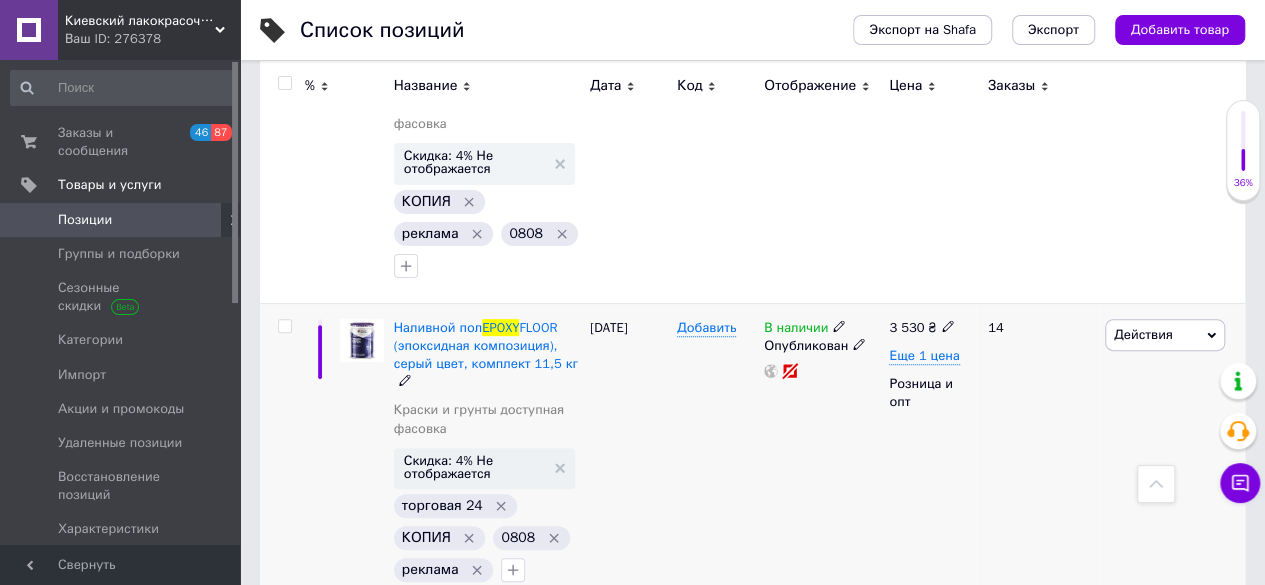 scroll, scrollTop: 4000, scrollLeft: 0, axis: vertical 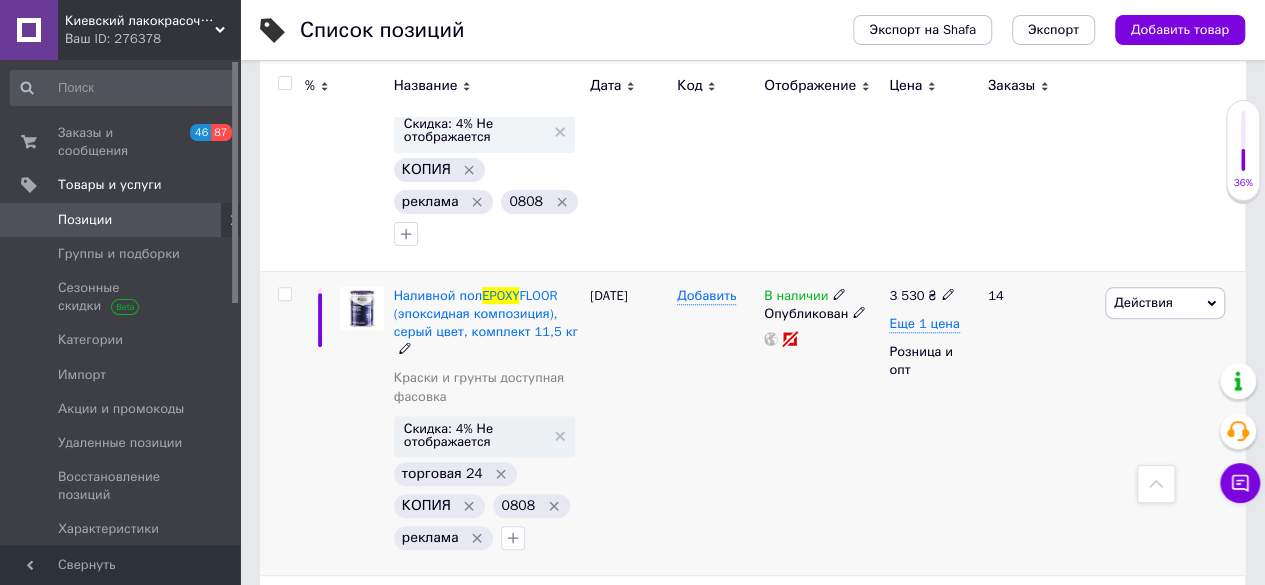 click 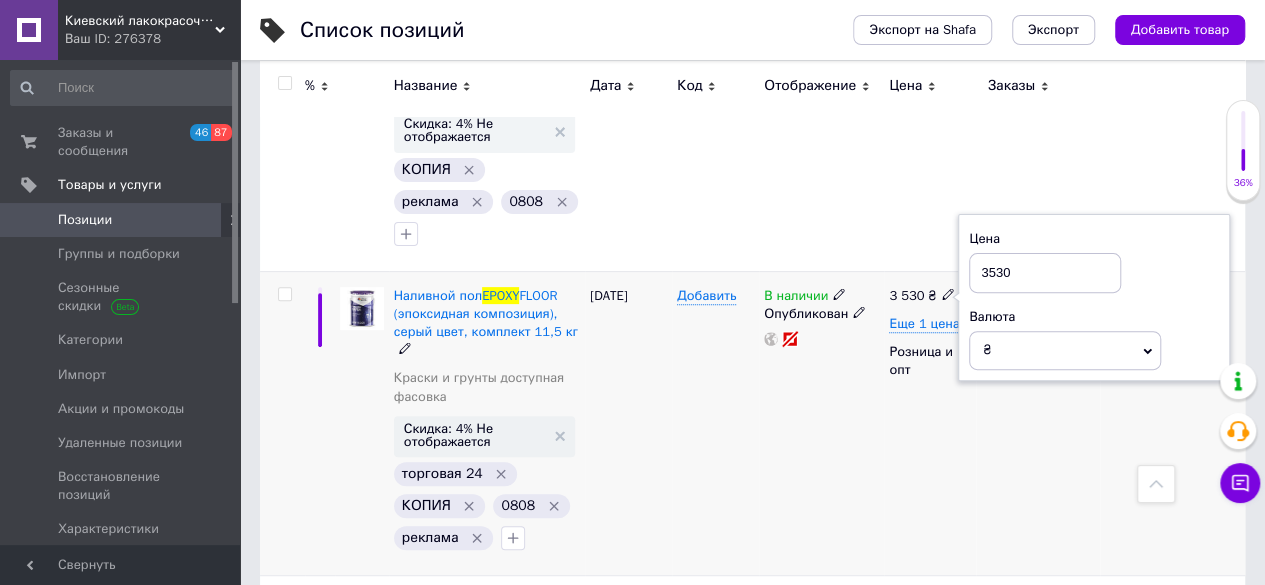 click on "3 530   ₴ Цена 3530 Валюта ₴ $ € CHF £ ¥ PLN ₸ MDL HUF KGS CN¥ TRY ₩ lei Еще 1 цена Розница и опт" at bounding box center (930, 423) 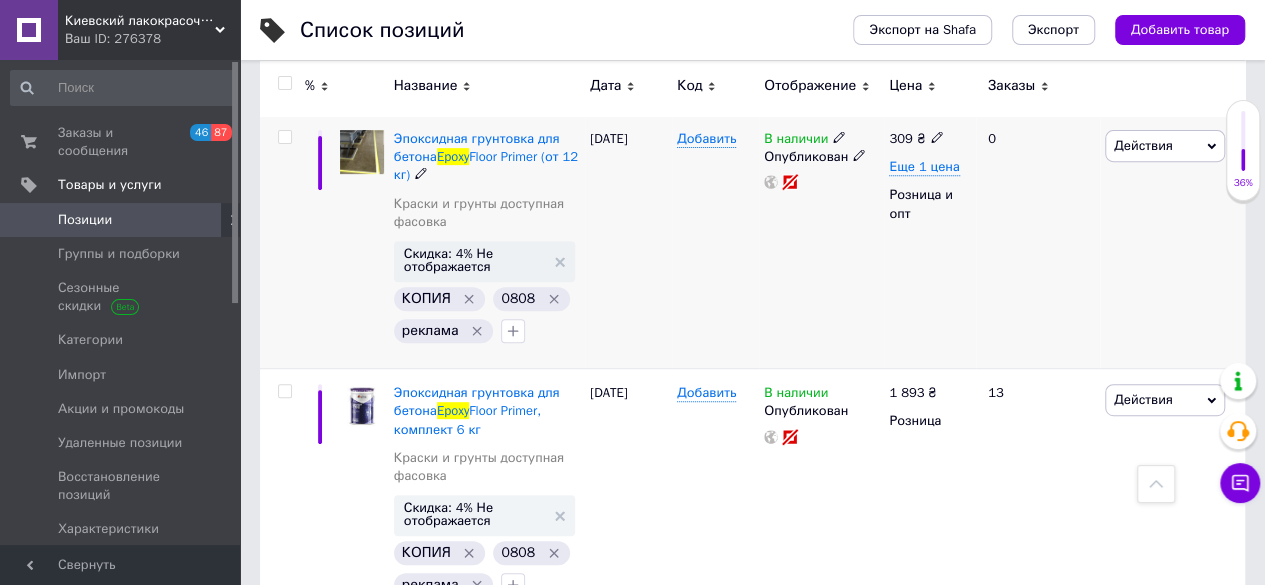 scroll, scrollTop: 0, scrollLeft: 0, axis: both 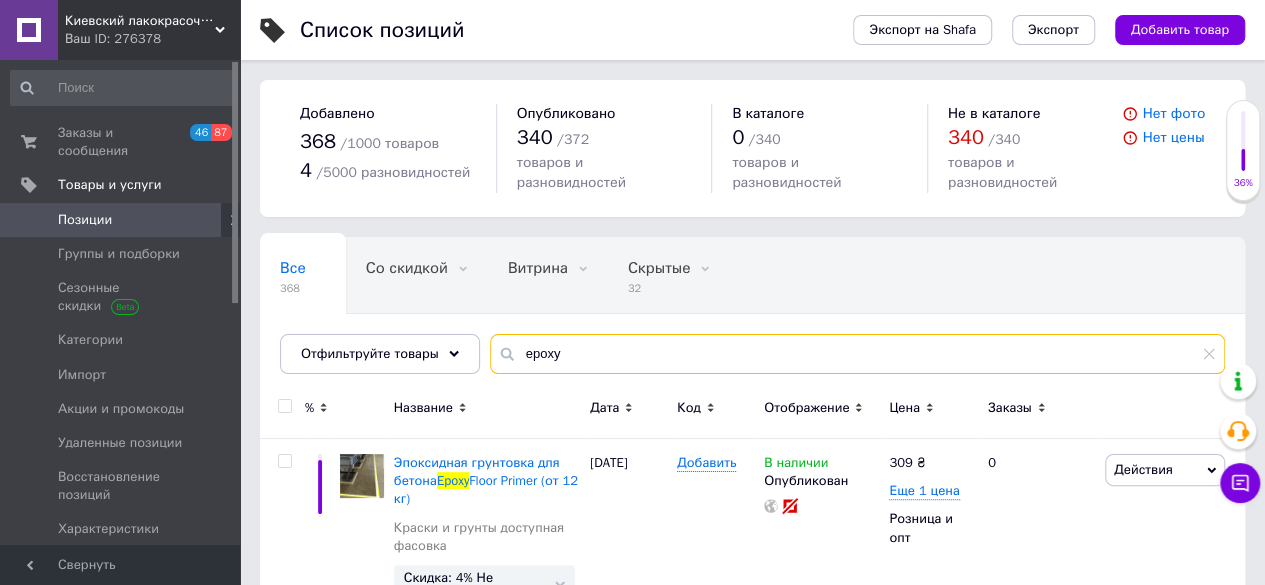 drag, startPoint x: 592, startPoint y: 343, endPoint x: 500, endPoint y: 341, distance: 92.021736 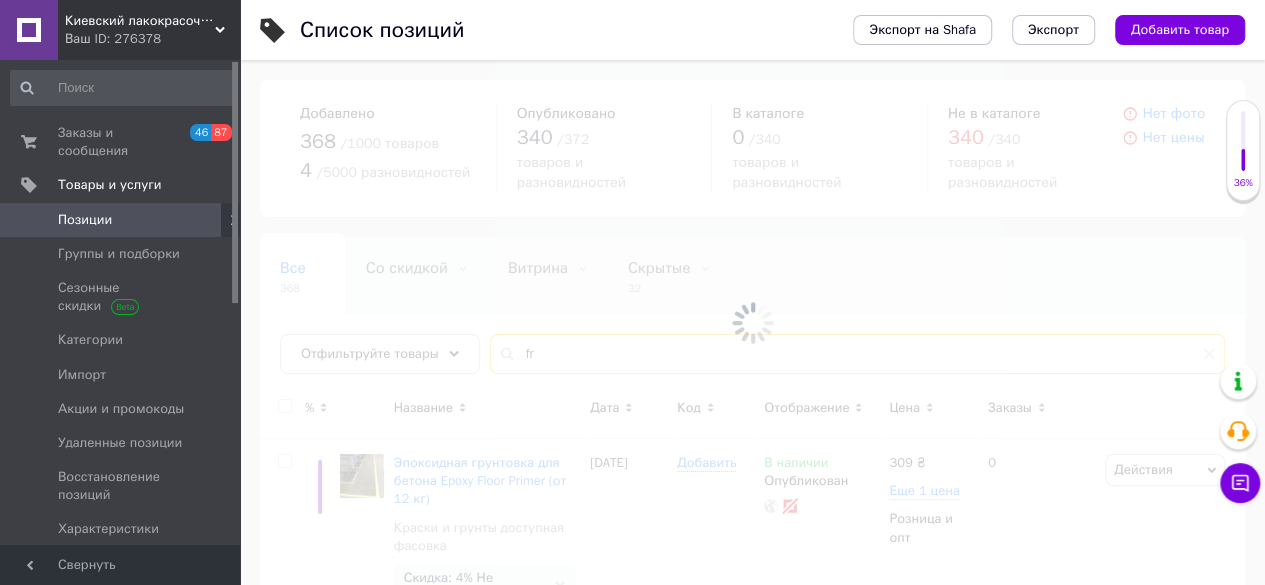 type on "f" 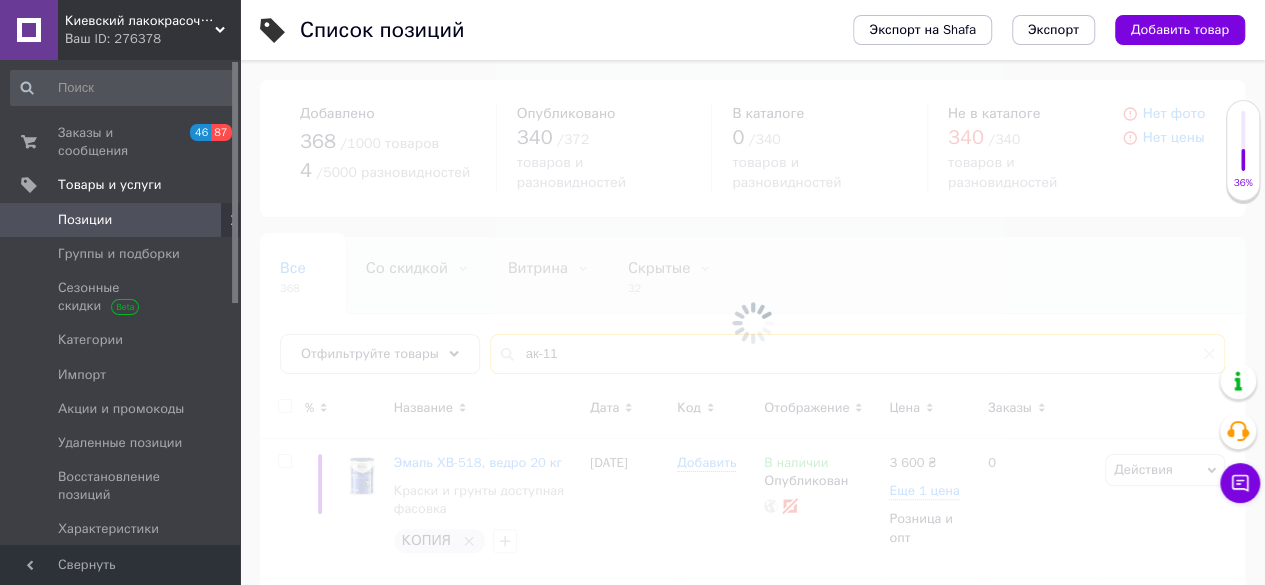 type on "ак-11" 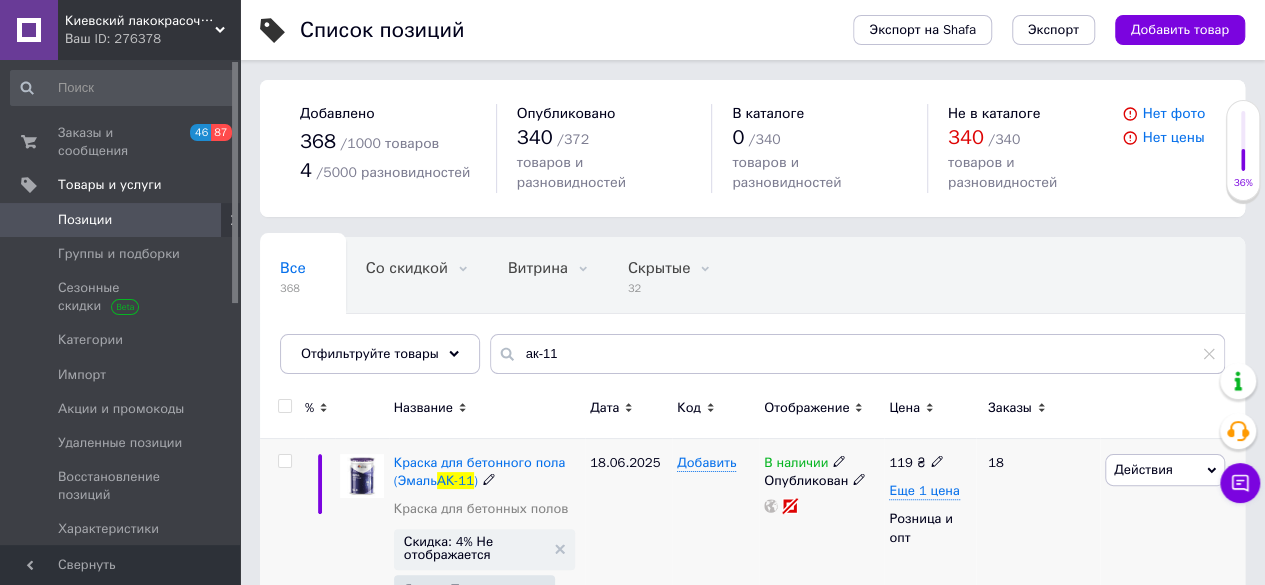 click 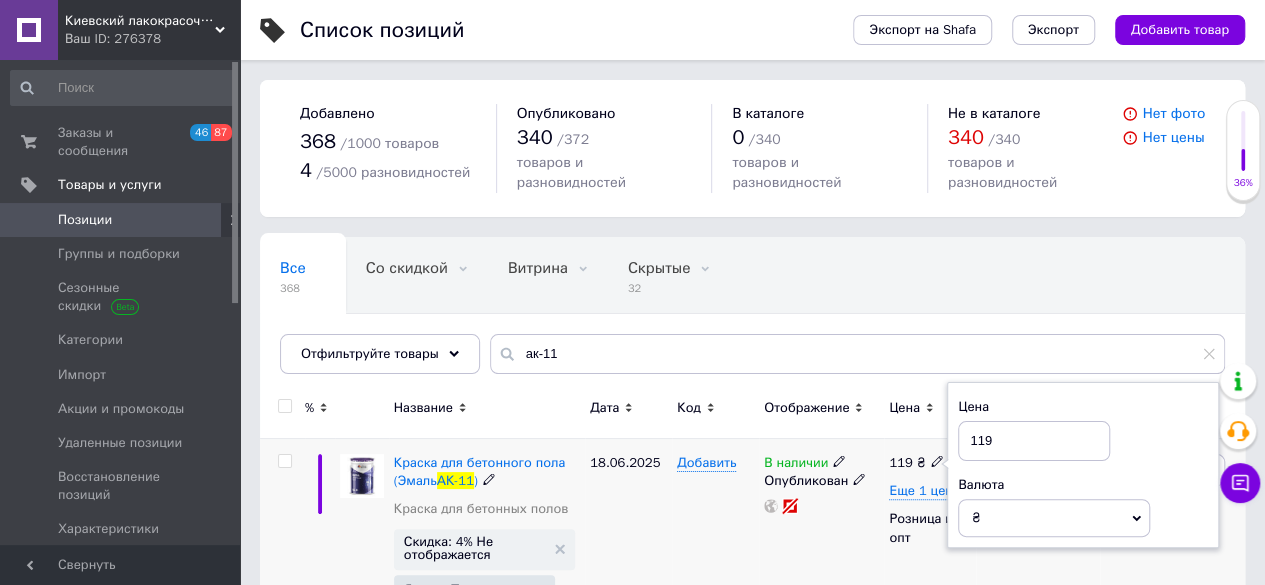 drag, startPoint x: 1031, startPoint y: 429, endPoint x: 962, endPoint y: 429, distance: 69 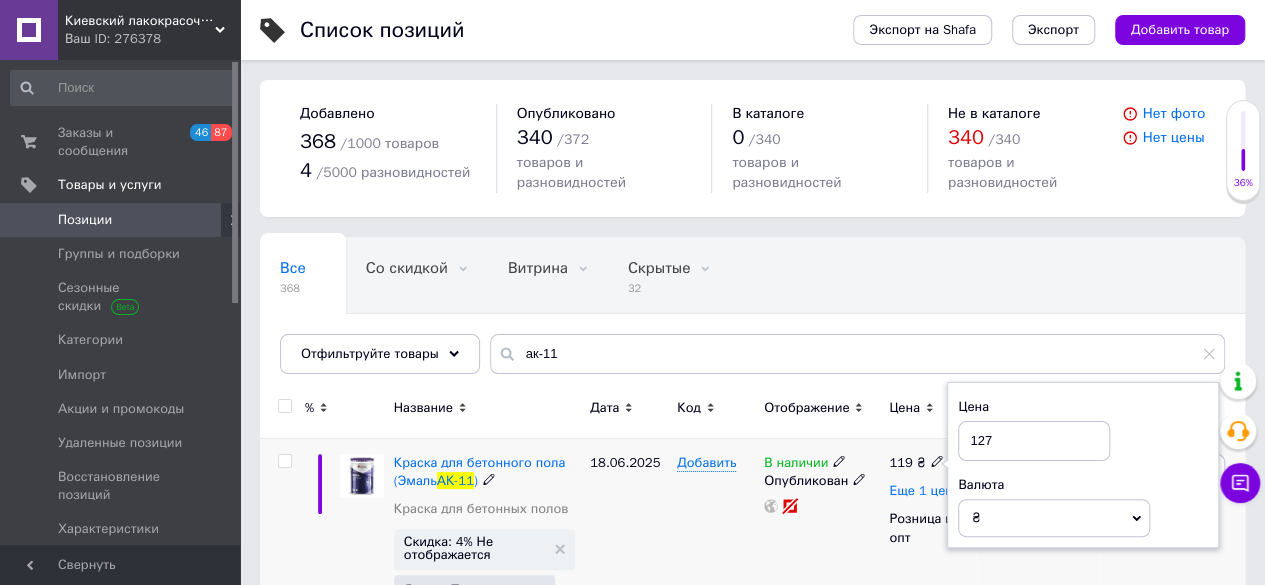 type on "127" 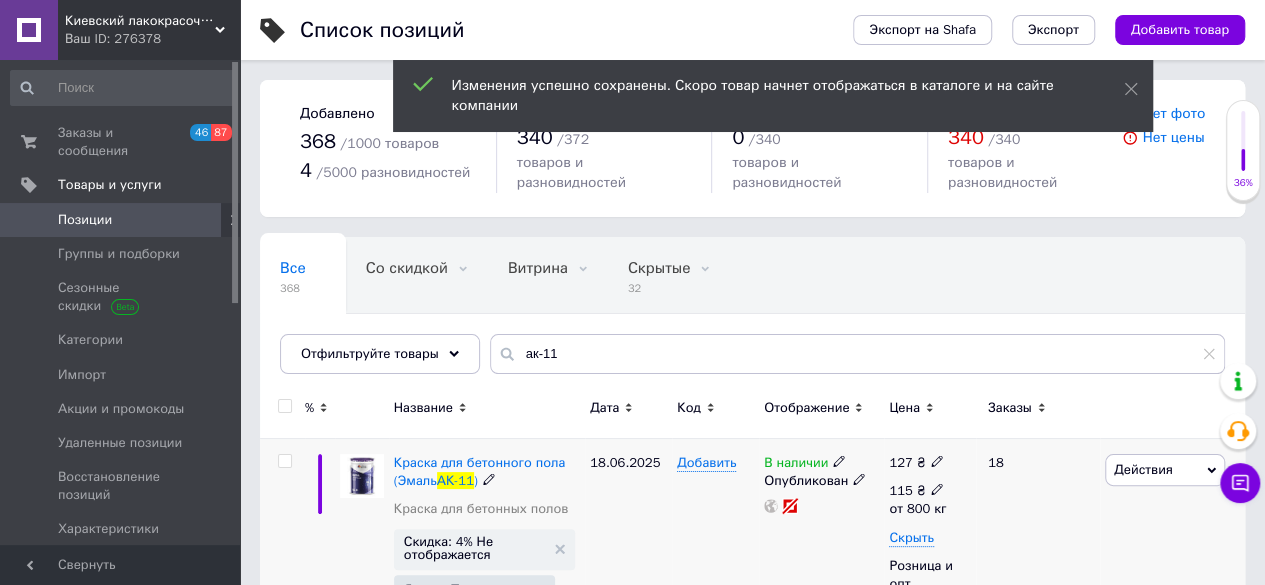 click 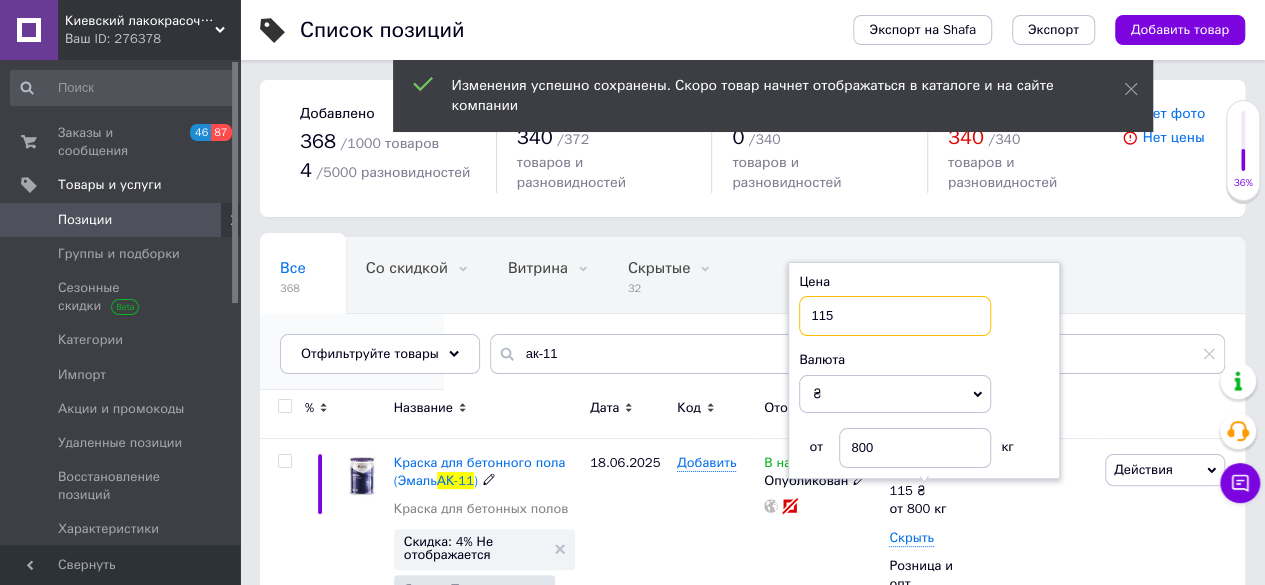 drag, startPoint x: 862, startPoint y: 308, endPoint x: 751, endPoint y: 294, distance: 111.8794 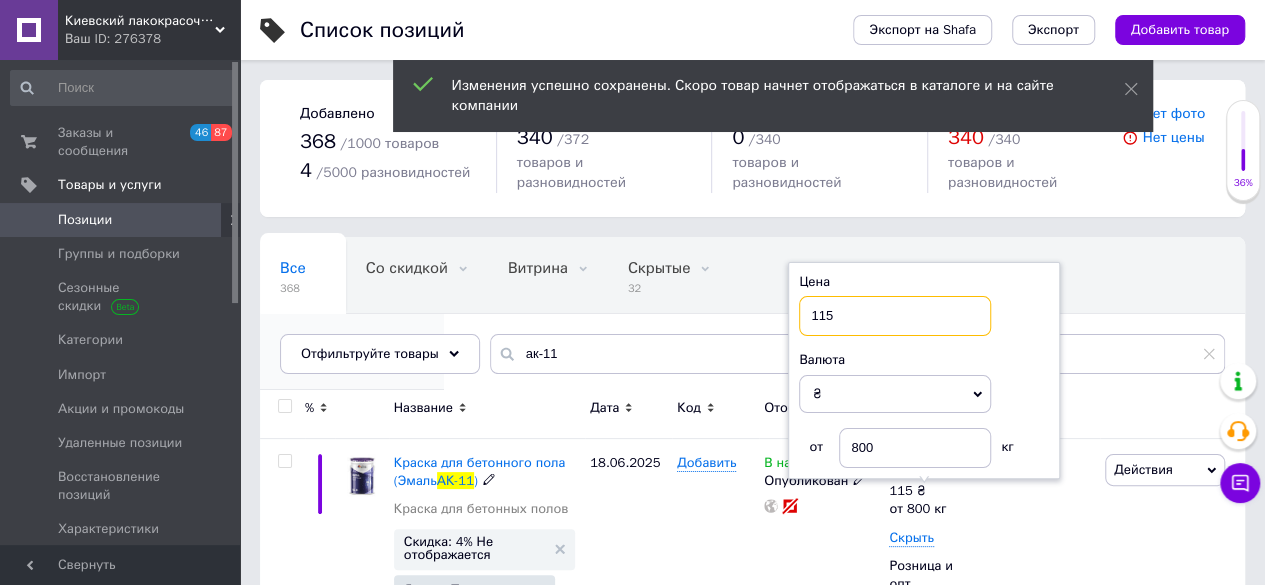 click on "Все 368 Со скидкой 0 Удалить Редактировать Витрина 0 Удалить Редактировать Скрытые 32 Удалить Редактировать Опубликованные 336 Удалить Редактировать Ok Отфильтровано...  Сохранить Мы ничего не нашли Возможно, ошибка в слове  или нет соответствий по вашему запросу. Все 368 Со скидкой 0 Витрина 0 Скрытые 32 Опубликованные 336 Отфильтруйте товары ак-11 % Название Дата Код Отображение Цена Заказы Краска для бетонного пола (Эмаль  АК-11 ) Краска для бетонных полов Скидка: 4% Не отображается Ярлык: Топ продаж 0808   теги   Еще 3 разновидности [DATE] Добавить В наличии 127   ₴ 115   ₴" at bounding box center [752, 2464] 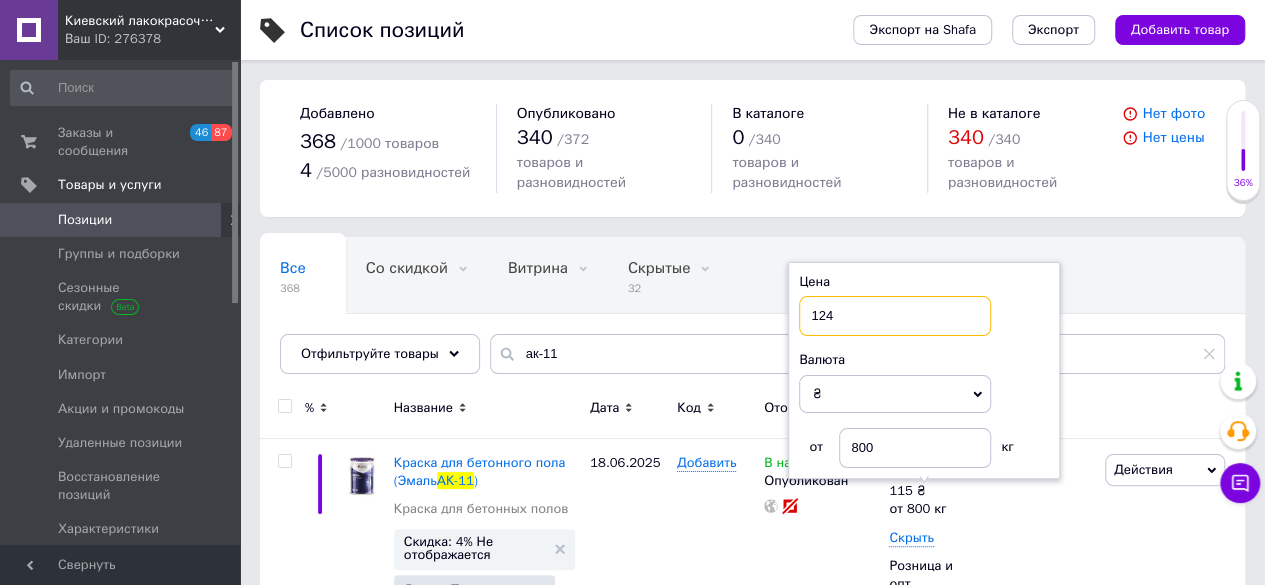 type on "124" 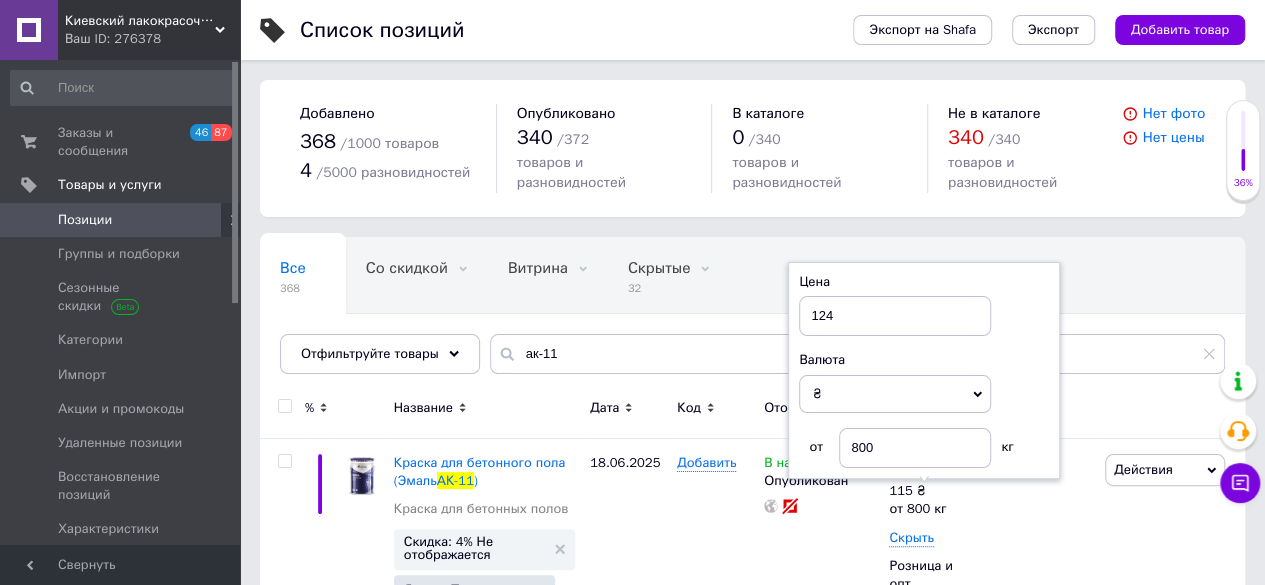 click on "Код" at bounding box center [715, 411] 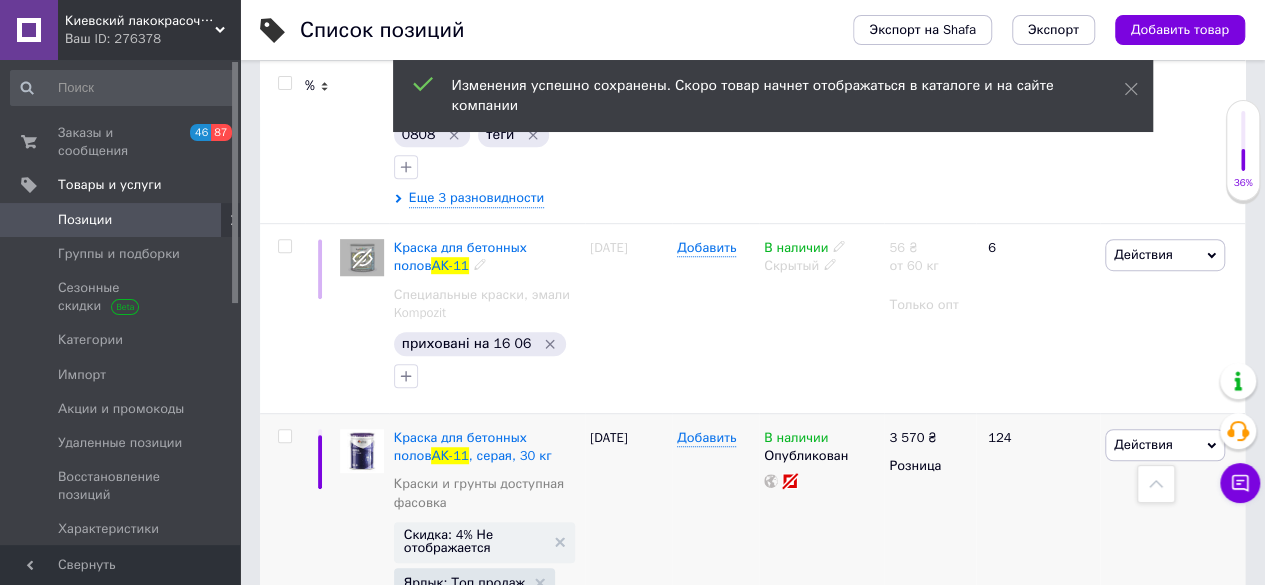 scroll, scrollTop: 500, scrollLeft: 0, axis: vertical 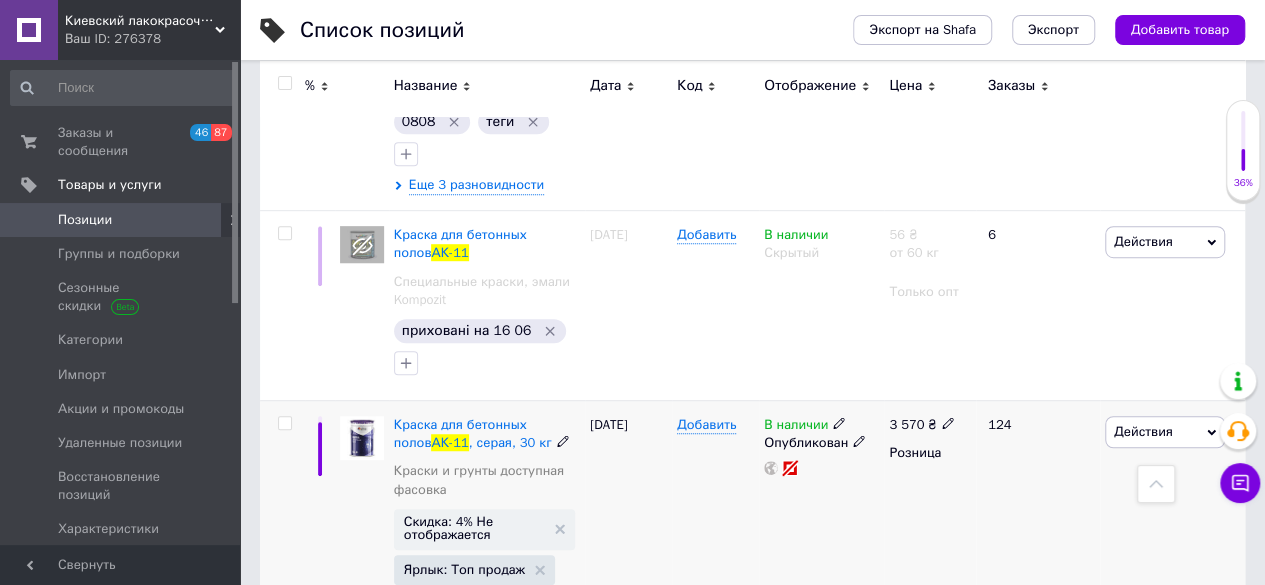 click 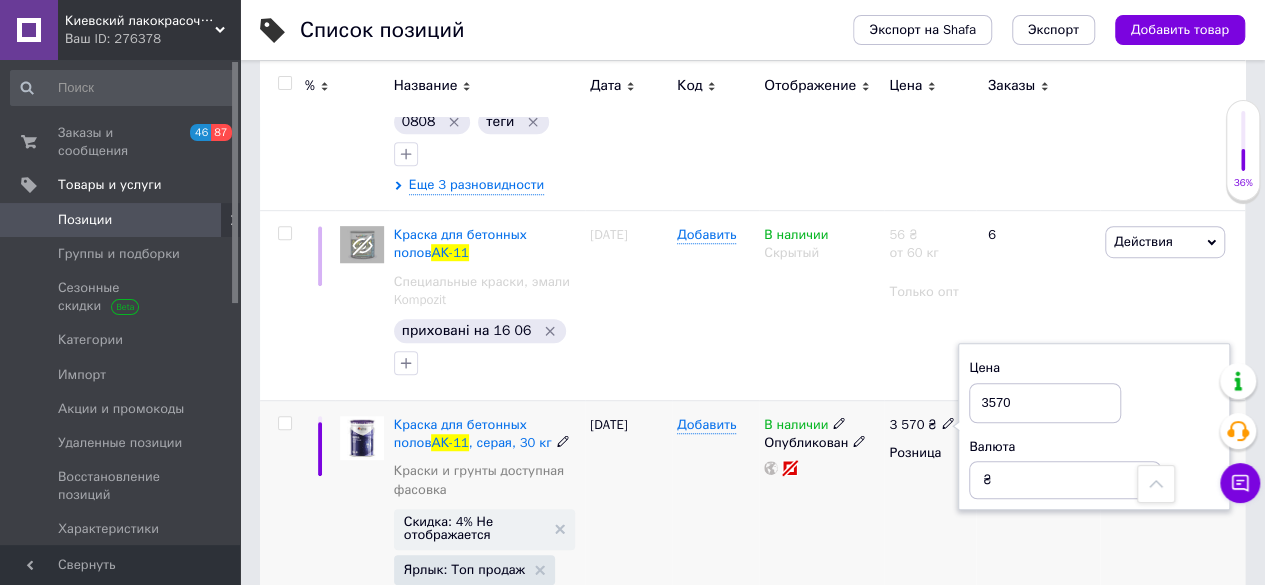 drag, startPoint x: 1043, startPoint y: 361, endPoint x: 977, endPoint y: 363, distance: 66.0303 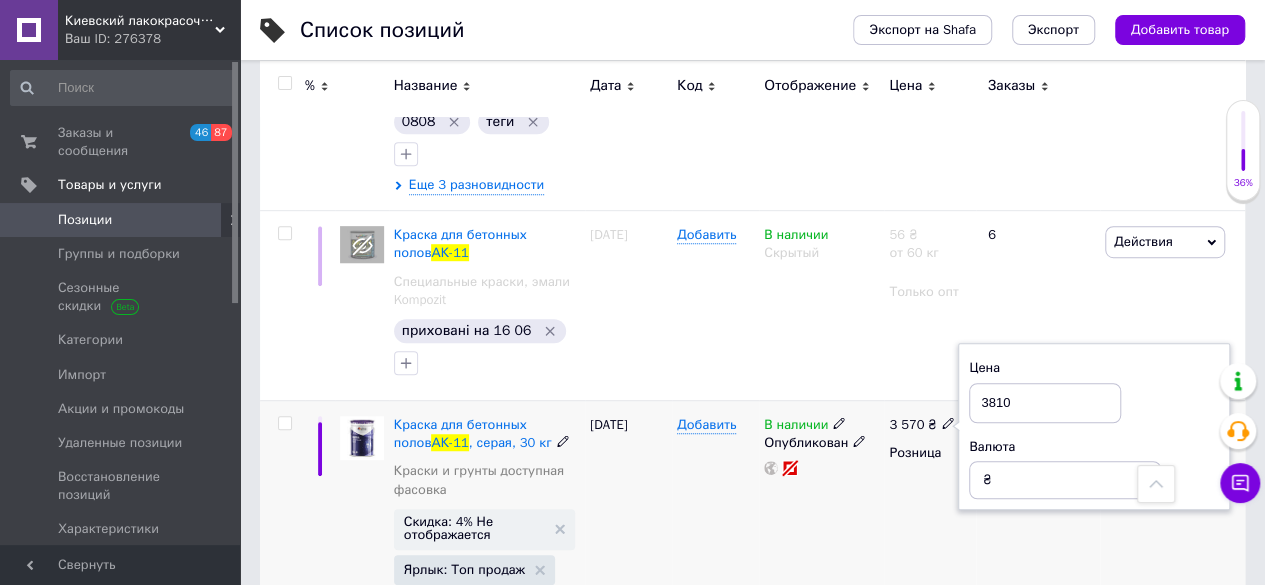 type on "3810" 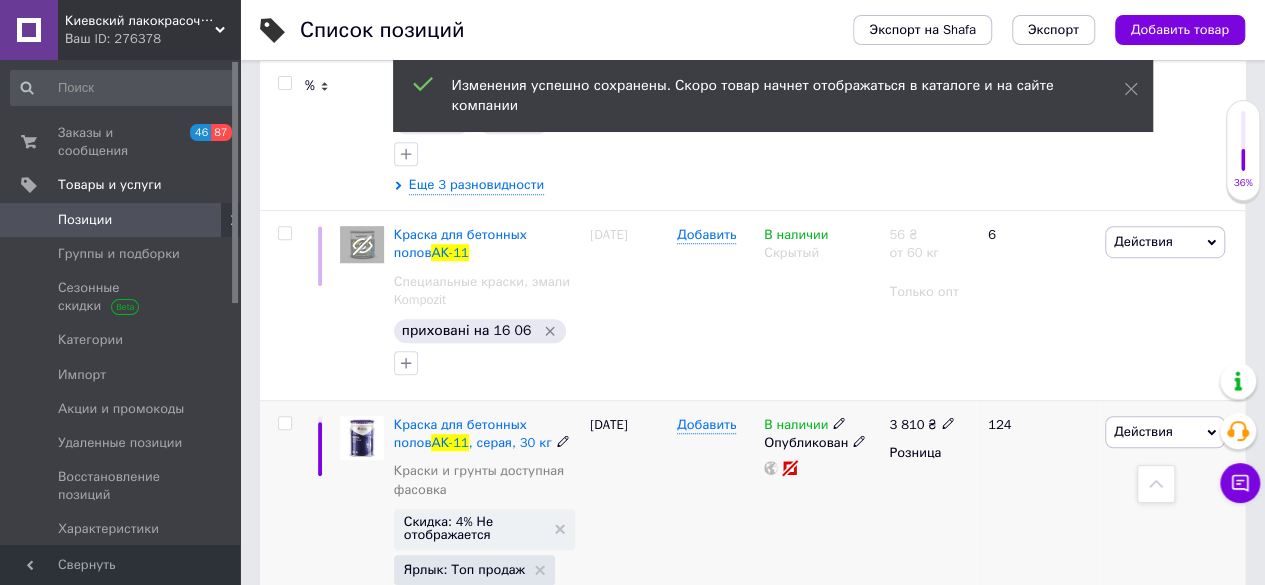 scroll, scrollTop: 700, scrollLeft: 0, axis: vertical 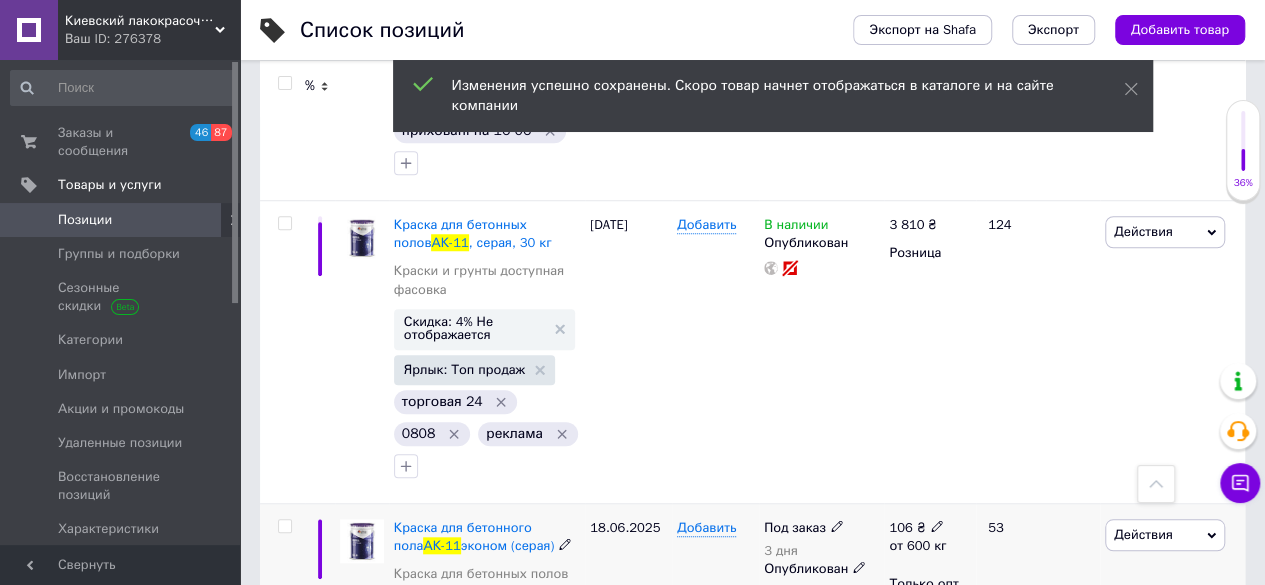 click 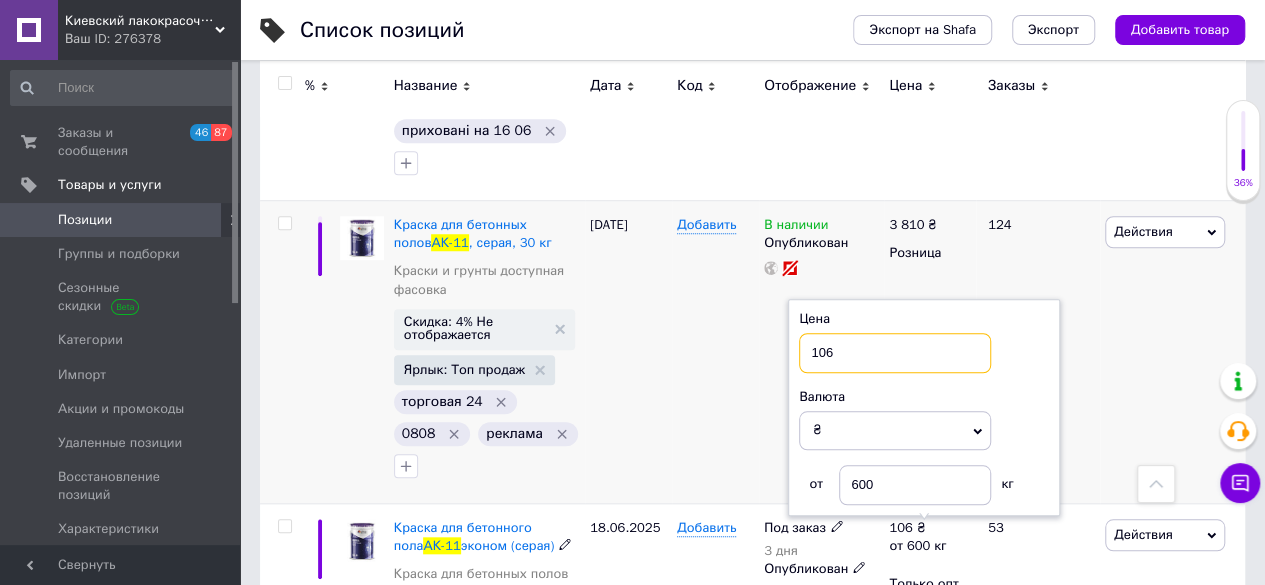 drag, startPoint x: 863, startPoint y: 314, endPoint x: 724, endPoint y: 300, distance: 139.70326 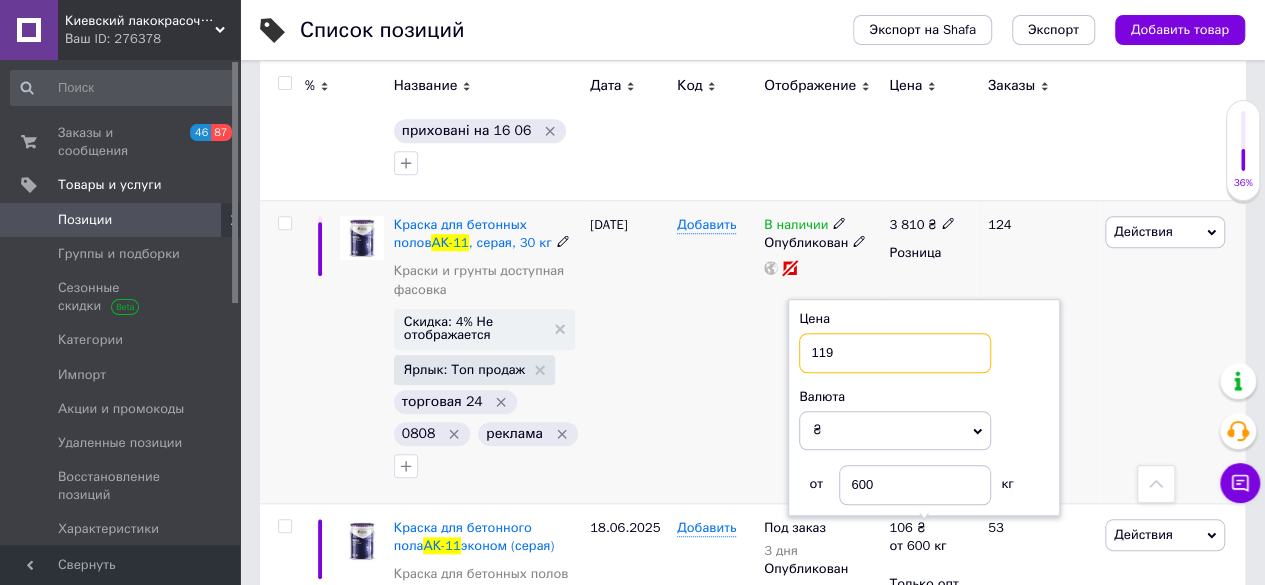 type on "119" 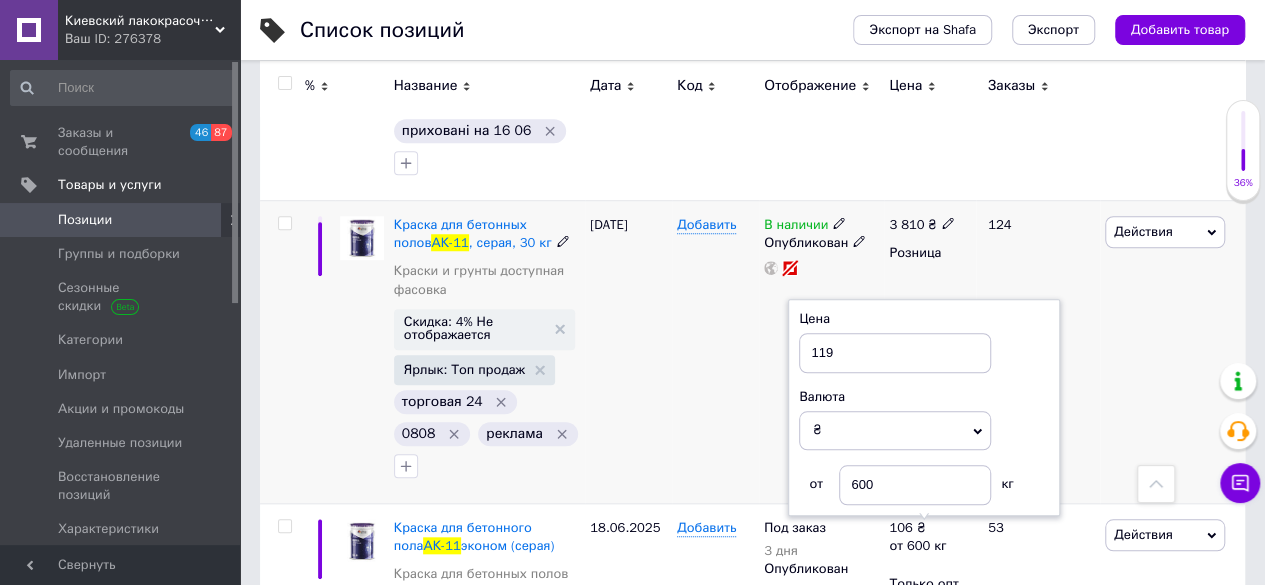 click on "Добавить" at bounding box center [715, 351] 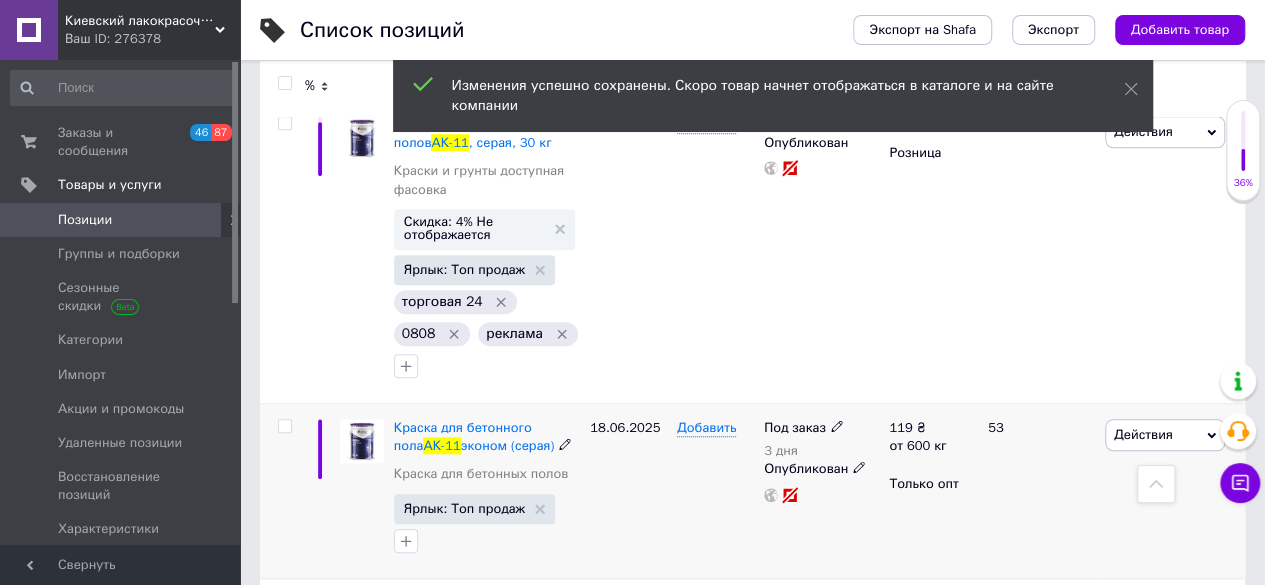 scroll, scrollTop: 900, scrollLeft: 0, axis: vertical 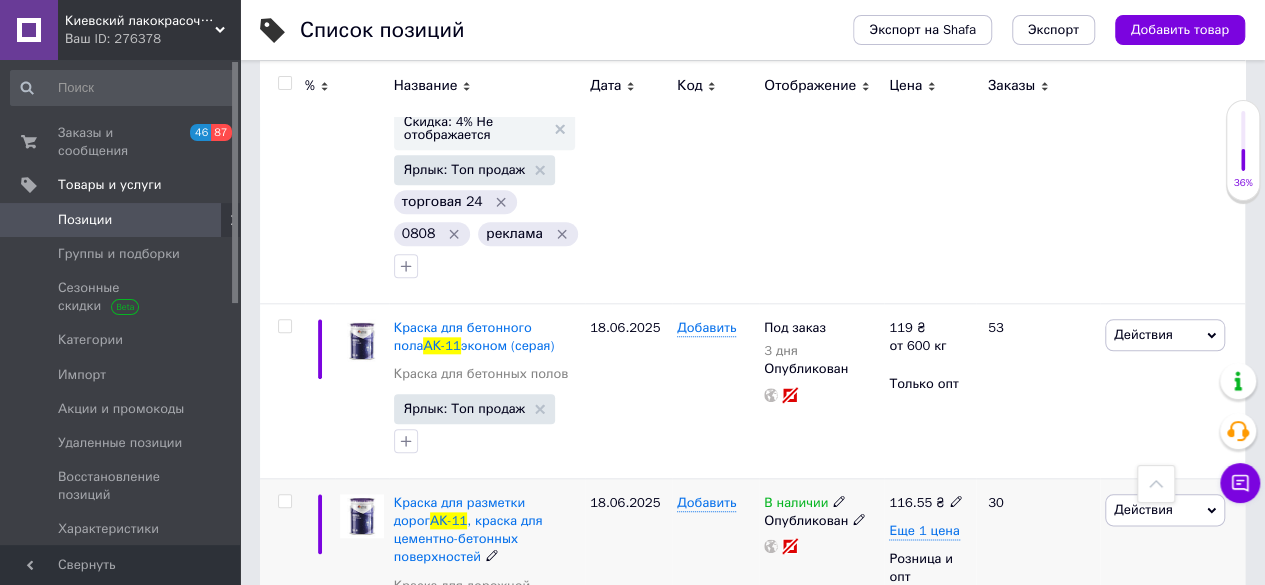 click 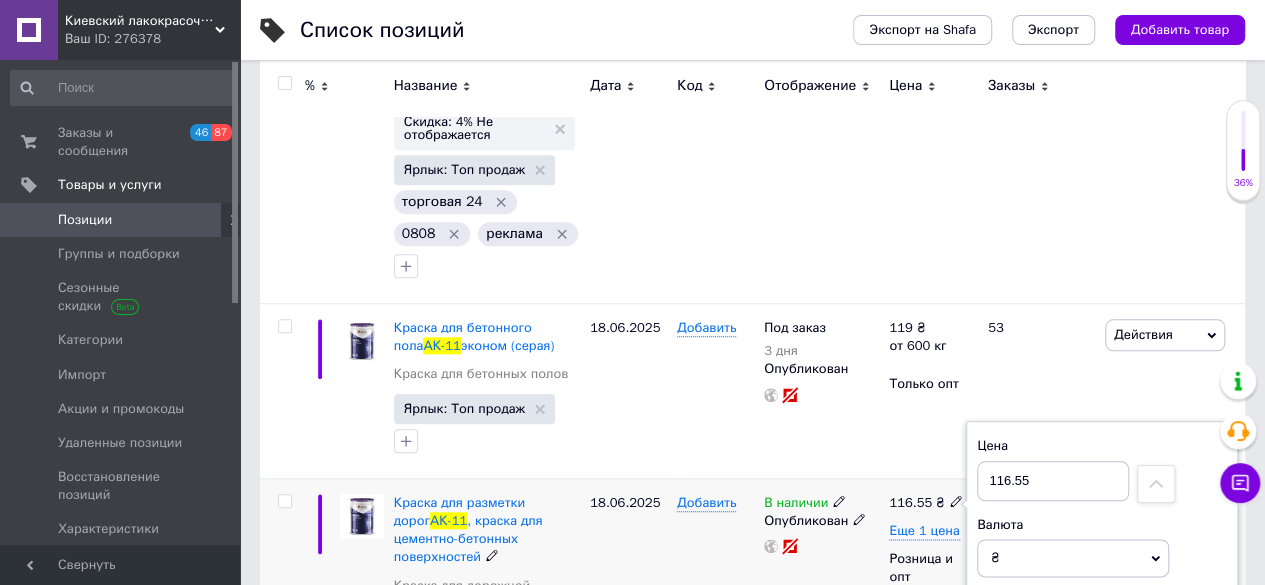 drag, startPoint x: 1040, startPoint y: 429, endPoint x: 961, endPoint y: 426, distance: 79.05694 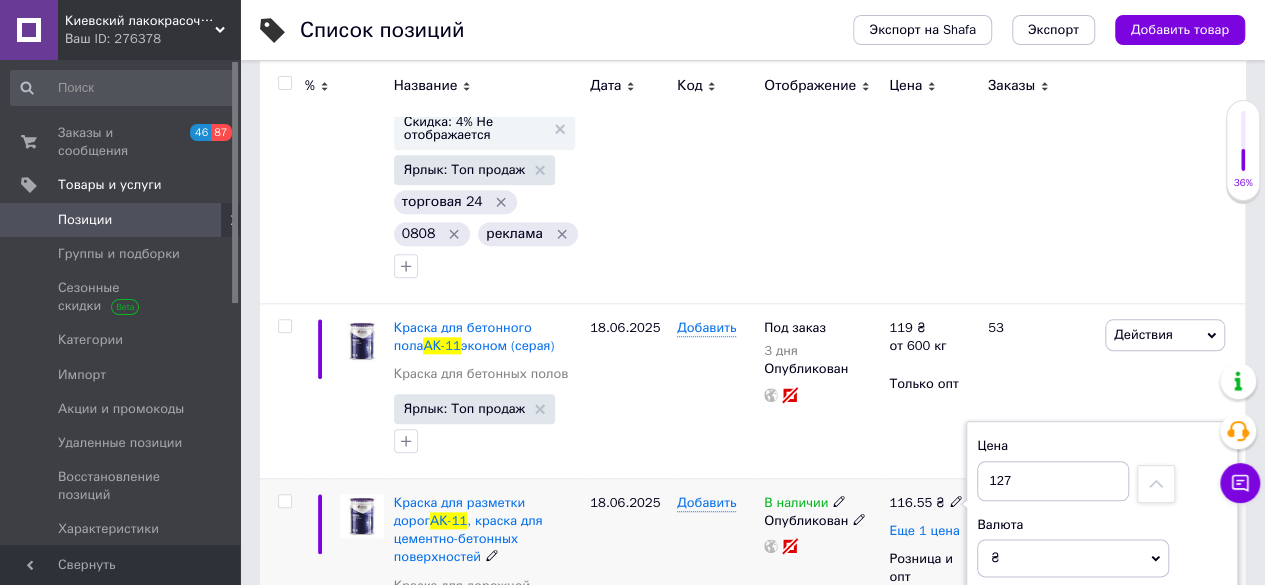 type on "127" 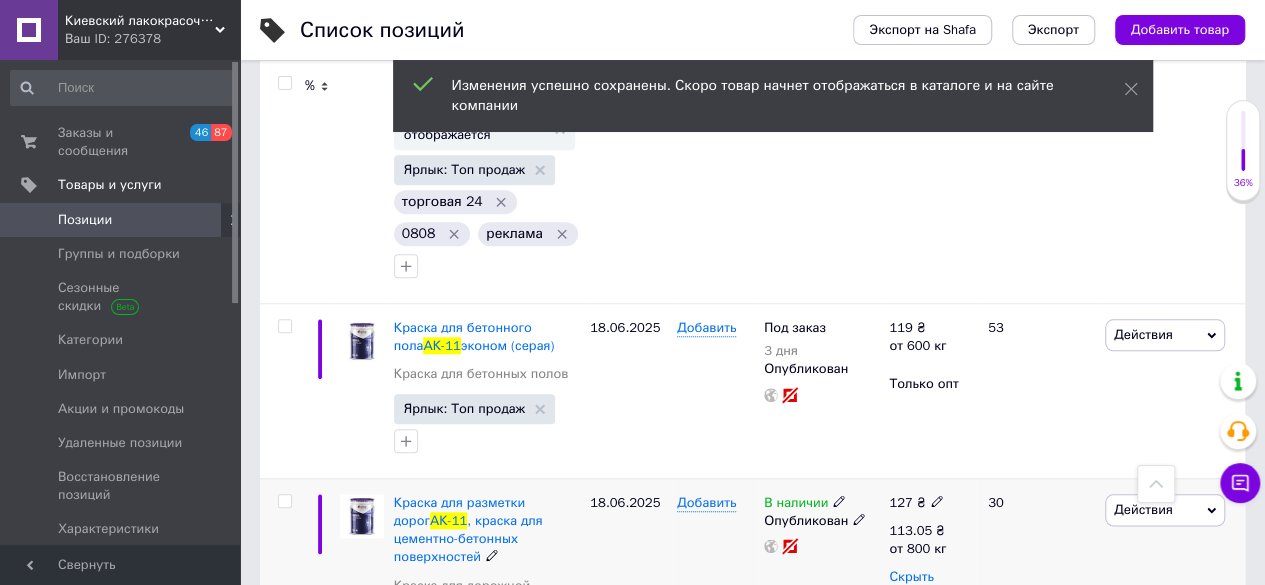 click 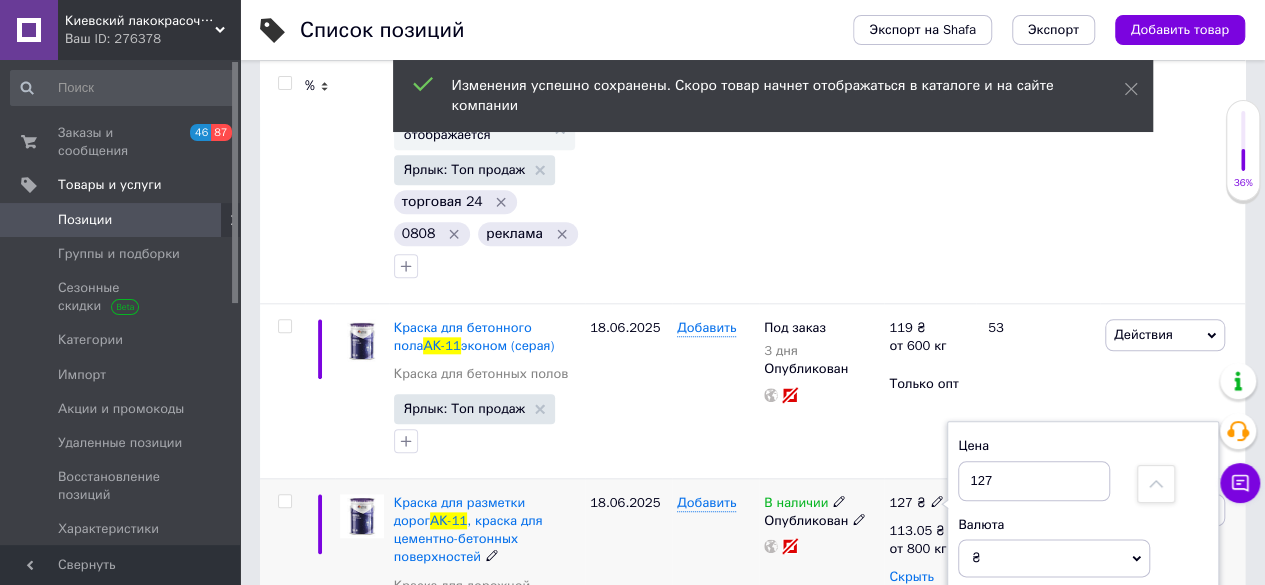 drag, startPoint x: 994, startPoint y: 437, endPoint x: 958, endPoint y: 433, distance: 36.221542 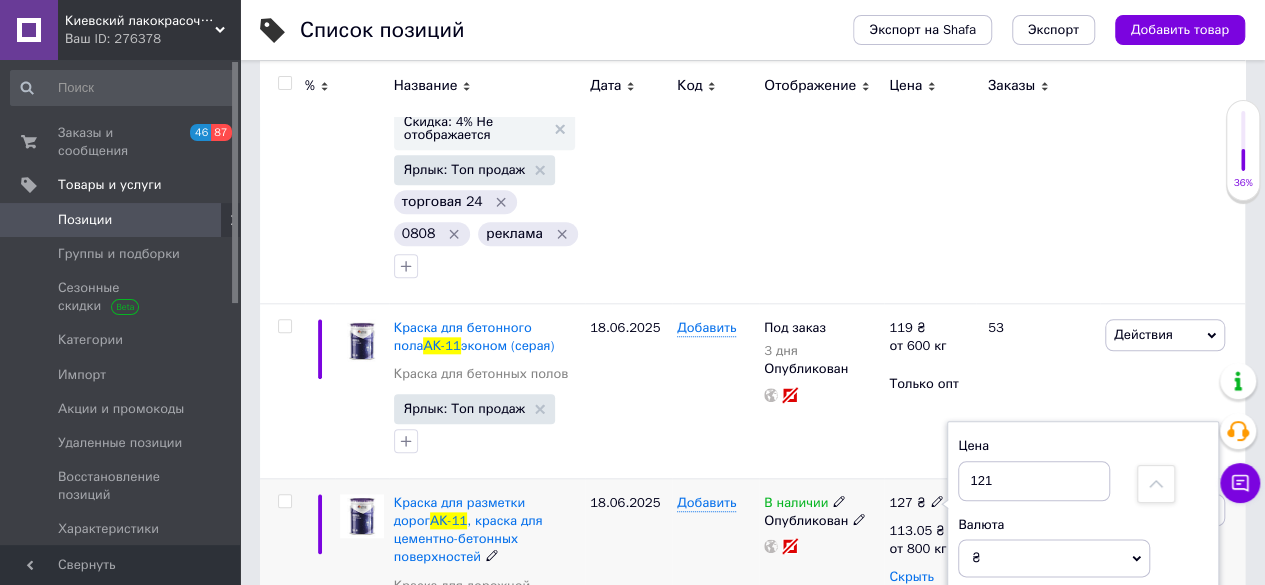 drag, startPoint x: 1011, startPoint y: 447, endPoint x: 928, endPoint y: 441, distance: 83.21658 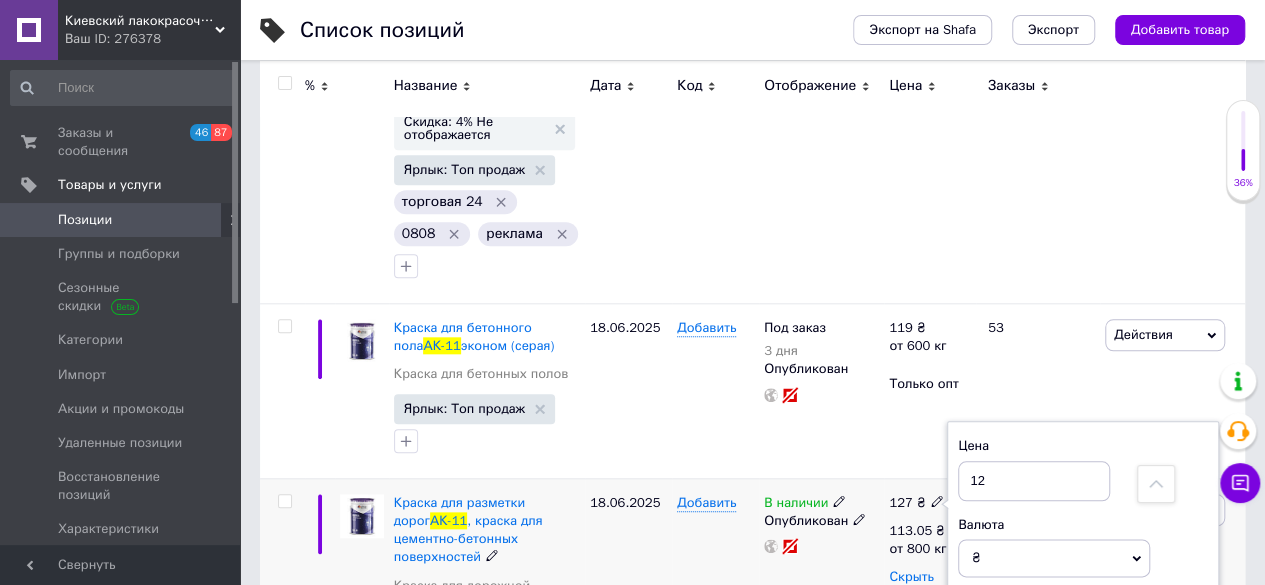 type on "127" 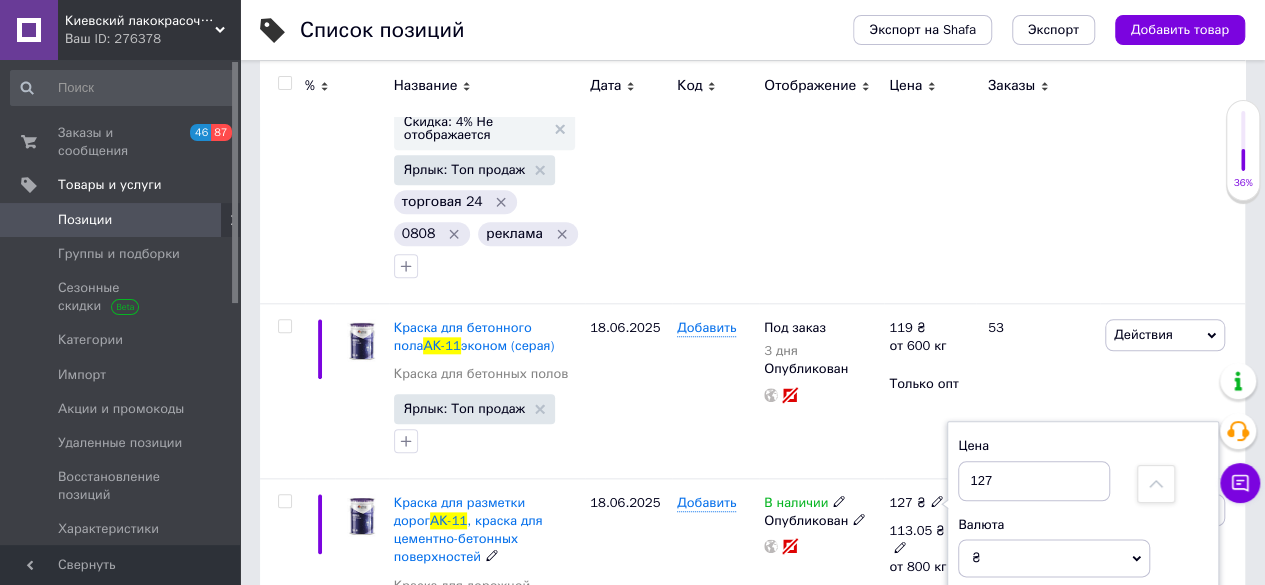 click on "113.05" at bounding box center (910, 530) 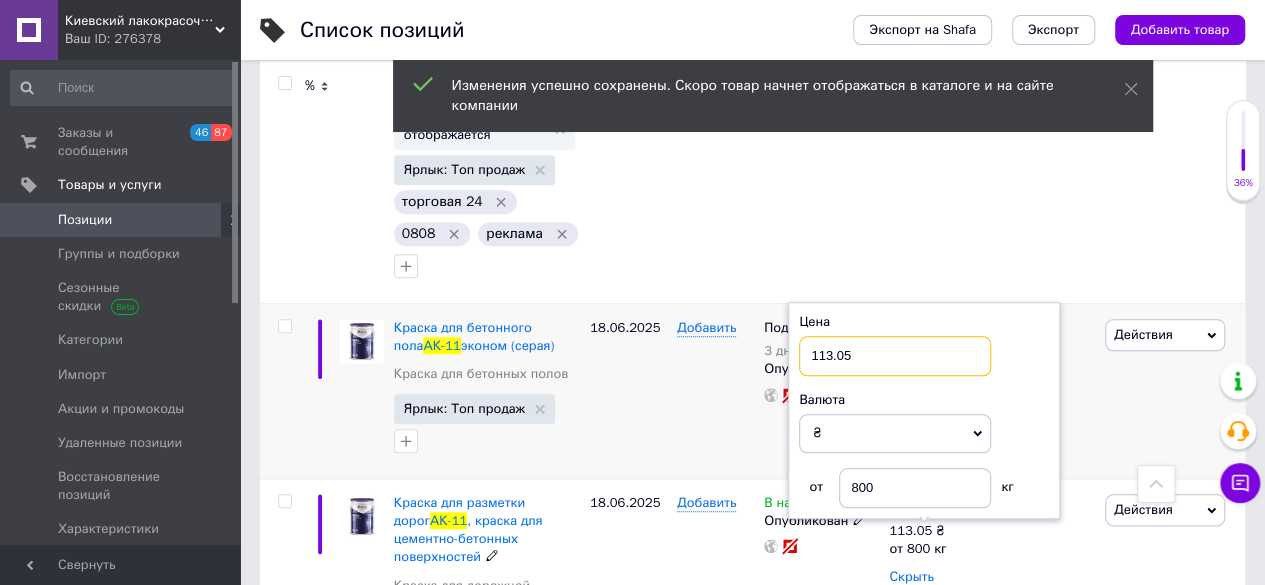 drag, startPoint x: 918, startPoint y: 299, endPoint x: 741, endPoint y: 287, distance: 177.40631 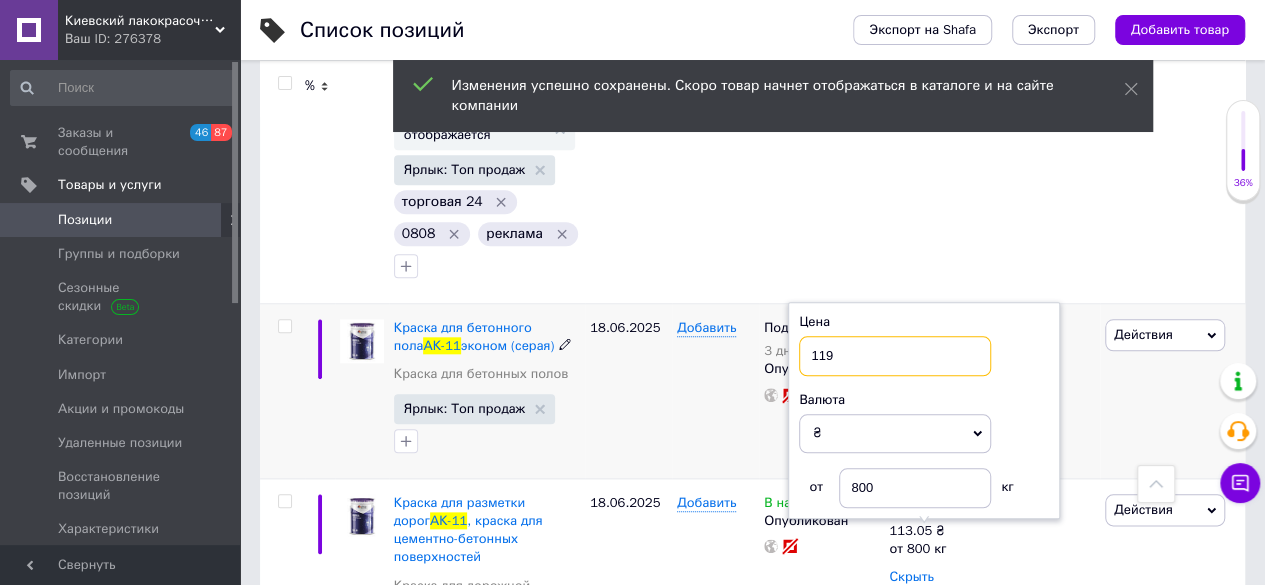 type on "119" 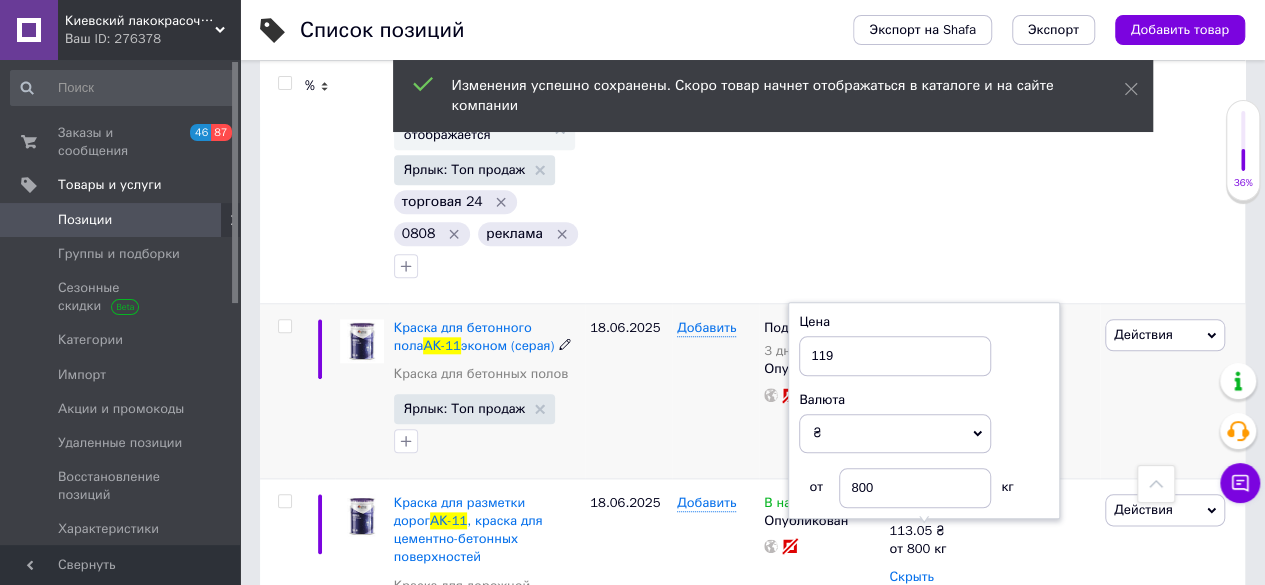 click on "Добавить" at bounding box center (715, 391) 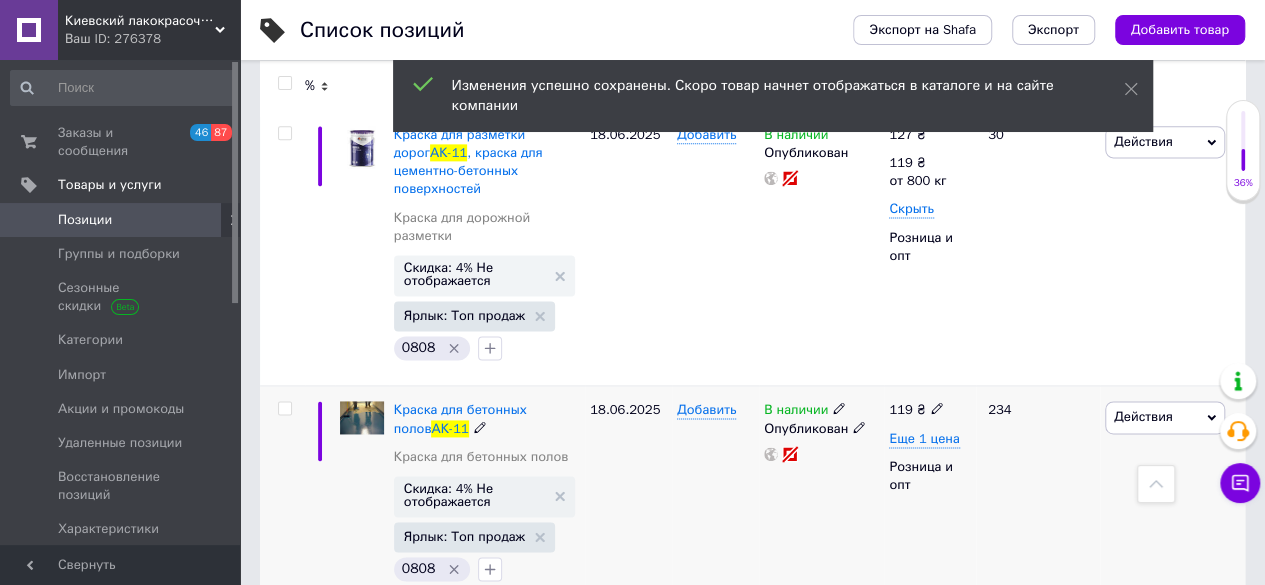 scroll, scrollTop: 1300, scrollLeft: 0, axis: vertical 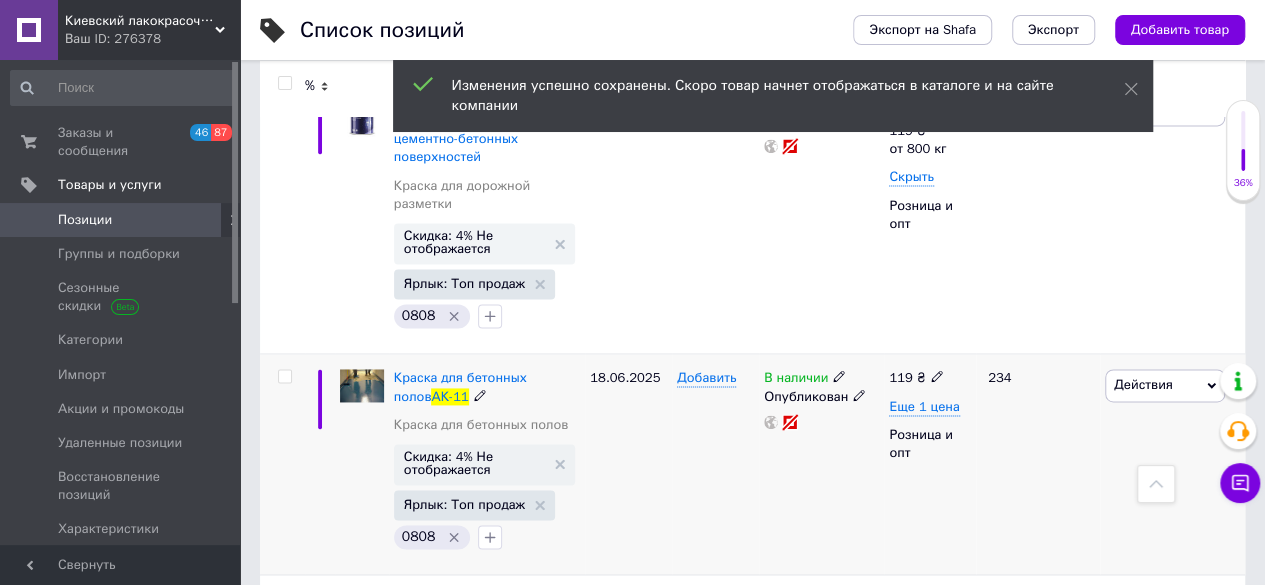 click 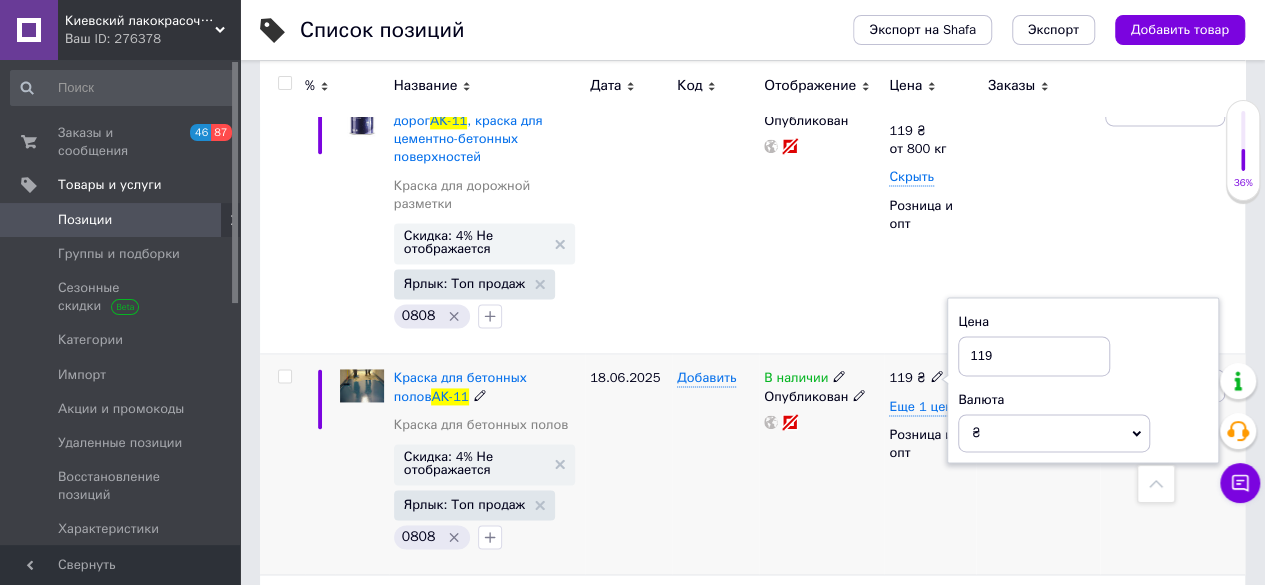 drag, startPoint x: 991, startPoint y: 293, endPoint x: 964, endPoint y: 290, distance: 27.166155 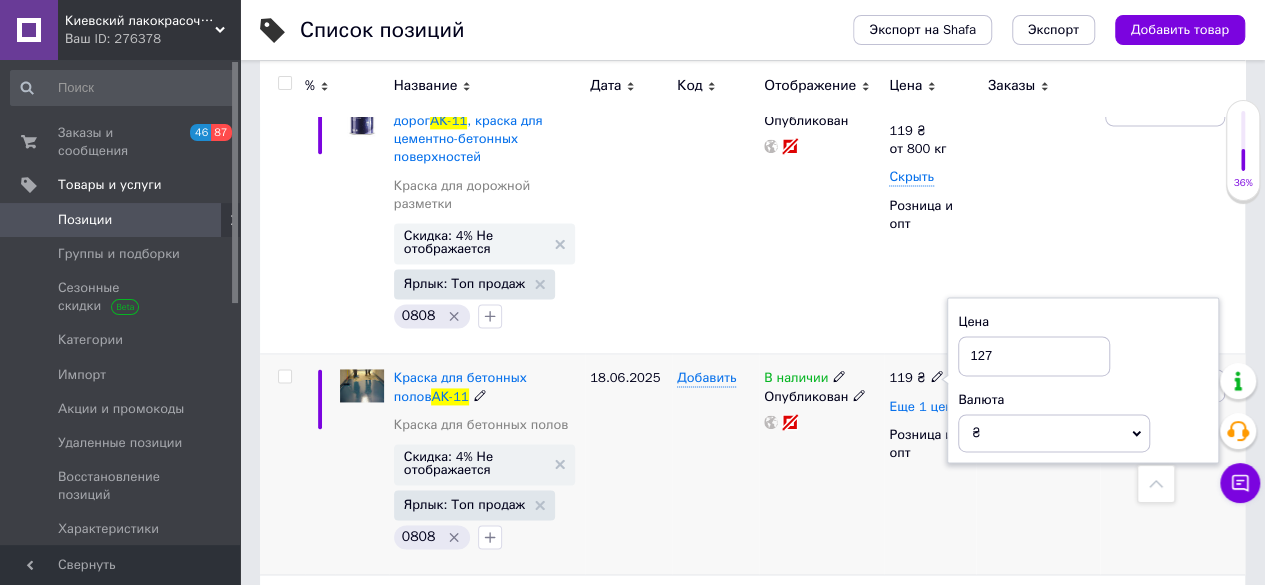 type on "127" 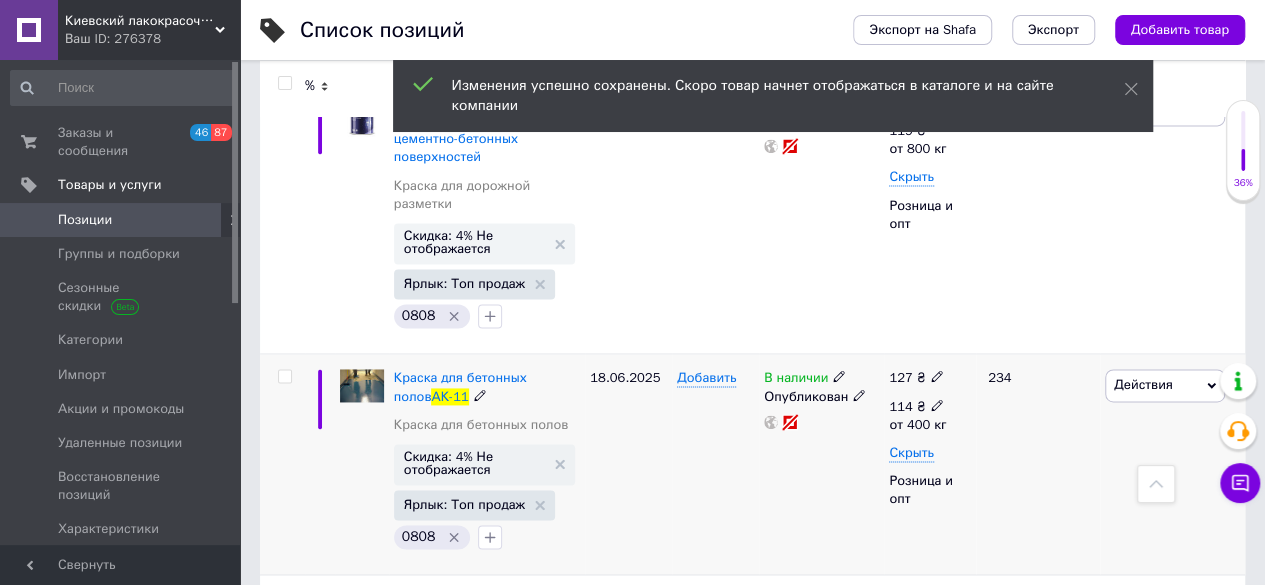 drag, startPoint x: 931, startPoint y: 339, endPoint x: 950, endPoint y: 335, distance: 19.416489 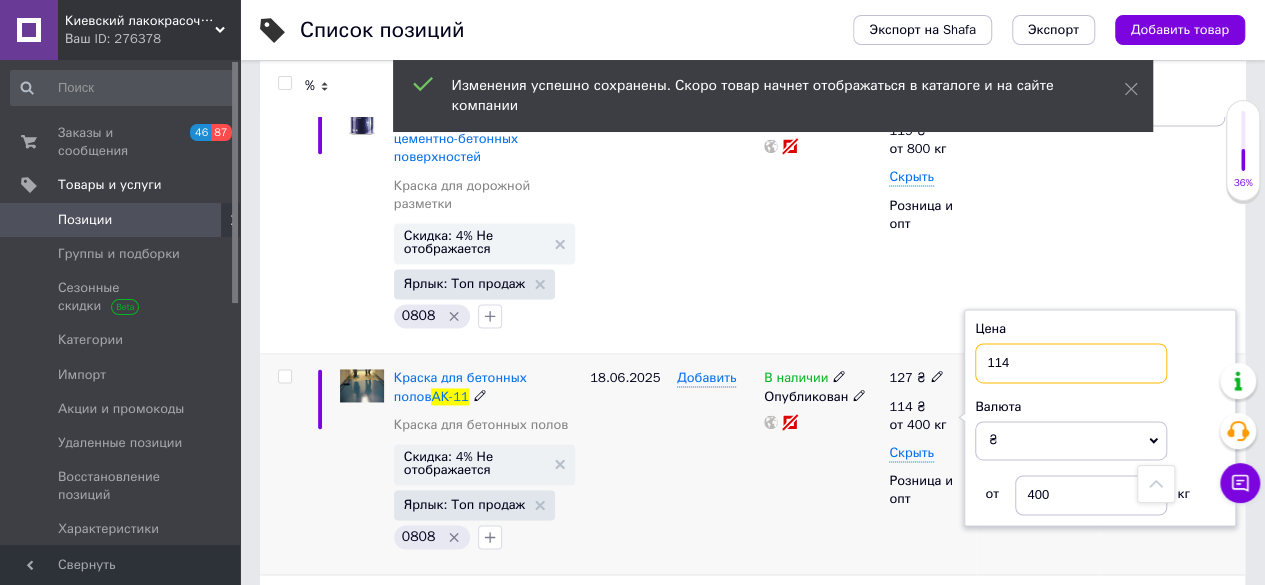 drag, startPoint x: 1045, startPoint y: 301, endPoint x: 931, endPoint y: 293, distance: 114.28036 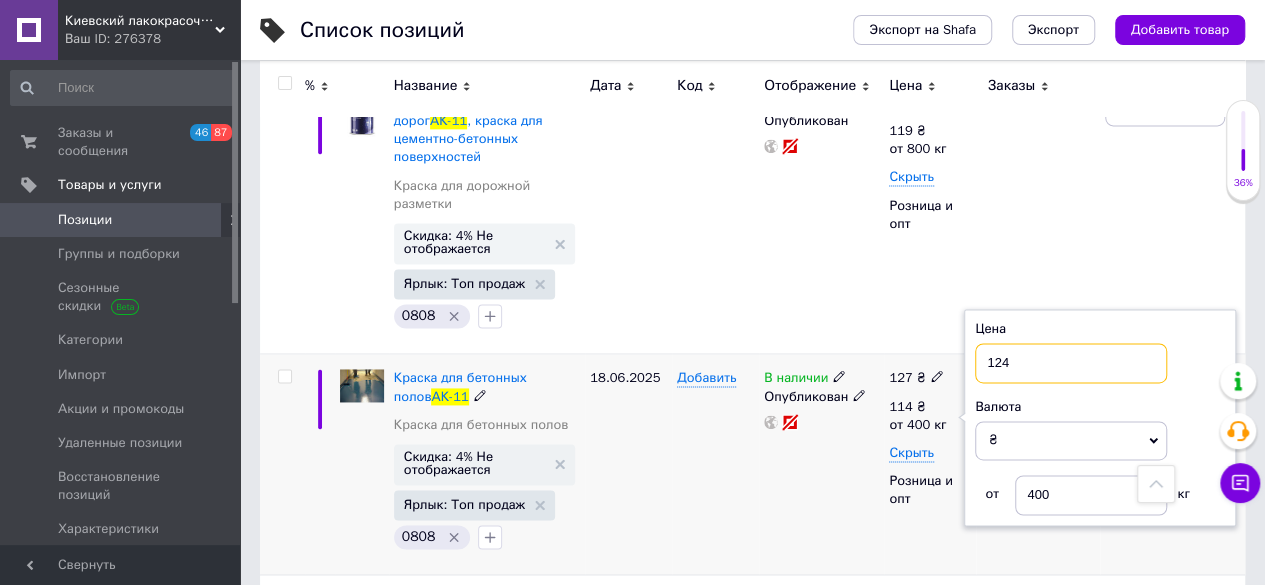 type on "124" 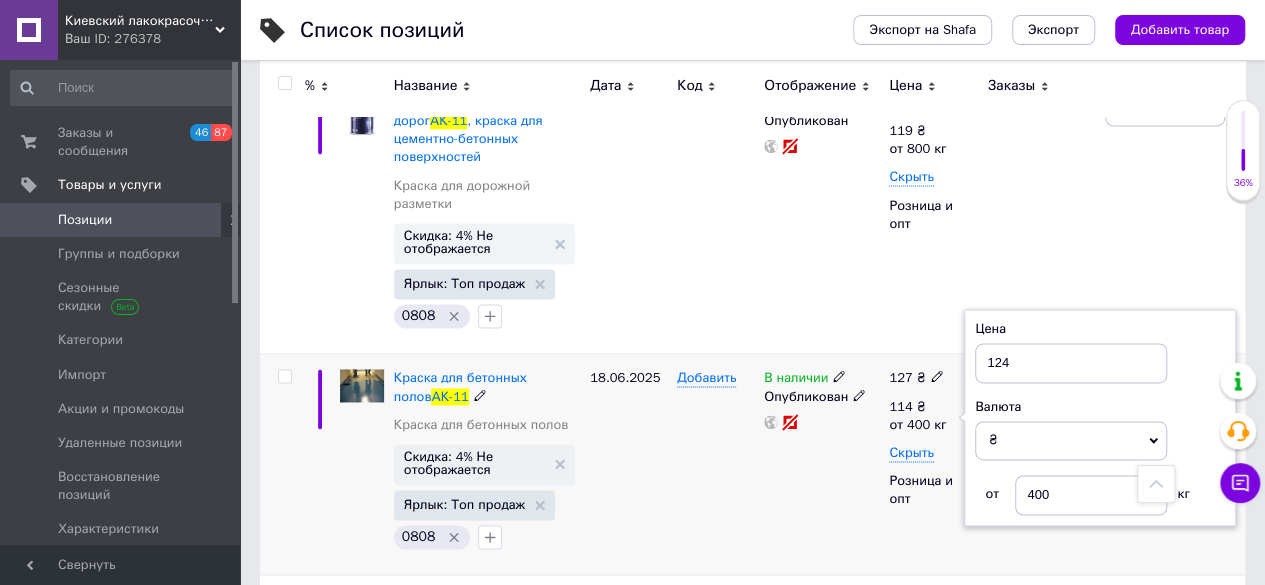 click on "В наличии Опубликован" at bounding box center [821, 464] 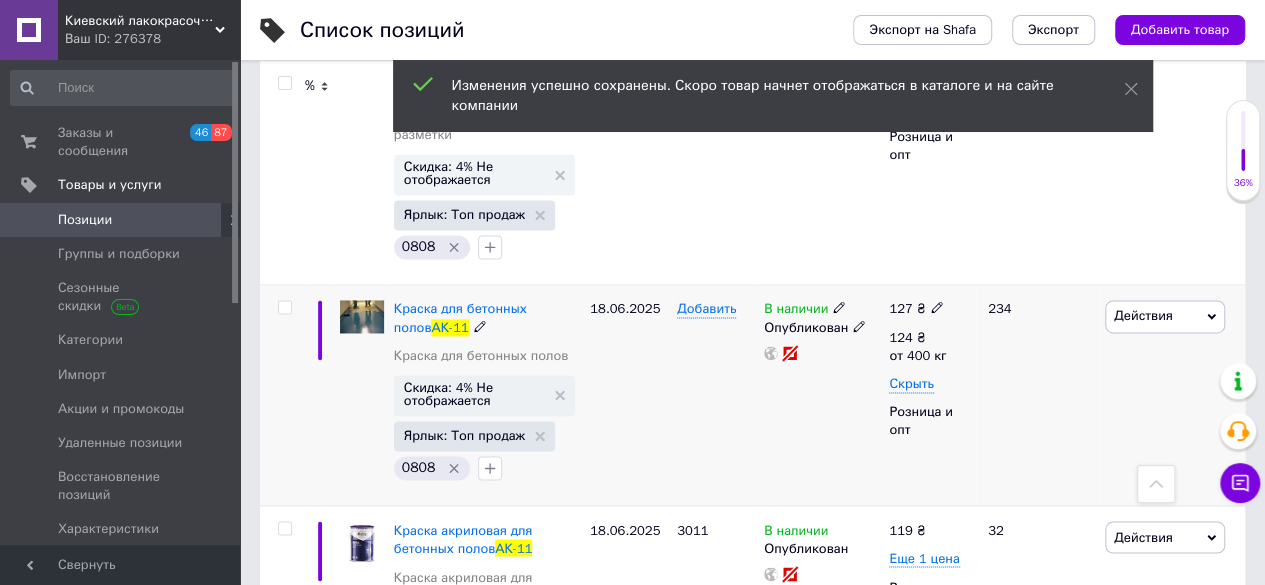 scroll, scrollTop: 1400, scrollLeft: 0, axis: vertical 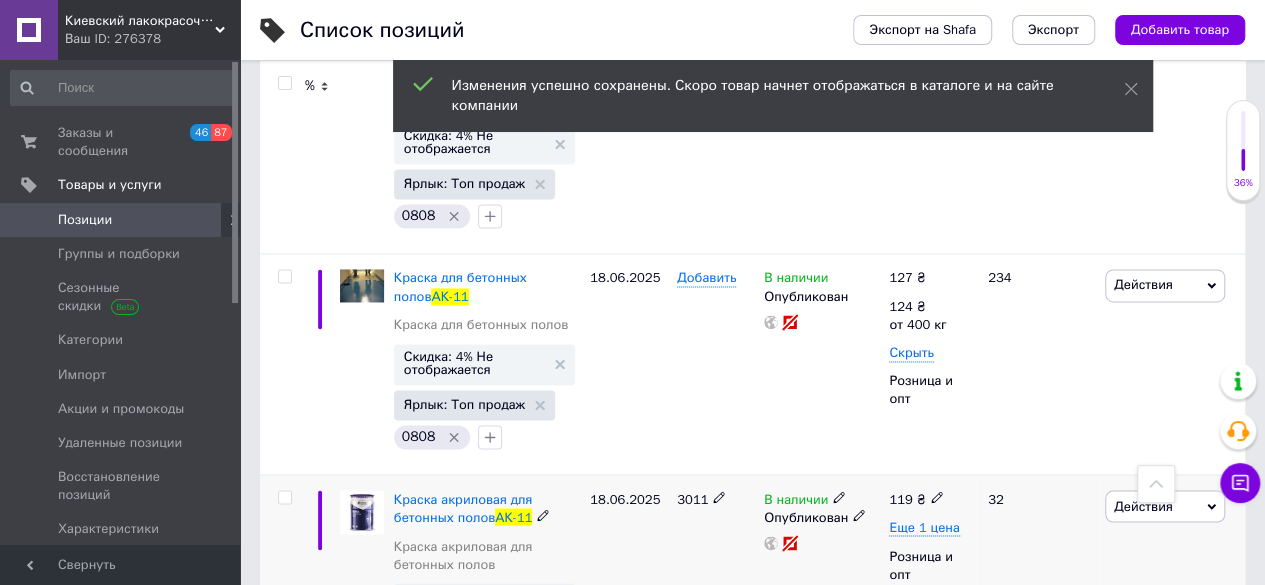 click 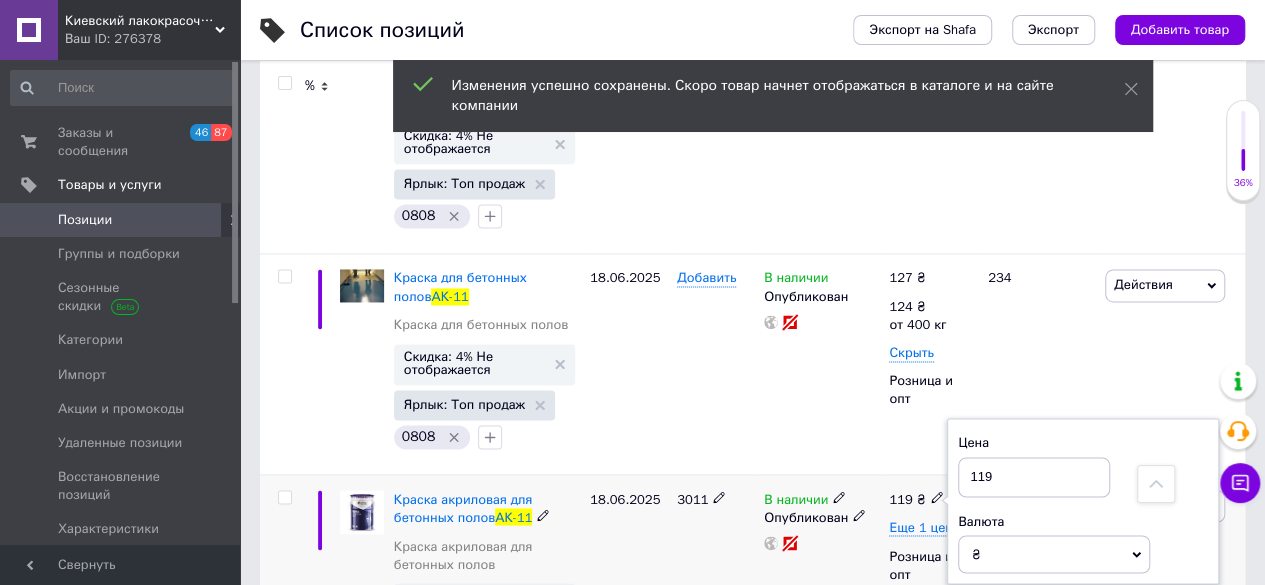 click on "119   ₴ Цена 119 Валюта ₴ $ € CHF £ ¥ PLN ₸ MDL HUF KGS CN¥ TRY ₩ lei Еще 1 цена Розница и опт" at bounding box center (930, 593) 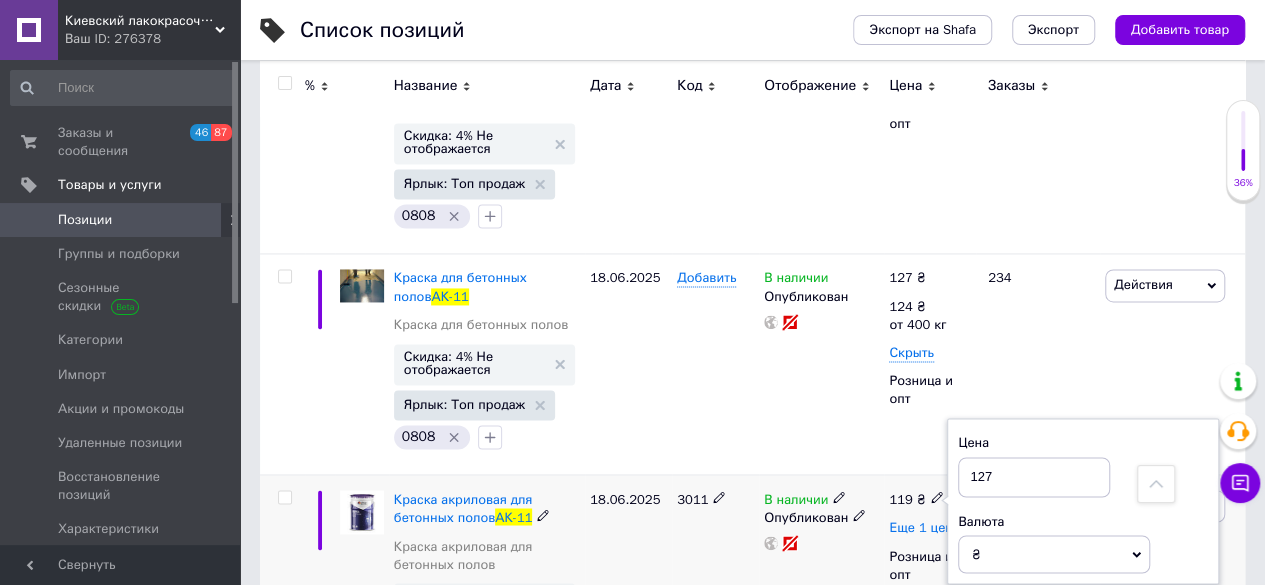 type on "127" 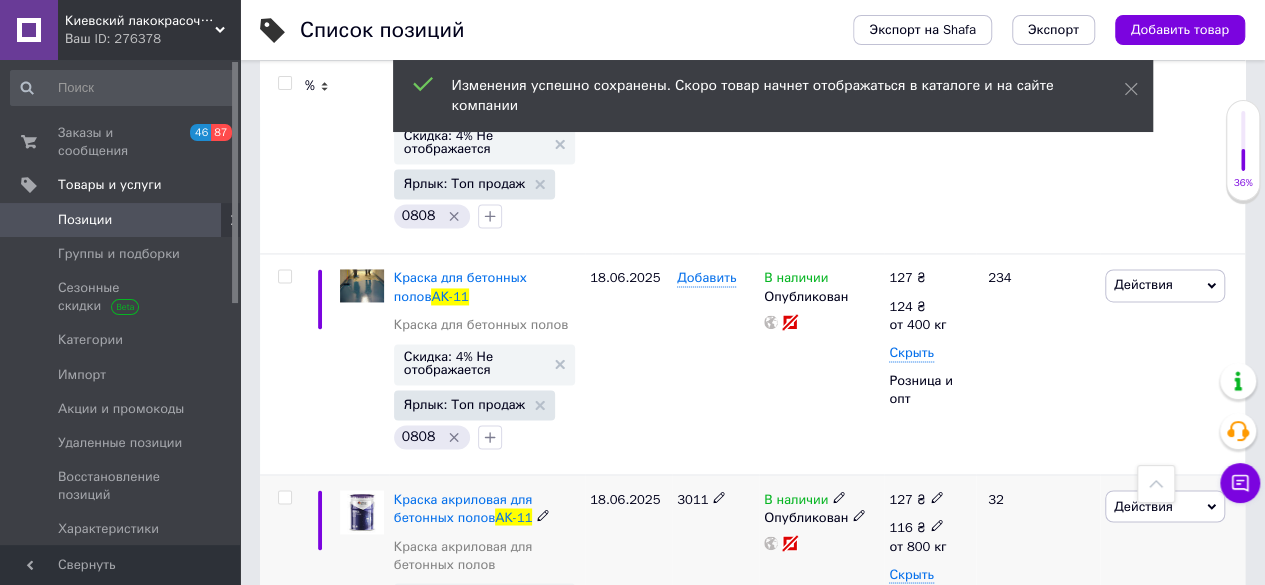click 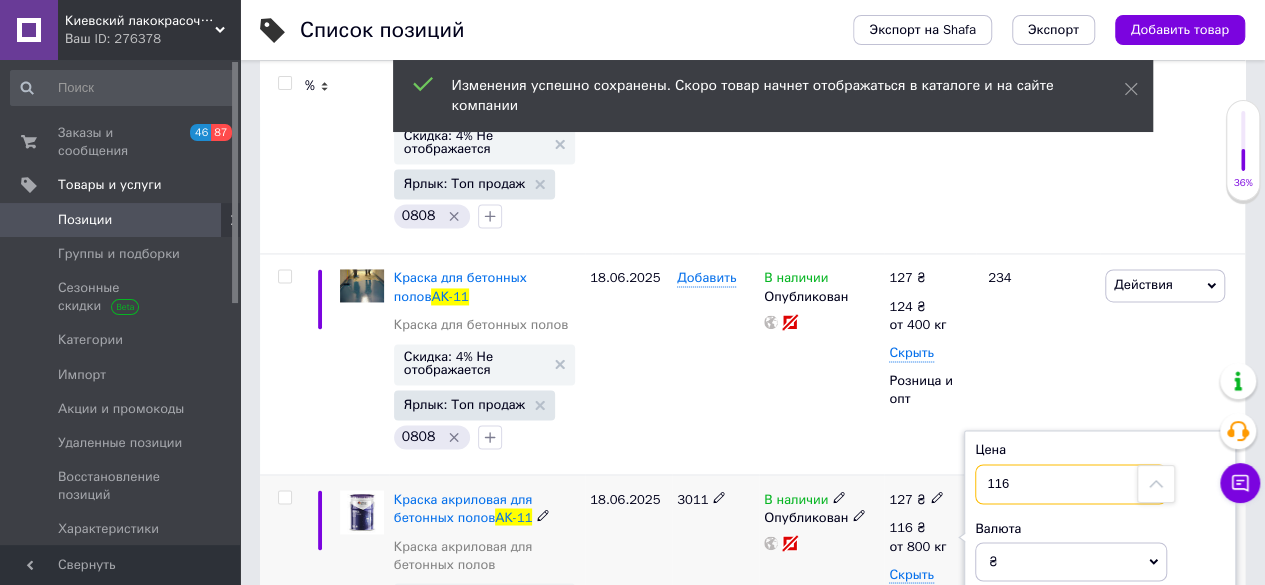 drag, startPoint x: 1025, startPoint y: 412, endPoint x: 949, endPoint y: 416, distance: 76.105194 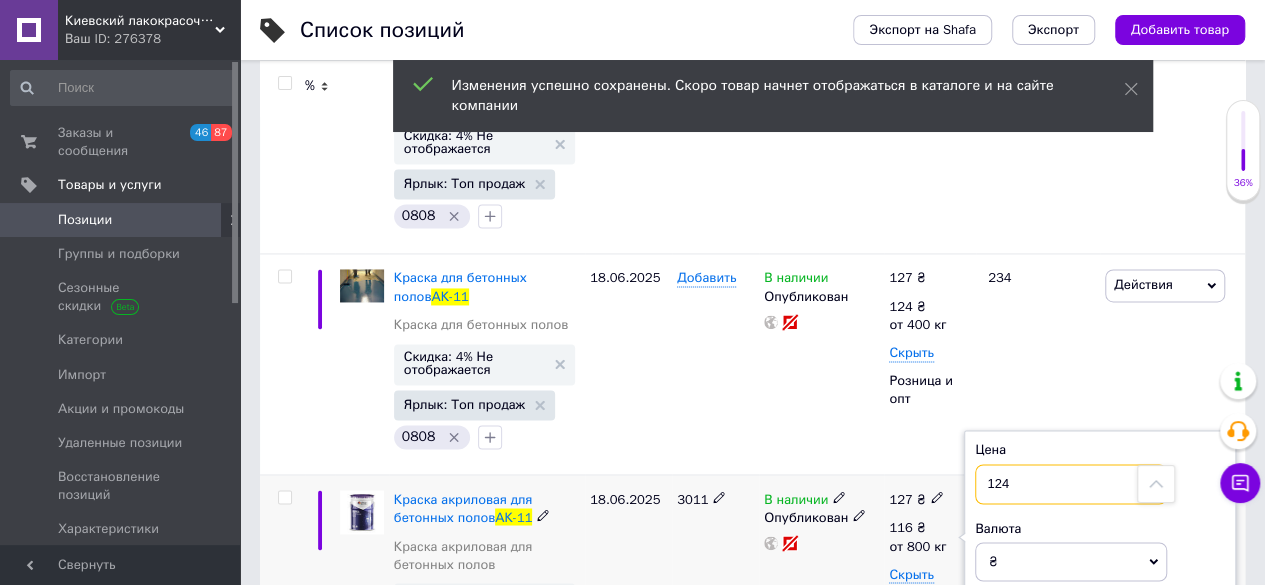 type on "124" 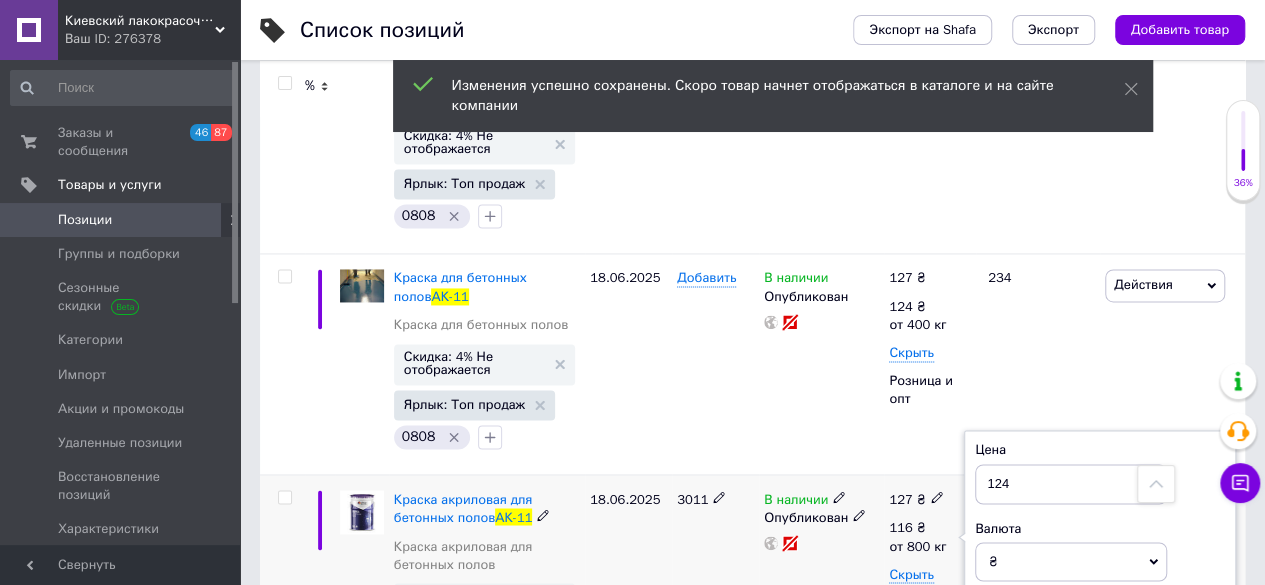 click on "В наличии Опубликован" at bounding box center (821, 593) 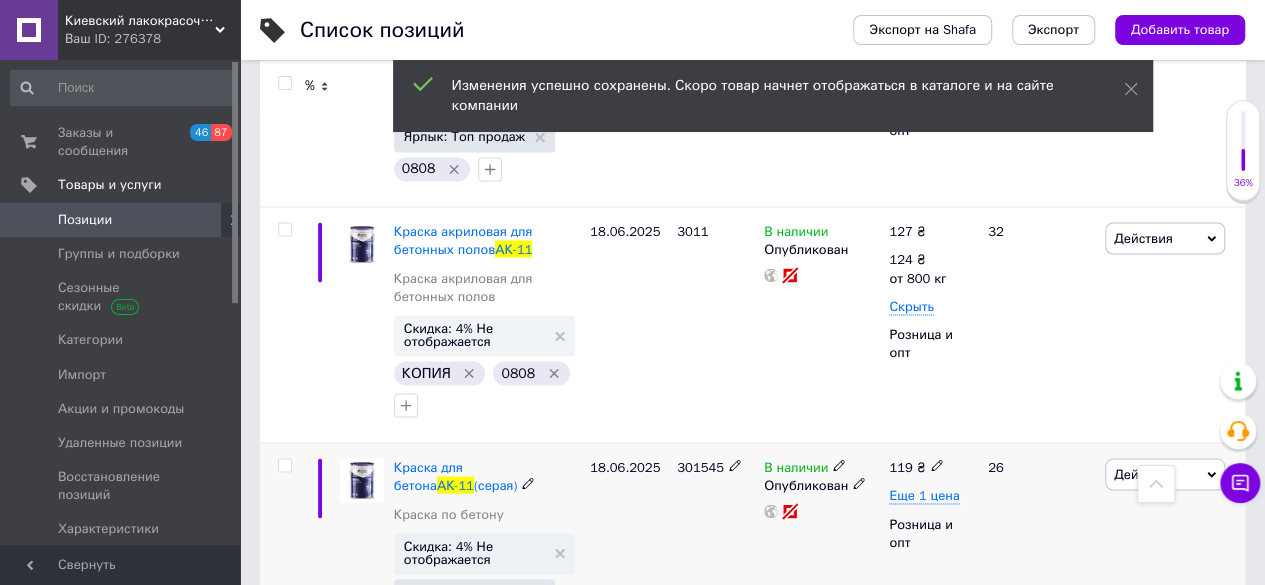 scroll, scrollTop: 1700, scrollLeft: 0, axis: vertical 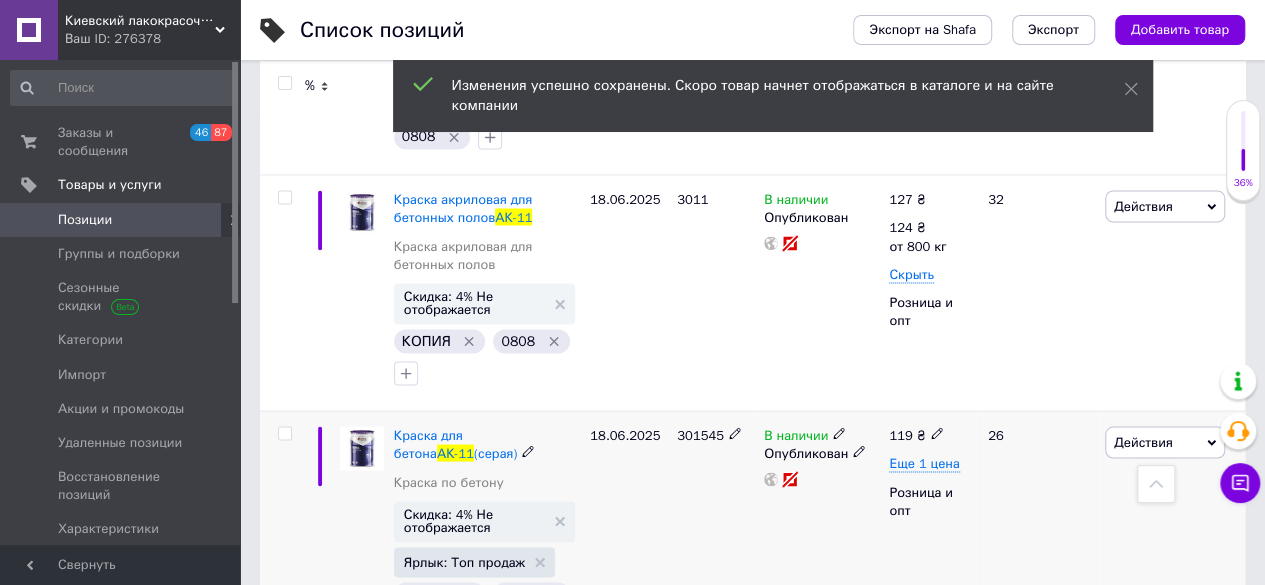 click 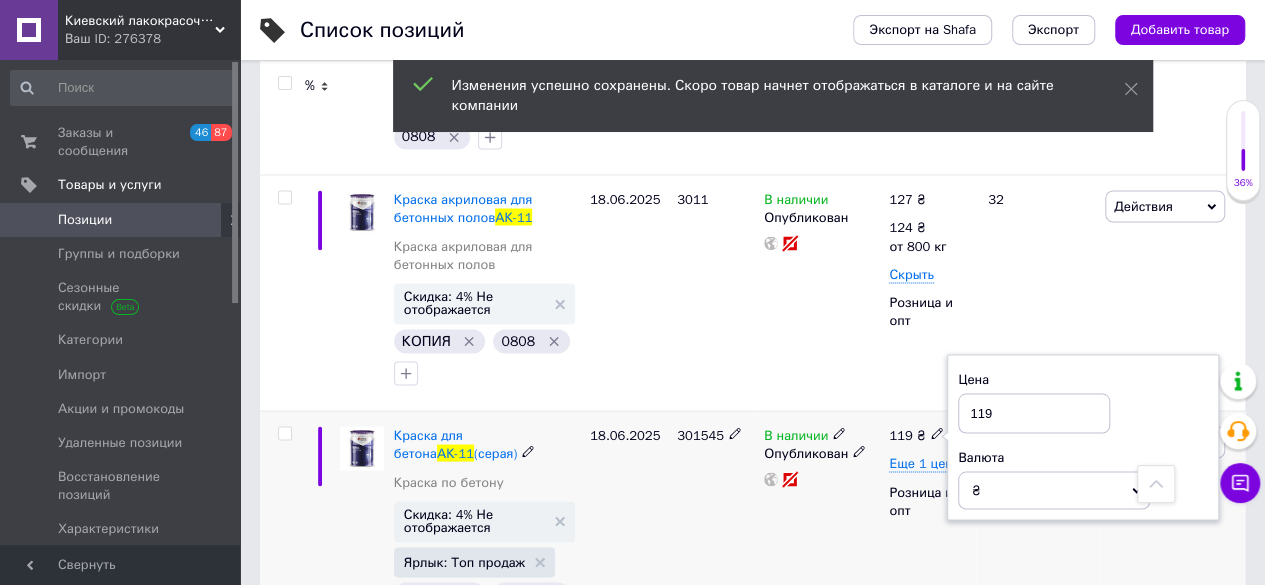 click on "119   ₴ Цена 119 Валюта ₴ $ € CHF £ ¥ PLN ₸ MDL HUF KGS CN¥ TRY ₩ lei Еще 1 цена Розница и опт" at bounding box center (930, 537) 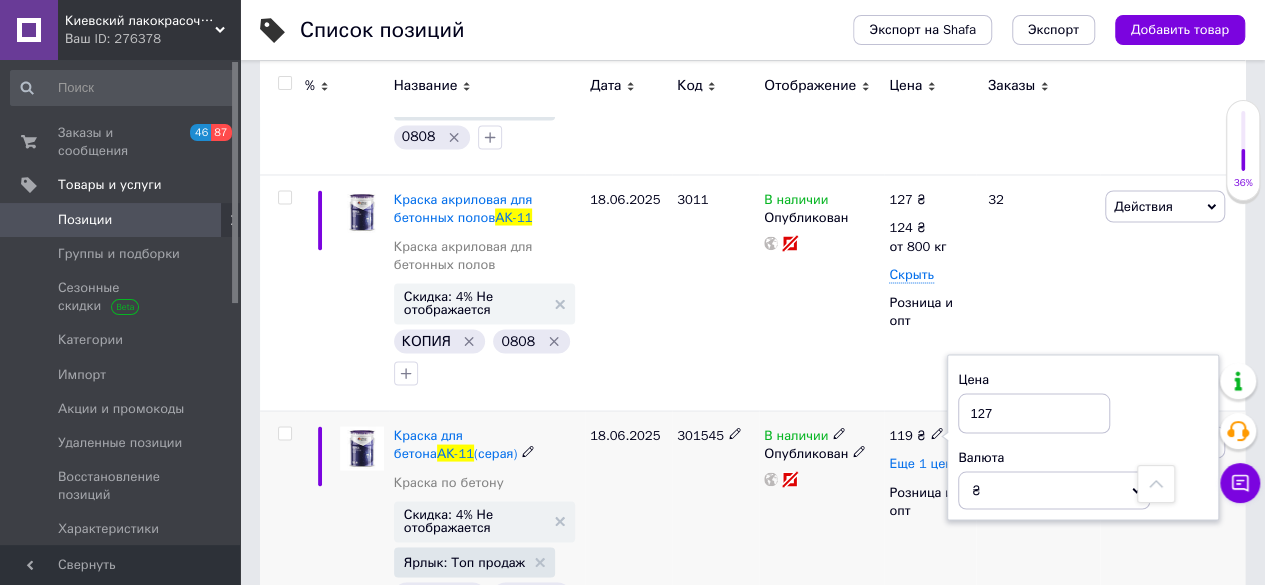 type on "127" 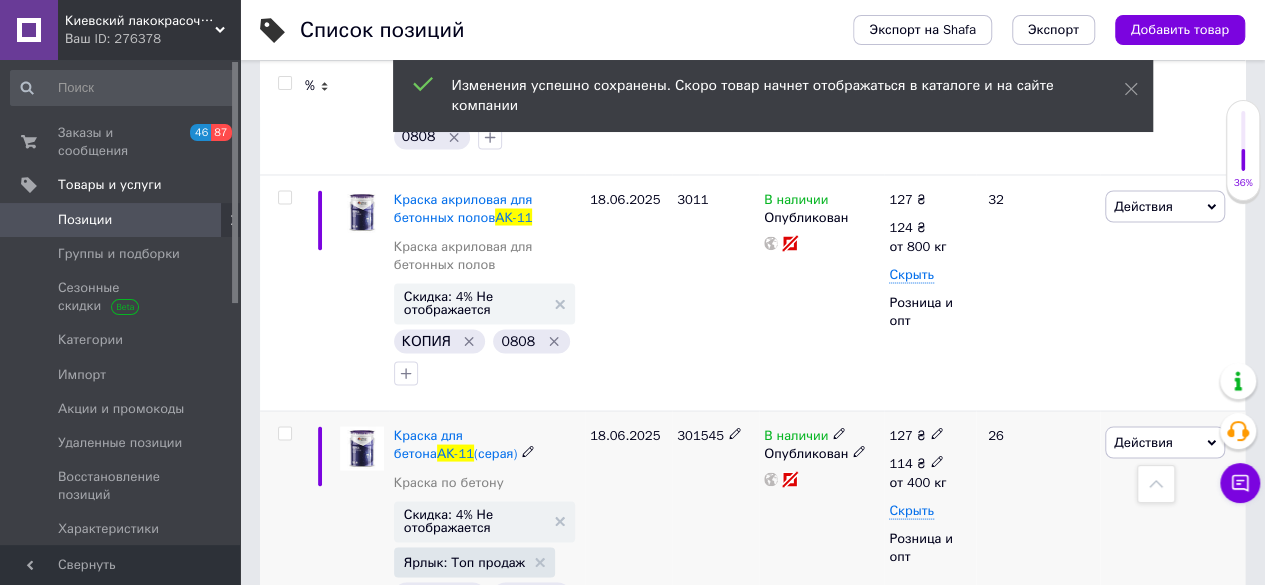 click 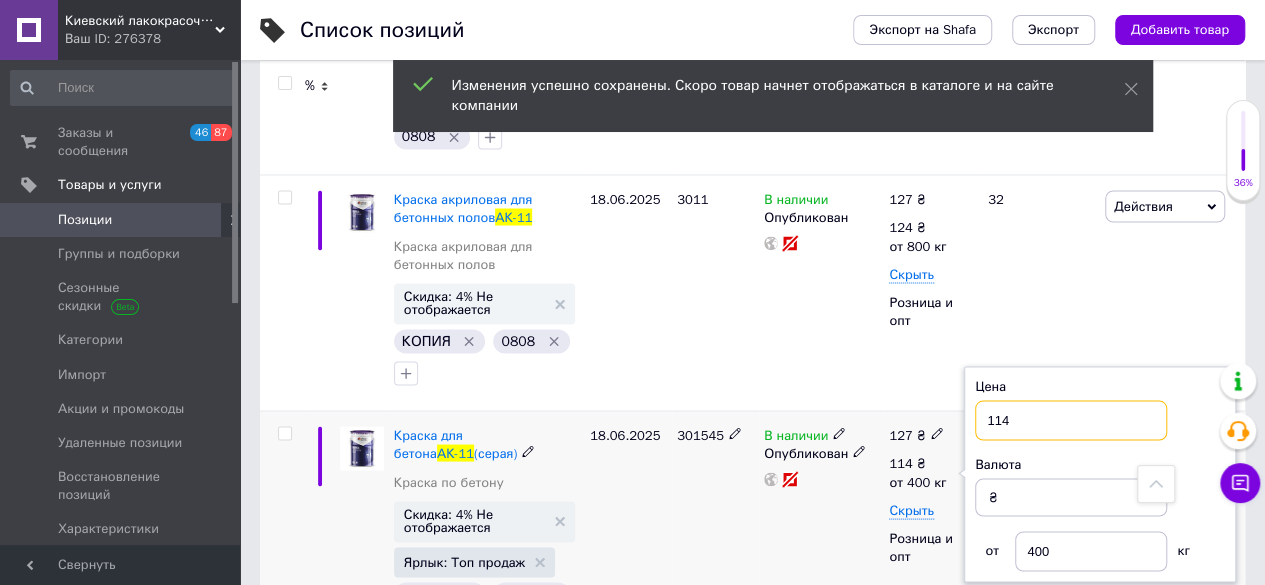 drag, startPoint x: 1020, startPoint y: 361, endPoint x: 972, endPoint y: 359, distance: 48.04165 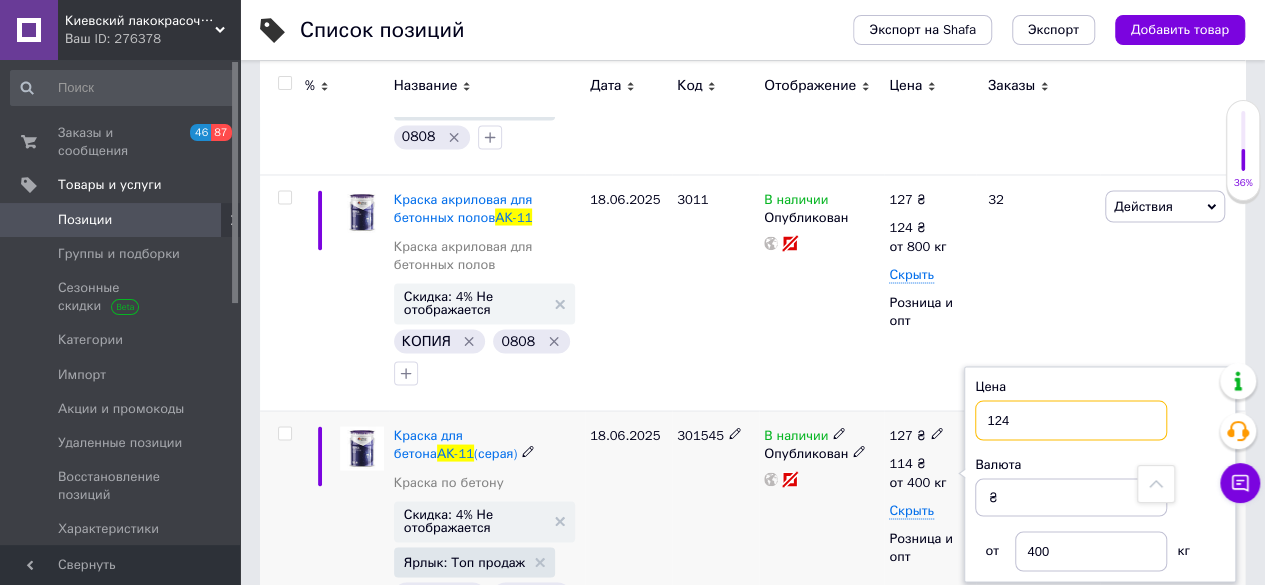 type on "124" 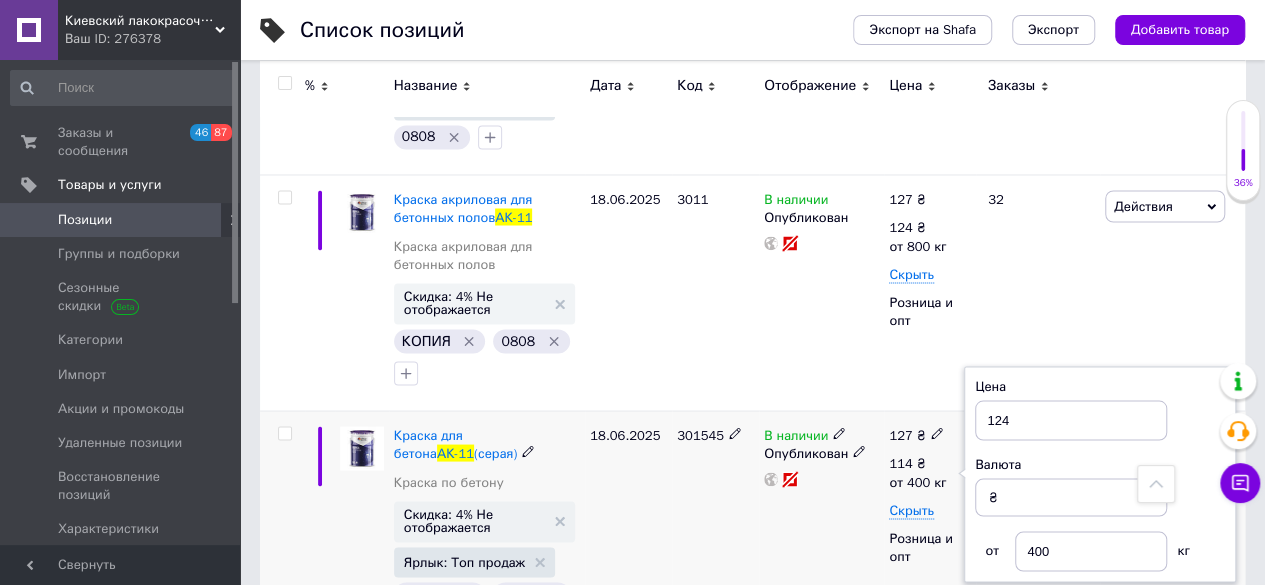 click on "В наличии Опубликован" at bounding box center [821, 537] 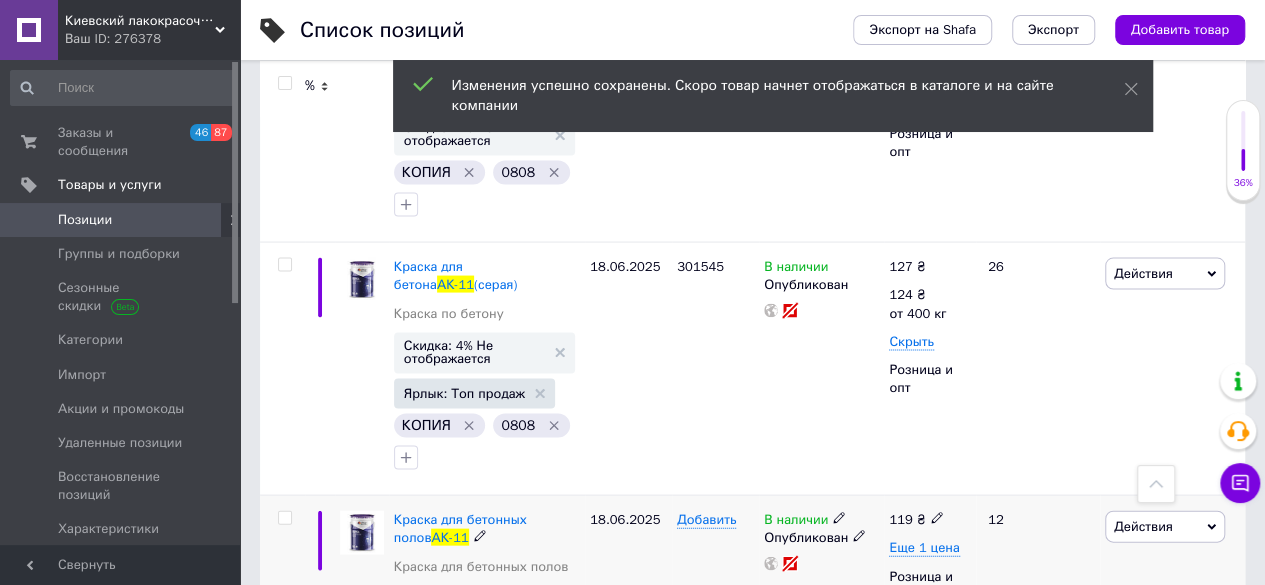 scroll, scrollTop: 1900, scrollLeft: 0, axis: vertical 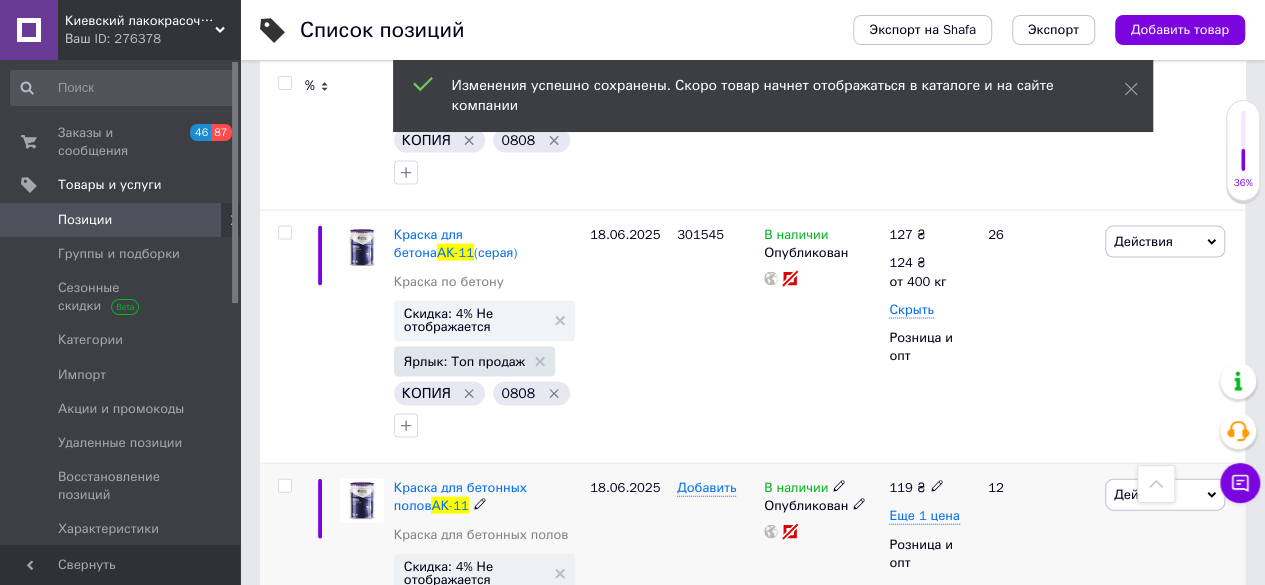 click 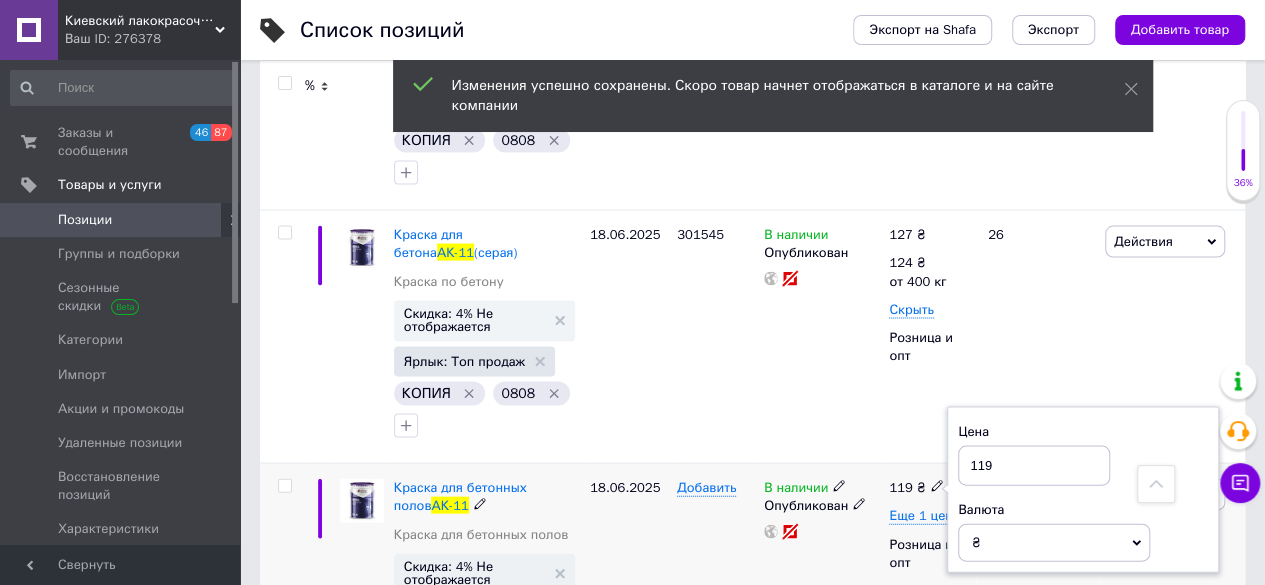 drag, startPoint x: 1004, startPoint y: 395, endPoint x: 952, endPoint y: 402, distance: 52.46904 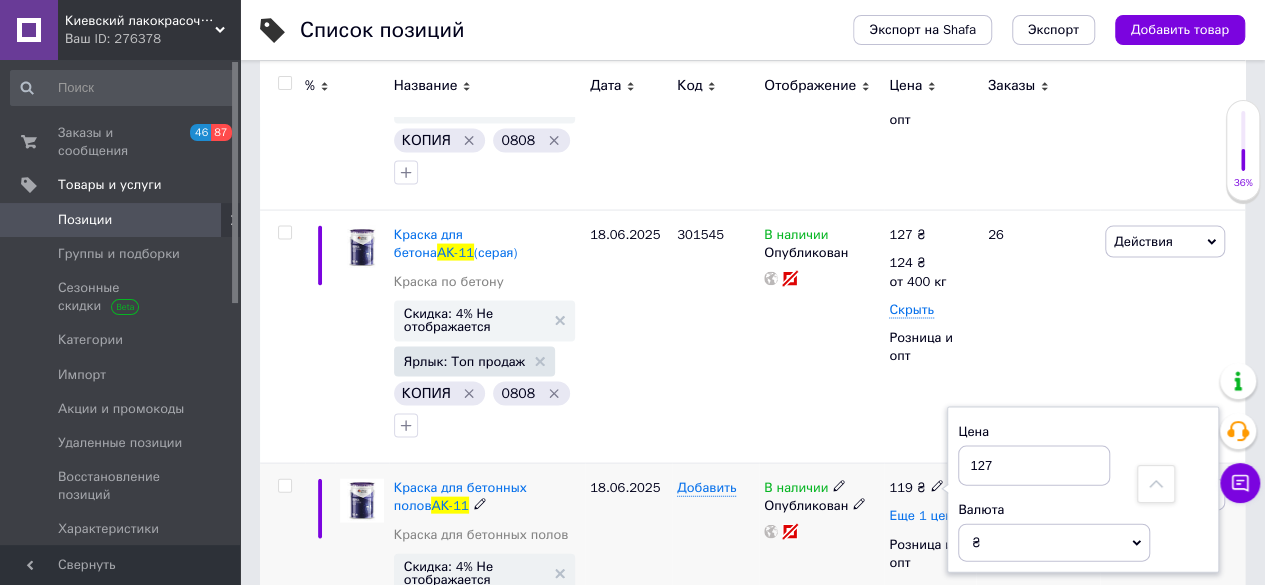 type on "127" 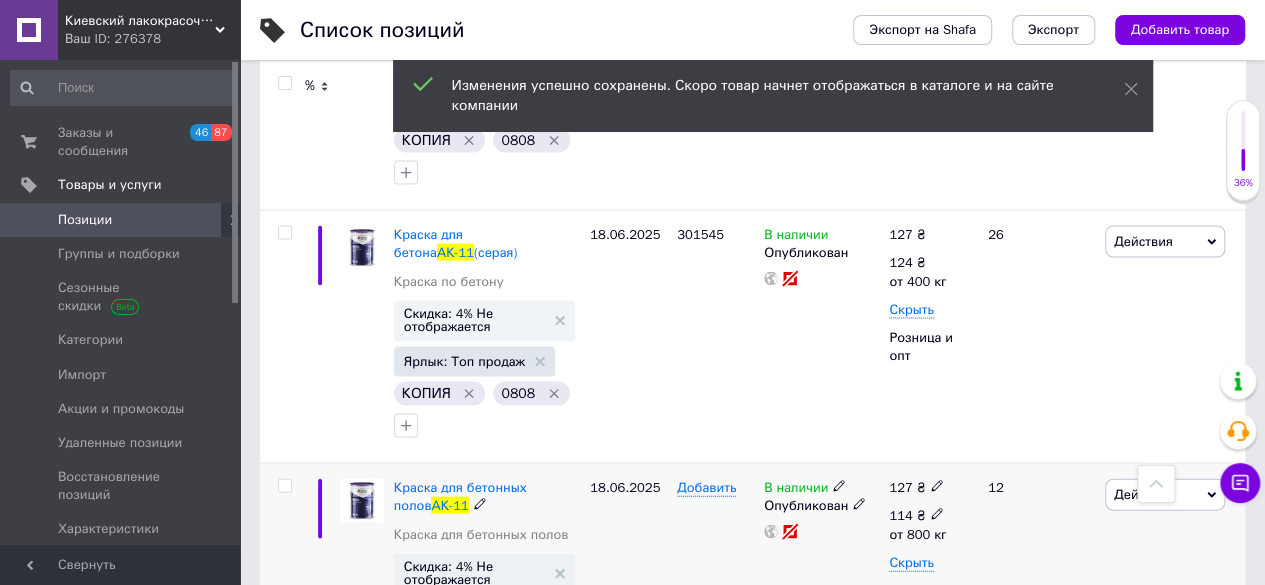 click 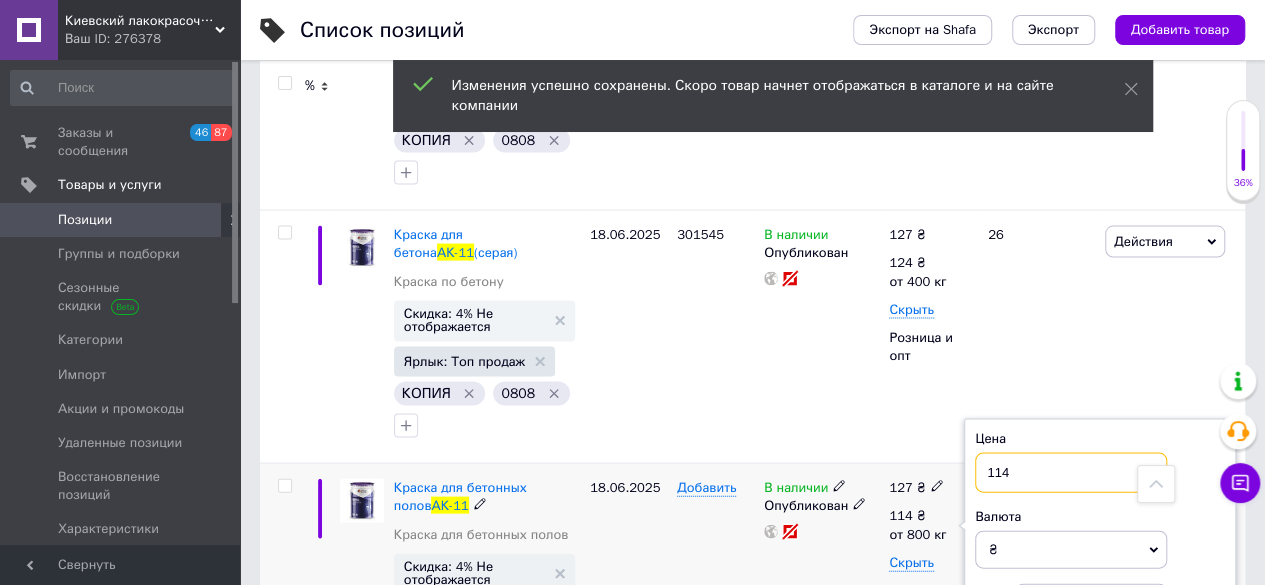 drag, startPoint x: 1023, startPoint y: 407, endPoint x: 954, endPoint y: 407, distance: 69 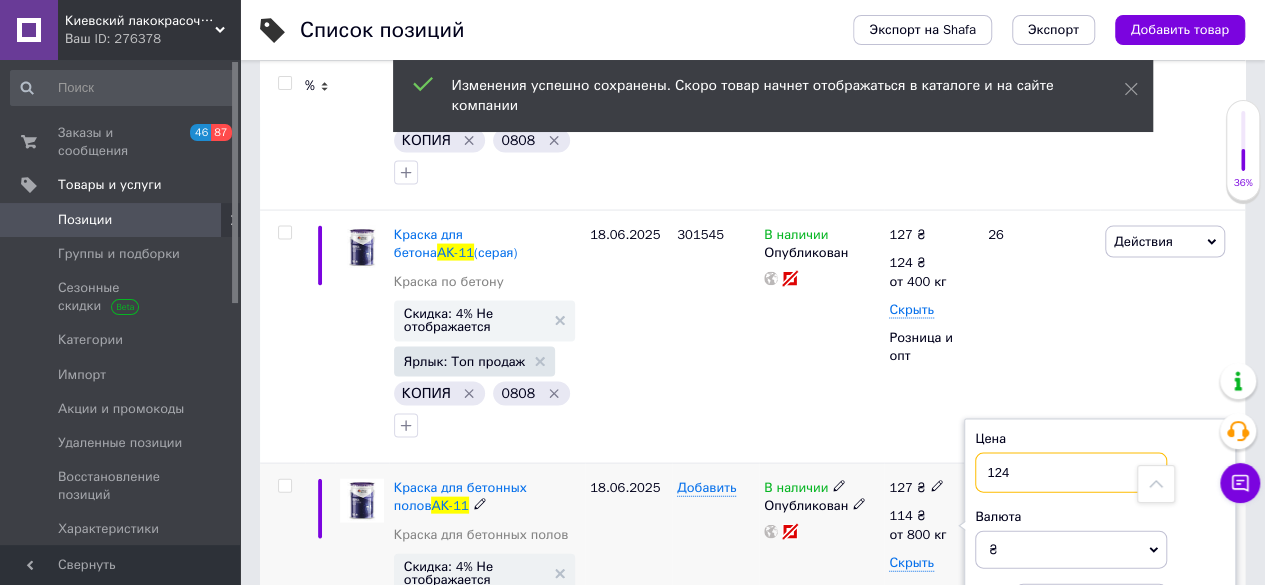 type on "124" 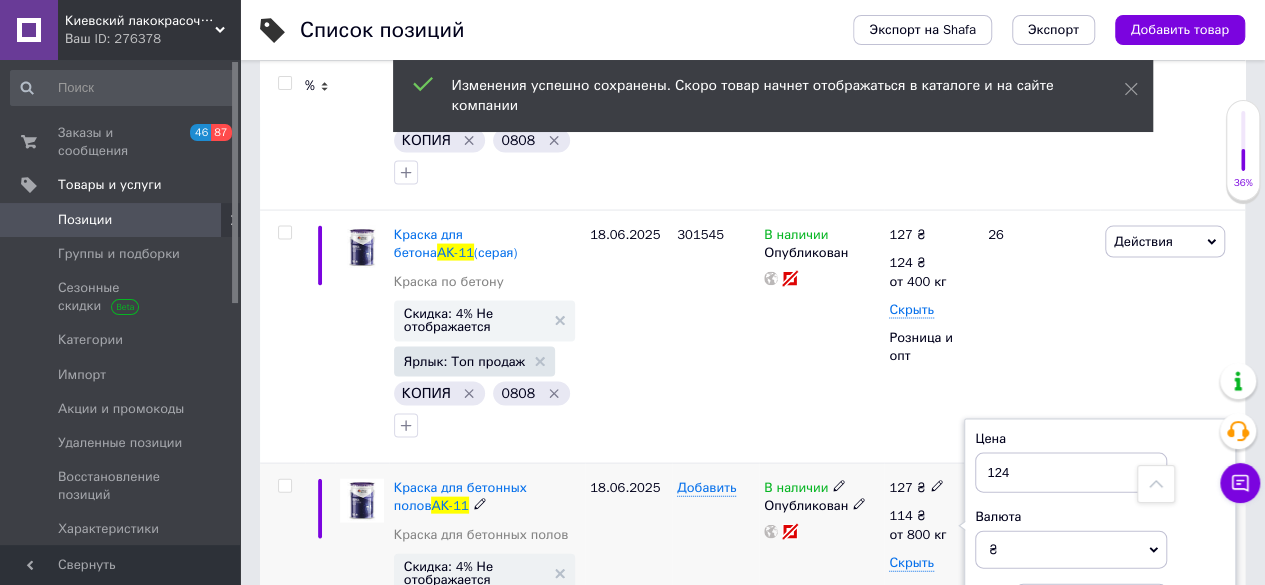 click on "В наличии Опубликован" at bounding box center [821, 573] 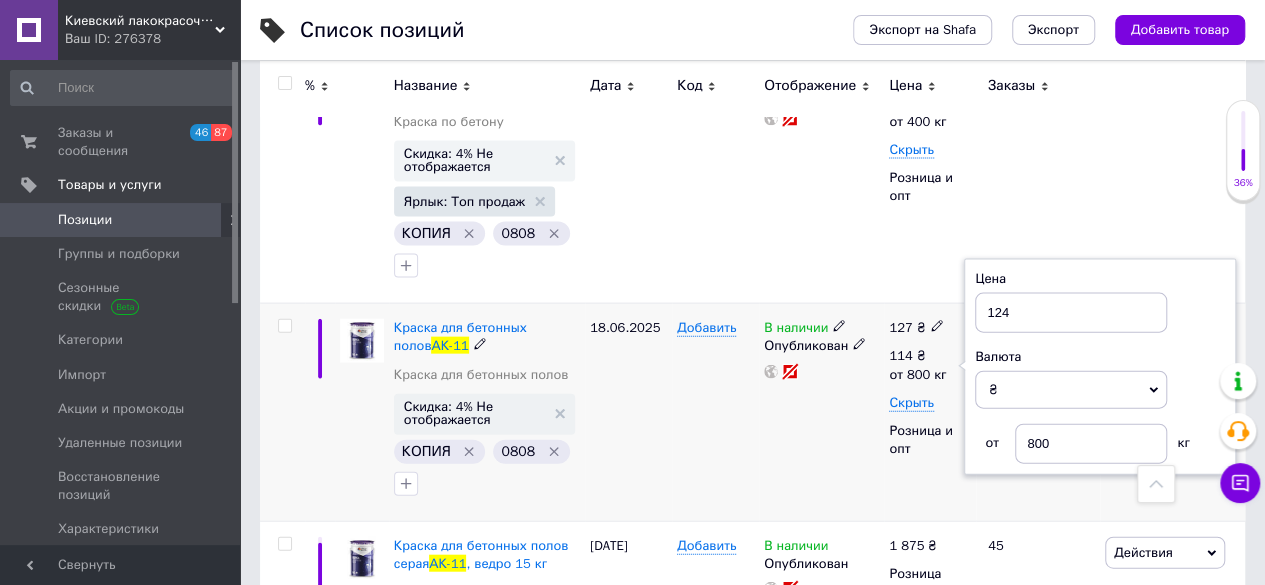 scroll, scrollTop: 2100, scrollLeft: 0, axis: vertical 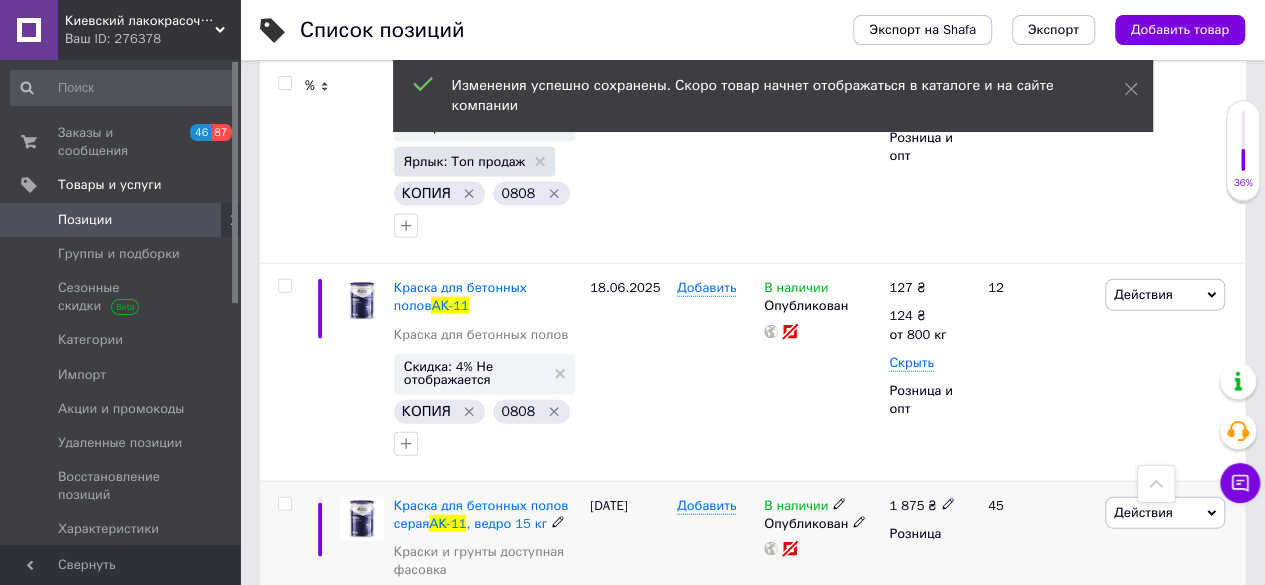 click 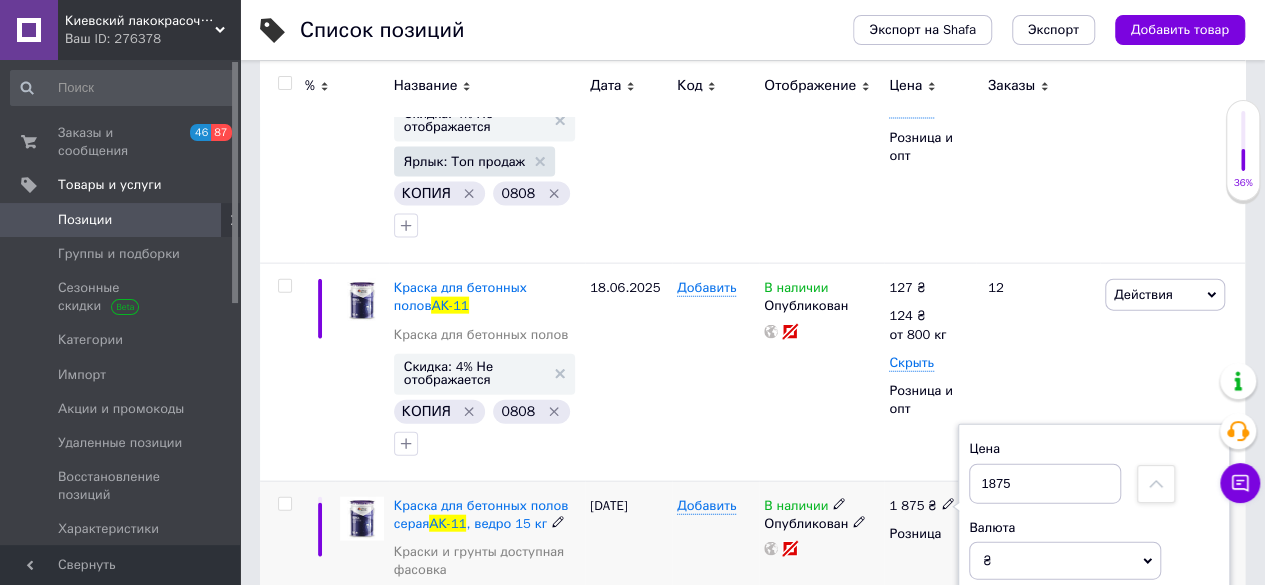 drag, startPoint x: 1044, startPoint y: 407, endPoint x: 953, endPoint y: 416, distance: 91.44397 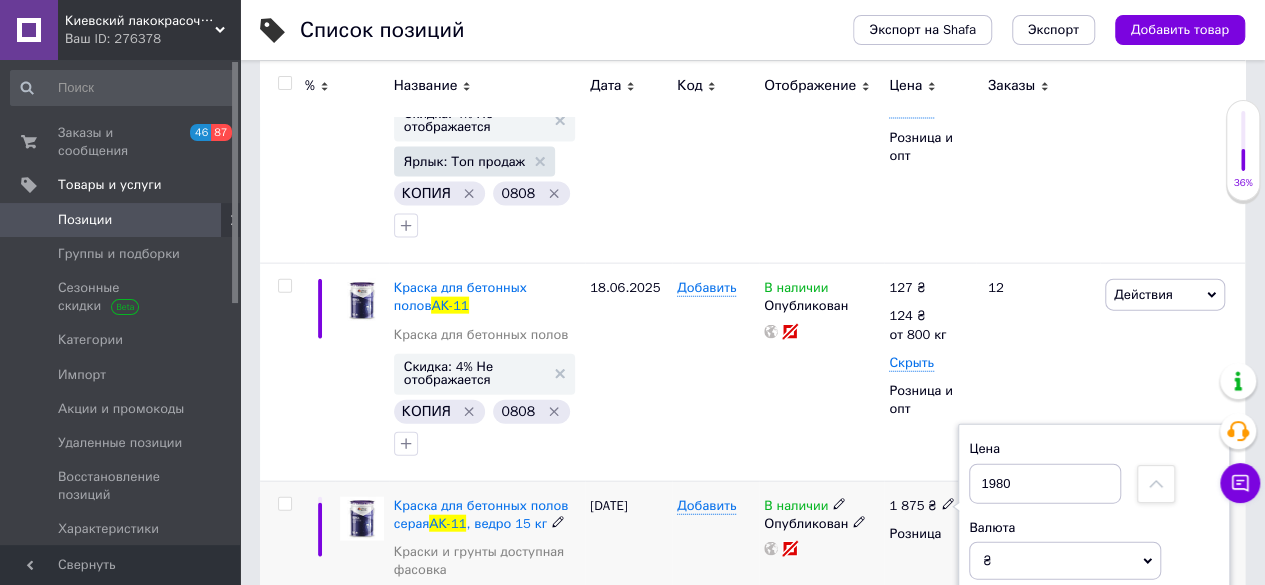 type on "1980" 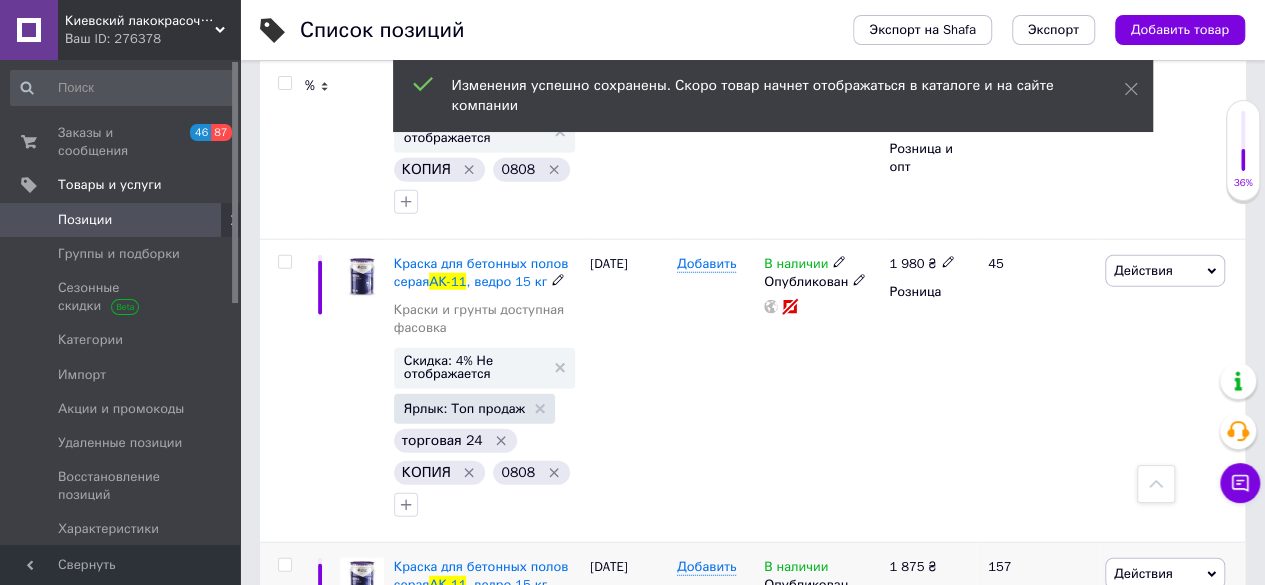 scroll, scrollTop: 2400, scrollLeft: 0, axis: vertical 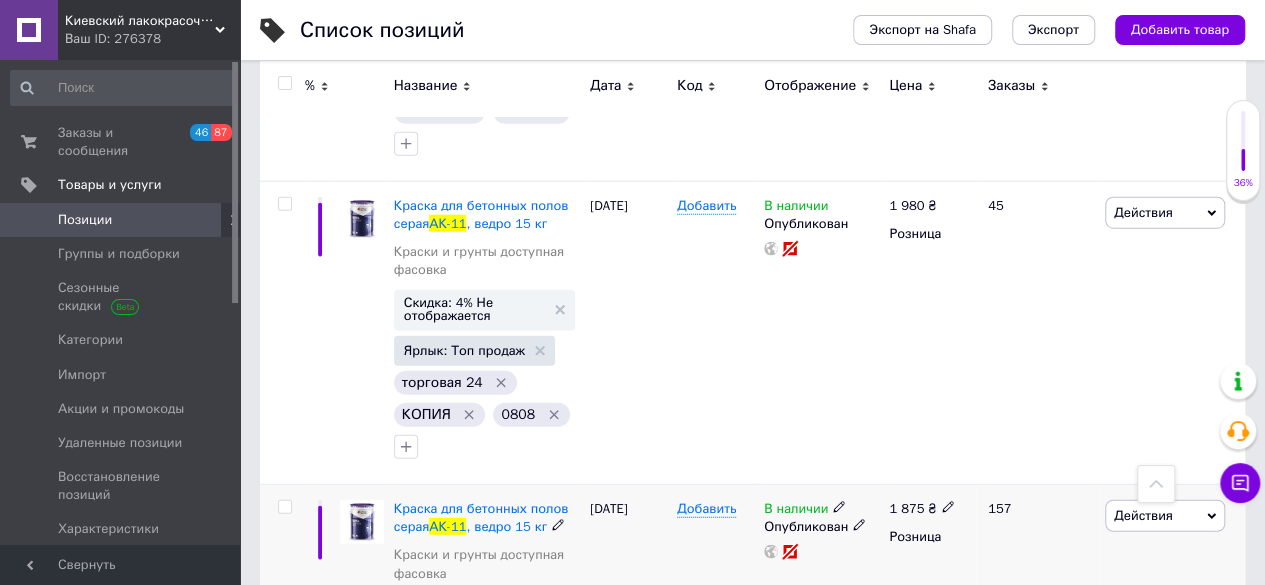 click 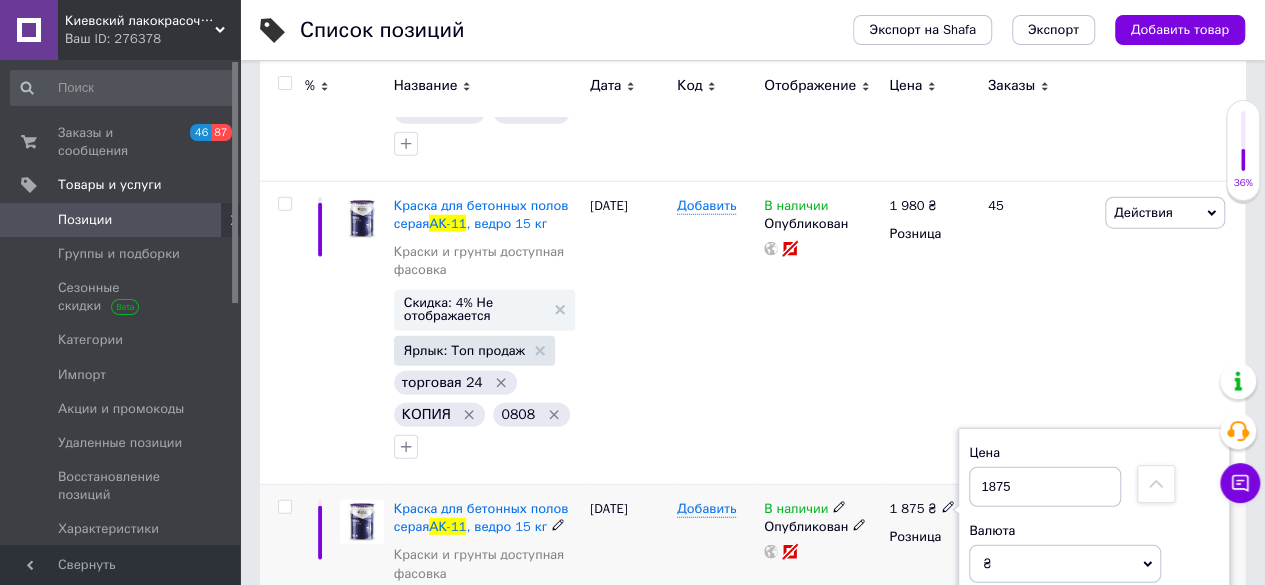 drag, startPoint x: 1046, startPoint y: 409, endPoint x: 896, endPoint y: 437, distance: 152.59096 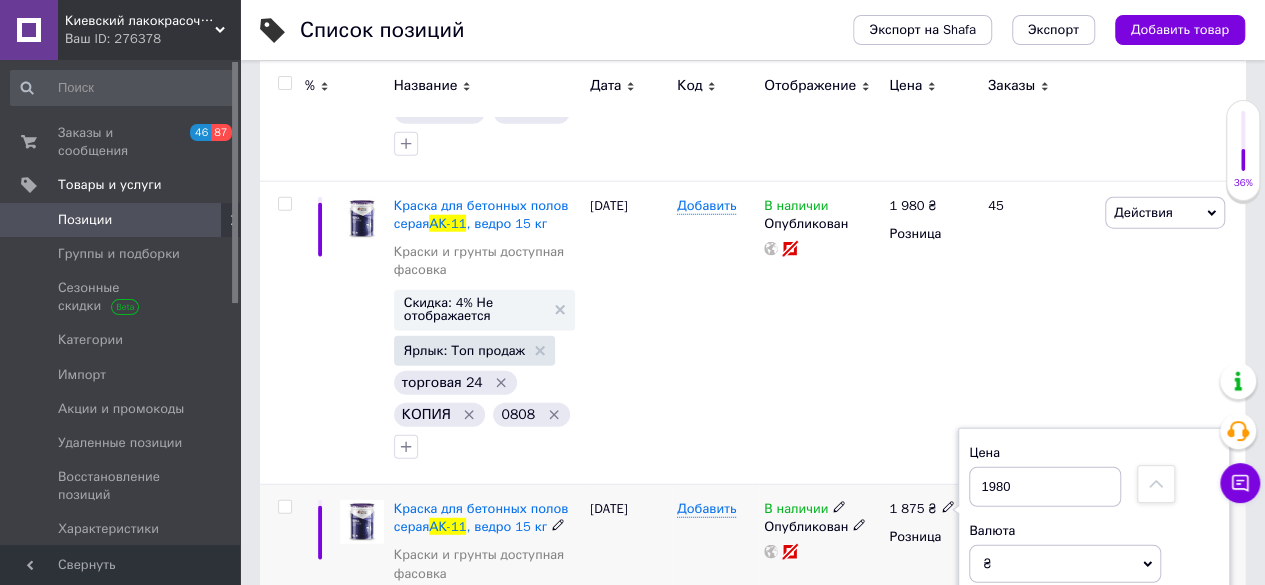 type on "1980" 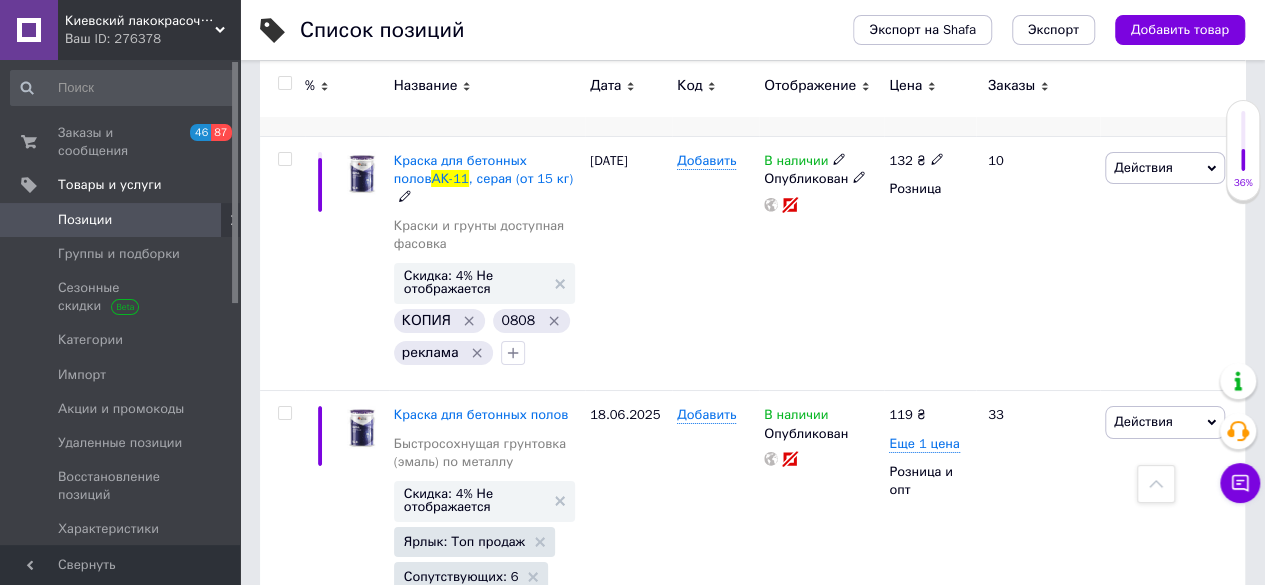 scroll, scrollTop: 3600, scrollLeft: 0, axis: vertical 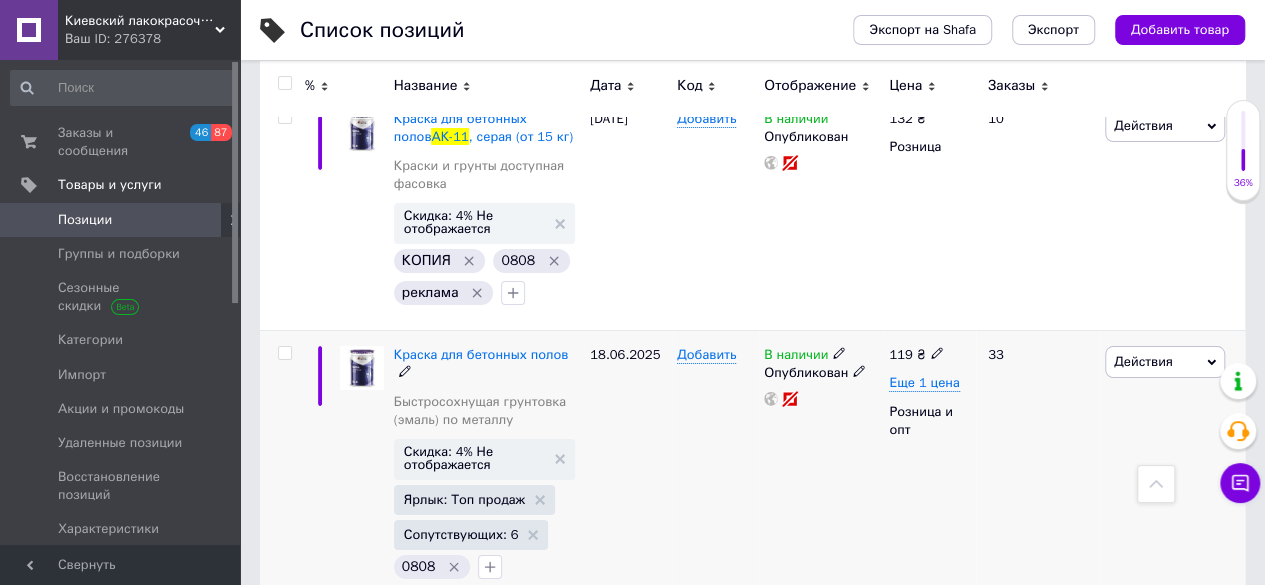 click 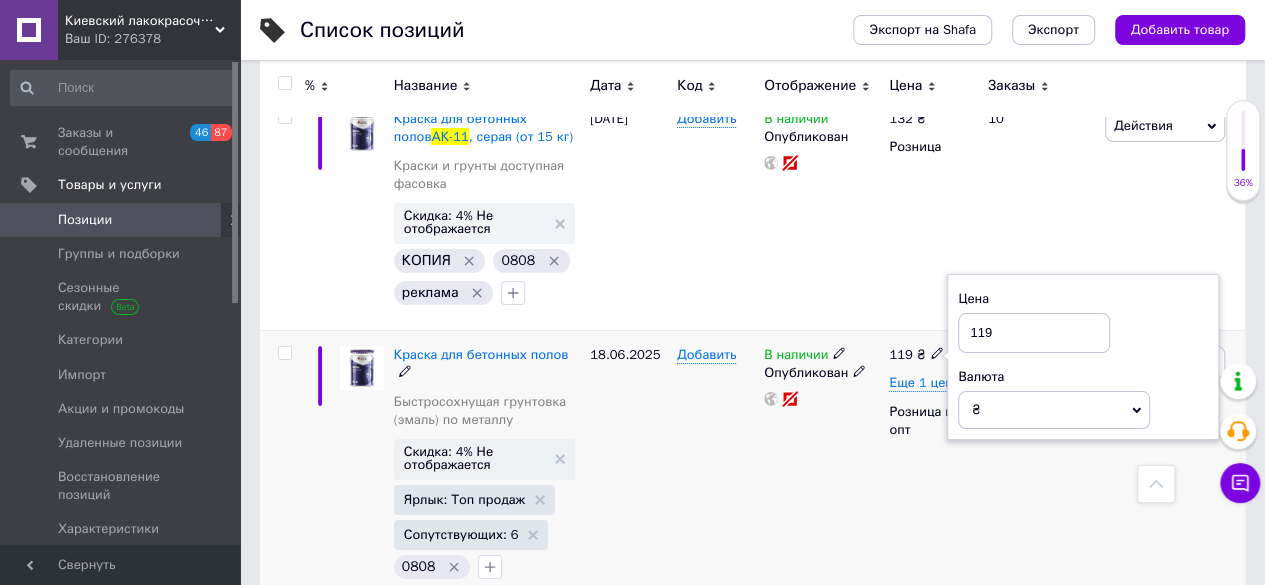 drag, startPoint x: 1000, startPoint y: 261, endPoint x: 968, endPoint y: 255, distance: 32.55764 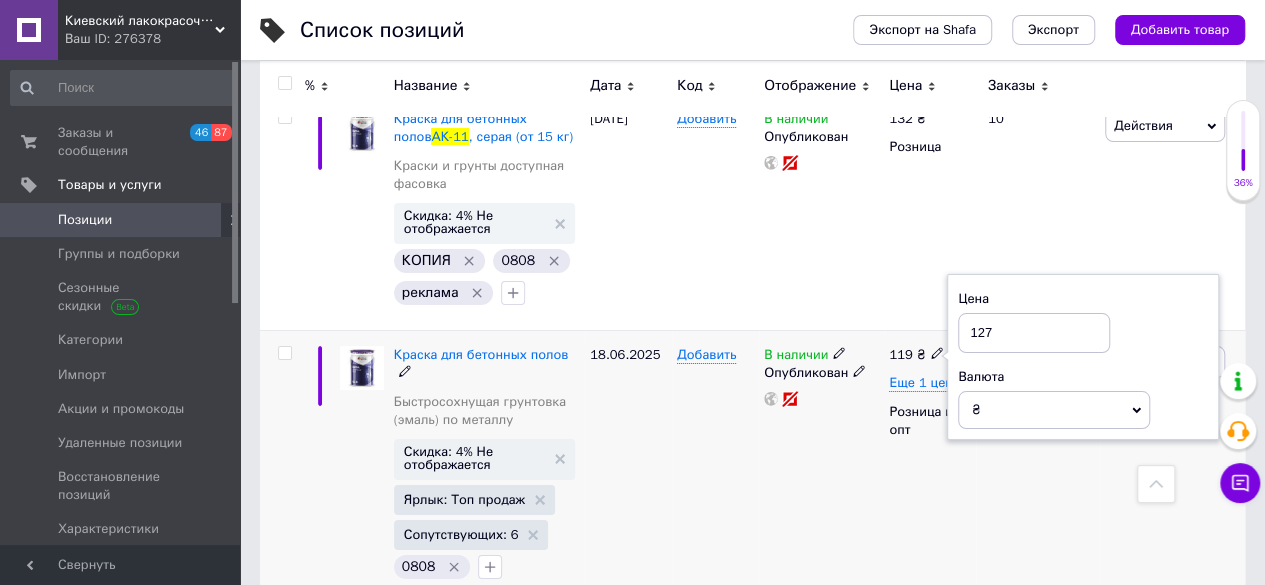 type on "127" 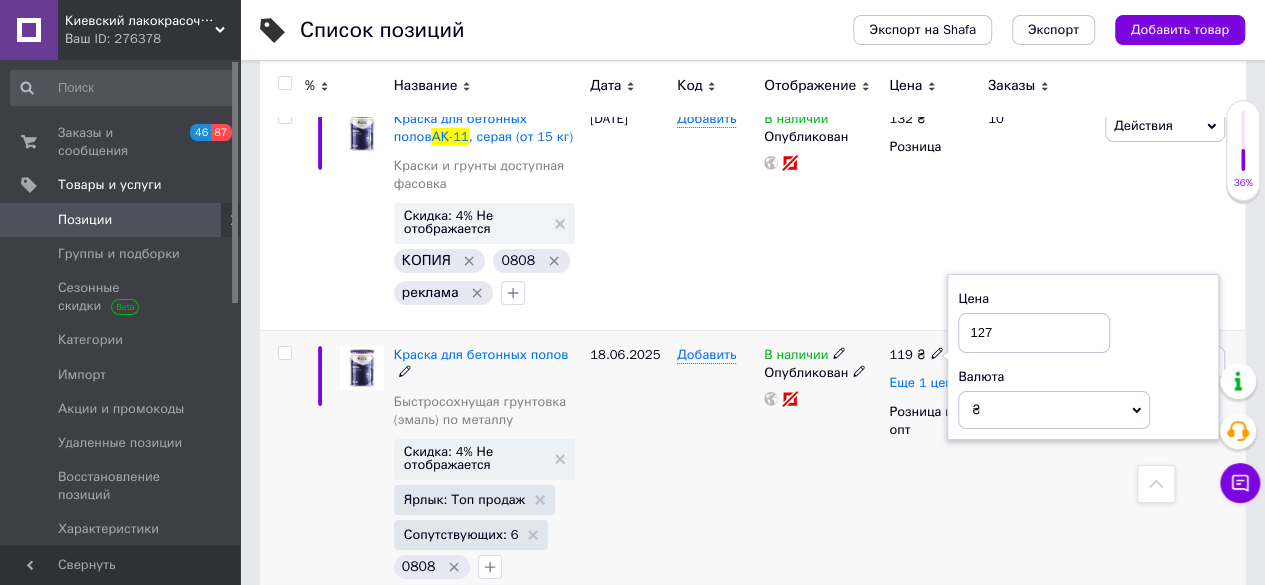 click on "Еще 1 цена" at bounding box center (924, 383) 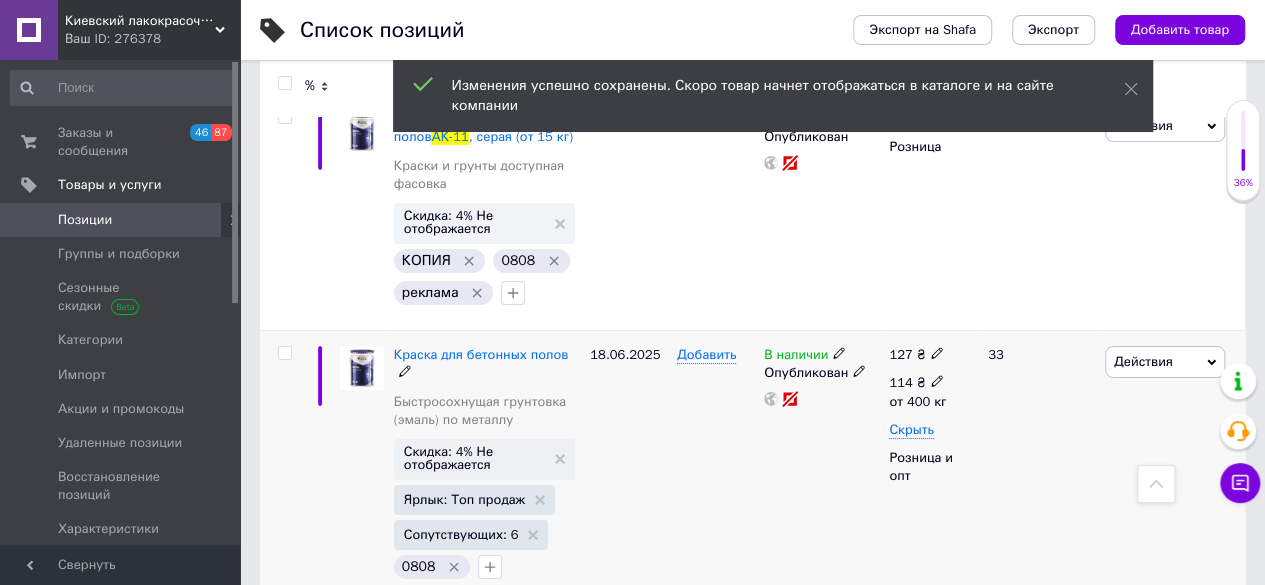 click 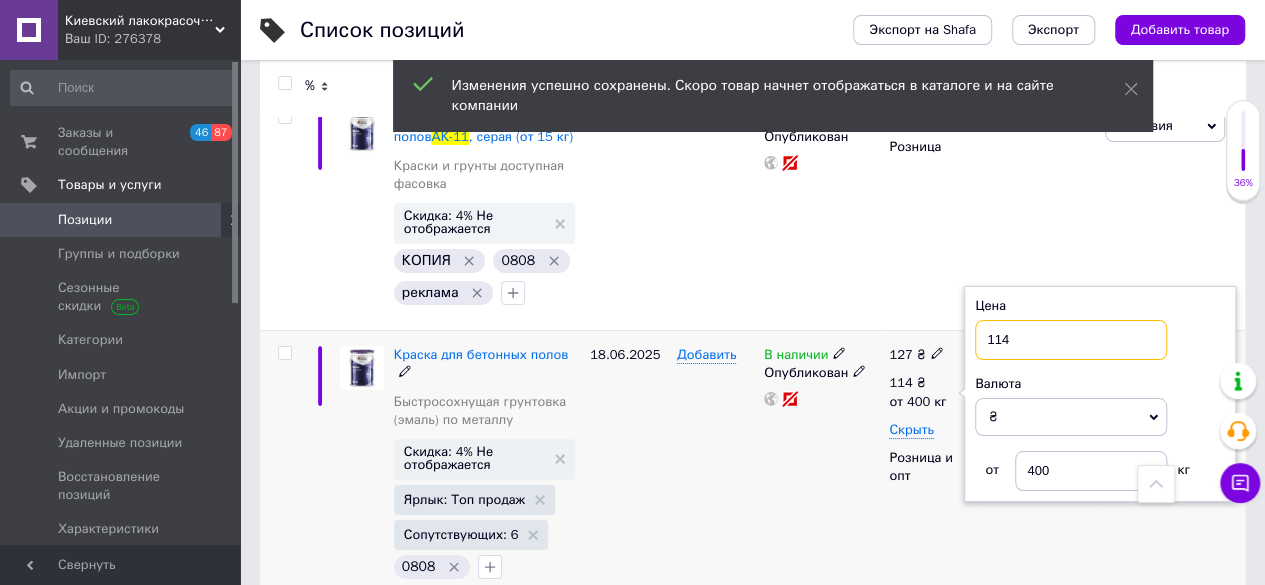 drag, startPoint x: 1044, startPoint y: 269, endPoint x: 991, endPoint y: 267, distance: 53.037724 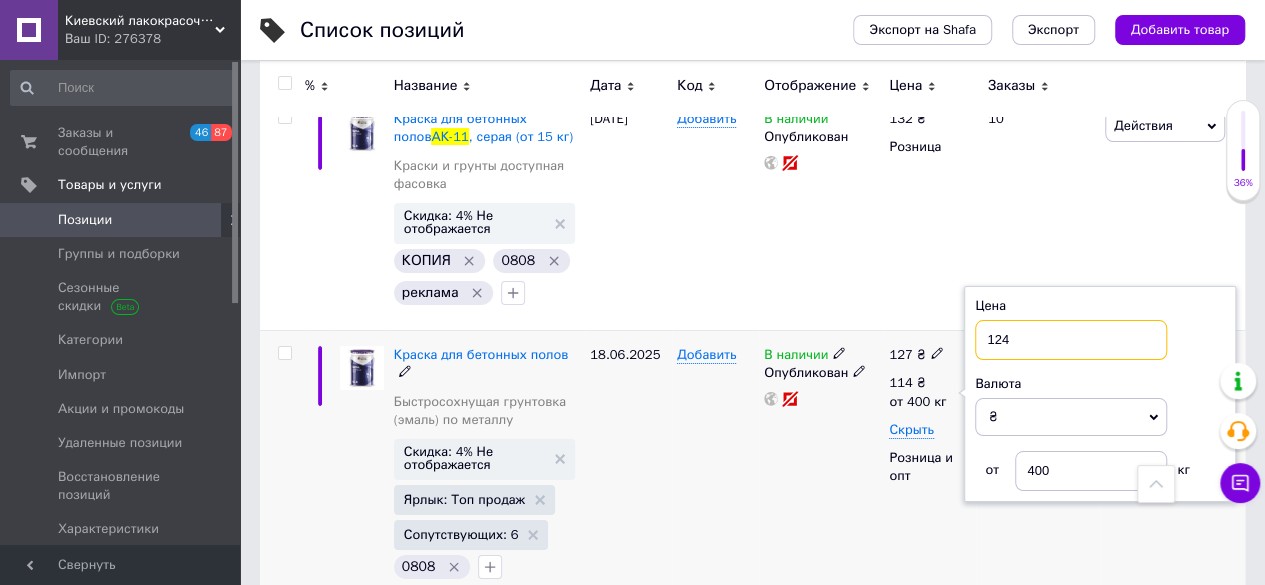 type on "124" 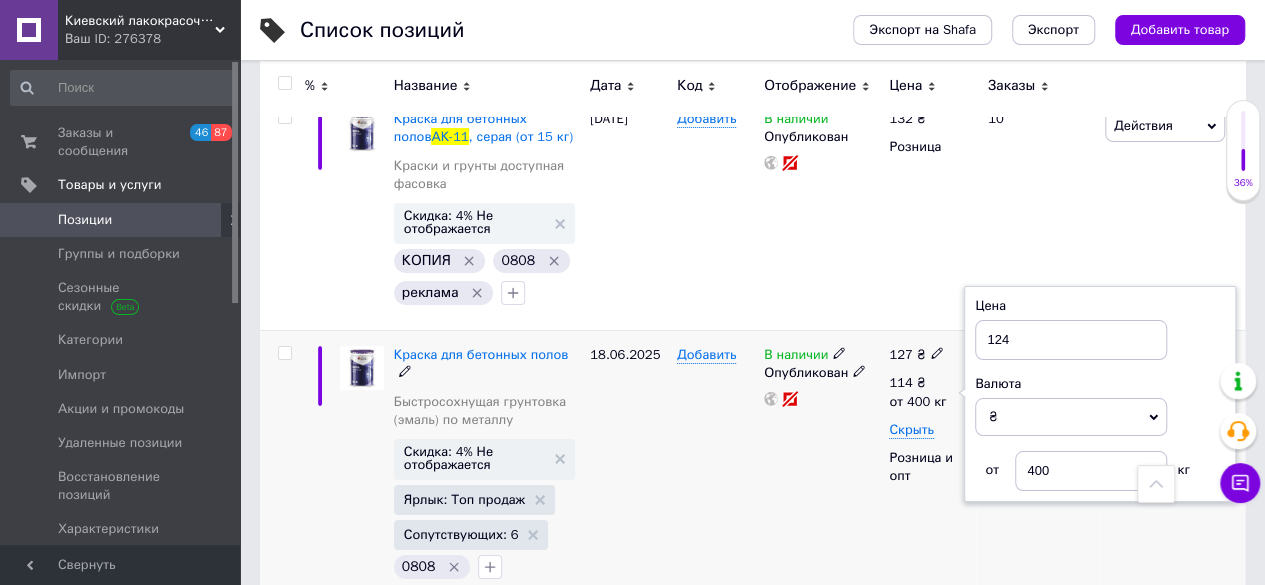 click on "В наличии Опубликован" at bounding box center (821, 468) 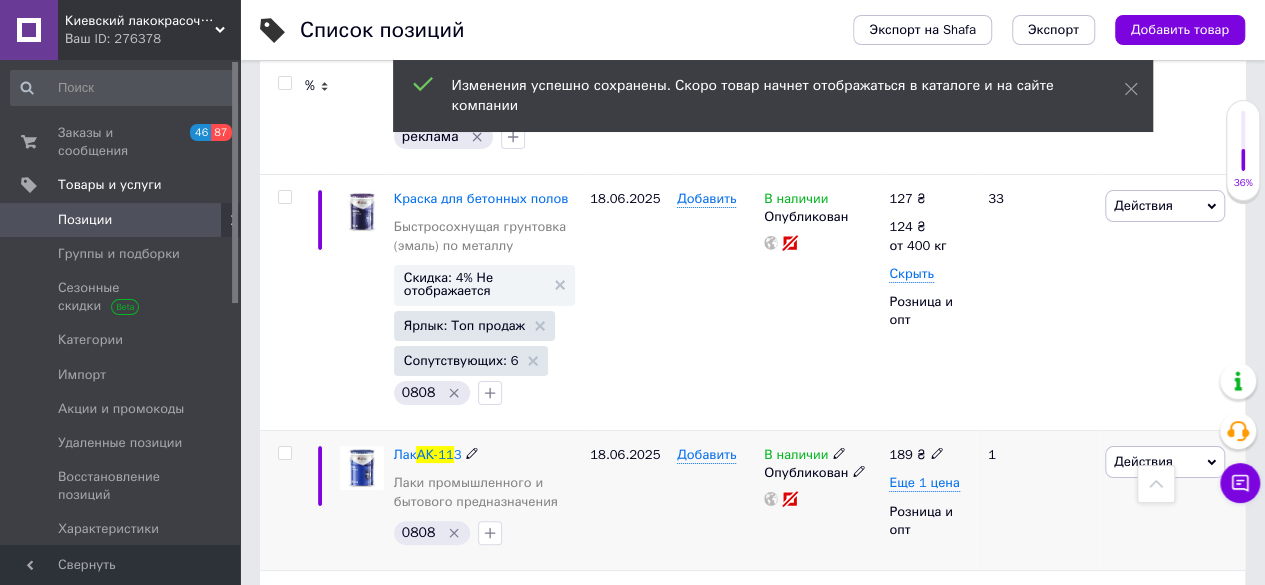 scroll, scrollTop: 3800, scrollLeft: 0, axis: vertical 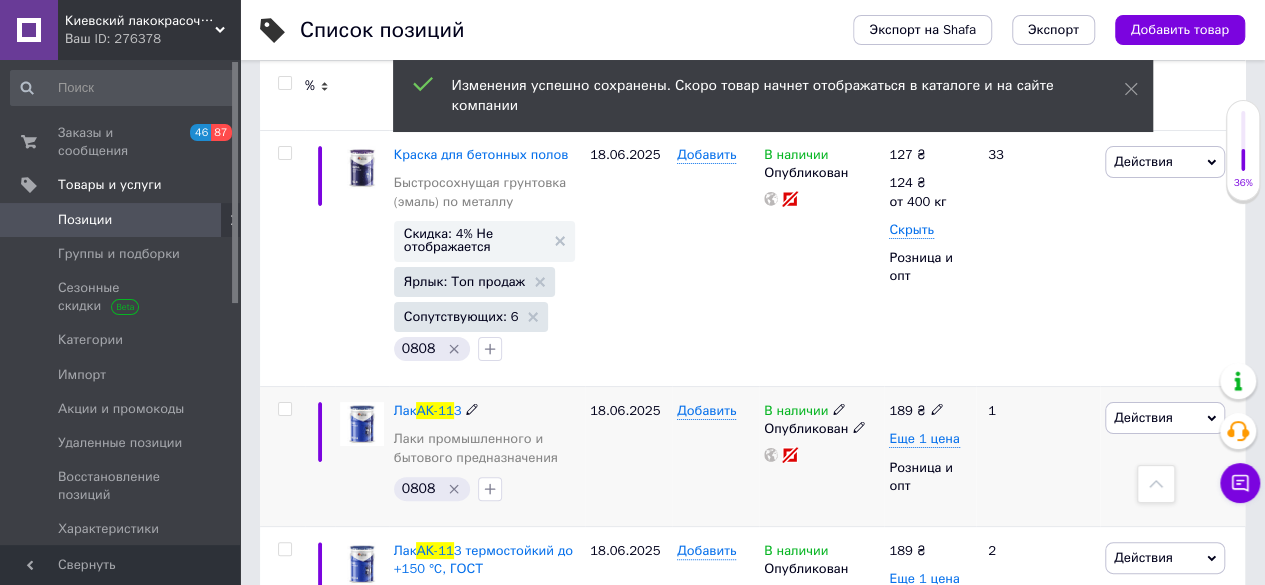 click 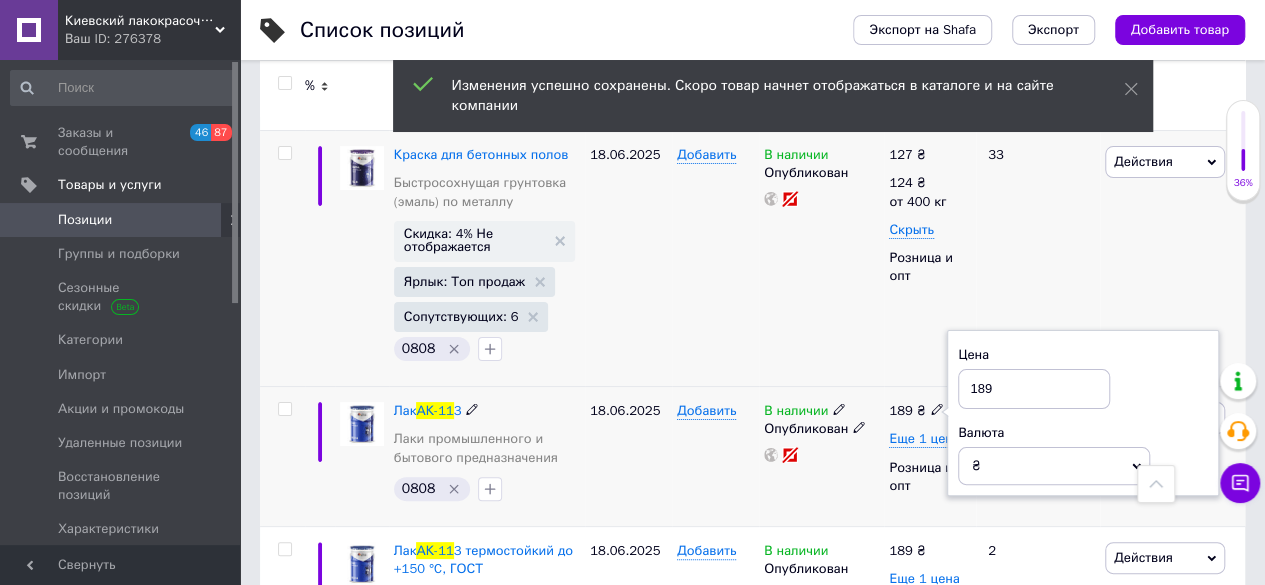 drag, startPoint x: 1016, startPoint y: 304, endPoint x: 891, endPoint y: 303, distance: 125.004 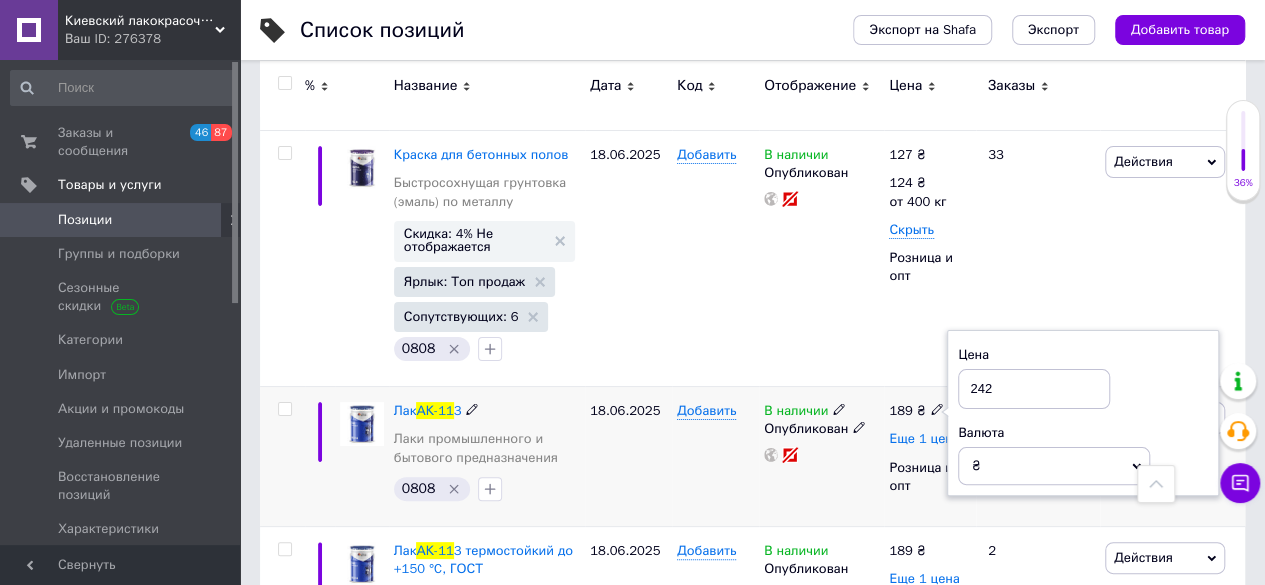 type on "242" 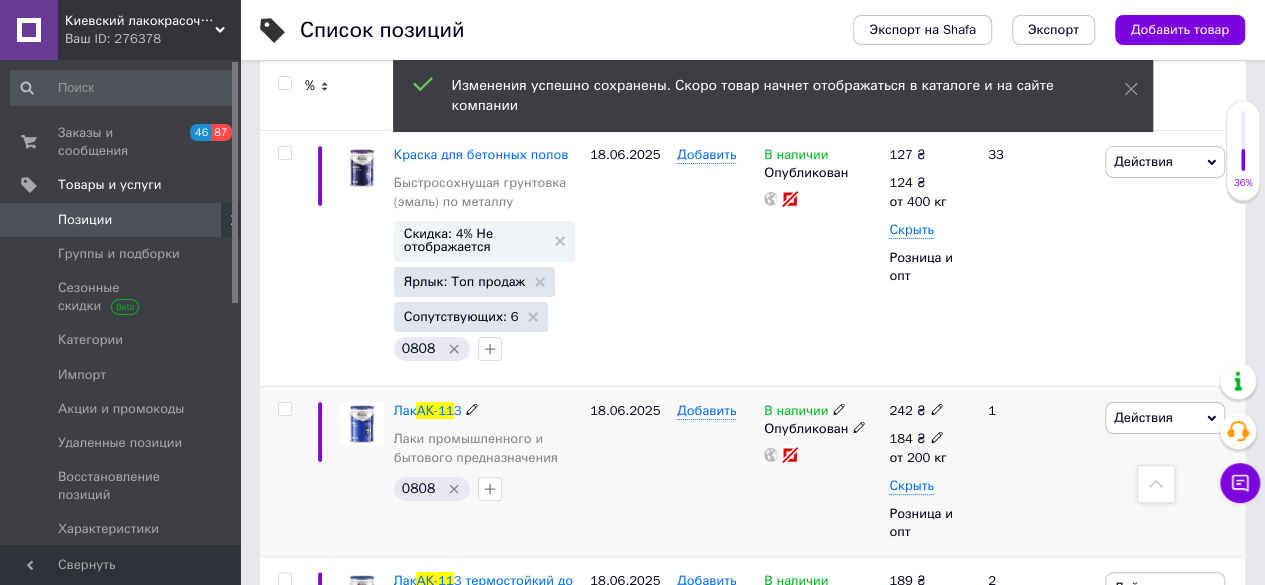 click 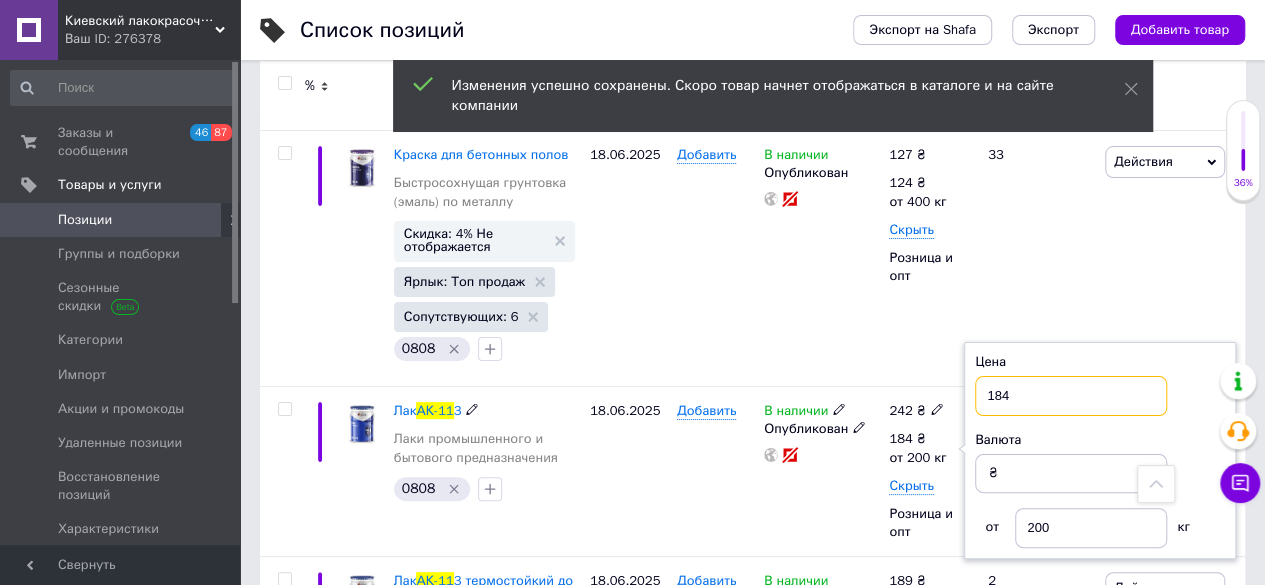 drag, startPoint x: 1030, startPoint y: 331, endPoint x: 961, endPoint y: 335, distance: 69.115845 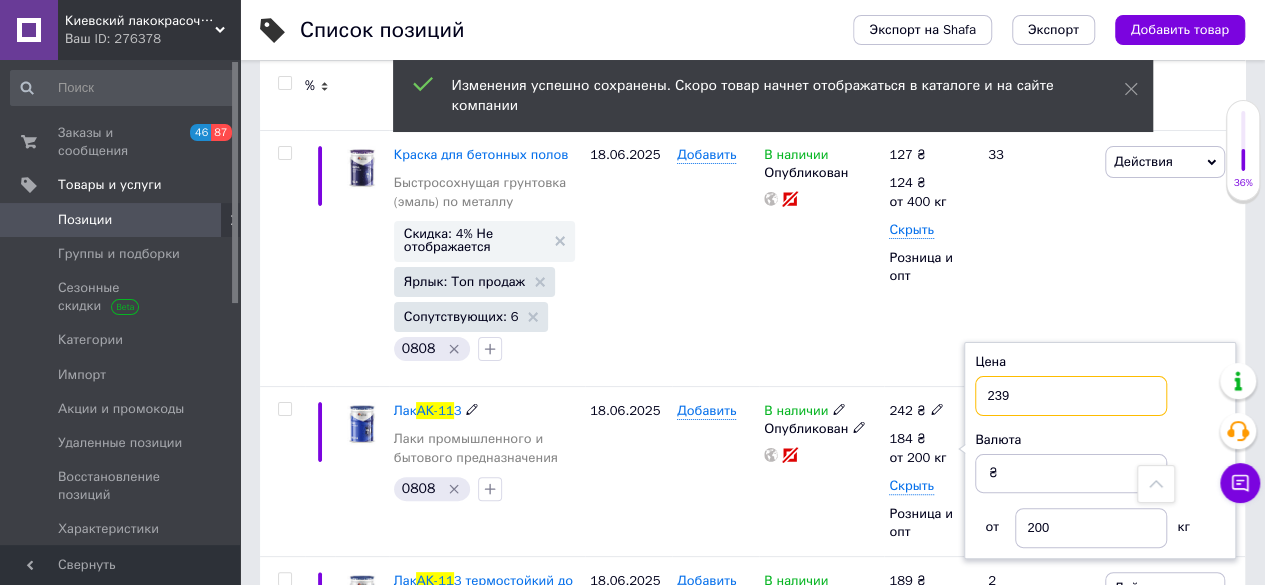 type on "239" 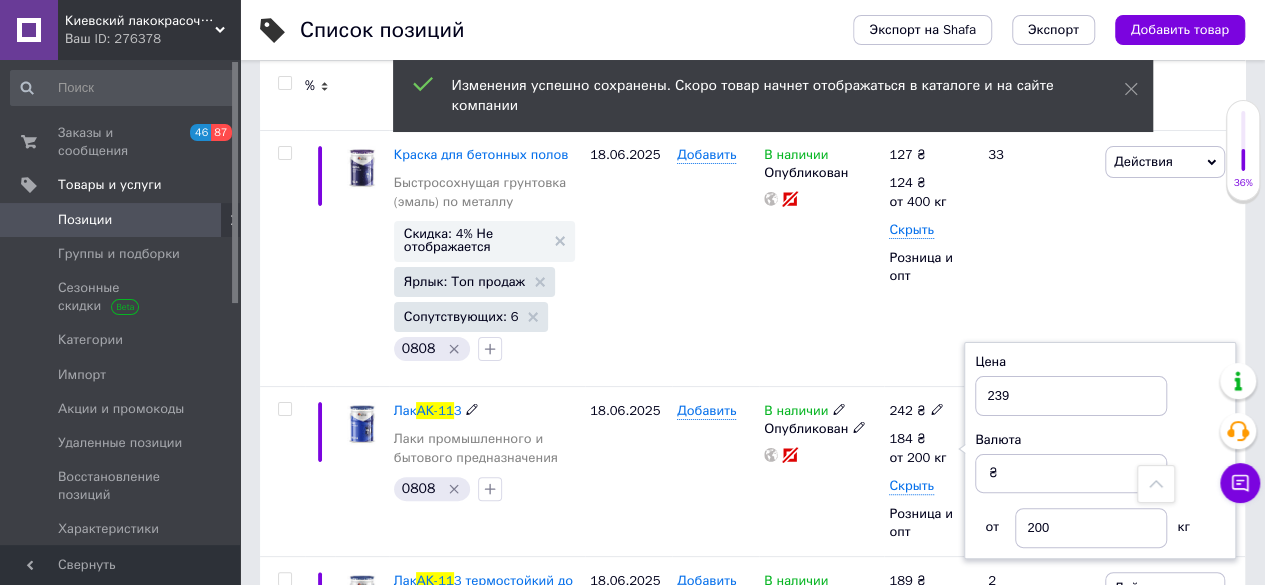 click on "В наличии Опубликован" at bounding box center (821, 472) 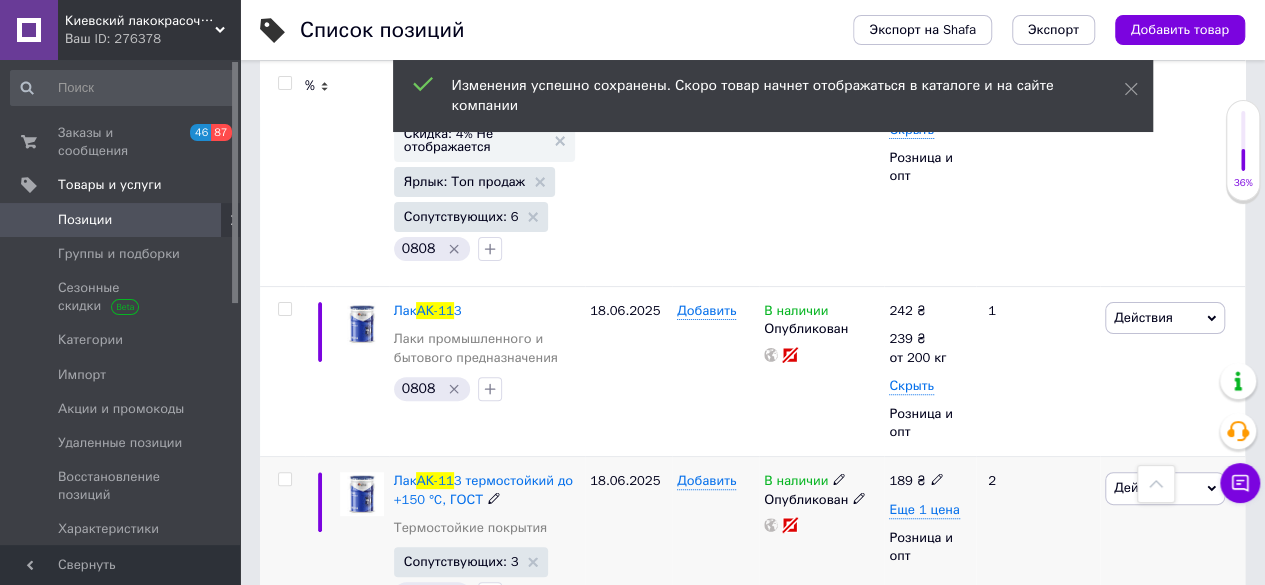 scroll, scrollTop: 4000, scrollLeft: 0, axis: vertical 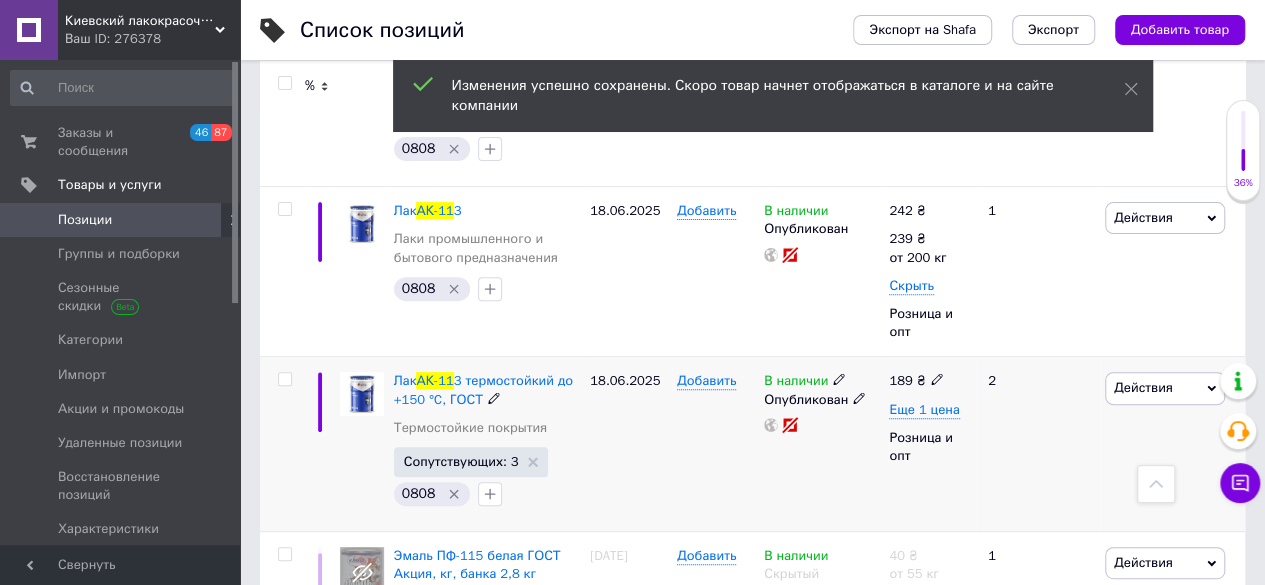 click on "189   ₴ Еще 1 цена Розница и опт" at bounding box center [930, 444] 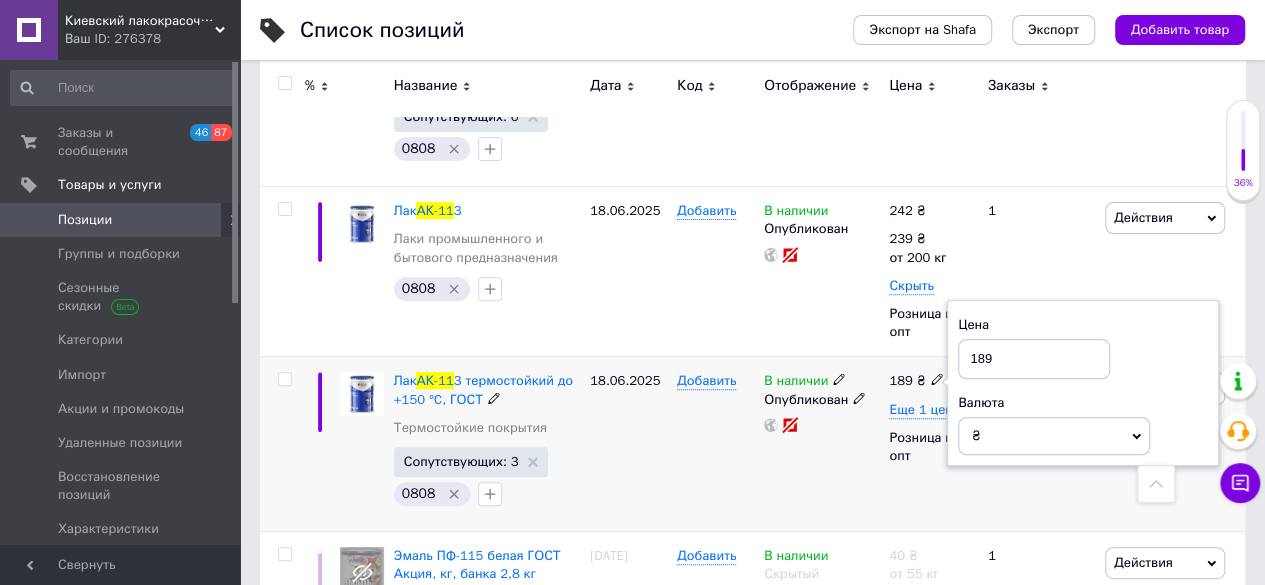 drag, startPoint x: 1007, startPoint y: 295, endPoint x: 950, endPoint y: 282, distance: 58.463665 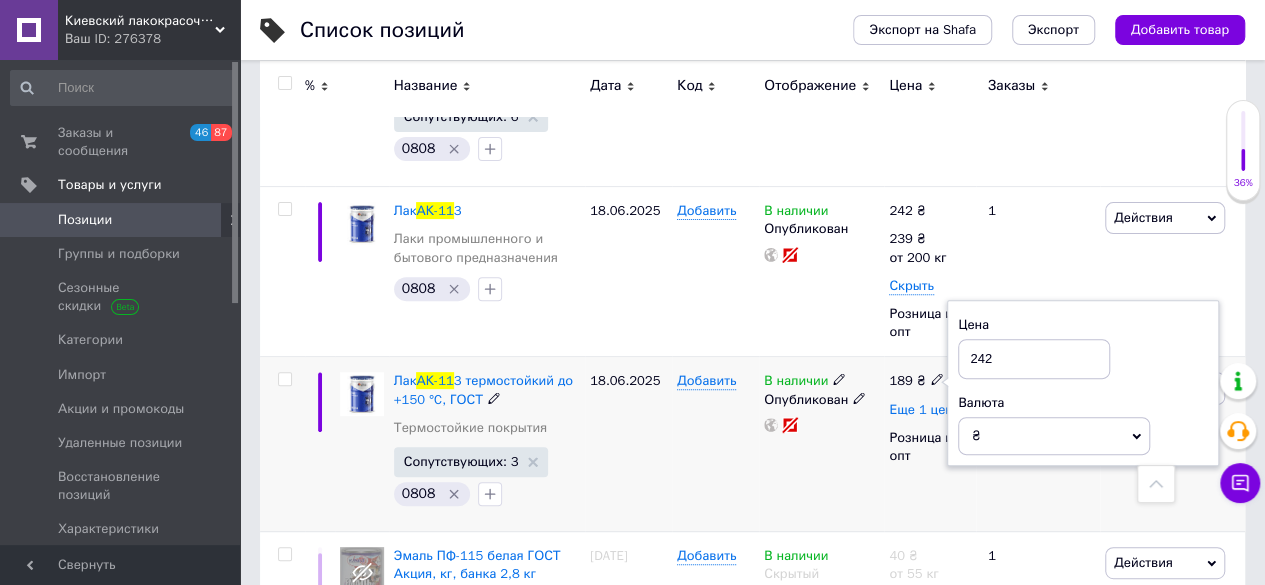 type on "242" 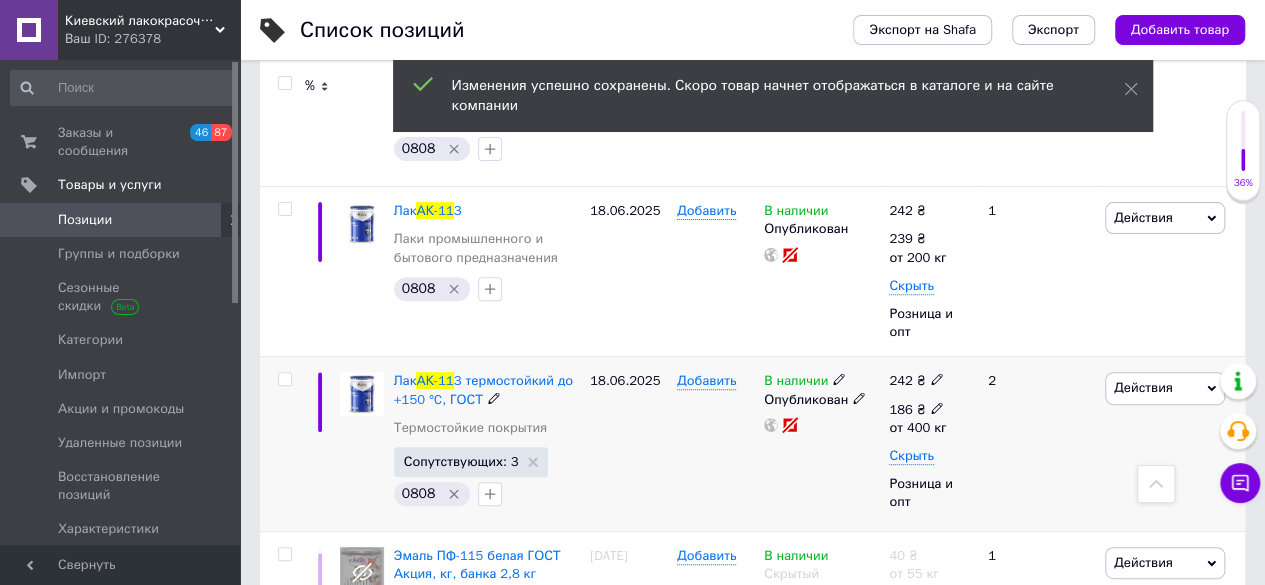 click 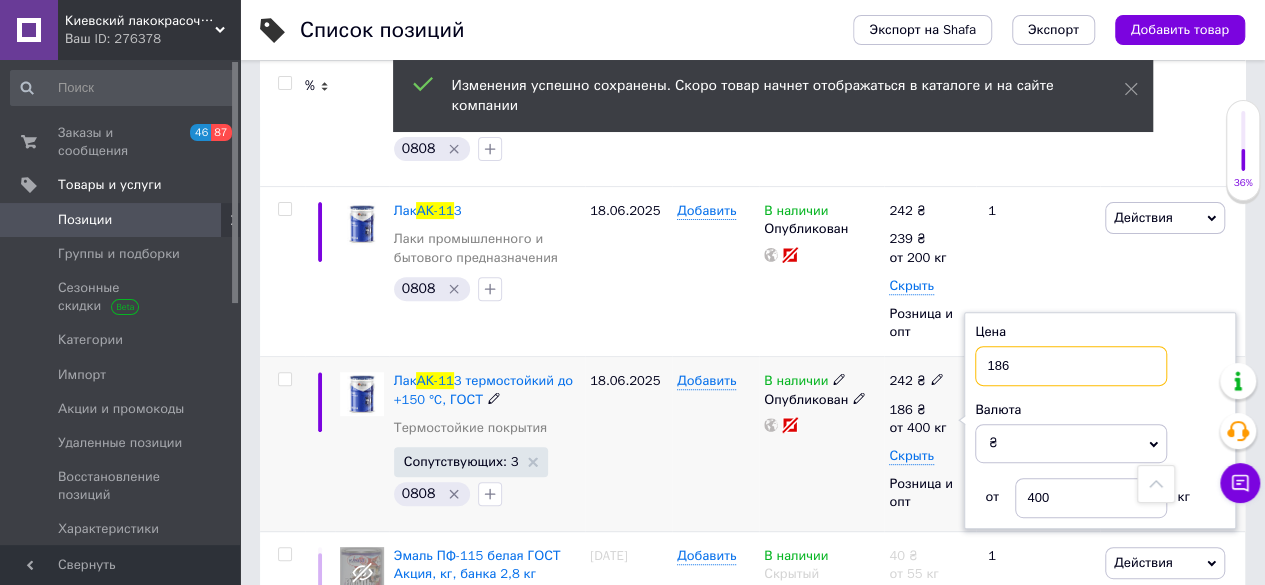 drag, startPoint x: 977, startPoint y: 301, endPoint x: 935, endPoint y: 297, distance: 42.190044 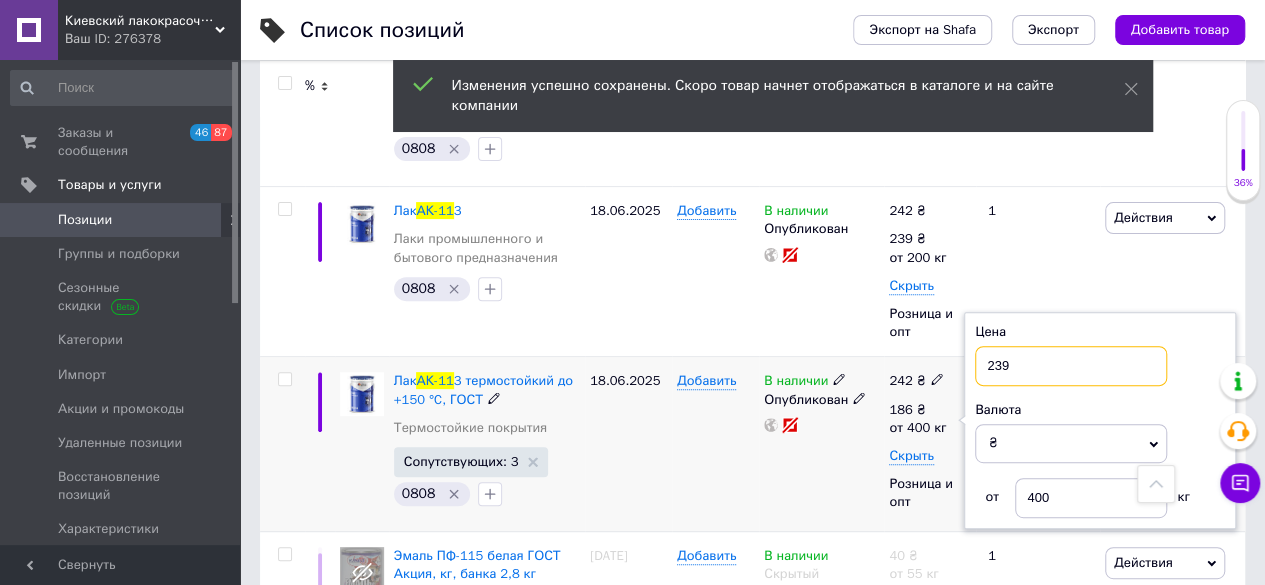 type on "239" 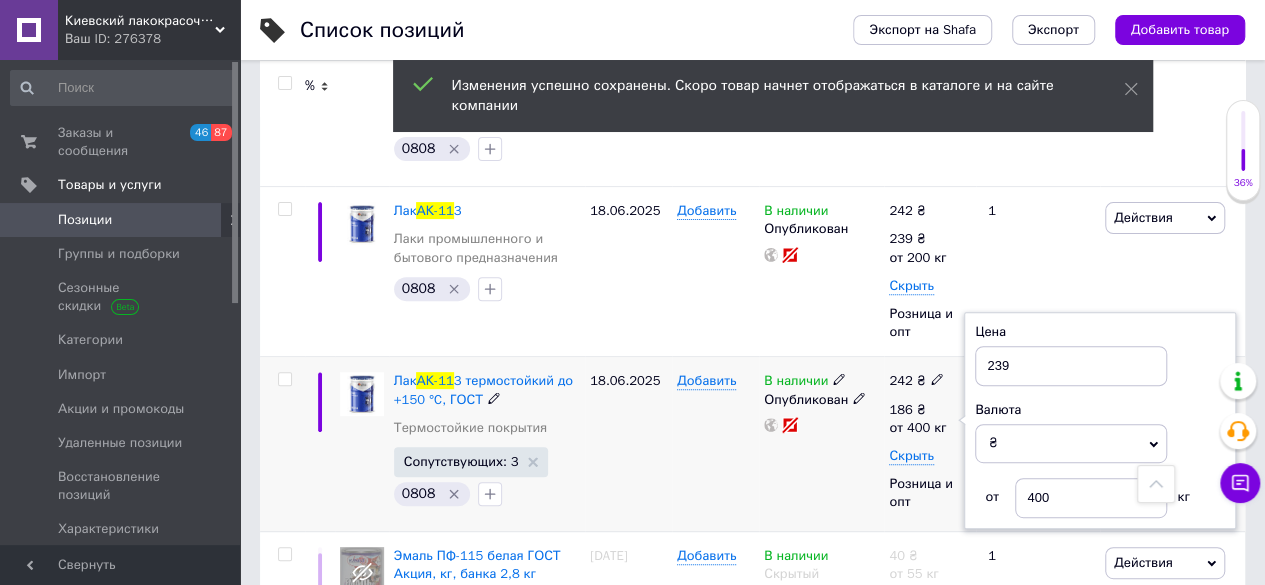 click on "В наличии Опубликован" at bounding box center [821, 444] 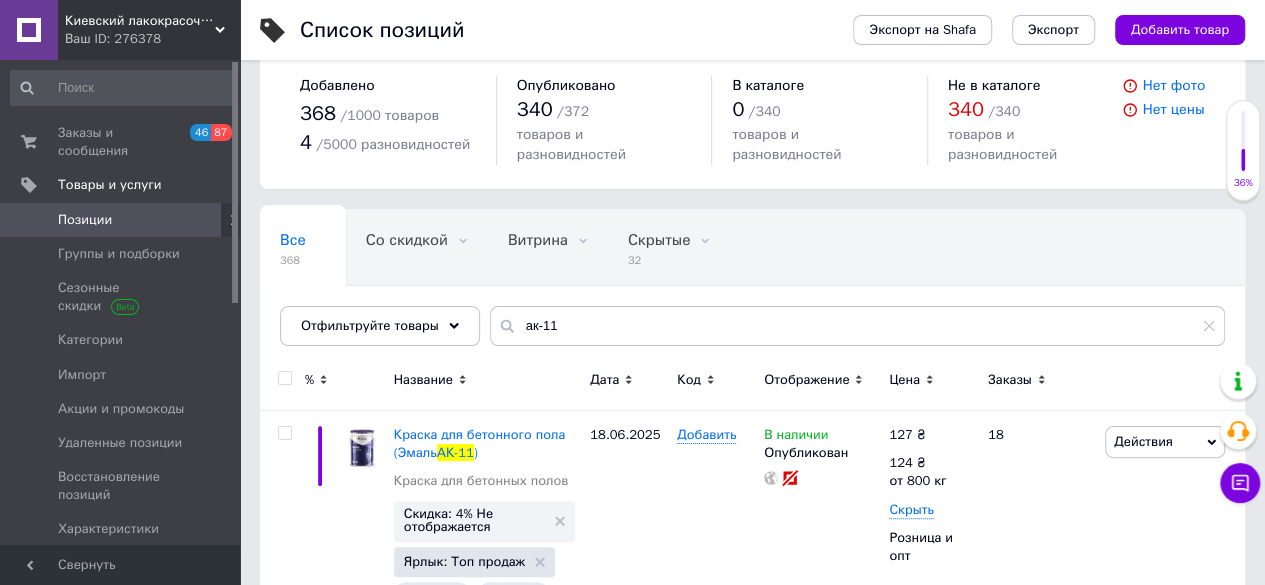scroll, scrollTop: 0, scrollLeft: 0, axis: both 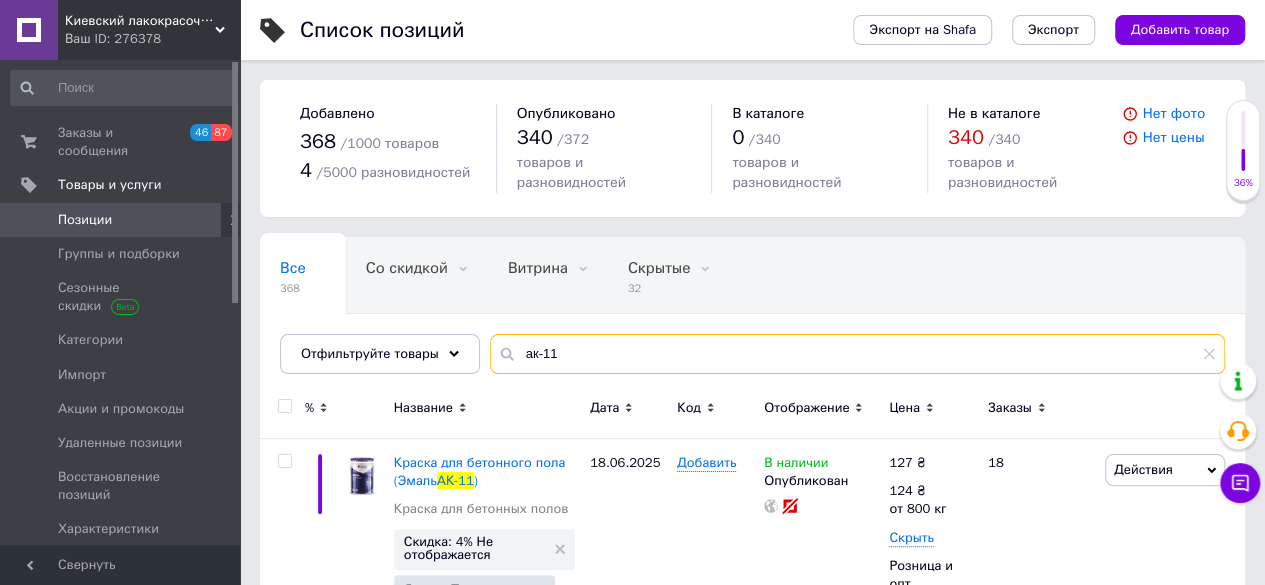 drag, startPoint x: 600, startPoint y: 341, endPoint x: 505, endPoint y: 341, distance: 95 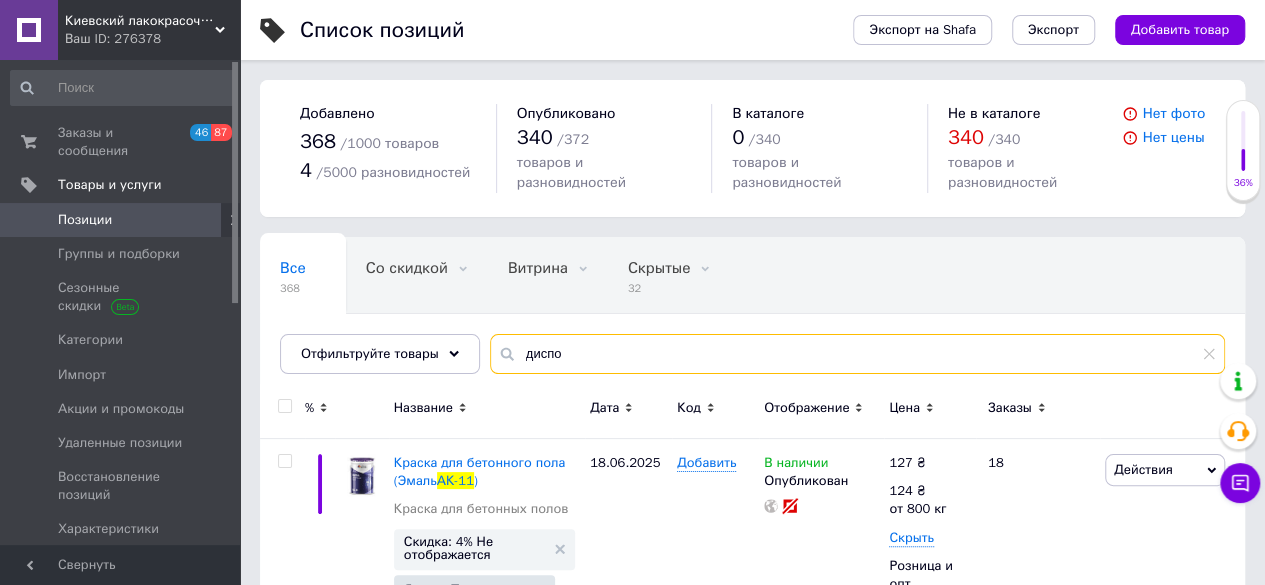 type on "диспо" 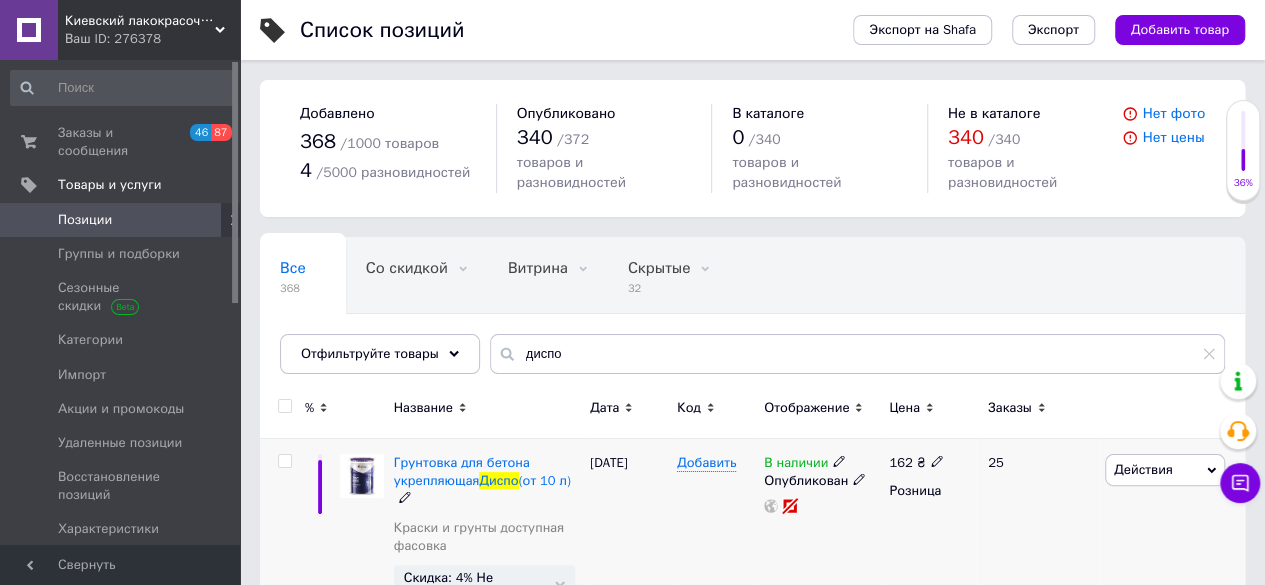 click 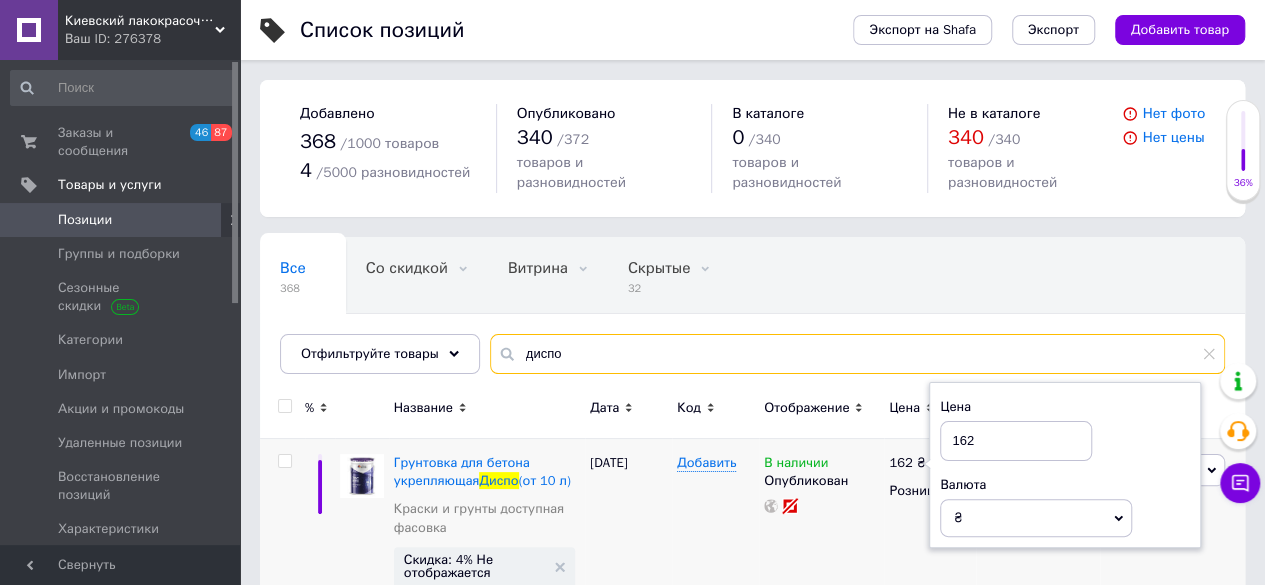 click on "диспо" at bounding box center [857, 354] 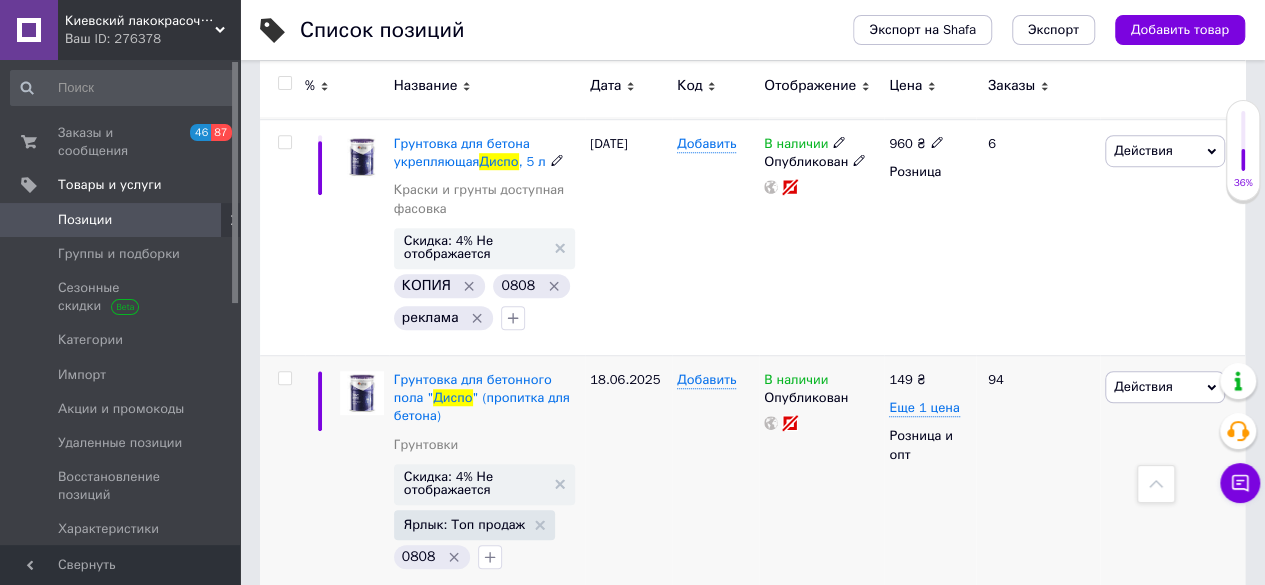 scroll, scrollTop: 700, scrollLeft: 0, axis: vertical 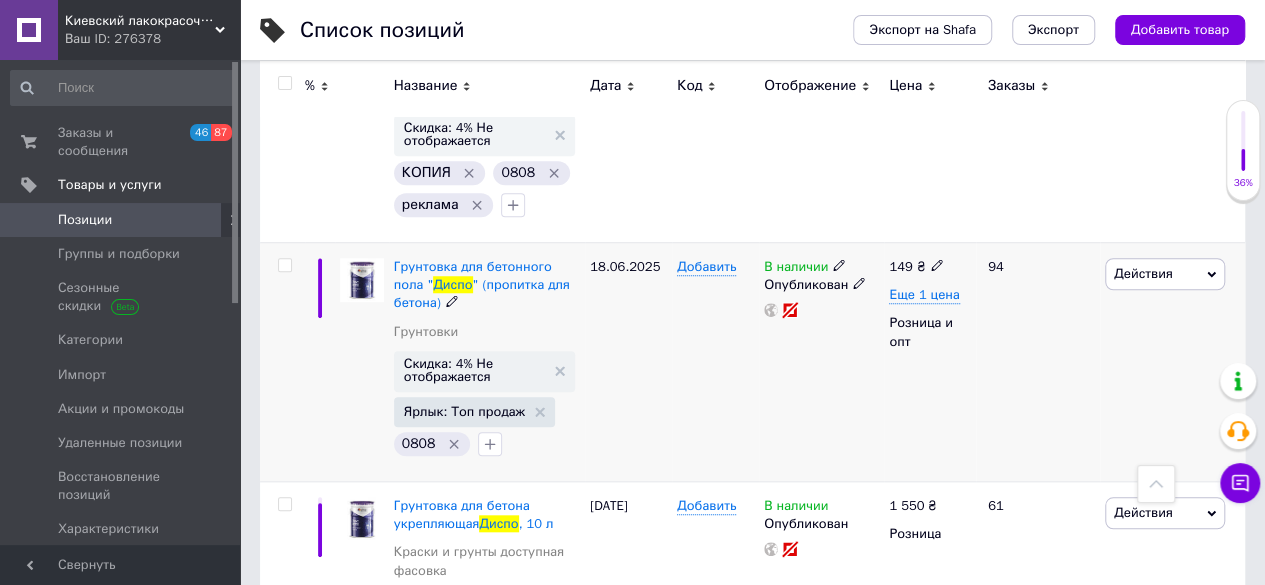 click 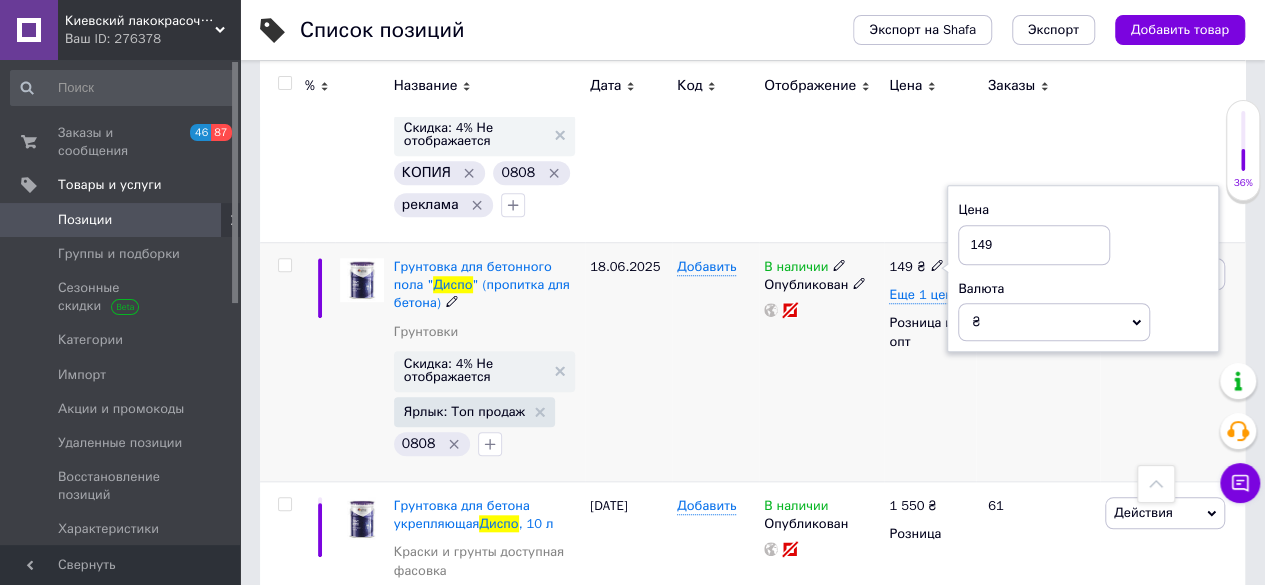 drag, startPoint x: 1060, startPoint y: 231, endPoint x: 898, endPoint y: 239, distance: 162.19742 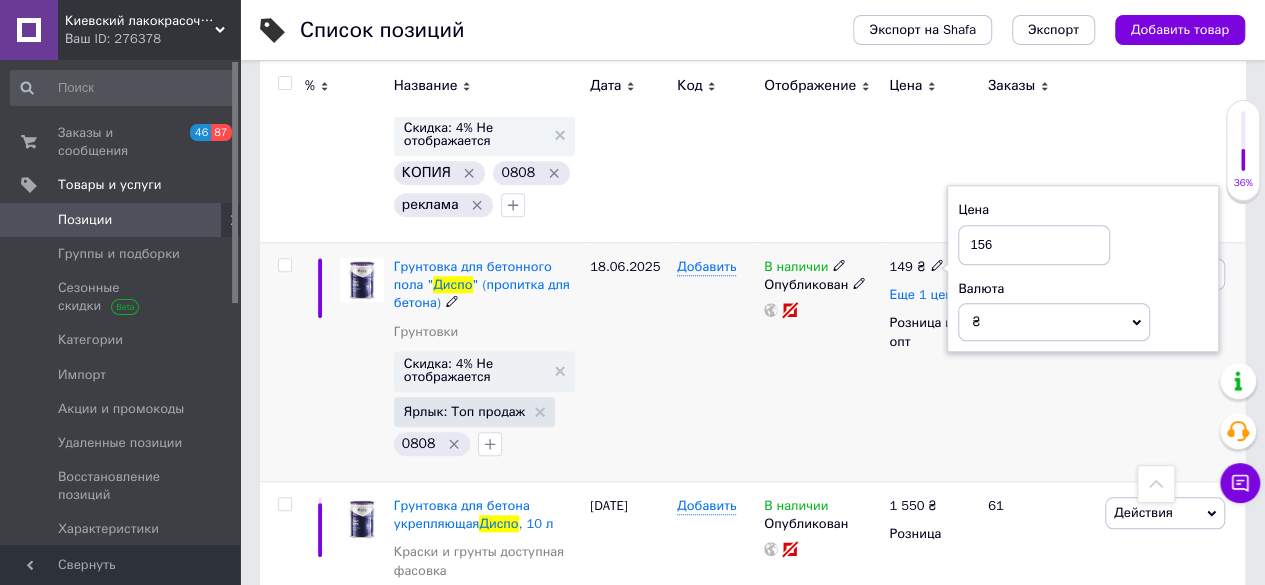 type on "156" 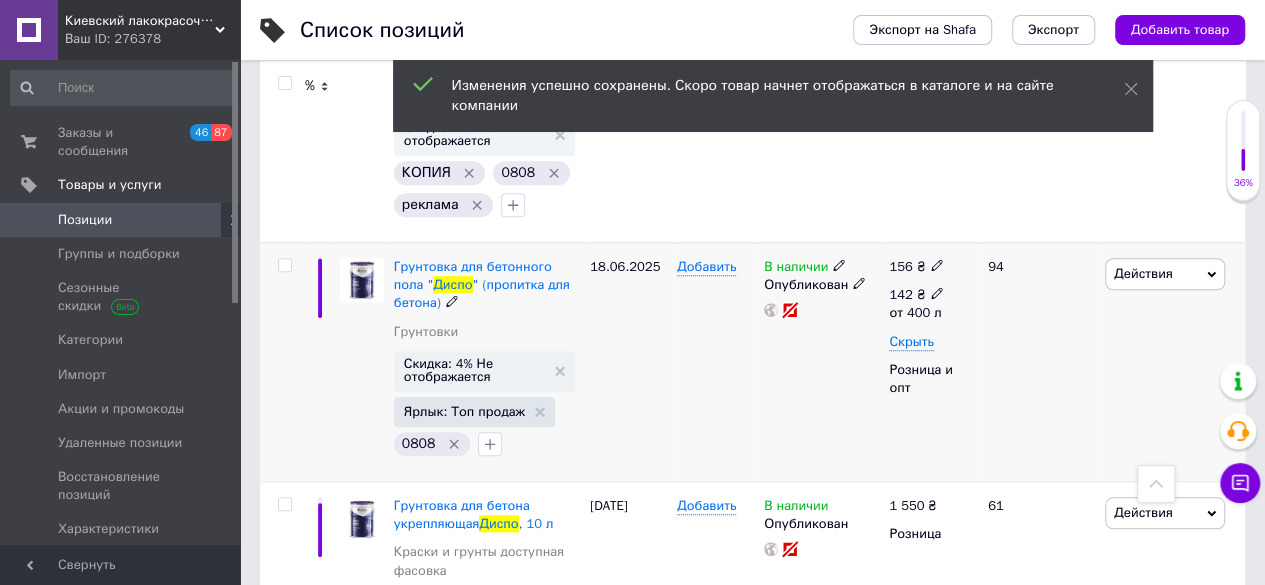 click 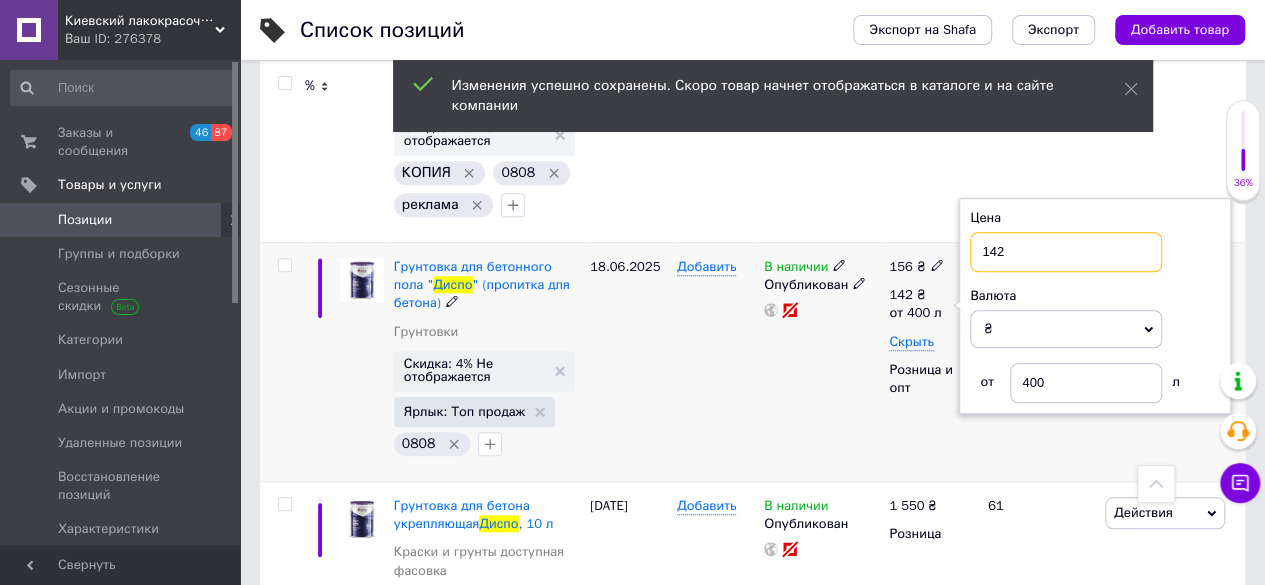 drag, startPoint x: 1028, startPoint y: 242, endPoint x: 938, endPoint y: 242, distance: 90 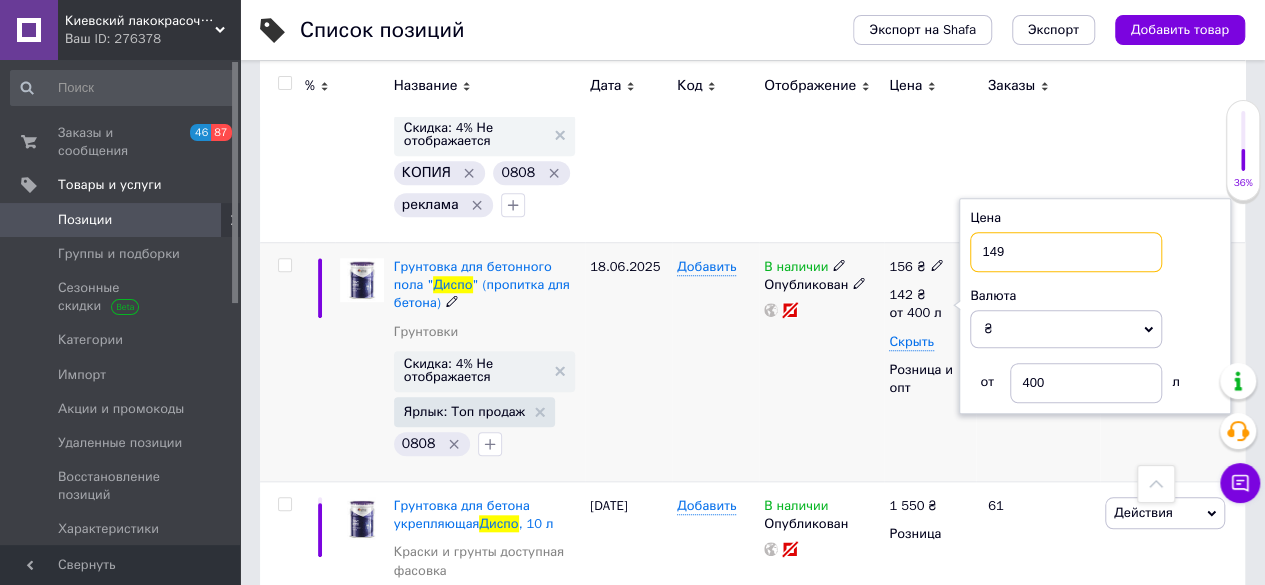 type on "149" 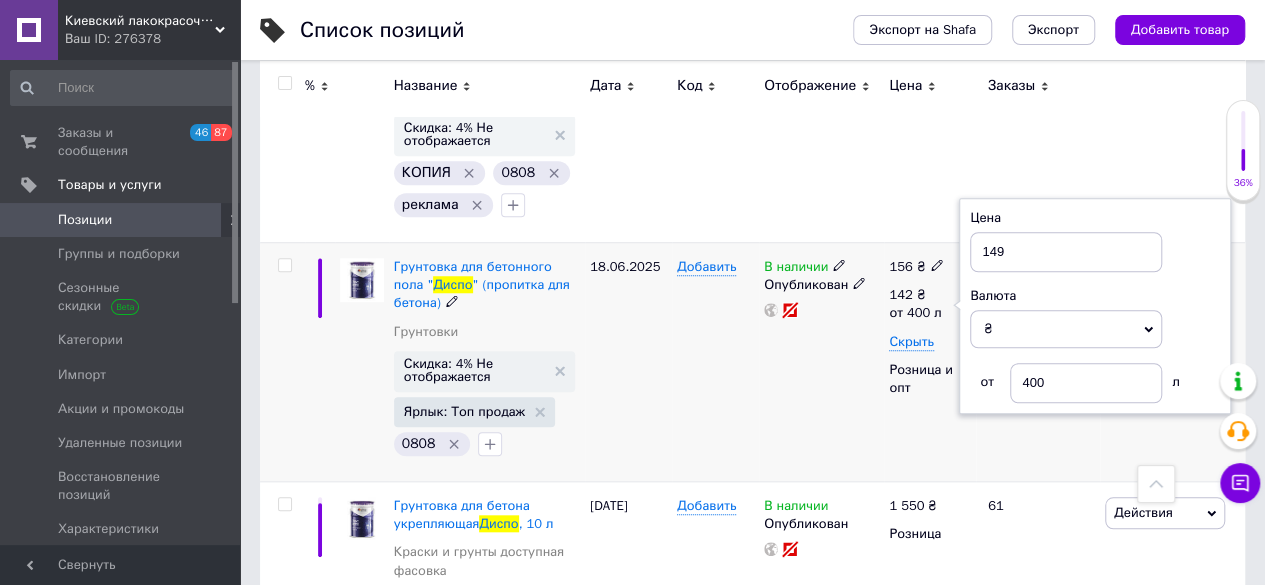 click on "В наличии Опубликован" at bounding box center (821, 361) 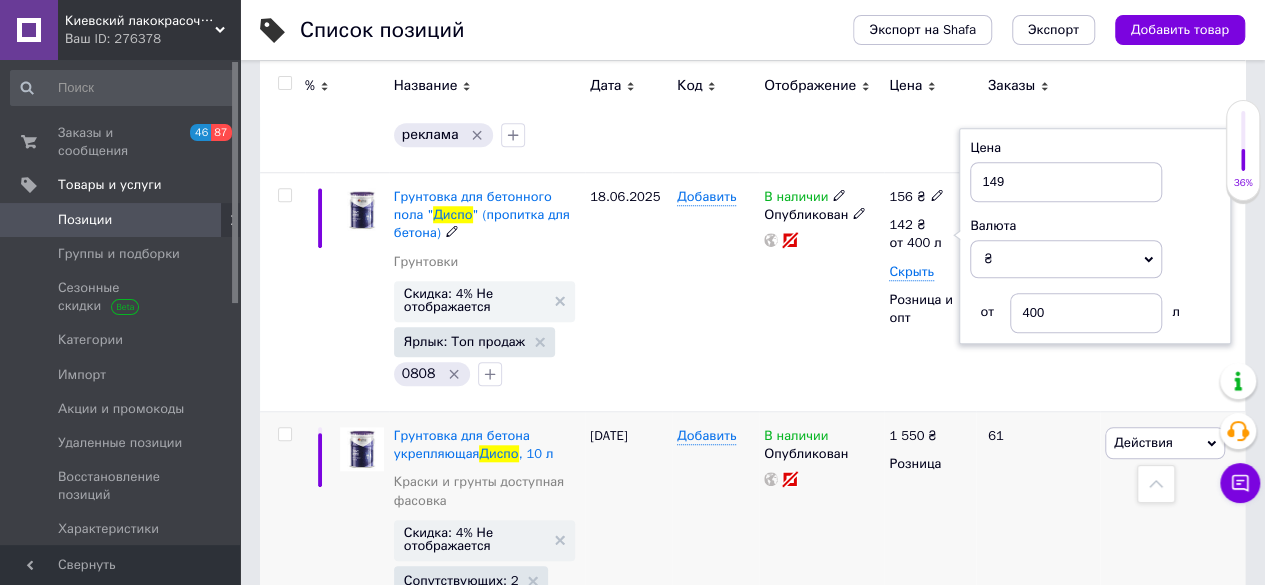 scroll, scrollTop: 800, scrollLeft: 0, axis: vertical 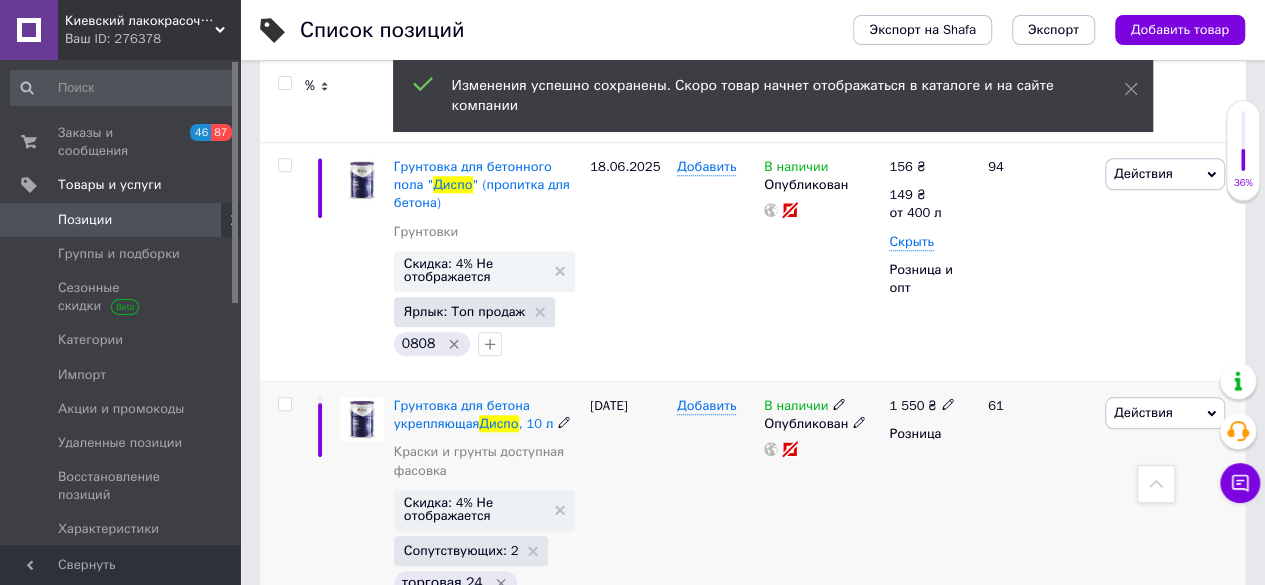 click 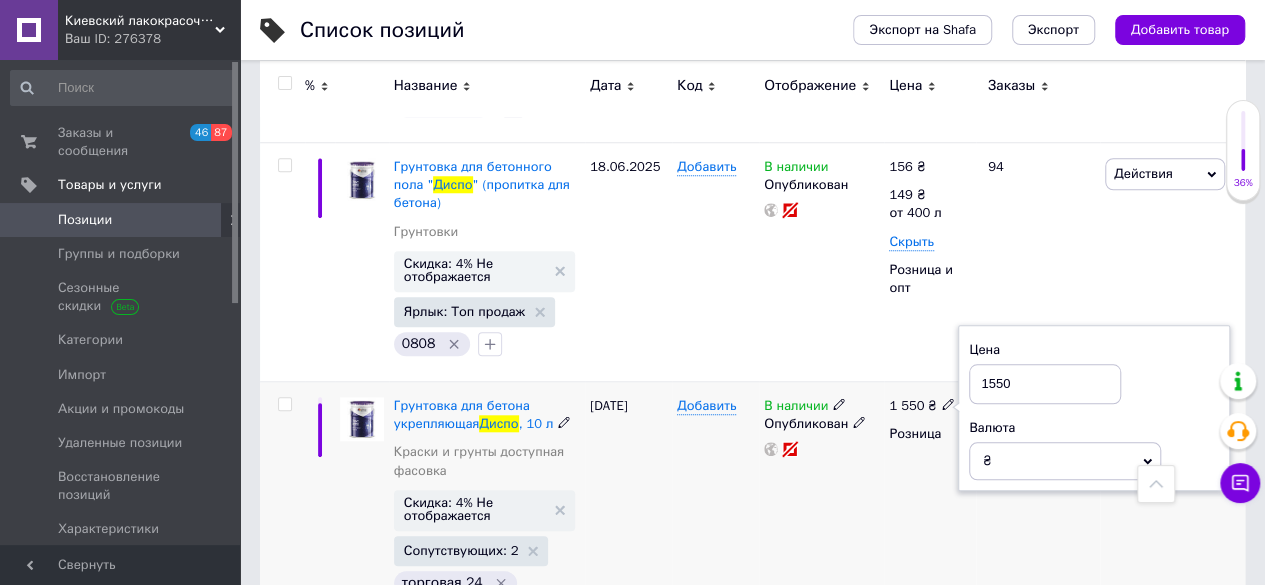 drag, startPoint x: 1041, startPoint y: 361, endPoint x: 972, endPoint y: 357, distance: 69.115845 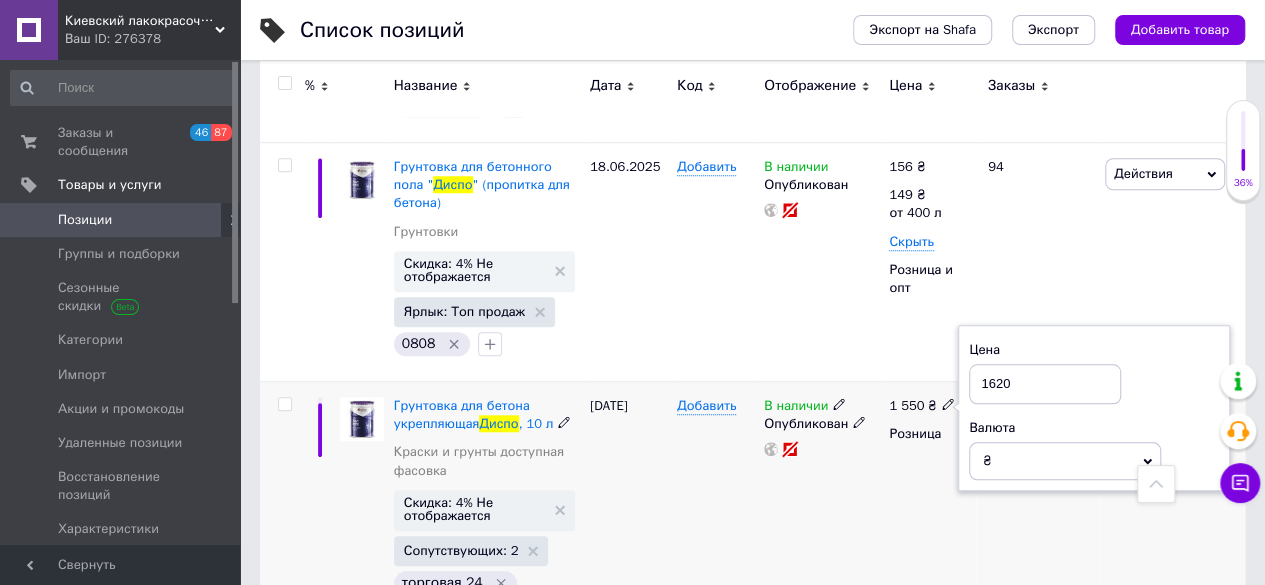 type on "1620" 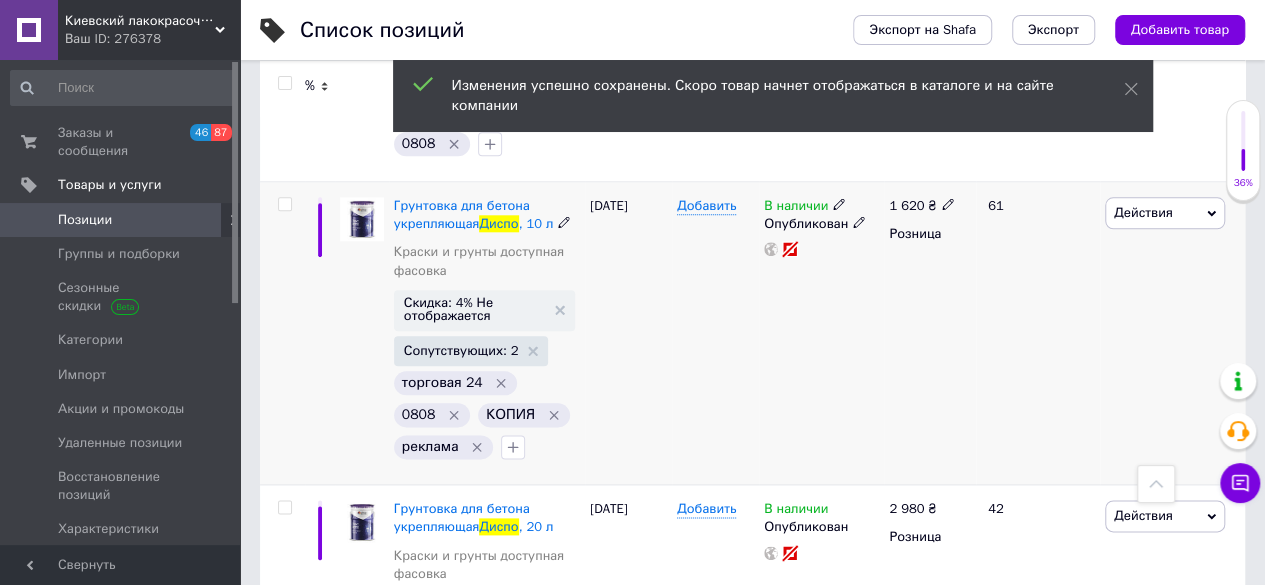 scroll, scrollTop: 1100, scrollLeft: 0, axis: vertical 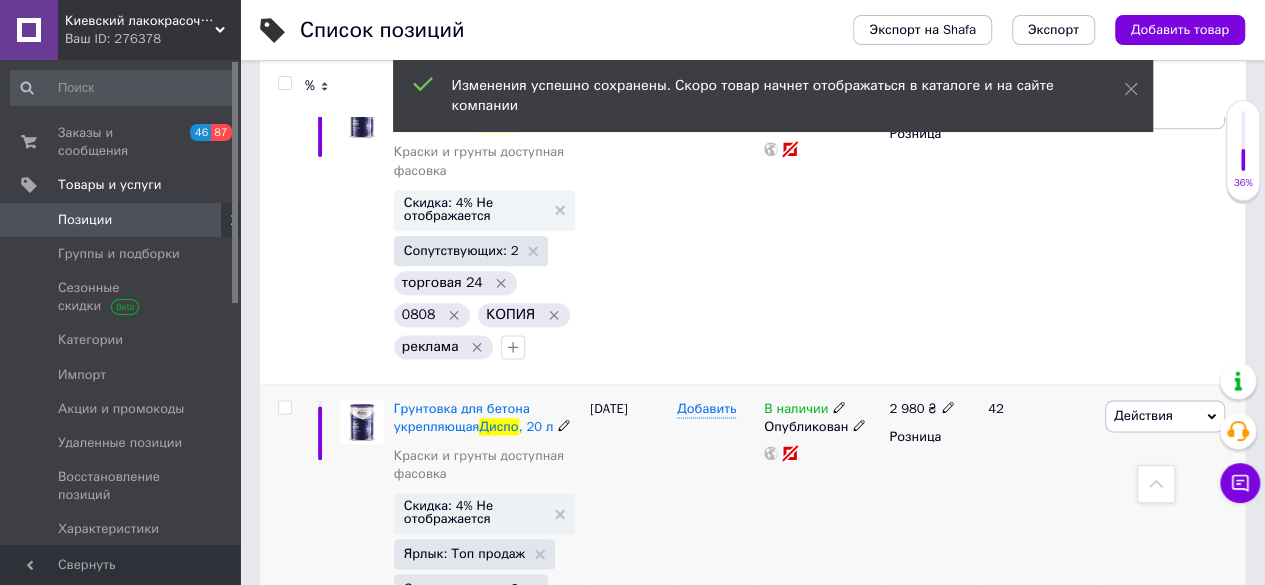 click on "2 980   ₴" at bounding box center [930, 409] 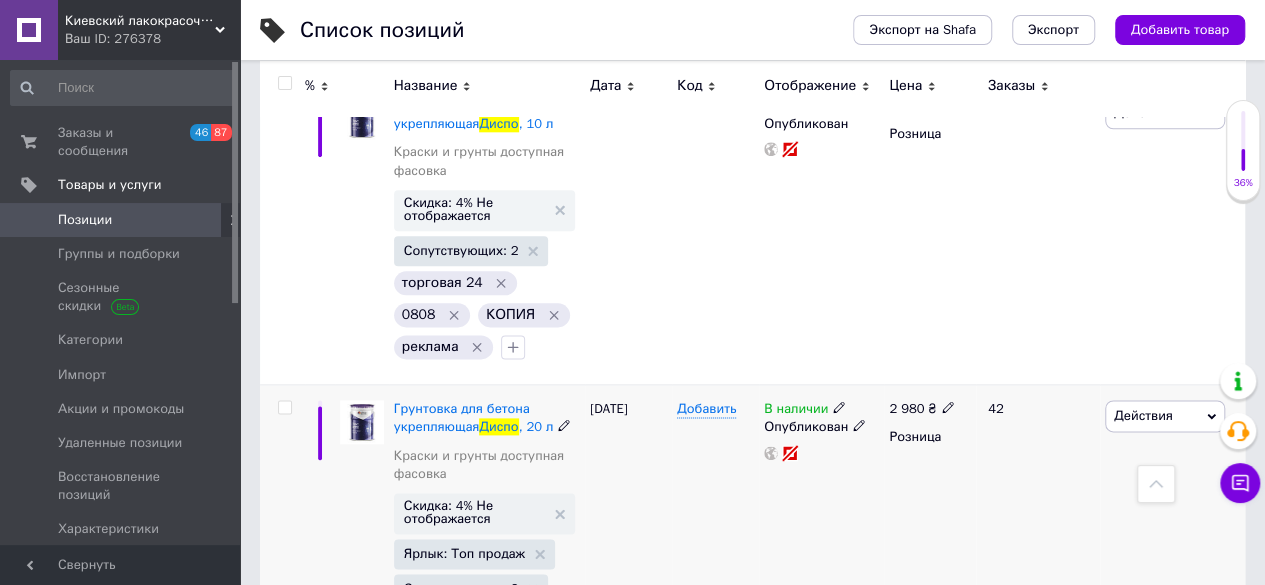 click 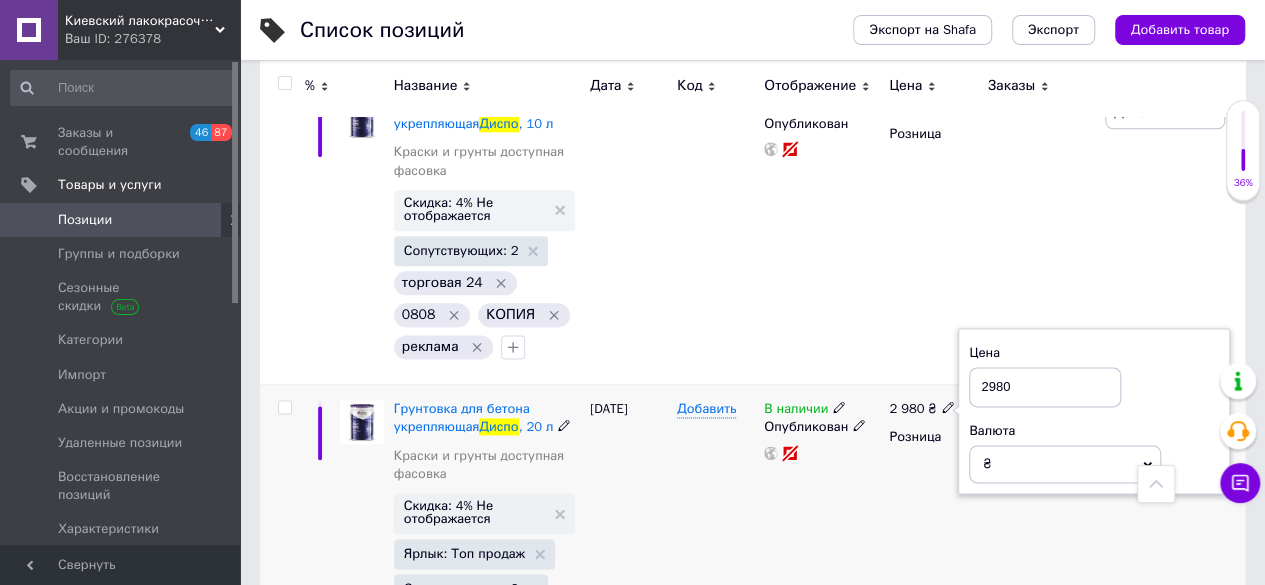 drag, startPoint x: 1041, startPoint y: 359, endPoint x: 966, endPoint y: 365, distance: 75.23962 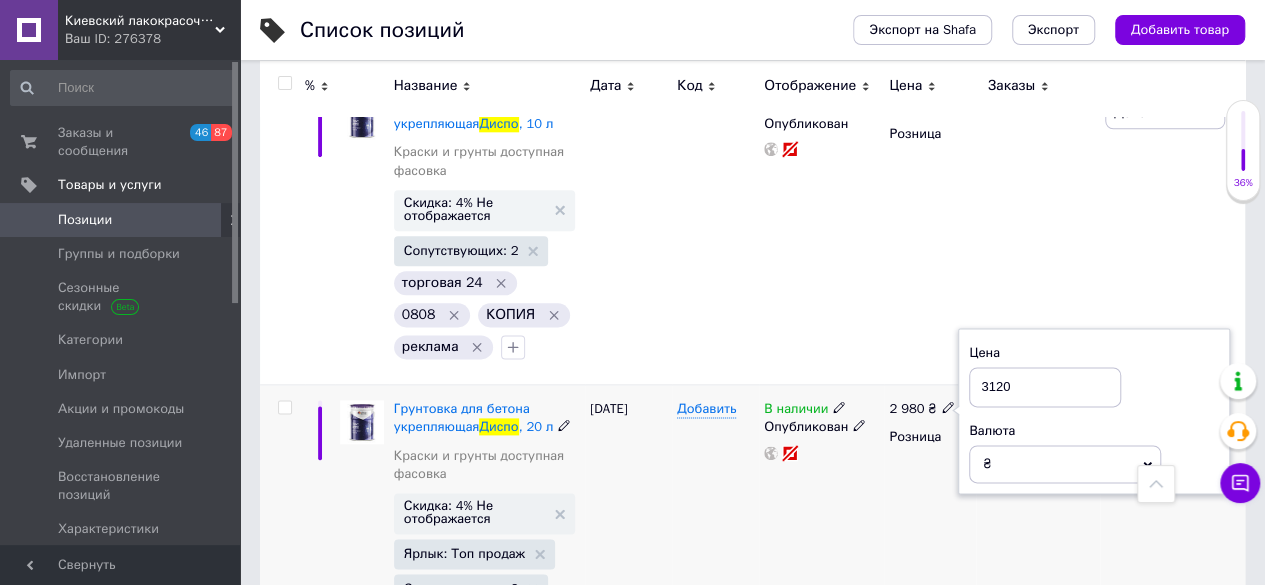 type on "3120" 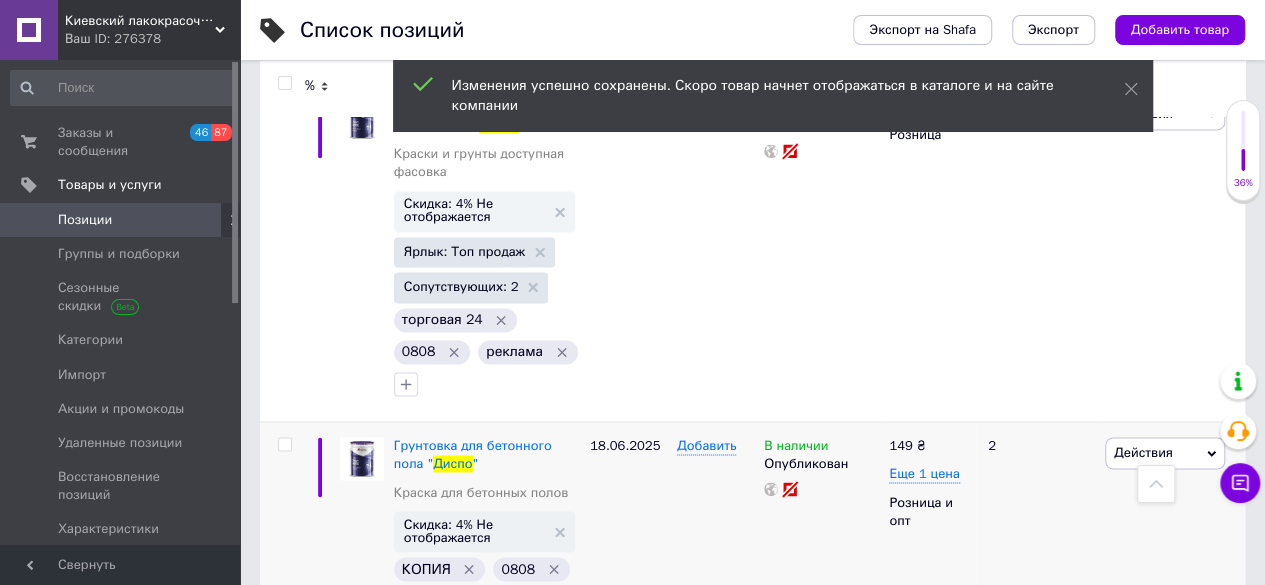 scroll, scrollTop: 1500, scrollLeft: 0, axis: vertical 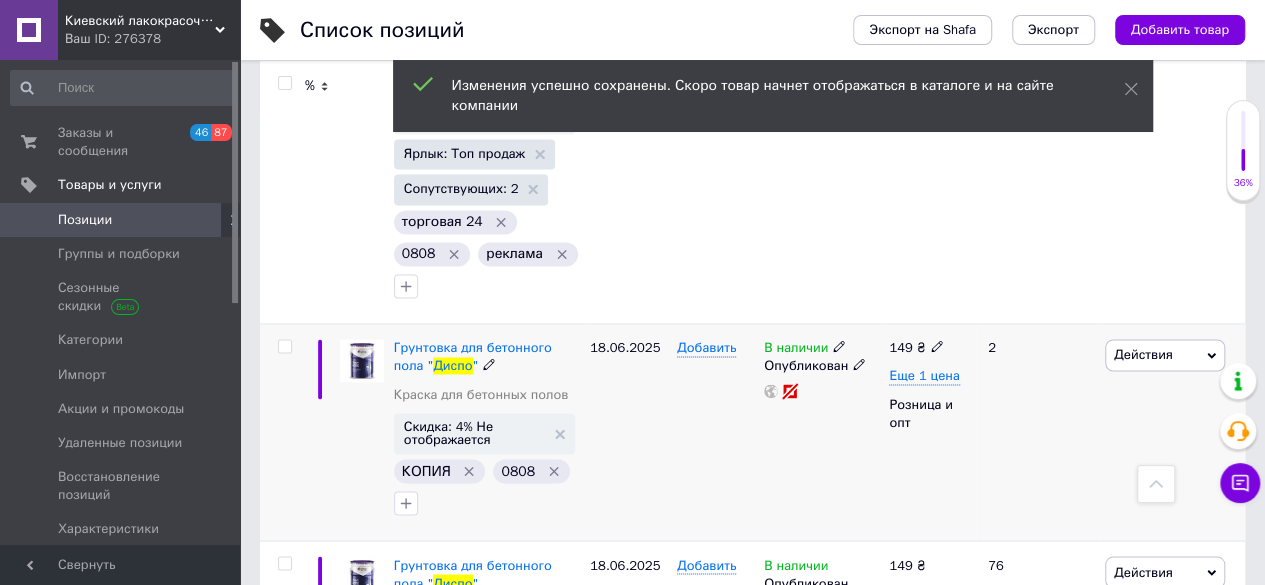 click 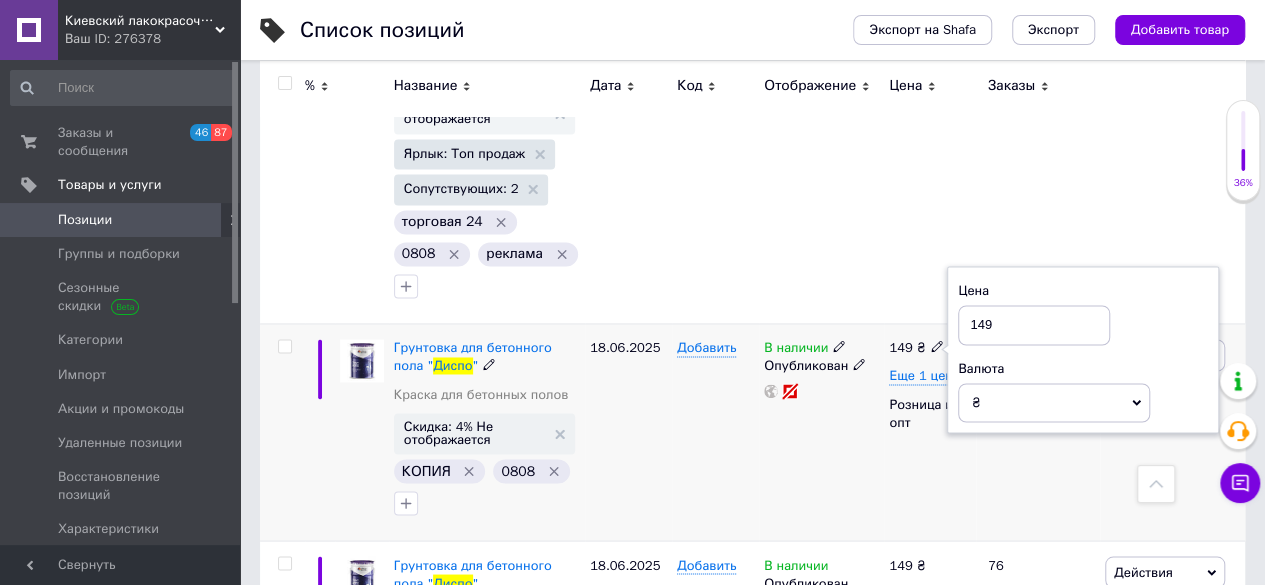 drag, startPoint x: 1047, startPoint y: 304, endPoint x: 937, endPoint y: 299, distance: 110.11358 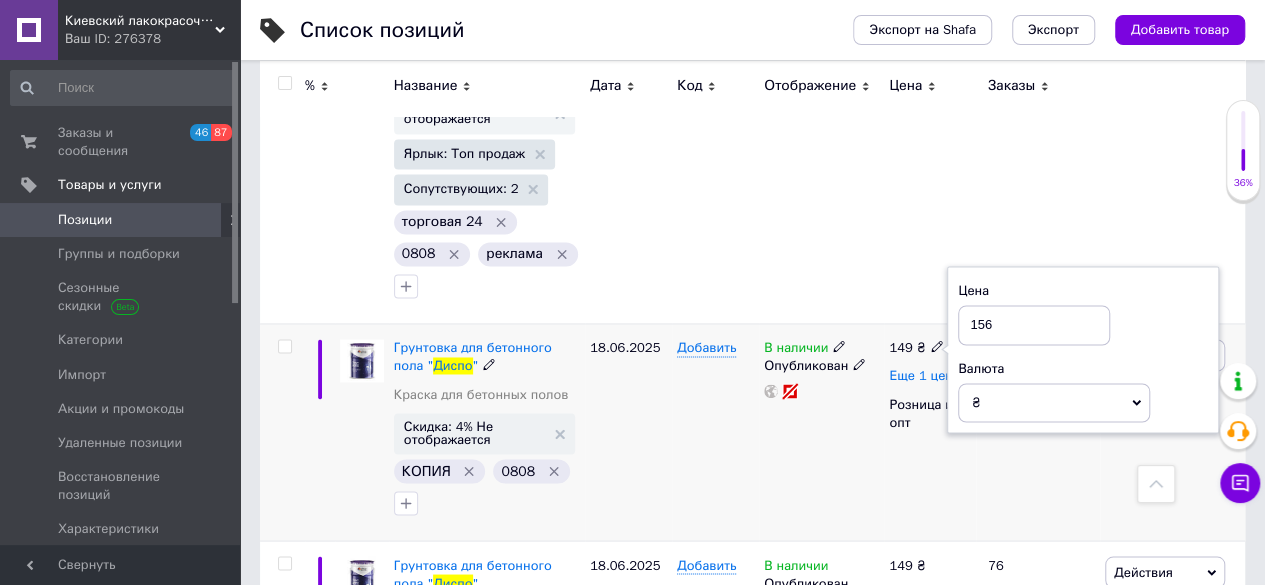 type on "156" 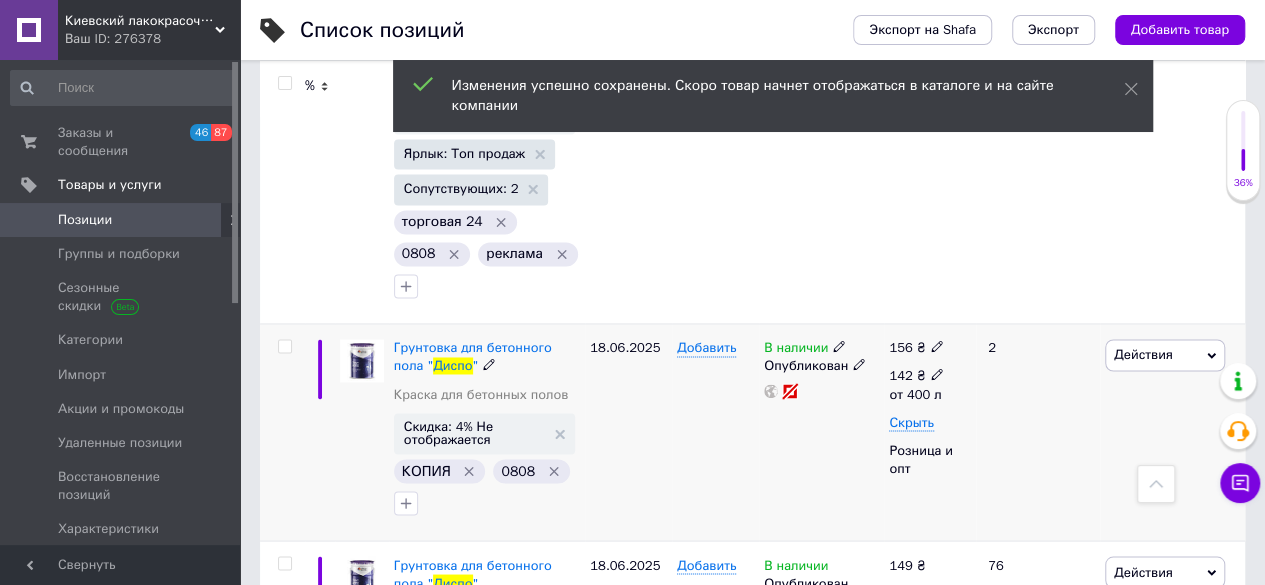 click 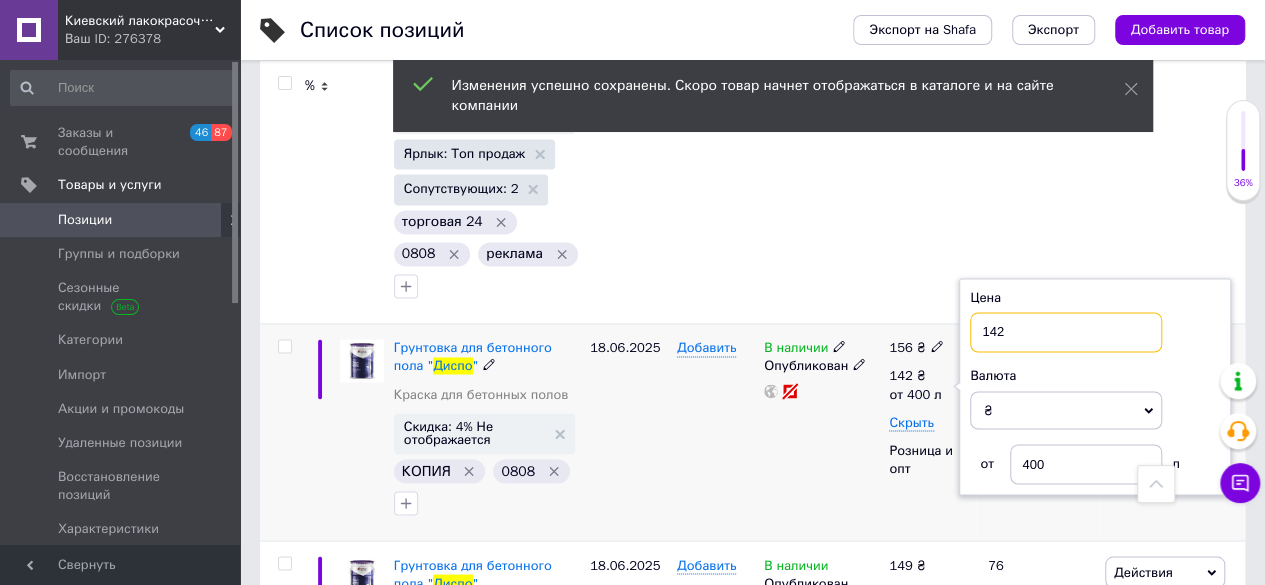 click on "156   ₴ 142   ₴ от 400 л Цена 142 Валюта ₴ $ € CHF £ ¥ PLN ₸ MDL HUF KGS CN¥ TRY ₩ lei от 400 л Скрыть Розница и опт" at bounding box center (930, 432) 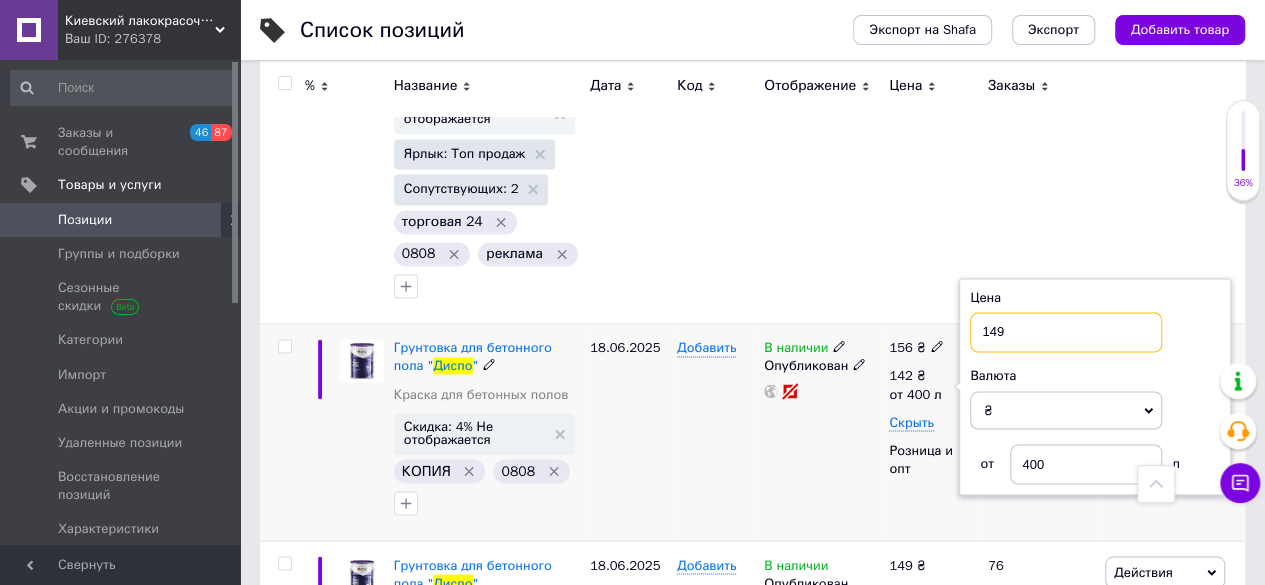 type on "149" 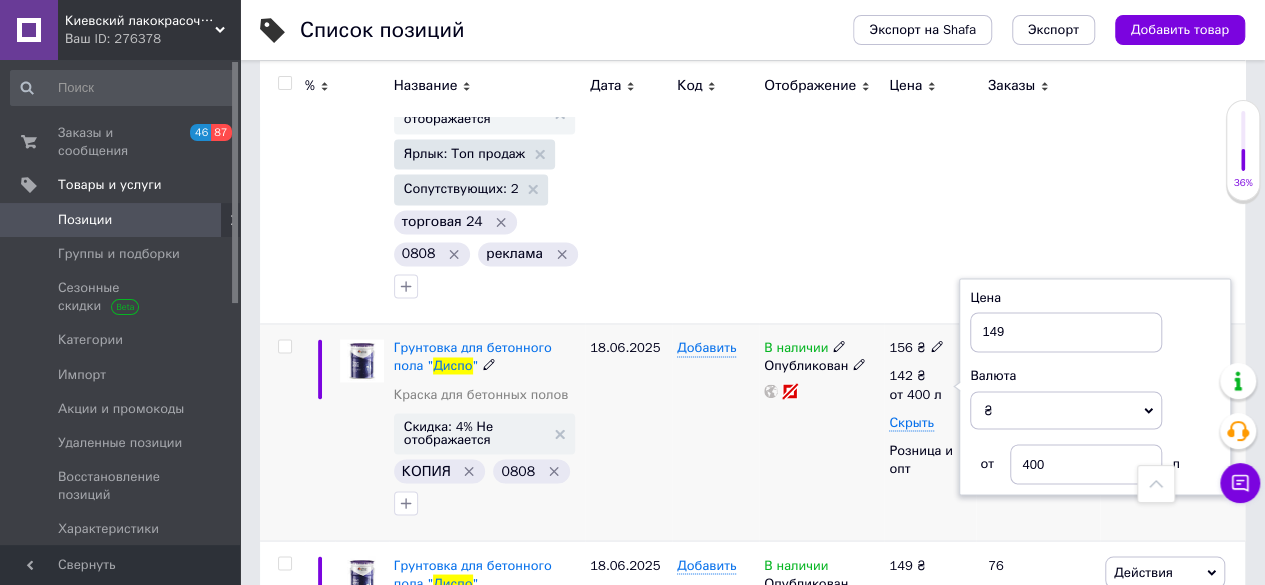 click on "В наличии Опубликован" at bounding box center (821, 432) 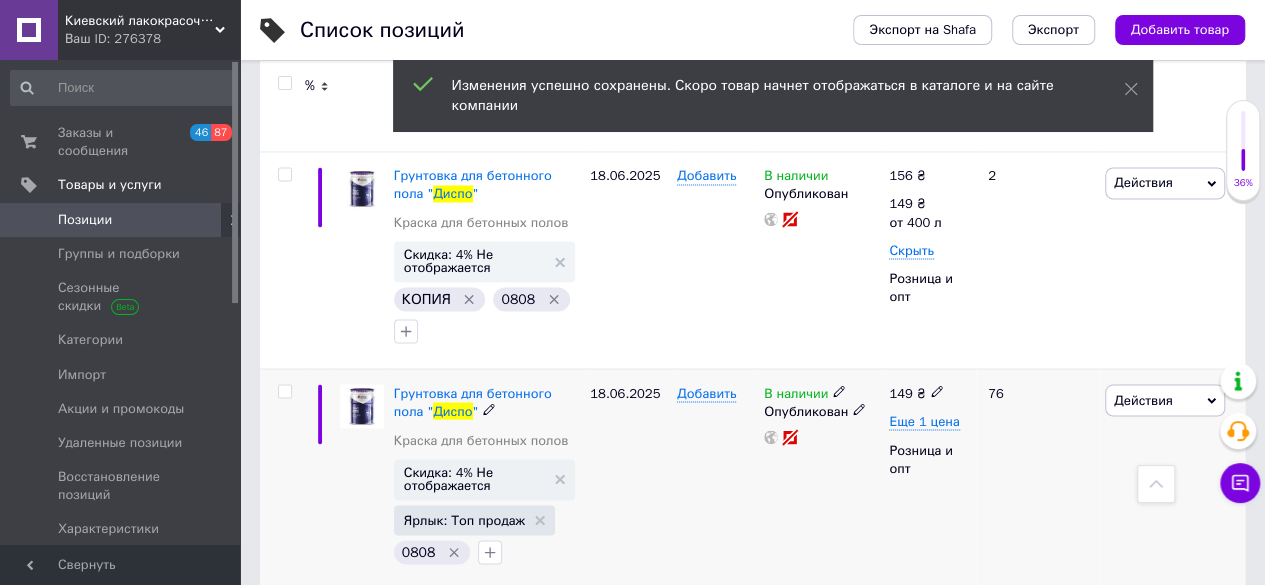 scroll, scrollTop: 1700, scrollLeft: 0, axis: vertical 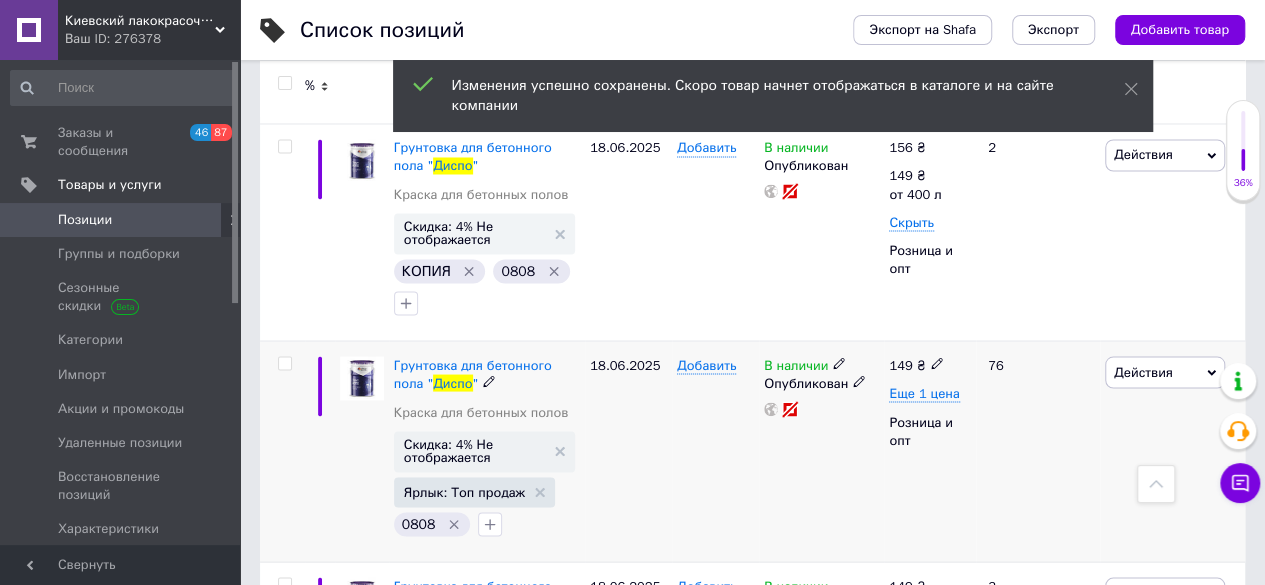 click 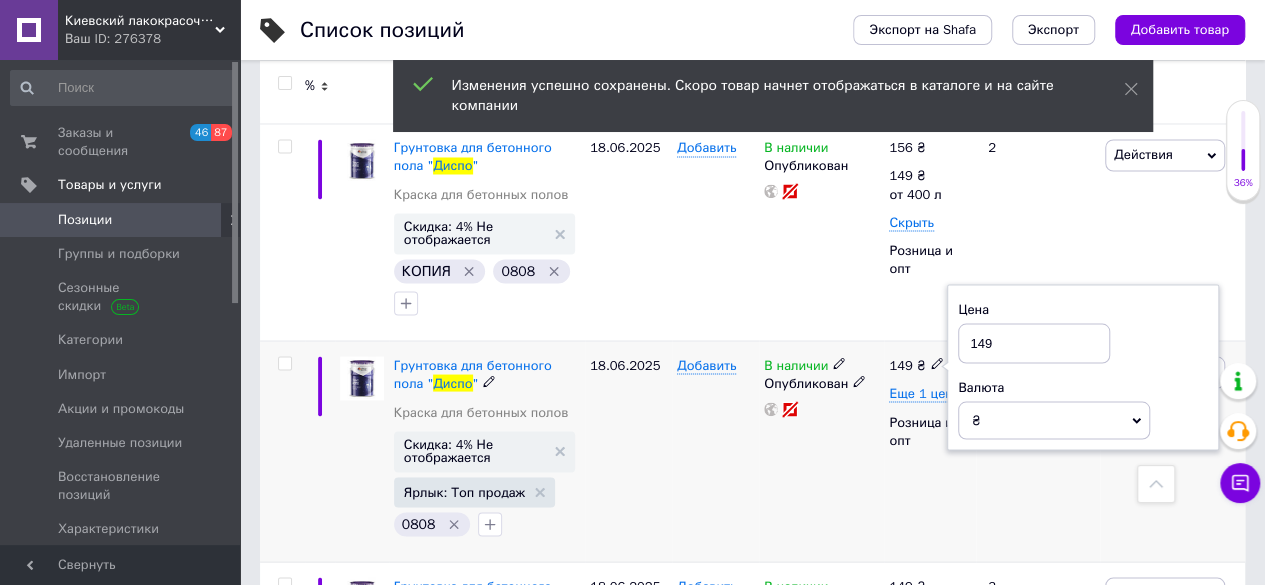 drag, startPoint x: 1038, startPoint y: 313, endPoint x: 896, endPoint y: 308, distance: 142.088 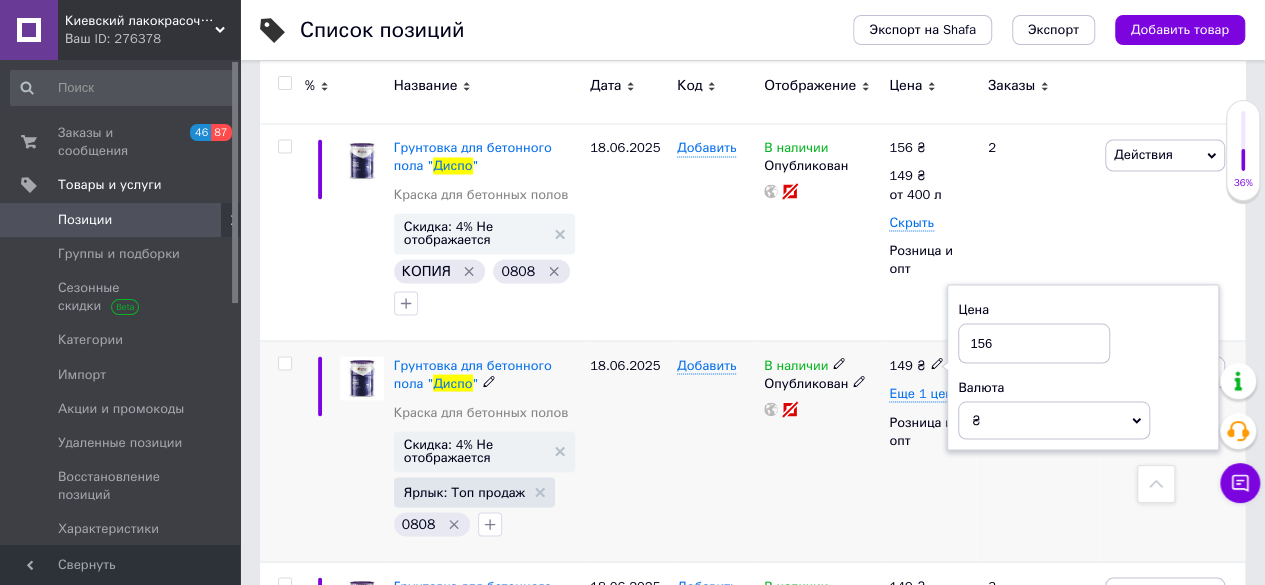 type on "156" 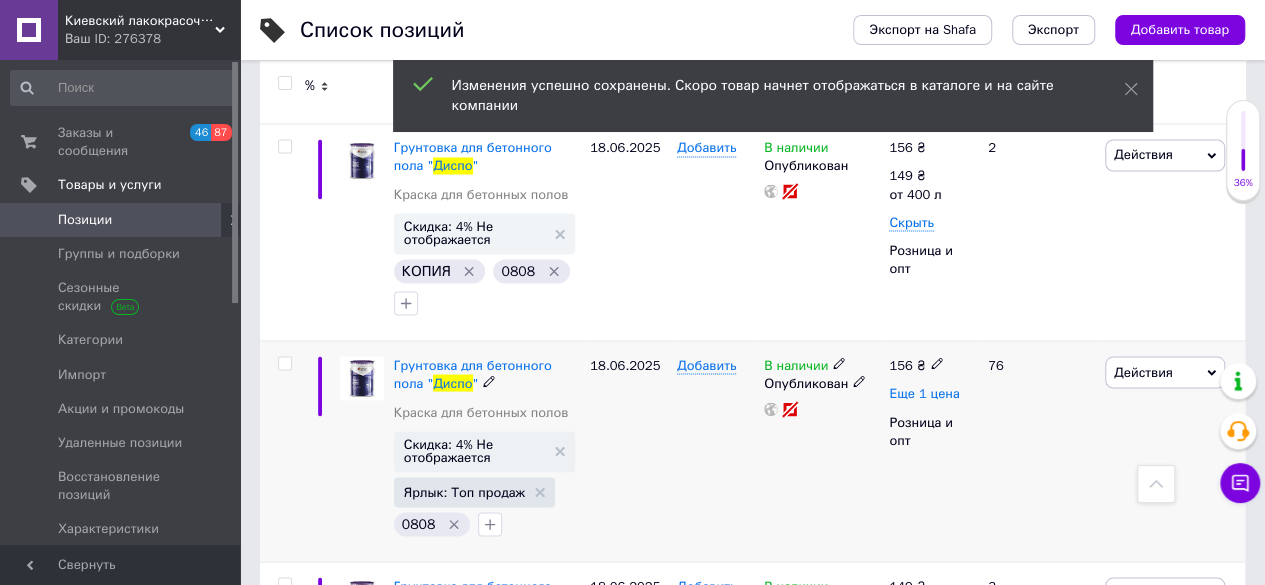 click on "156   ₴ Еще 1 цена Розница и опт" at bounding box center [930, 402] 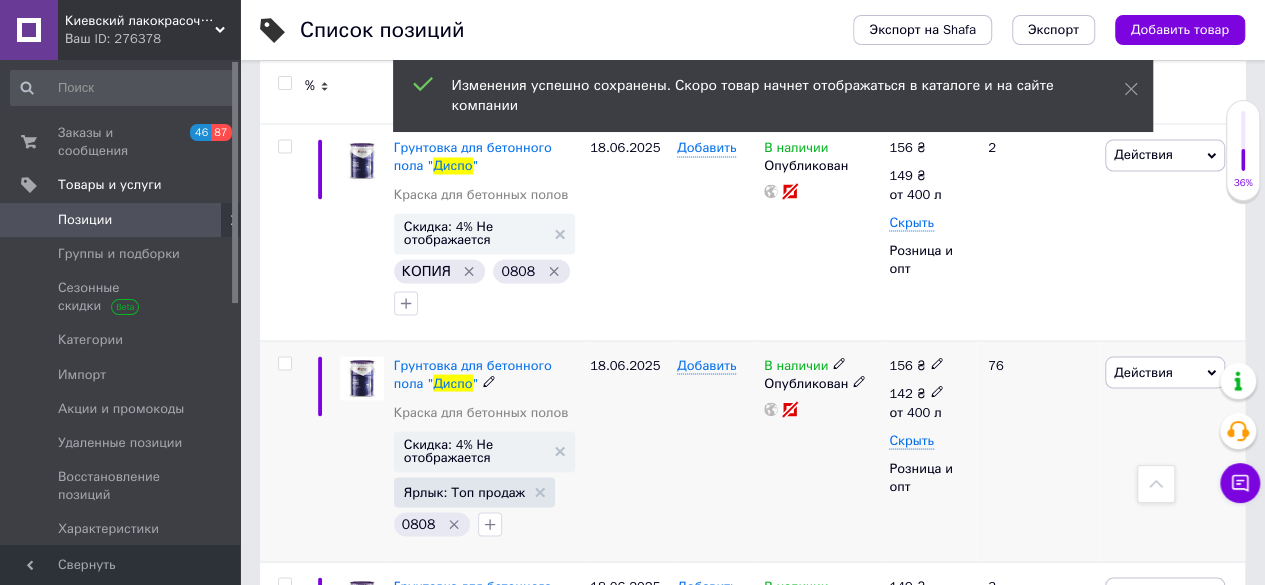 click 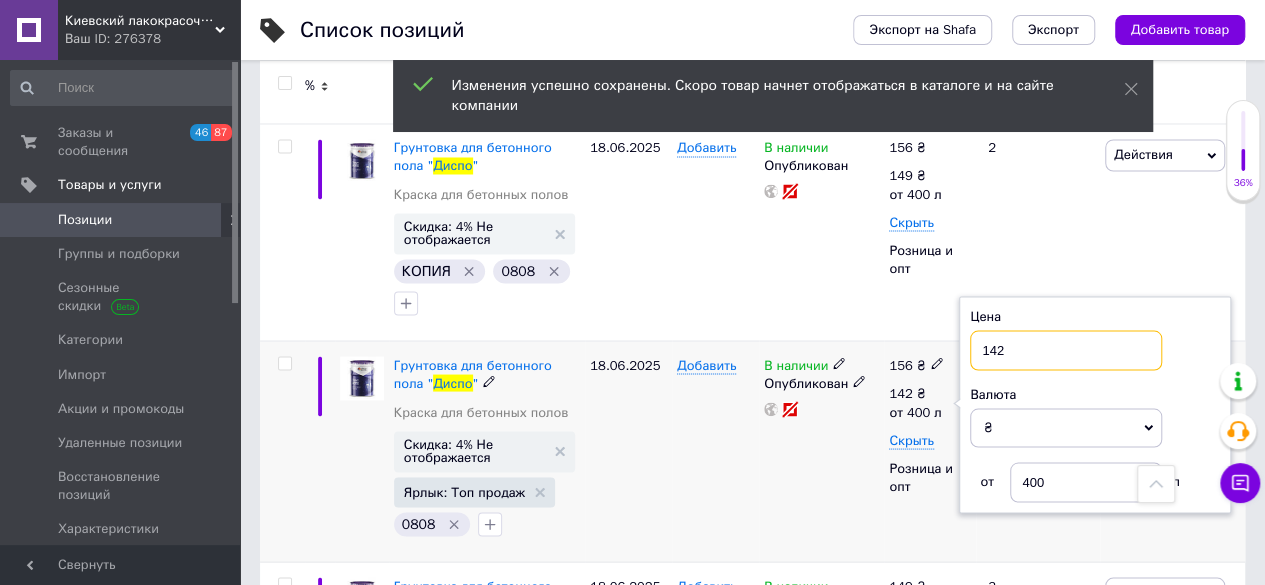 drag, startPoint x: 967, startPoint y: 312, endPoint x: 853, endPoint y: 311, distance: 114.00439 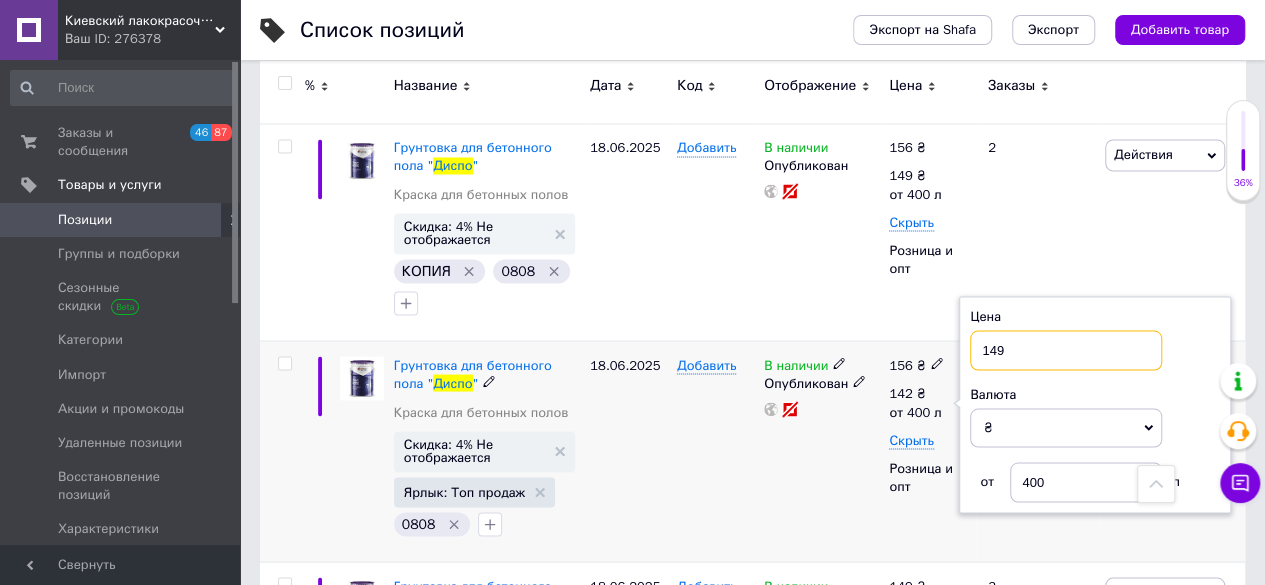 type on "149" 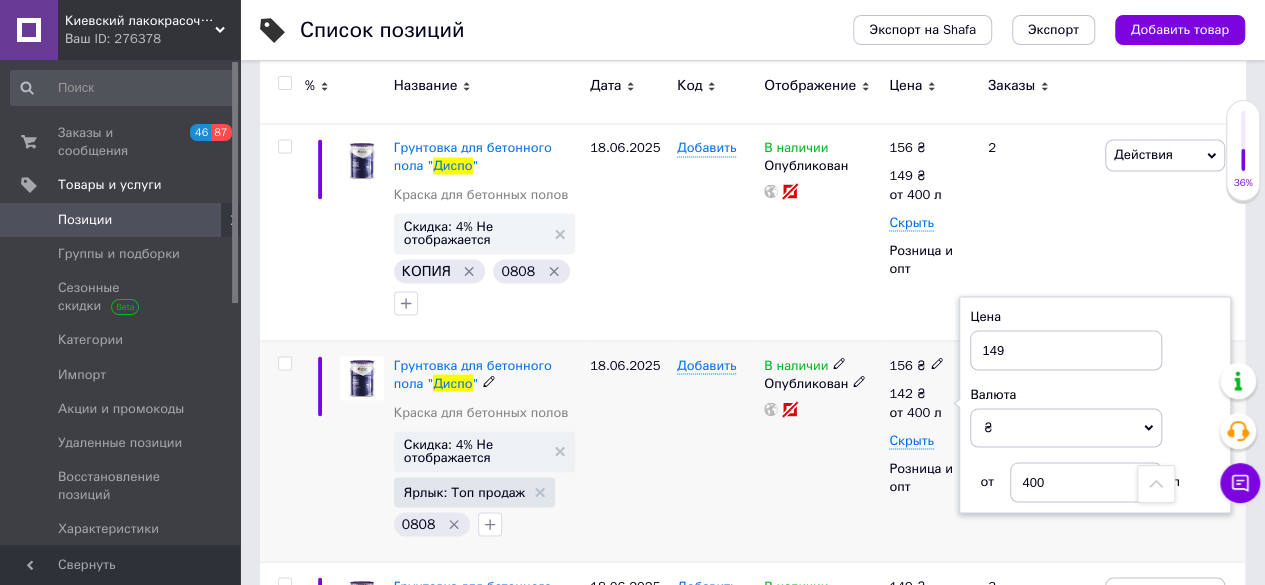click on "В наличии Опубликован" at bounding box center (821, 451) 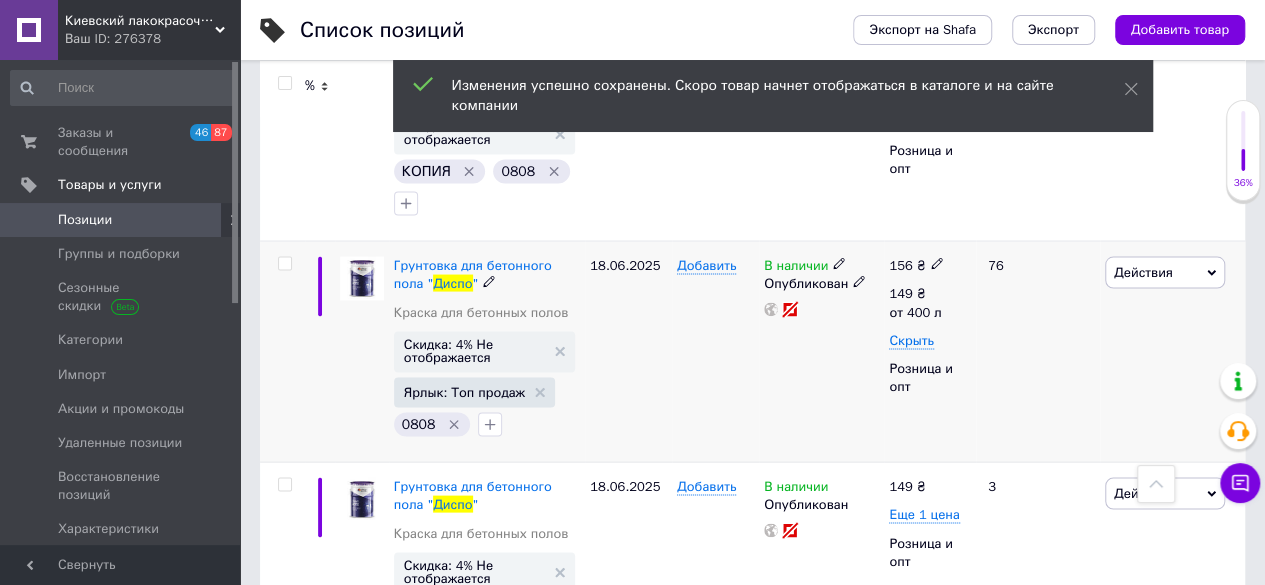 scroll, scrollTop: 1900, scrollLeft: 0, axis: vertical 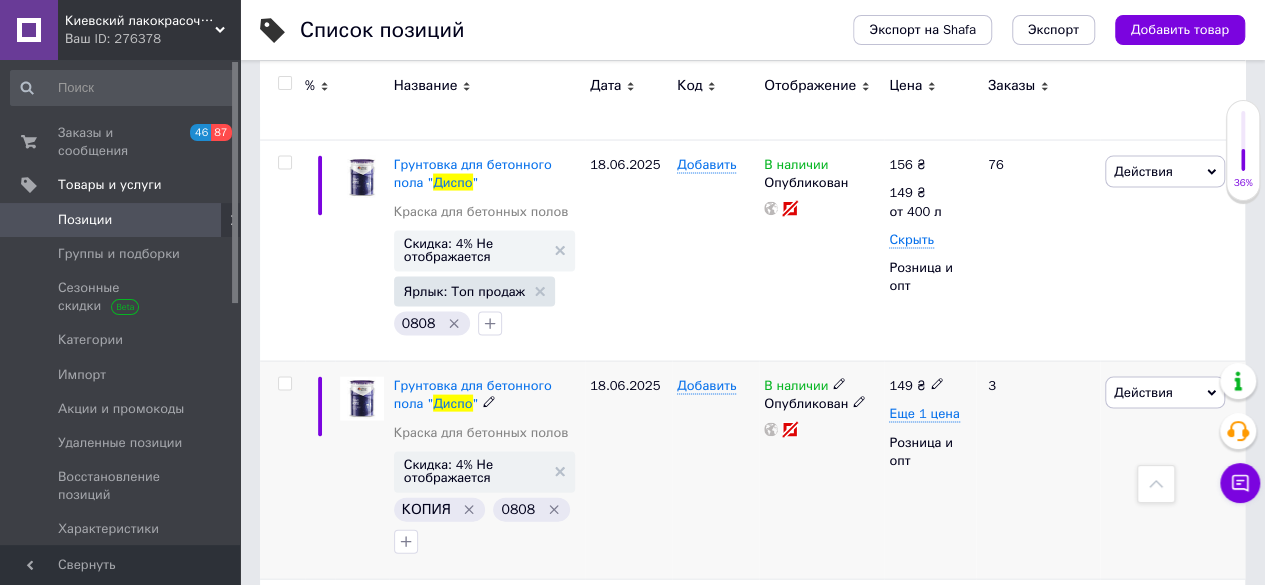 click 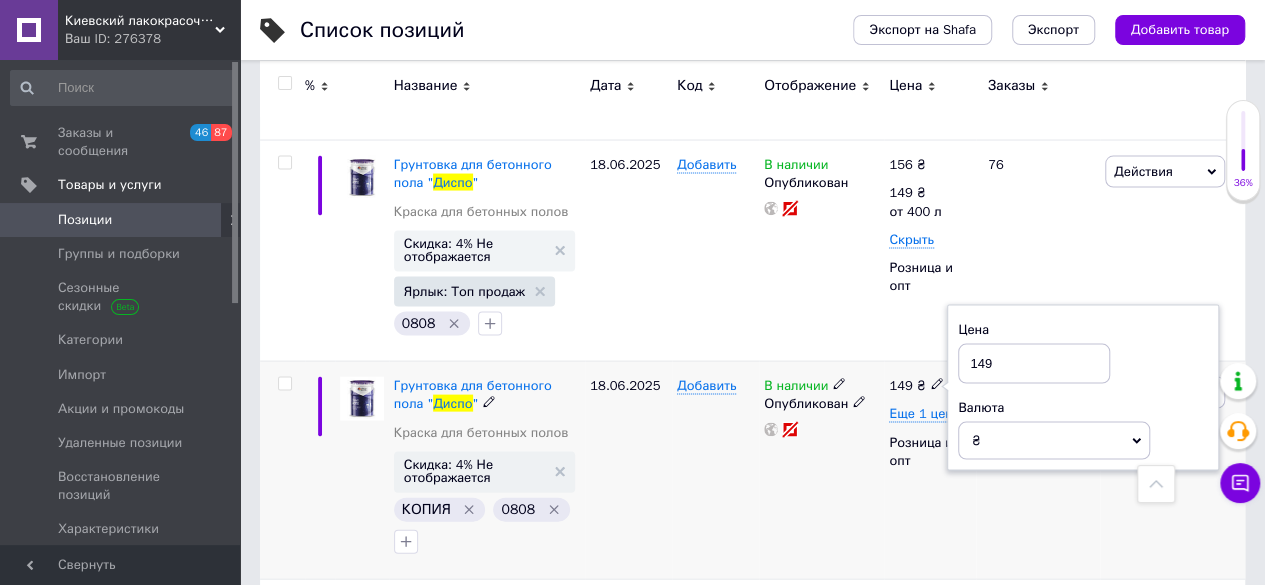 drag, startPoint x: 1016, startPoint y: 327, endPoint x: 924, endPoint y: 334, distance: 92.26592 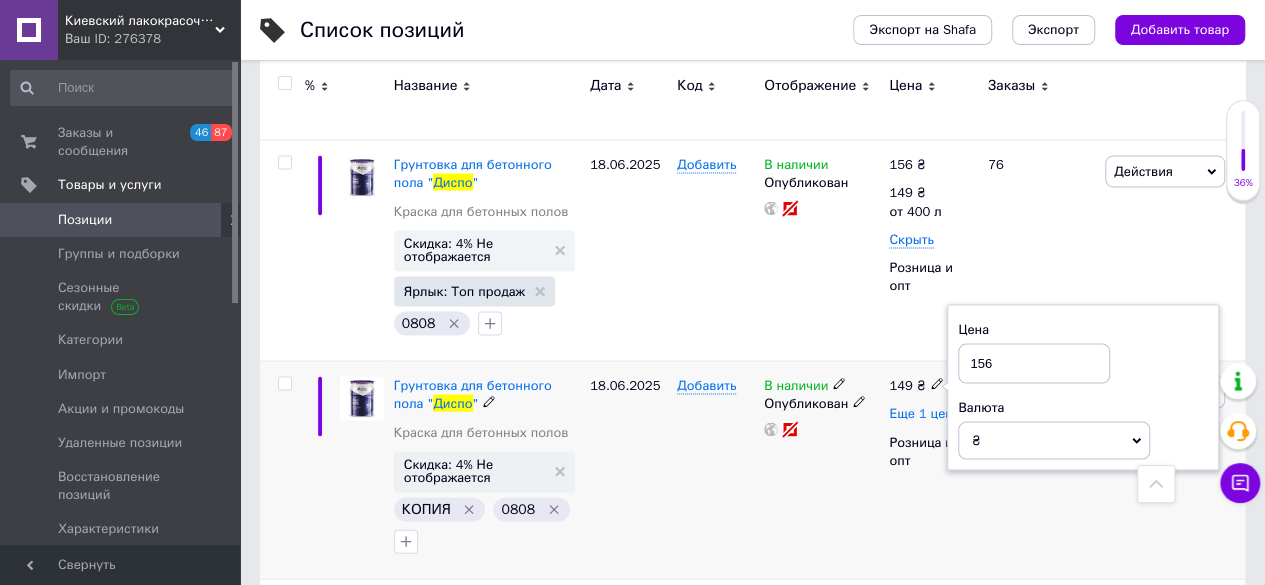 type on "156" 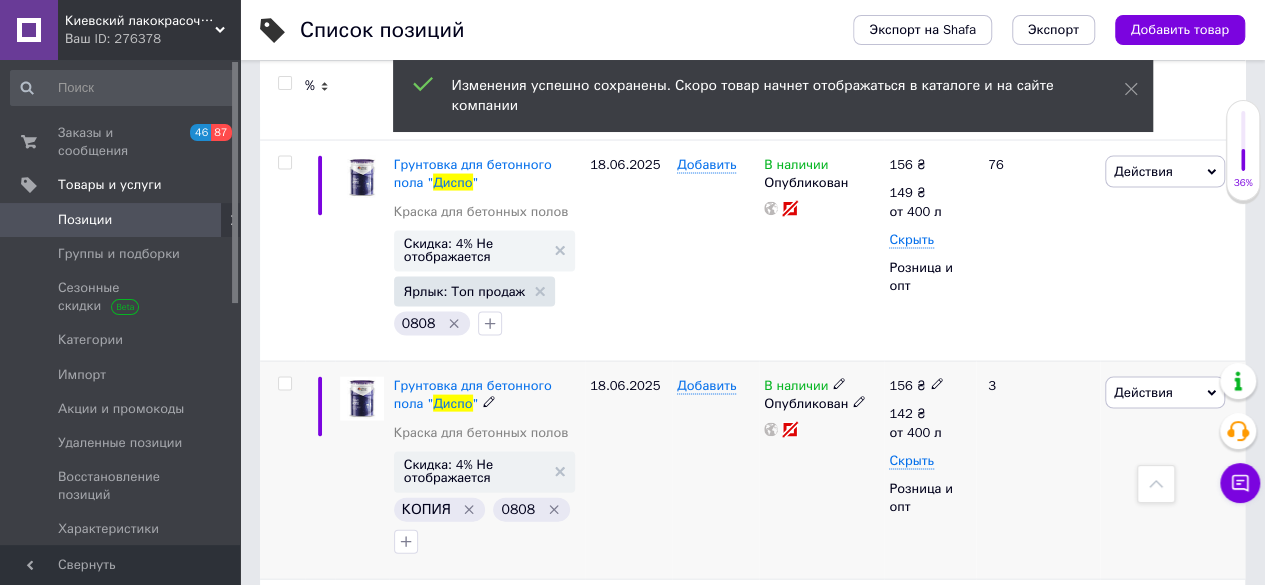click on "Скрыть" at bounding box center (911, 461) 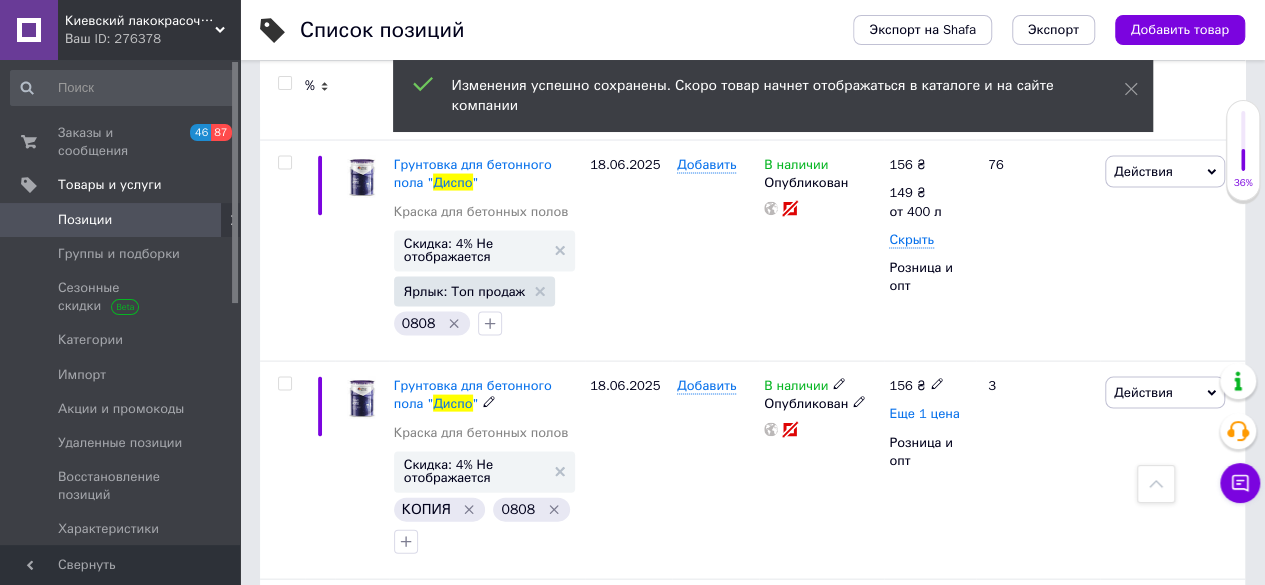 click on "Еще 1 цена" at bounding box center [924, 414] 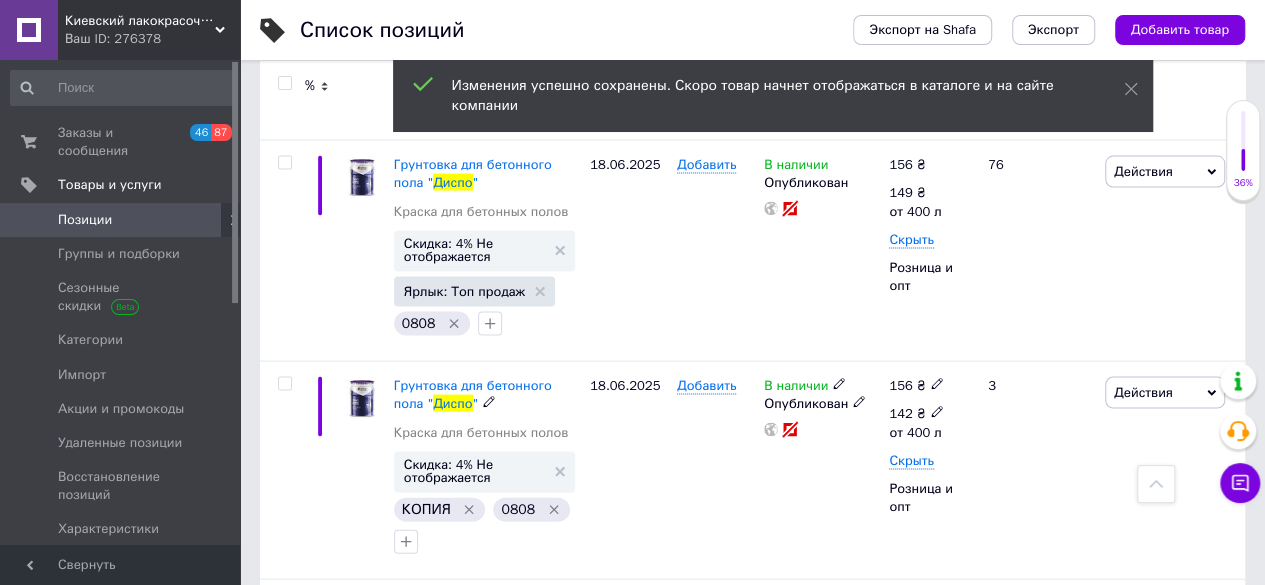 click 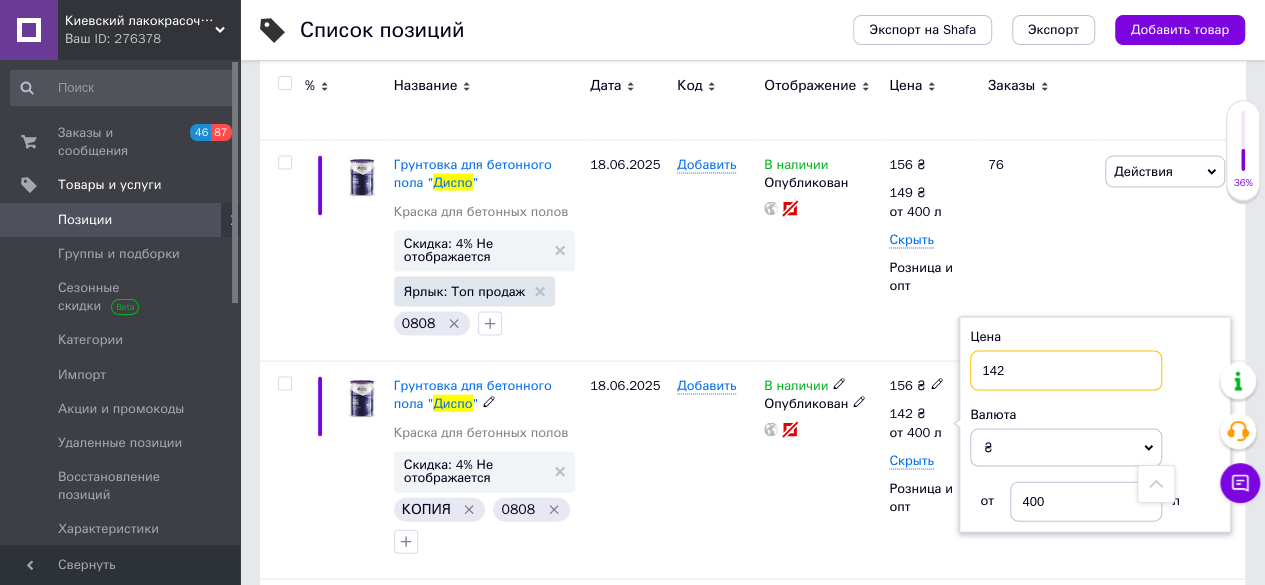 drag, startPoint x: 1006, startPoint y: 339, endPoint x: 948, endPoint y: 339, distance: 58 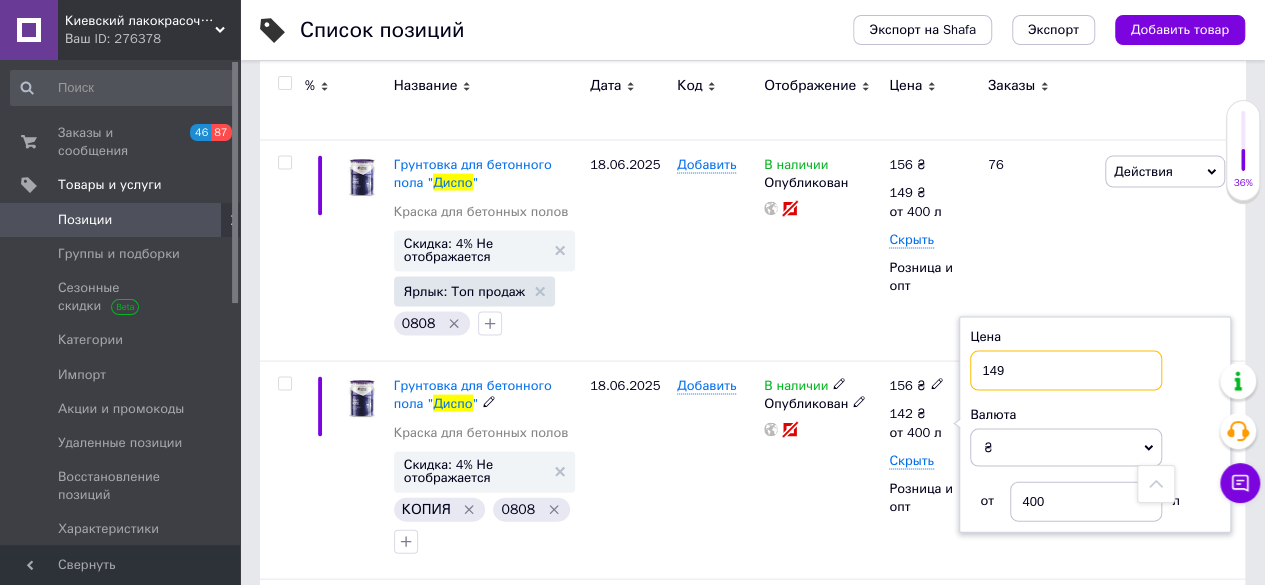 type on "149" 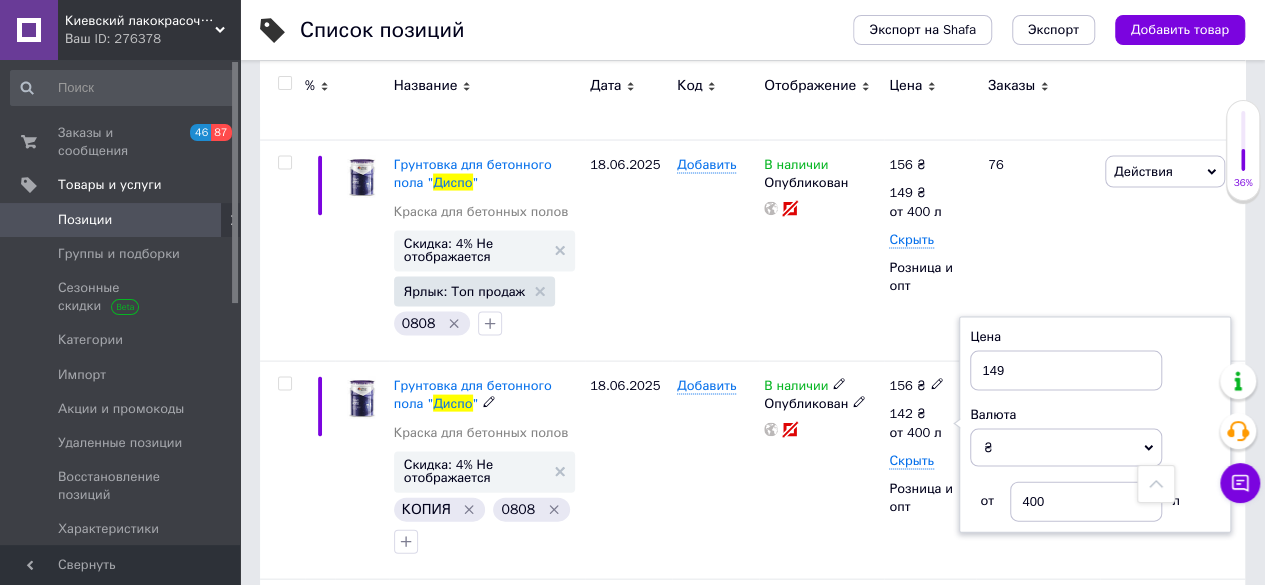 click on "В наличии Опубликован" at bounding box center [821, 471] 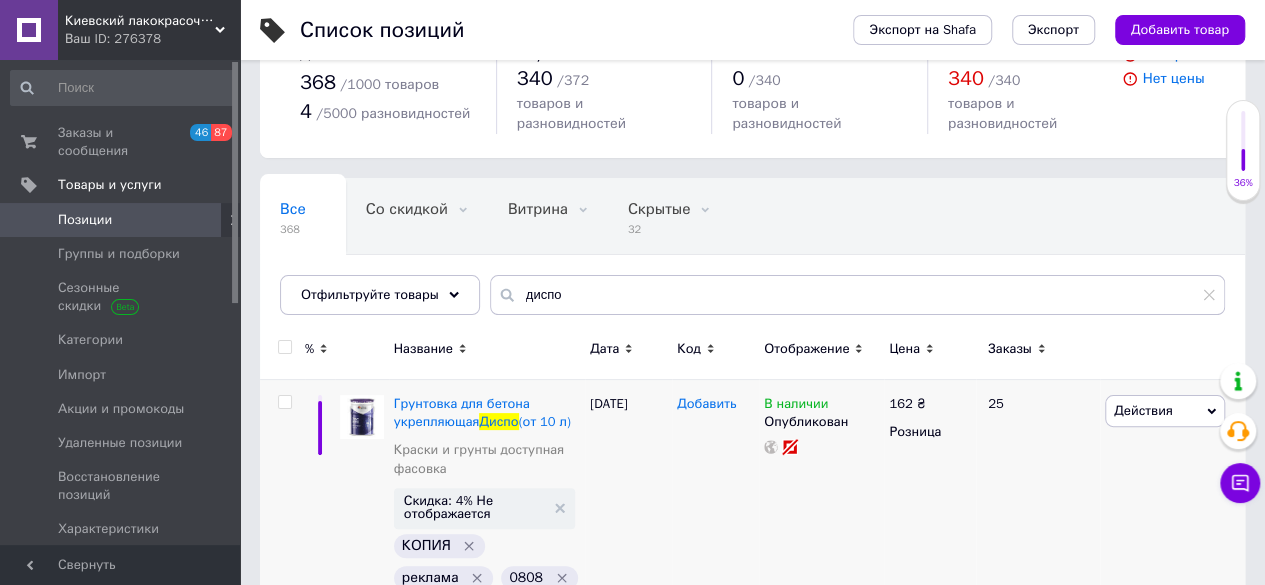 scroll, scrollTop: 0, scrollLeft: 0, axis: both 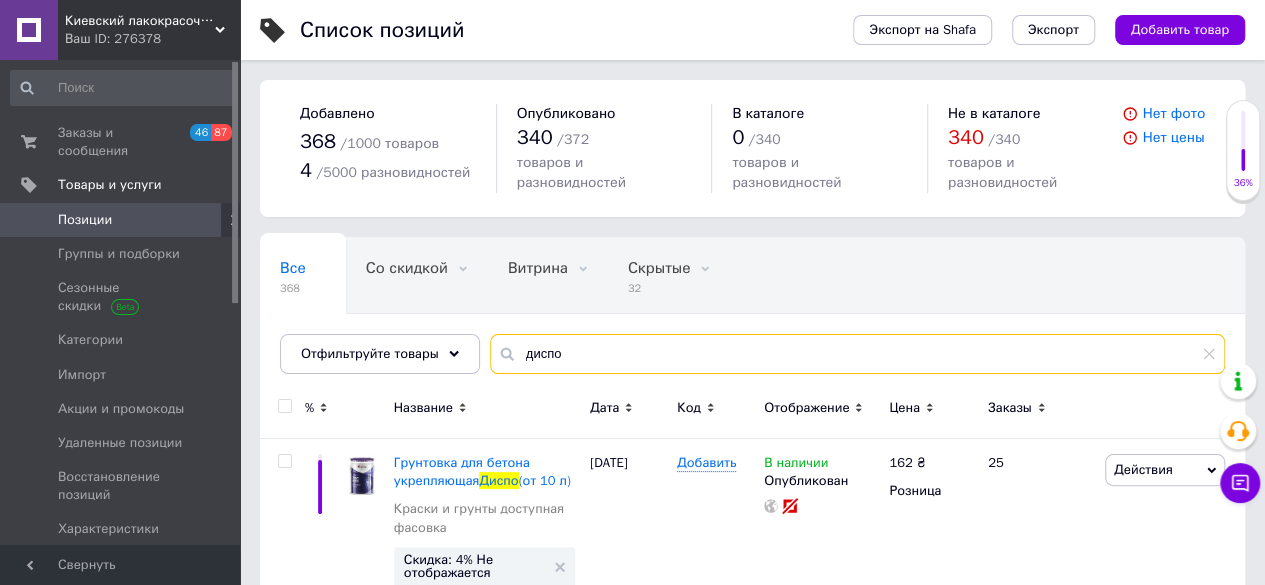 drag, startPoint x: 609, startPoint y: 338, endPoint x: 502, endPoint y: 321, distance: 108.34205 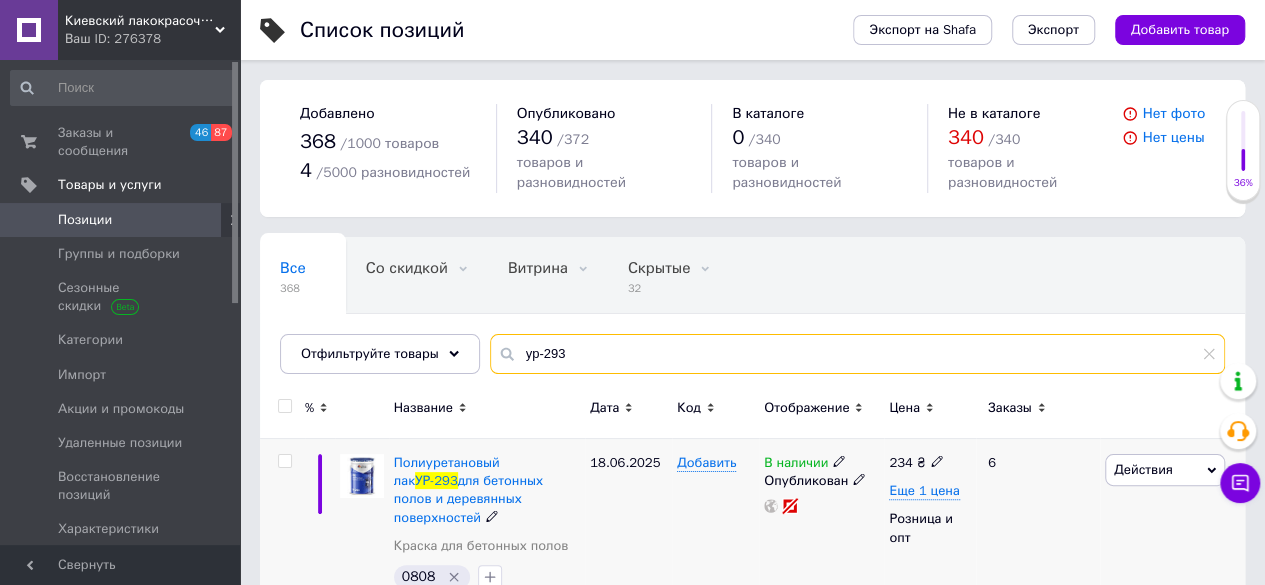 type on "ур-293" 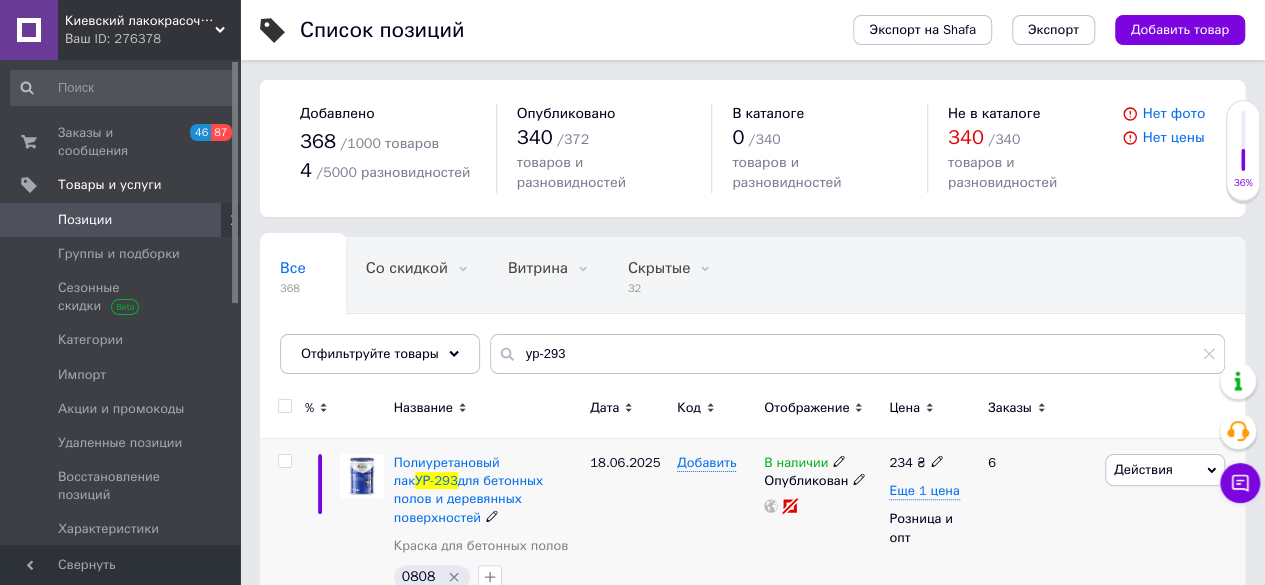 click 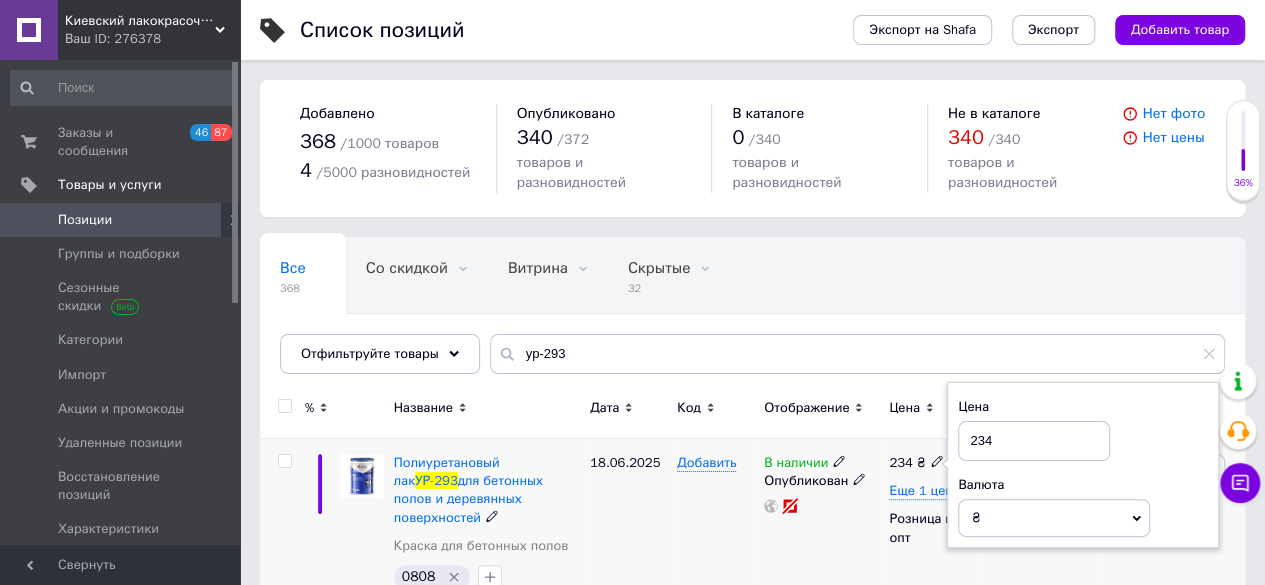 drag, startPoint x: 994, startPoint y: 428, endPoint x: 964, endPoint y: 421, distance: 30.805843 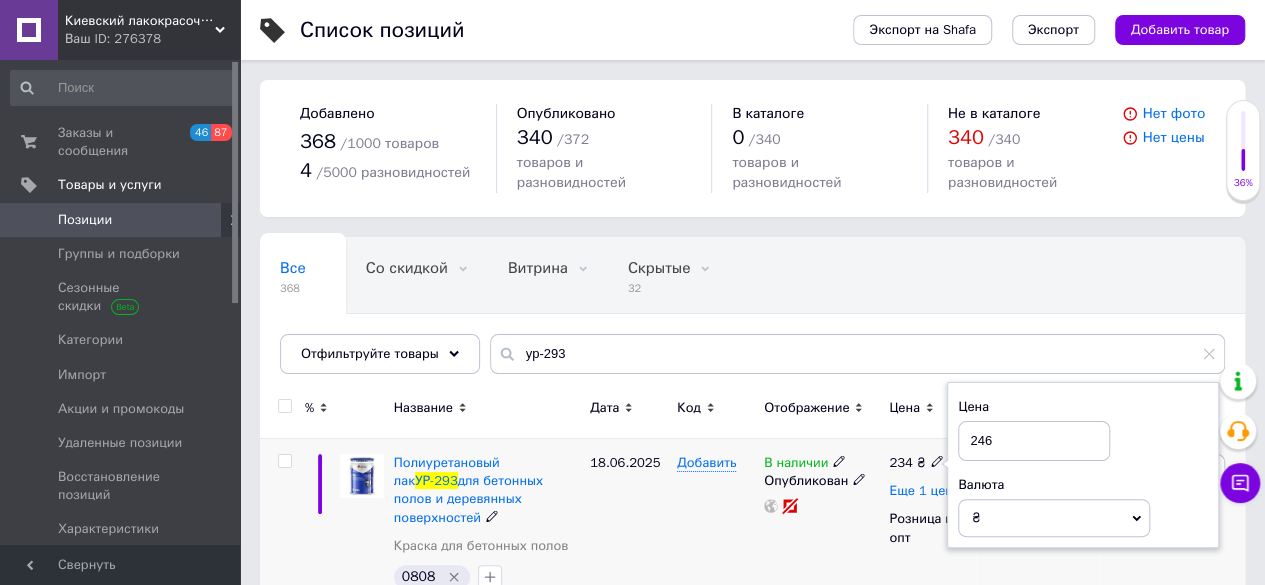 type on "246" 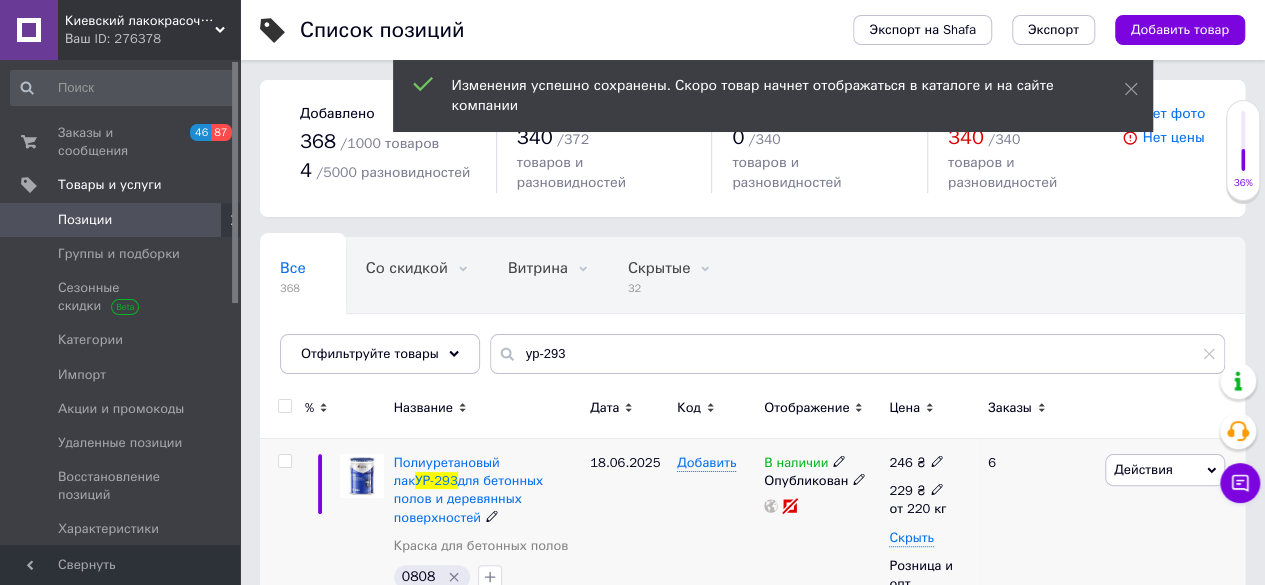 click on "229   ₴" at bounding box center (917, 491) 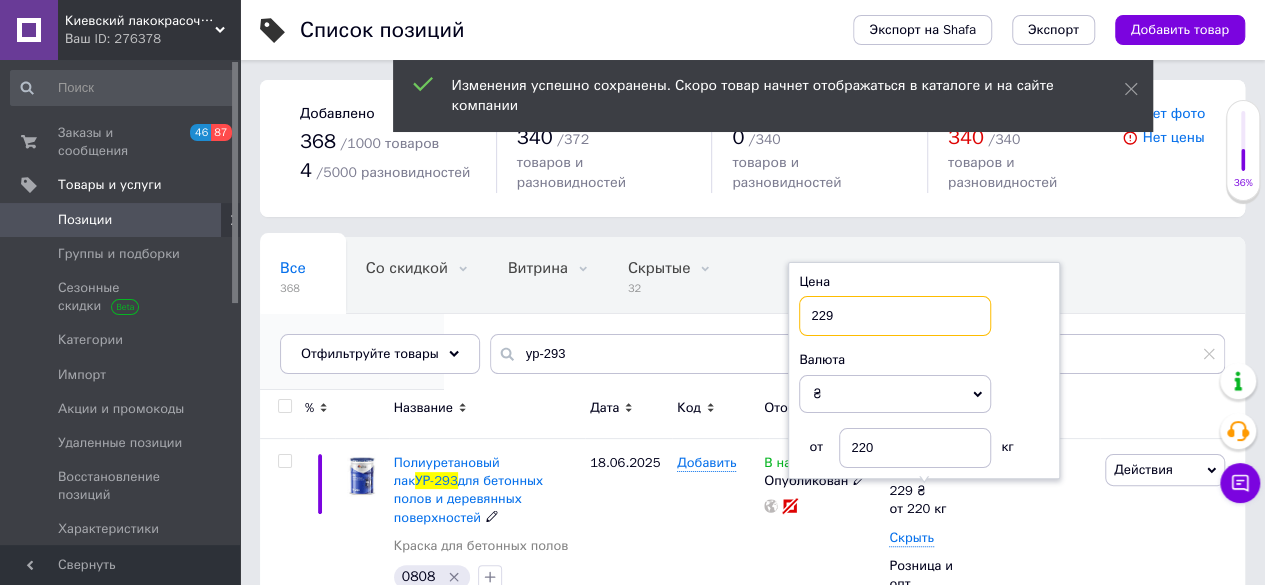 click on "Все 368 Со скидкой 0 Удалить Редактировать Витрина 0 Удалить Редактировать Скрытые 32 Удалить Редактировать Опубликованные 336 Удалить Редактировать Ok Отфильтровано...  Сохранить Мы ничего не нашли Возможно, ошибка в слове  или нет соответствий по вашему запросу. Все 368 Со скидкой 0 Витрина 0 Скрытые 32 Опубликованные 336 Отфильтруйте товары ур-293 % Название Дата Код Отображение Цена Заказы Полиуретановый лак  УР-293   для бетонных полов и деревянных поверхностей Краска для бетонных полов 0808   Еще 1 разновидность [DATE] Добавить В наличии Опубликован 246   ₴ 229   ₴ 229 ₴" at bounding box center [752, 532] 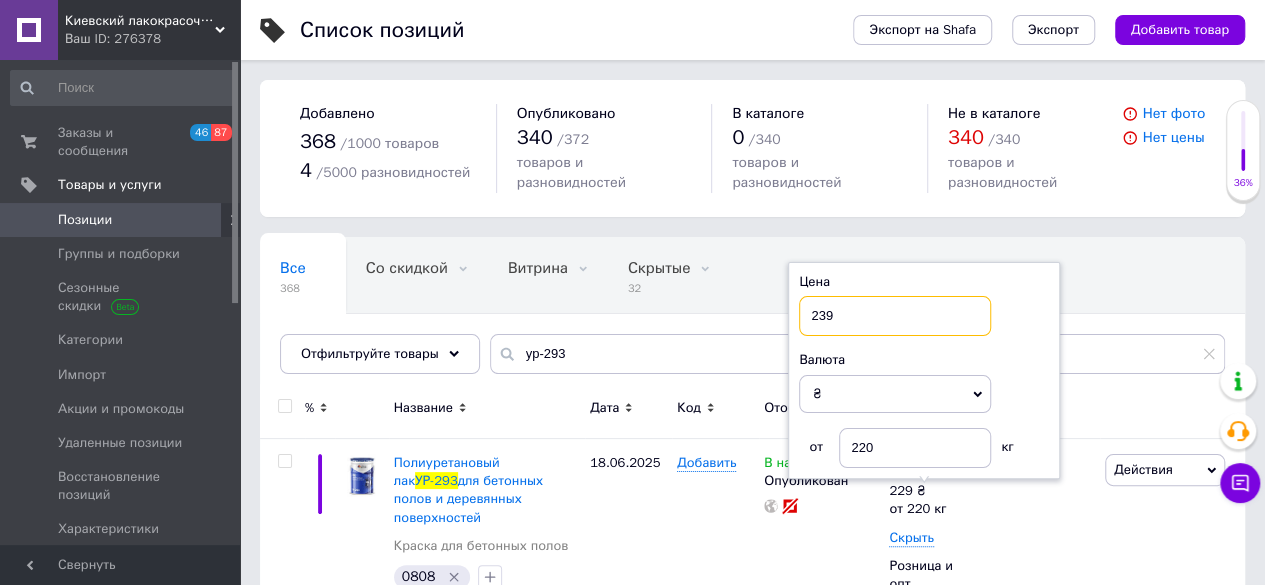 type on "239" 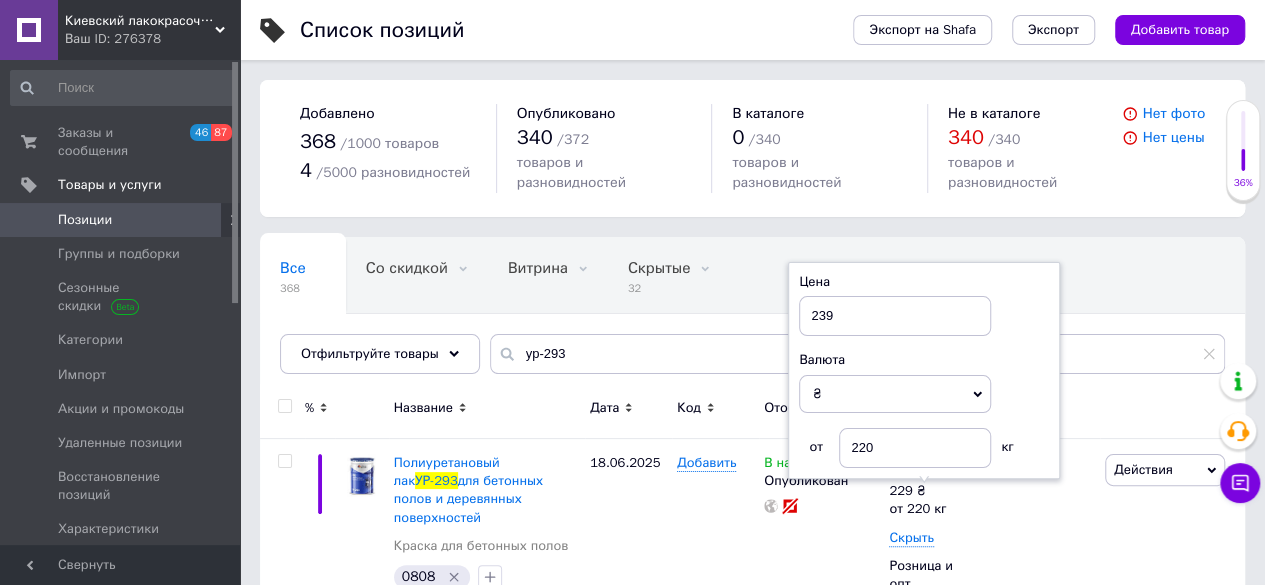 click on "Код" at bounding box center (715, 411) 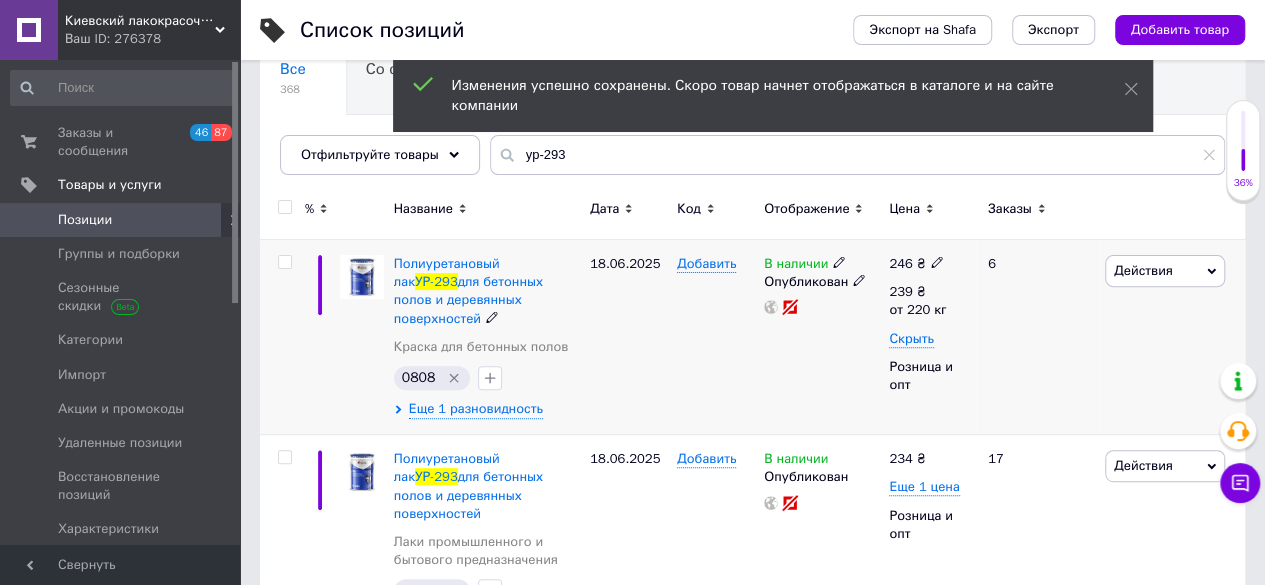 scroll, scrollTop: 216, scrollLeft: 0, axis: vertical 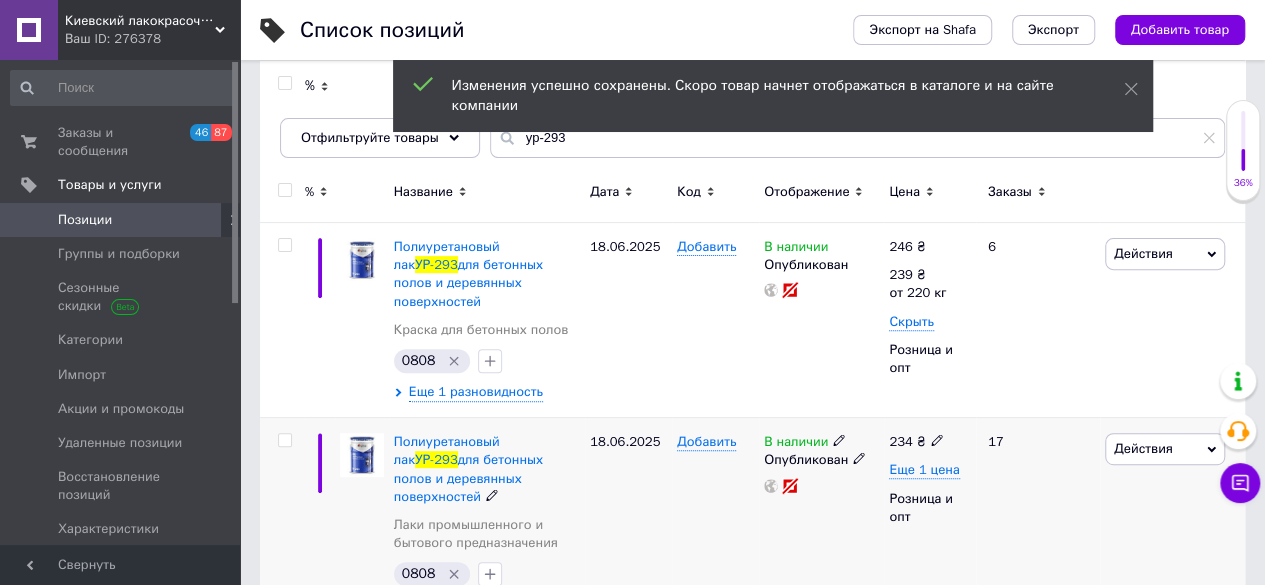 click 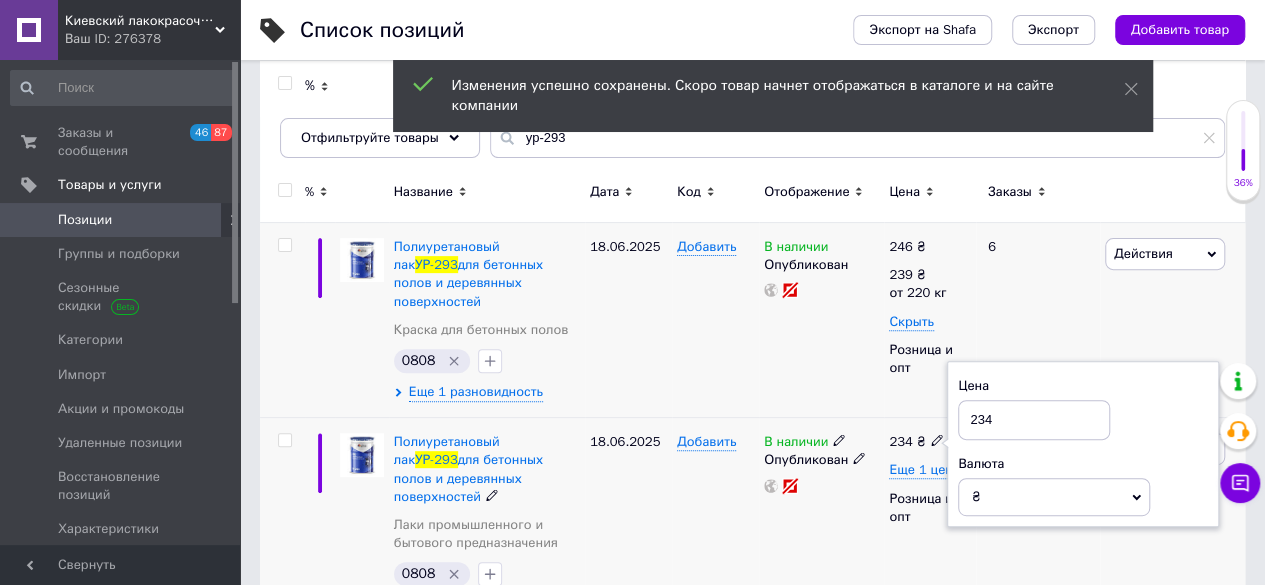 drag, startPoint x: 1009, startPoint y: 387, endPoint x: 921, endPoint y: 385, distance: 88.02273 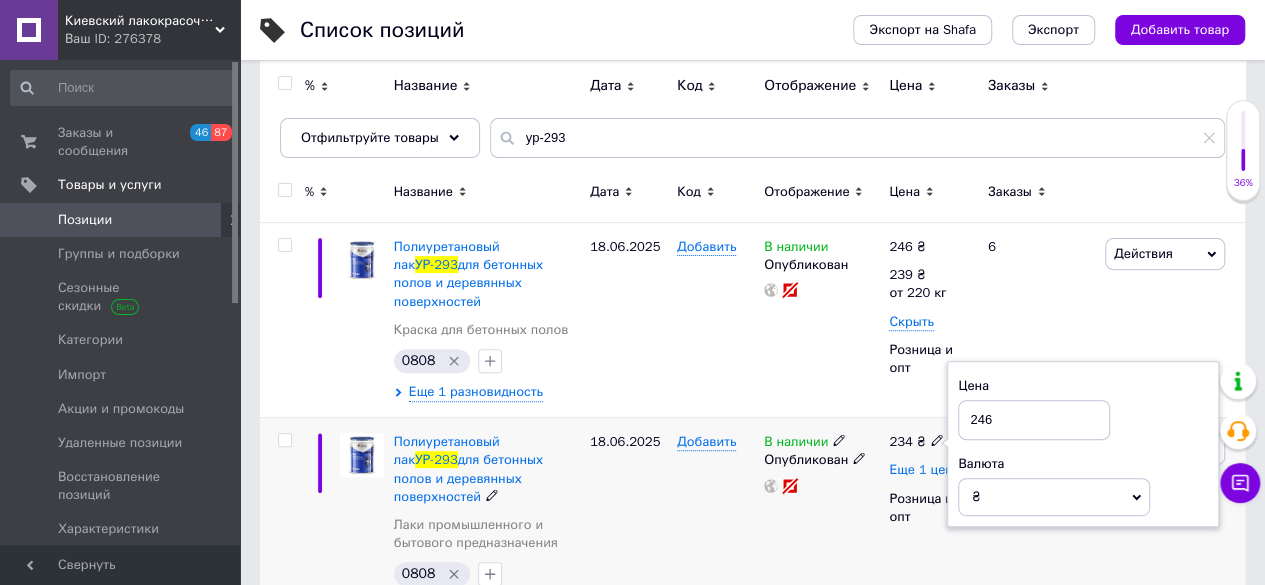 type on "246" 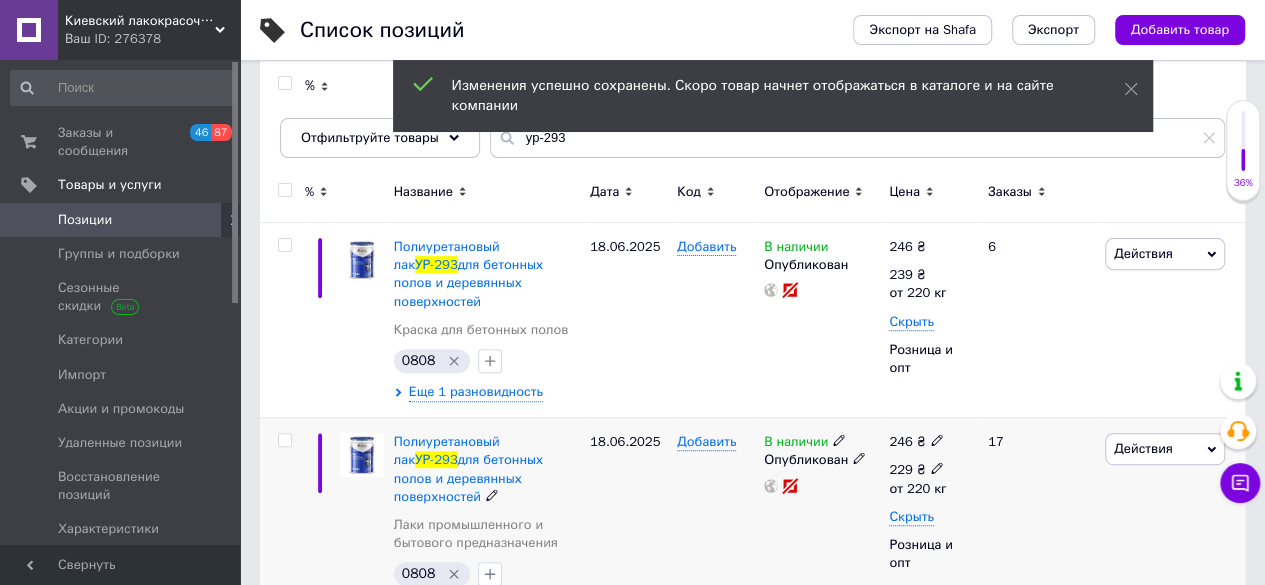 click 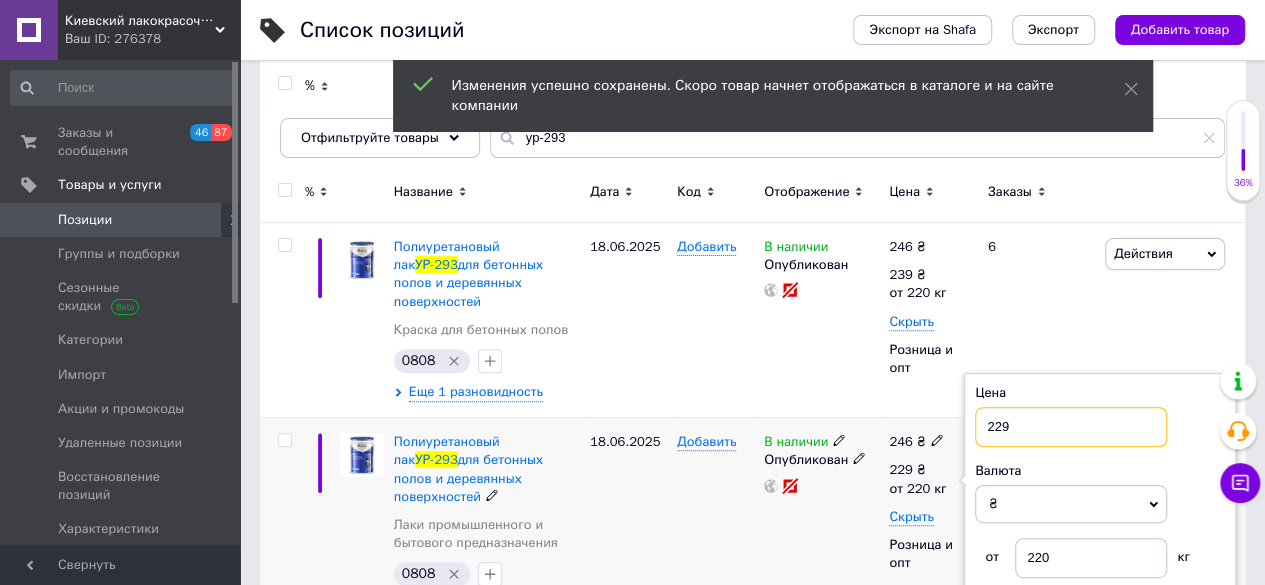 click on "246   ₴ 229   ₴ от 220 кг Цена 229 Валюта ₴ $ € CHF £ ¥ PLN ₸ MDL HUF KGS CN¥ TRY ₩ lei от 220 кг Скрыть Розница и опт" at bounding box center [930, 515] 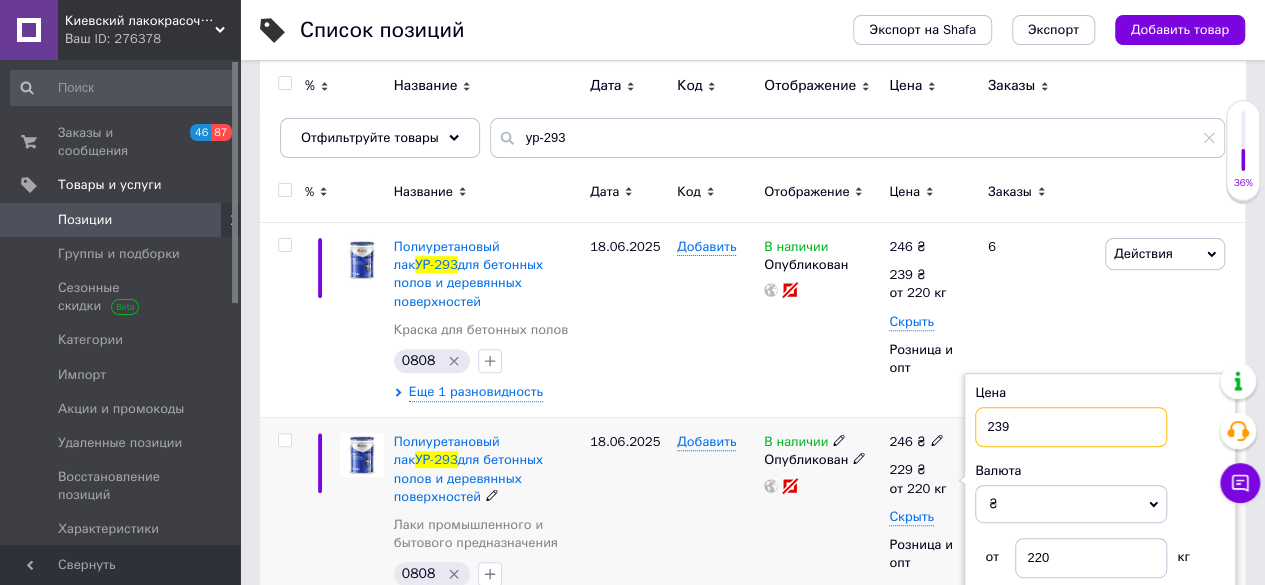 type on "239" 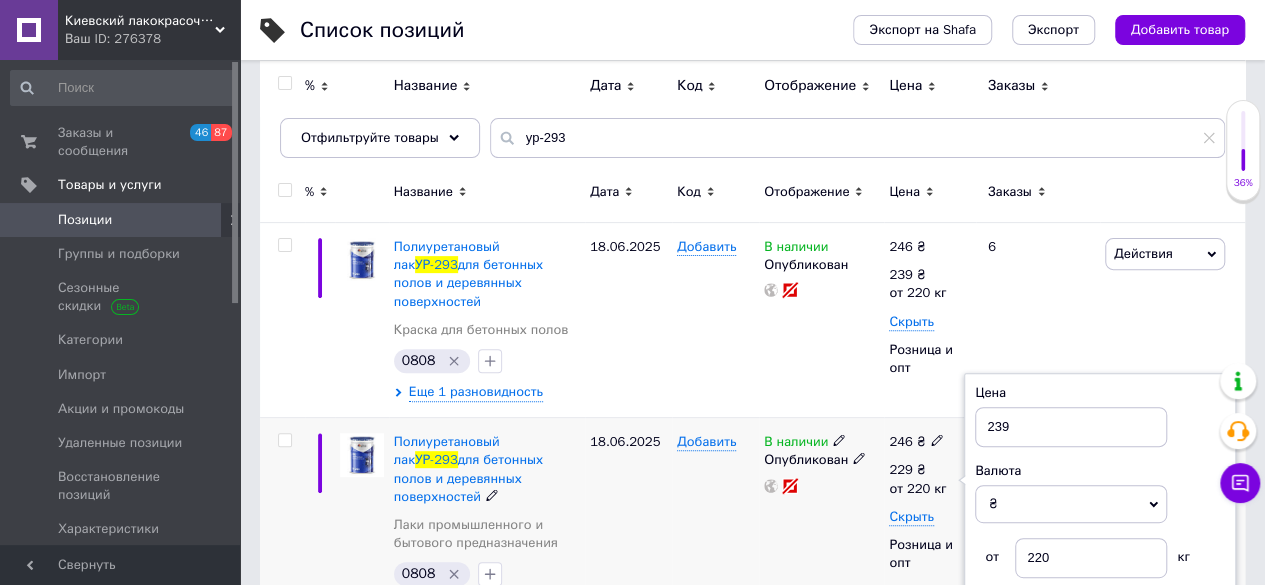 click on "В наличии Опубликован" at bounding box center (821, 515) 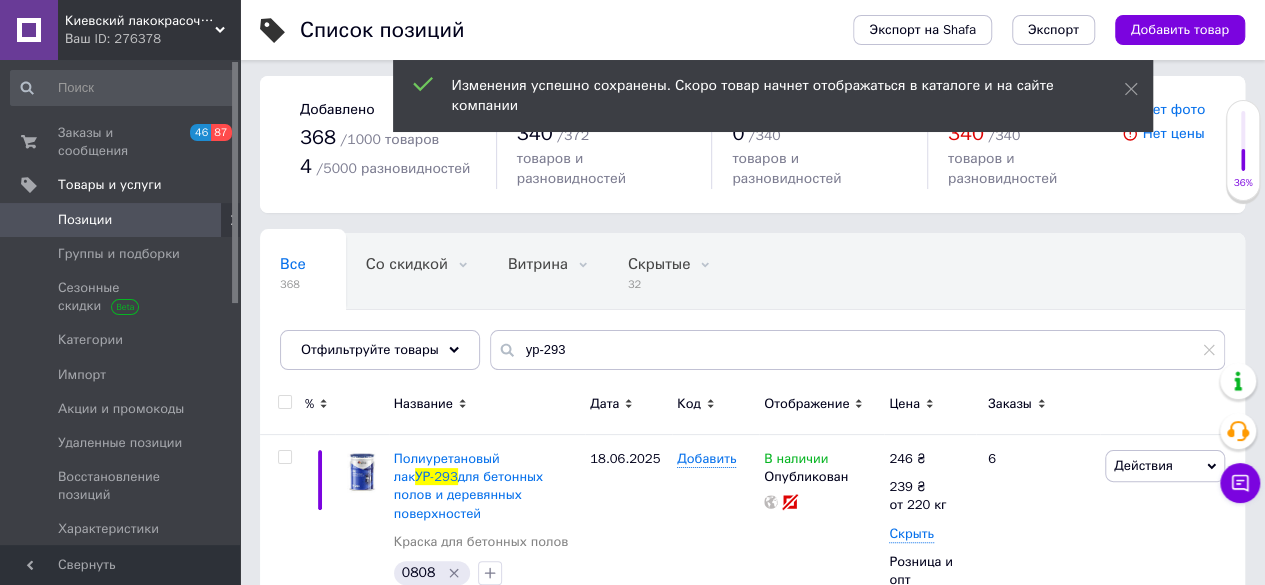 scroll, scrollTop: 0, scrollLeft: 0, axis: both 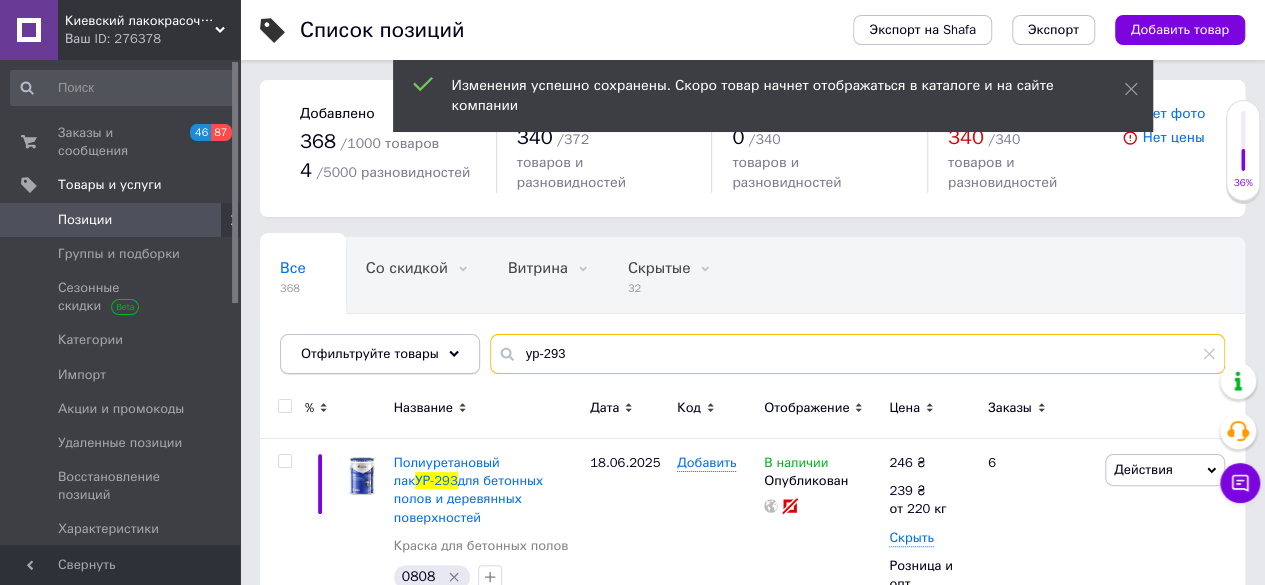 drag, startPoint x: 492, startPoint y: 344, endPoint x: 455, endPoint y: 344, distance: 37 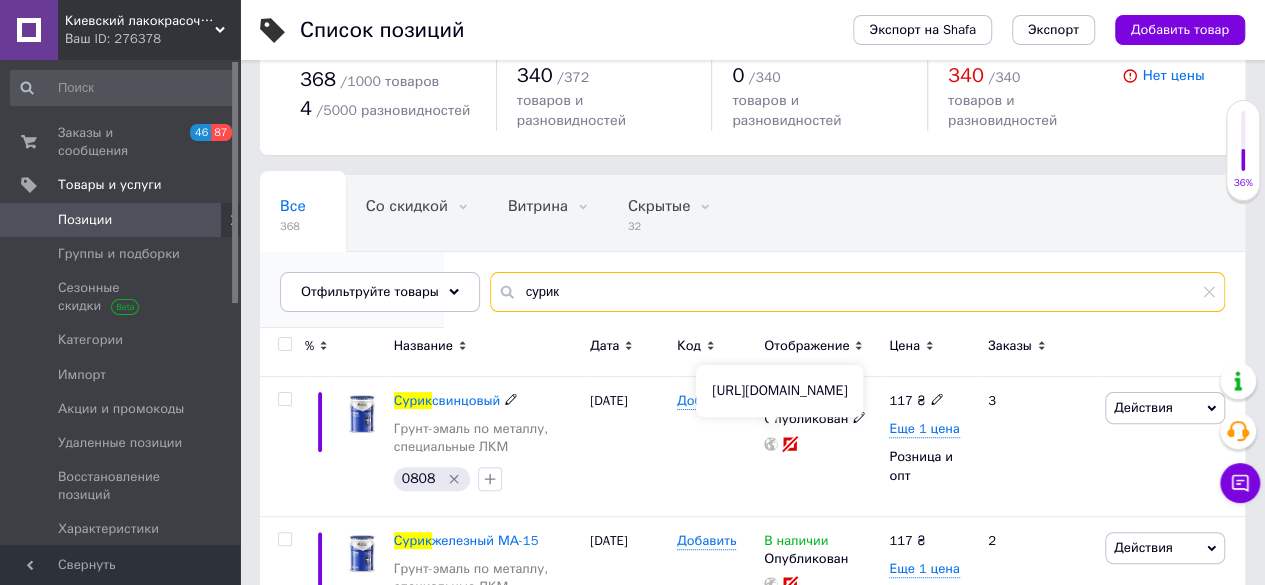 scroll, scrollTop: 0, scrollLeft: 0, axis: both 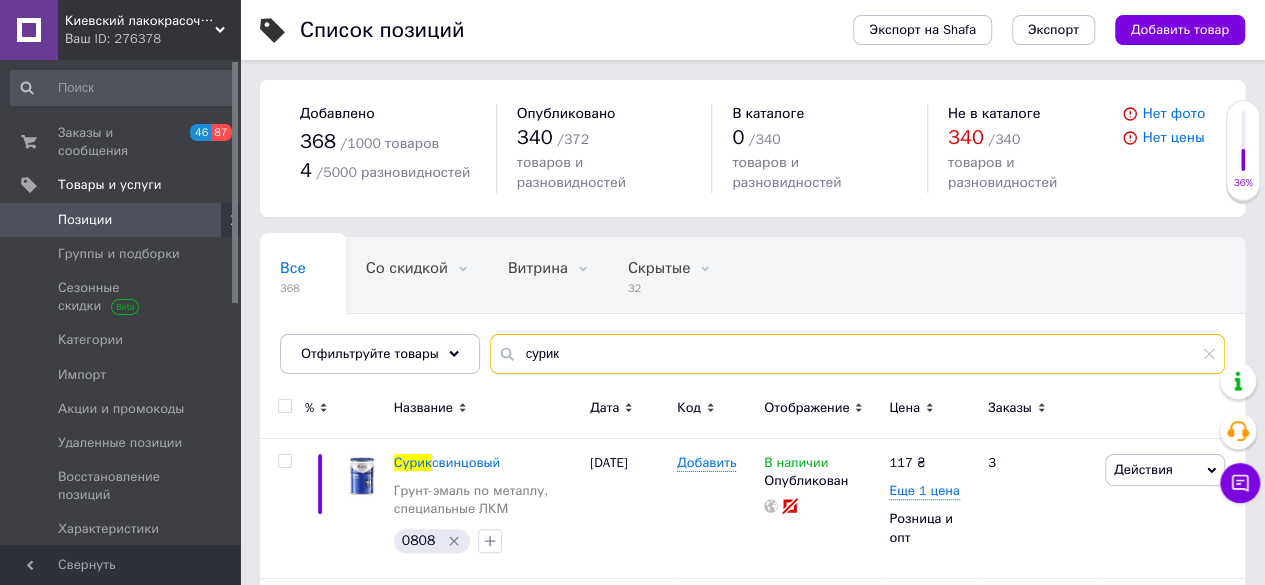 drag, startPoint x: 717, startPoint y: 361, endPoint x: 491, endPoint y: 323, distance: 229.17242 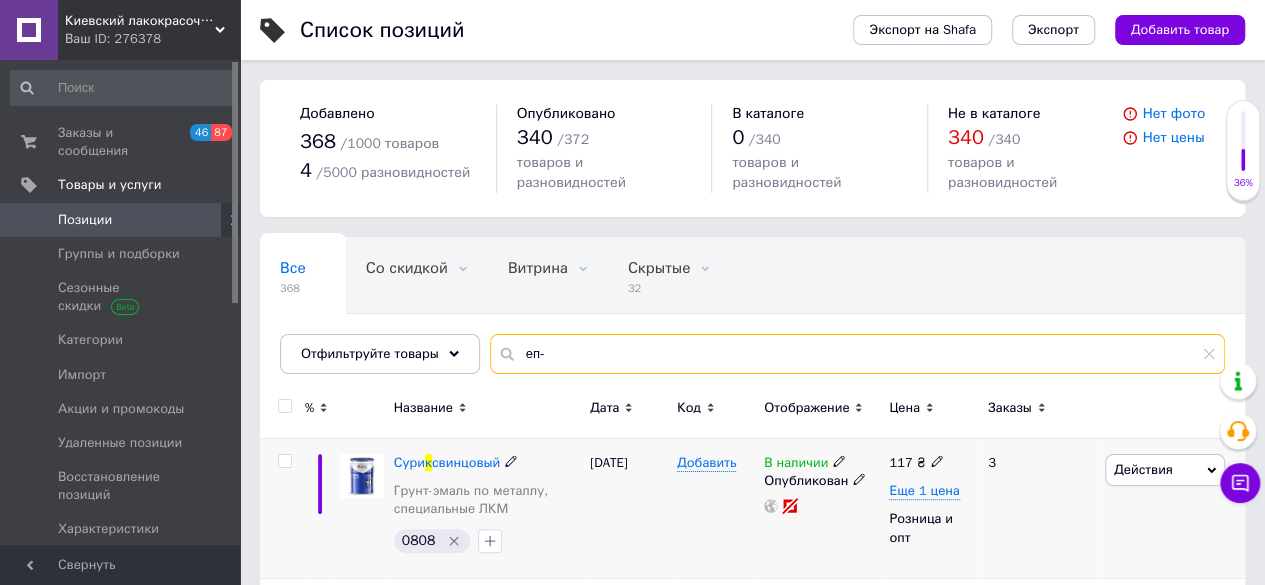 type on "еп-" 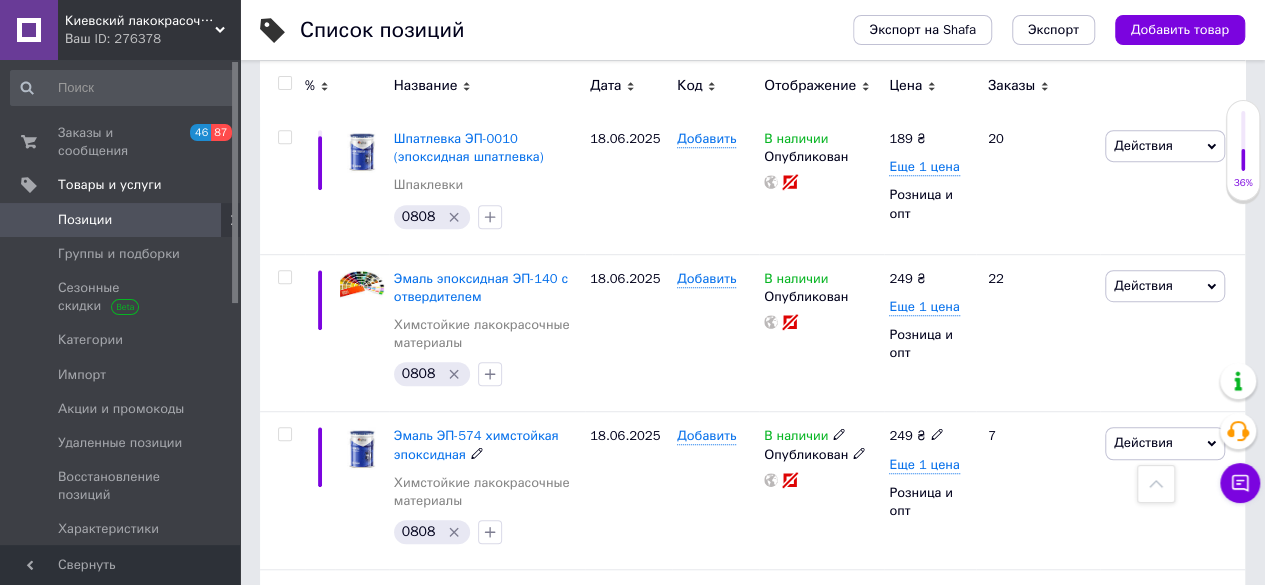scroll, scrollTop: 100, scrollLeft: 0, axis: vertical 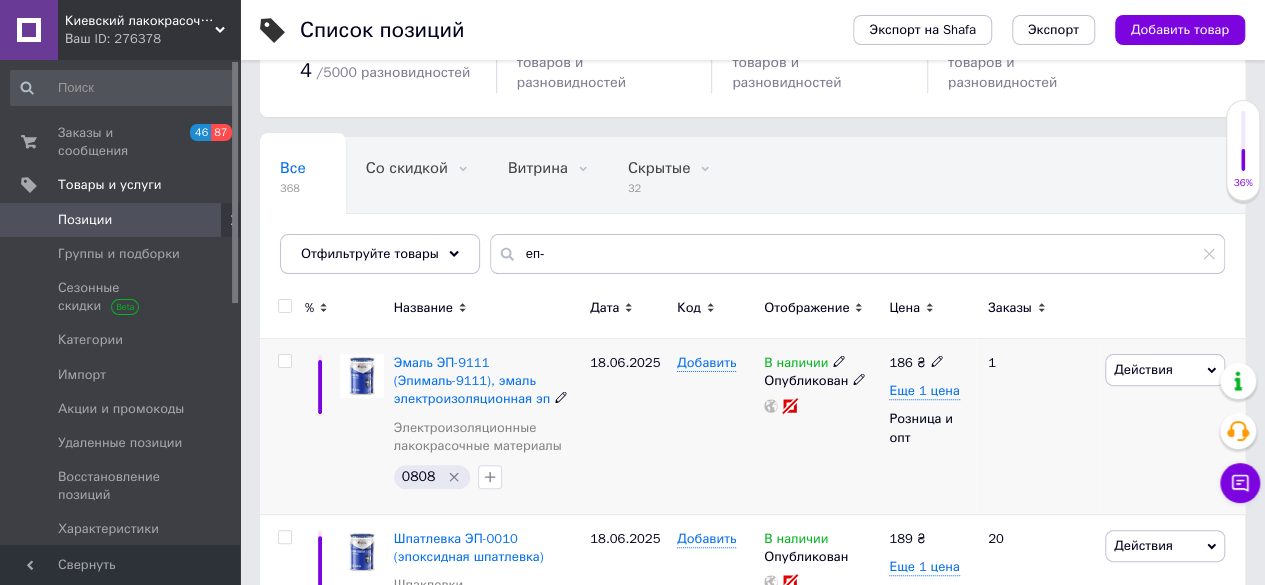 click 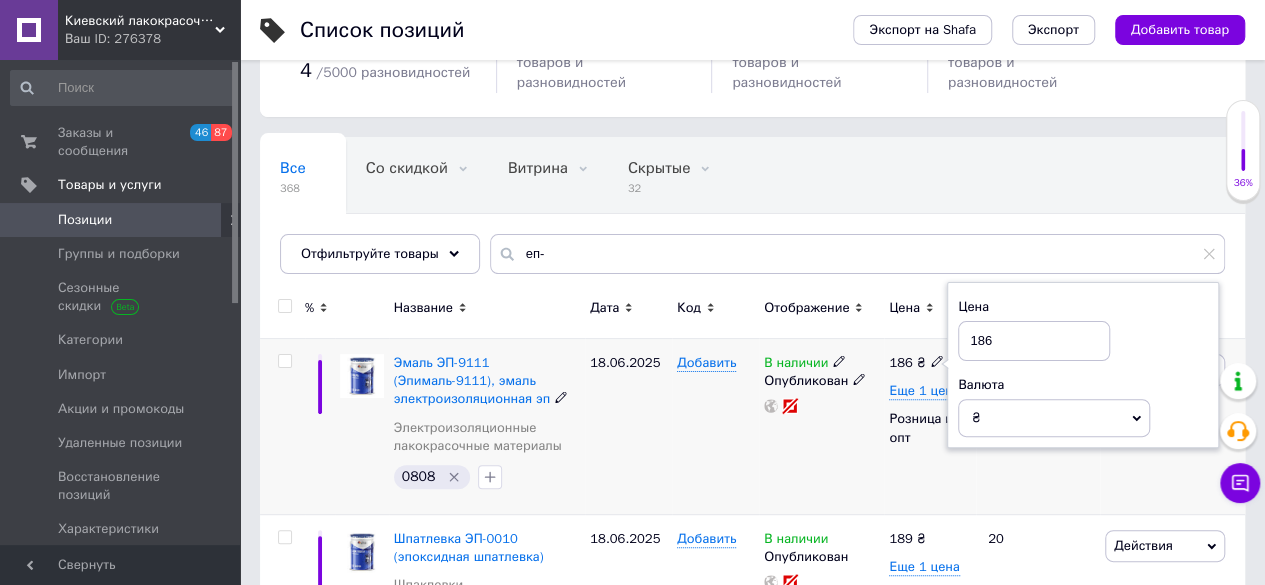drag, startPoint x: 998, startPoint y: 327, endPoint x: 948, endPoint y: 329, distance: 50.039986 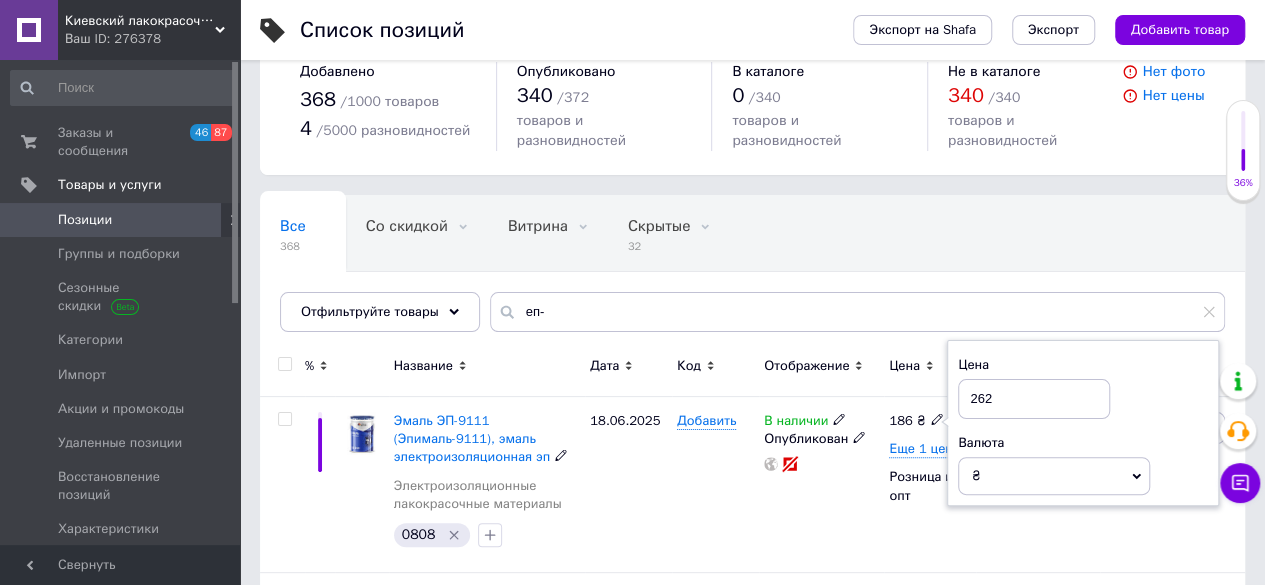 scroll, scrollTop: 0, scrollLeft: 0, axis: both 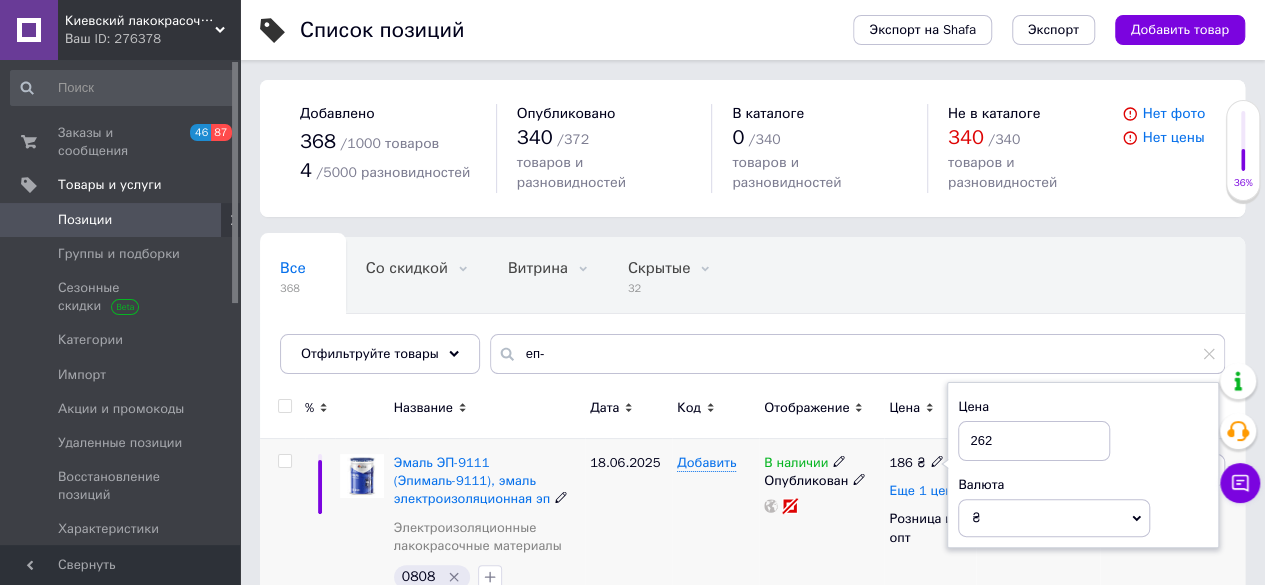 type on "262" 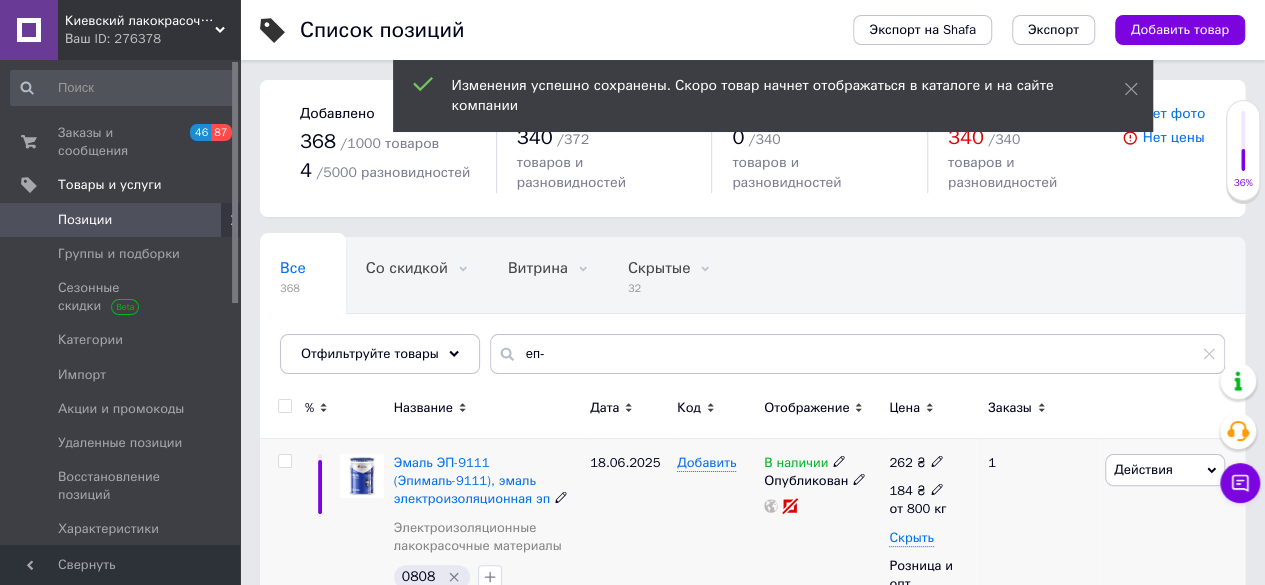 click 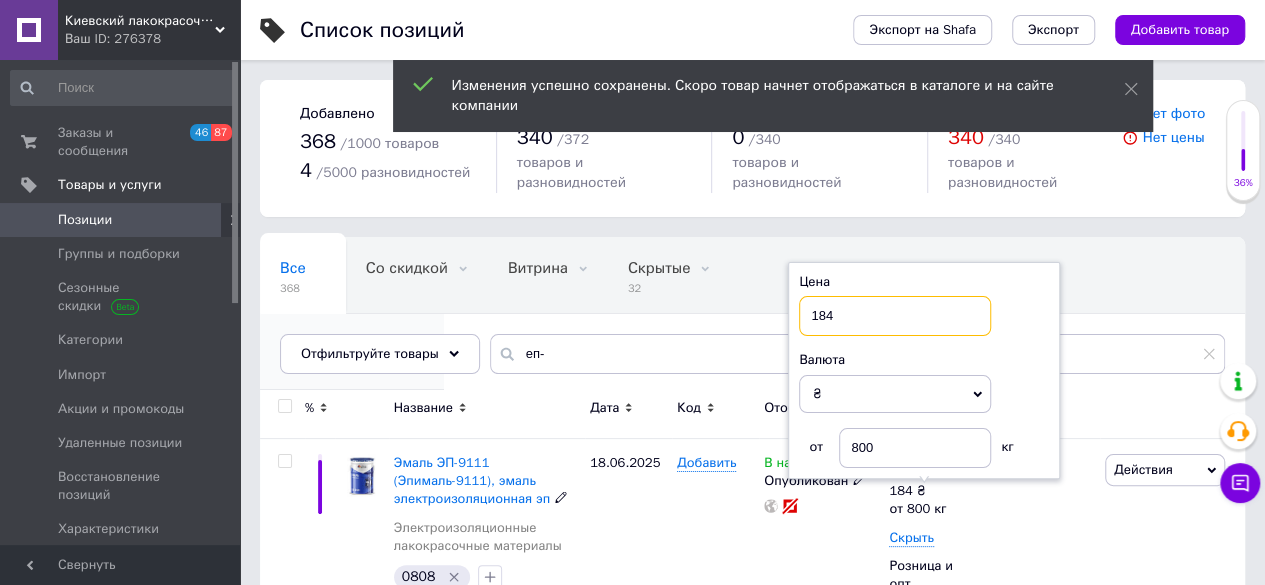 drag, startPoint x: 876, startPoint y: 301, endPoint x: 728, endPoint y: 292, distance: 148.27339 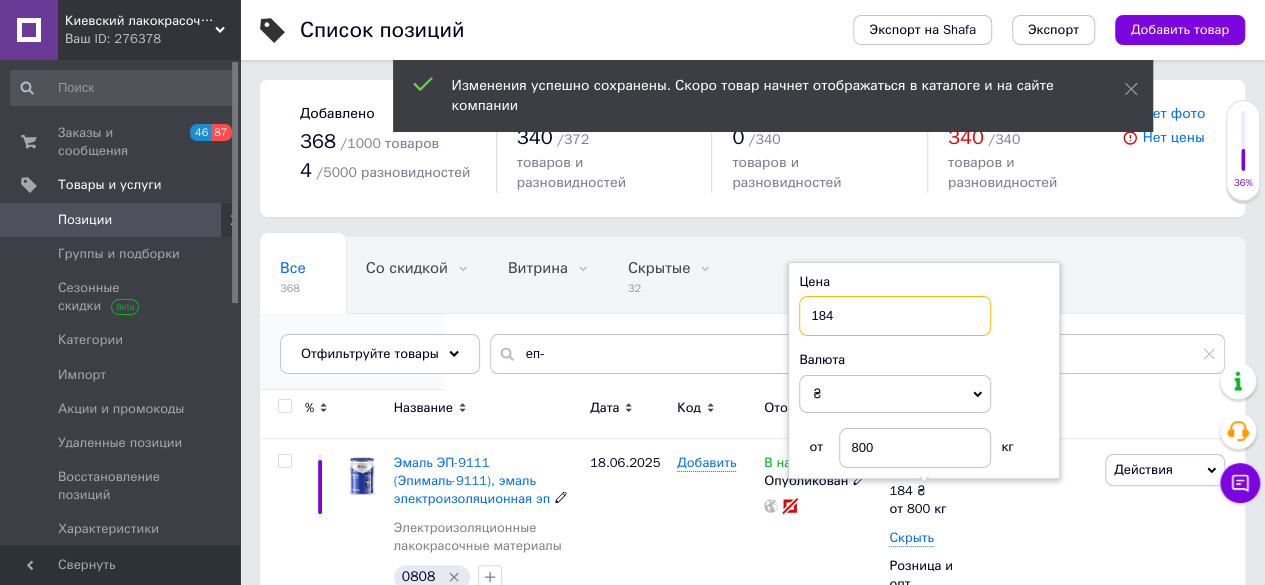 click on "Все 368 Со скидкой 0 Удалить Редактировать Витрина 0 Удалить Редактировать Скрытые 32 Удалить Редактировать Опубликованные 336 Удалить Редактировать Ok Отфильтровано...  Сохранить Мы ничего не нашли Возможно, ошибка в слове  или нет соответствий по вашему запросу. Все 368 Со скидкой 0 Витрина 0 Скрытые 32 Опубликованные 336 Отфильтруйте товары еп- % Название Дата Код Отображение Цена Заказы Эмаль ЭП-9111 (Эпималь-9111), эмаль электроизоляционная эп Электроизоляционные лакокрасочные материалы 0808   [DATE] Добавить В наличии Опубликован 262   ₴ 184   ₴ от 800 кг Цена 184 Валюта $" at bounding box center [752, 4909] 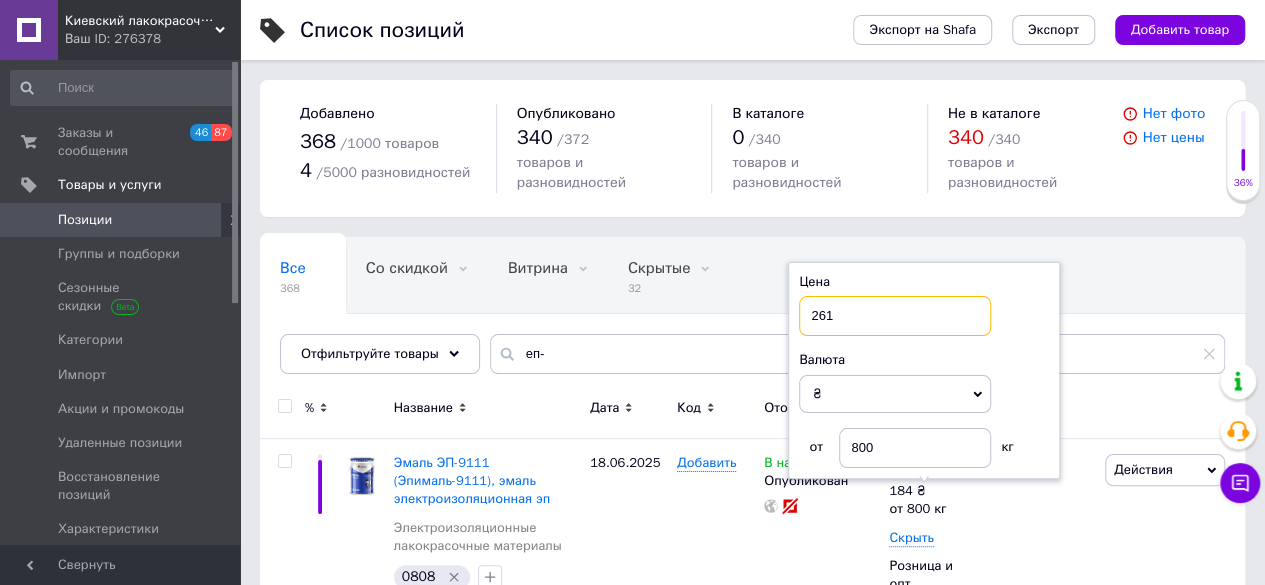type on "261" 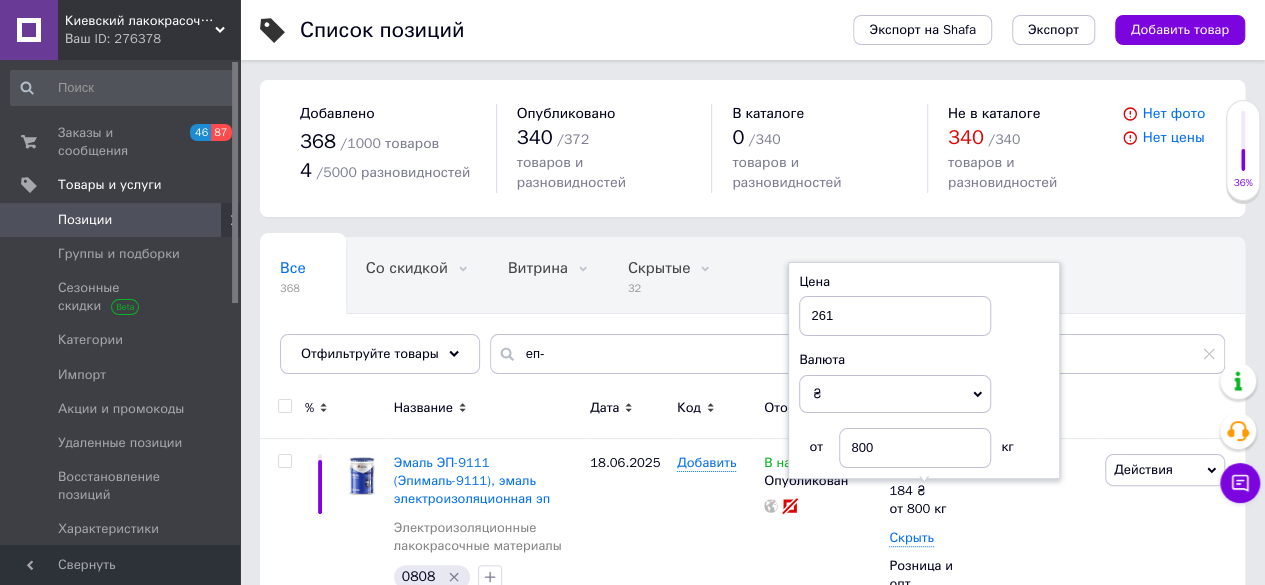 click on "Все 368 Со скидкой 0 Удалить Редактировать Витрина 0 Удалить Редактировать Скрытые 32 Удалить Редактировать Опубликованные 336 Удалить Редактировать Ok Отфильтровано...  Сохранить" at bounding box center (752, 315) 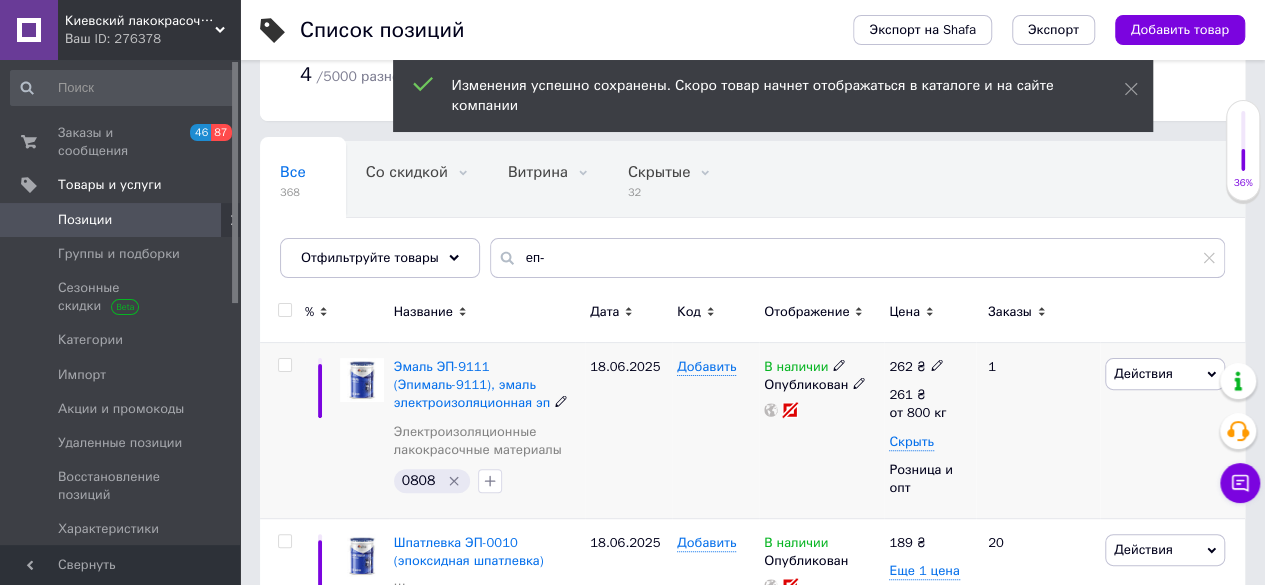 scroll, scrollTop: 100, scrollLeft: 0, axis: vertical 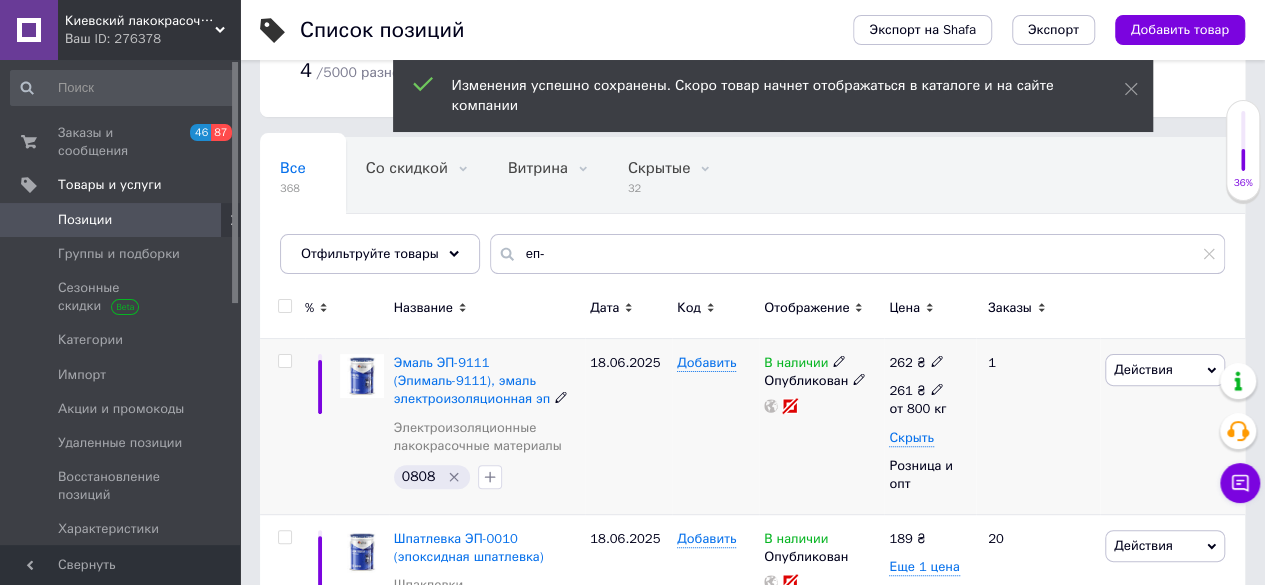 click 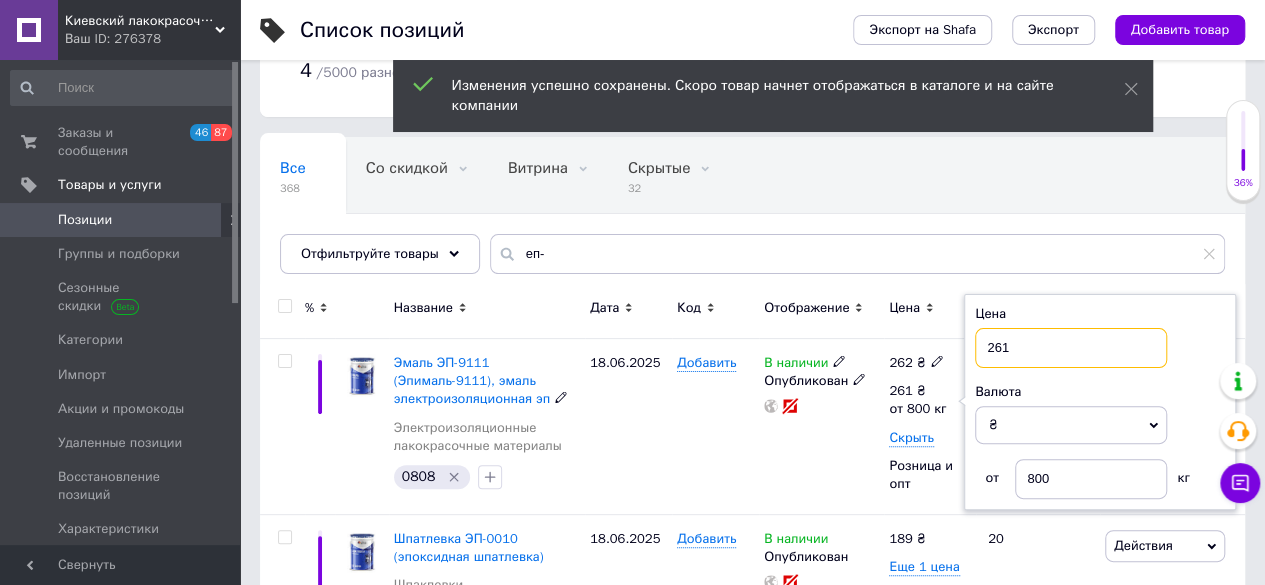 drag, startPoint x: 999, startPoint y: 331, endPoint x: 948, endPoint y: 321, distance: 51.971146 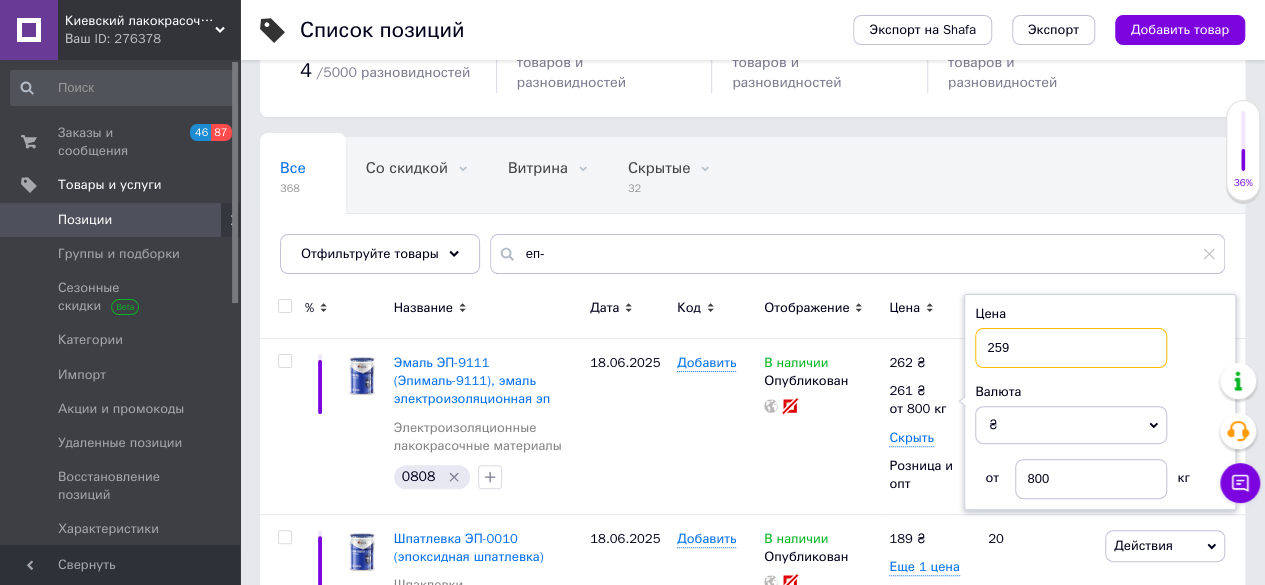 type on "259" 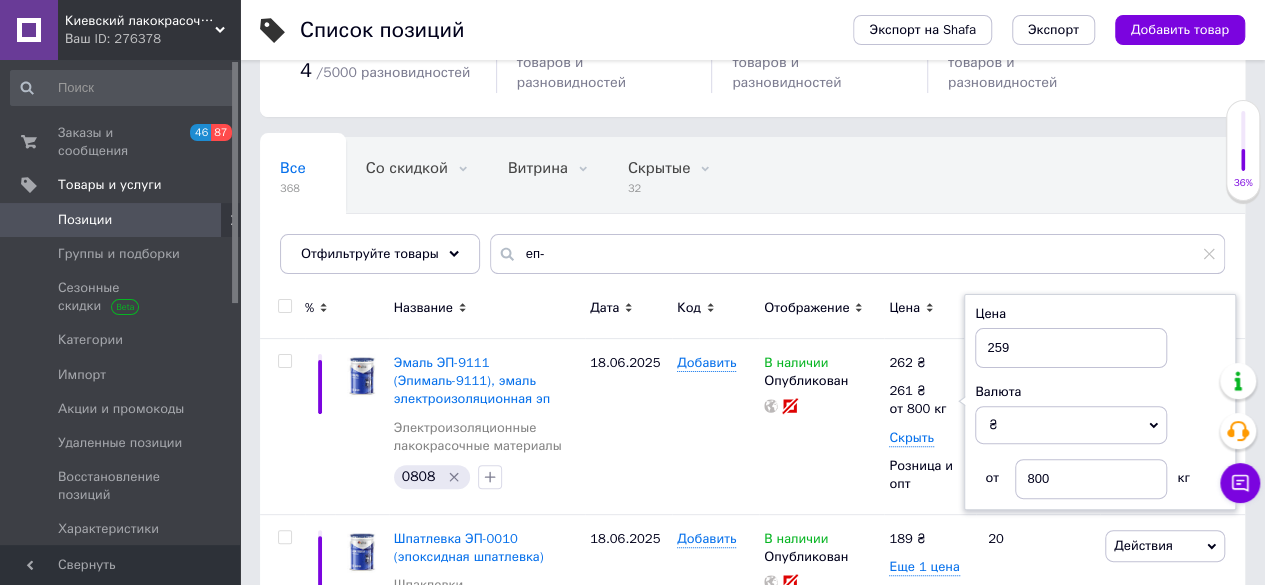 click on "Все 368 Со скидкой 0 Удалить Редактировать Витрина 0 Удалить Редактировать Скрытые 32 Удалить Редактировать Опубликованные 336 Удалить Редактировать Ok Отфильтровано...  Сохранить" at bounding box center (752, 215) 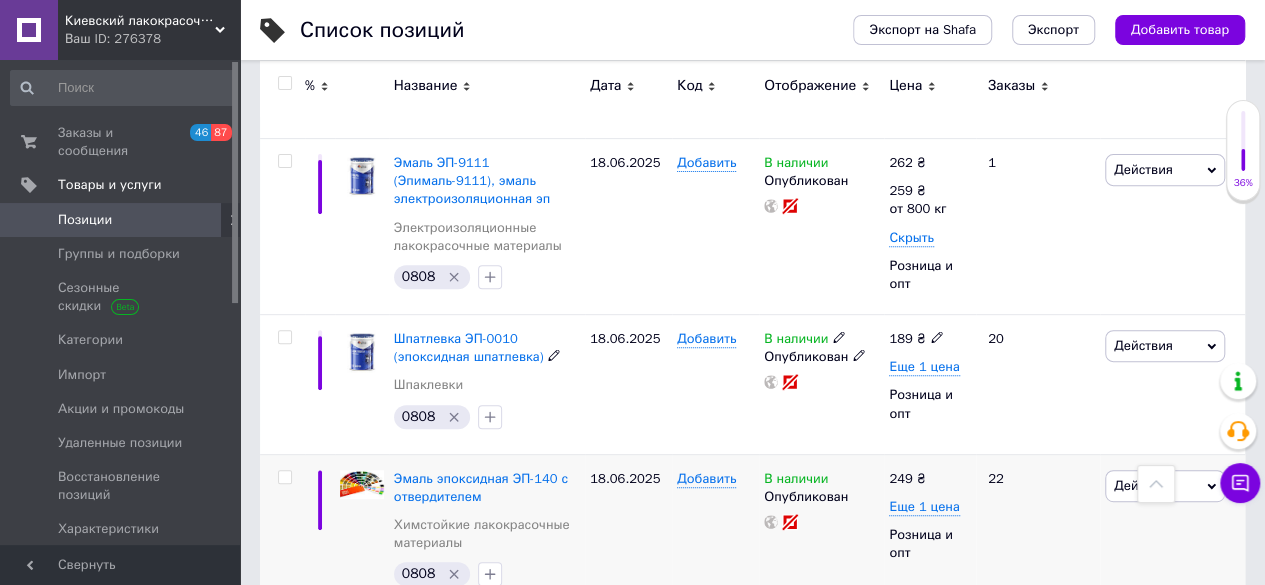 scroll, scrollTop: 400, scrollLeft: 0, axis: vertical 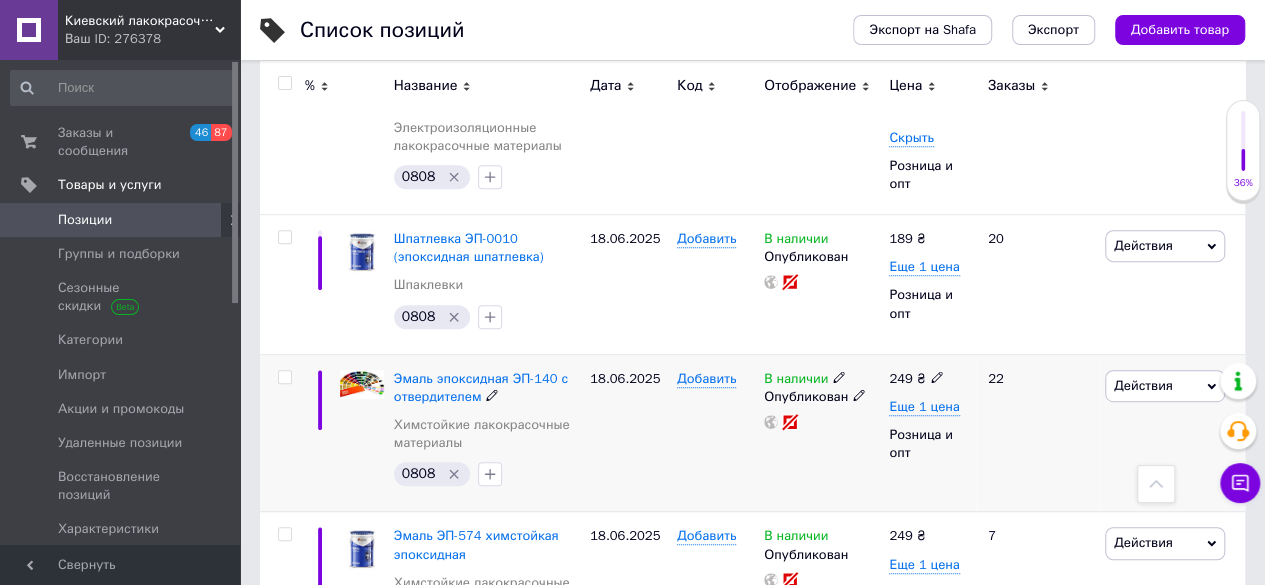 click 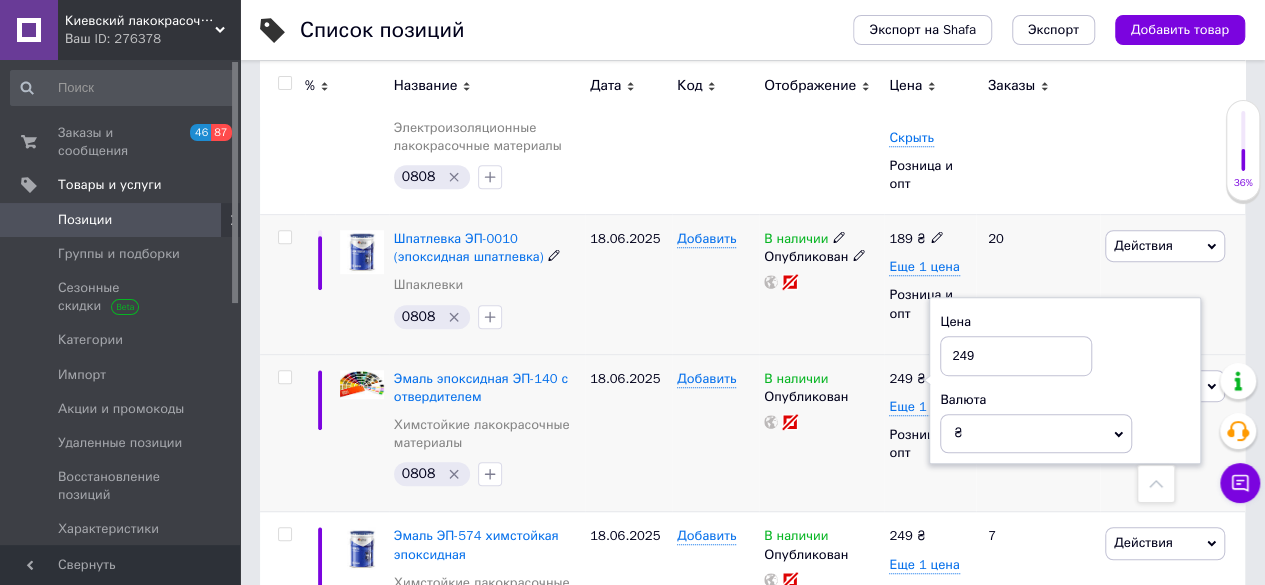 drag, startPoint x: 894, startPoint y: 336, endPoint x: 862, endPoint y: 336, distance: 32 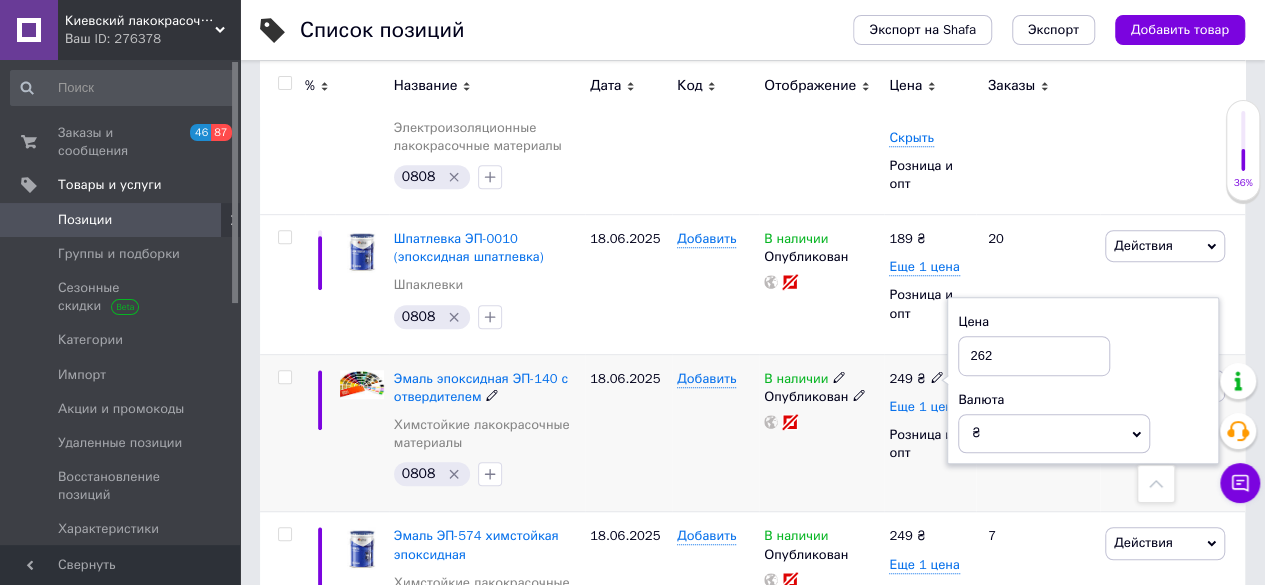 type on "262" 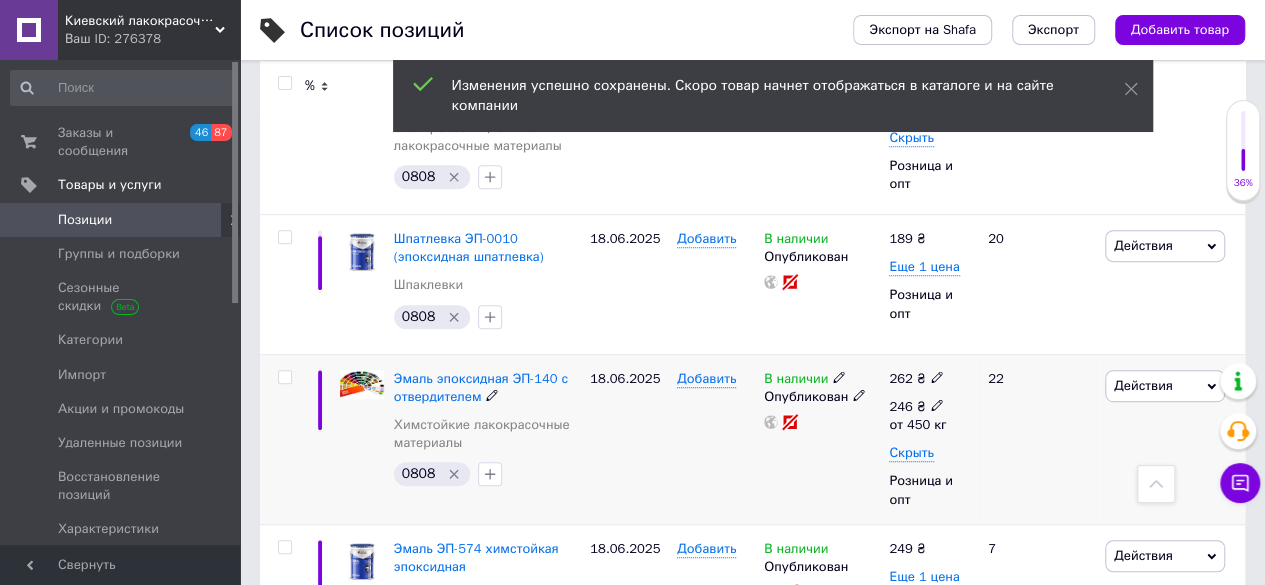 click 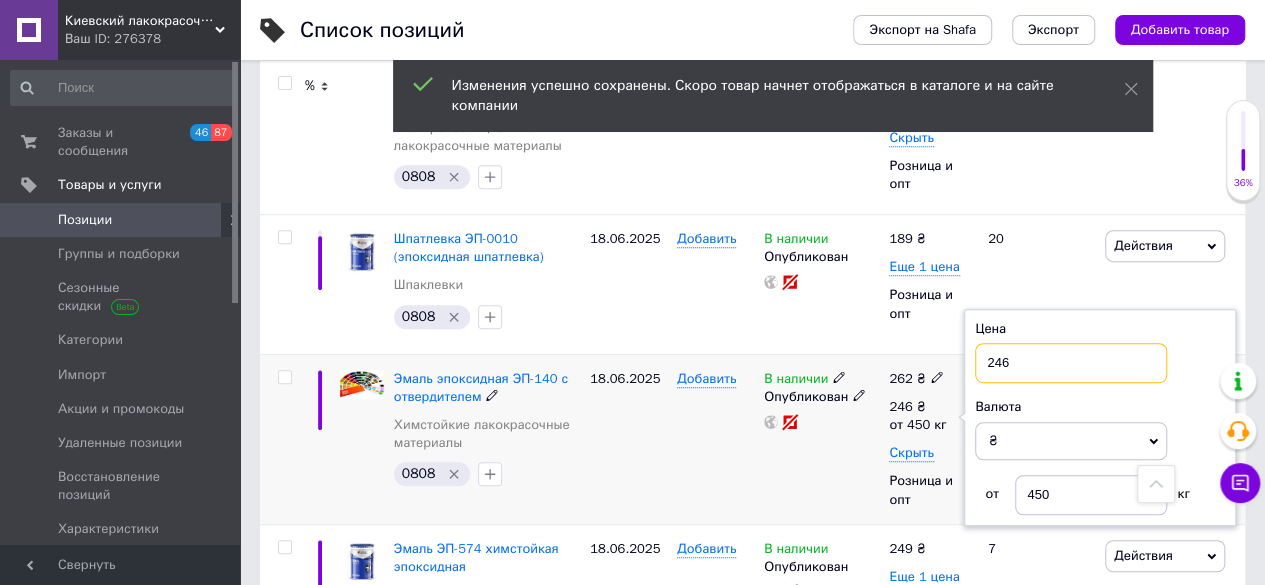 click on "Цена 246 Валюта ₴ $ € CHF £ ¥ PLN ₸ MDL HUF KGS CN¥ TRY ₩ lei от 450 кг" at bounding box center (1100, 417) 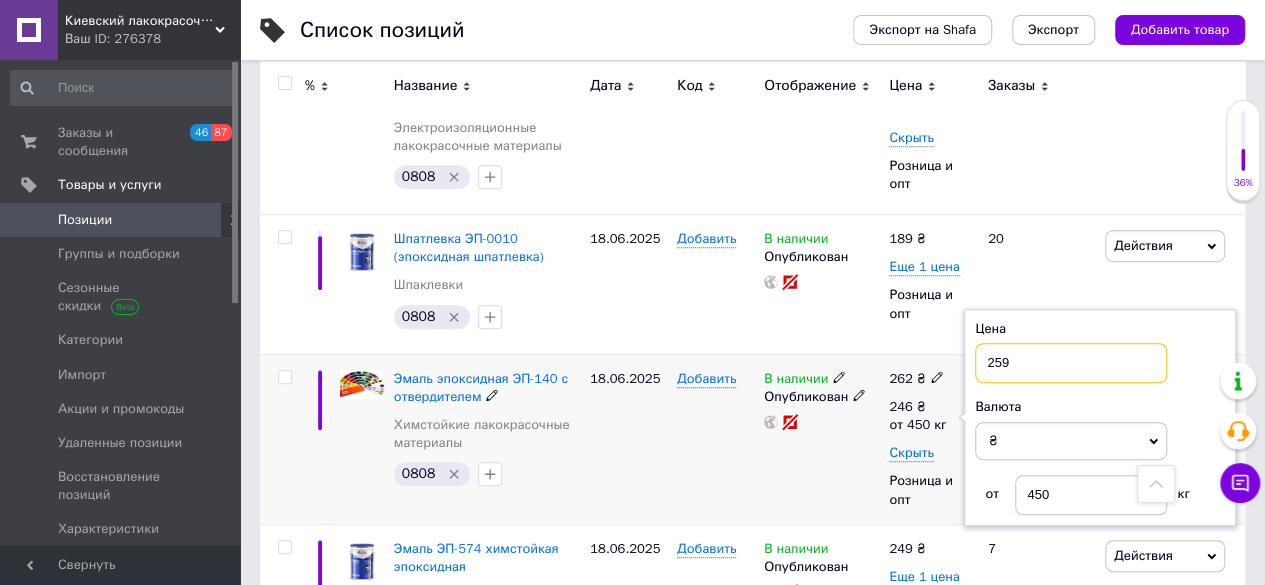 type on "259" 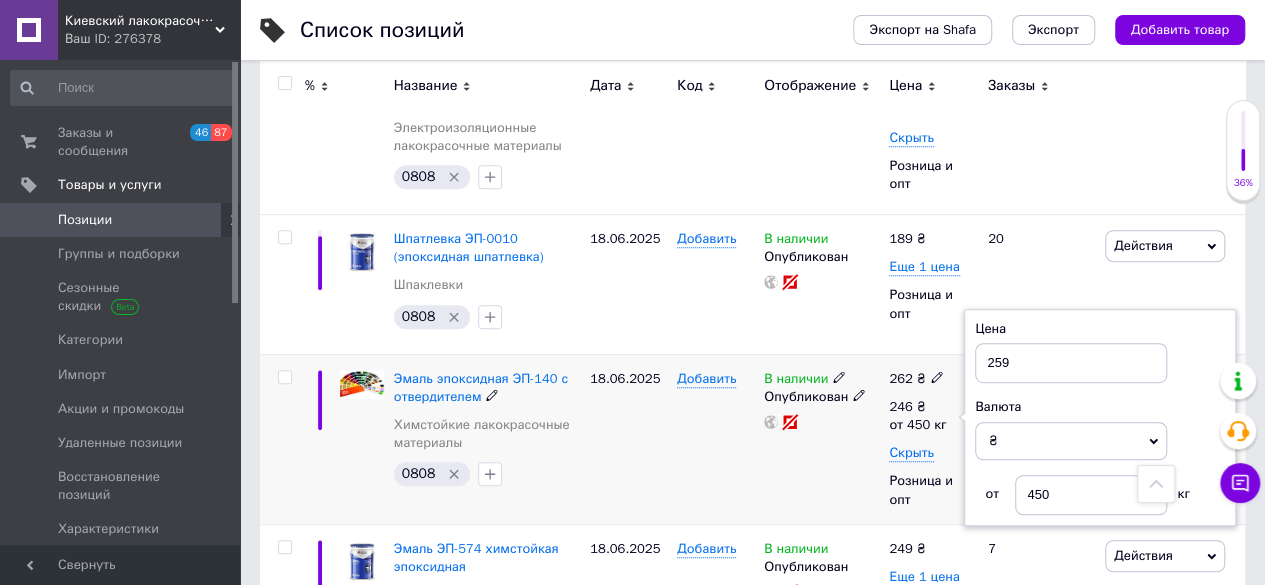 click on "В наличии Опубликован" at bounding box center (821, 439) 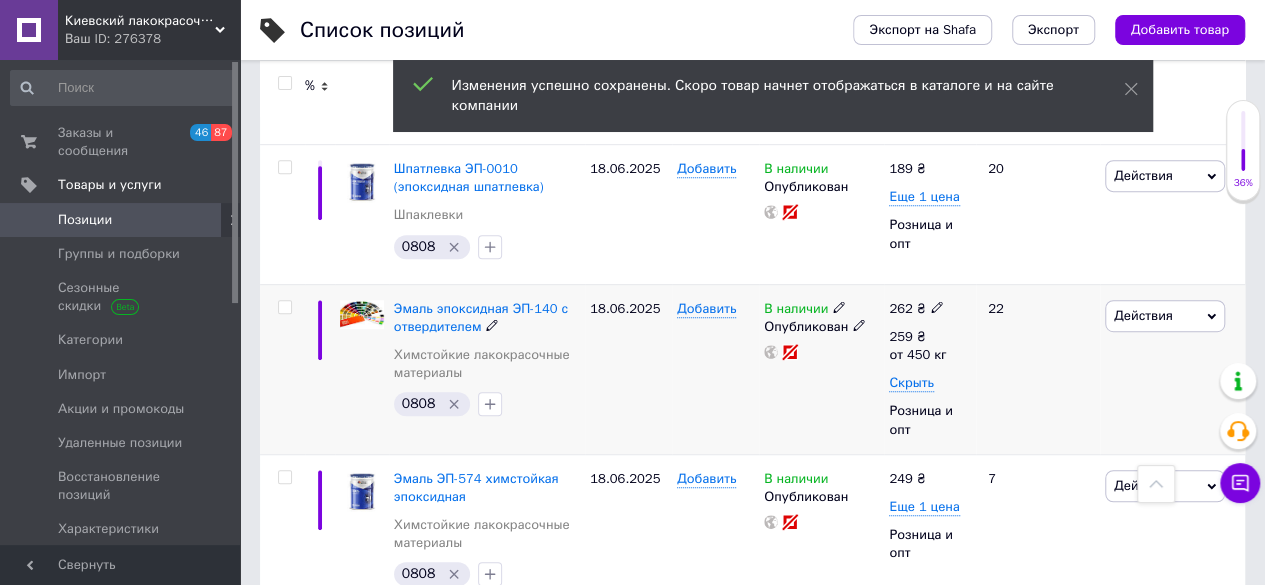 scroll, scrollTop: 500, scrollLeft: 0, axis: vertical 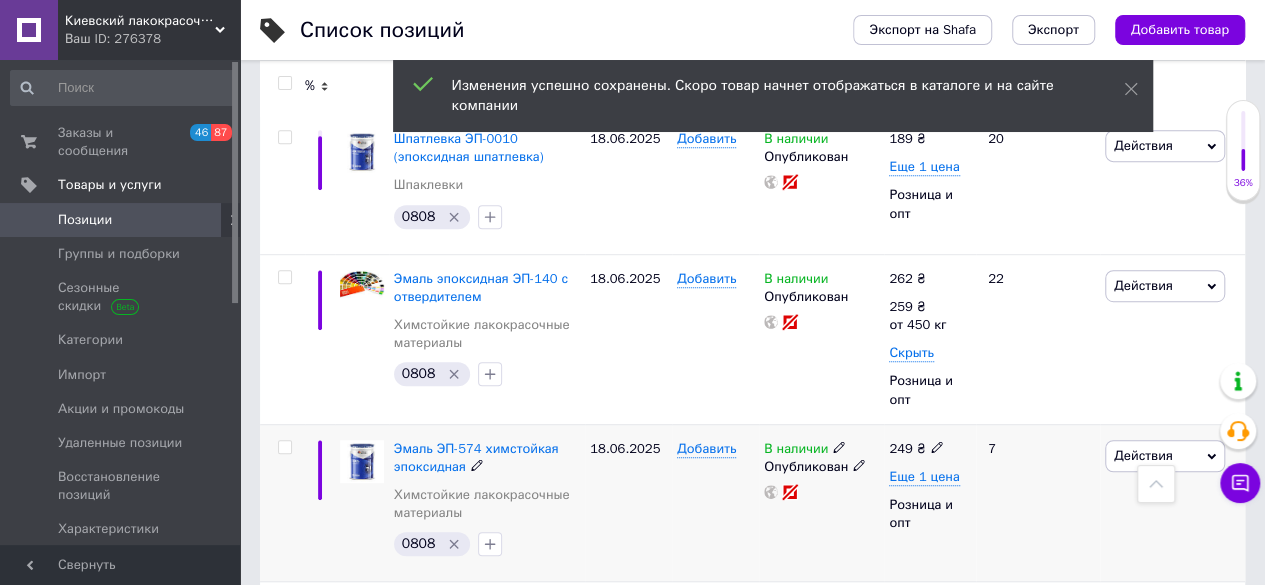 click 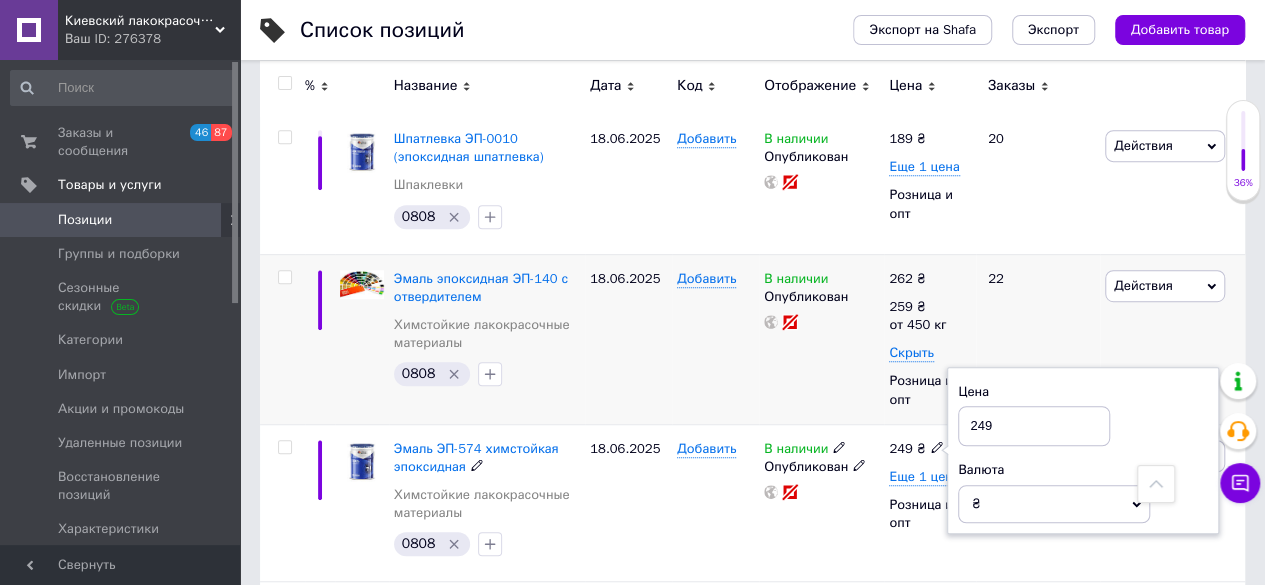drag, startPoint x: 952, startPoint y: 412, endPoint x: 926, endPoint y: 411, distance: 26.019224 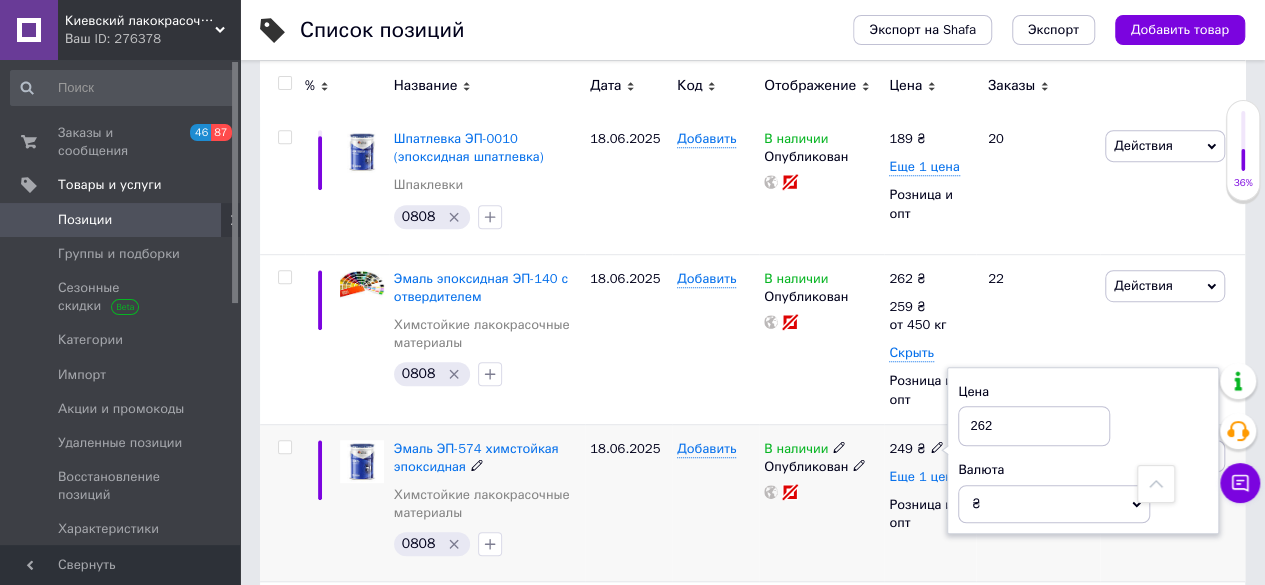 type on "262" 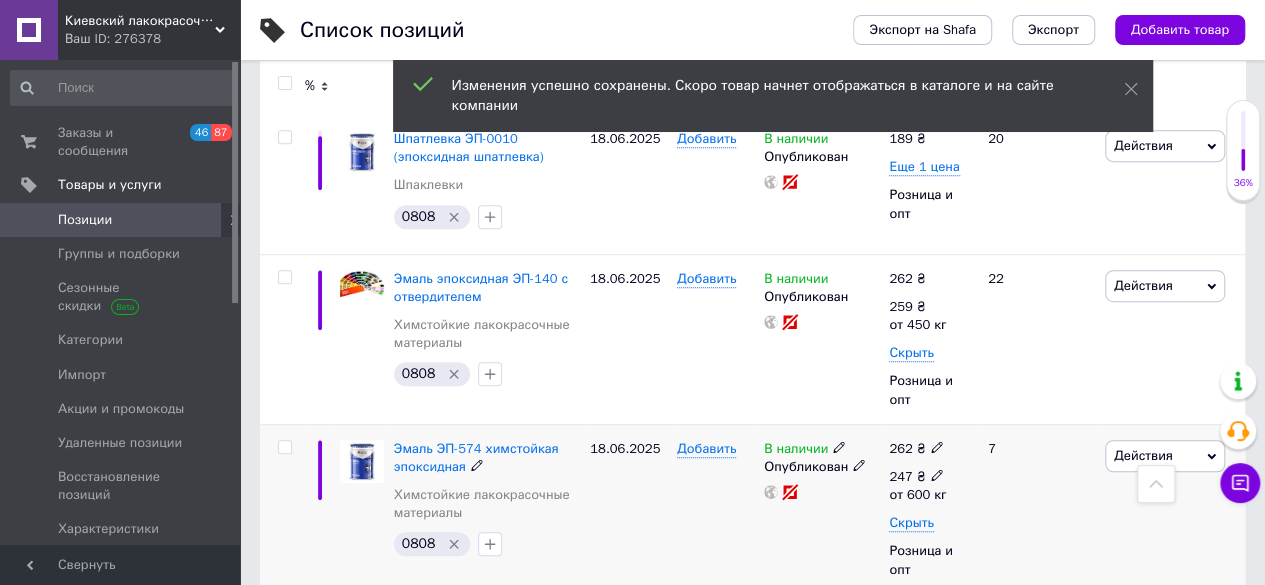 click on "247   ₴" at bounding box center [917, 477] 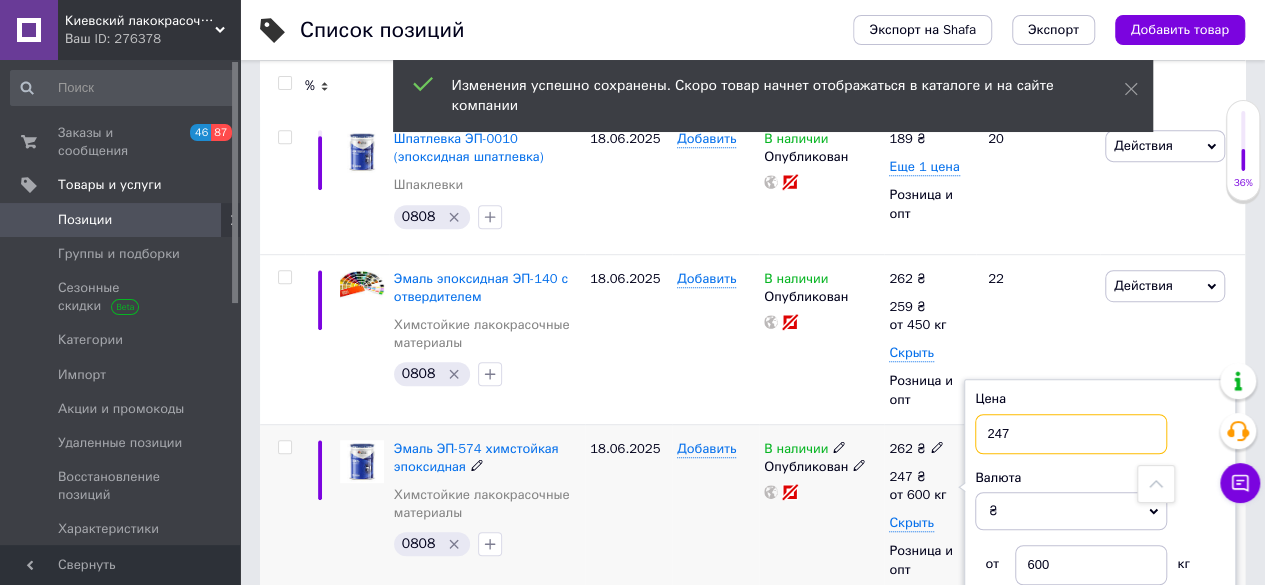 click on "262   ₴ 247   ₴ от 600 кг Цена 247 Валюта ₴ $ € CHF £ ¥ PLN ₸ MDL HUF KGS CN¥ TRY ₩ lei от 600 кг Скрыть Розница и опт" at bounding box center [930, 509] 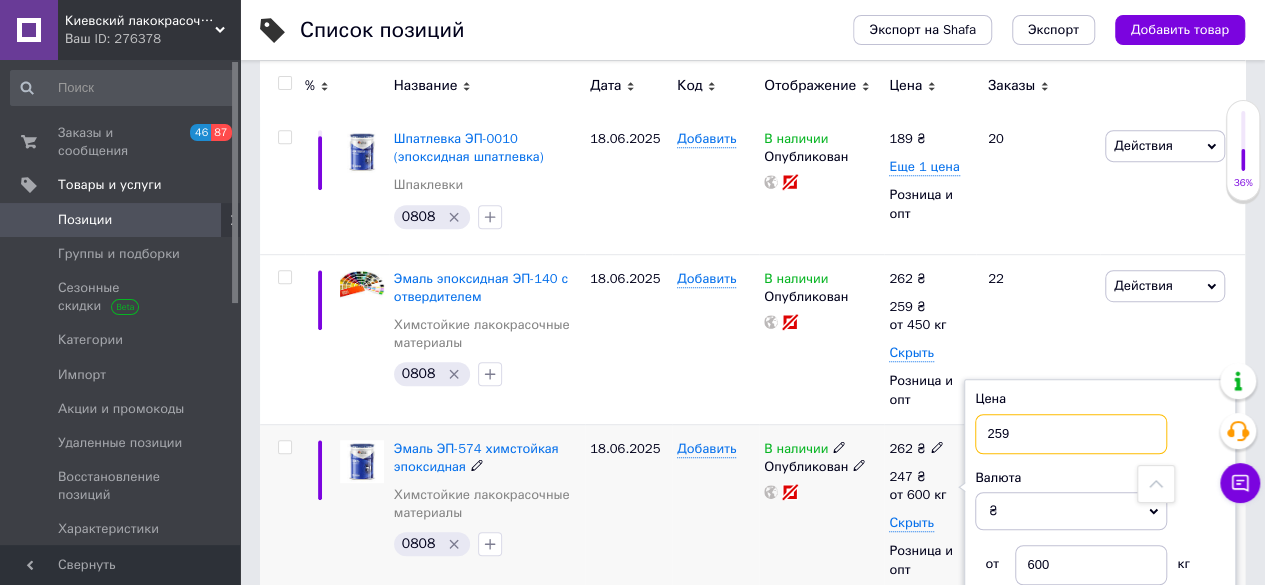 type on "259" 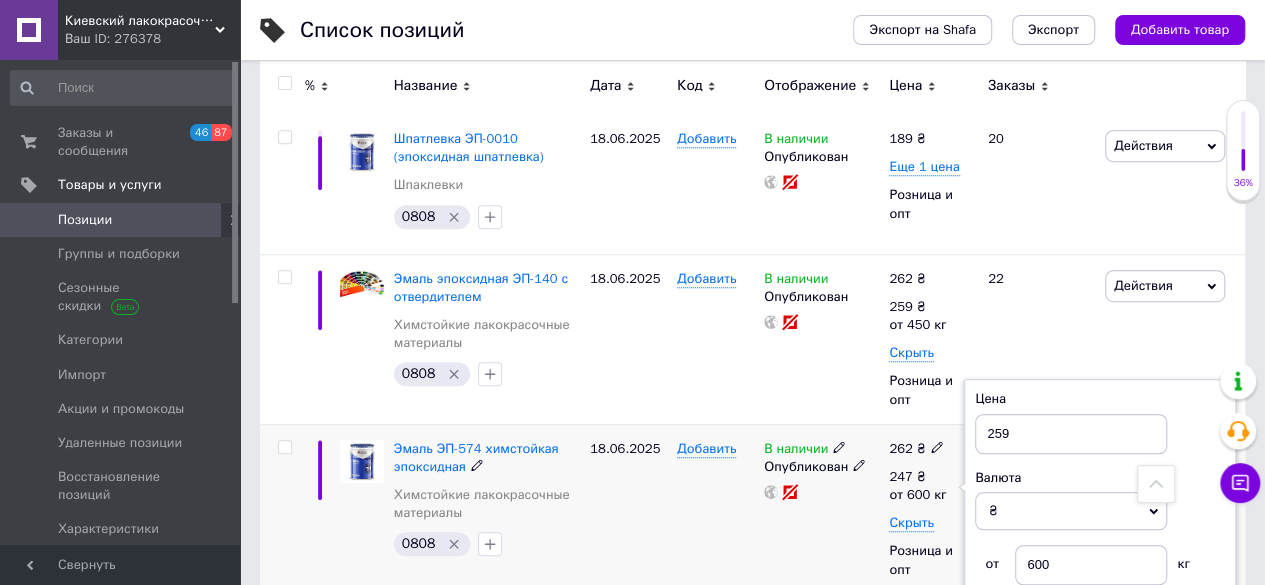 click on "Добавить" at bounding box center (715, 509) 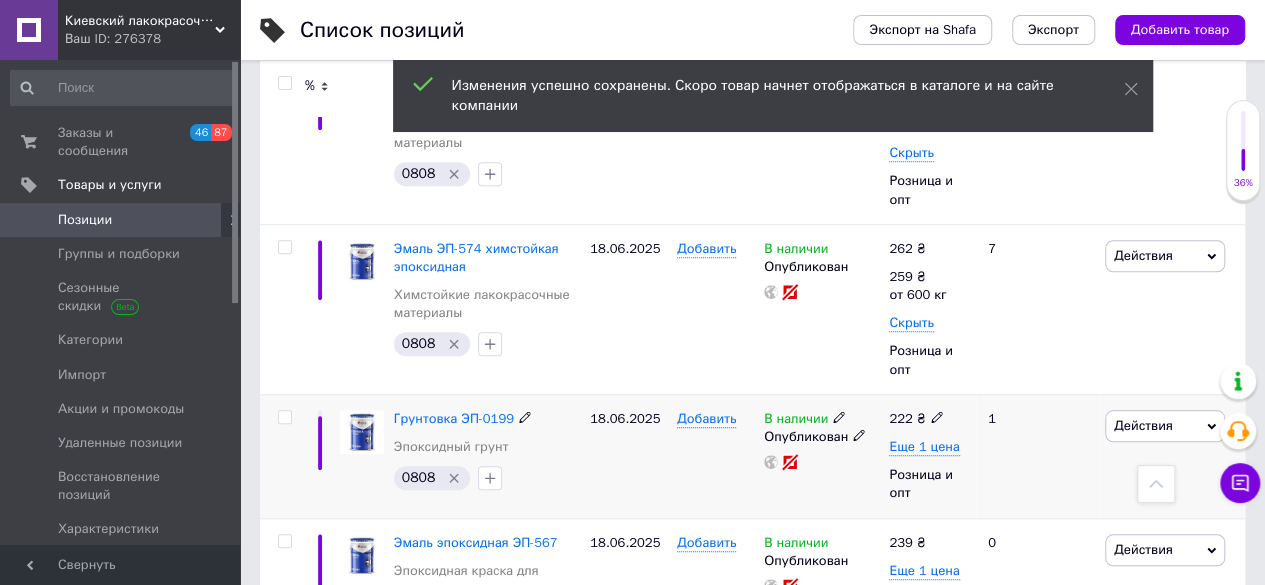 scroll, scrollTop: 800, scrollLeft: 0, axis: vertical 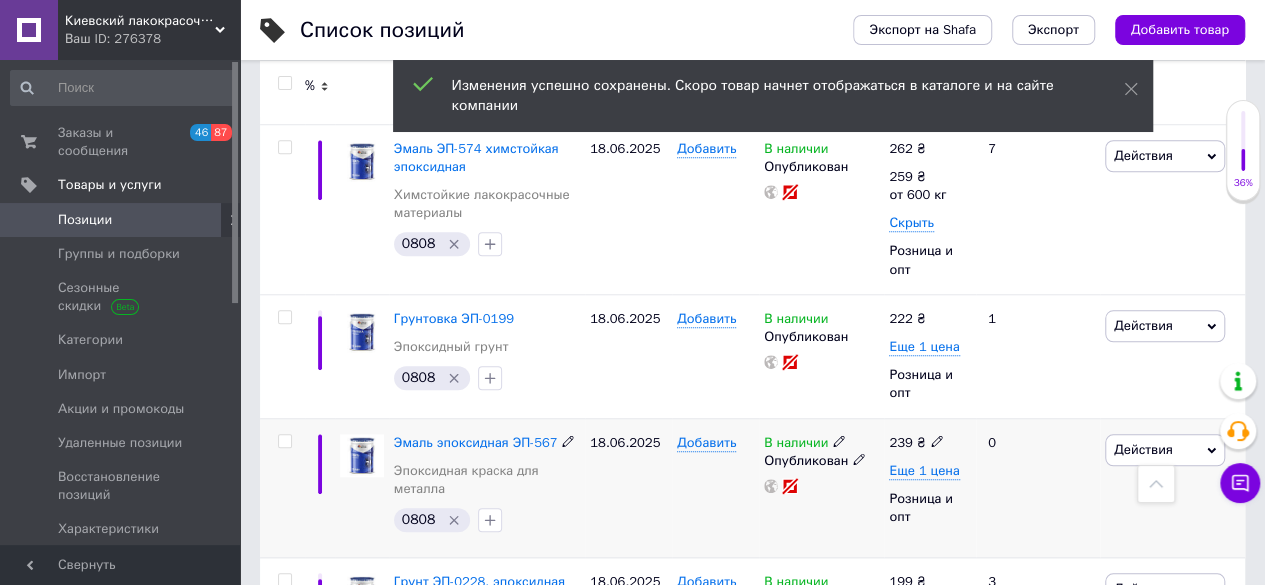click 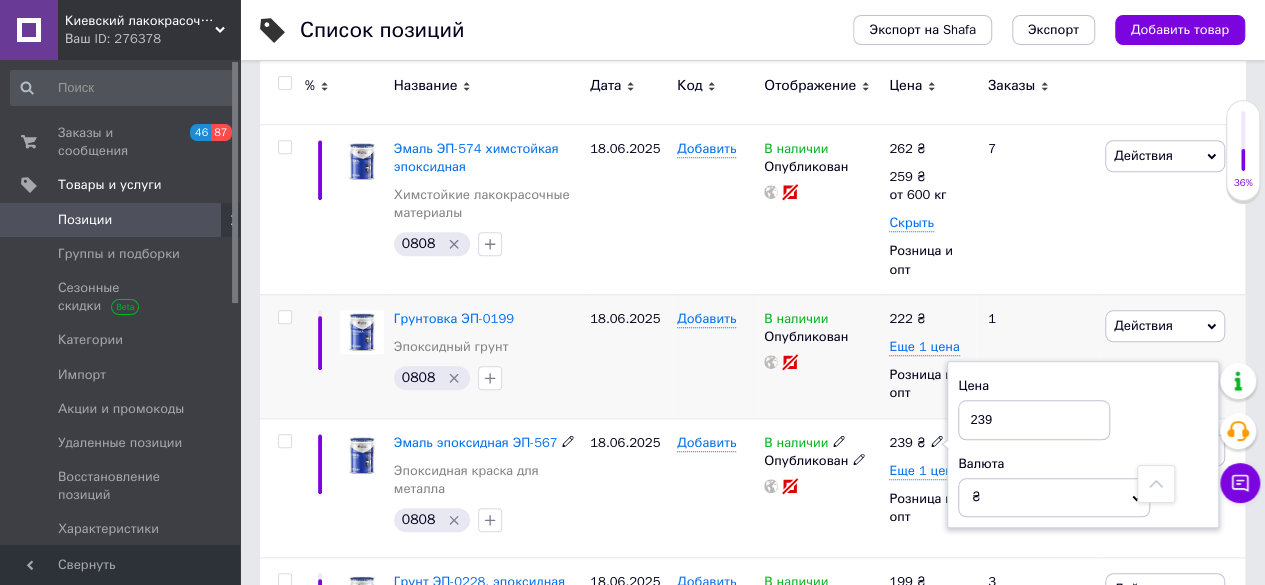 drag, startPoint x: 995, startPoint y: 407, endPoint x: 914, endPoint y: 401, distance: 81.22192 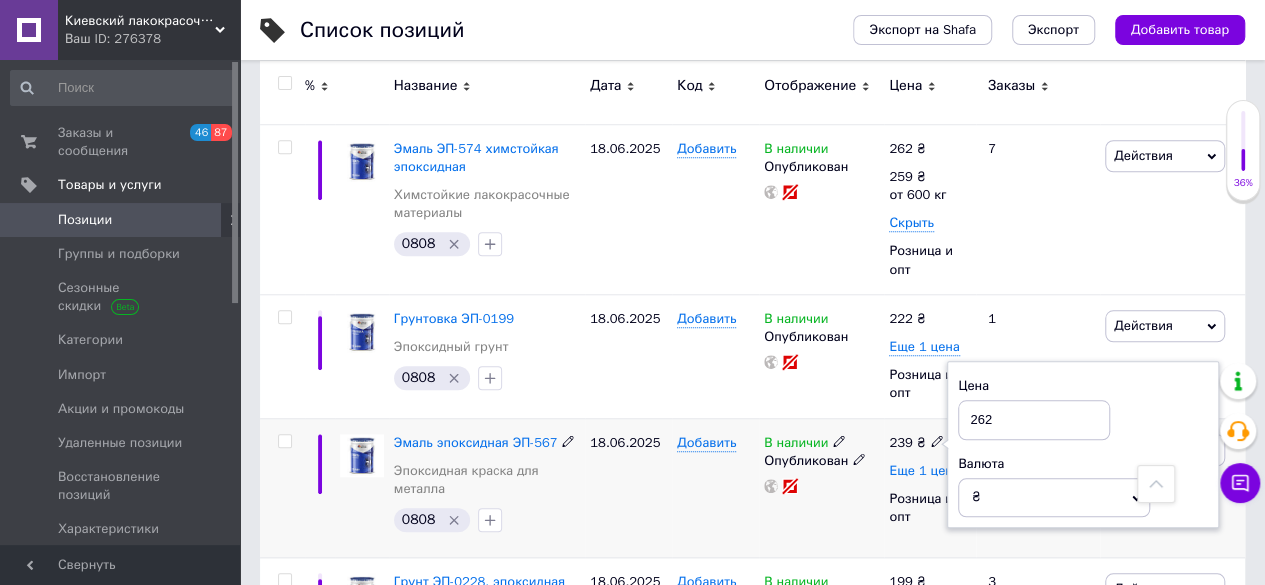 type on "262" 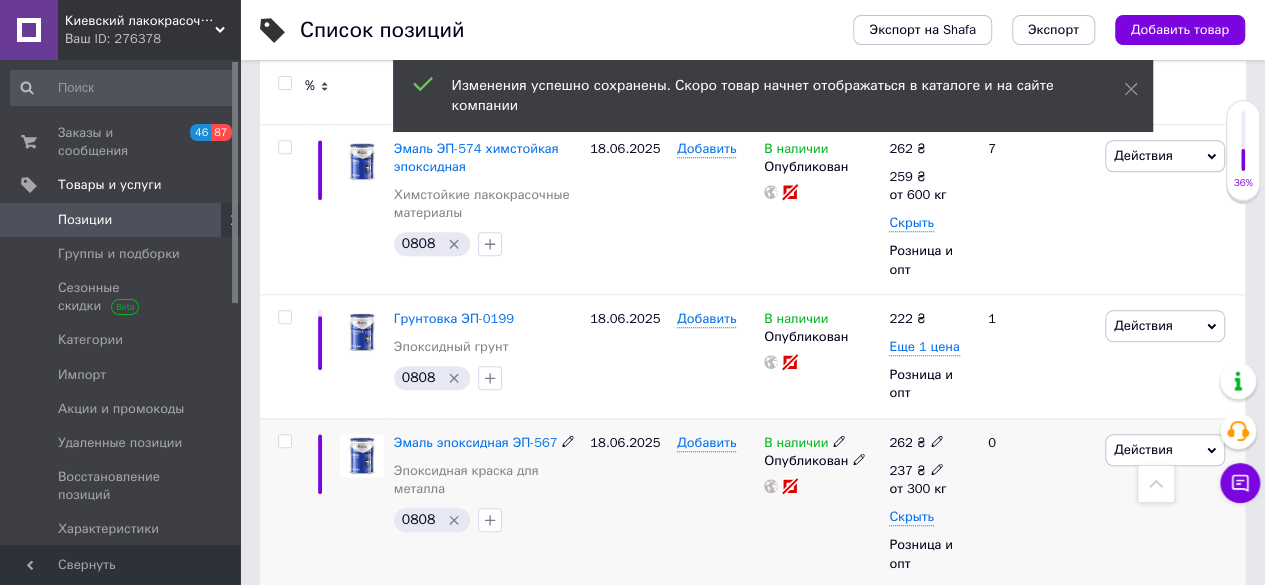 click 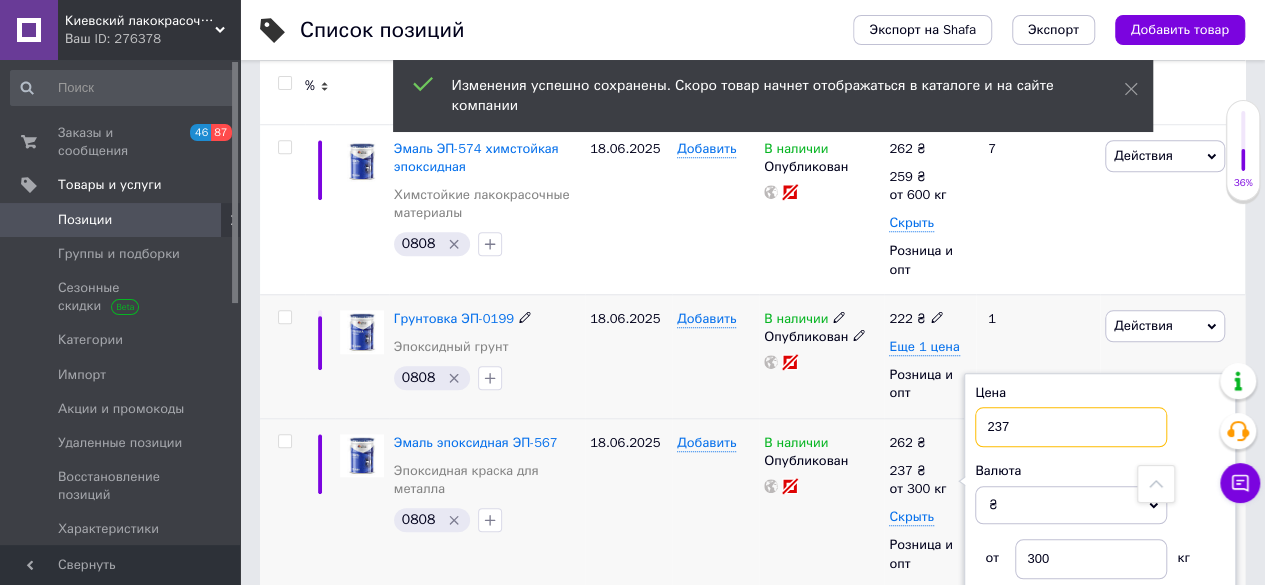drag, startPoint x: 956, startPoint y: 400, endPoint x: 940, endPoint y: 395, distance: 16.763054 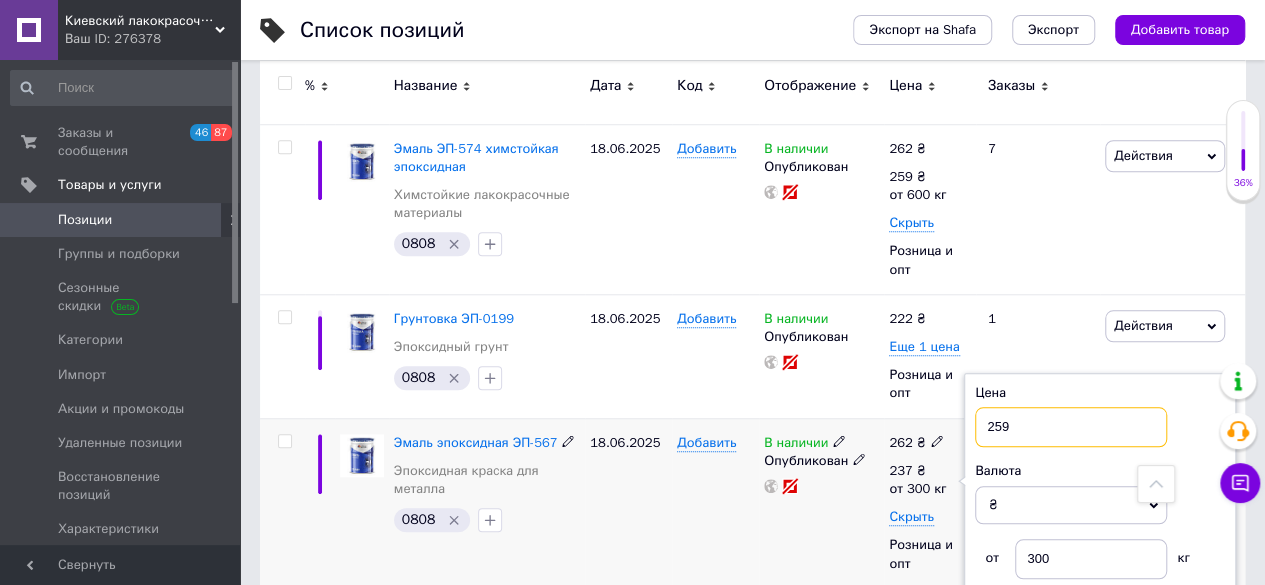 type on "259" 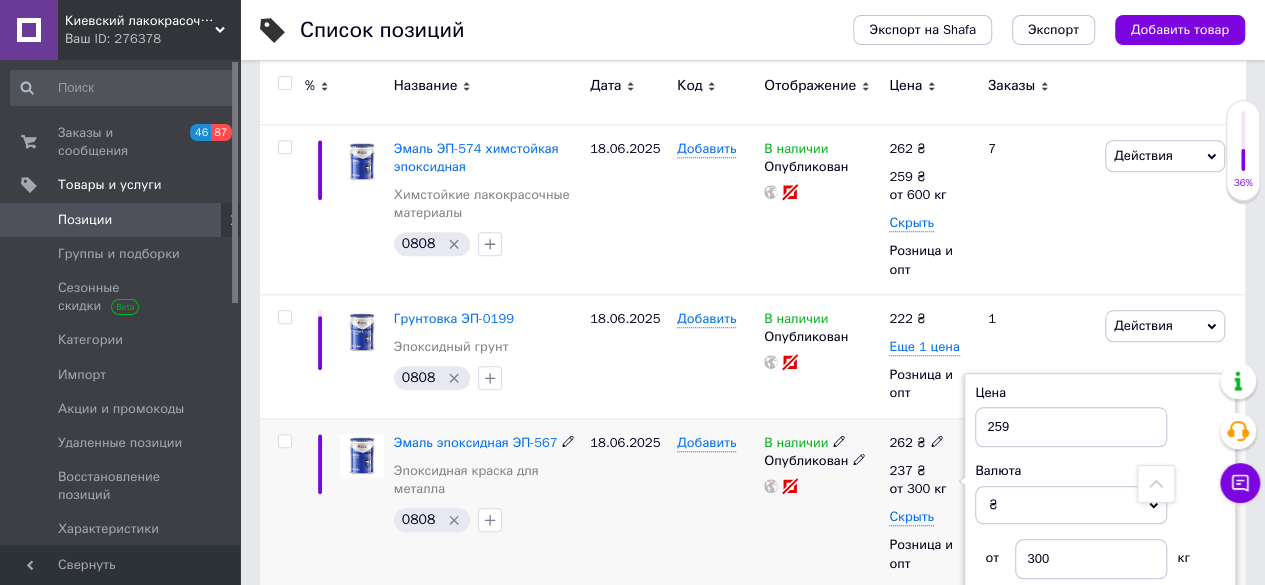 click on "В наличии Опубликован" at bounding box center [821, 503] 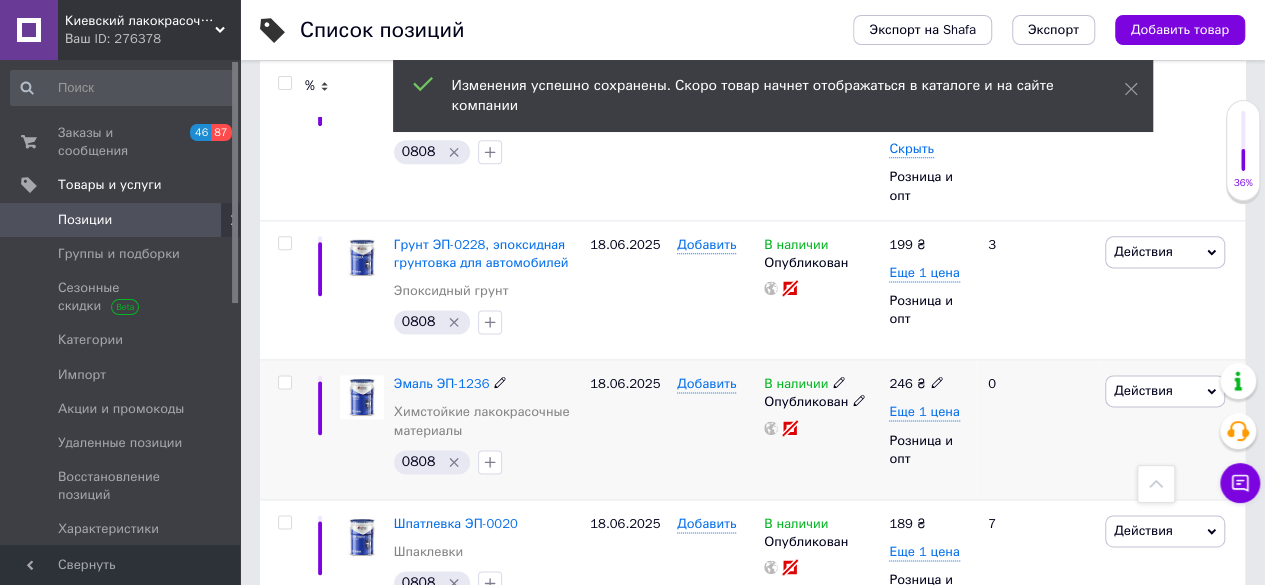 scroll, scrollTop: 1200, scrollLeft: 0, axis: vertical 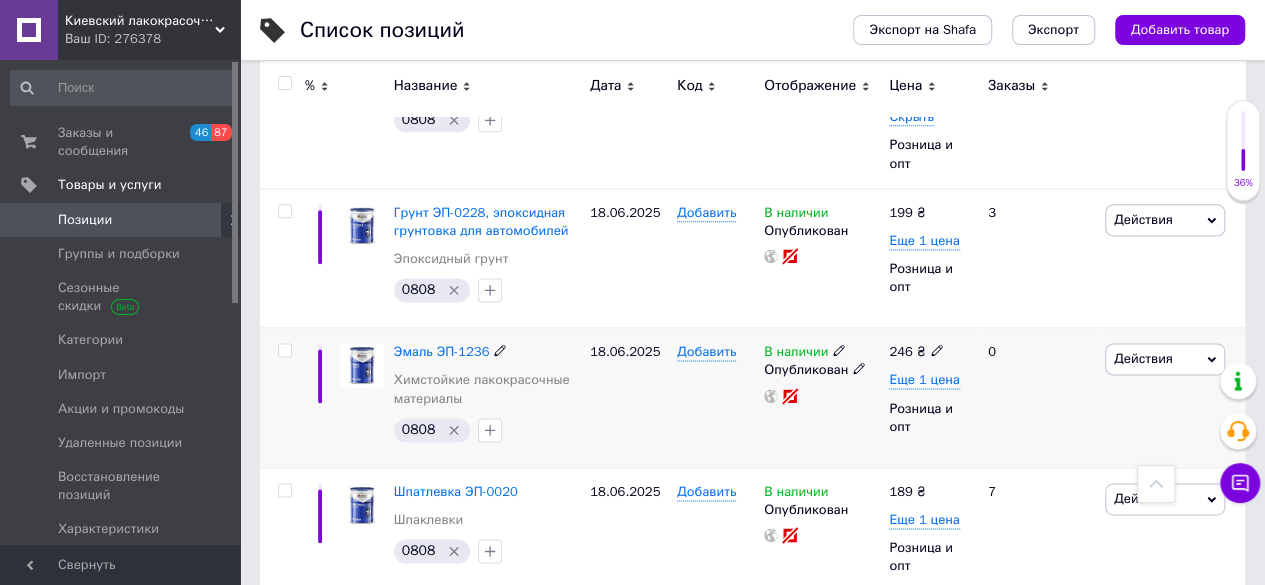 click 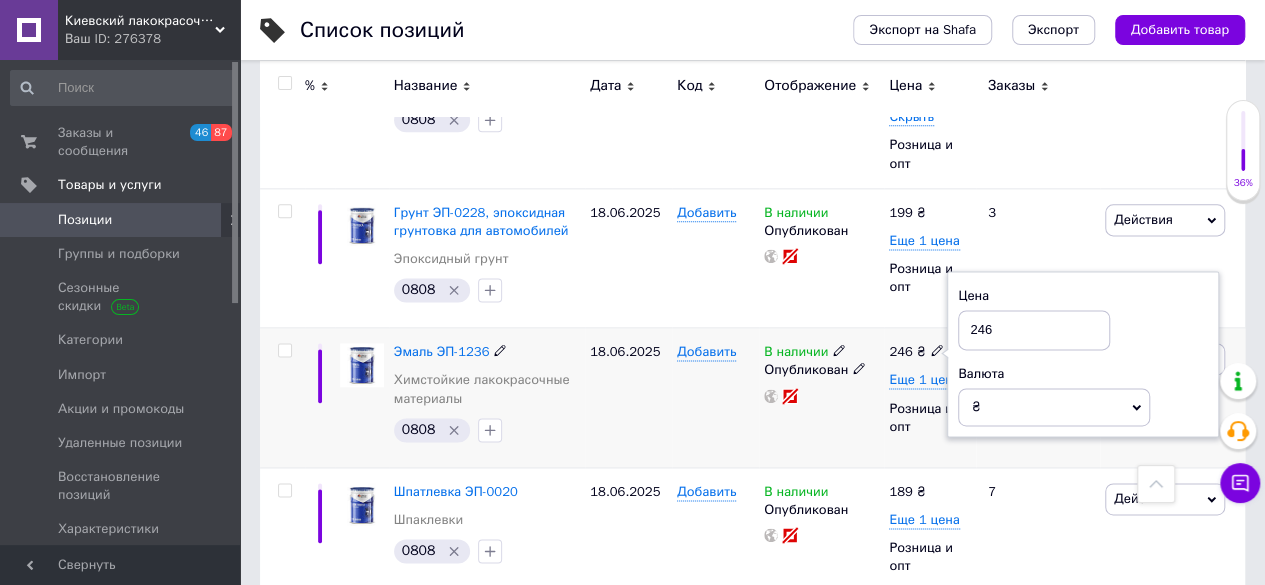 drag, startPoint x: 984, startPoint y: 322, endPoint x: 963, endPoint y: 321, distance: 21.023796 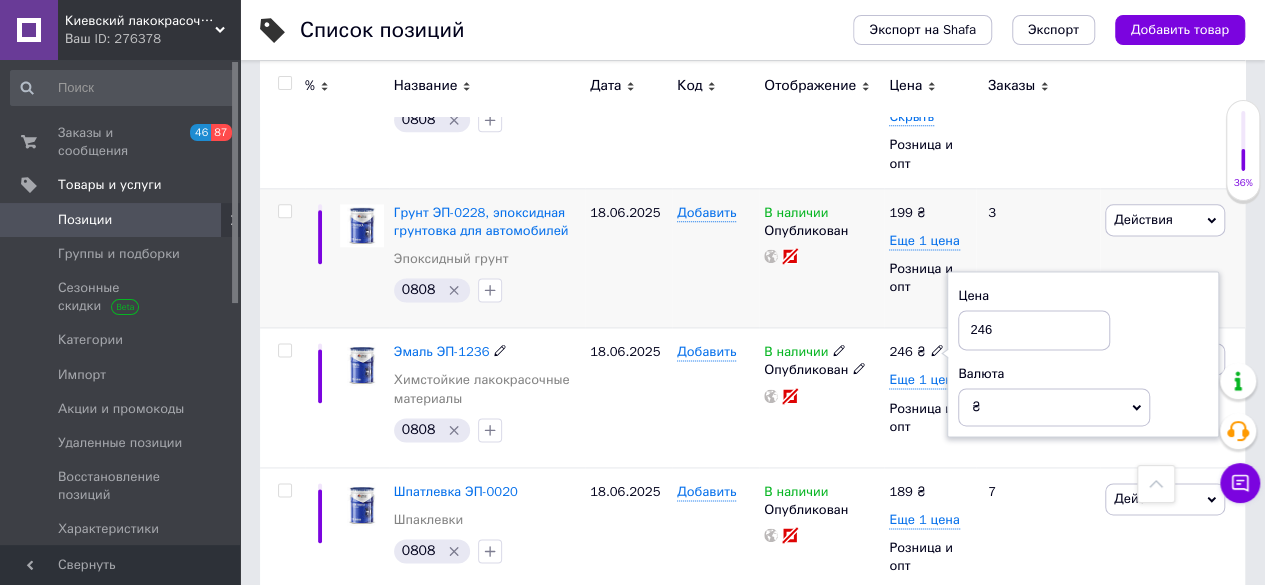 drag, startPoint x: 1002, startPoint y: 325, endPoint x: 918, endPoint y: 311, distance: 85.158676 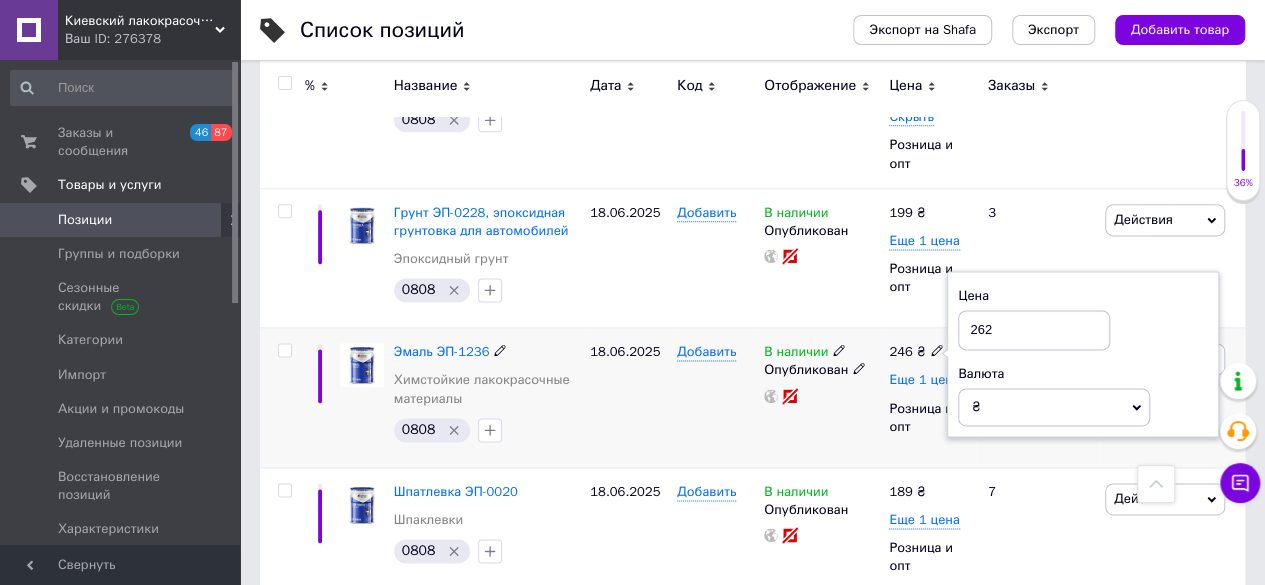 type on "262" 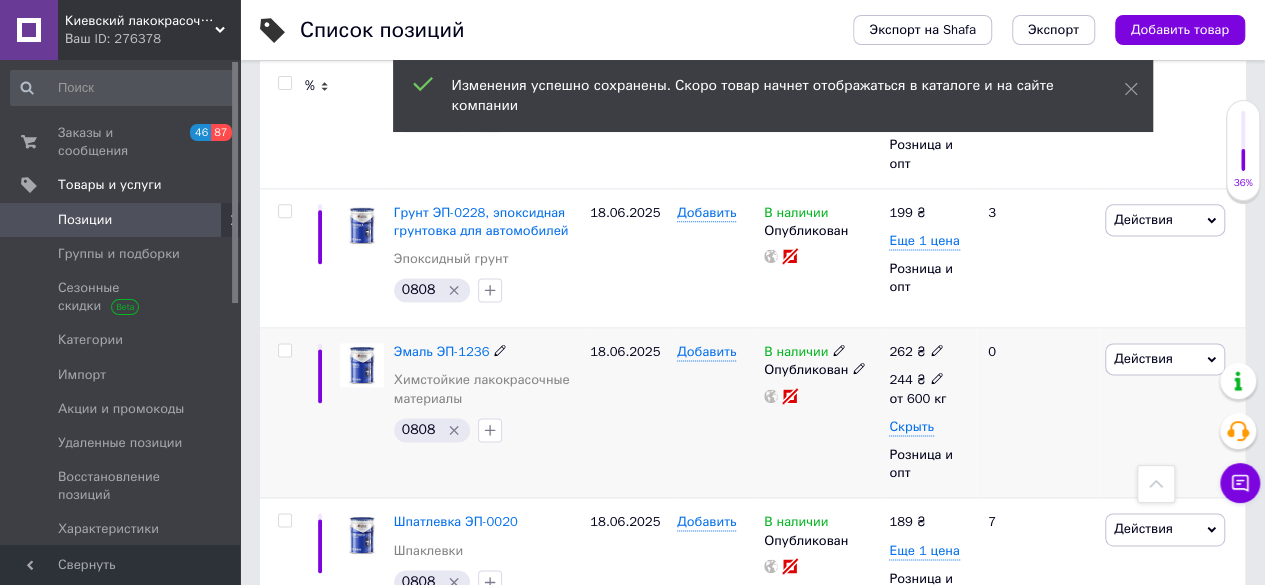 click 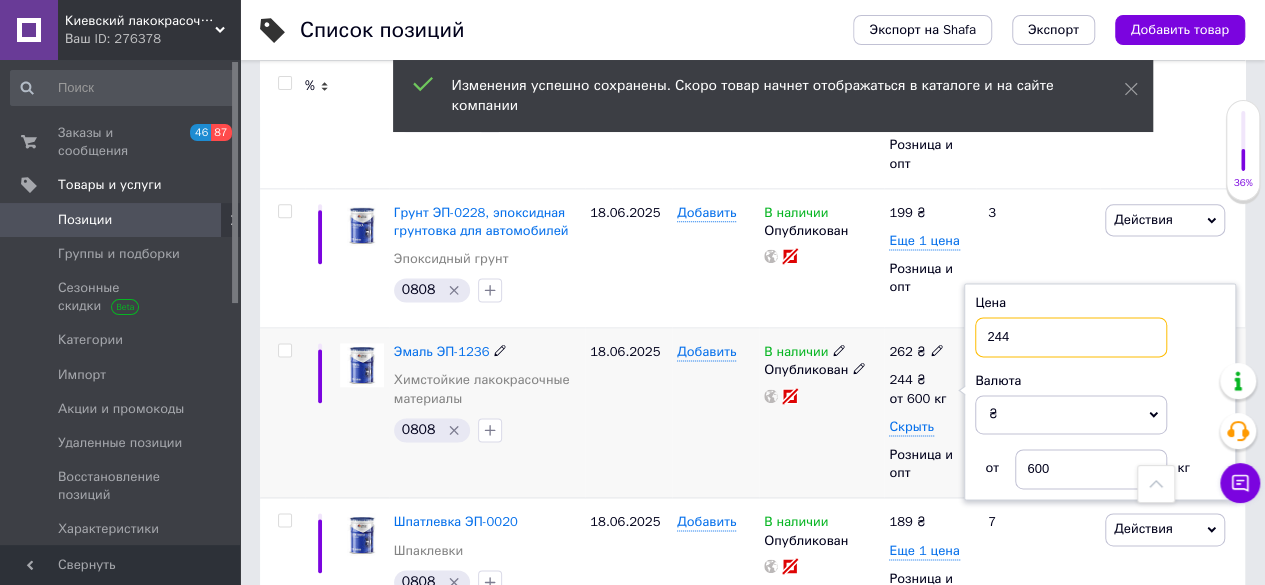 drag, startPoint x: 1004, startPoint y: 327, endPoint x: 924, endPoint y: 325, distance: 80.024994 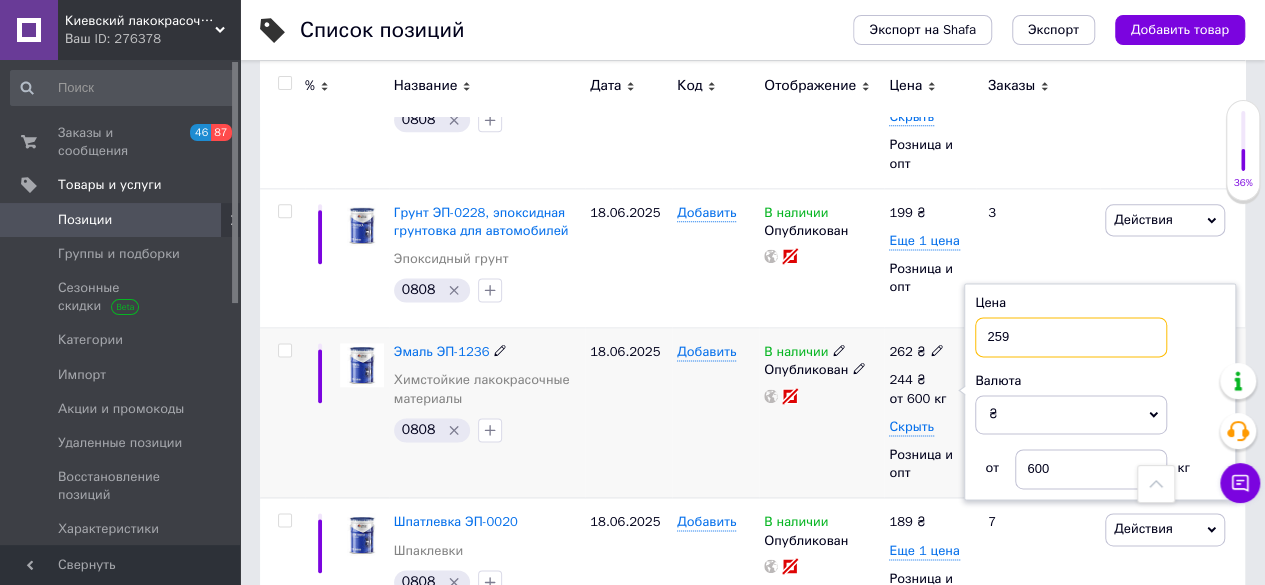 type on "259" 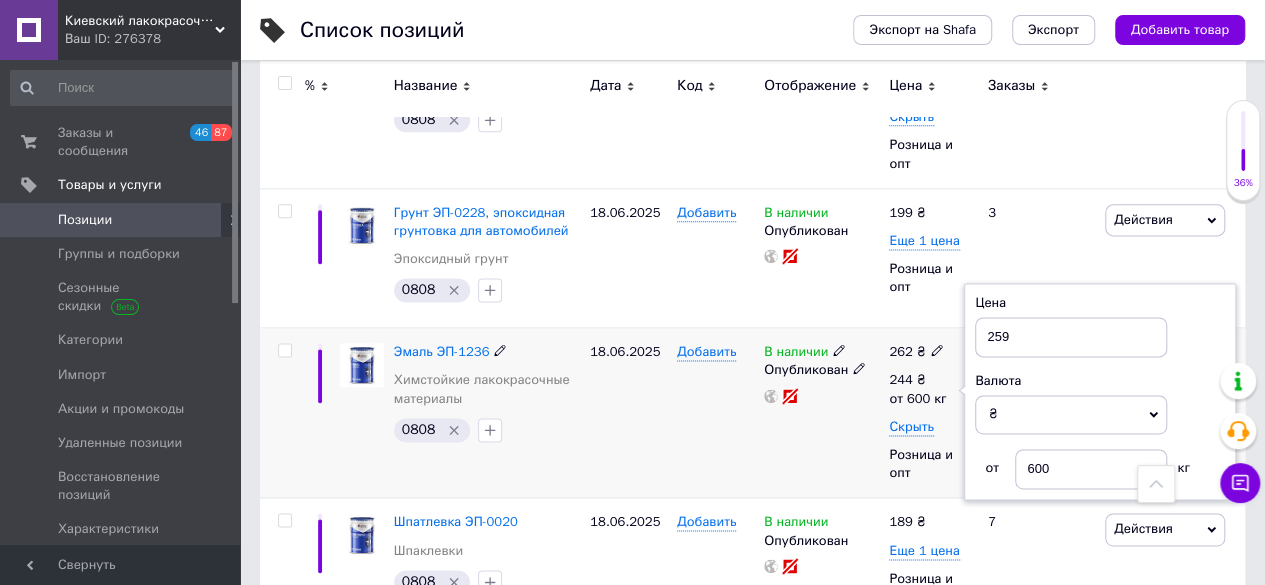 click on "В наличии Опубликован" at bounding box center [821, 413] 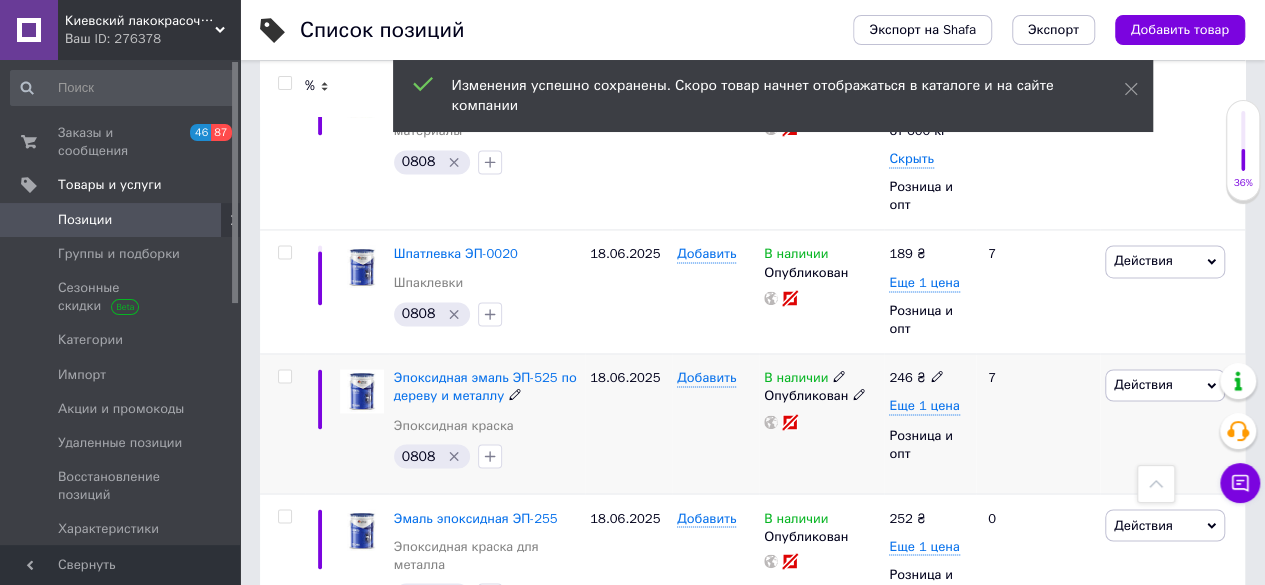 scroll, scrollTop: 1500, scrollLeft: 0, axis: vertical 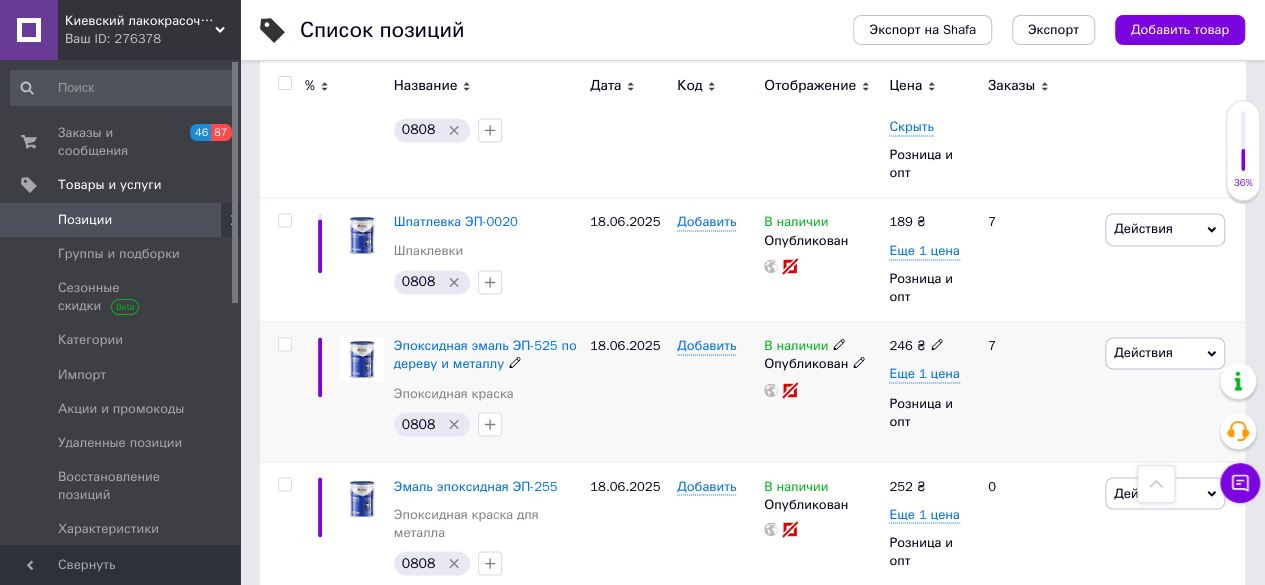 click 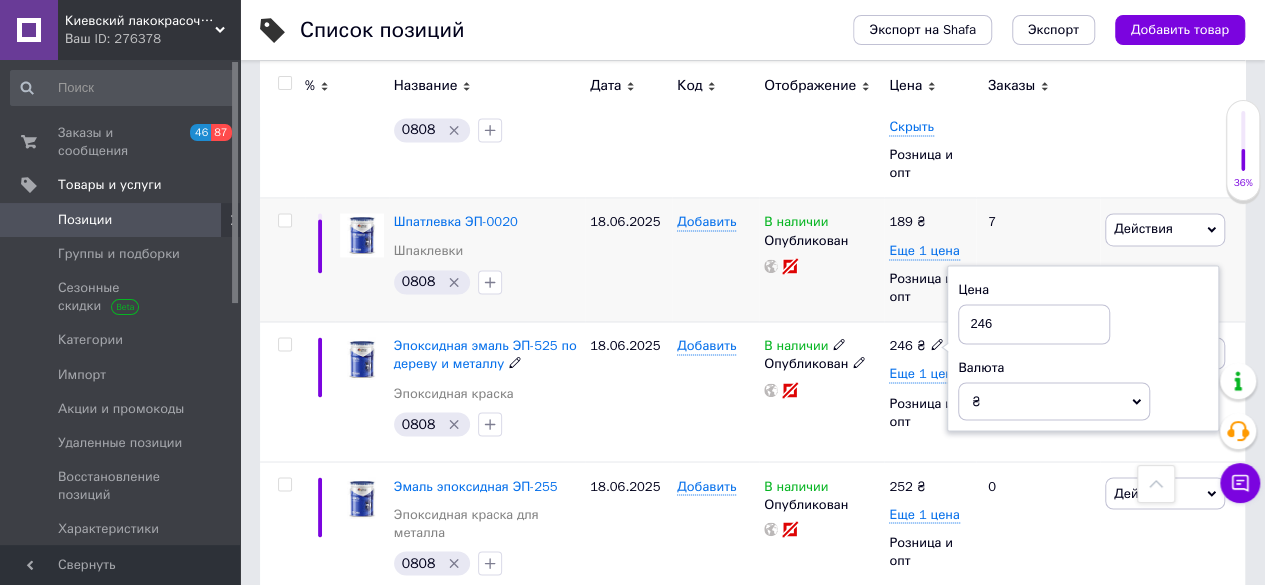 click on "% Название Дата Код Отображение Цена Заказы Эмаль ЭП-9111 (Эпималь-9111), эмаль электроизоляционная эп Электроизоляционные лакокрасочные материалы 0808   [DATE] Добавить В наличии Опубликован 262   ₴ 259   ₴ от 800 кг Скрыть Розница и опт 1 Действия Редактировать Поднять в начало группы Копировать Скидка Подарок Сопутствующие Скрыть Ярлык Добавить на витрину Добавить в кампанию Каталог ProSale Удалить Шпатлевка ЭП-0010 (эпоксидная шпатлевка) Шпаклевки 0808   [DATE] Добавить В наличии Опубликован 189   ₴ Еще 1 цена Розница и опт 20 Действия Редактировать Копировать Скидка 0808" at bounding box center (752, 3525) 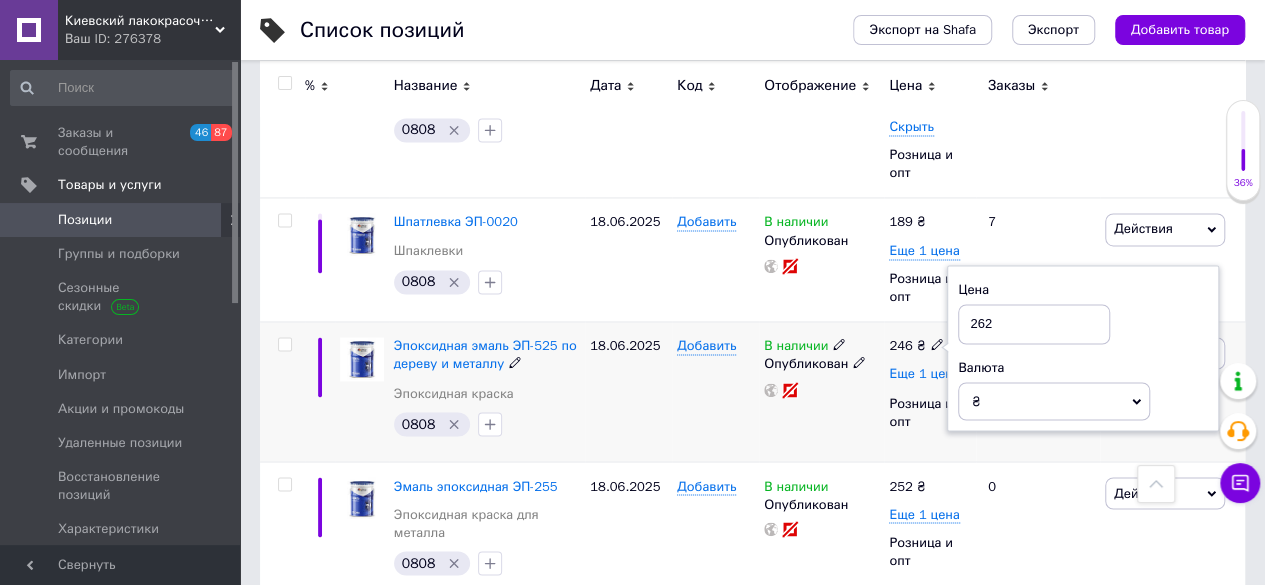 type on "262" 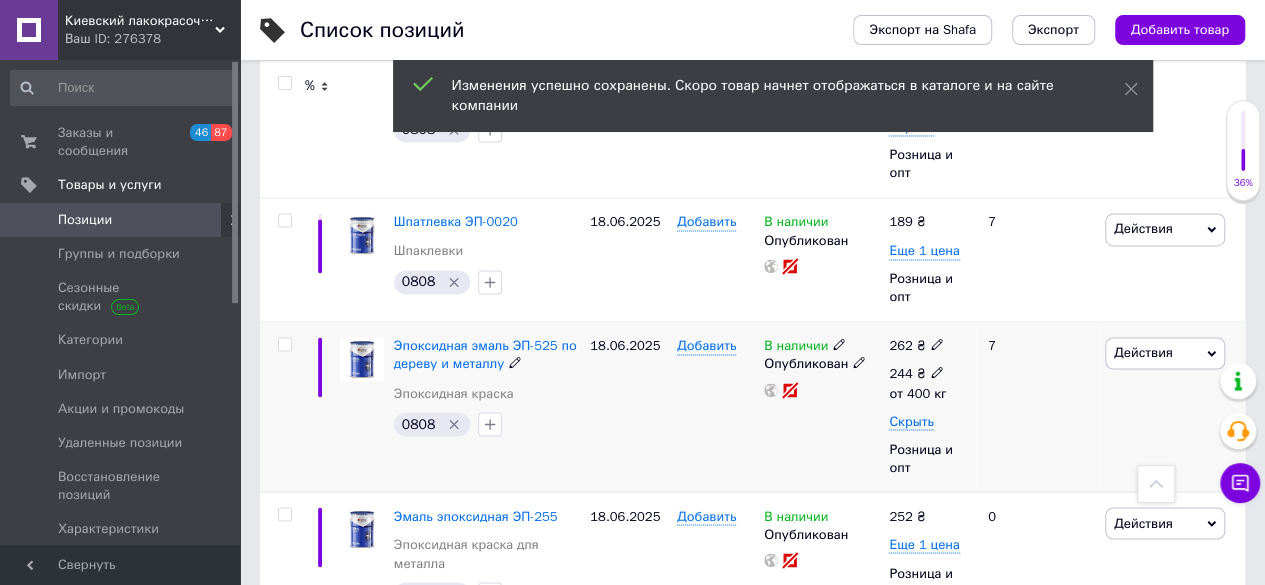 click 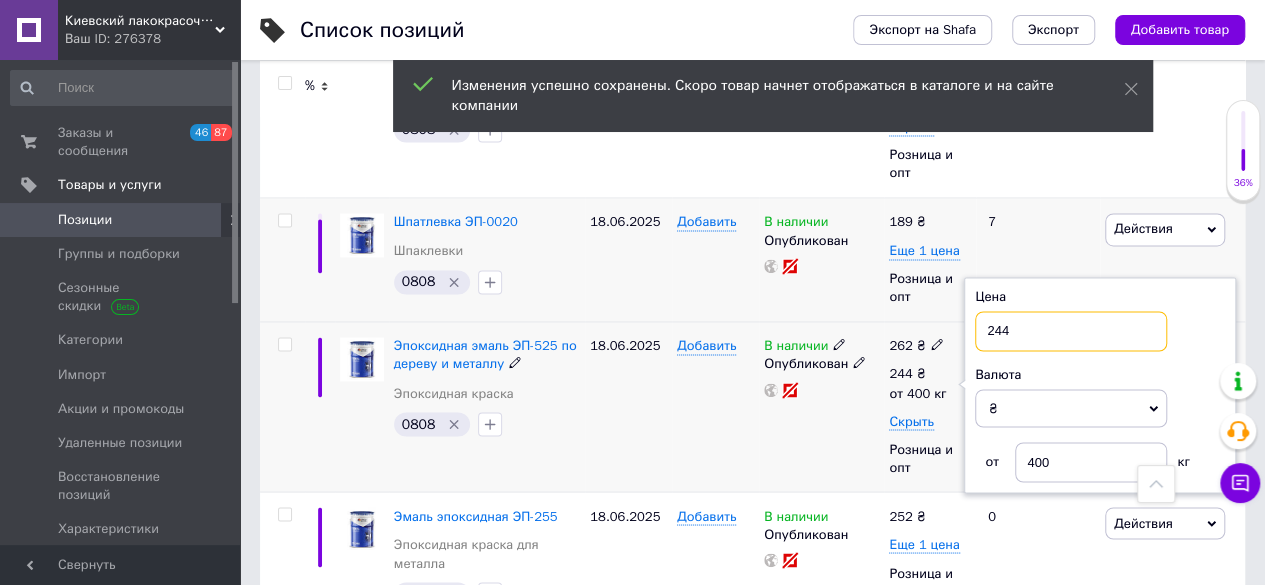 click on "Цена 244 Валюта ₴ $ € CHF £ ¥ PLN ₸ MDL HUF KGS CN¥ TRY ₩ lei от 400 кг" at bounding box center (1100, 385) 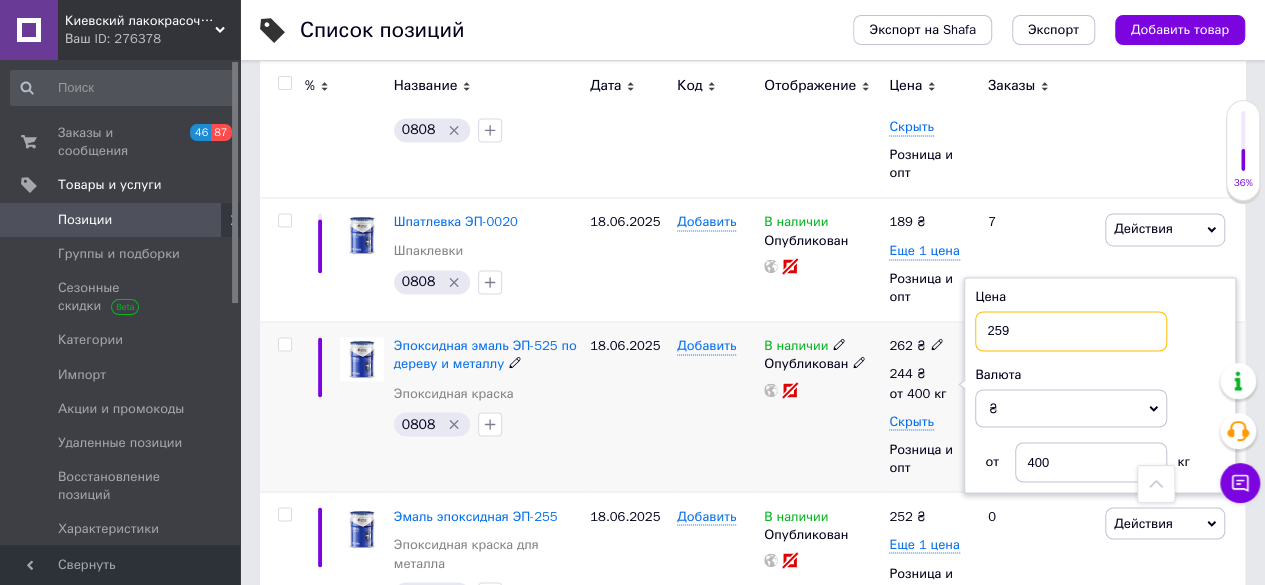 type on "259" 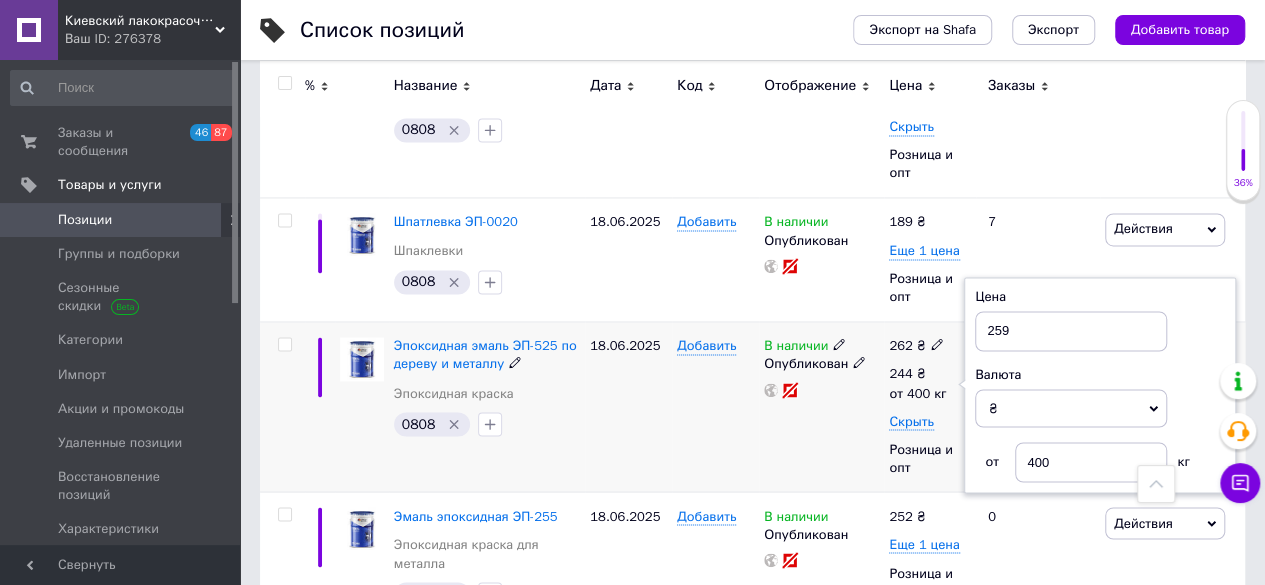 click on "В наличии Опубликован" at bounding box center [821, 407] 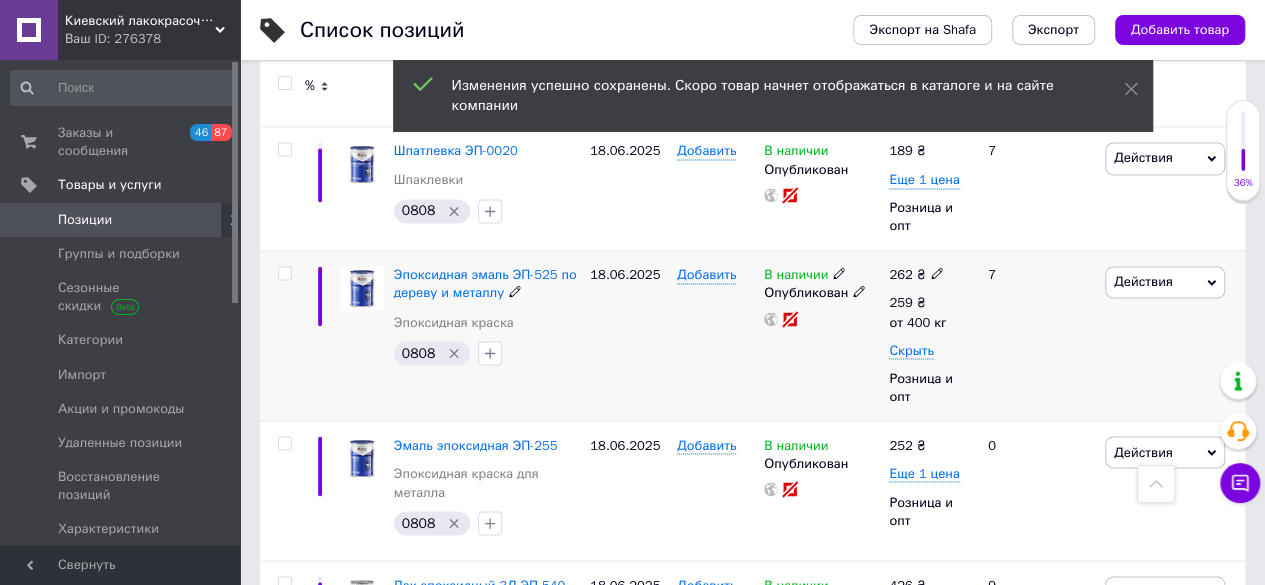 scroll, scrollTop: 1600, scrollLeft: 0, axis: vertical 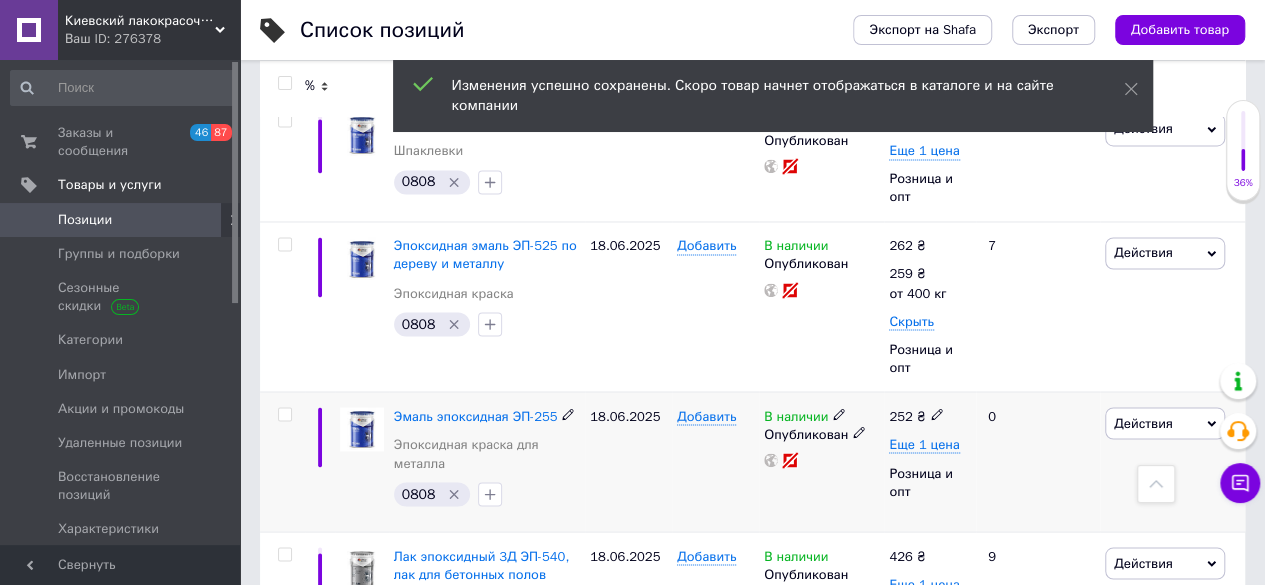 click 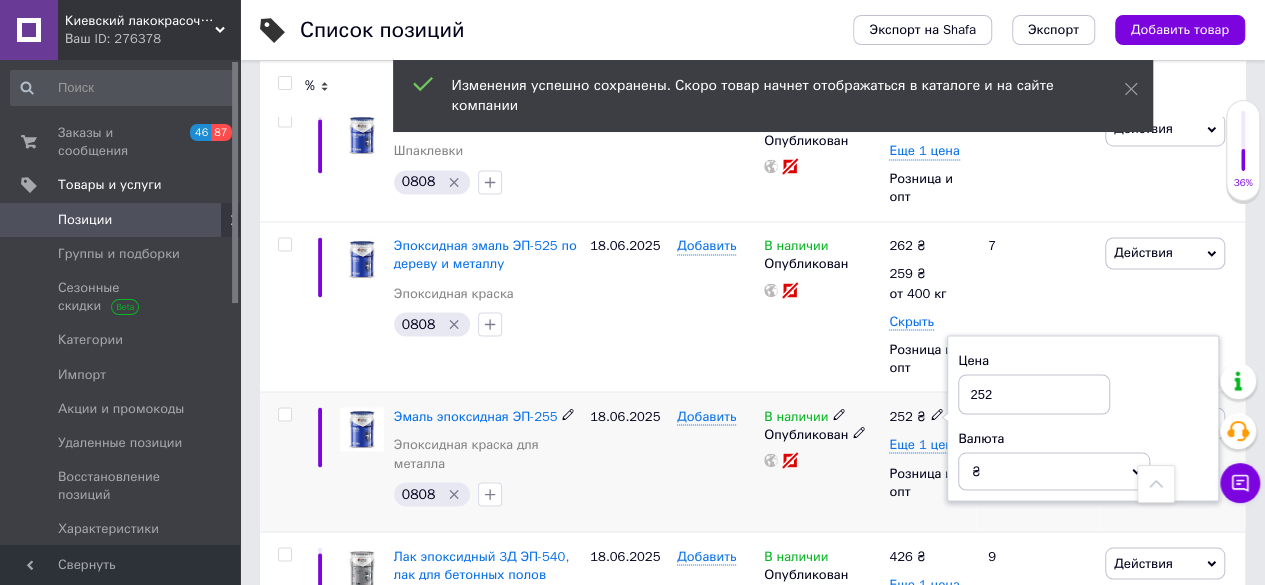 drag, startPoint x: 989, startPoint y: 382, endPoint x: 942, endPoint y: 382, distance: 47 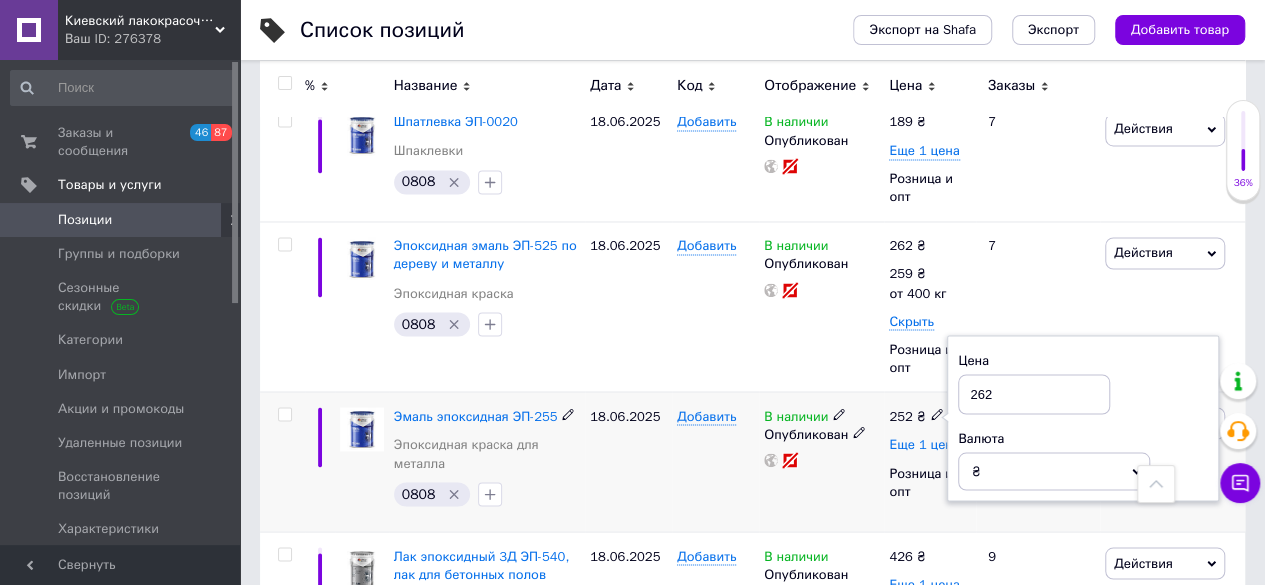 type on "262" 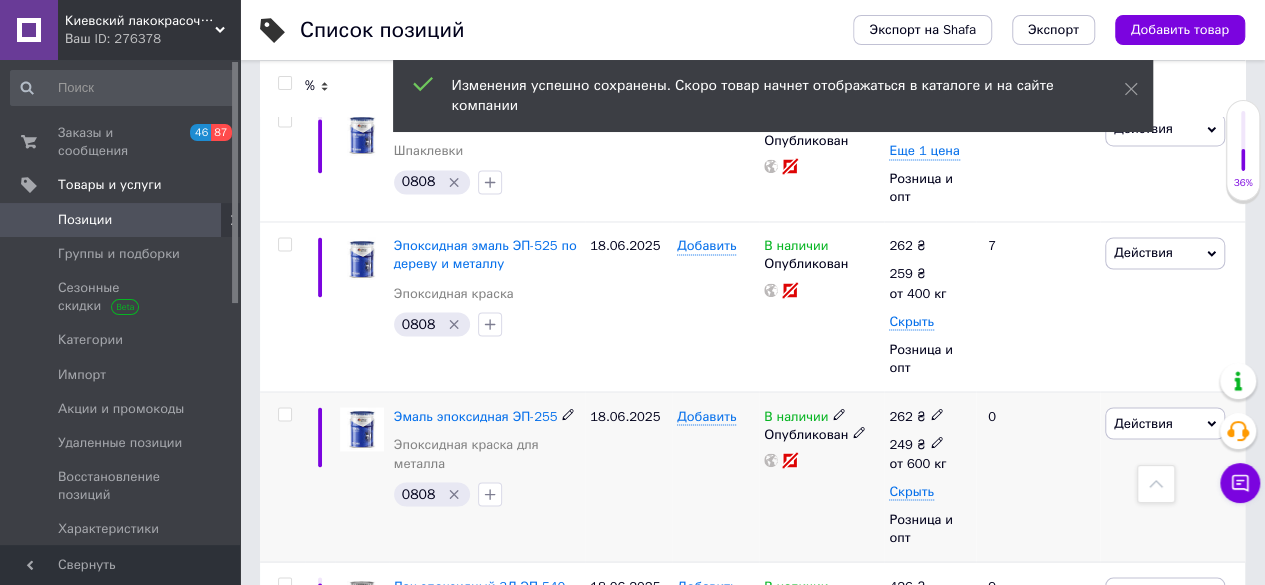 click on "249   ₴" at bounding box center [917, 444] 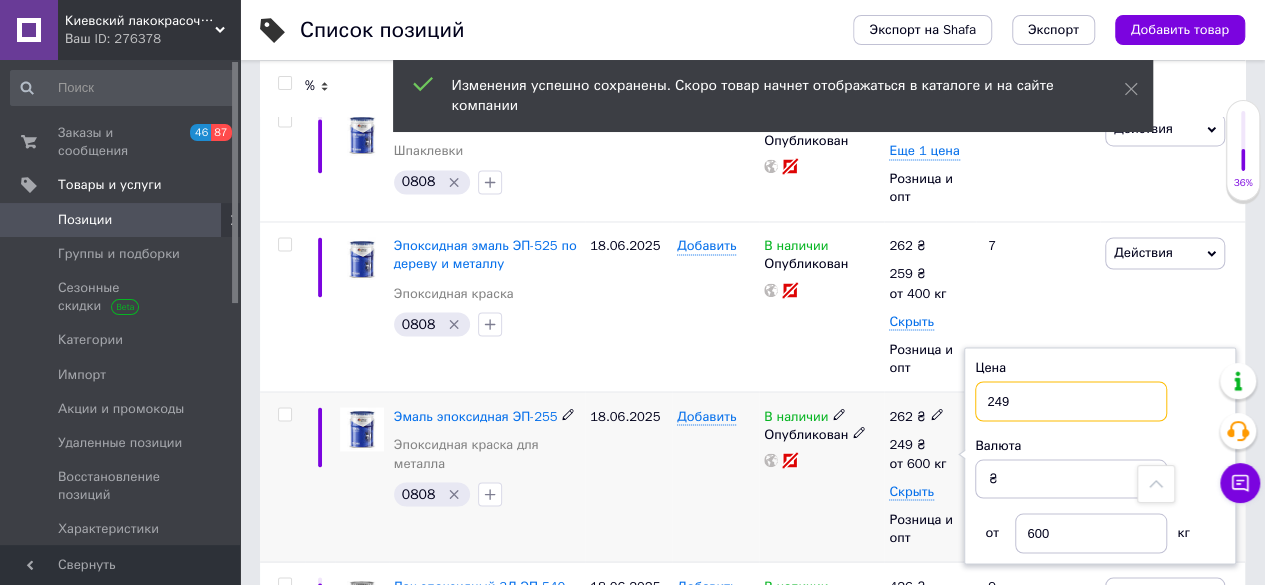 click on "249" at bounding box center (1071, 401) 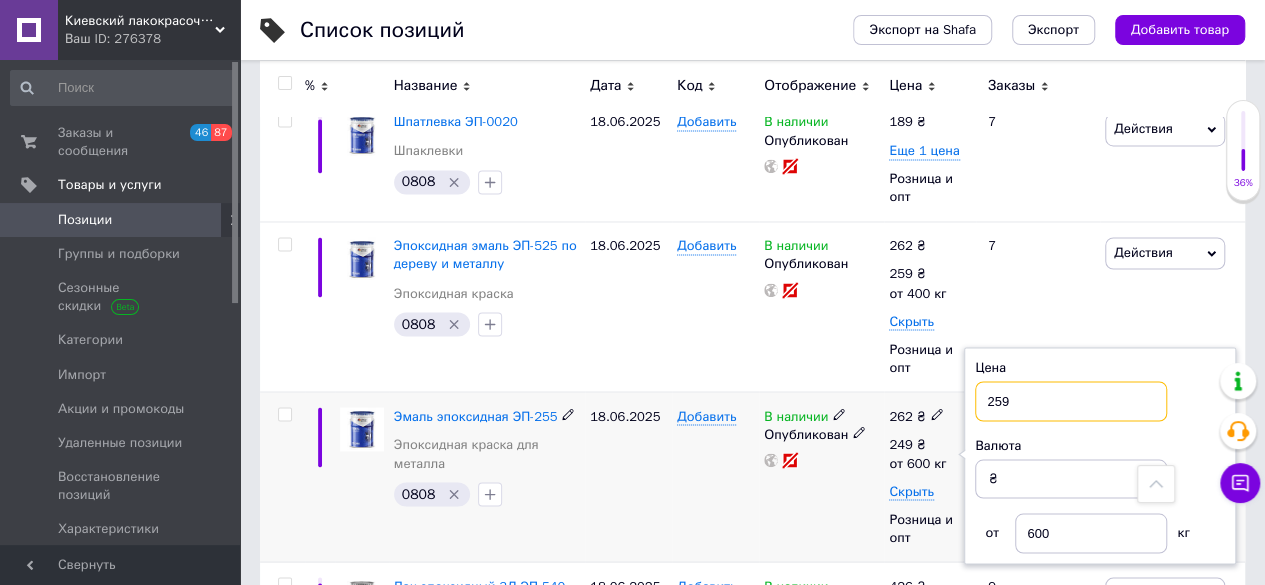 type on "259" 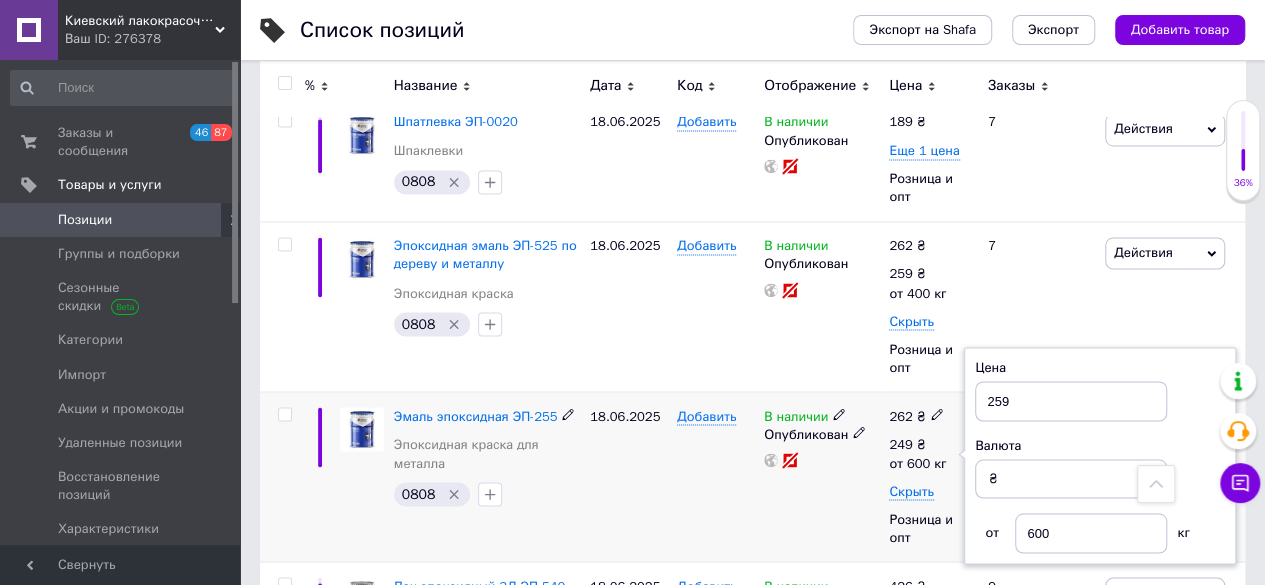 click on "В наличии Опубликован" at bounding box center [821, 477] 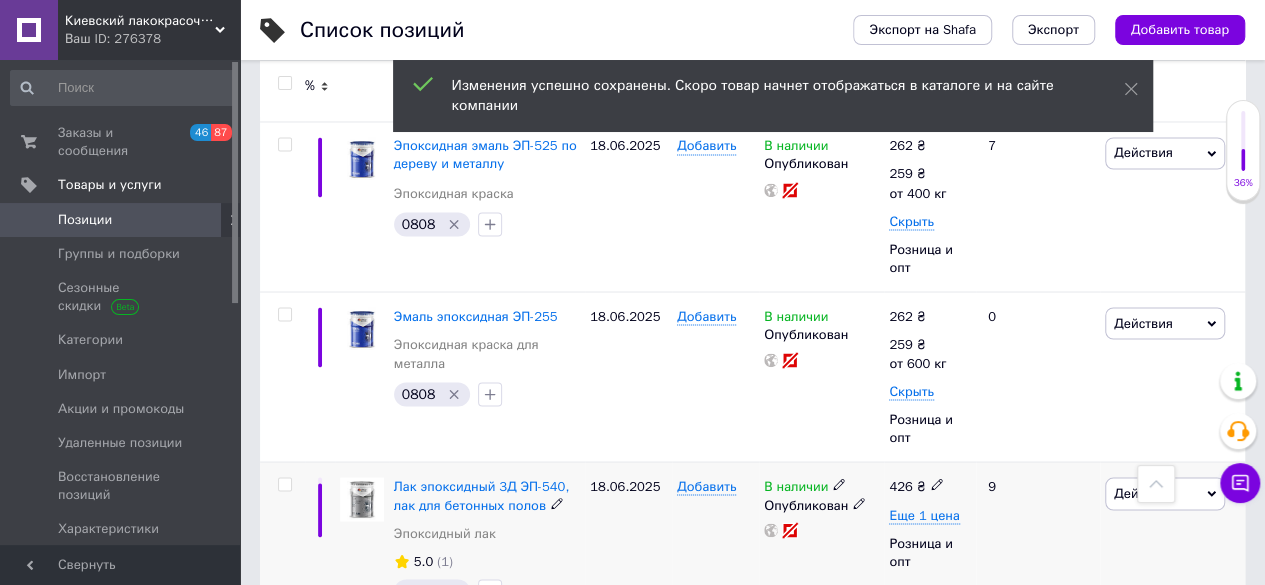 click 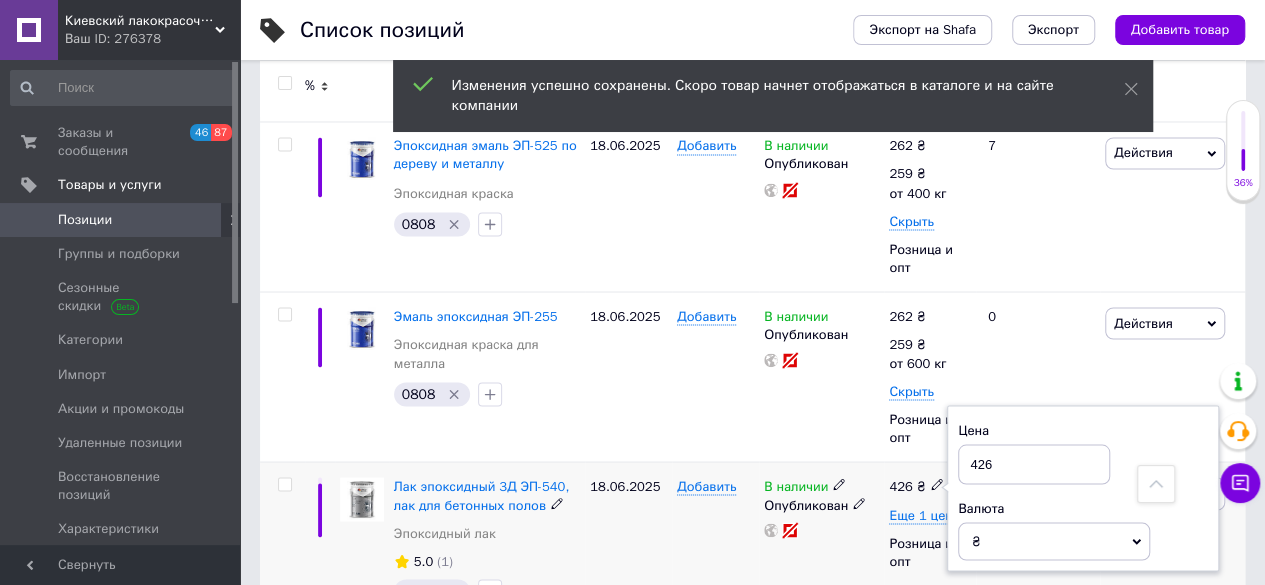 drag, startPoint x: 1007, startPoint y: 443, endPoint x: 956, endPoint y: 443, distance: 51 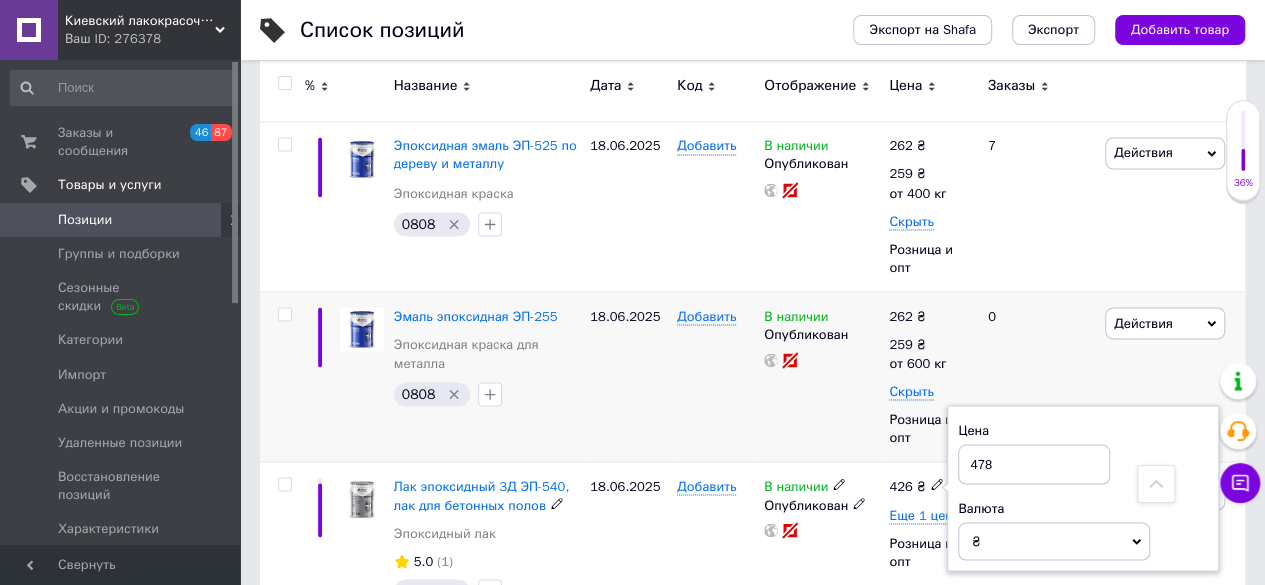 type on "478" 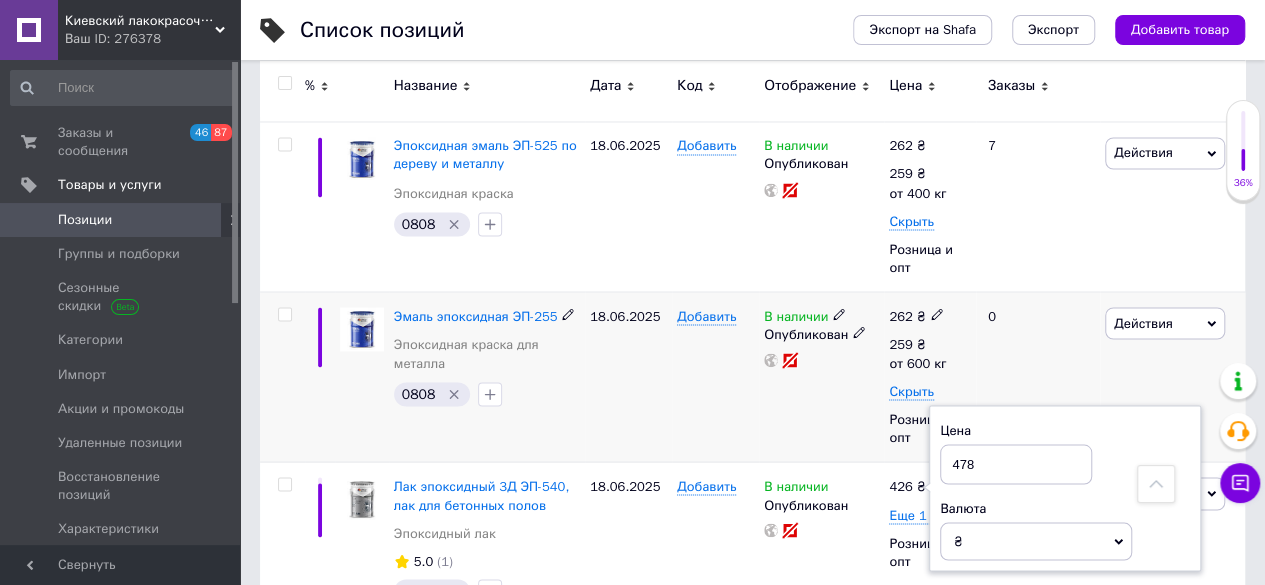 click on "262   ₴ 259   ₴ от 600 кг Скрыть Розница и опт" at bounding box center (930, 377) 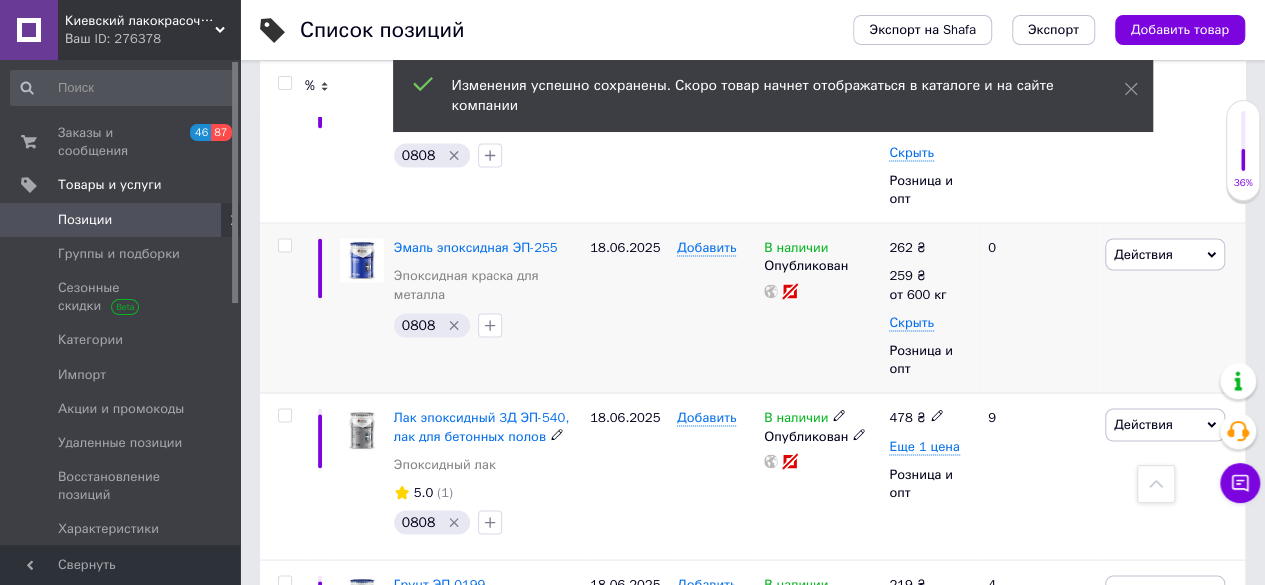 scroll, scrollTop: 1800, scrollLeft: 0, axis: vertical 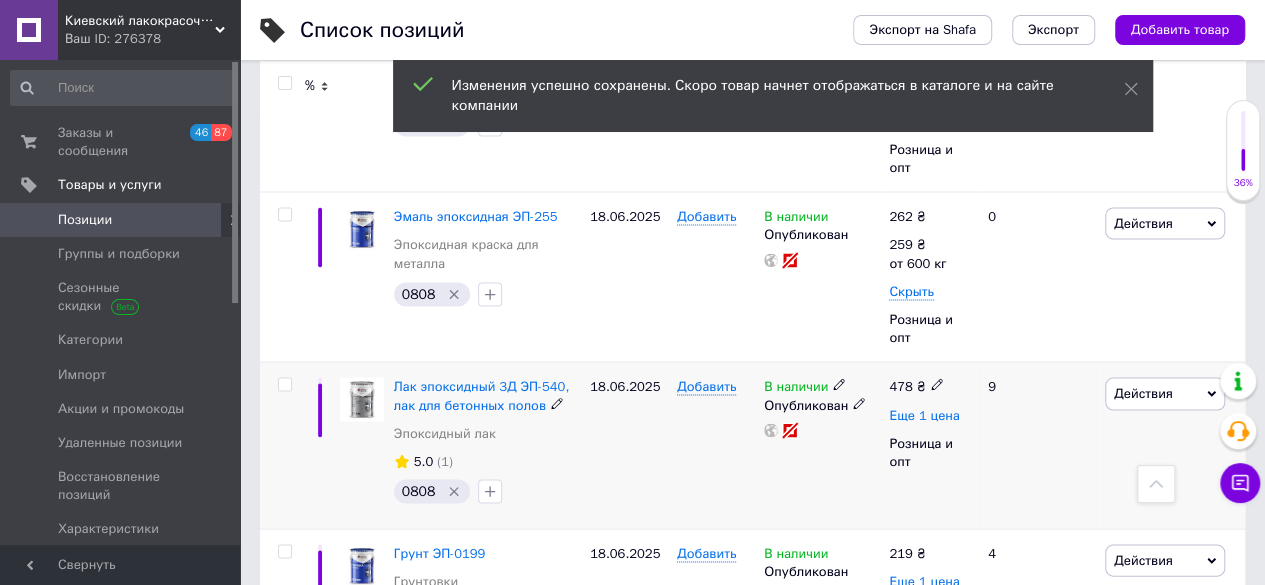 click on "Еще 1 цена" at bounding box center (924, 415) 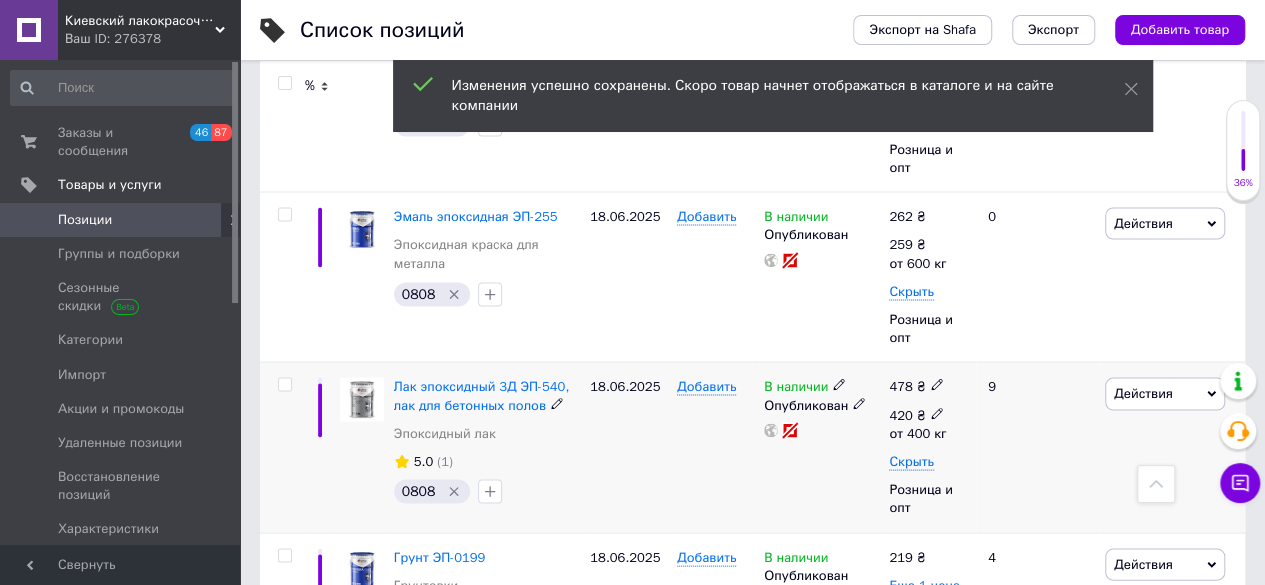click 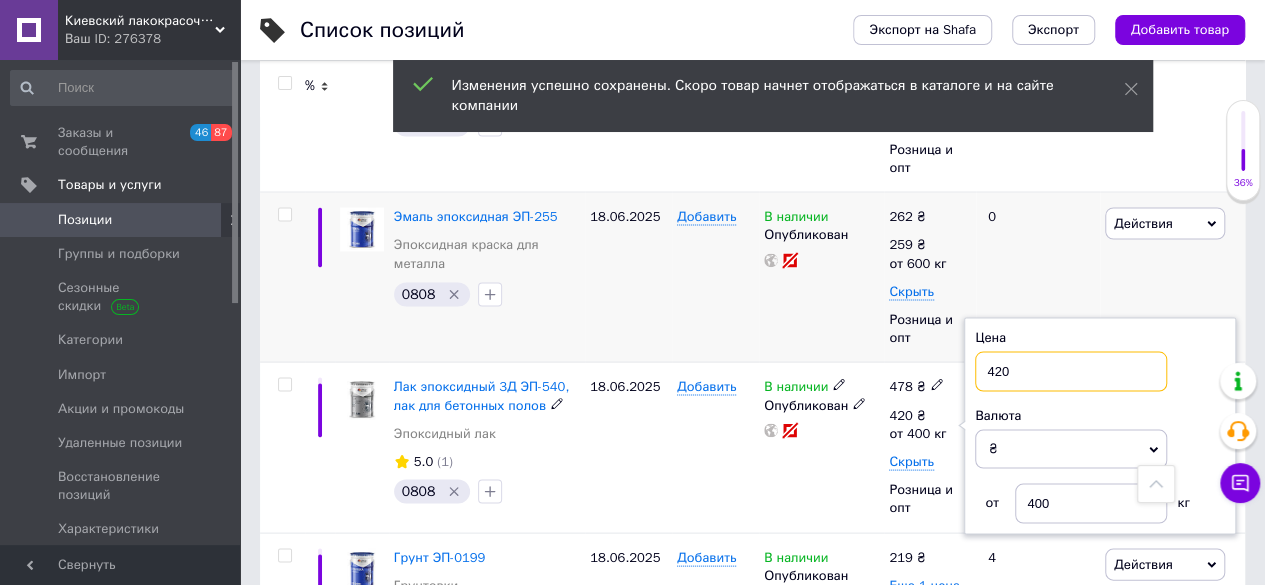 drag, startPoint x: 1053, startPoint y: 344, endPoint x: 894, endPoint y: 327, distance: 159.90622 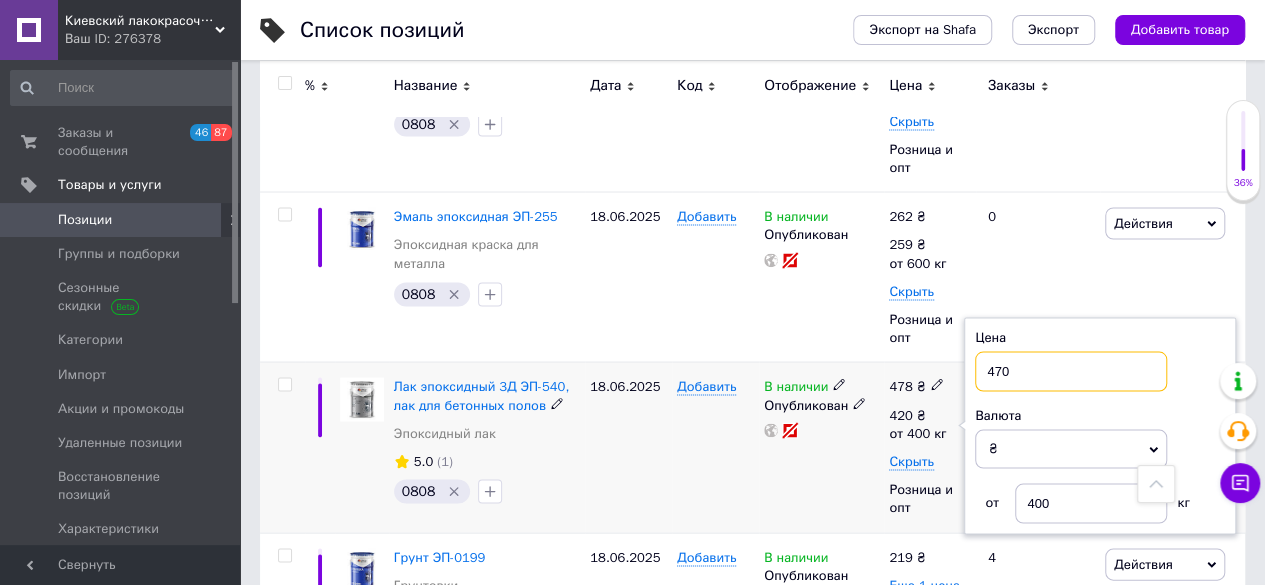 type on "470" 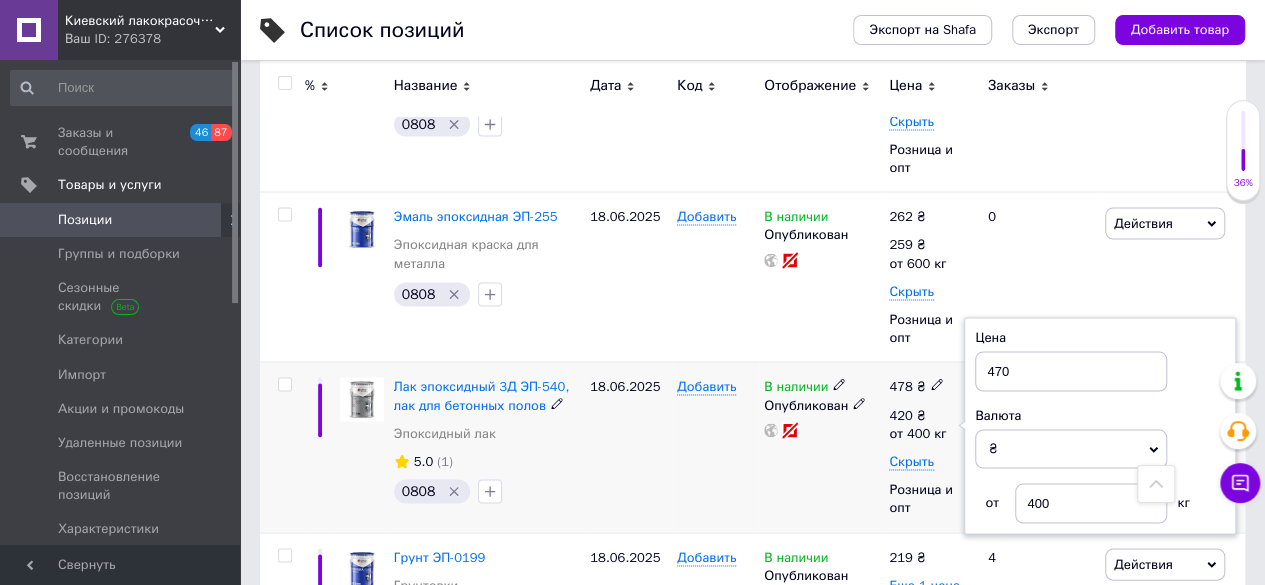 click on "В наличии Опубликован" at bounding box center [821, 447] 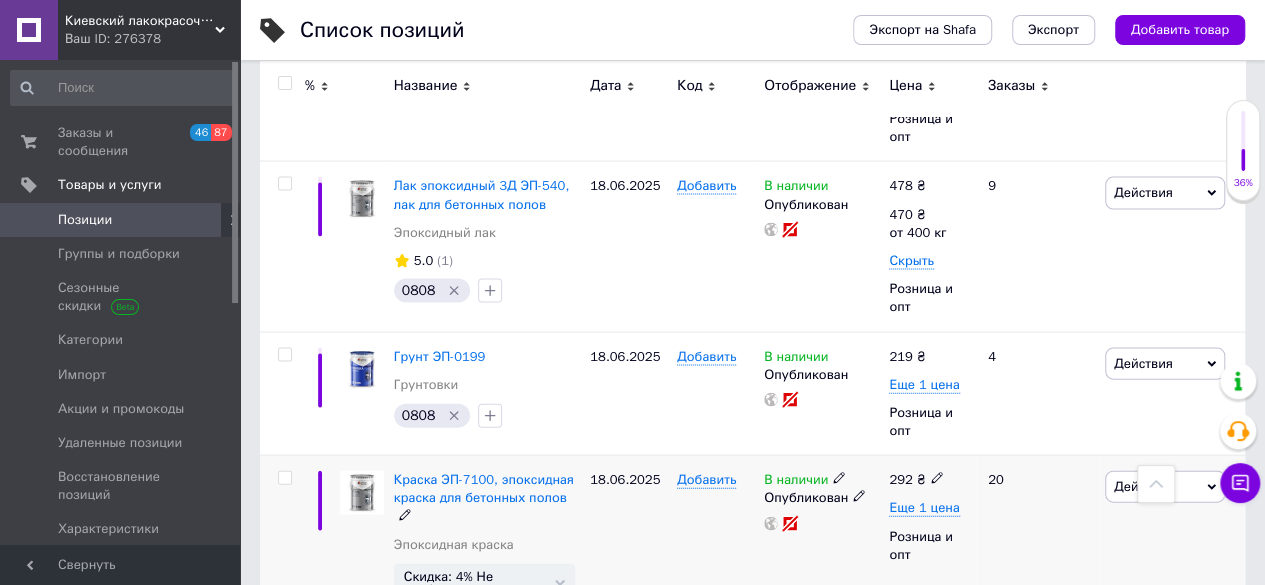 scroll, scrollTop: 2100, scrollLeft: 0, axis: vertical 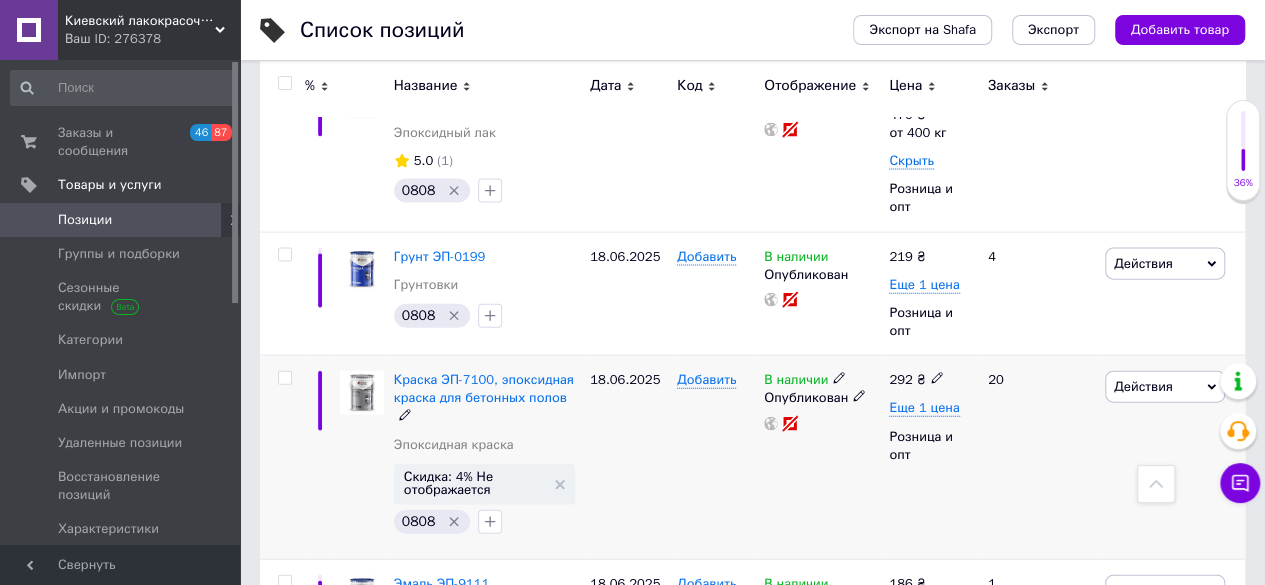 click 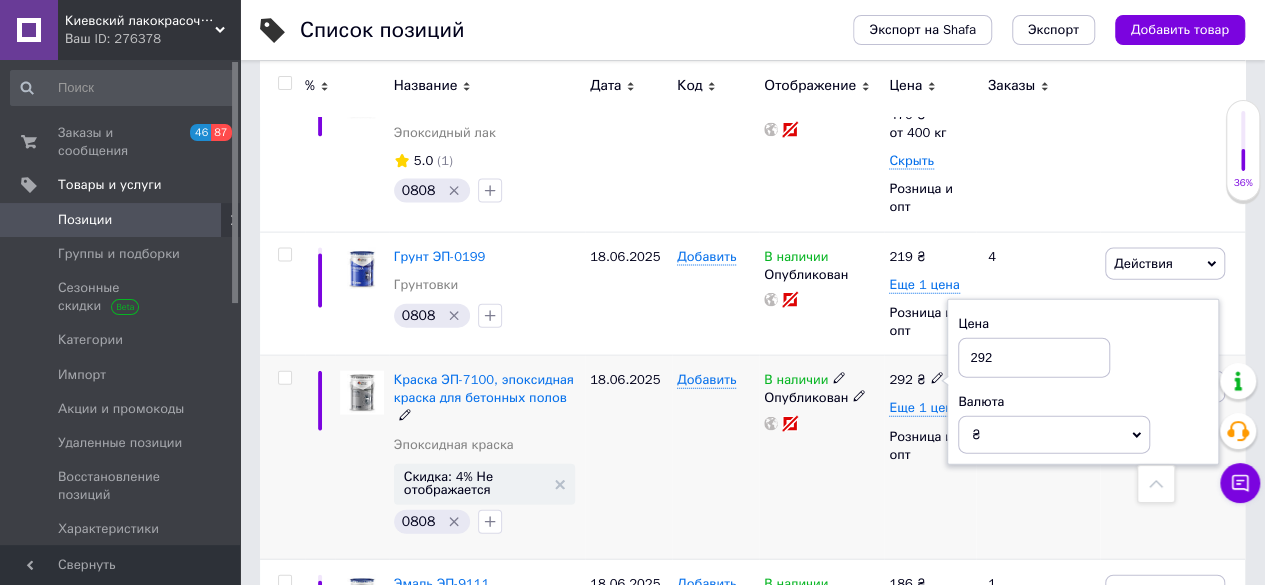 drag, startPoint x: 1005, startPoint y: 341, endPoint x: 950, endPoint y: 335, distance: 55.326305 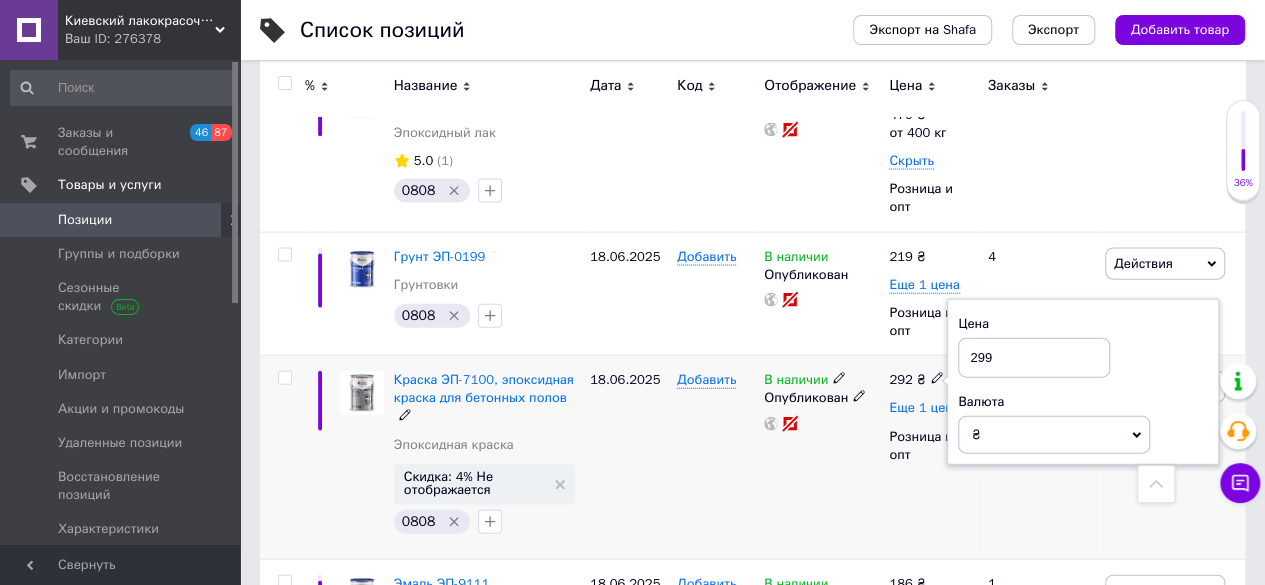 type on "299" 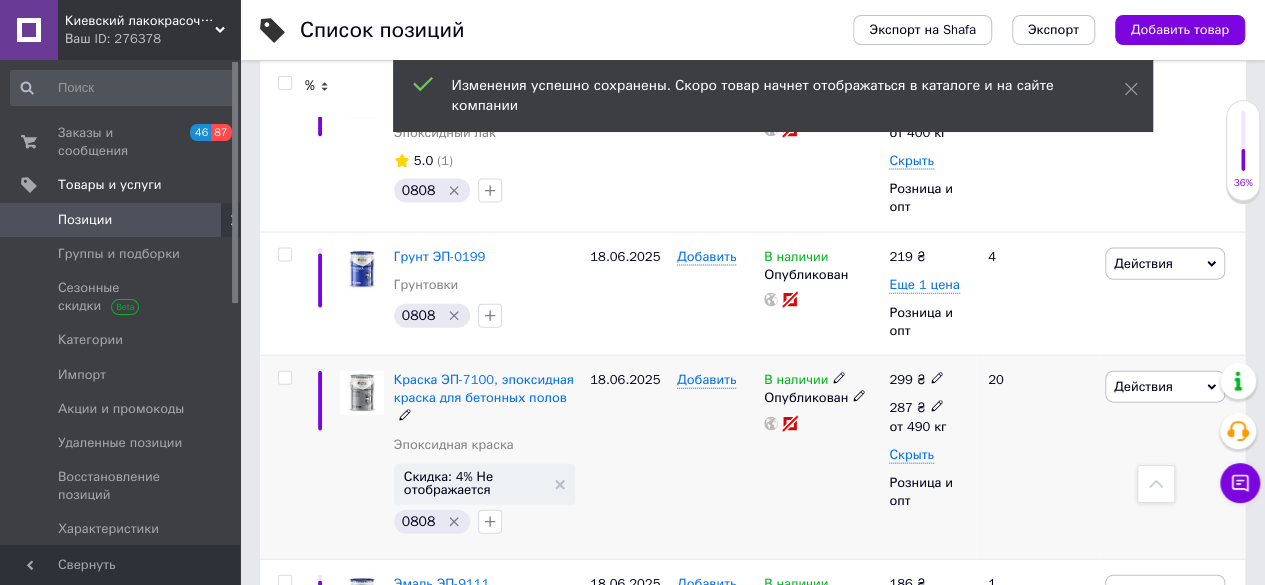 click 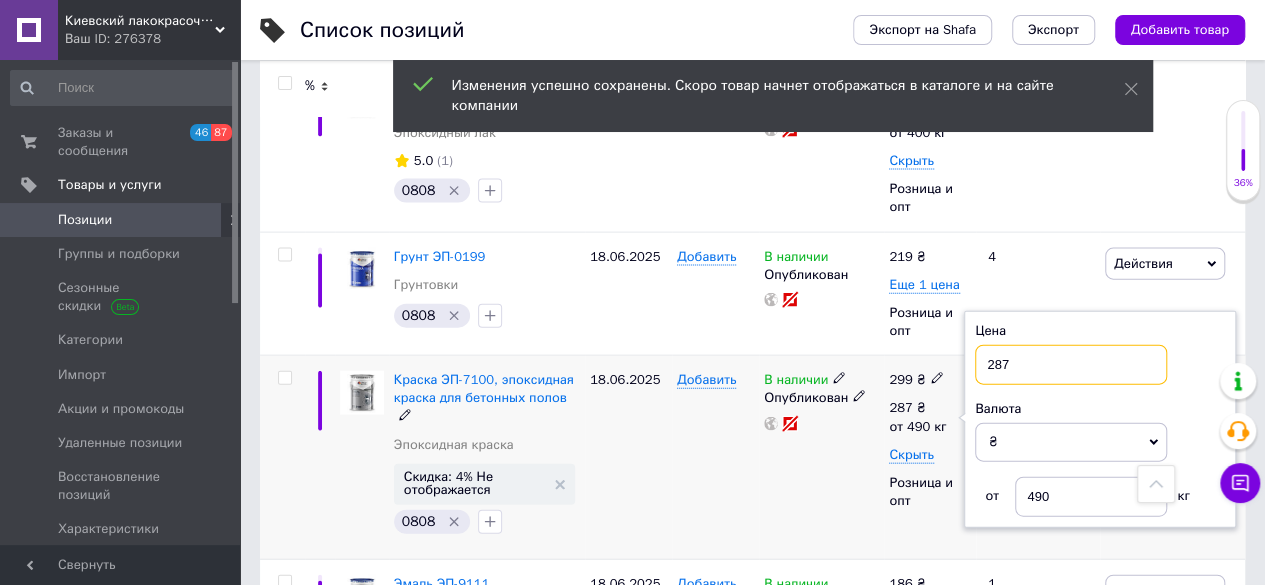 click on "299   ₴ 287   ₴ от 490 кг Цена 287 Валюта ₴ $ € CHF £ ¥ PLN ₸ MDL HUF KGS CN¥ TRY ₩ lei от 490 кг Скрыть Розница и опт" at bounding box center [930, 458] 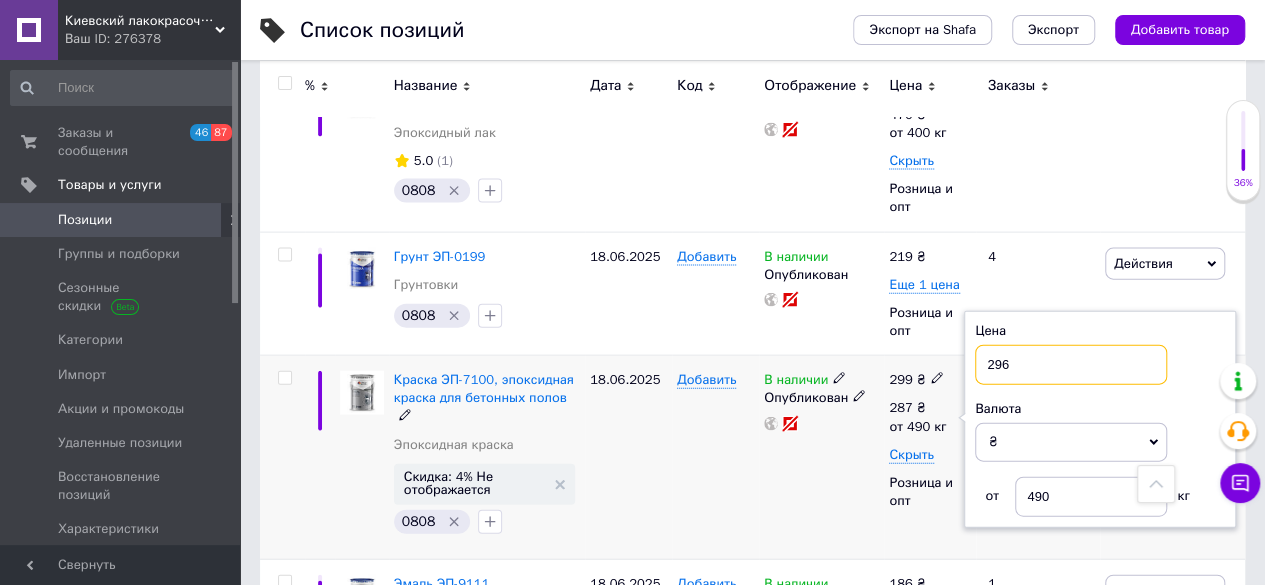 type on "296" 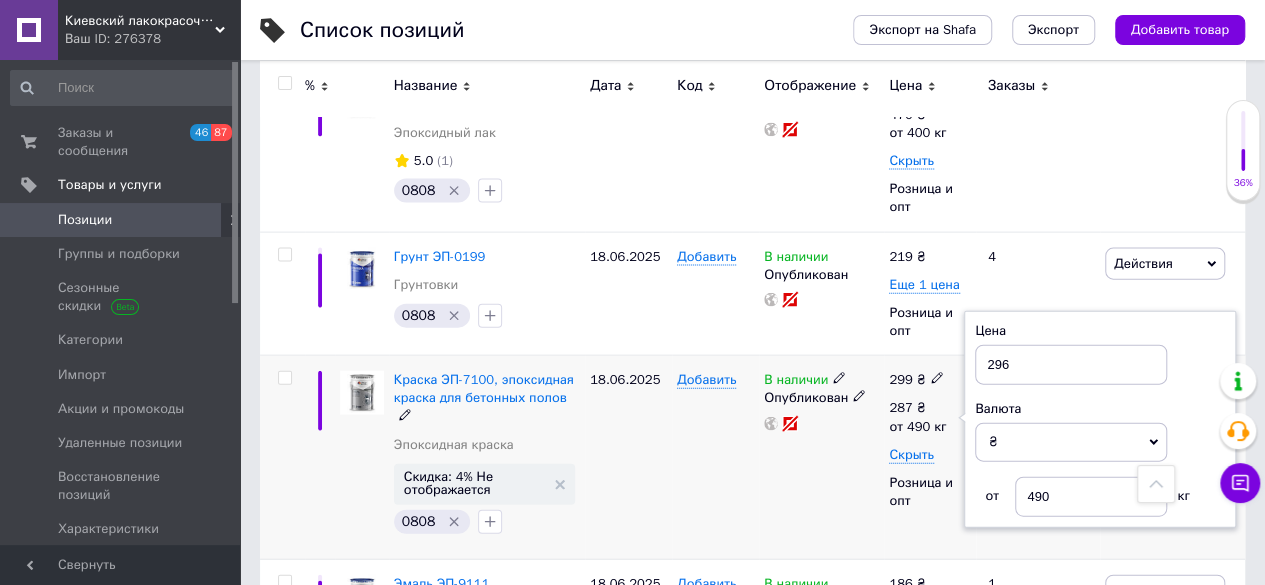 click on "В наличии Опубликован" at bounding box center (821, 458) 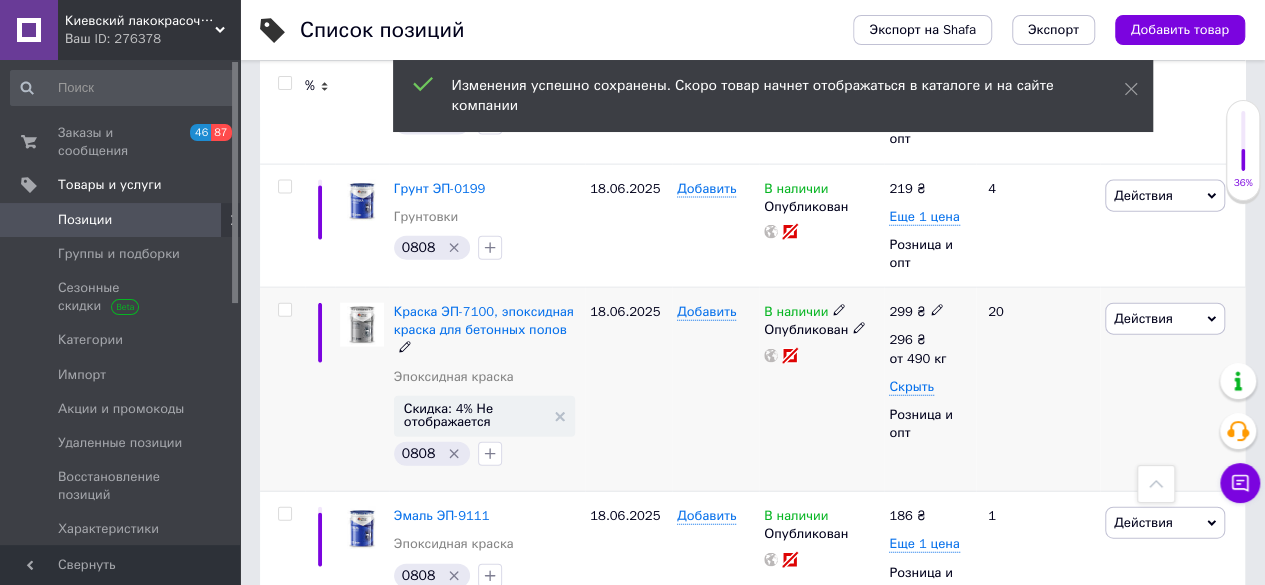 scroll, scrollTop: 2200, scrollLeft: 0, axis: vertical 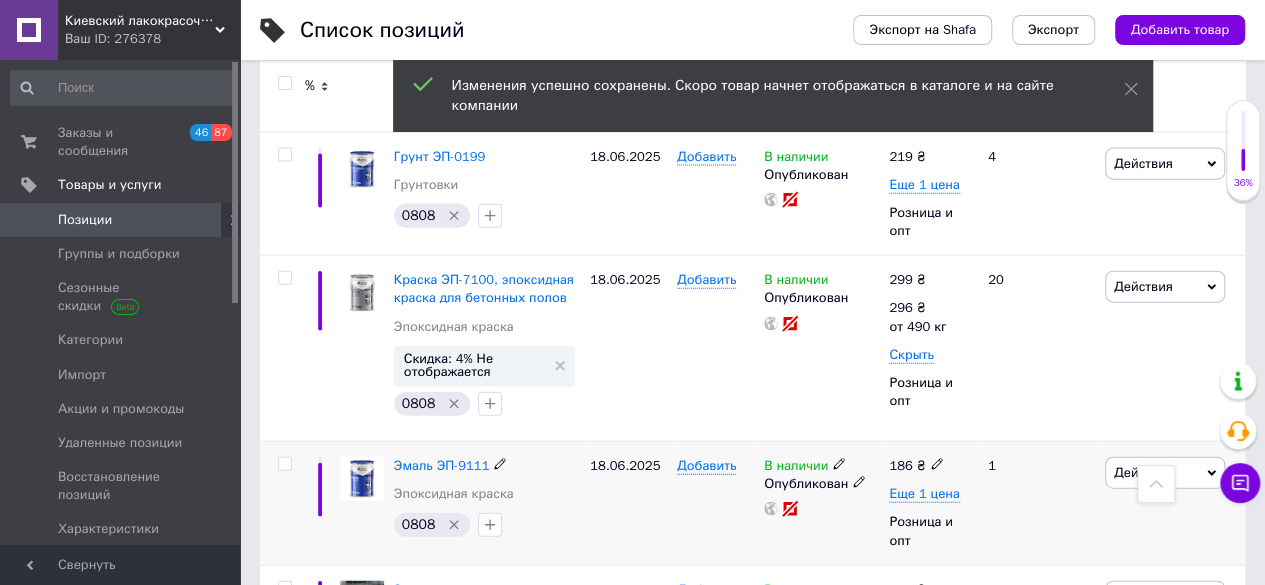 drag, startPoint x: 932, startPoint y: 450, endPoint x: 943, endPoint y: 443, distance: 13.038404 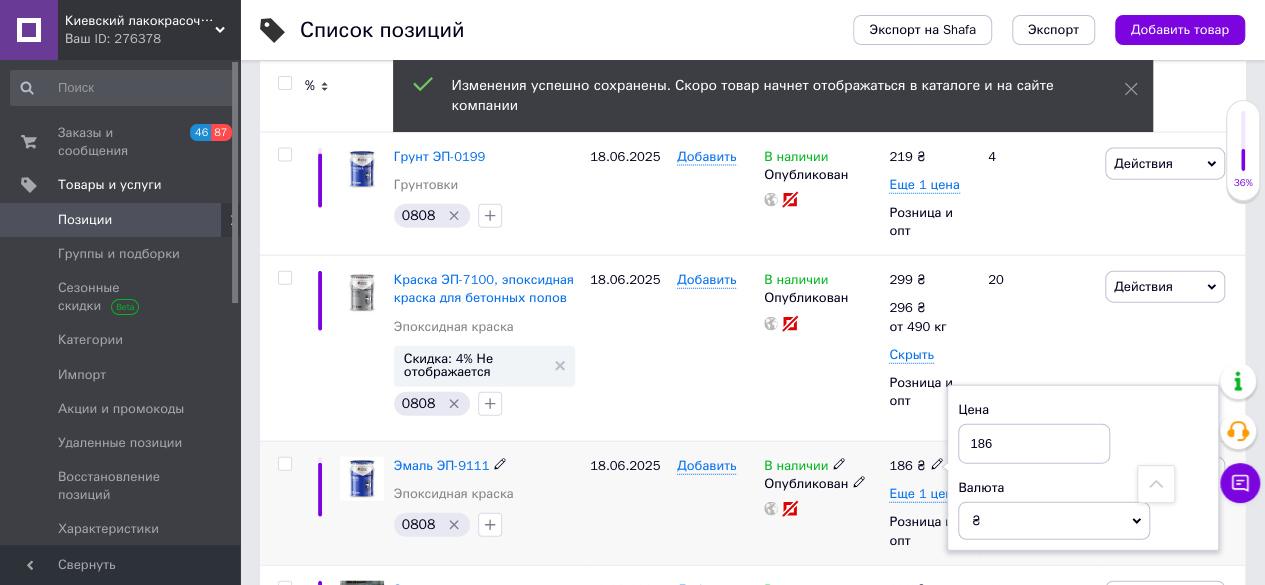 drag, startPoint x: 995, startPoint y: 423, endPoint x: 968, endPoint y: 431, distance: 28.160255 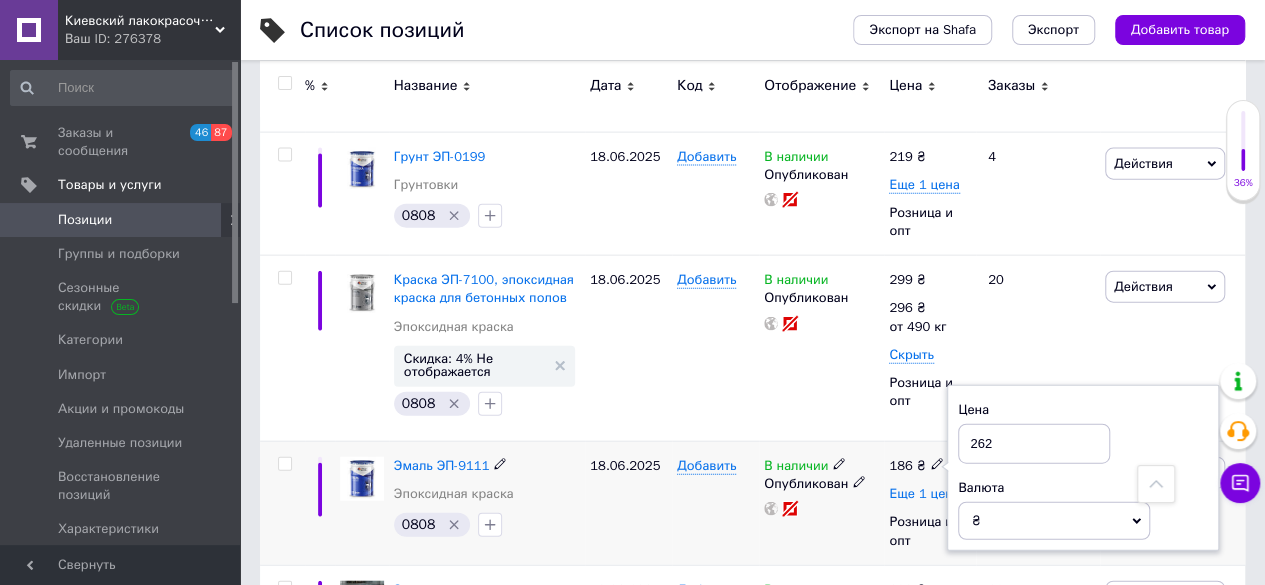 type on "262" 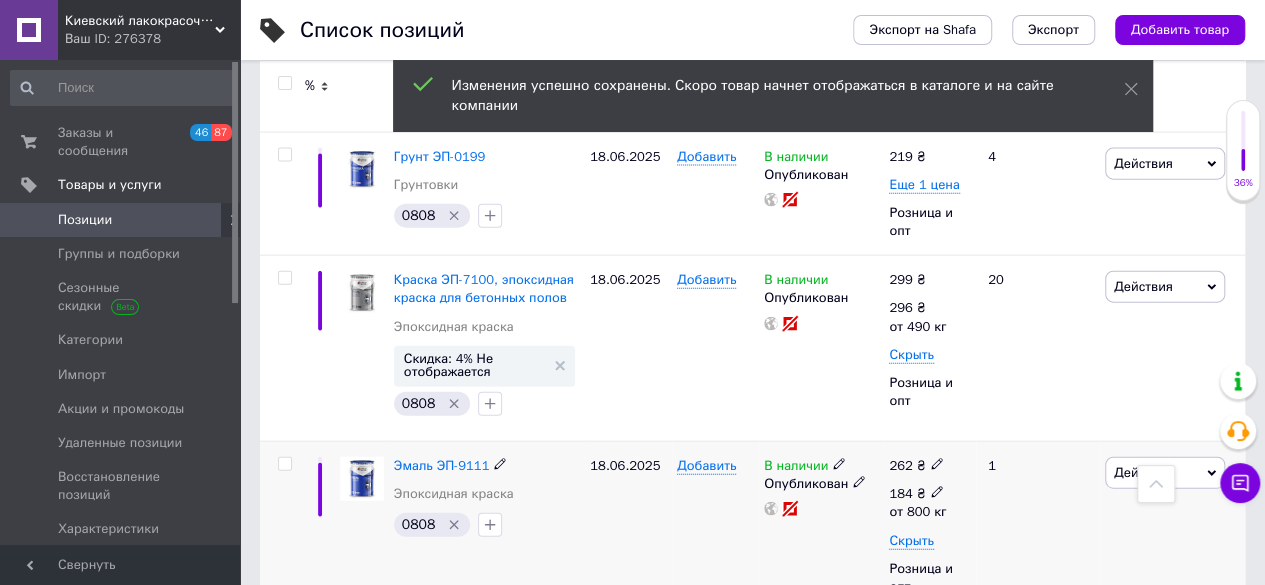 click 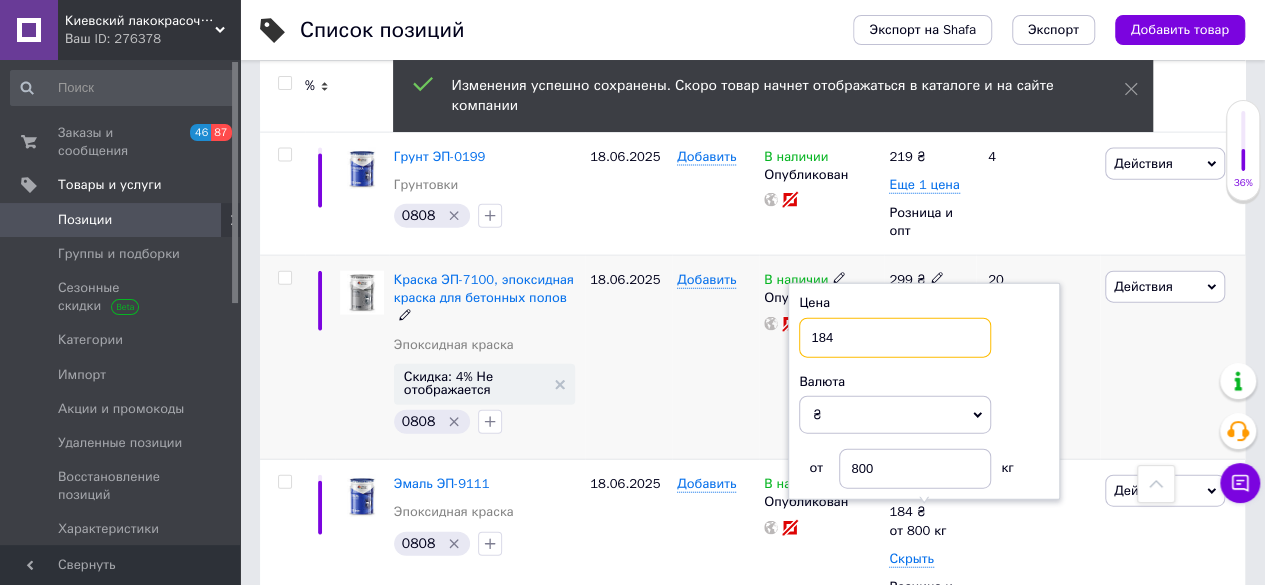 drag, startPoint x: 876, startPoint y: 309, endPoint x: 714, endPoint y: 293, distance: 162.78821 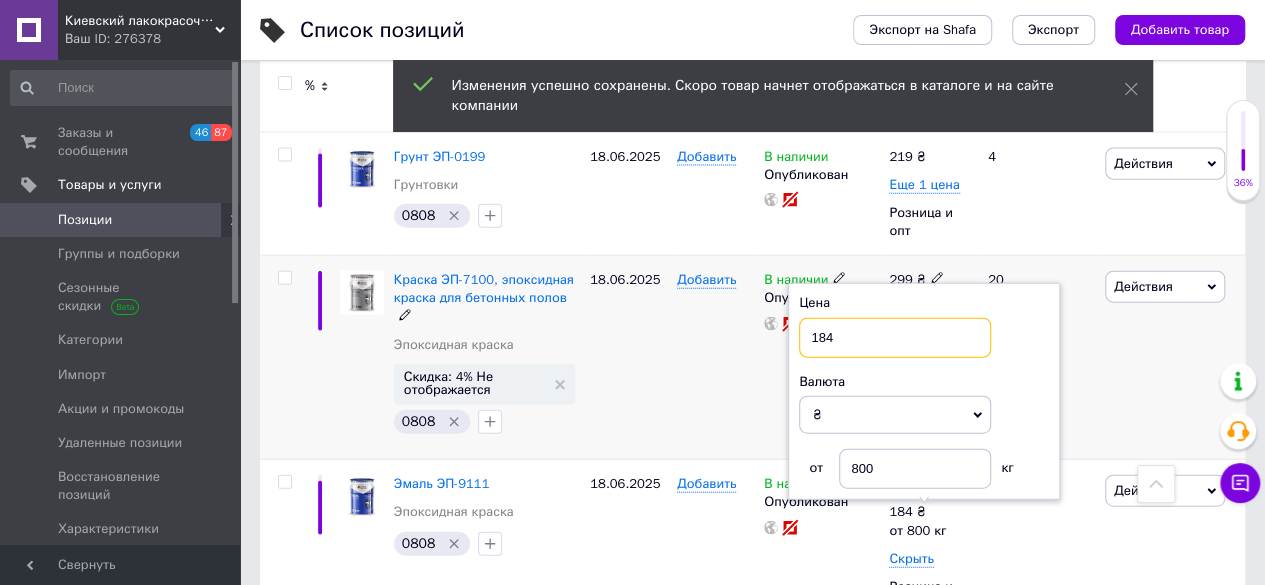 click on "% Название Дата Код Отображение Цена Заказы Эмаль ЭП-9111 (Эпималь-9111), эмаль электроизоляционная эп Электроизоляционные лакокрасочные материалы 0808   [DATE] Добавить В наличии Опубликован 262   ₴ 259   ₴ от 800 кг Скрыть Розница и опт 1 Действия Редактировать Поднять в начало группы Копировать Скидка Подарок Сопутствующие Скрыть Ярлык Добавить на витрину Добавить в кампанию Каталог ProSale Удалить Шпатлевка ЭП-0010 (эпоксидная шпатлевка) Шпаклевки 0808   [DATE] Добавить В наличии Опубликован 189   ₴ Еще 1 цена Розница и опт 20 Действия Редактировать Копировать Скидка 0808" at bounding box center (752, 2890) 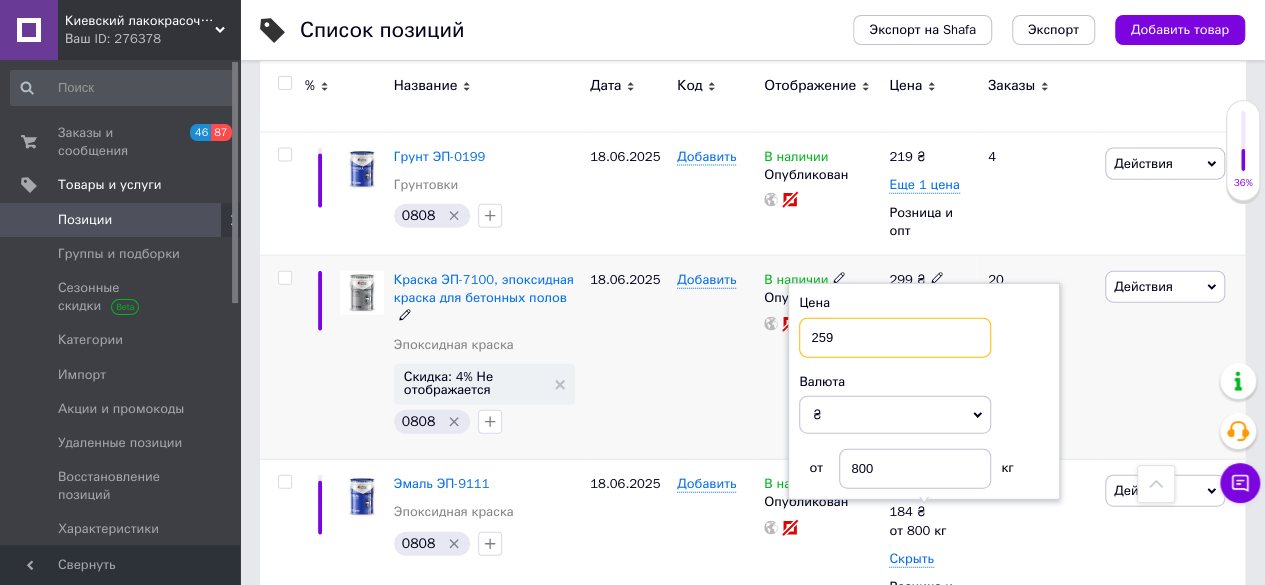type on "259" 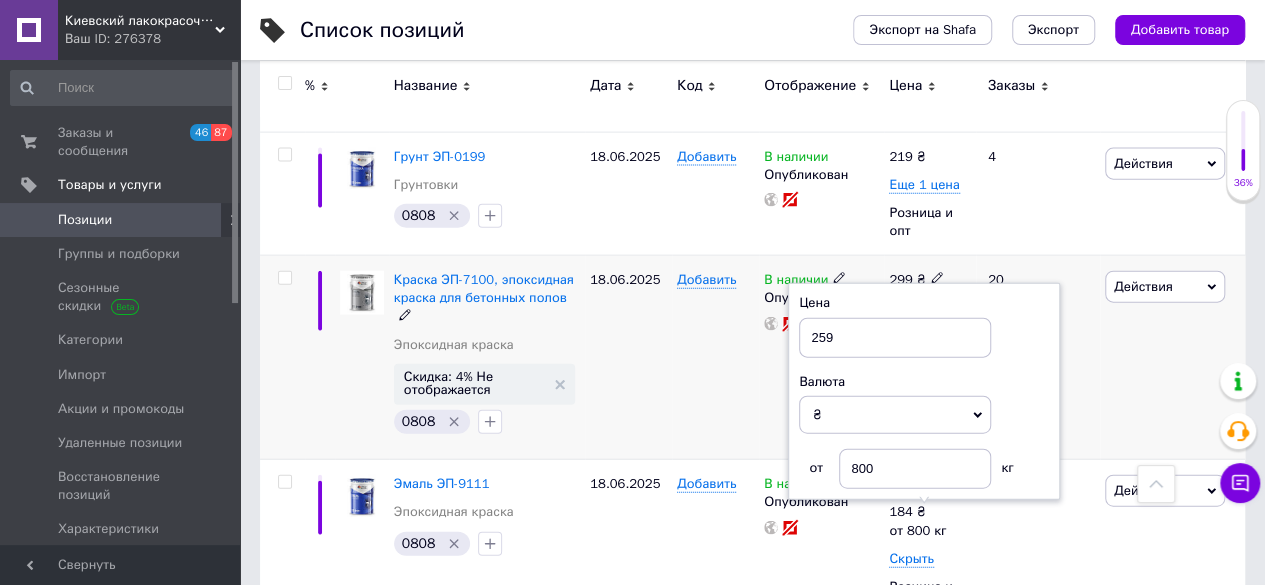 click on "Добавить" at bounding box center (715, 358) 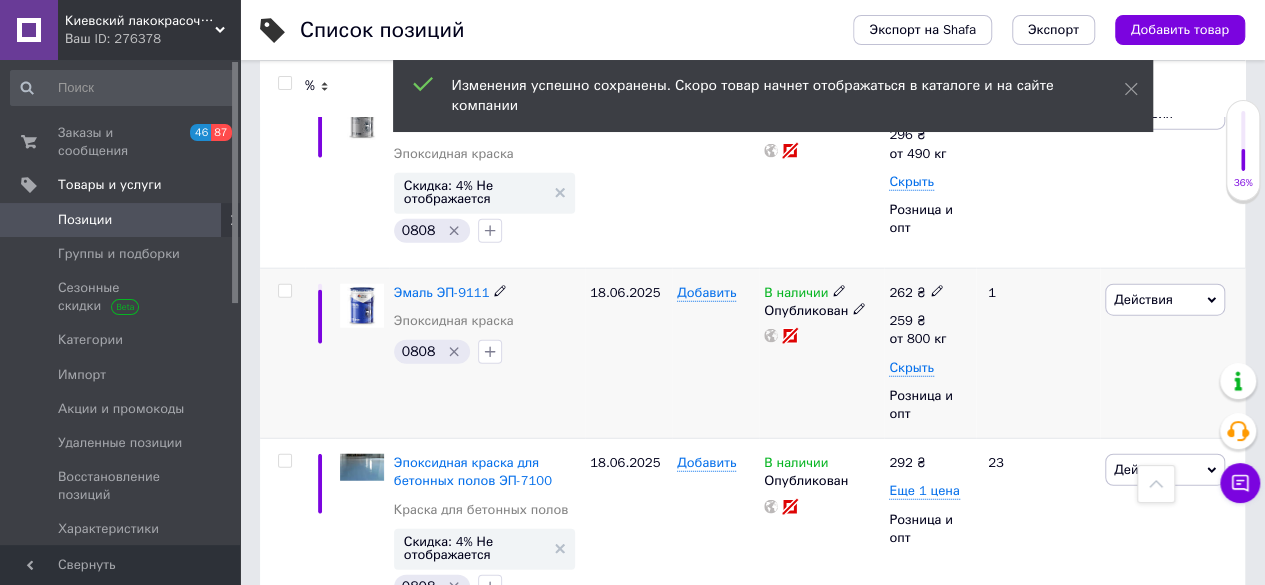 scroll, scrollTop: 2400, scrollLeft: 0, axis: vertical 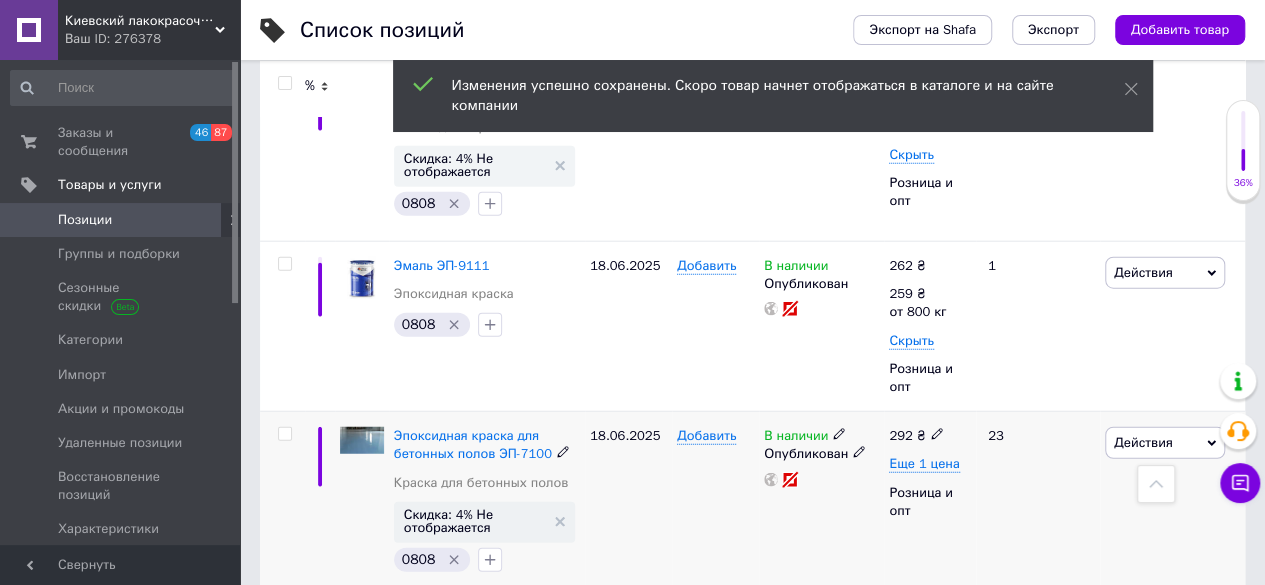 click 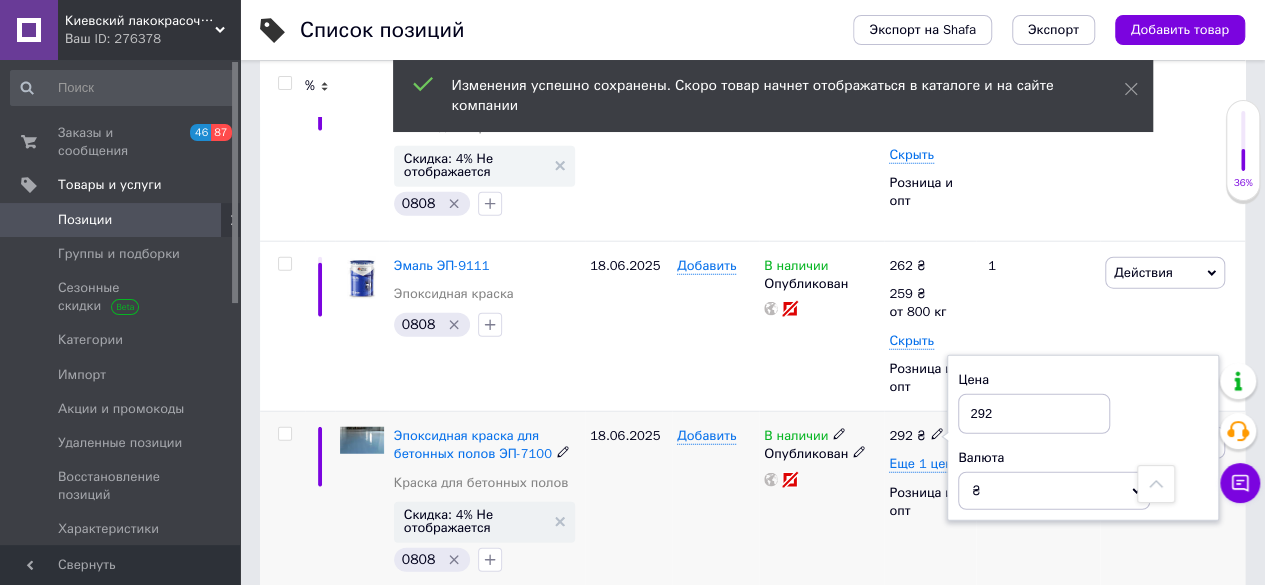 drag, startPoint x: 964, startPoint y: 399, endPoint x: 950, endPoint y: 397, distance: 14.142136 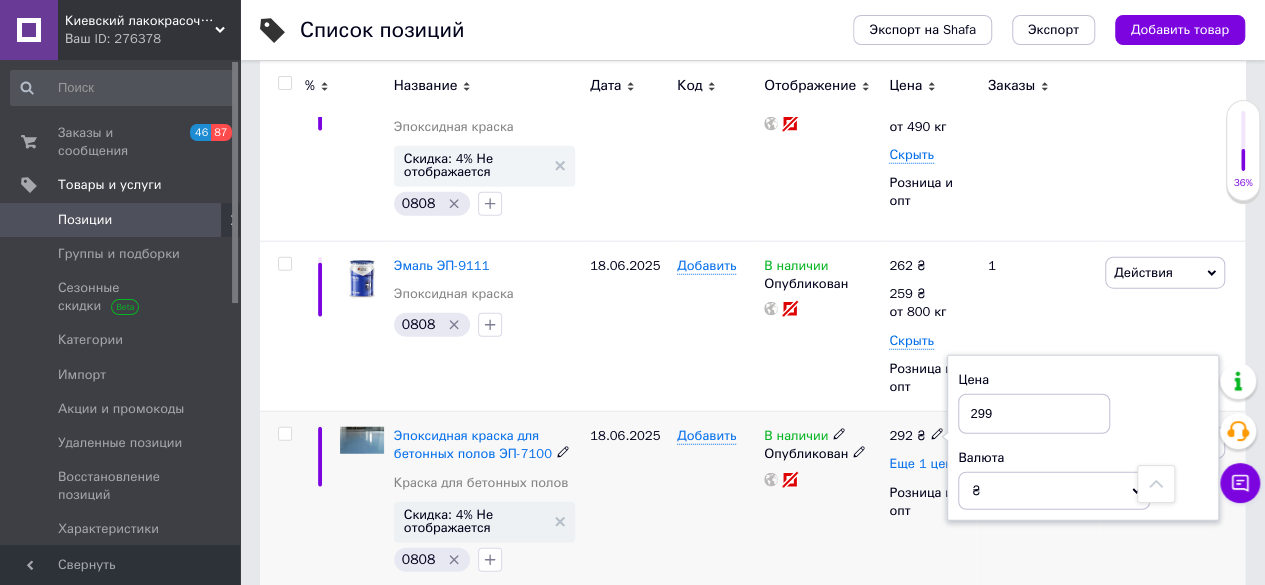 type on "299" 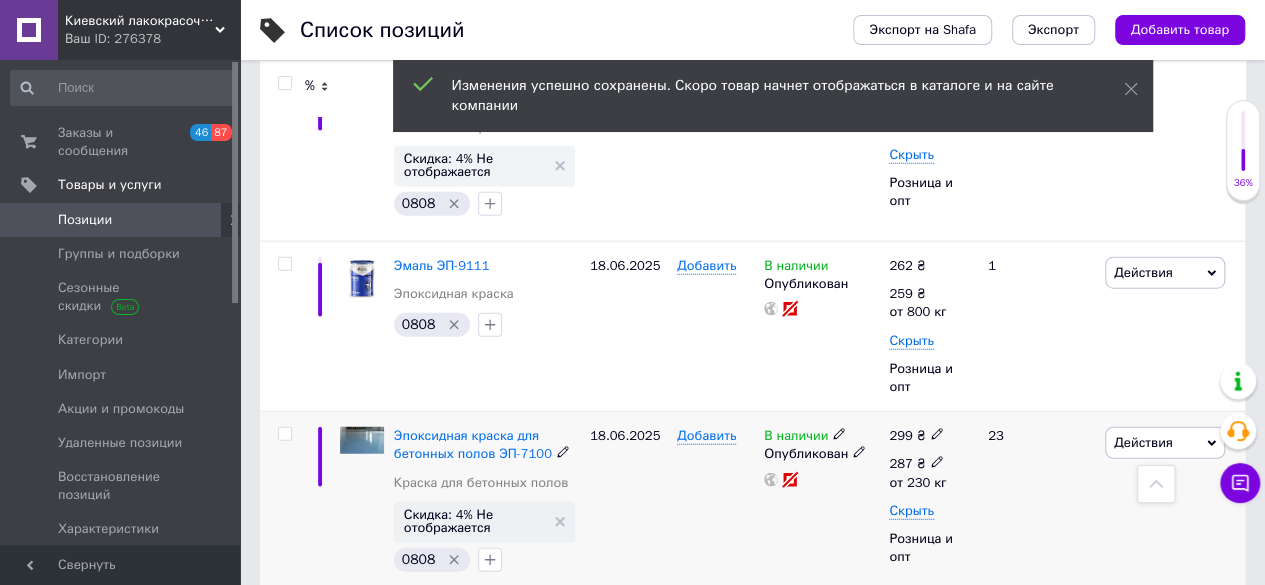 click 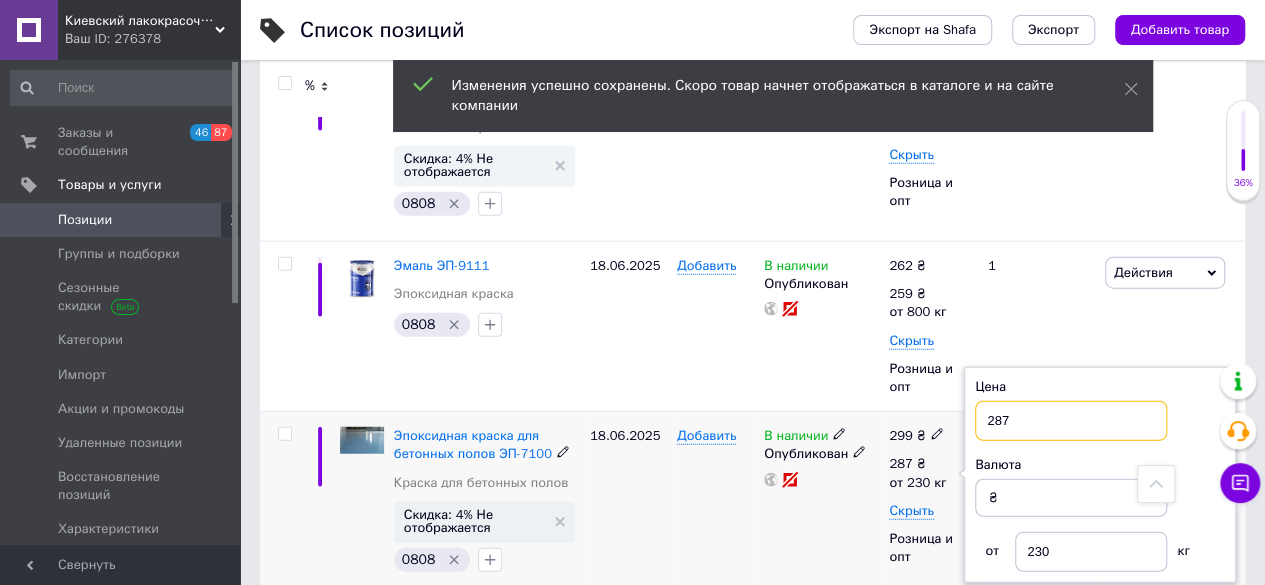 drag, startPoint x: 1020, startPoint y: 410, endPoint x: 965, endPoint y: 413, distance: 55.081757 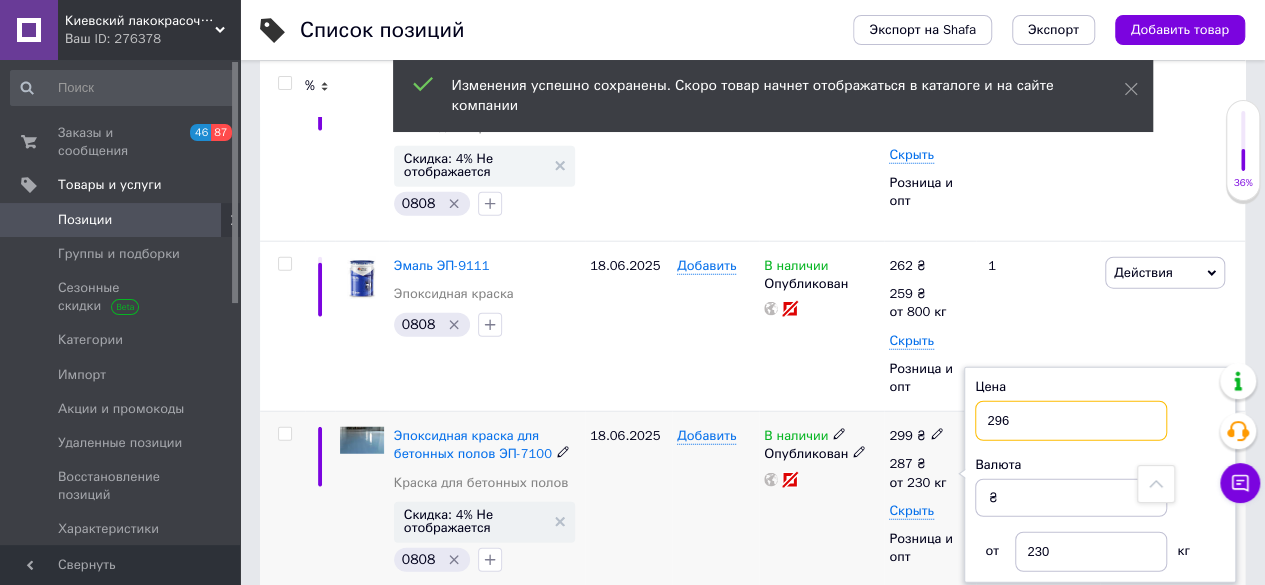 type on "296" 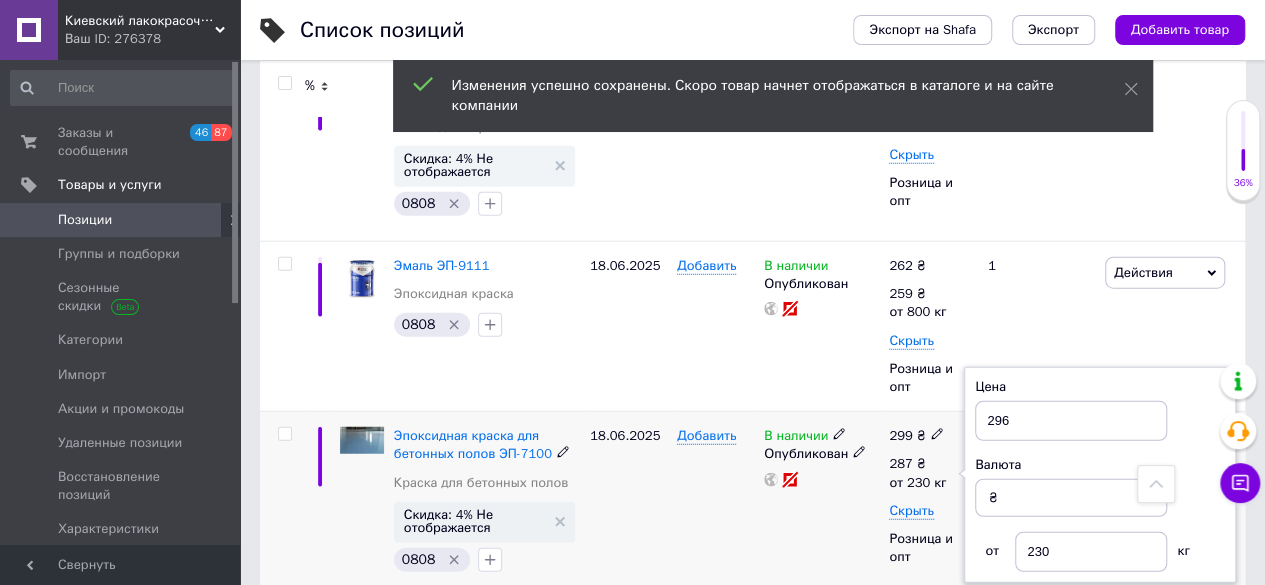 click on "В наличии Опубликован" at bounding box center (821, 505) 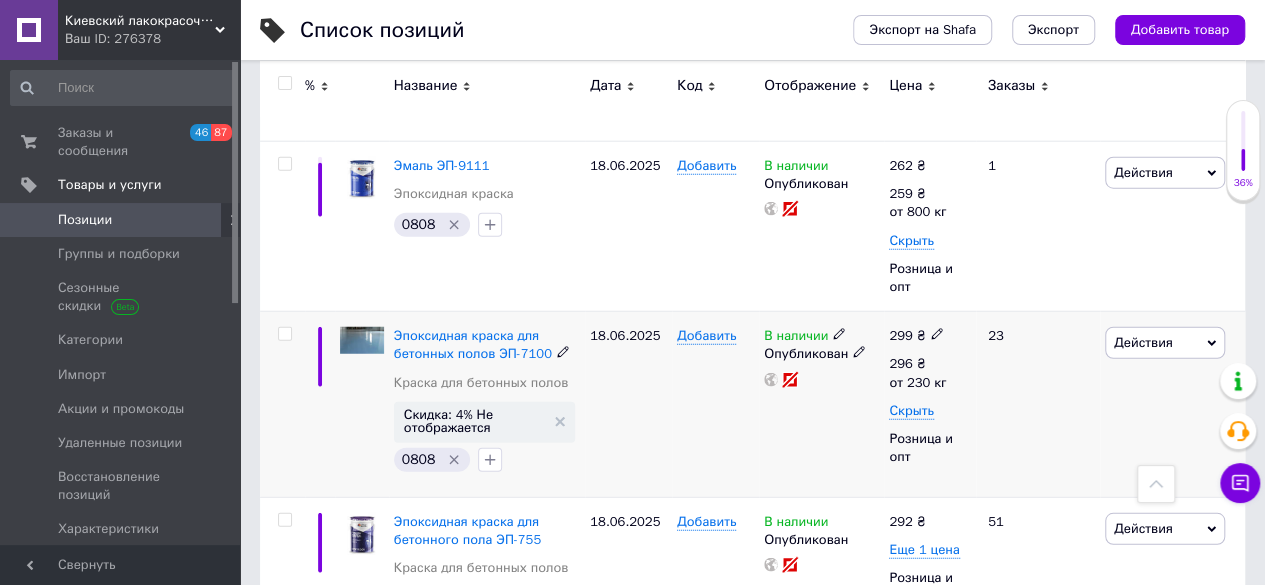 scroll, scrollTop: 2600, scrollLeft: 0, axis: vertical 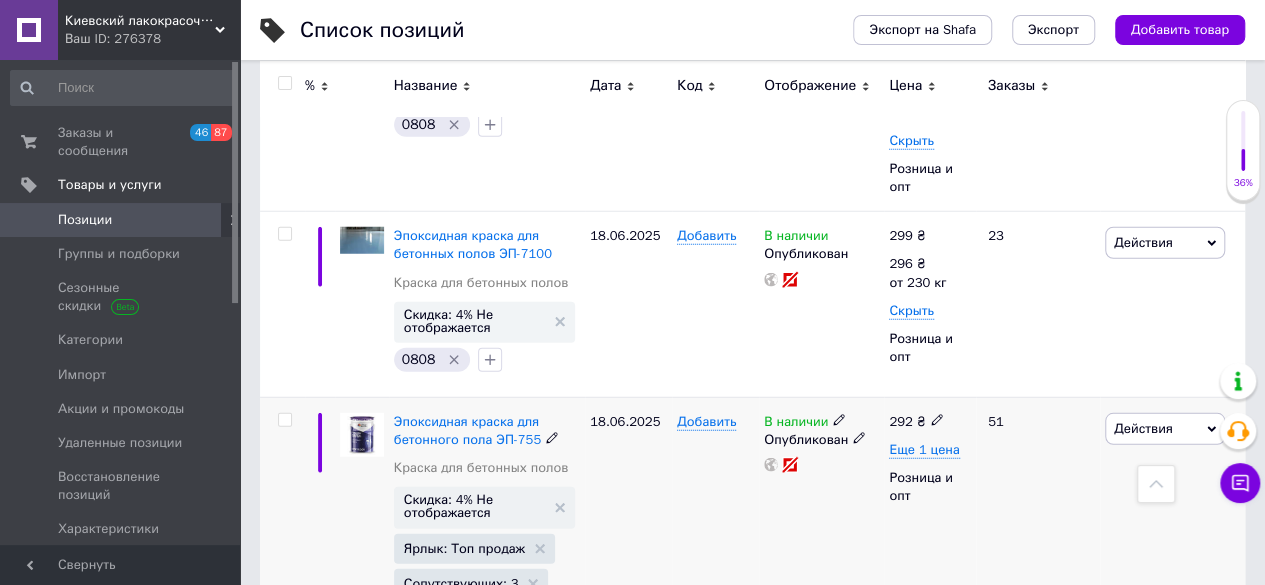 click 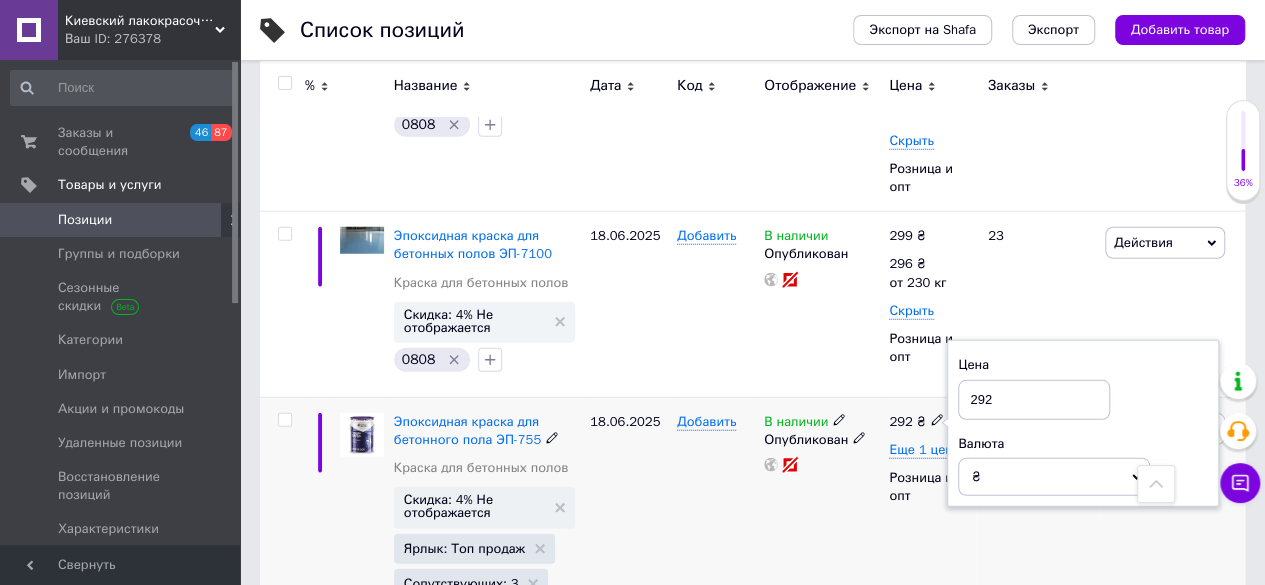 drag, startPoint x: 1009, startPoint y: 383, endPoint x: 922, endPoint y: 392, distance: 87.46428 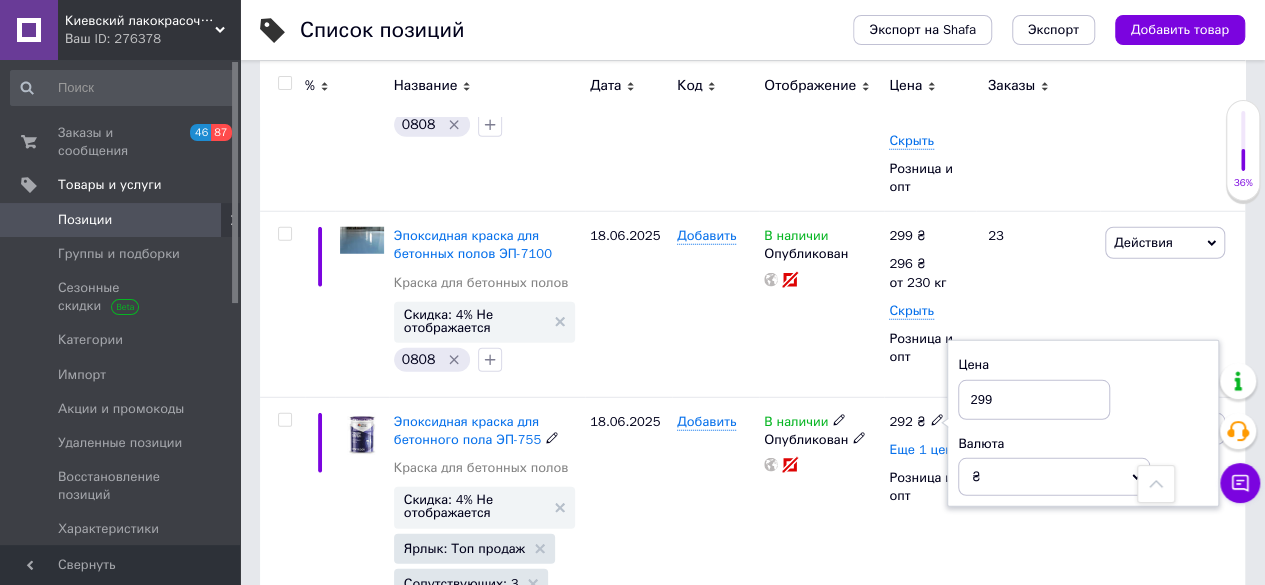 type on "299" 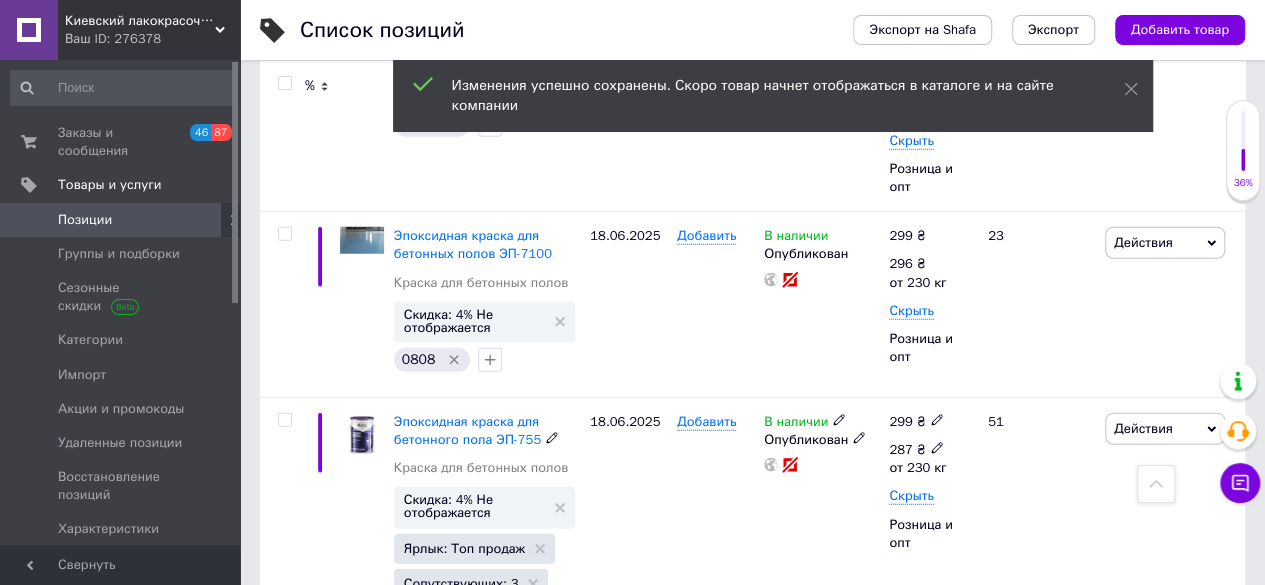 click 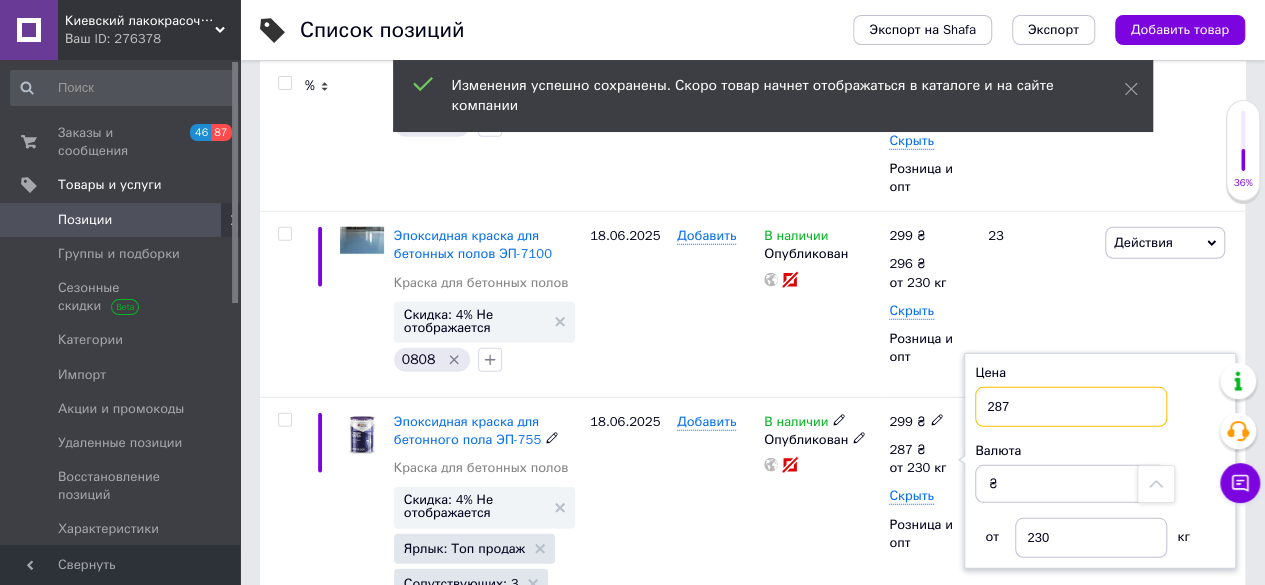 click on "299   ₴ 287   ₴ от 230 кг Цена 287 Валюта ₴ $ € CHF £ ¥ PLN ₸ MDL HUF KGS CN¥ TRY ₩ lei от 230 кг Скрыть Розница и опт" at bounding box center [930, 482] 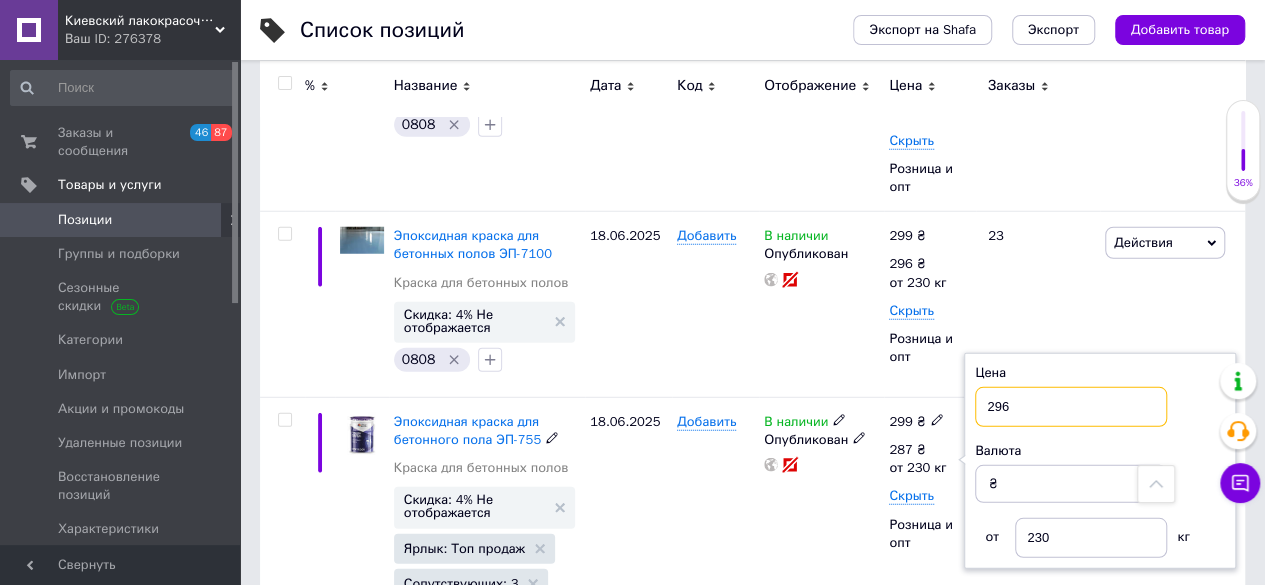 type on "296" 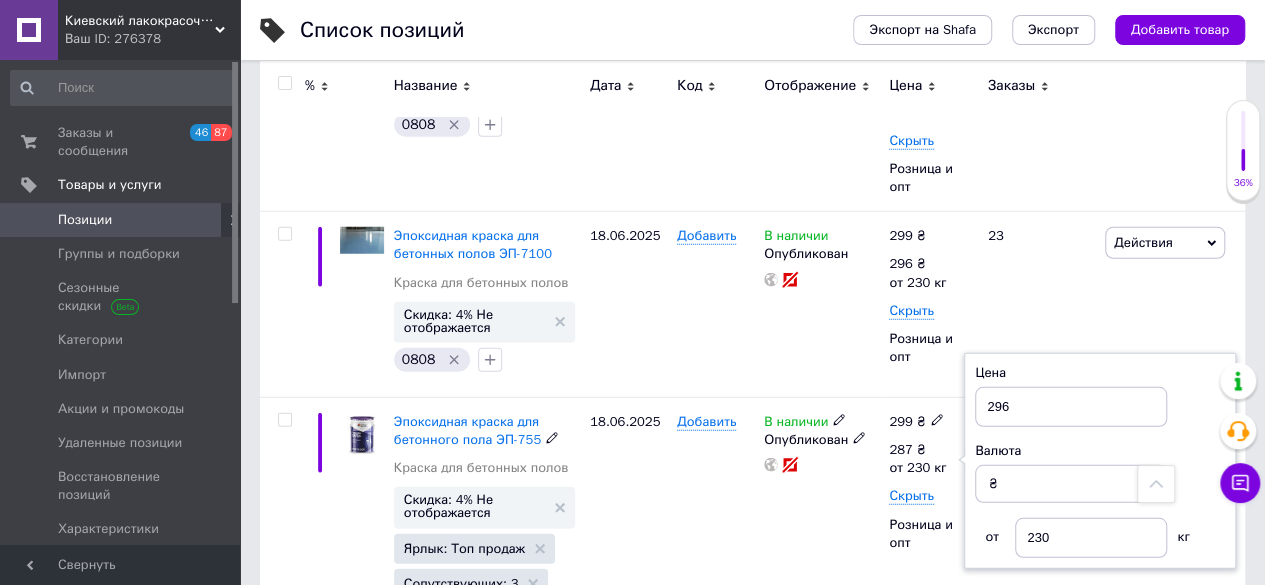 click on "В наличии Опубликован" at bounding box center [821, 525] 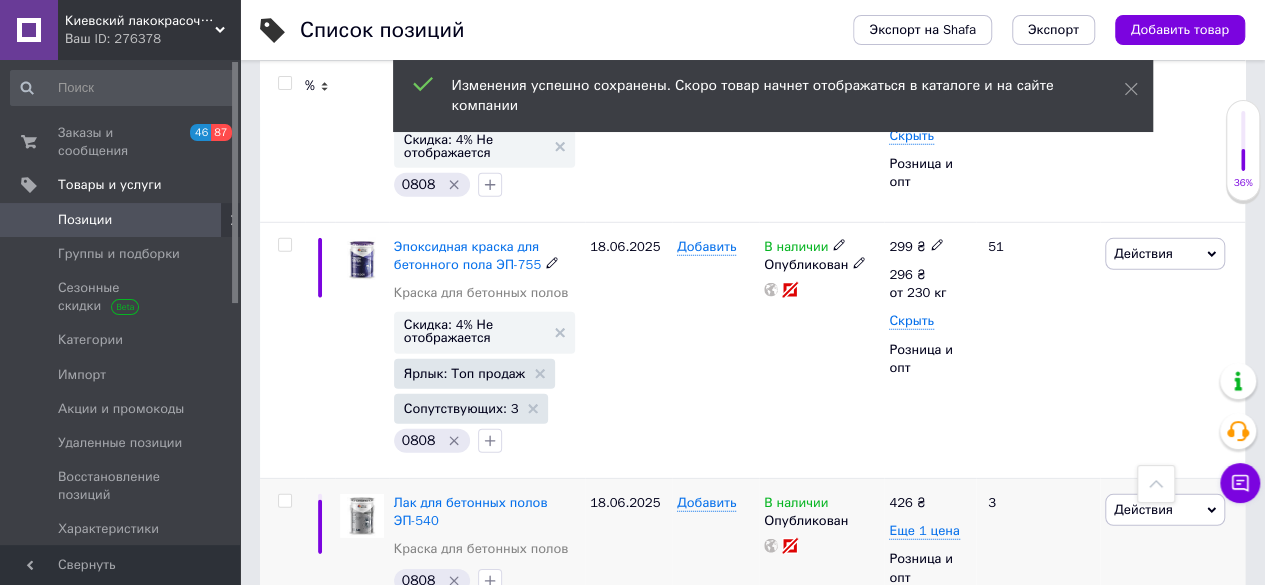 scroll, scrollTop: 2900, scrollLeft: 0, axis: vertical 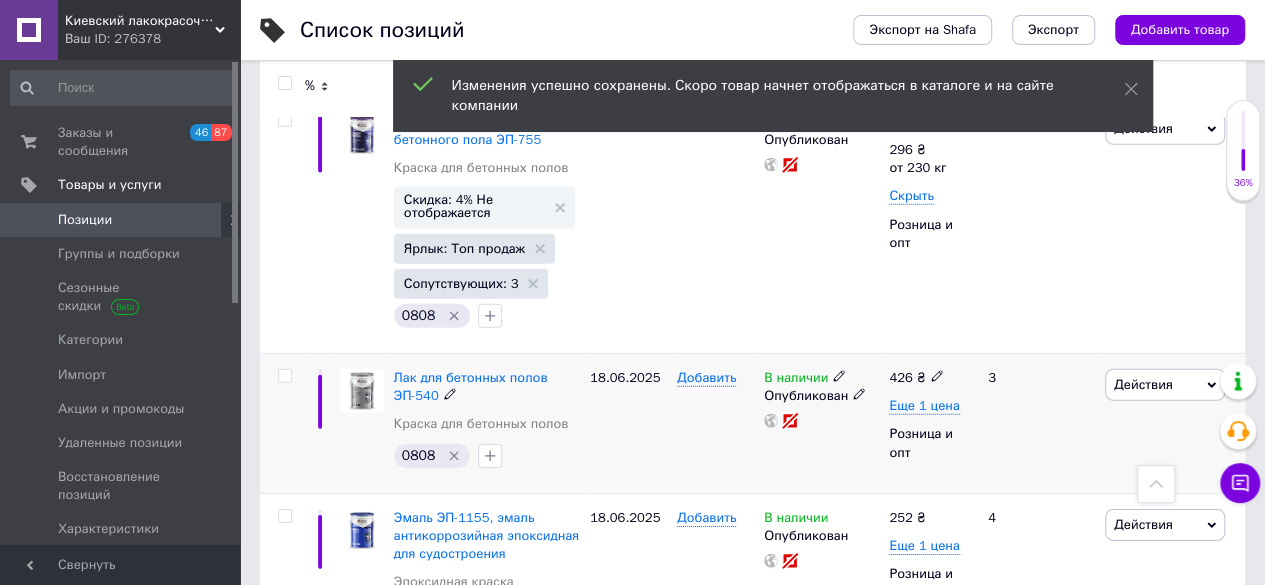 click 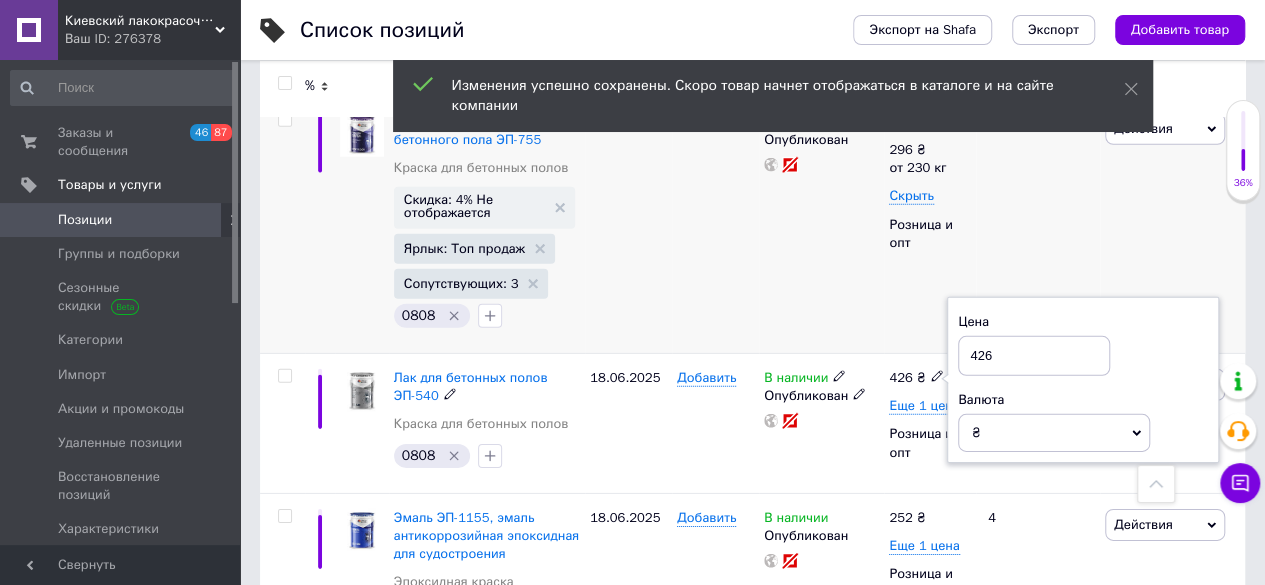 drag, startPoint x: 954, startPoint y: 329, endPoint x: 944, endPoint y: 331, distance: 10.198039 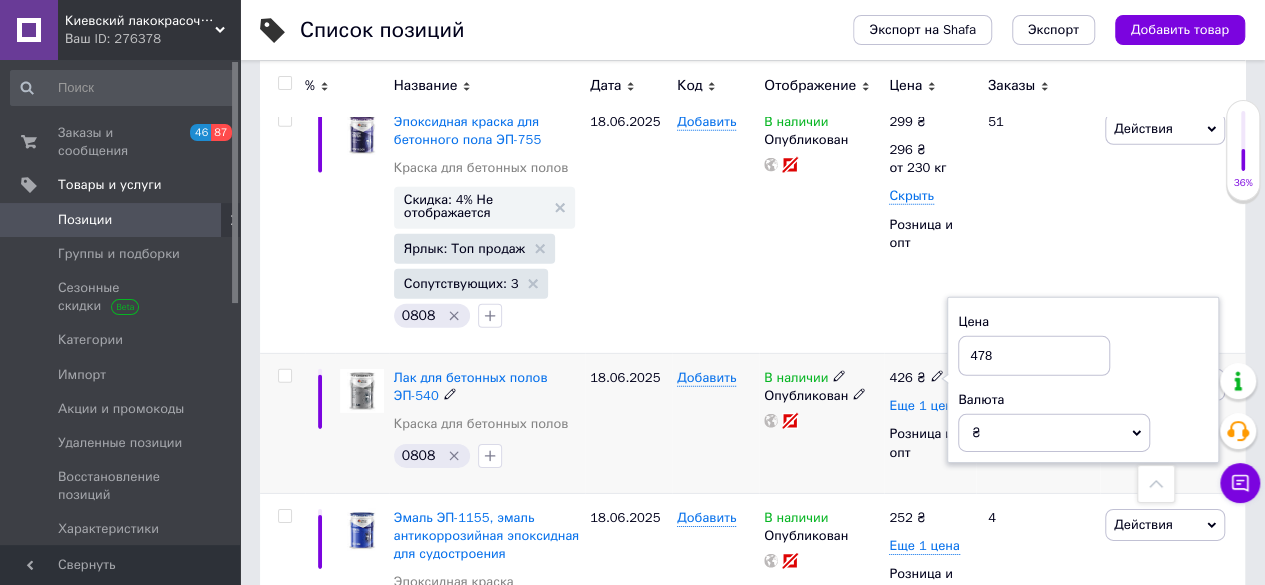 type on "478" 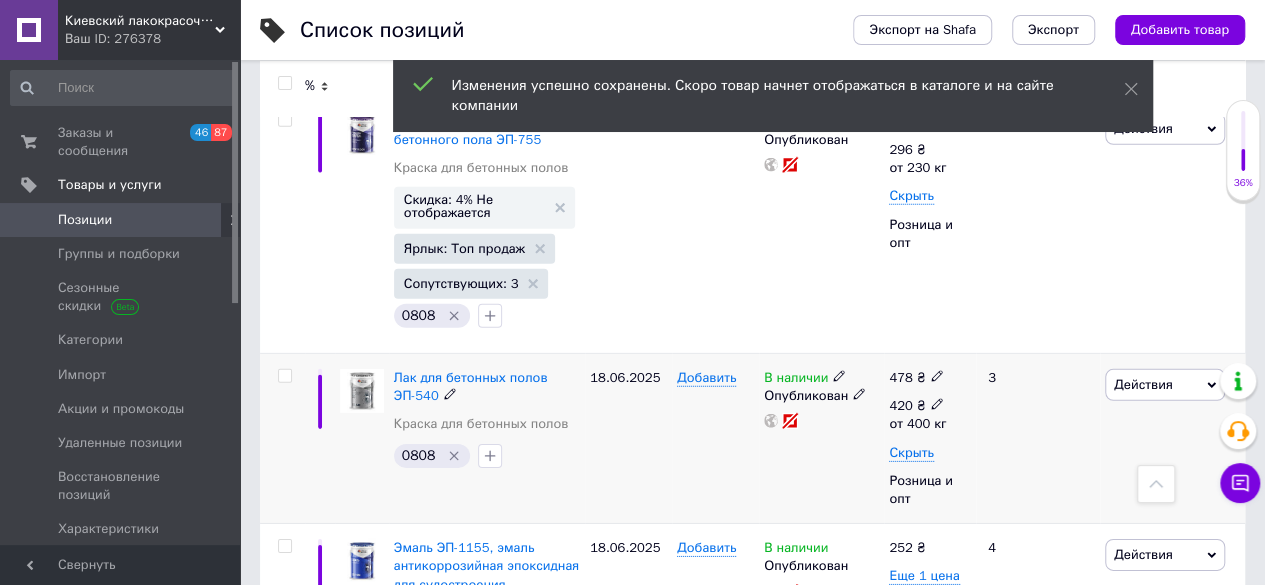 click 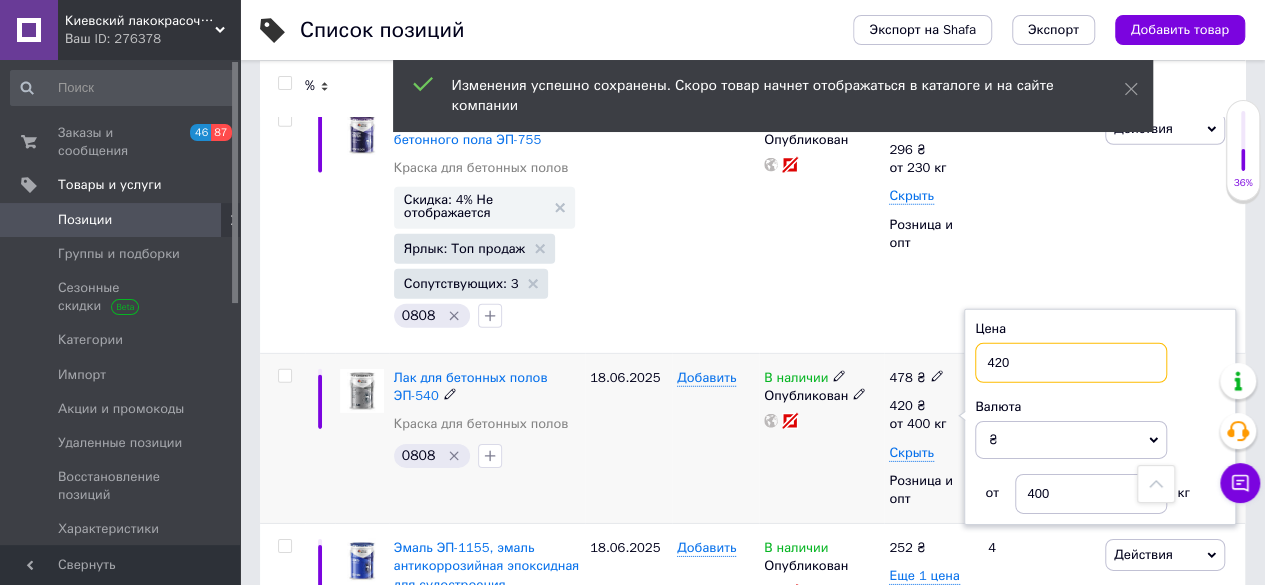 drag, startPoint x: 1024, startPoint y: 353, endPoint x: 980, endPoint y: 348, distance: 44.28318 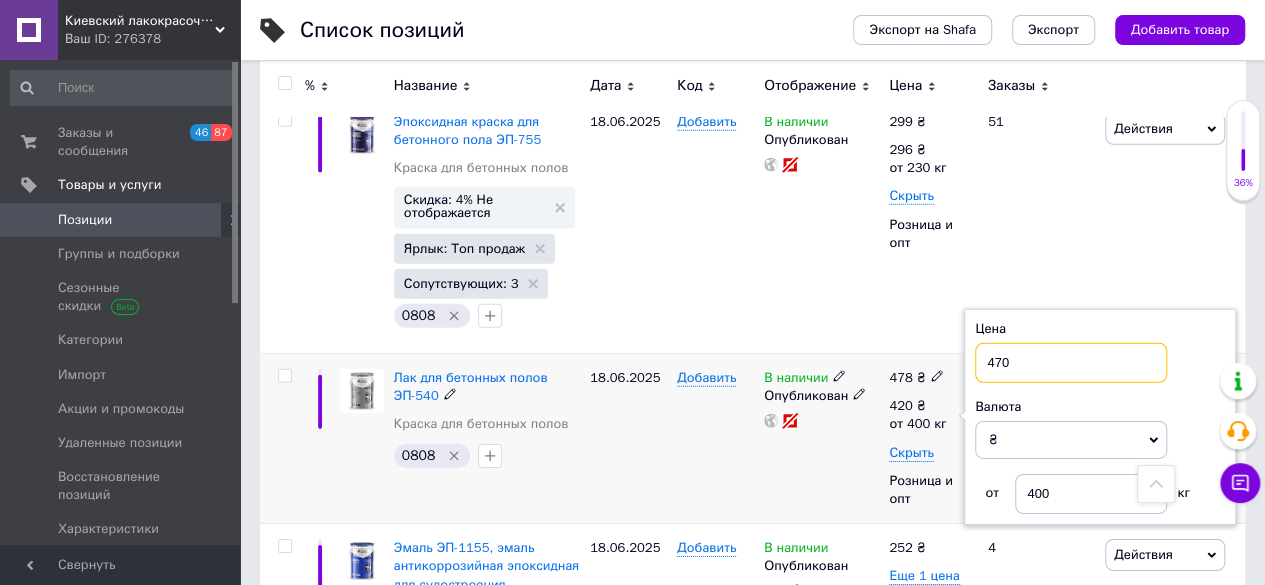 type on "470" 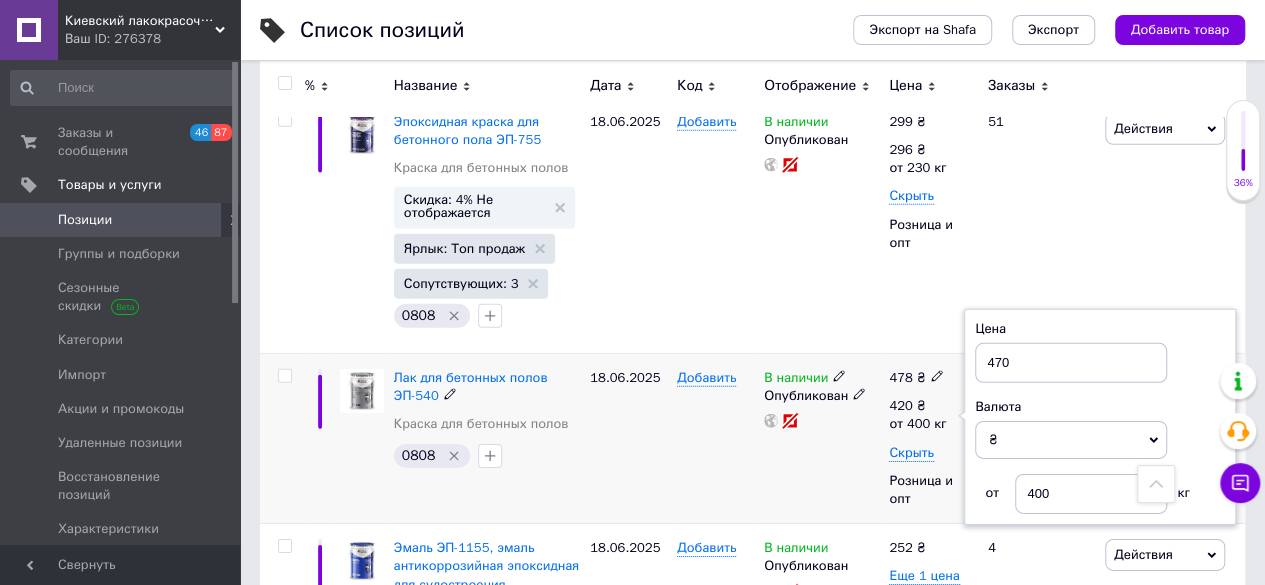 click on "В наличии Опубликован" at bounding box center (821, 439) 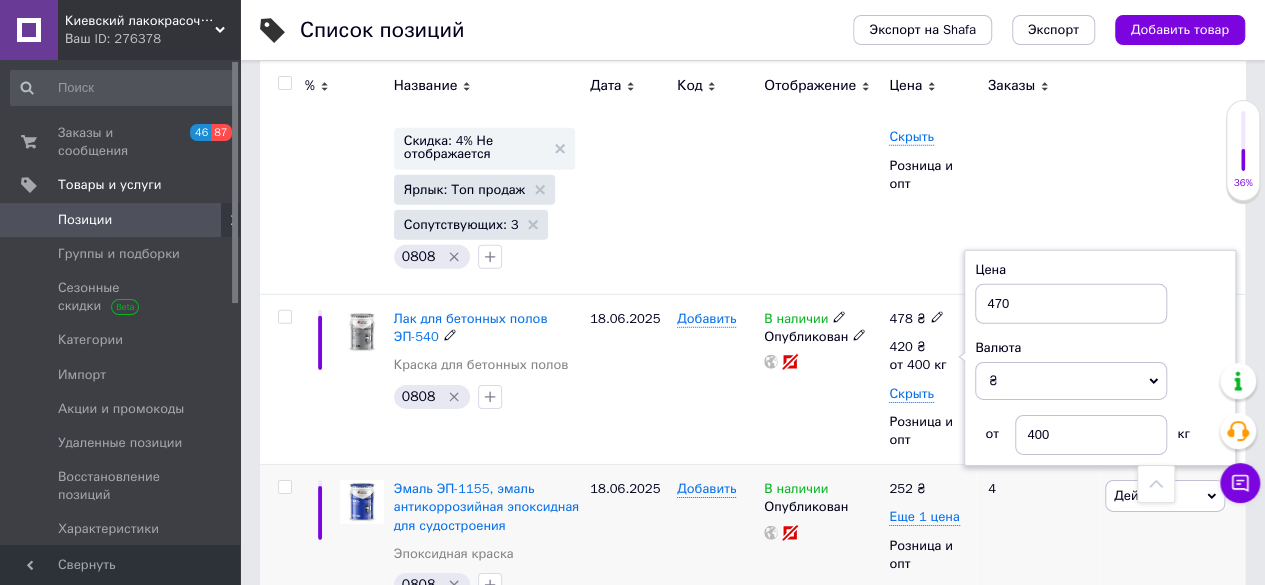 scroll, scrollTop: 3000, scrollLeft: 0, axis: vertical 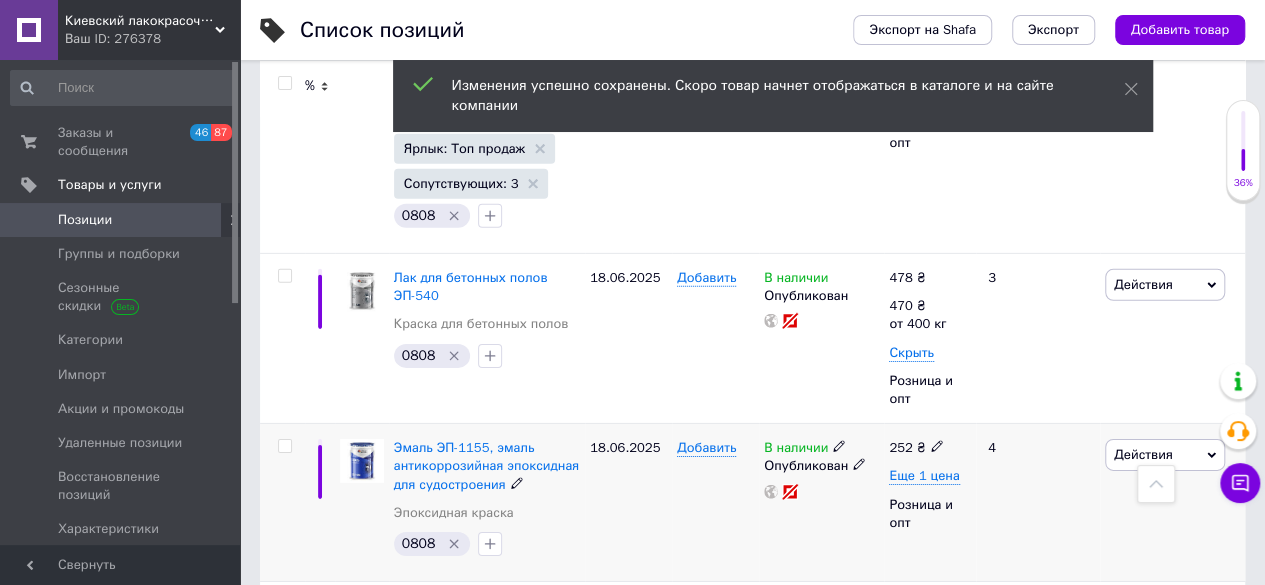 click 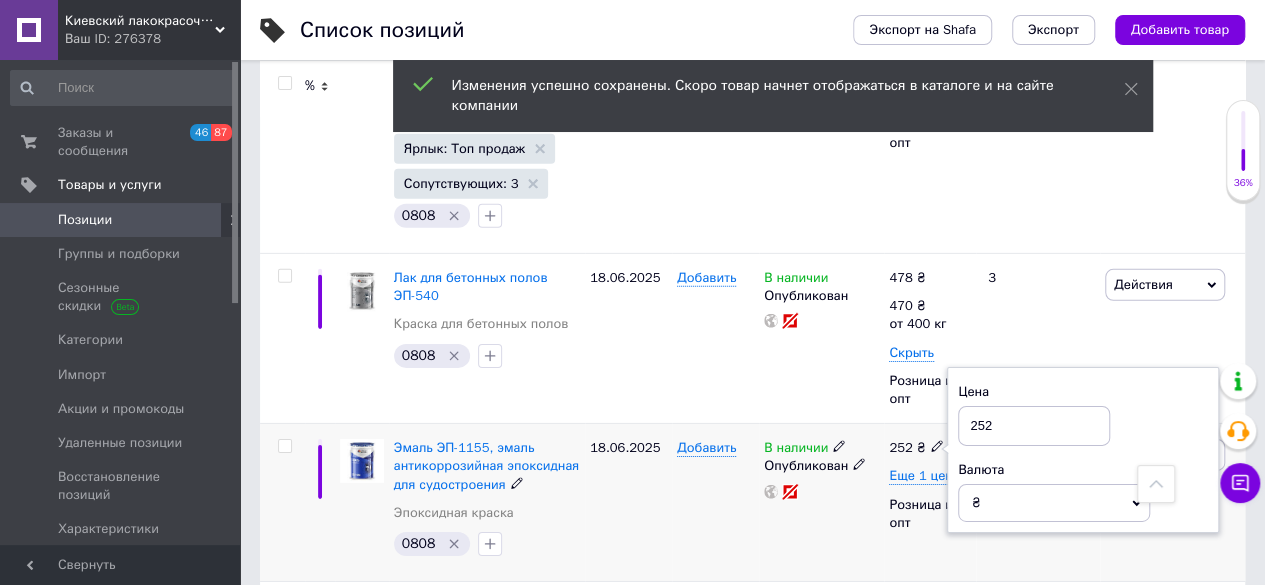 drag, startPoint x: 992, startPoint y: 403, endPoint x: 961, endPoint y: 407, distance: 31.257 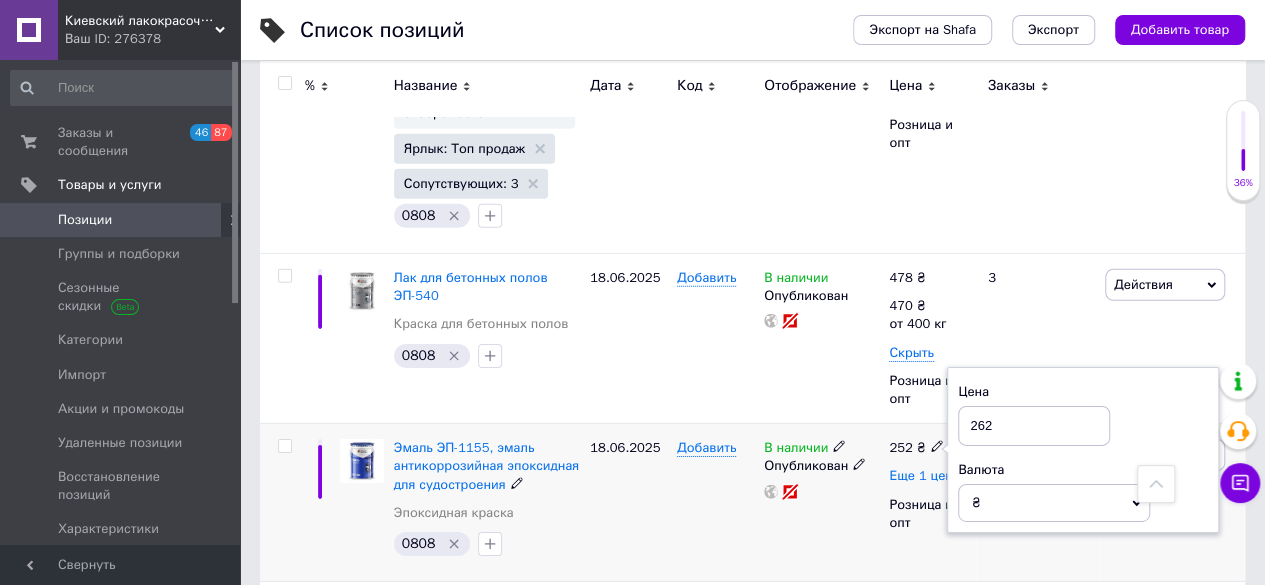 type on "262" 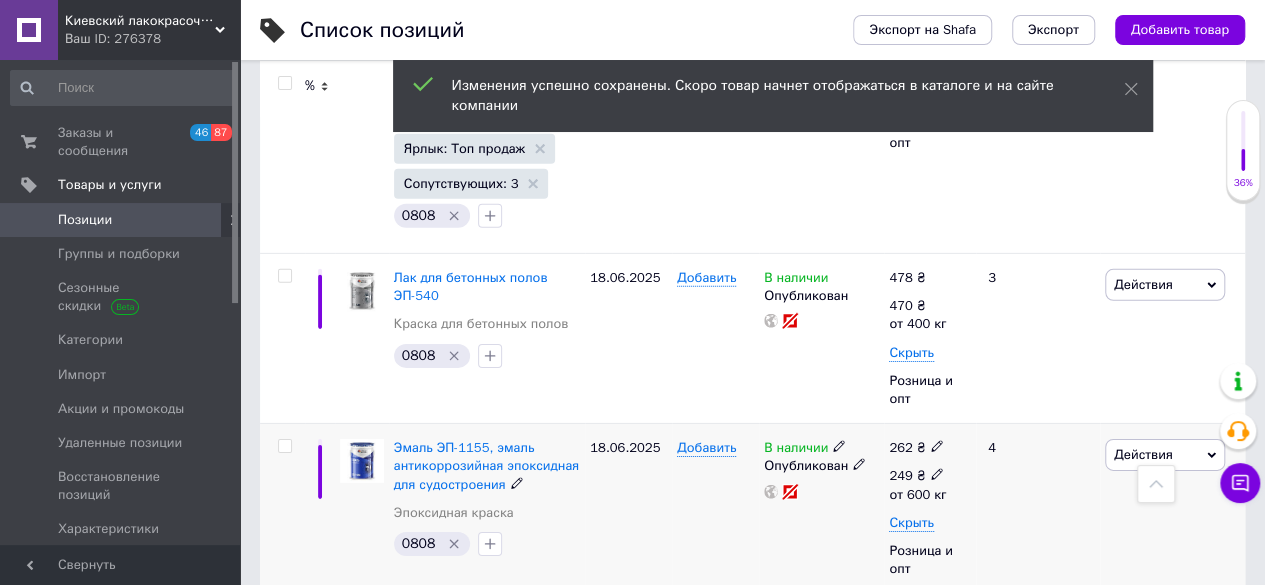 click 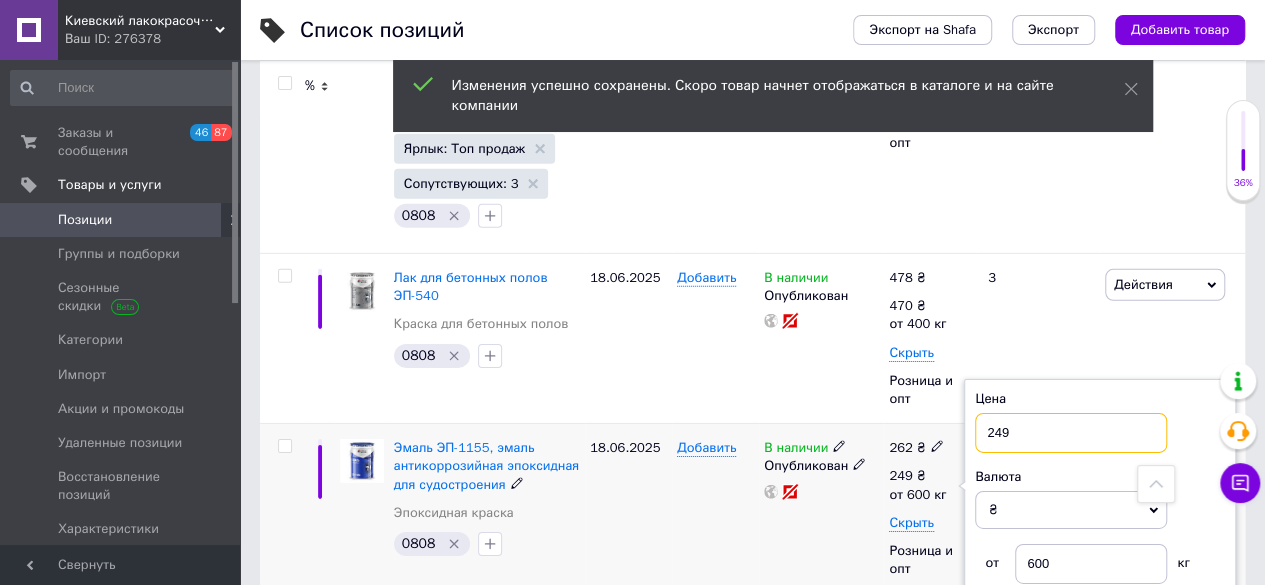 click on "Цена 249 Валюта ₴ $ € CHF £ ¥ PLN ₸ MDL HUF KGS CN¥ TRY ₩ lei от 600 кг" at bounding box center (1100, 487) 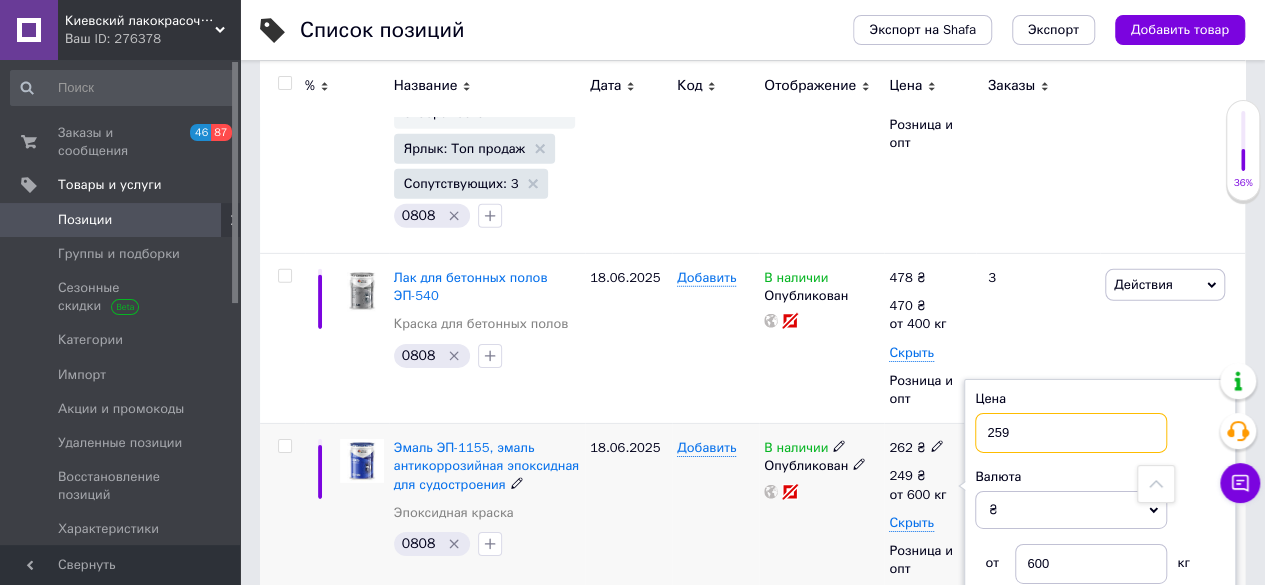 type on "259" 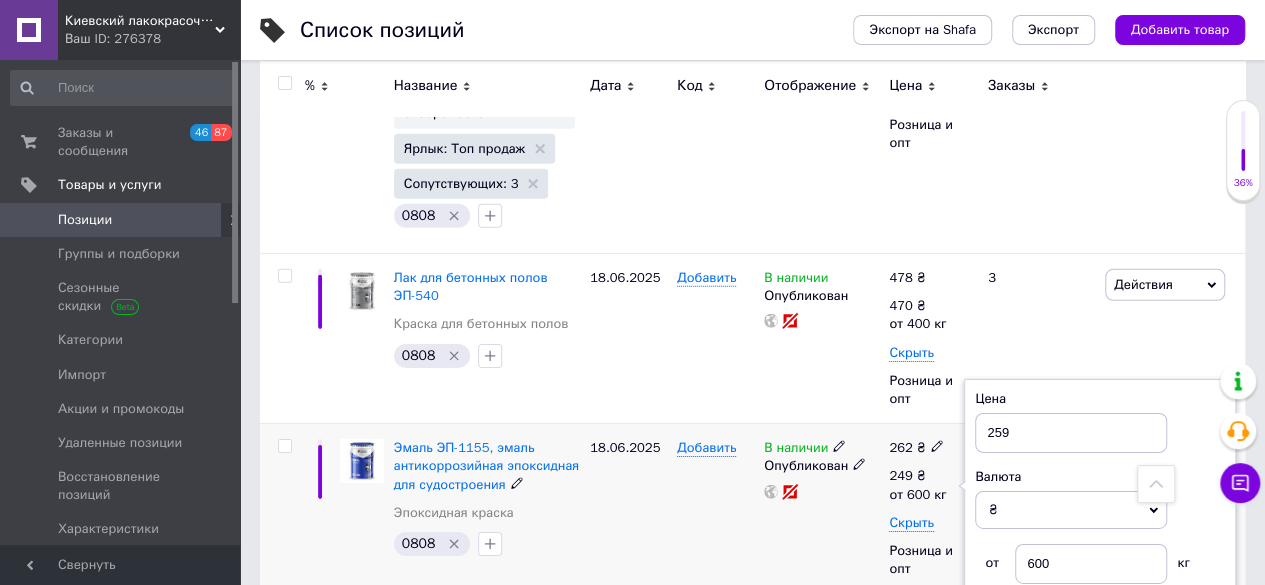 click on "В наличии Опубликован" at bounding box center [821, 509] 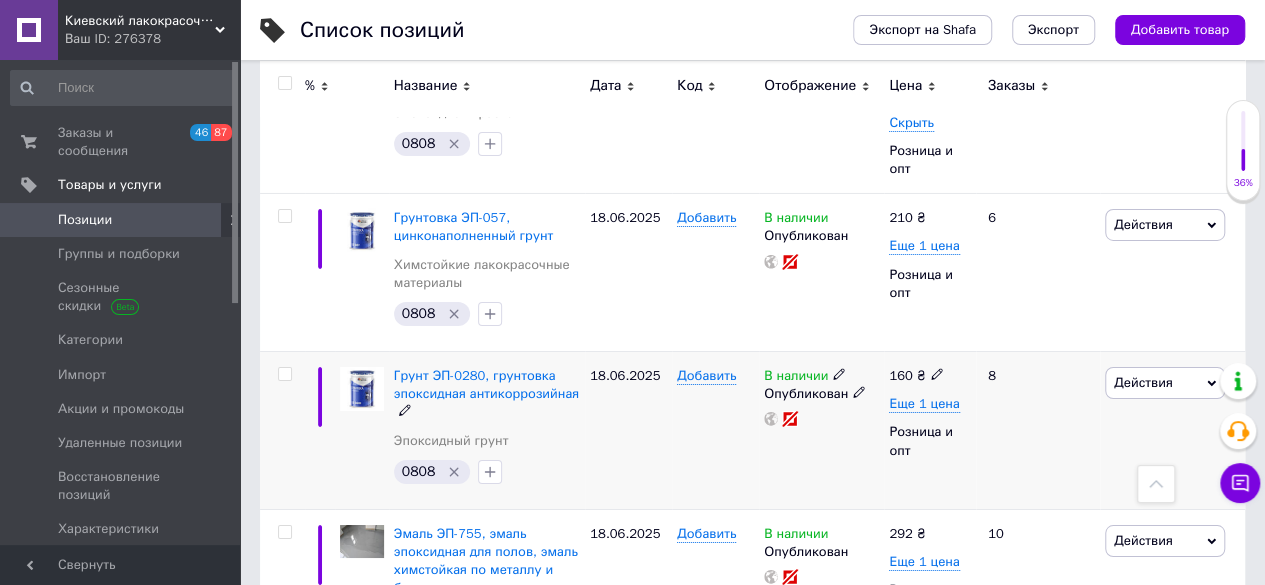 scroll, scrollTop: 3500, scrollLeft: 0, axis: vertical 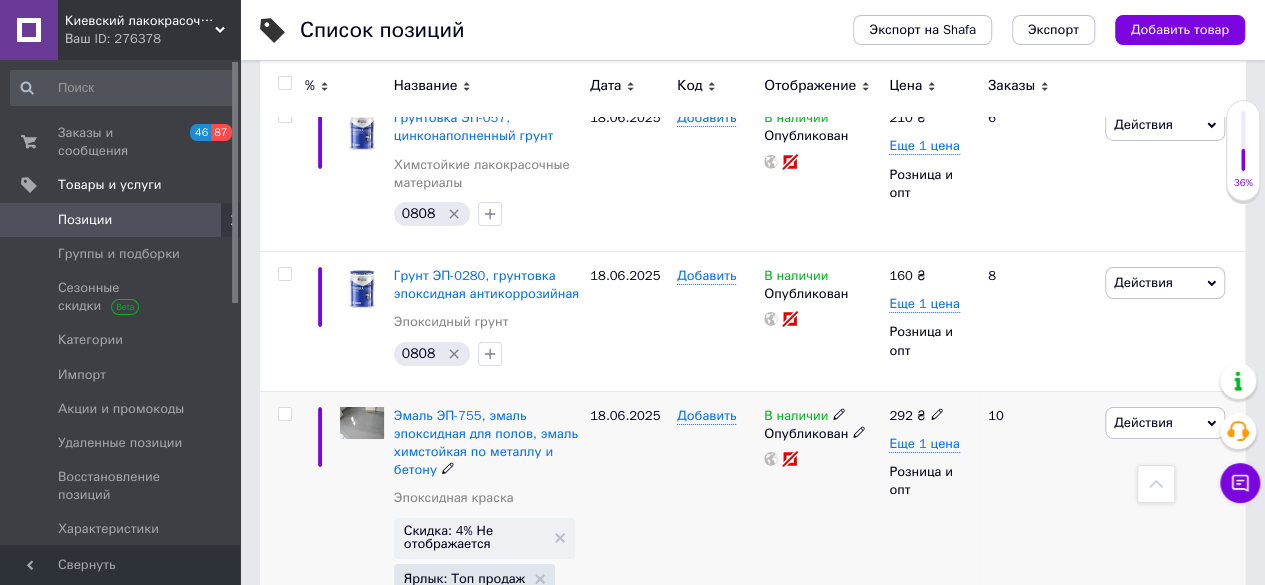 click 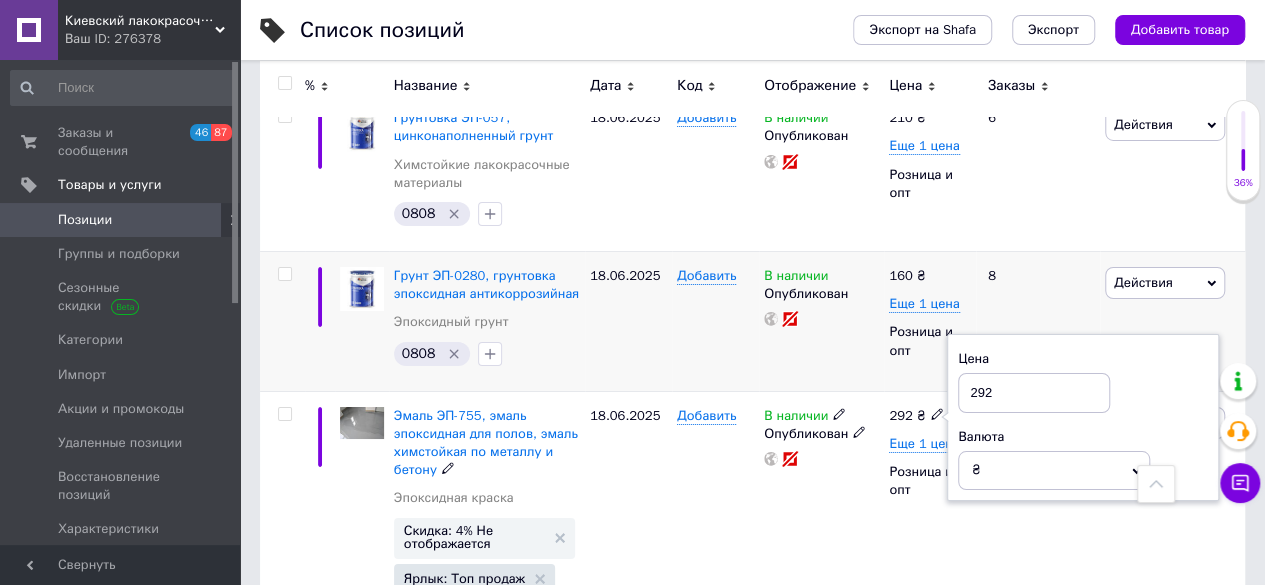 drag, startPoint x: 1017, startPoint y: 378, endPoint x: 932, endPoint y: 369, distance: 85.47514 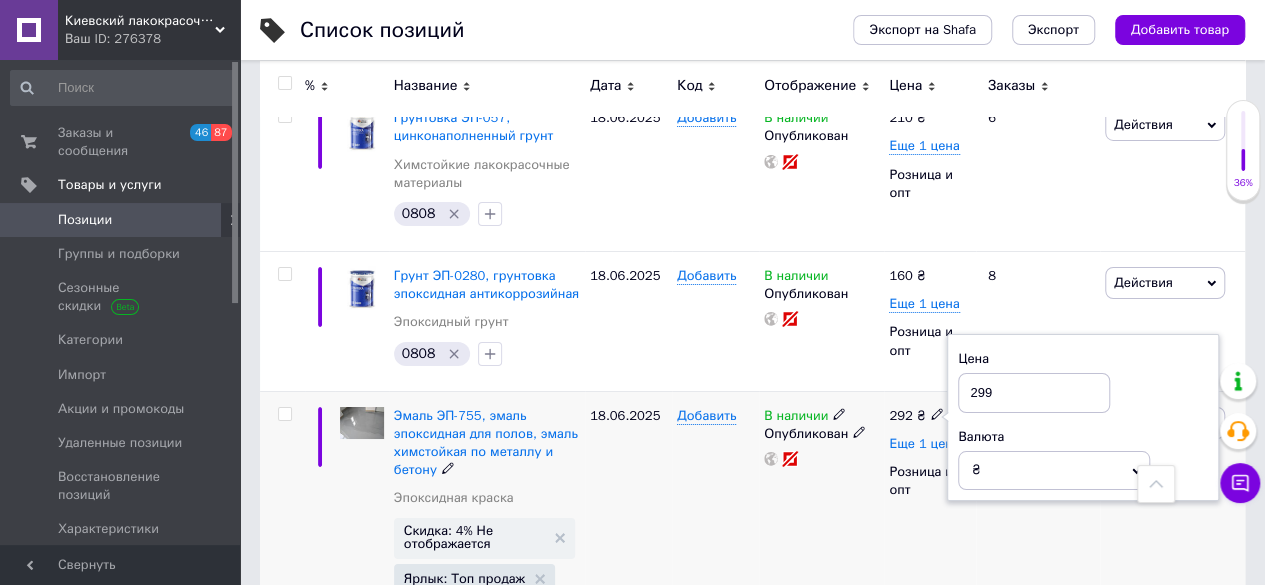 type on "299" 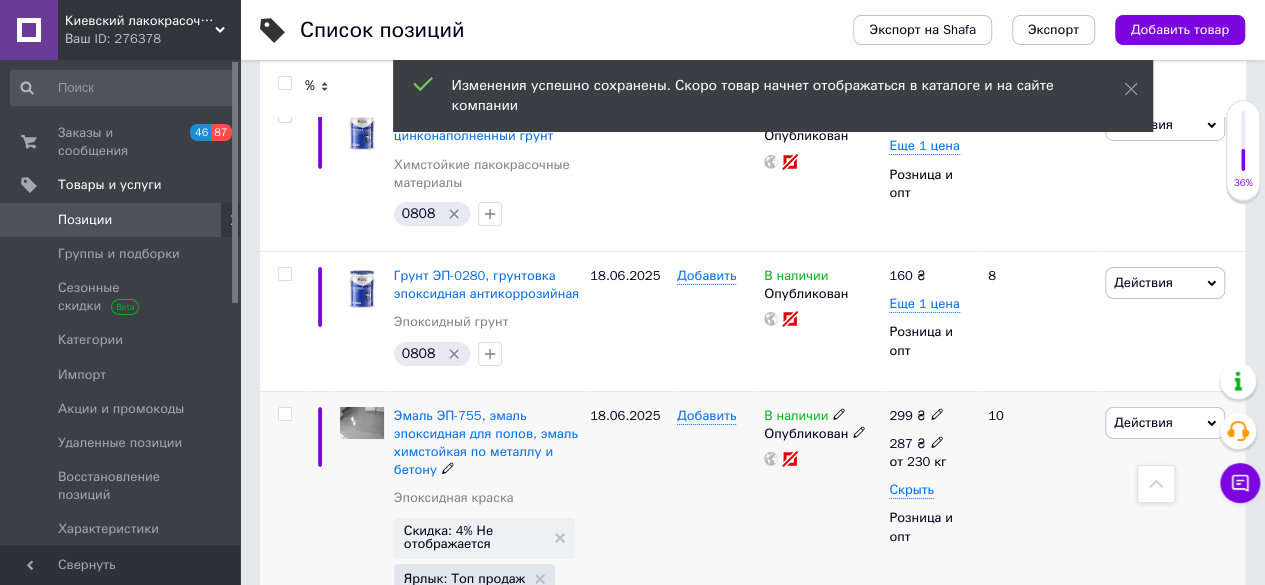 click 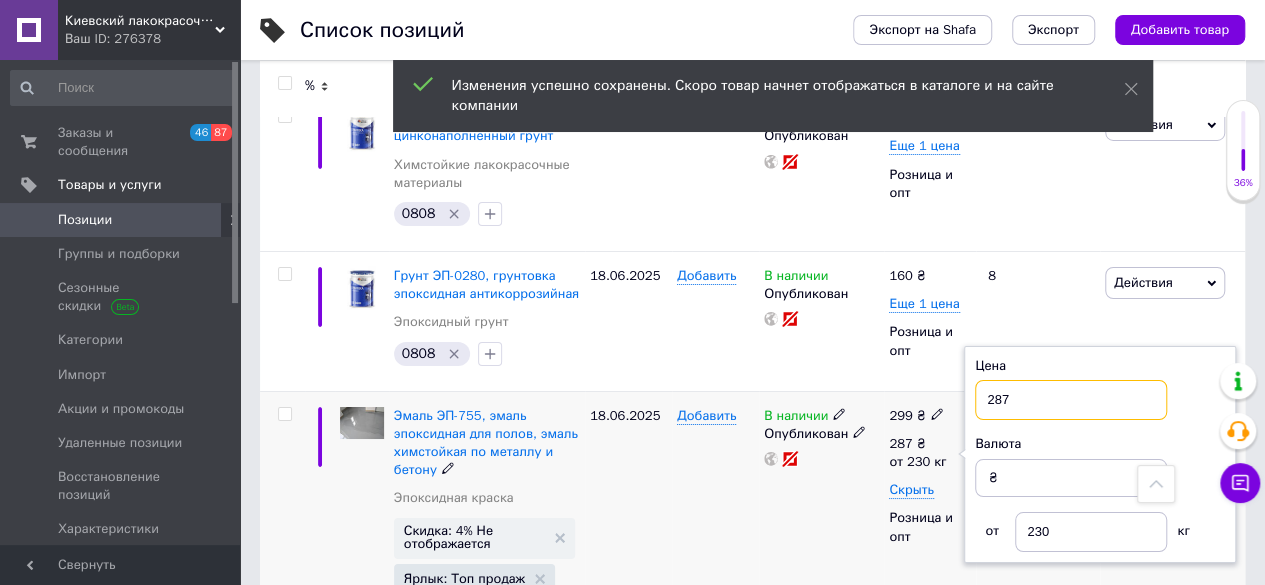 click on "Цена 287 Валюта ₴ $ € CHF £ ¥ PLN ₸ MDL HUF KGS CN¥ TRY ₩ lei от 230 кг" at bounding box center [1100, 454] 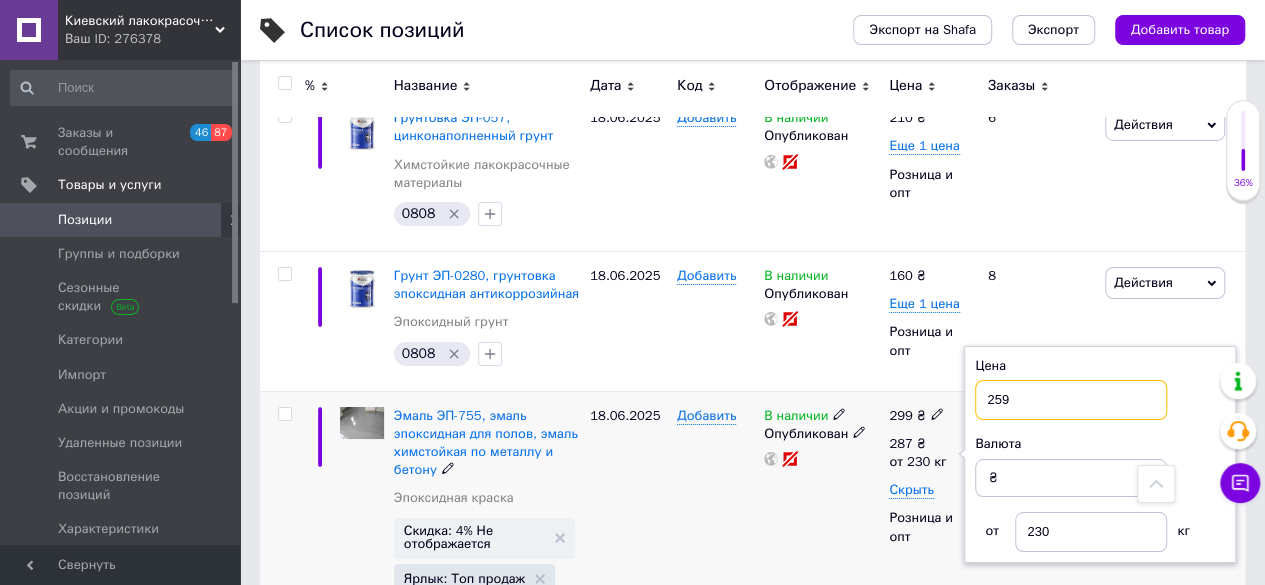 type on "259" 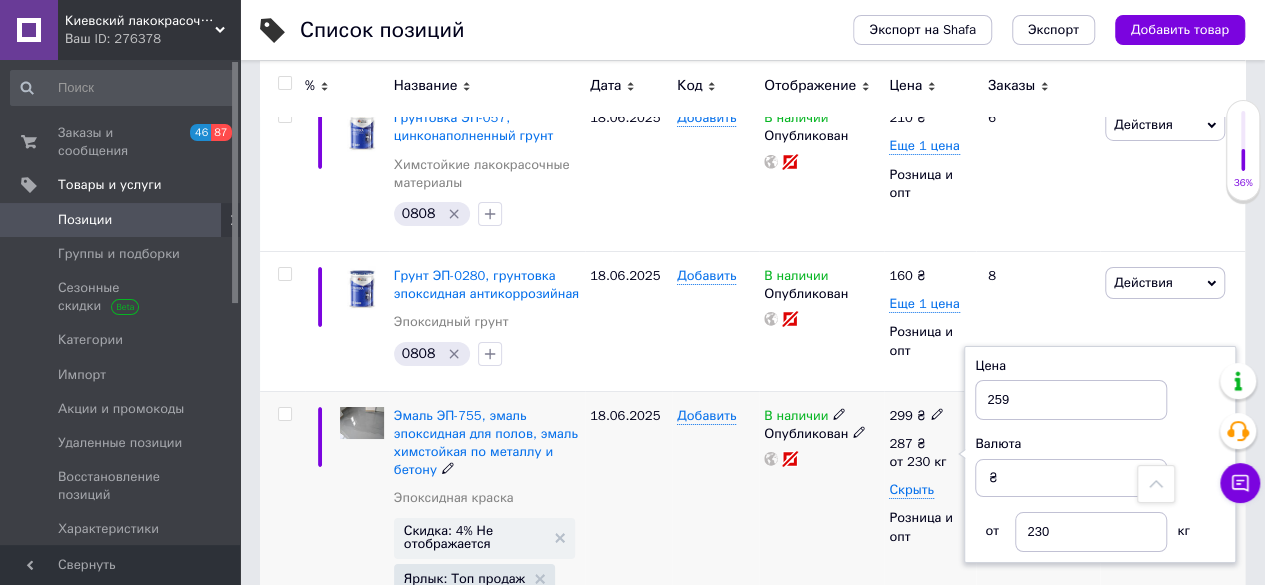 click on "В наличии Опубликован" at bounding box center (821, 537) 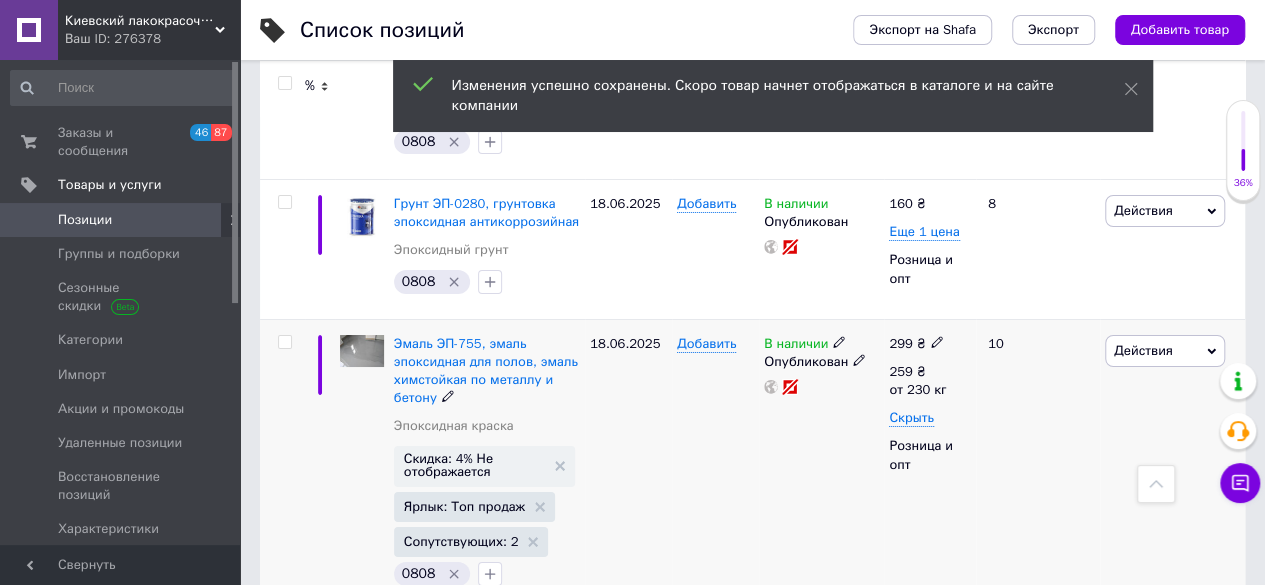 scroll, scrollTop: 3600, scrollLeft: 0, axis: vertical 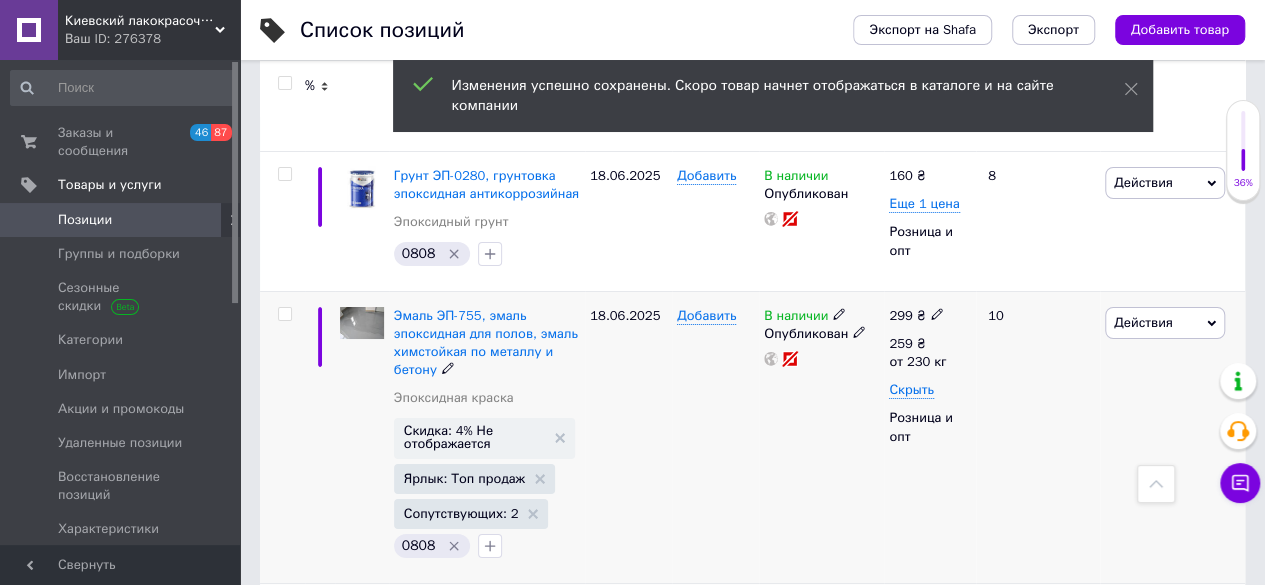 click 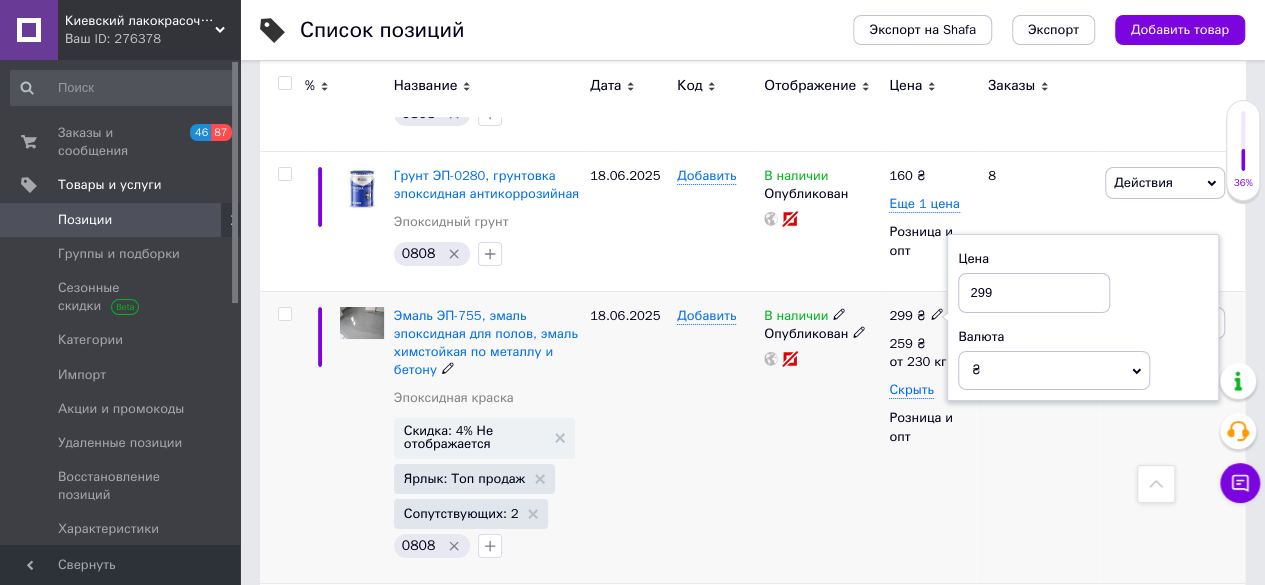 click on "% Название Дата Код Отображение Цена Заказы Эмаль ЭП-9111 (Эпималь-9111), эмаль электроизоляционная эп Электроизоляционные лакокрасочные материалы 0808   [DATE] Добавить В наличии Опубликован 262   ₴ 259   ₴ от 800 кг Скрыть Розница и опт 1 Действия Редактировать Поднять в начало группы Копировать Скидка Подарок Сопутствующие Скрыть Ярлык Добавить на витрину Добавить в кампанию Каталог ProSale Удалить Шпатлевка ЭП-0010 (эпоксидная шпатлевка) Шпаклевки 0808   [DATE] Добавить В наличии Опубликован 189   ₴ Еще 1 цена Розница и опт 20 Действия Редактировать Копировать Скидка 0808" at bounding box center [752, 1503] 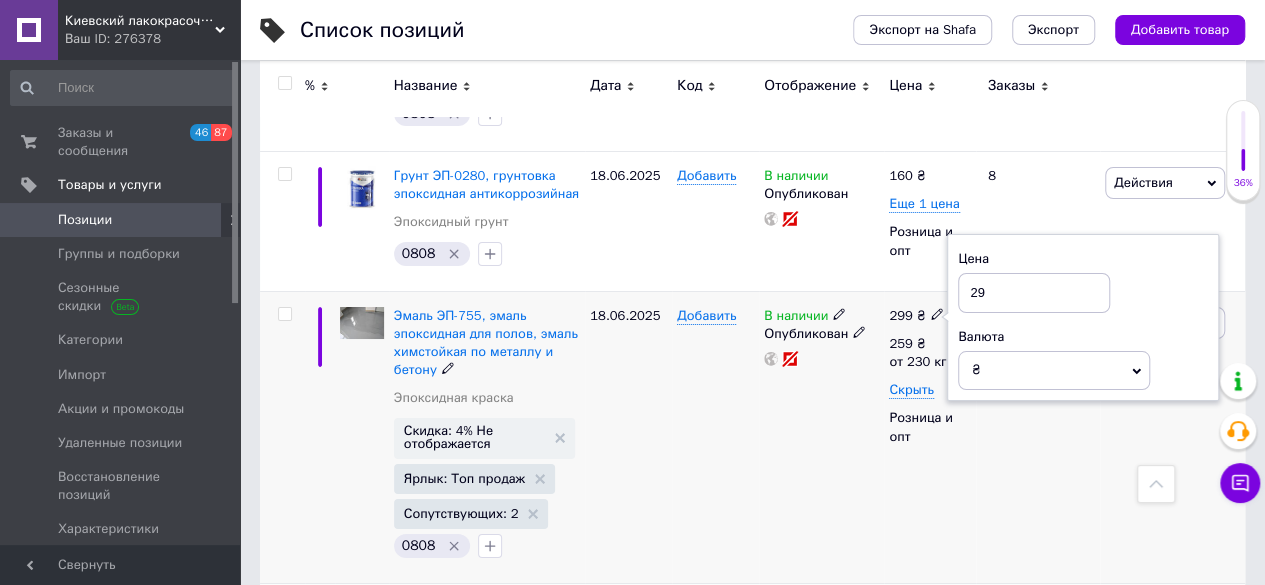 type on "299" 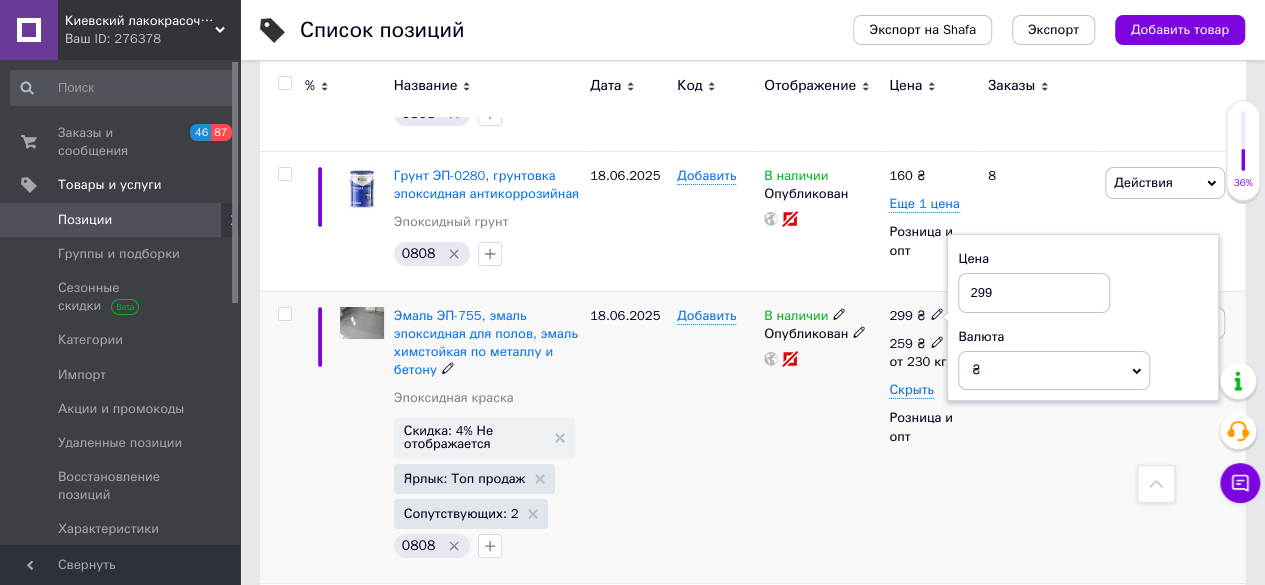 click 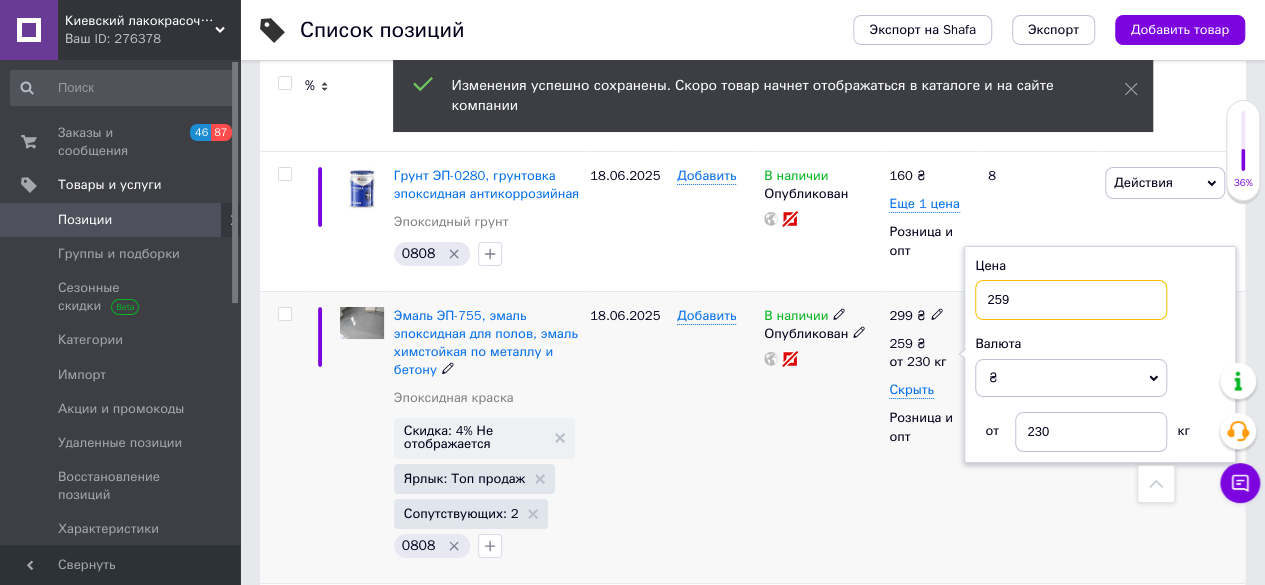 drag, startPoint x: 1006, startPoint y: 291, endPoint x: 983, endPoint y: 292, distance: 23.021729 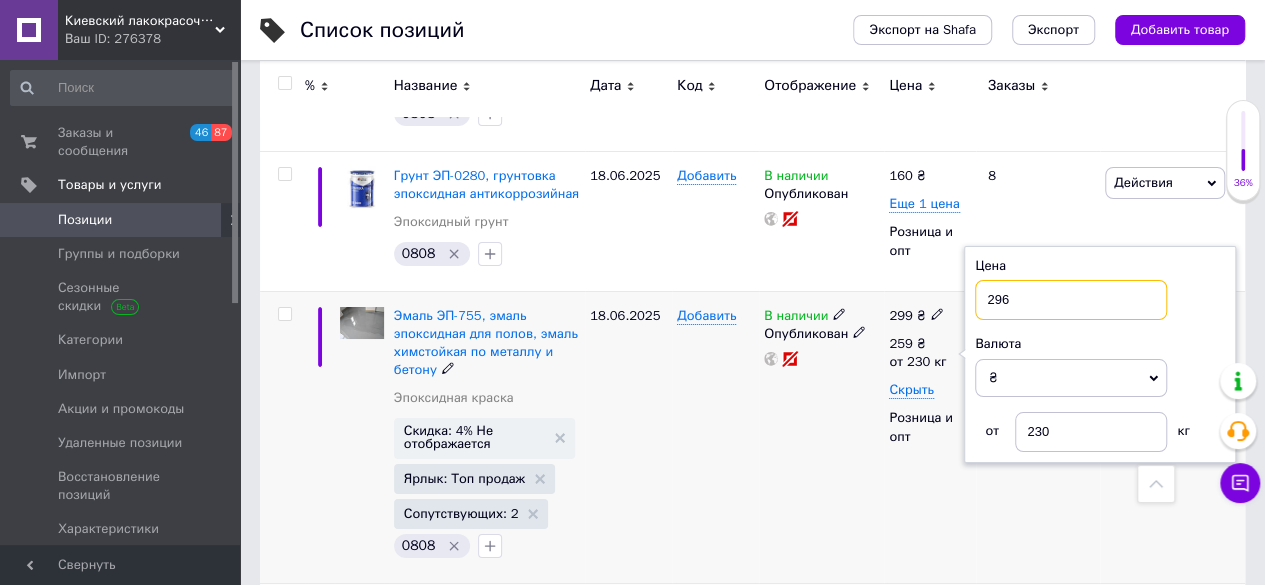 type on "296" 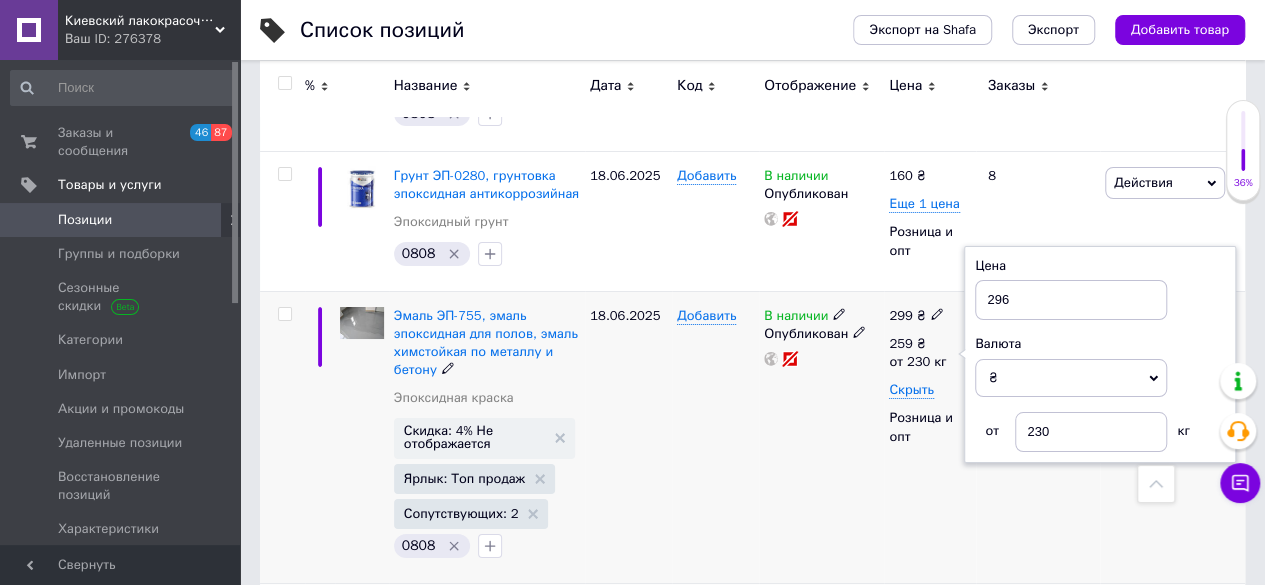click on "В наличии Опубликован" at bounding box center (821, 437) 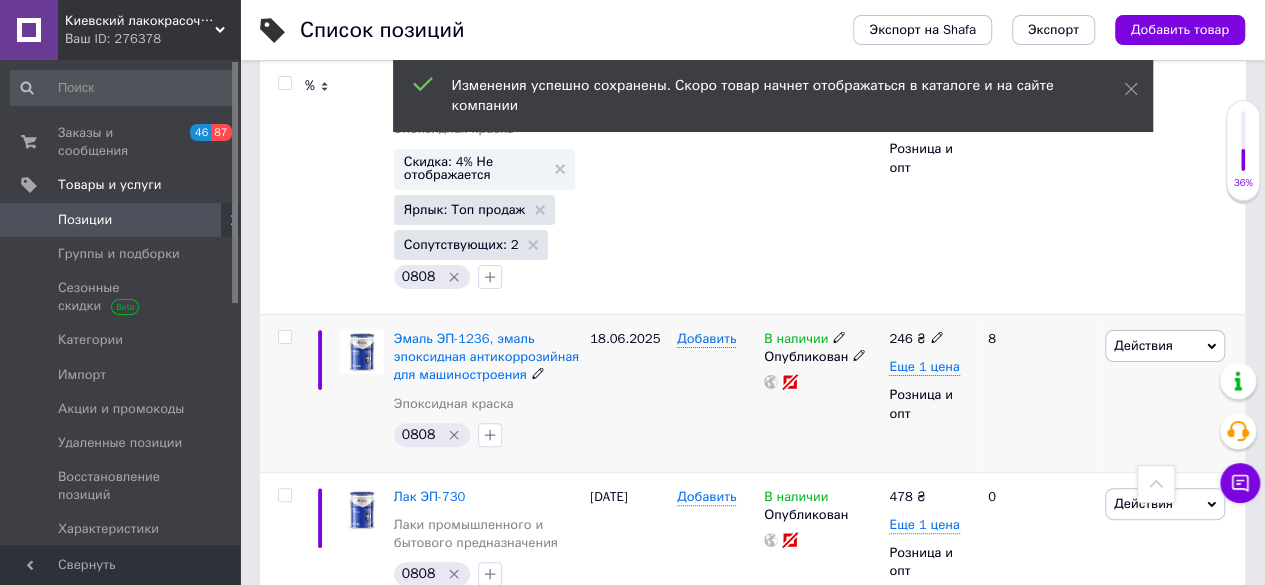 scroll, scrollTop: 3900, scrollLeft: 0, axis: vertical 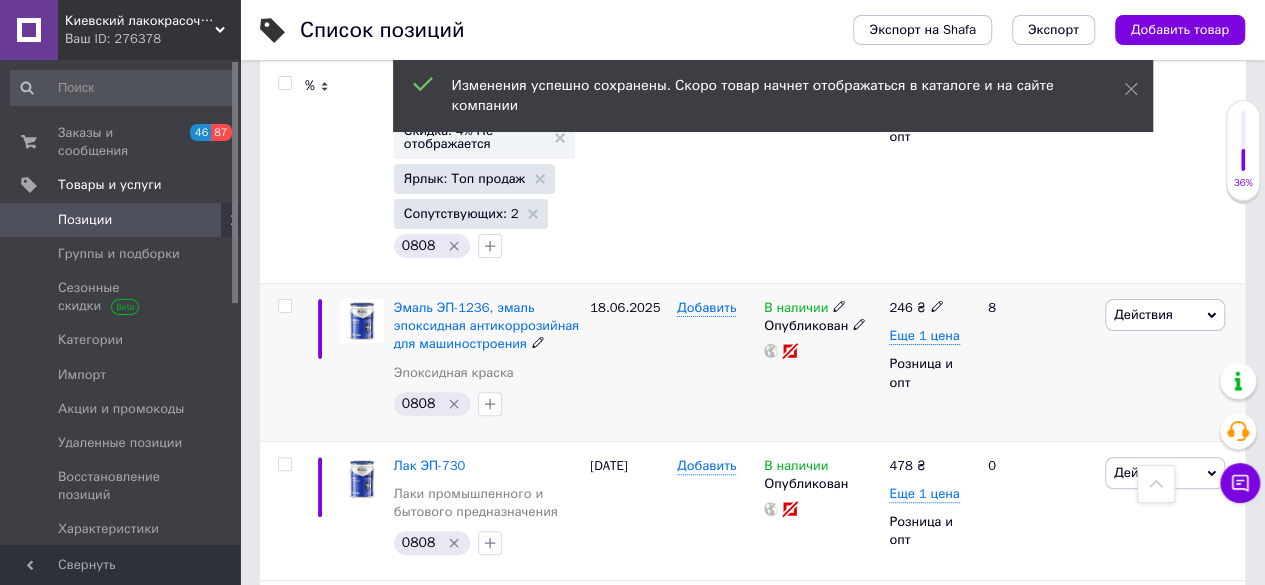 click 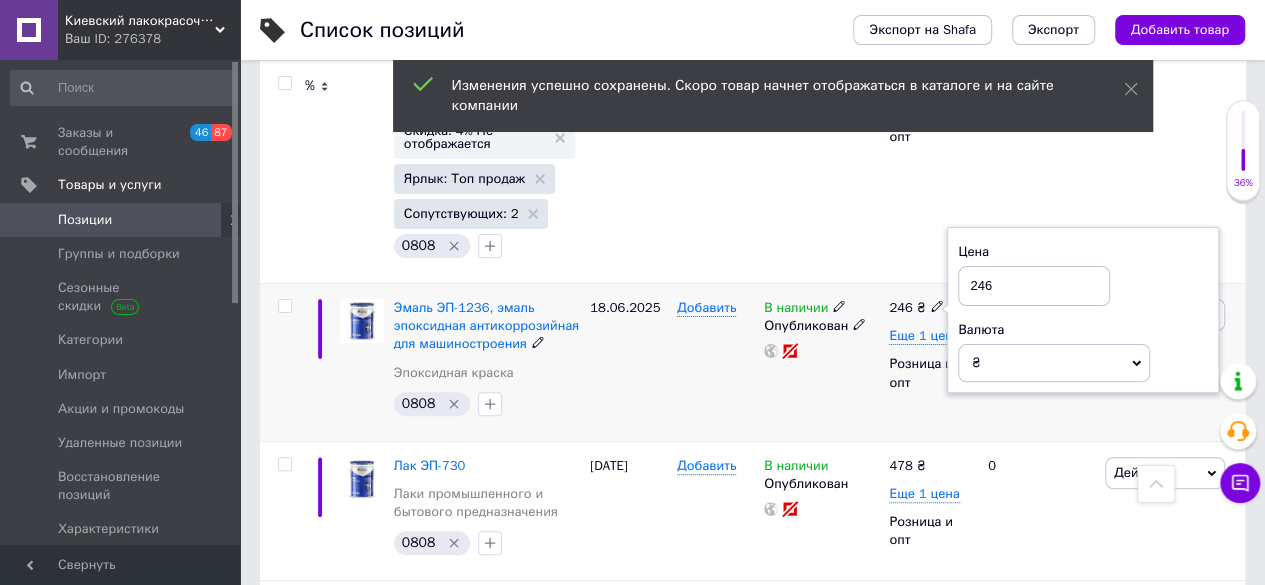 drag, startPoint x: 952, startPoint y: 269, endPoint x: 934, endPoint y: 268, distance: 18.027756 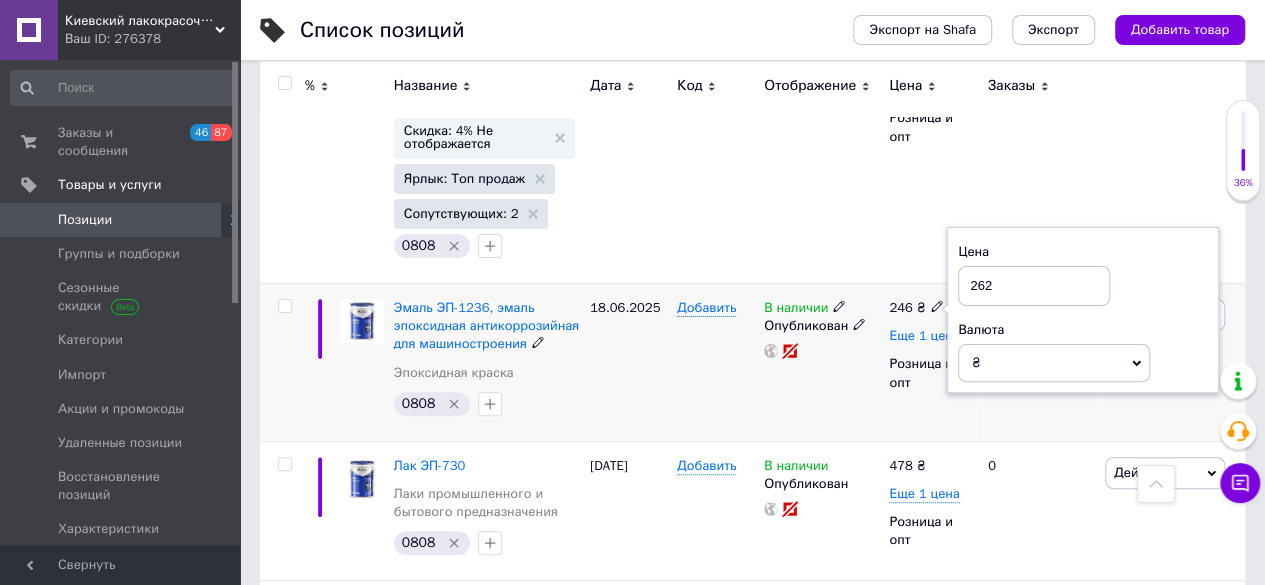 type on "262" 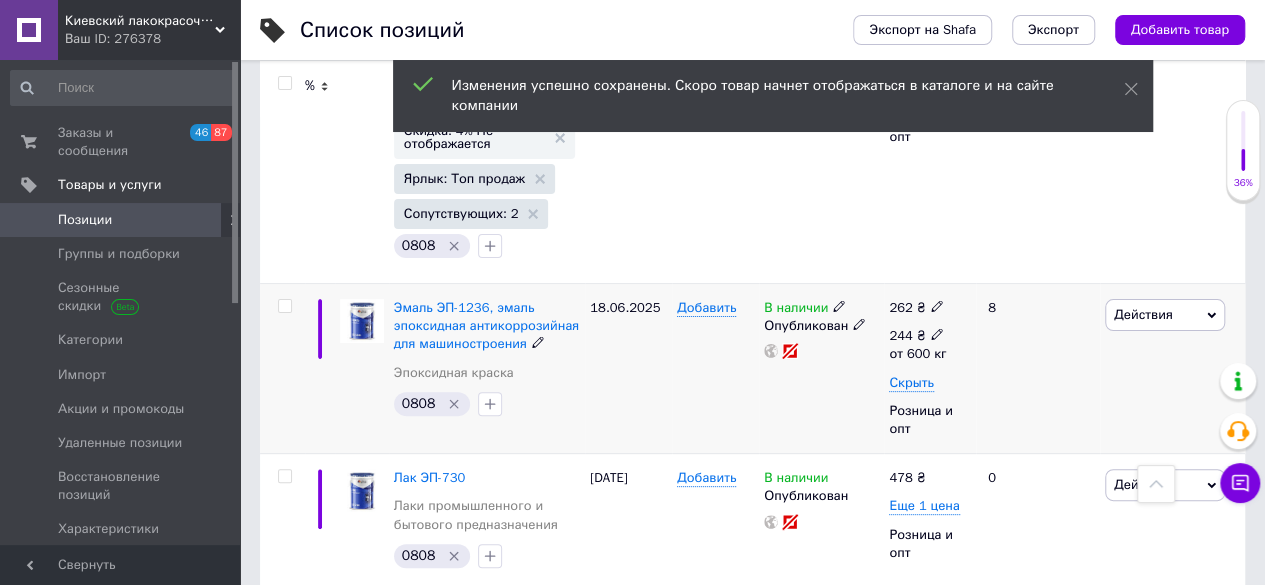 click 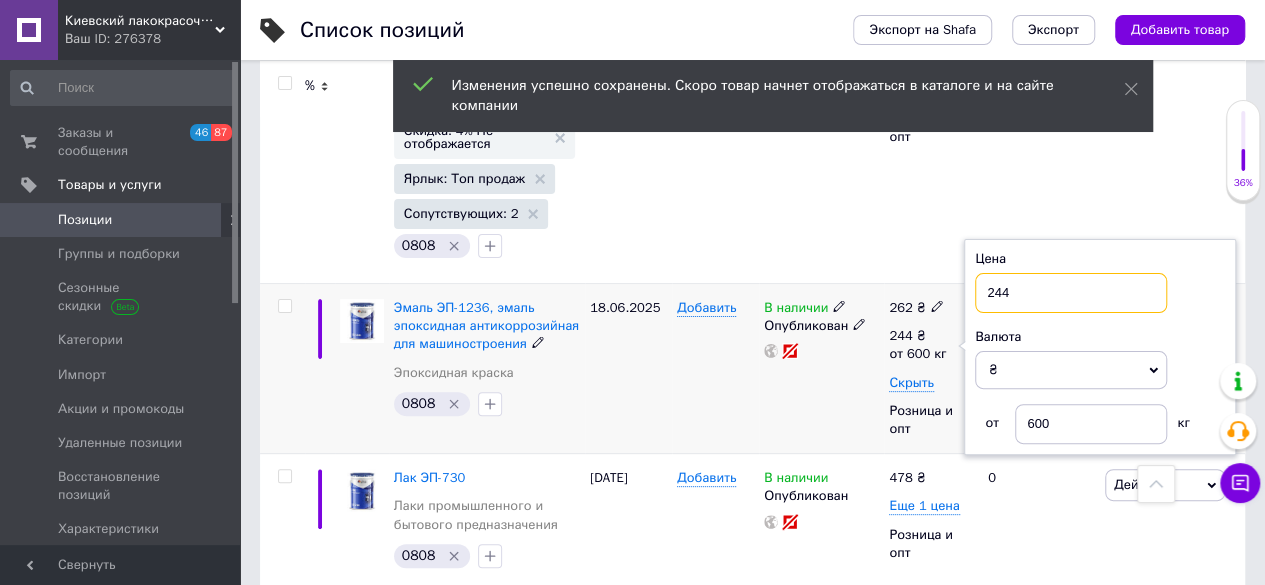 click on "Цена 244 Валюта ₴ $ € CHF £ ¥ PLN ₸ MDL HUF KGS CN¥ TRY ₩ lei от 600 кг" at bounding box center [1100, 347] 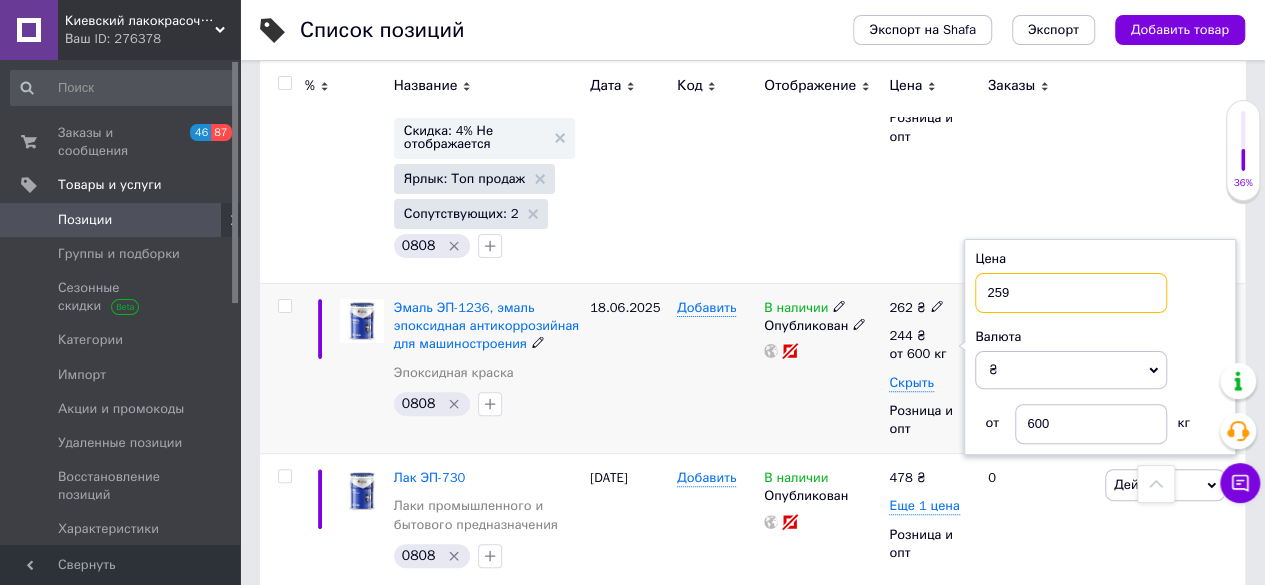 type on "259" 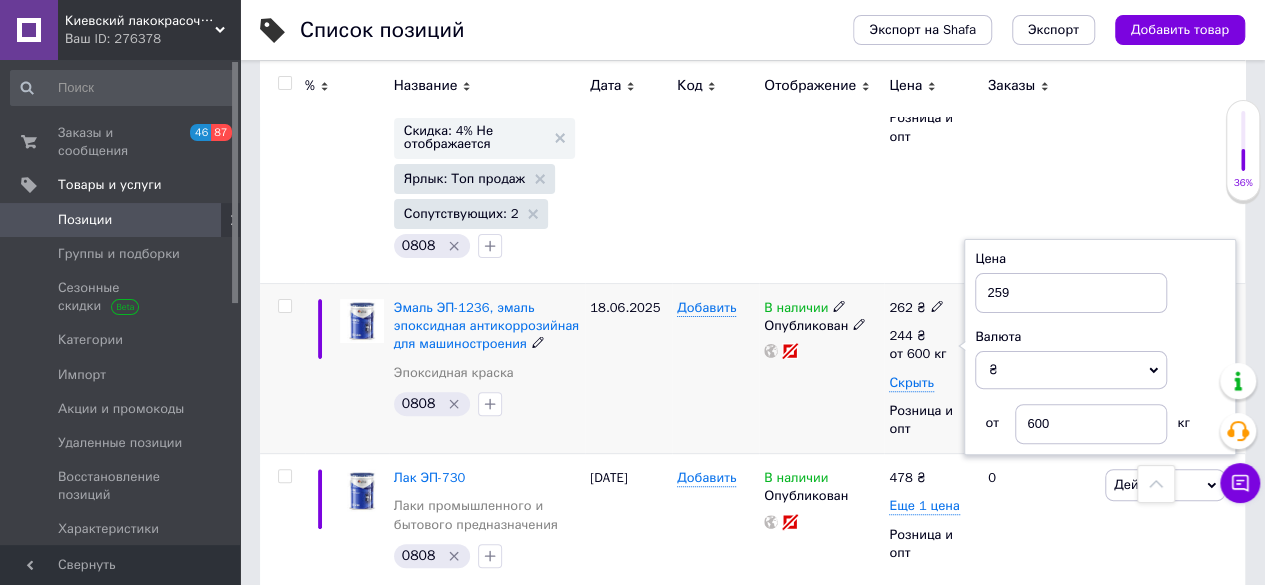click on "В наличии Опубликован" at bounding box center (821, 369) 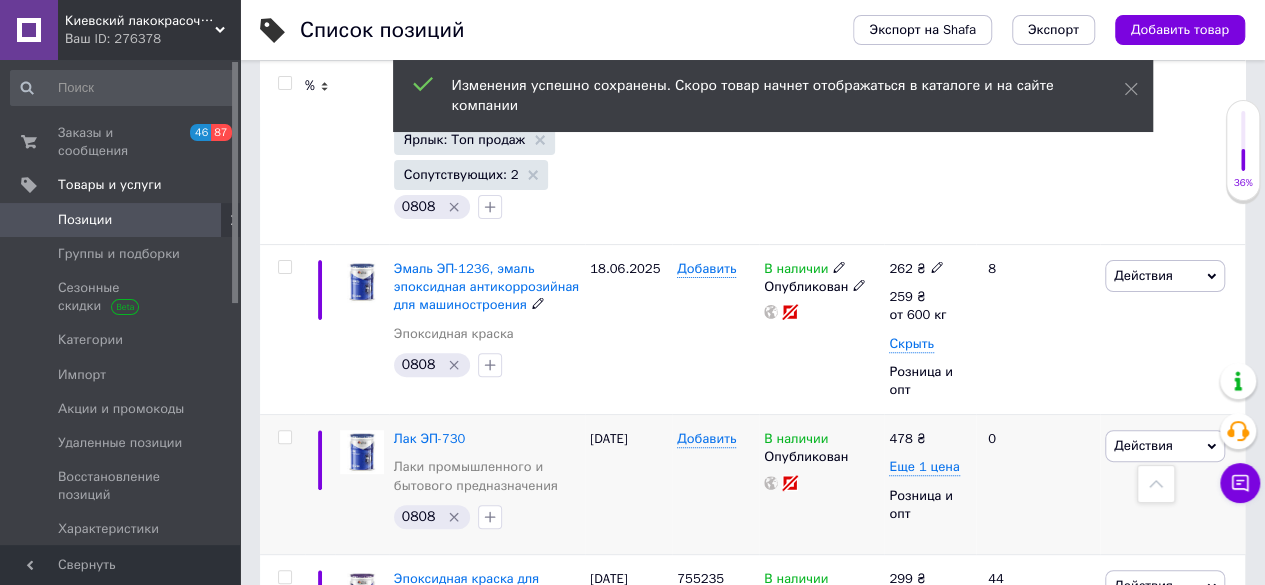 scroll, scrollTop: 4000, scrollLeft: 0, axis: vertical 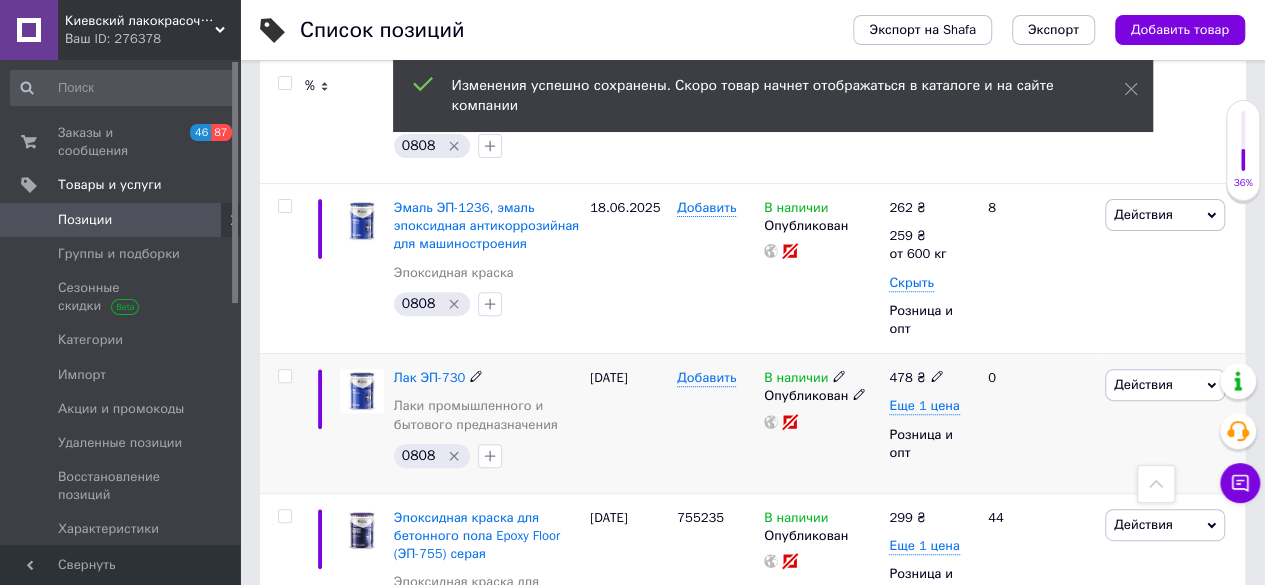 click 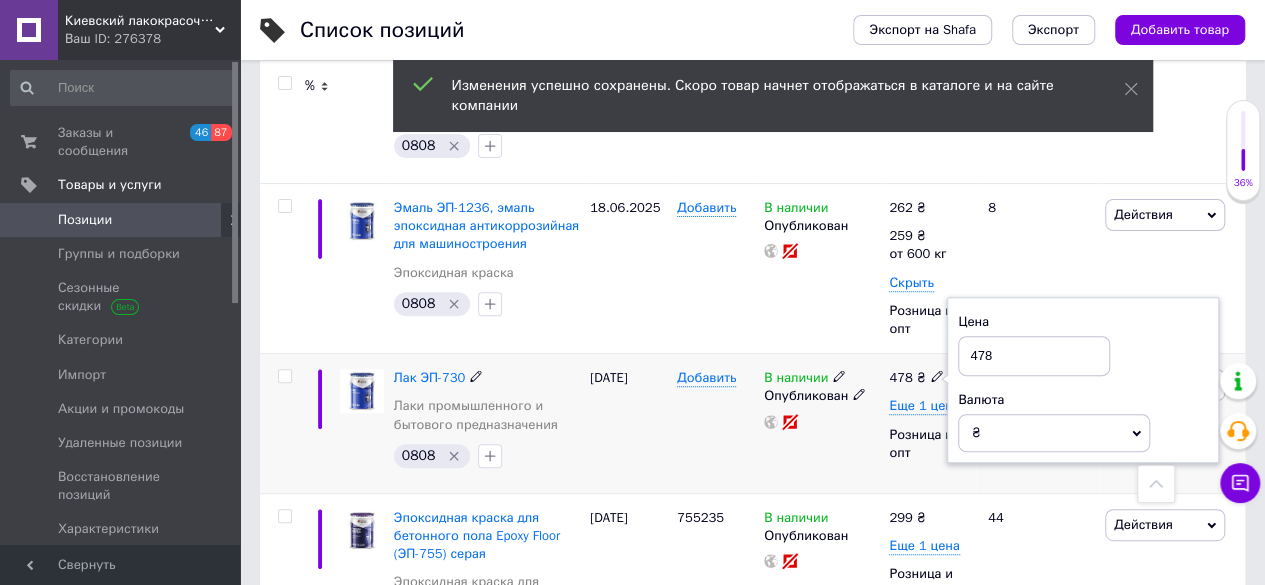 click on "Добавить" at bounding box center [715, 424] 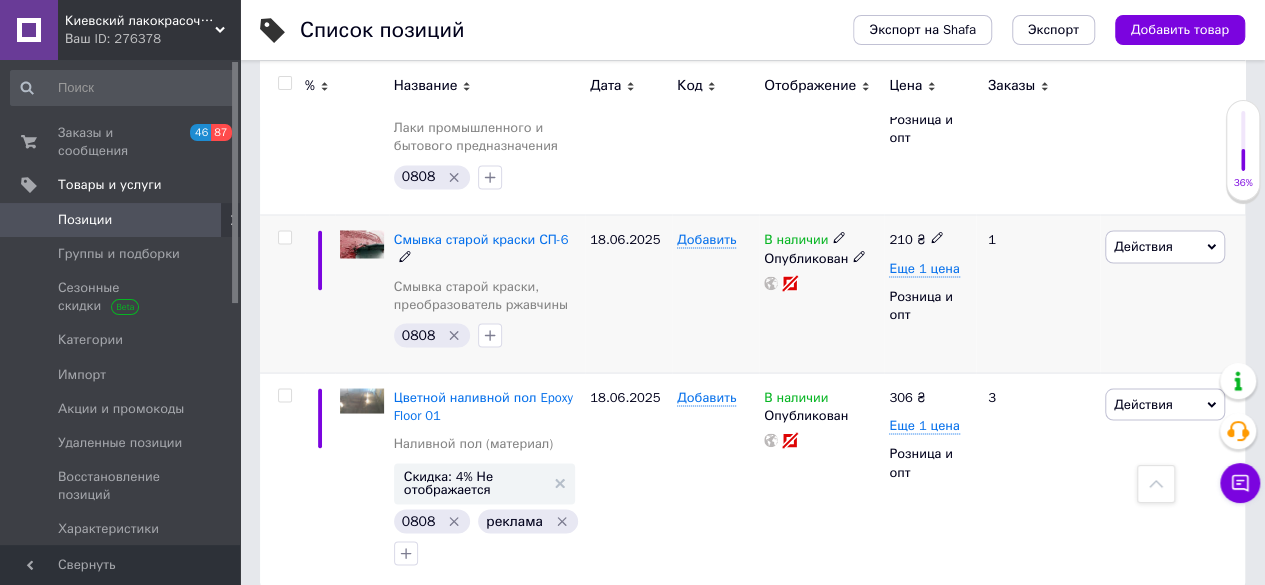 scroll, scrollTop: 9292, scrollLeft: 0, axis: vertical 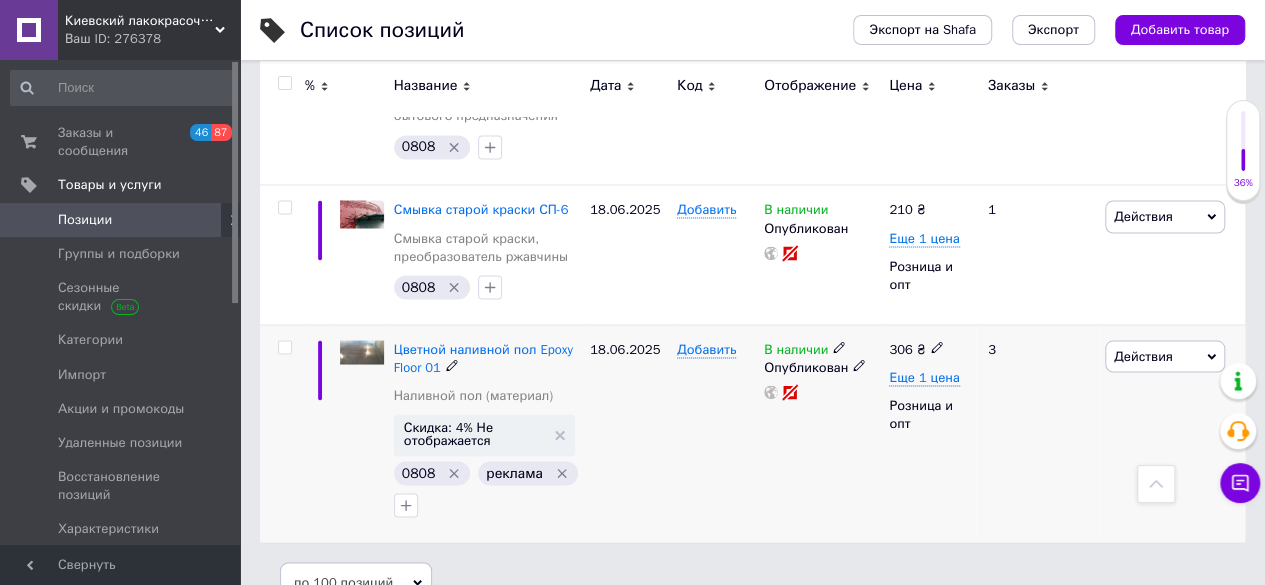 click 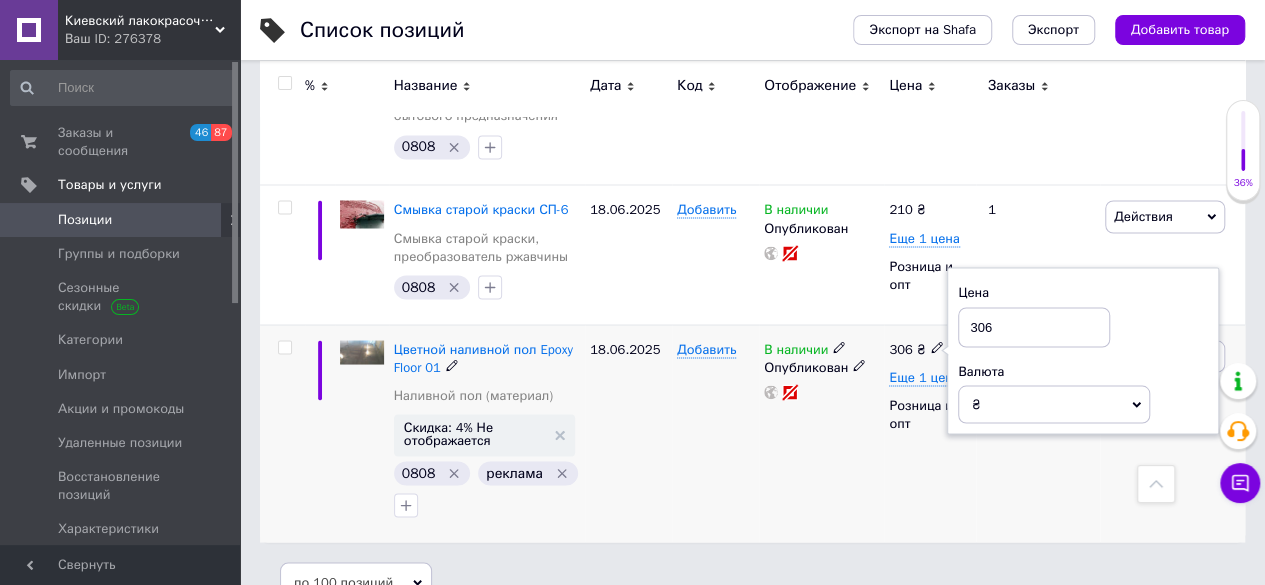 click on "306   ₴ Цена 306 Валюта ₴ $ € CHF £ ¥ PLN ₸ MDL HUF KGS CN¥ TRY ₩ lei Еще 1 цена Розница и опт" at bounding box center (930, 432) 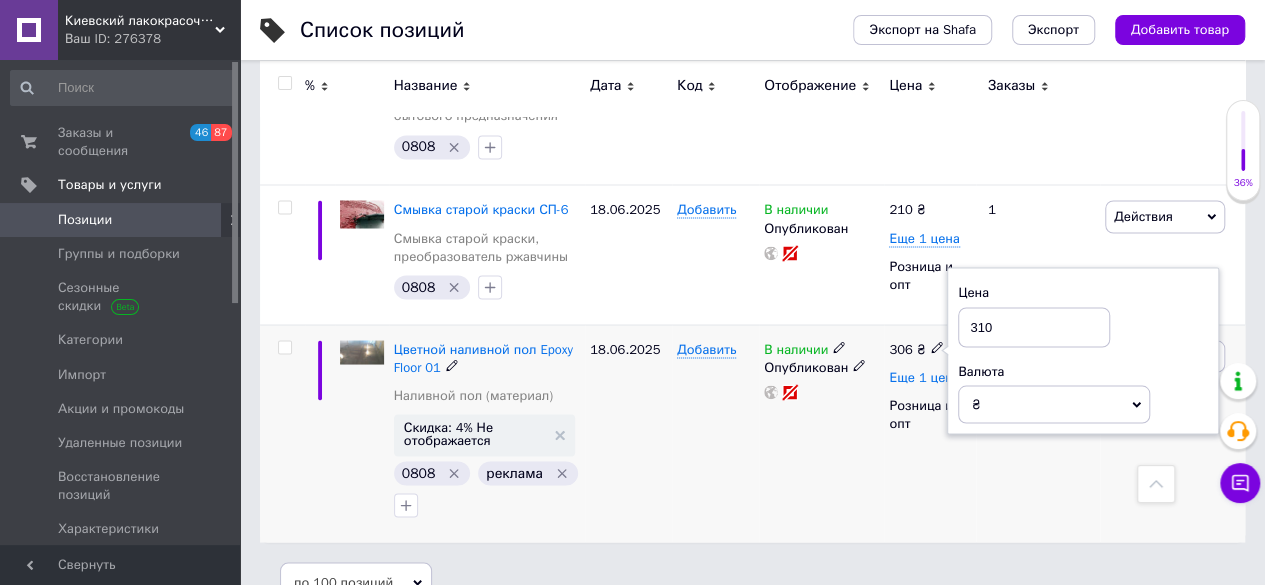 type on "310" 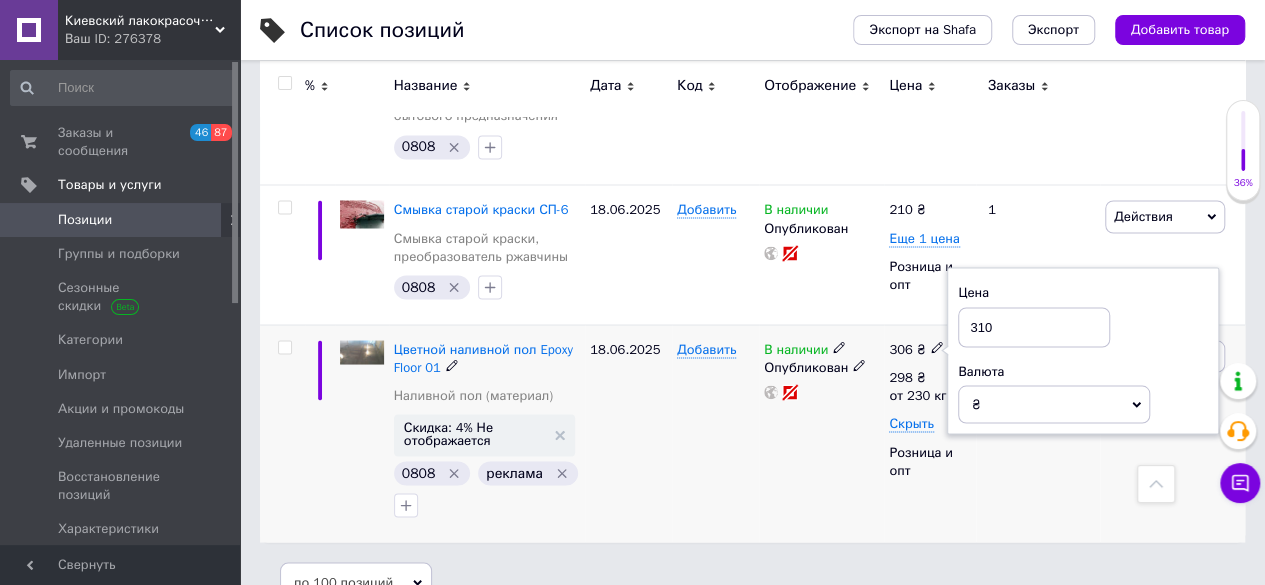 click on "В наличии Опубликован" at bounding box center [821, 432] 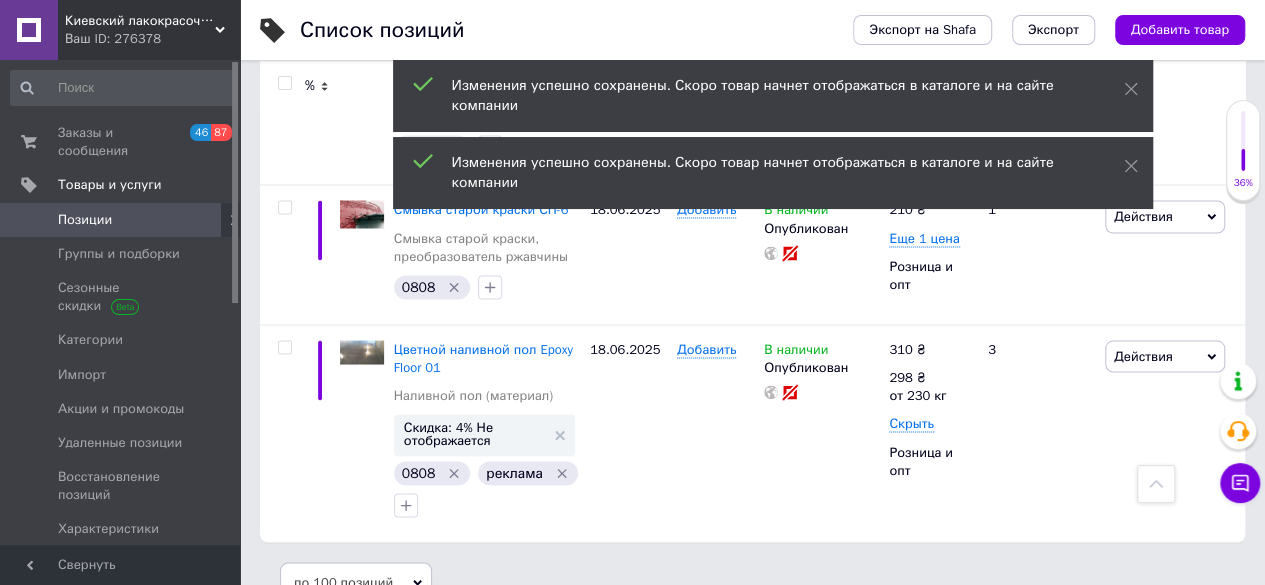 click on "по 100 позиций по 20 позиций по 50 позиций по 100 позиций" at bounding box center [752, 582] 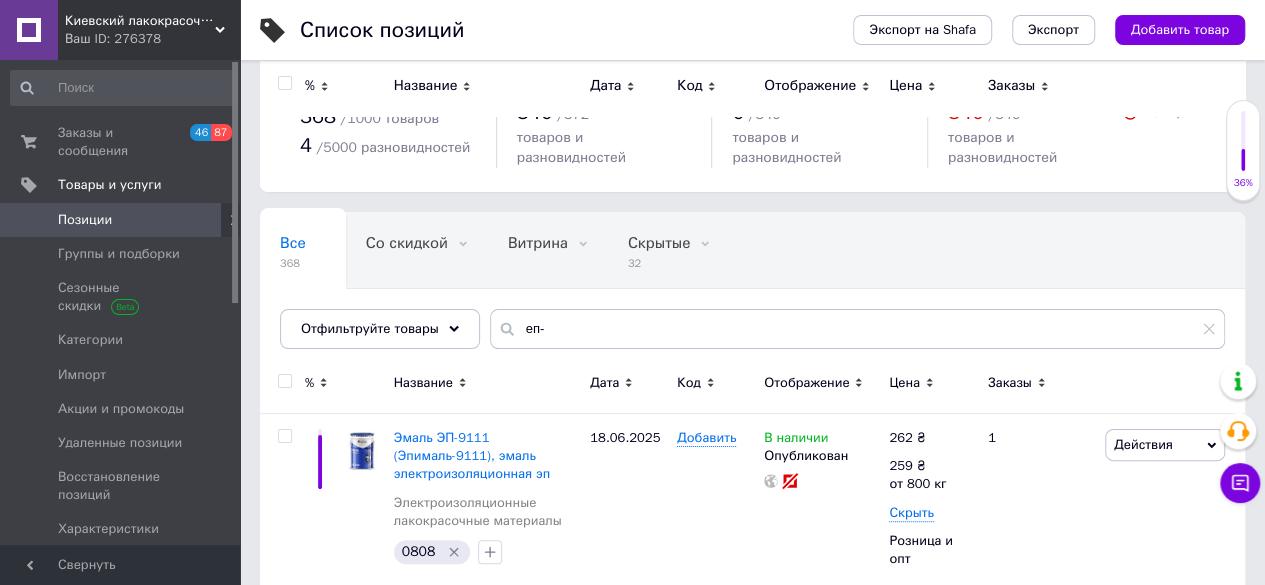 scroll, scrollTop: 0, scrollLeft: 0, axis: both 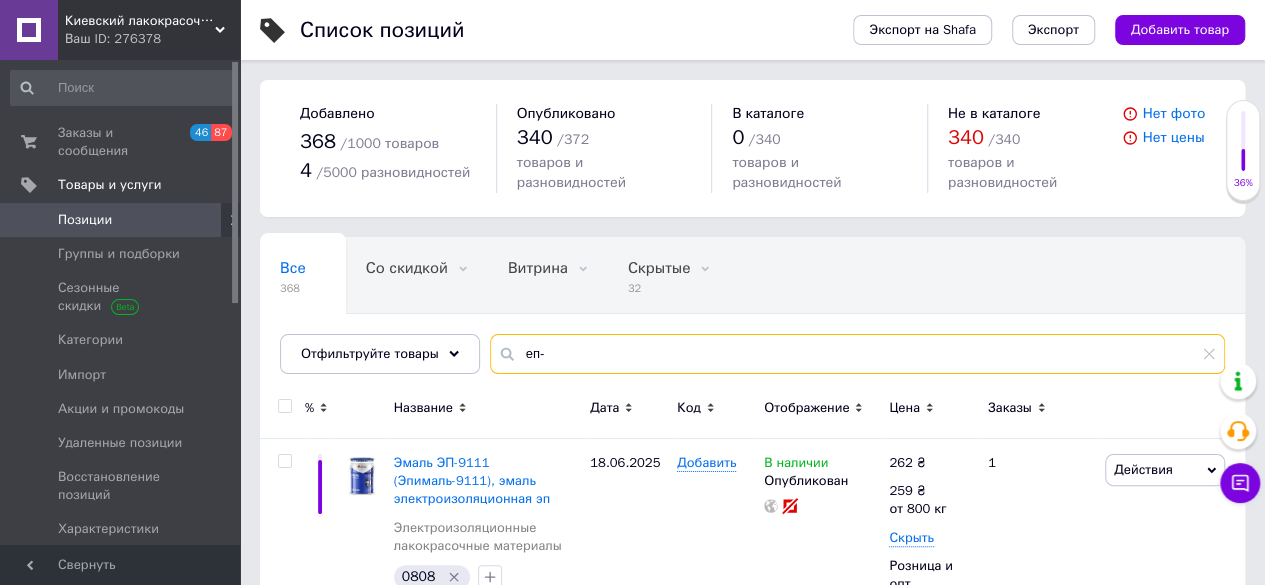 click on "еп-" at bounding box center [857, 354] 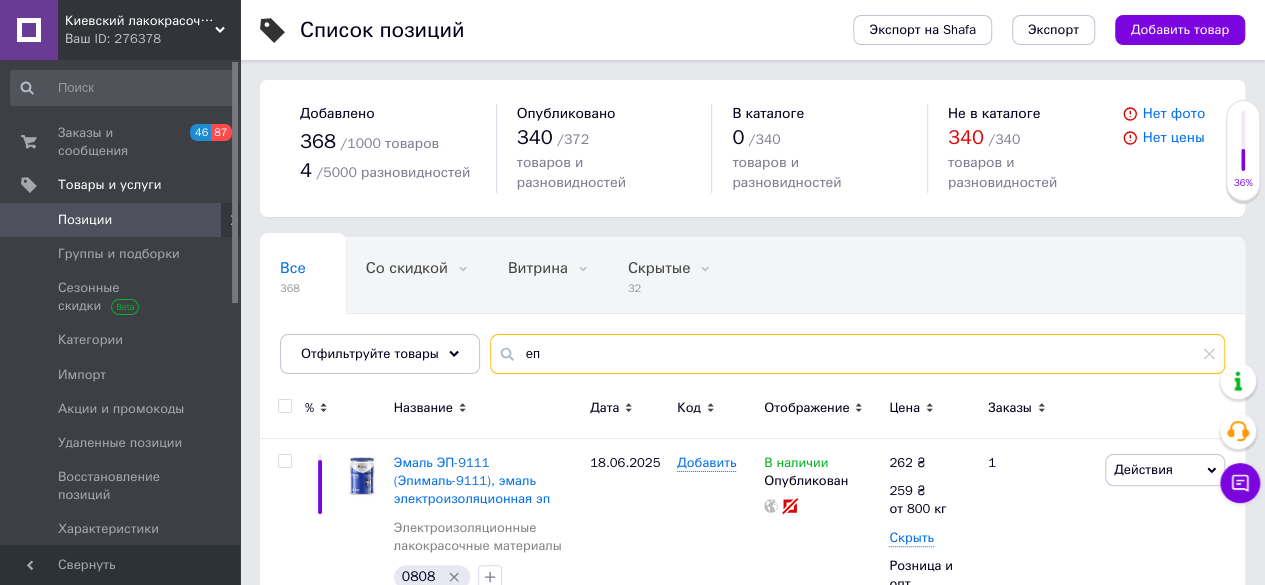 type on "е" 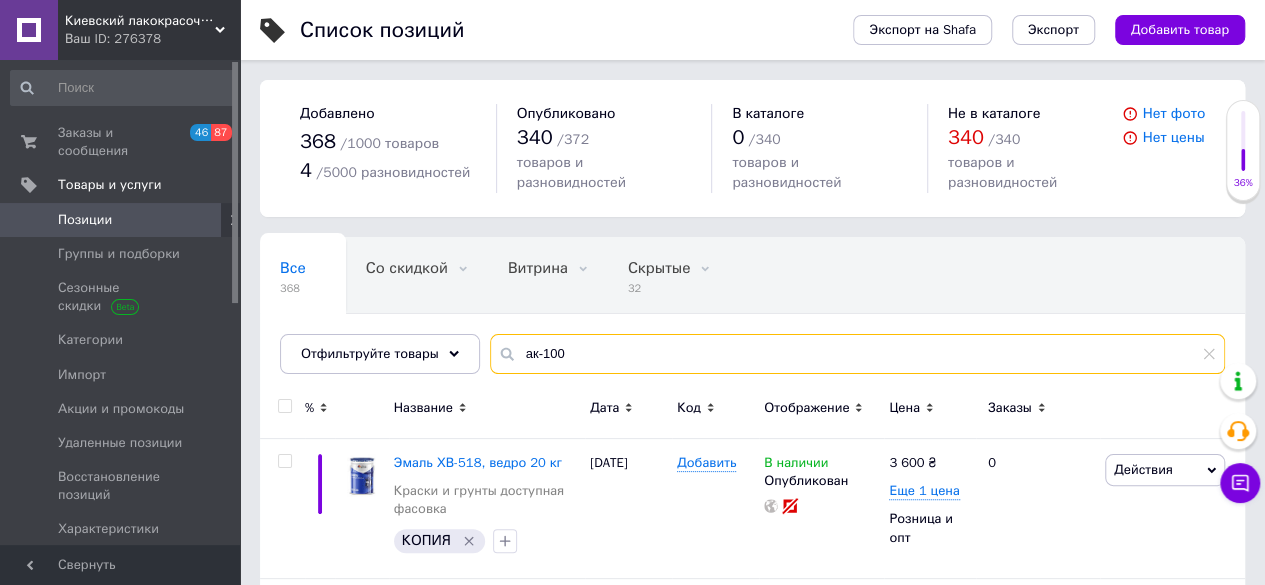 type on "ак-100" 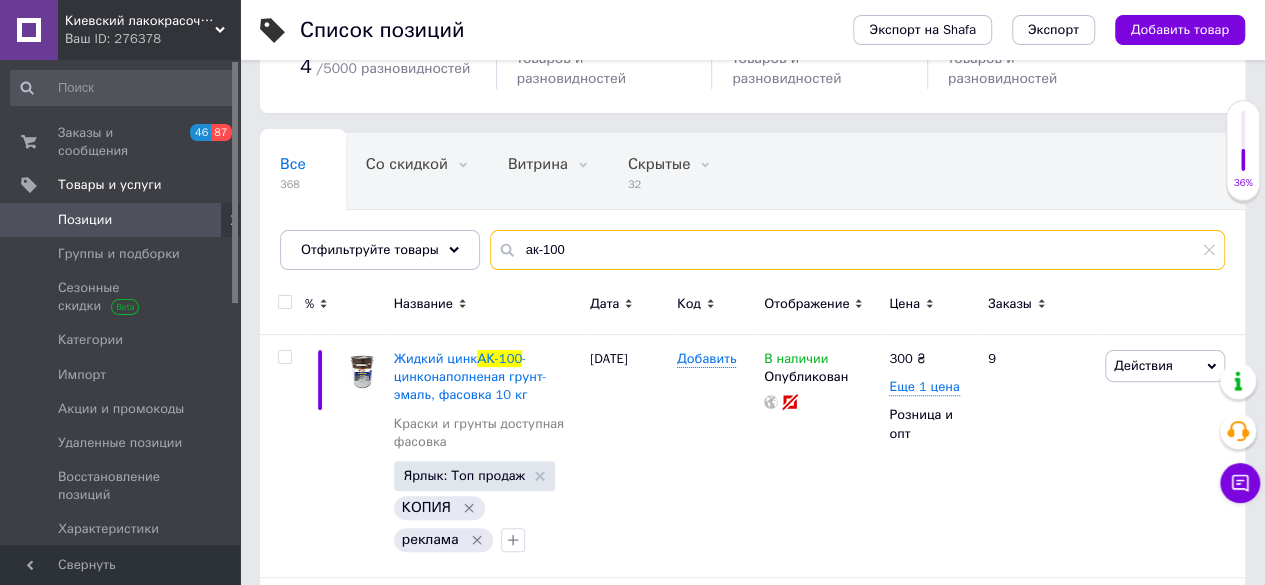 scroll, scrollTop: 304, scrollLeft: 0, axis: vertical 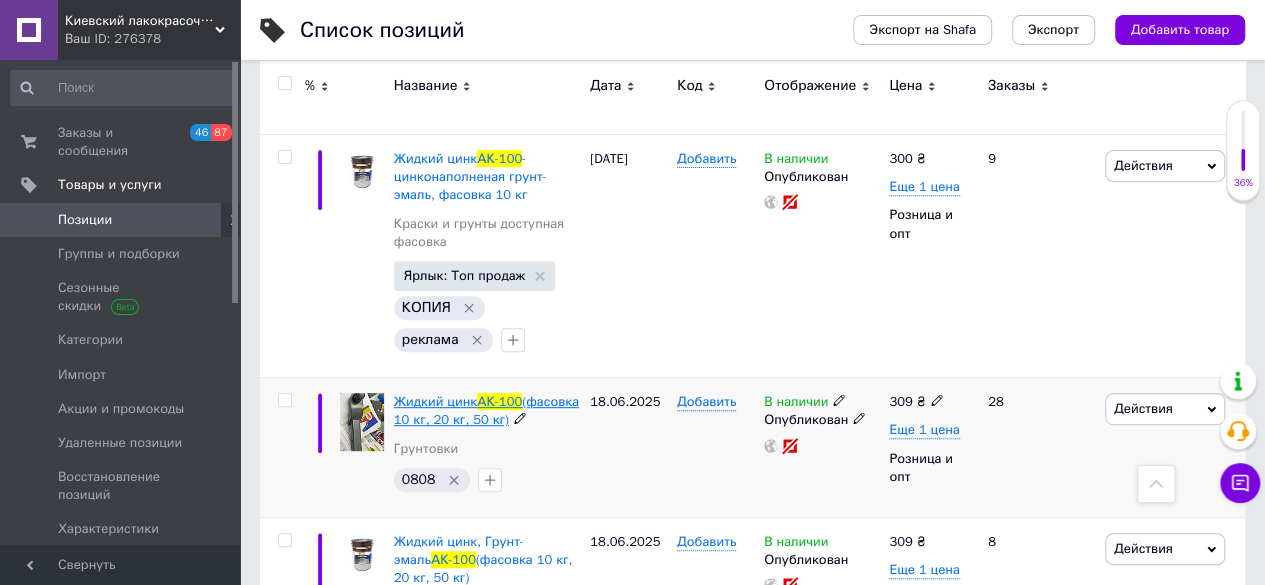 click on "(фасовка 10 кг, 20 кг, 50 кг)" at bounding box center (486, 410) 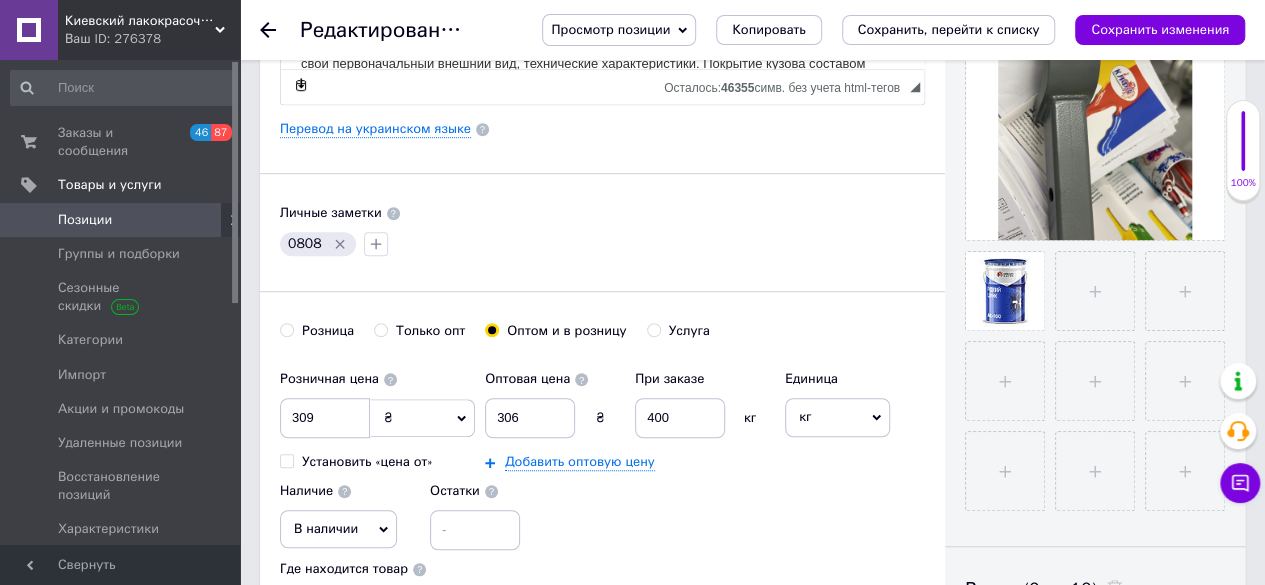 scroll, scrollTop: 600, scrollLeft: 0, axis: vertical 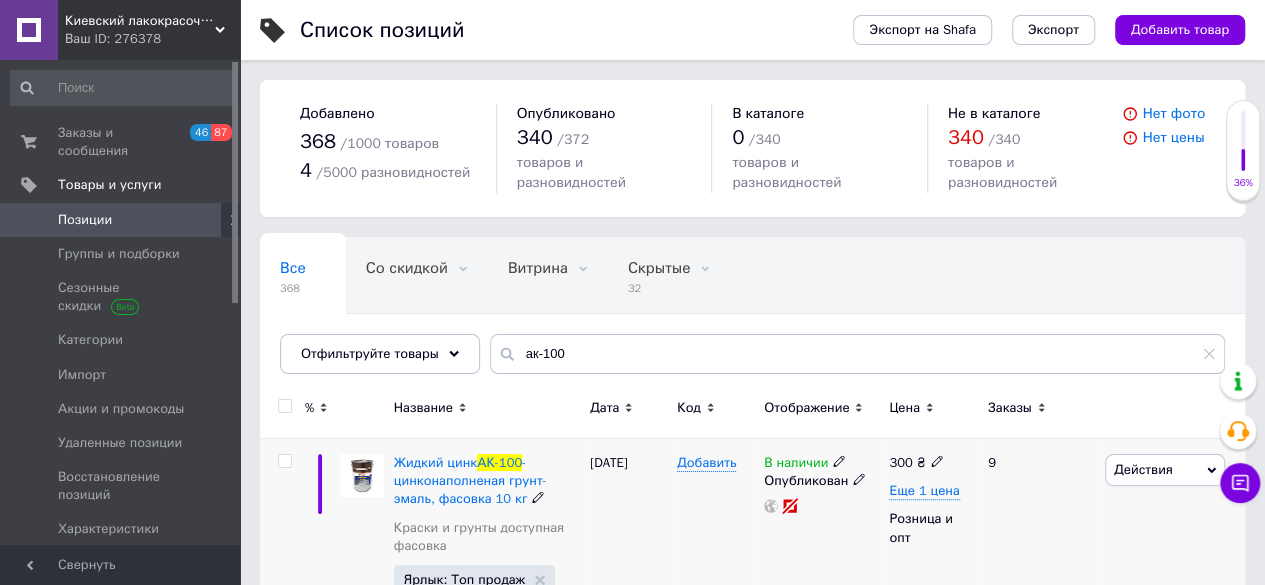 click 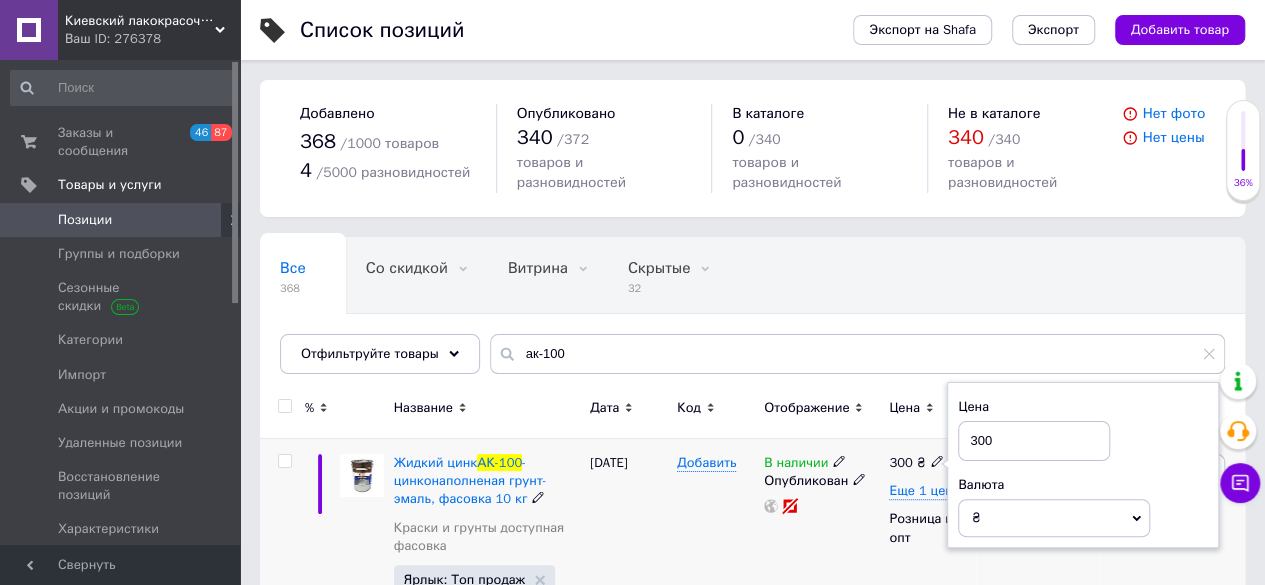 drag, startPoint x: 1006, startPoint y: 438, endPoint x: 974, endPoint y: 435, distance: 32.140316 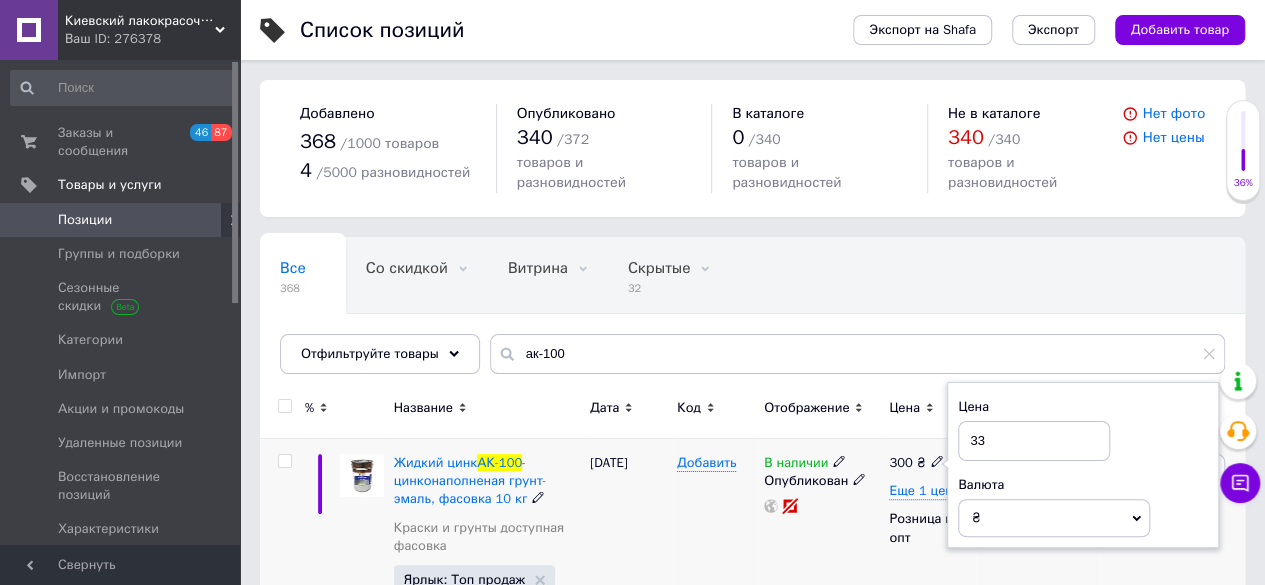 type on "3" 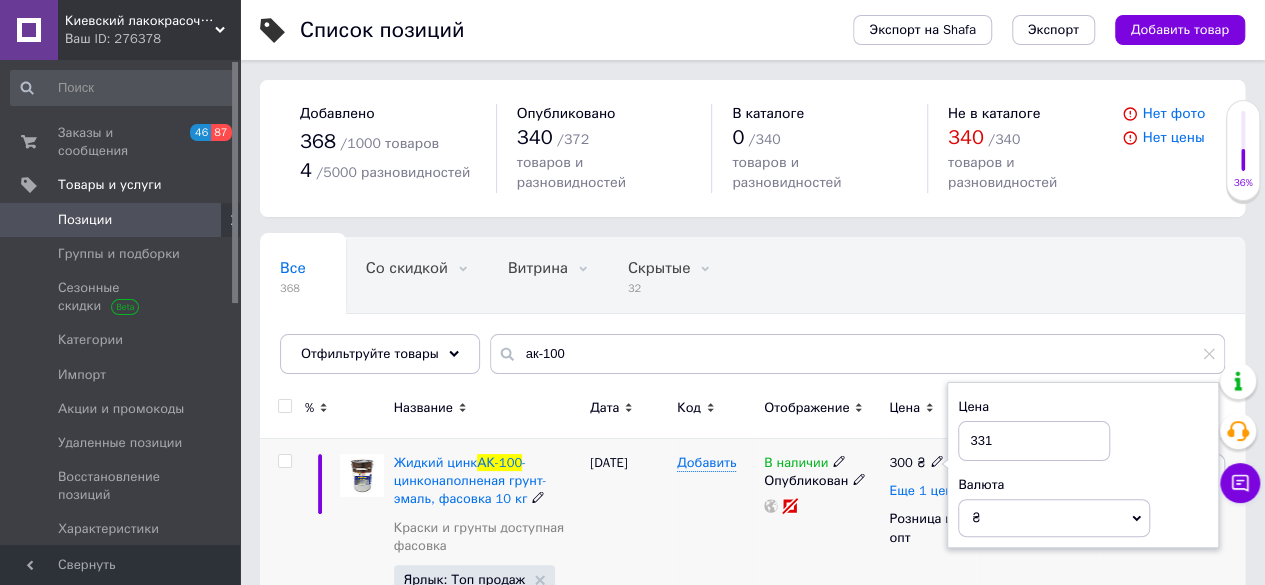 type on "331" 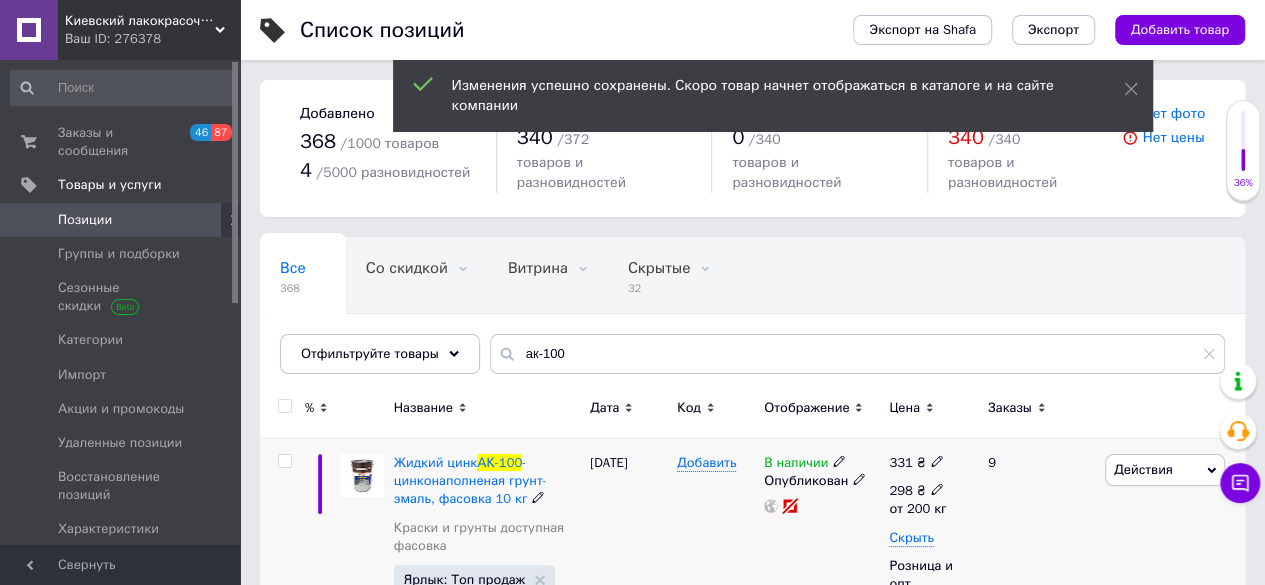 click 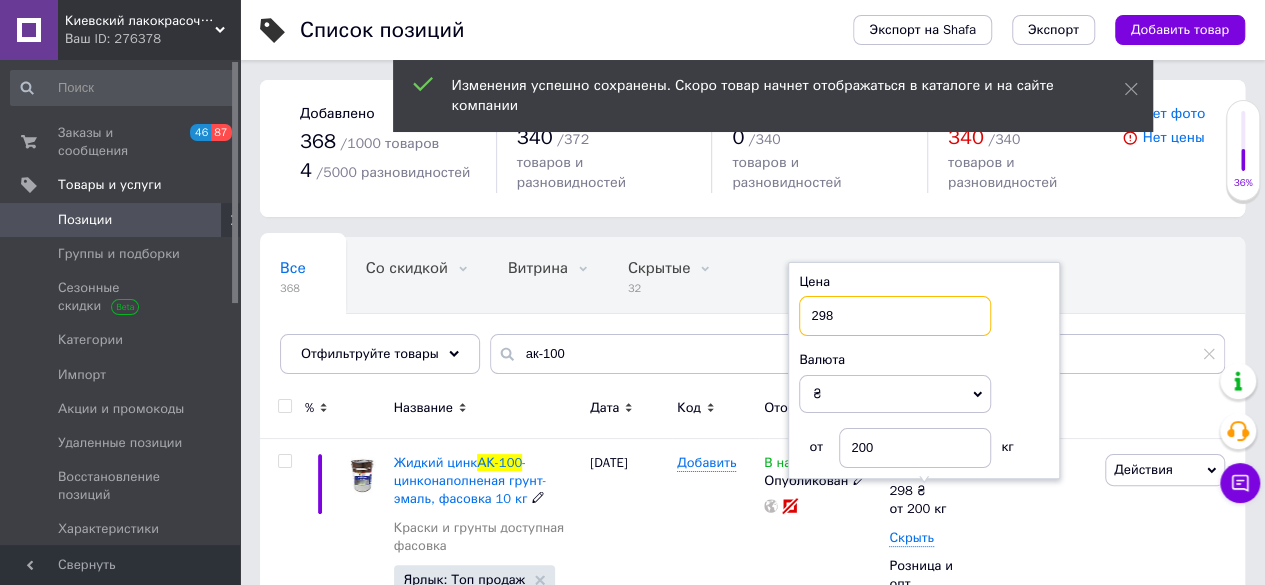 drag, startPoint x: 868, startPoint y: 319, endPoint x: 707, endPoint y: 327, distance: 161.19864 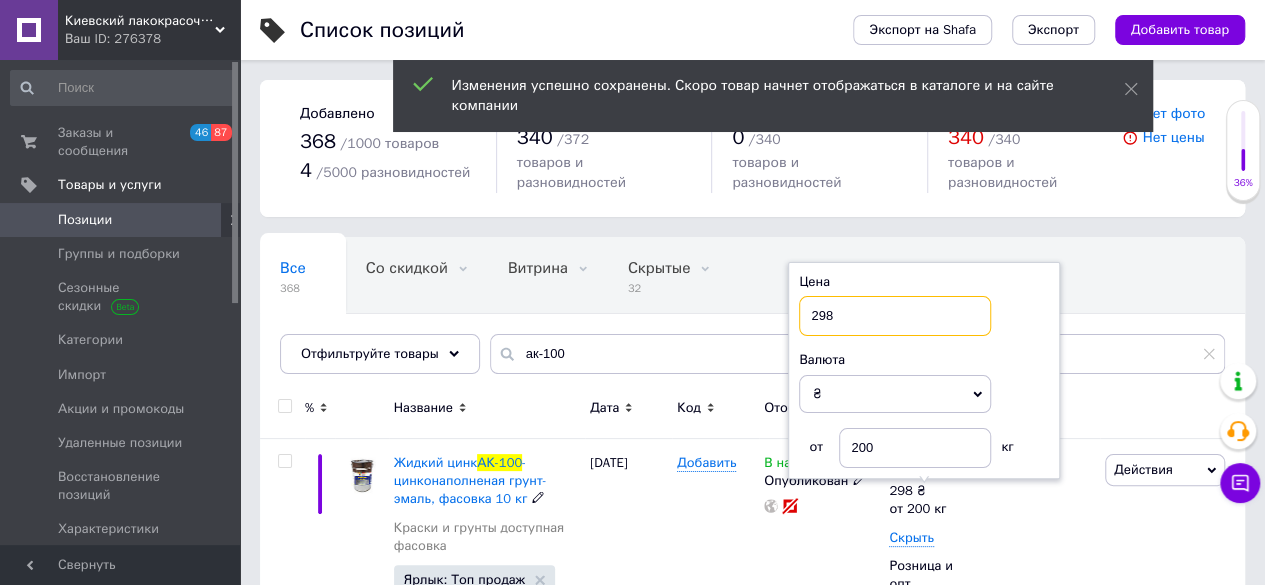 click on "Все 368 Со скидкой 0 Удалить Редактировать Витрина 0 Удалить Редактировать Скрытые 32 Удалить Редактировать Опубликованные 336 Удалить Редактировать Ok Отфильтровано...  Сохранить Мы ничего не нашли Возможно, ошибка в слове  или нет соответствий по вашему запросу. Все 368 Со скидкой 0 Витрина 0 Скрытые 32 Опубликованные 336 Отфильтруйте товары ак-100 % Название Дата Код Отображение Цена Заказы Жидкий цинк  АК-100  - цинконаполненая грунт-эмаль, фасовка 10 кг Краски и грунты доступная фасовка Ярлык: Топ продаж КОПИЯ   реклама   [DATE] Добавить В наличии Опубликован 331   ₴" at bounding box center (752, 608) 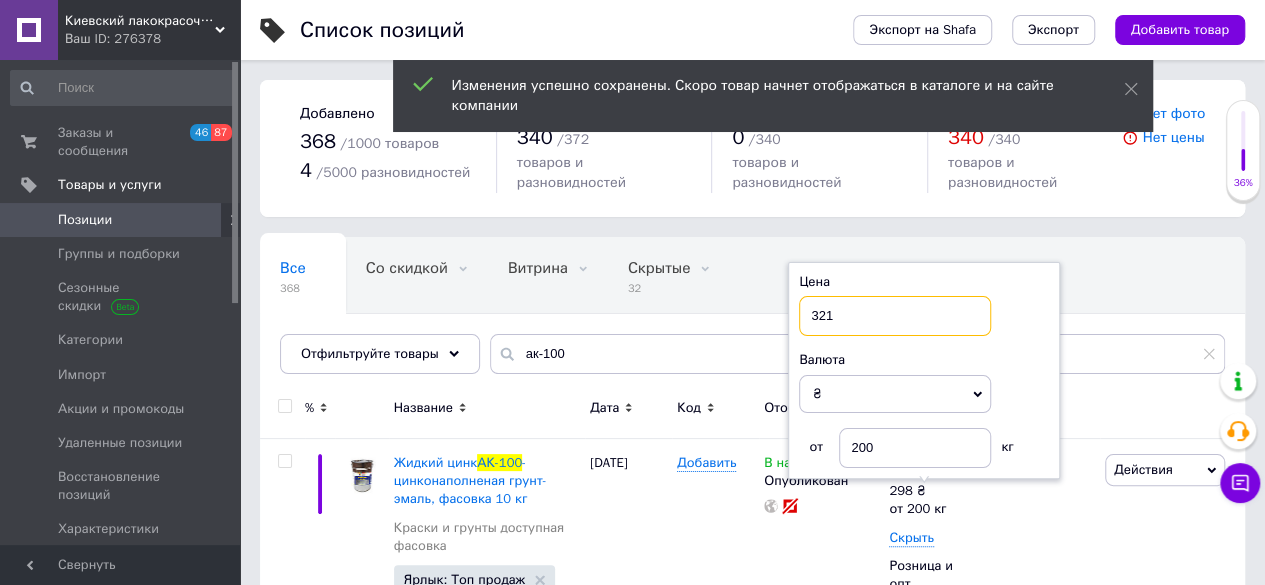 type on "321" 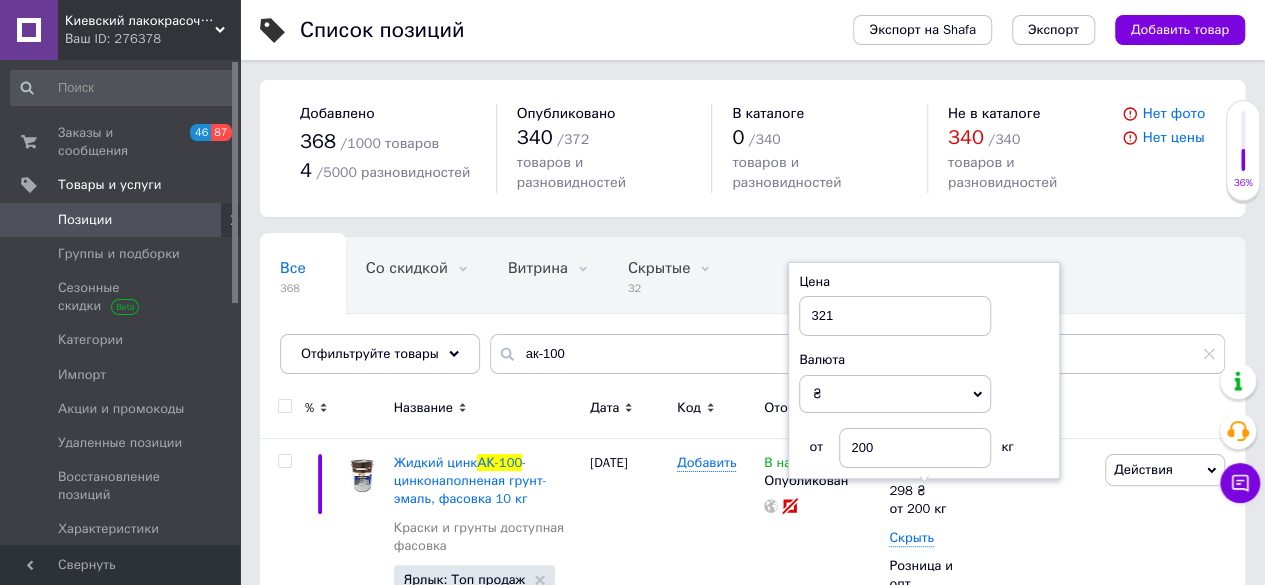 click on "Все 368 Со скидкой 0 Удалить Редактировать Витрина 0 Удалить Редактировать Скрытые 32 Удалить Редактировать Опубликованные 336 Удалить Редактировать Ok Отфильтровано...  Сохранить" at bounding box center (752, 315) 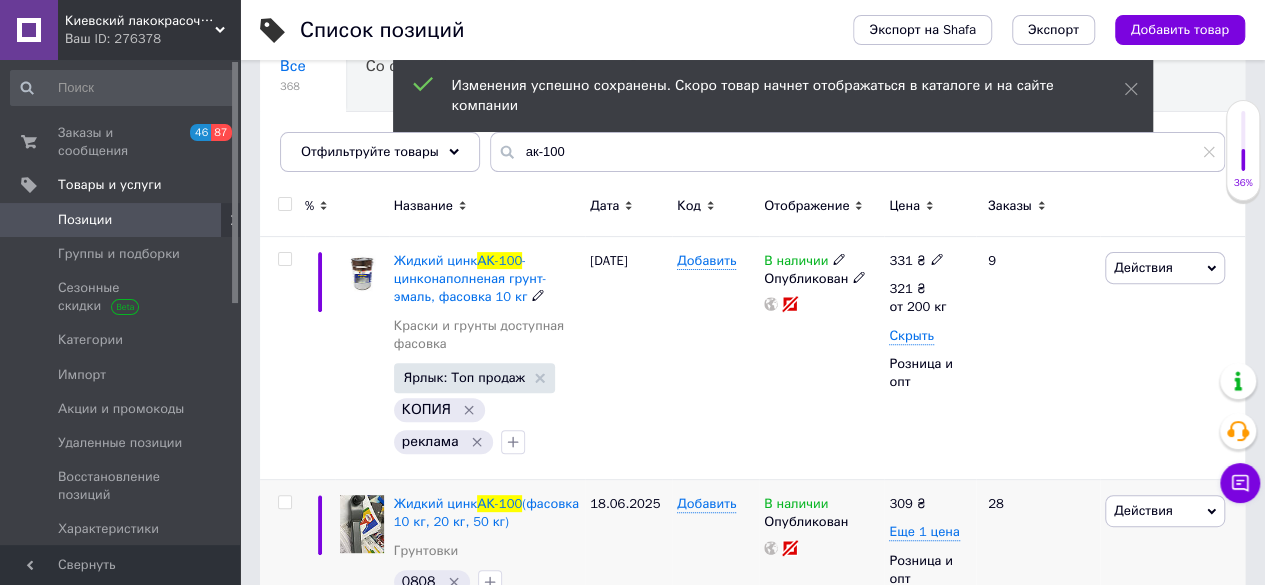 scroll, scrollTop: 300, scrollLeft: 0, axis: vertical 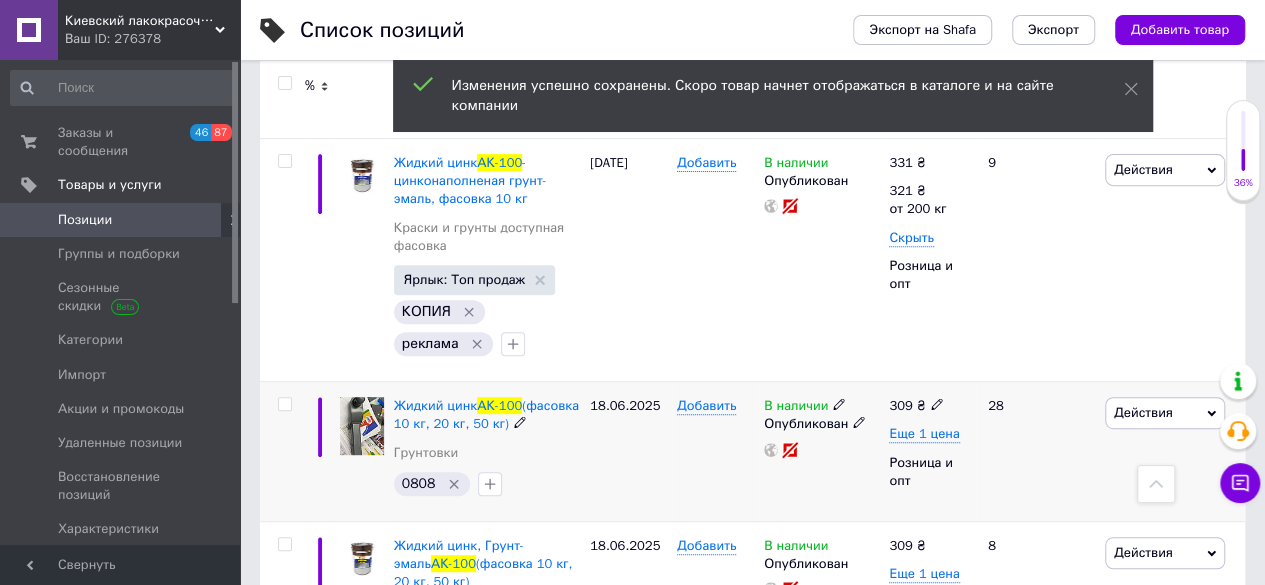 click 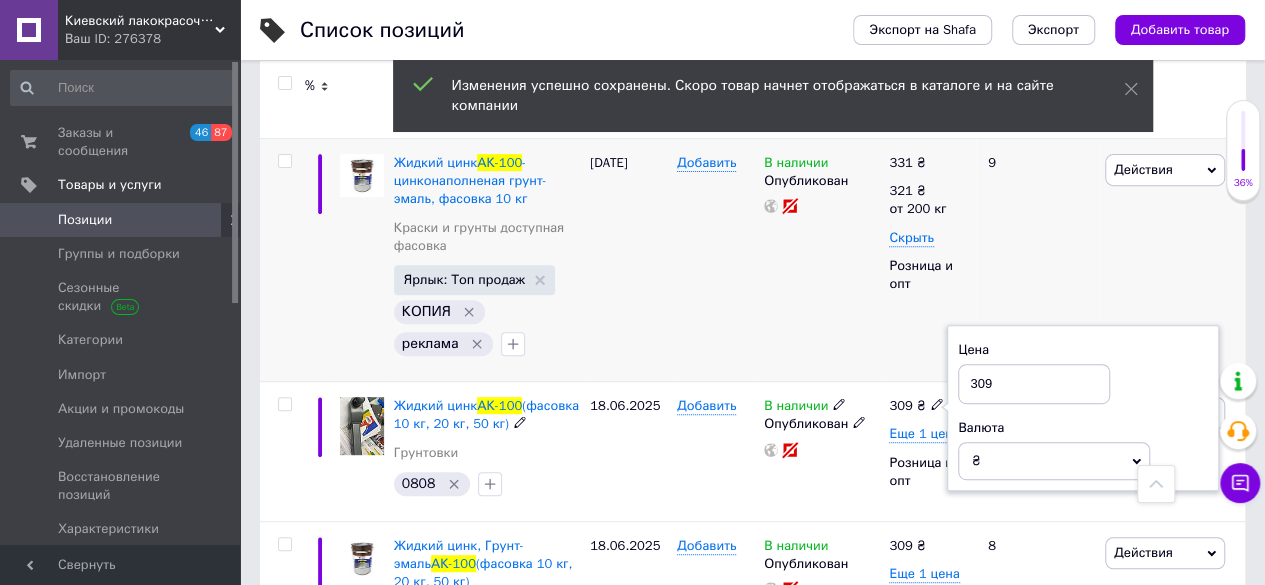 drag, startPoint x: 974, startPoint y: 366, endPoint x: 902, endPoint y: 361, distance: 72.1734 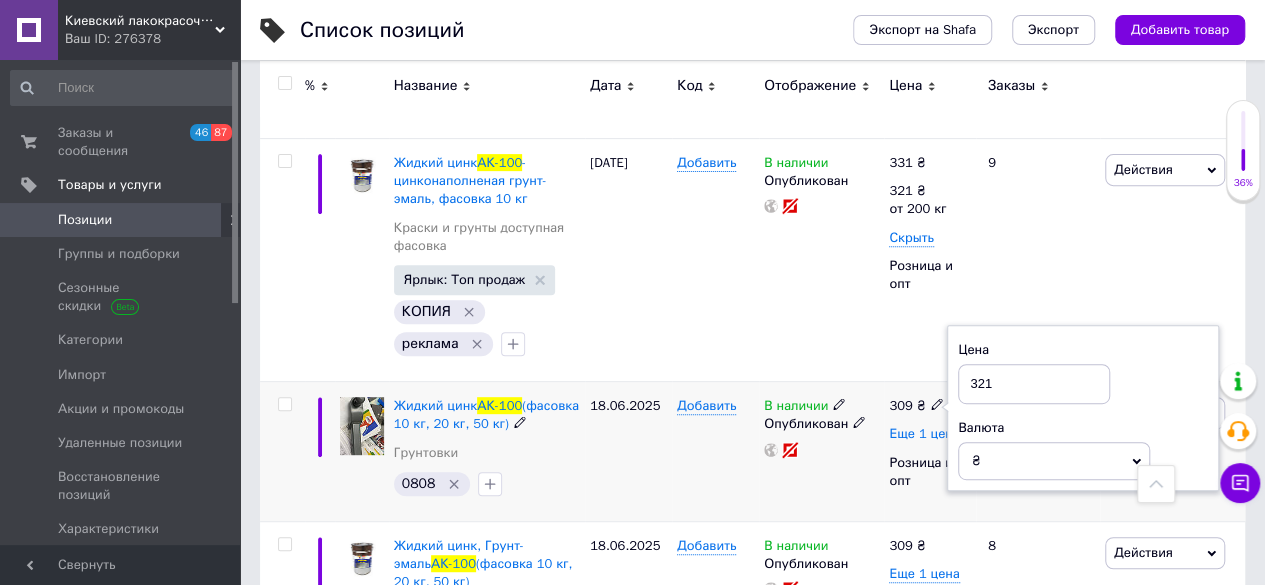 type on "321" 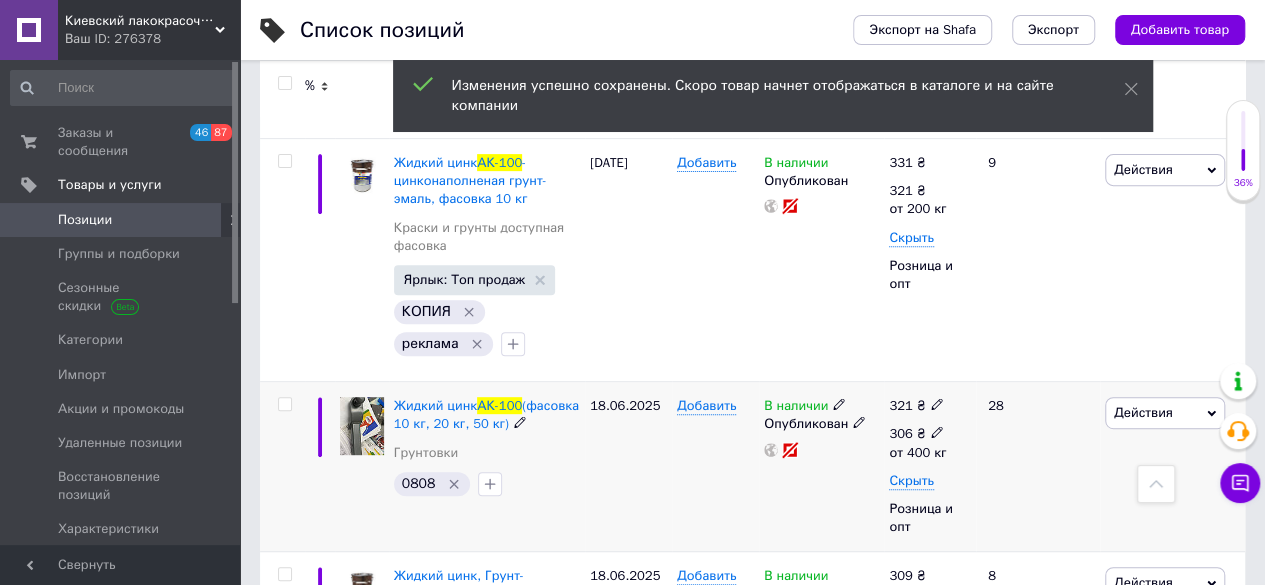 drag, startPoint x: 932, startPoint y: 422, endPoint x: 942, endPoint y: 419, distance: 10.440307 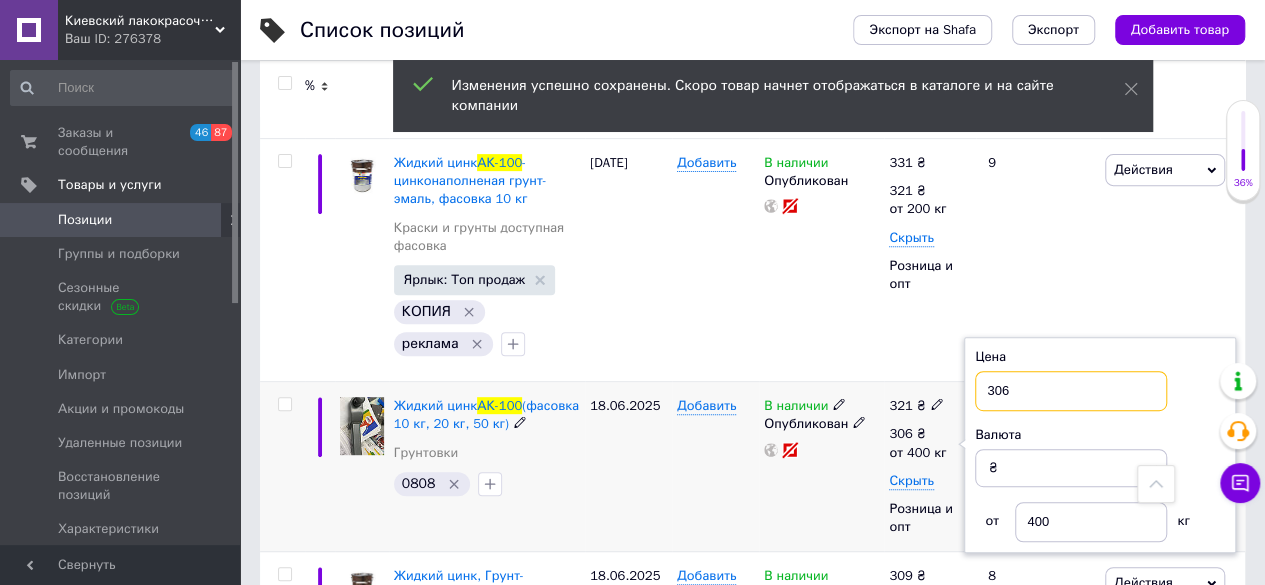 drag, startPoint x: 1014, startPoint y: 379, endPoint x: 926, endPoint y: 380, distance: 88.005684 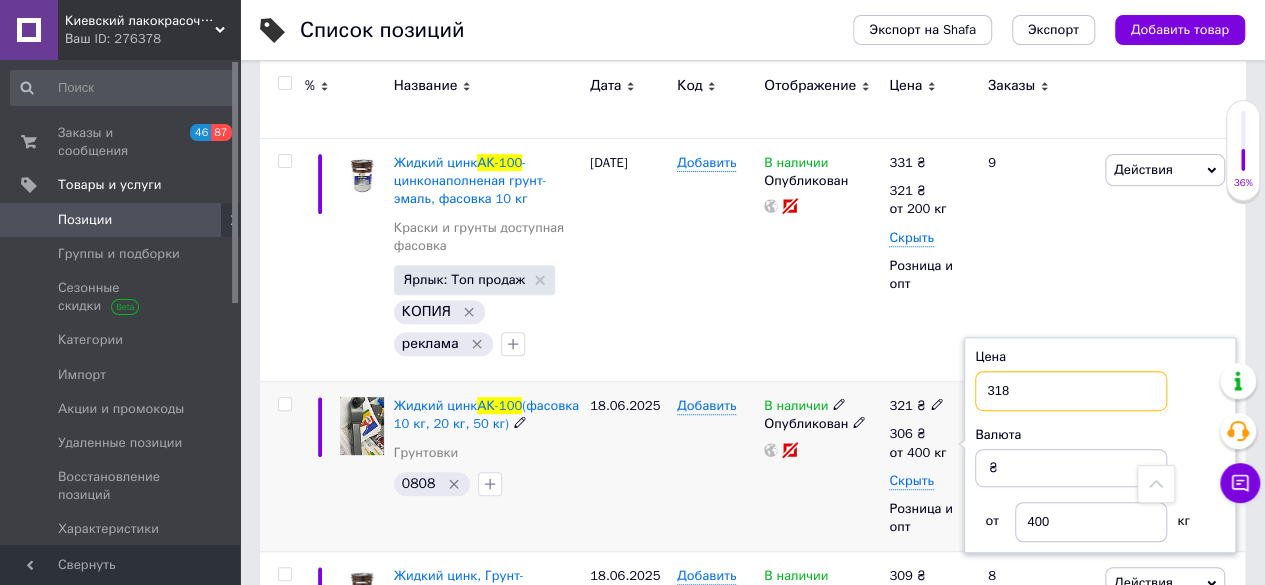 type on "318" 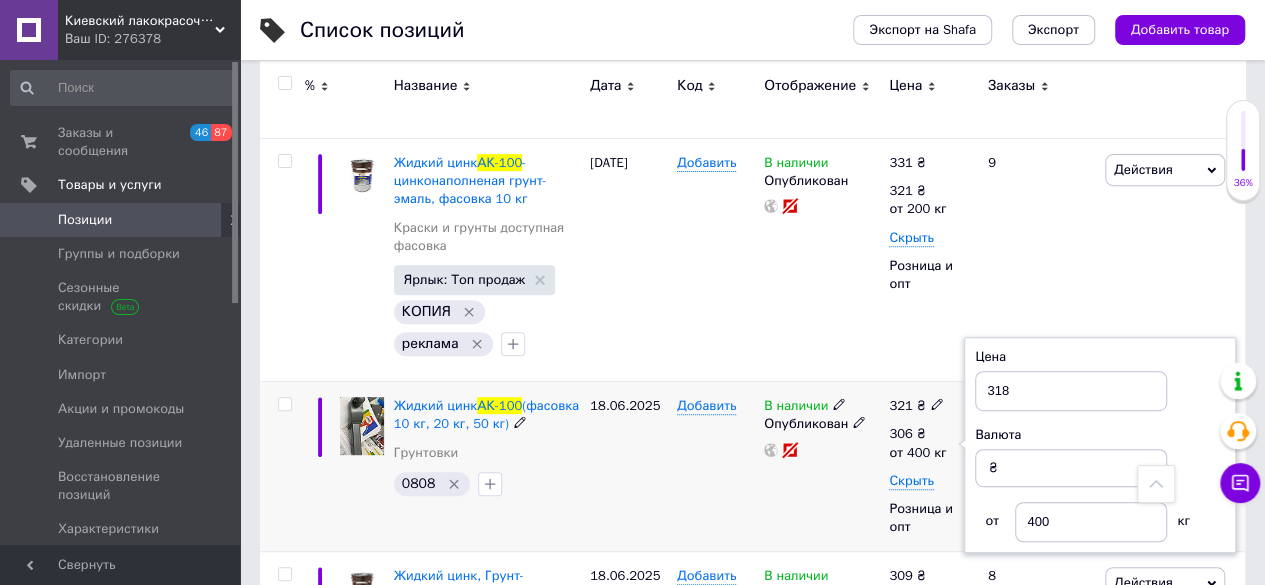 click on "В наличии Опубликован" at bounding box center (821, 467) 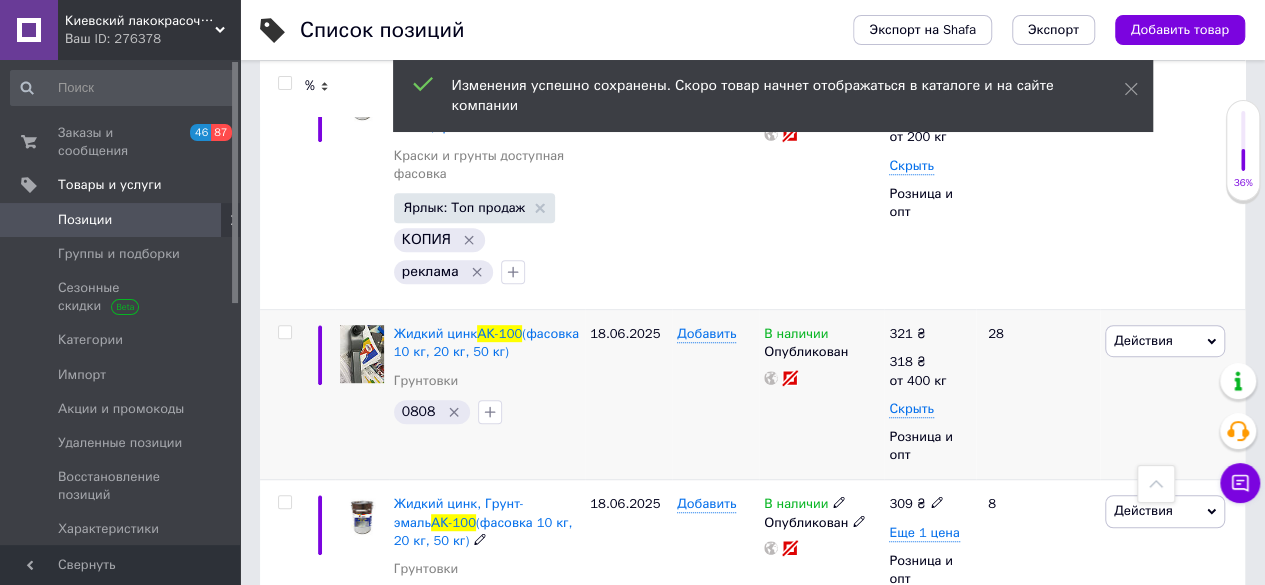 scroll, scrollTop: 400, scrollLeft: 0, axis: vertical 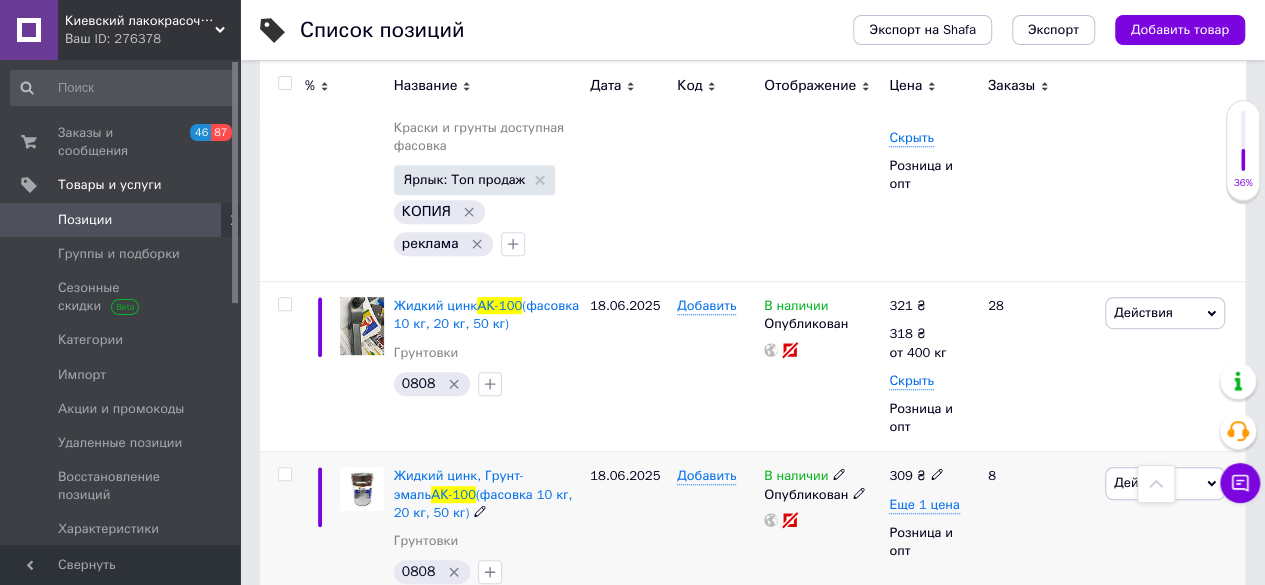 click 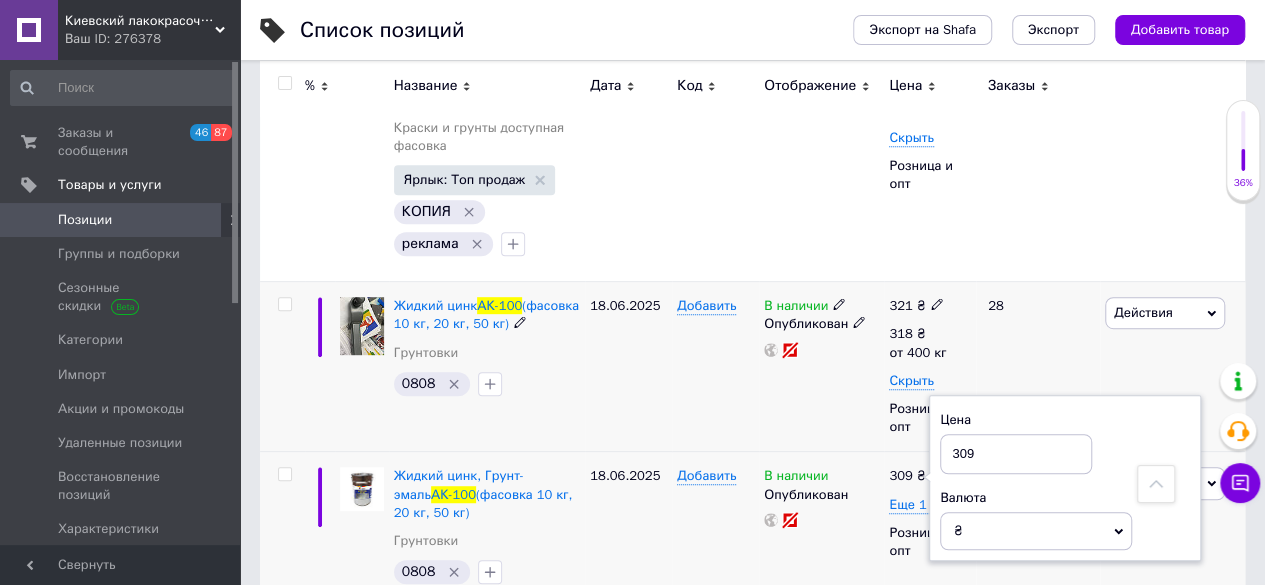 drag, startPoint x: 922, startPoint y: 437, endPoint x: 837, endPoint y: 433, distance: 85.09406 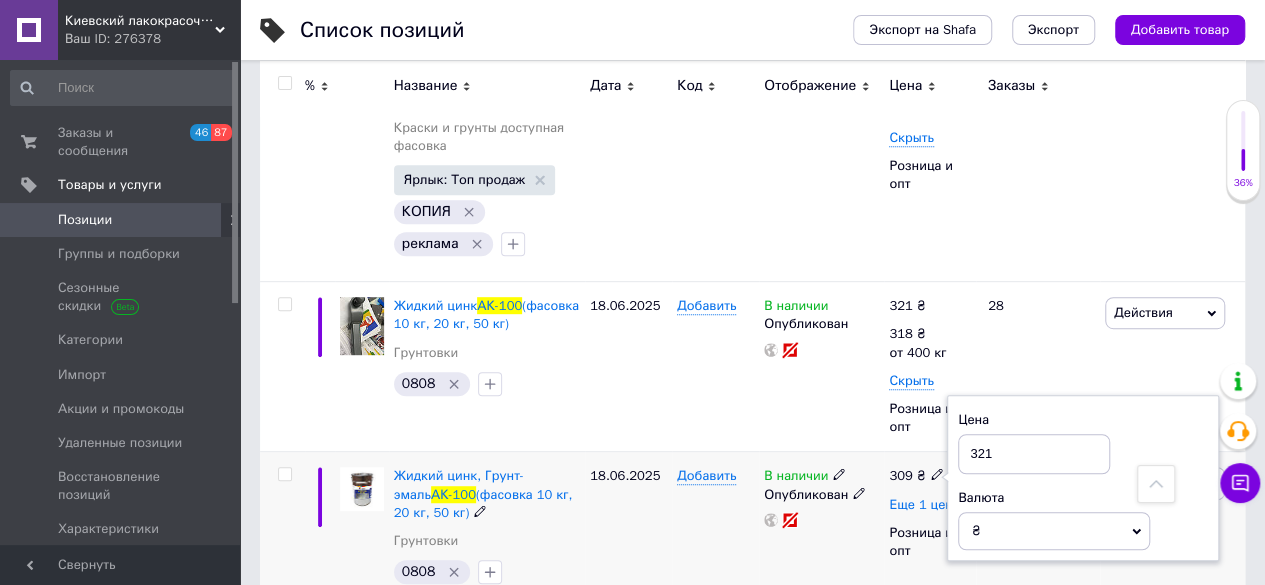 type on "321" 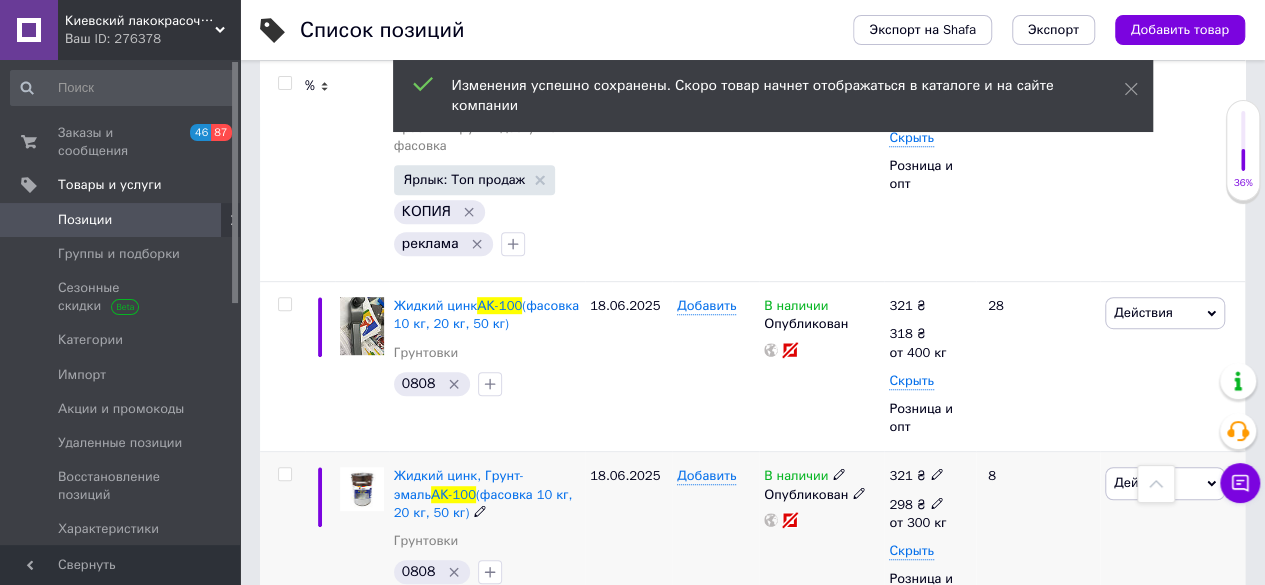 click 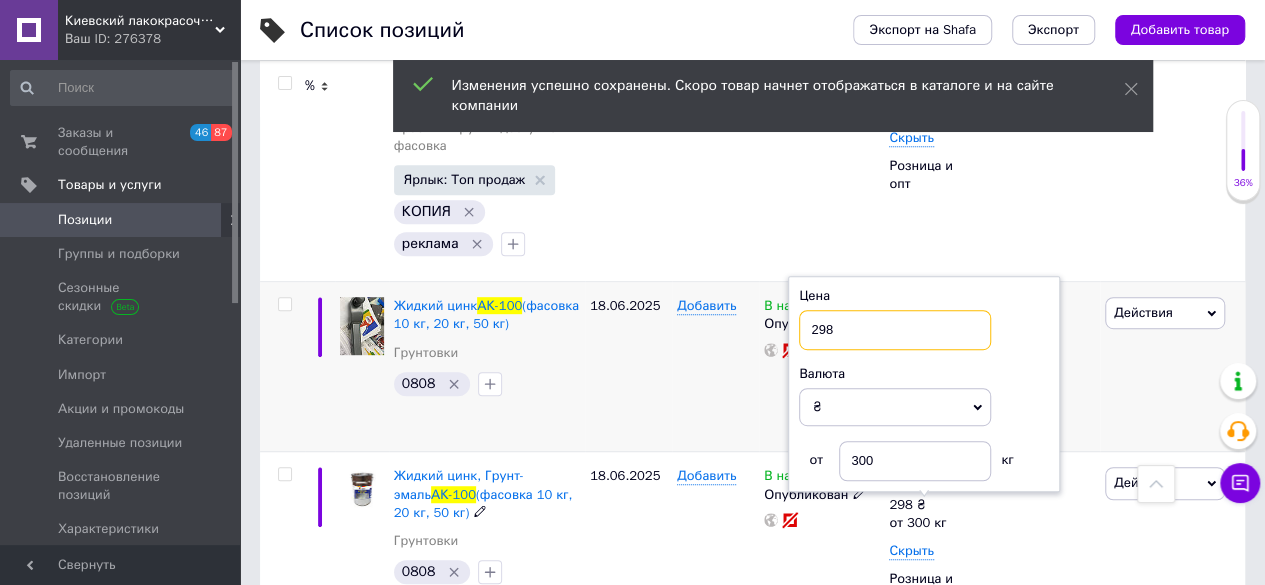drag, startPoint x: 892, startPoint y: 310, endPoint x: 714, endPoint y: 309, distance: 178.0028 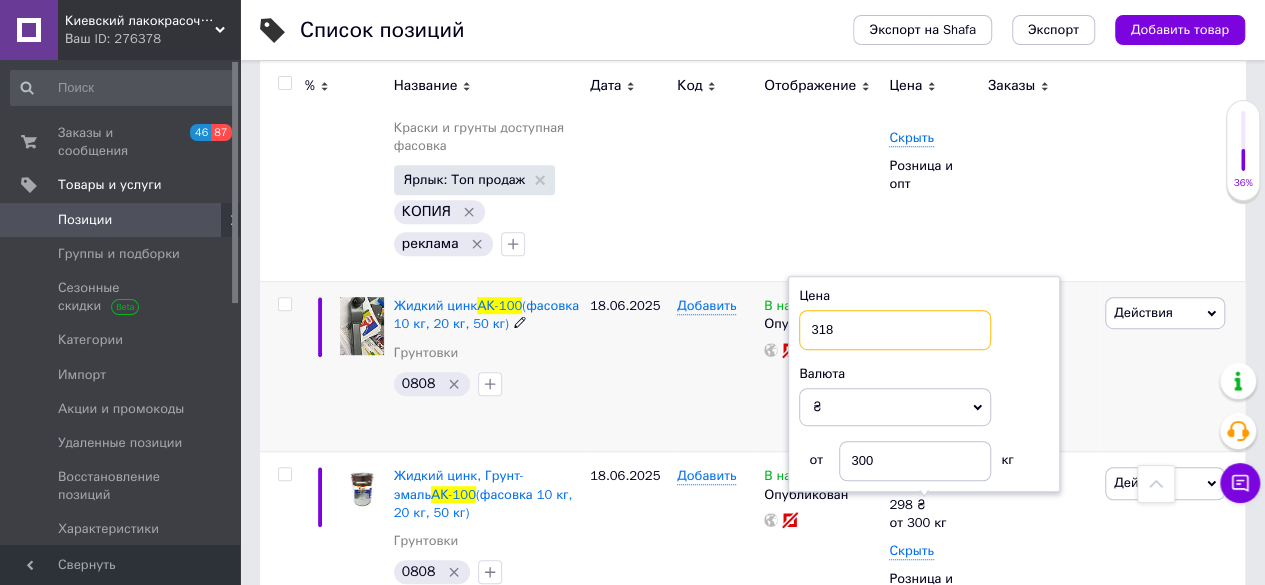 type on "318" 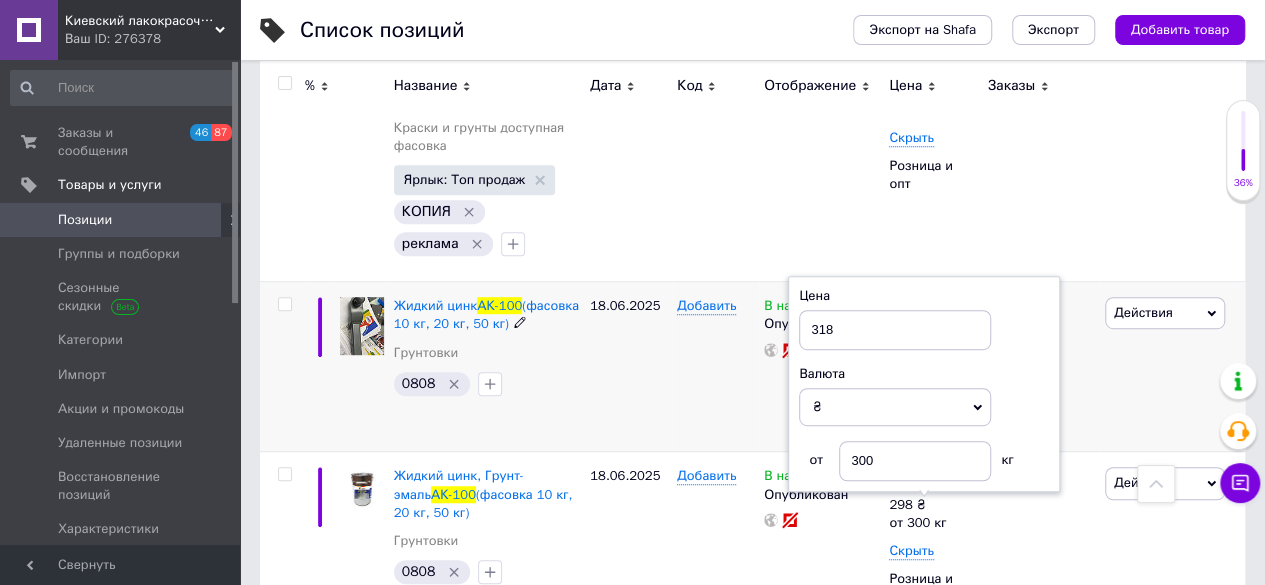 click on "Добавить" at bounding box center (715, 367) 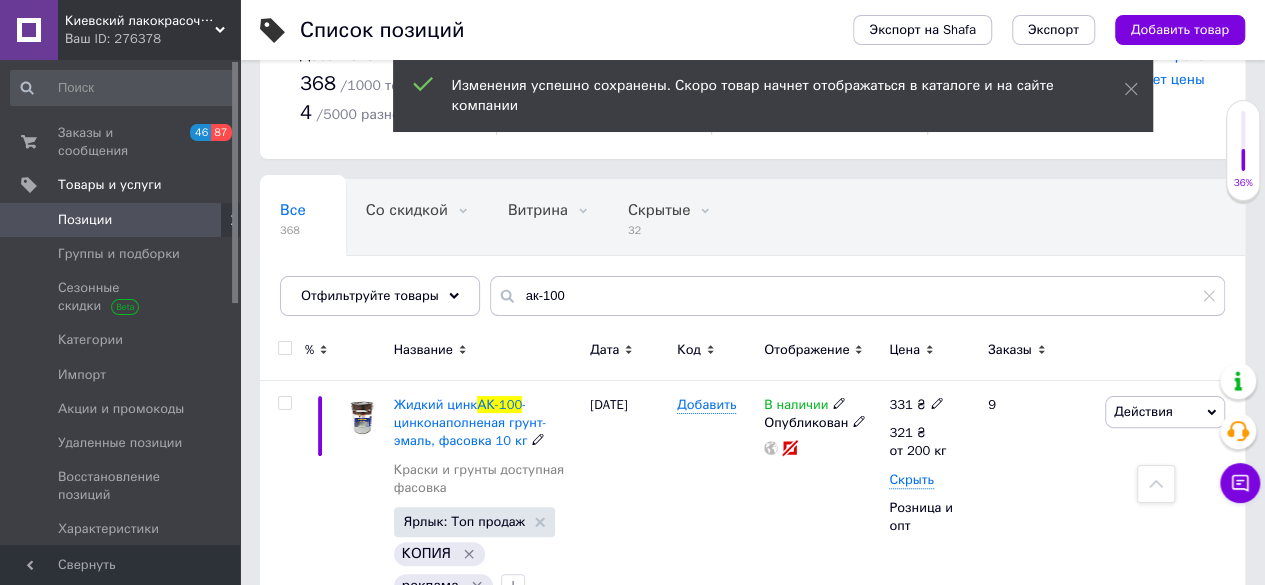 scroll, scrollTop: 0, scrollLeft: 0, axis: both 